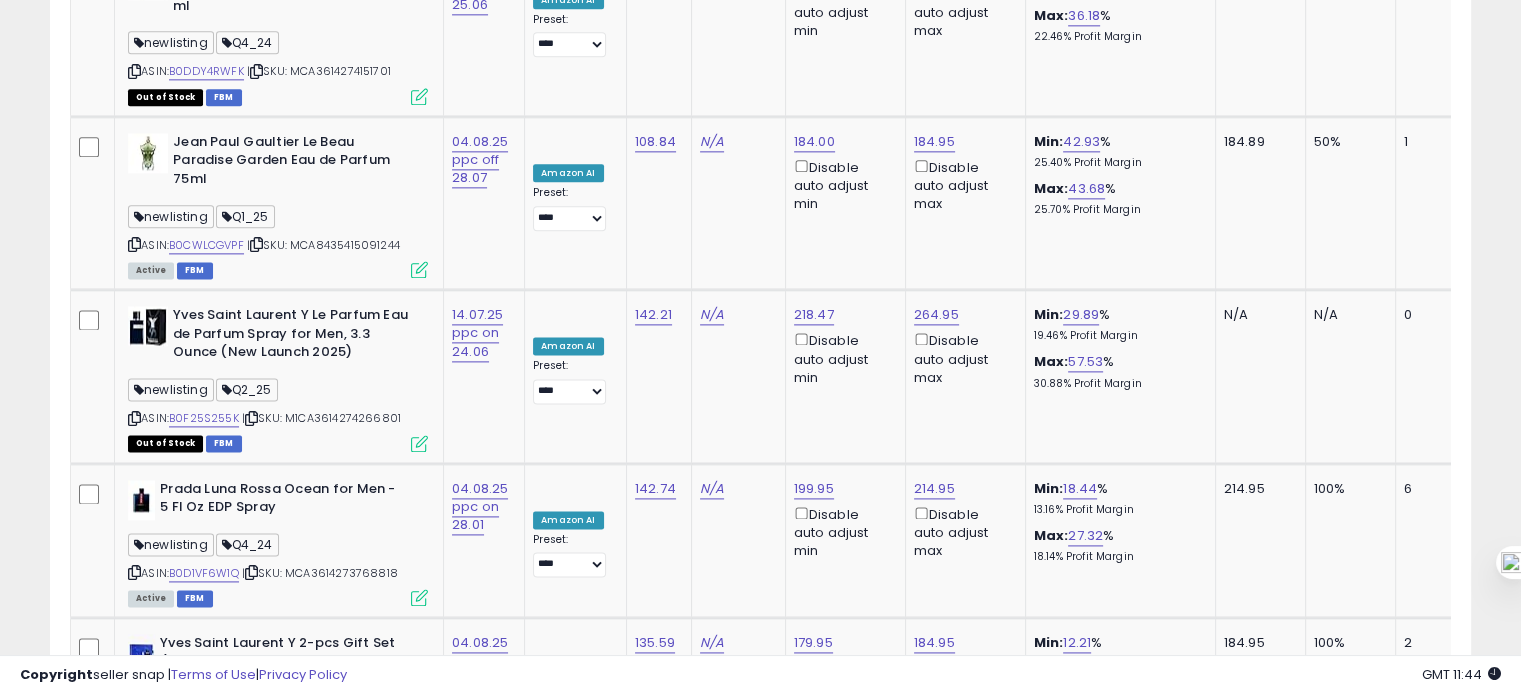 scroll, scrollTop: 1240, scrollLeft: 0, axis: vertical 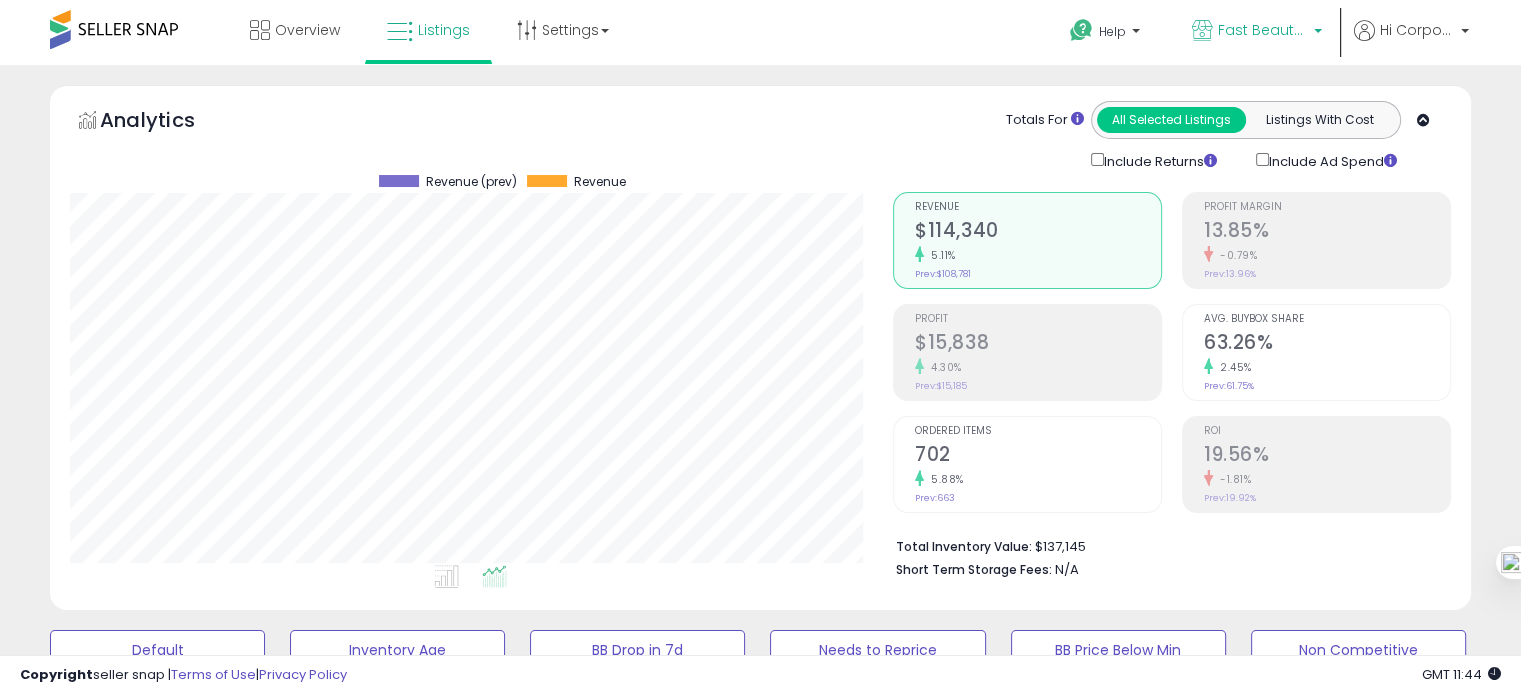 click on "Fast Beauty (Canada)" at bounding box center [1257, 32] 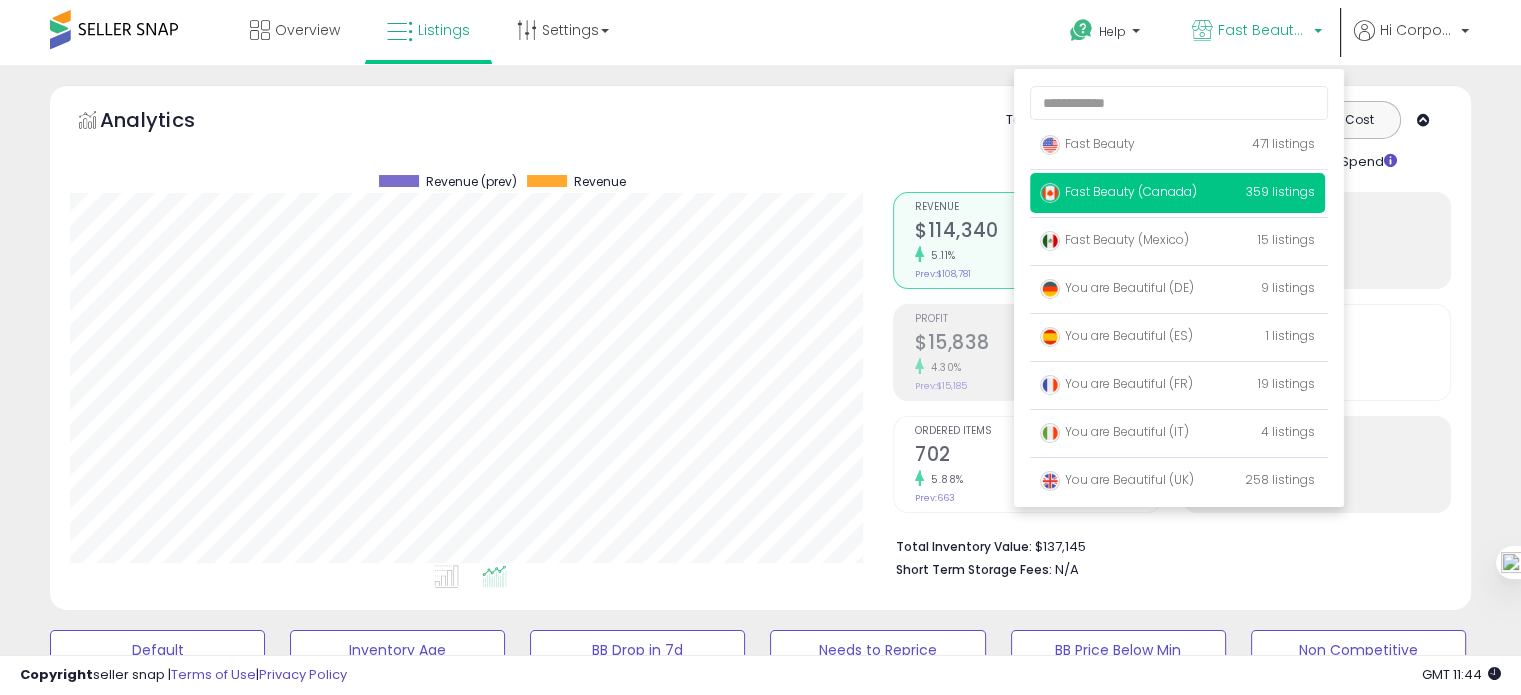 click on "Fast Beauty (Canada)
359
listings" at bounding box center [1177, 193] 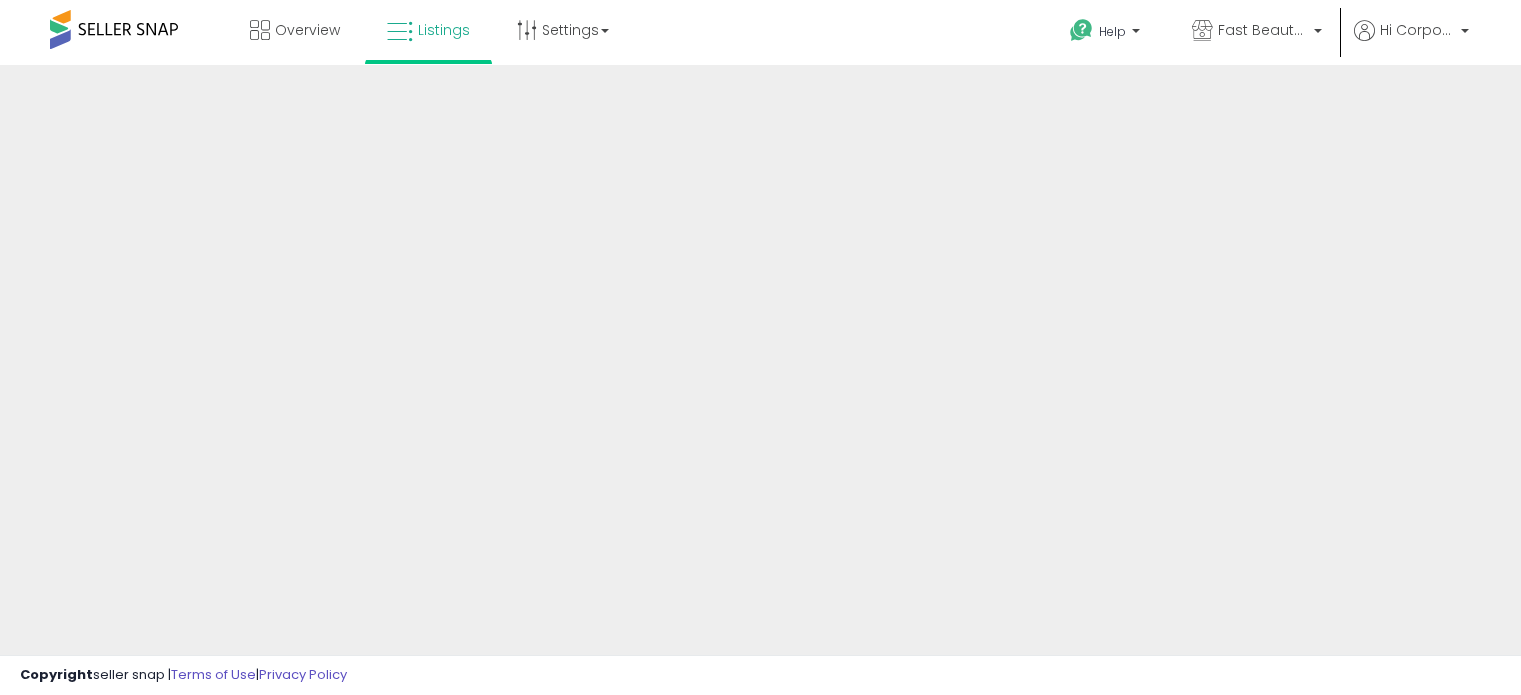 scroll, scrollTop: 0, scrollLeft: 0, axis: both 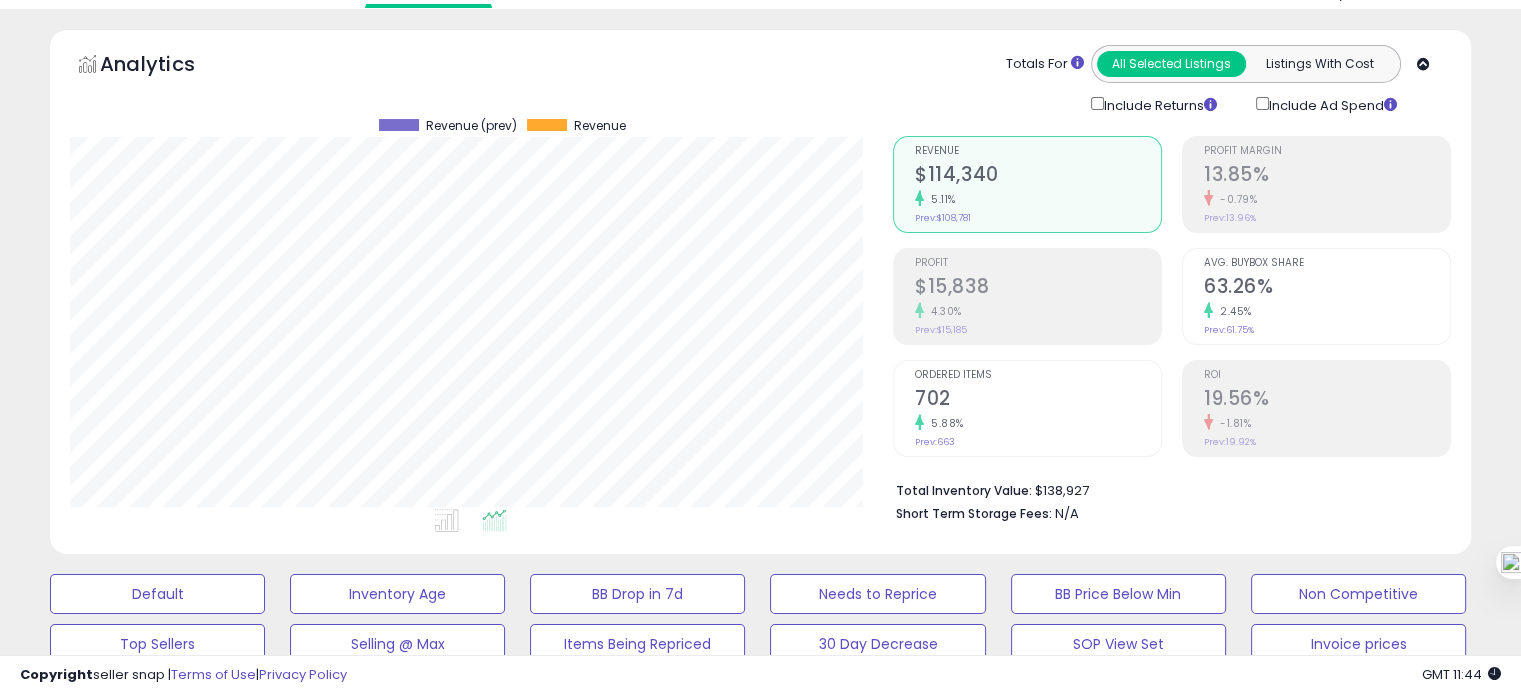 click on "-1.81%" at bounding box center [1327, 423] 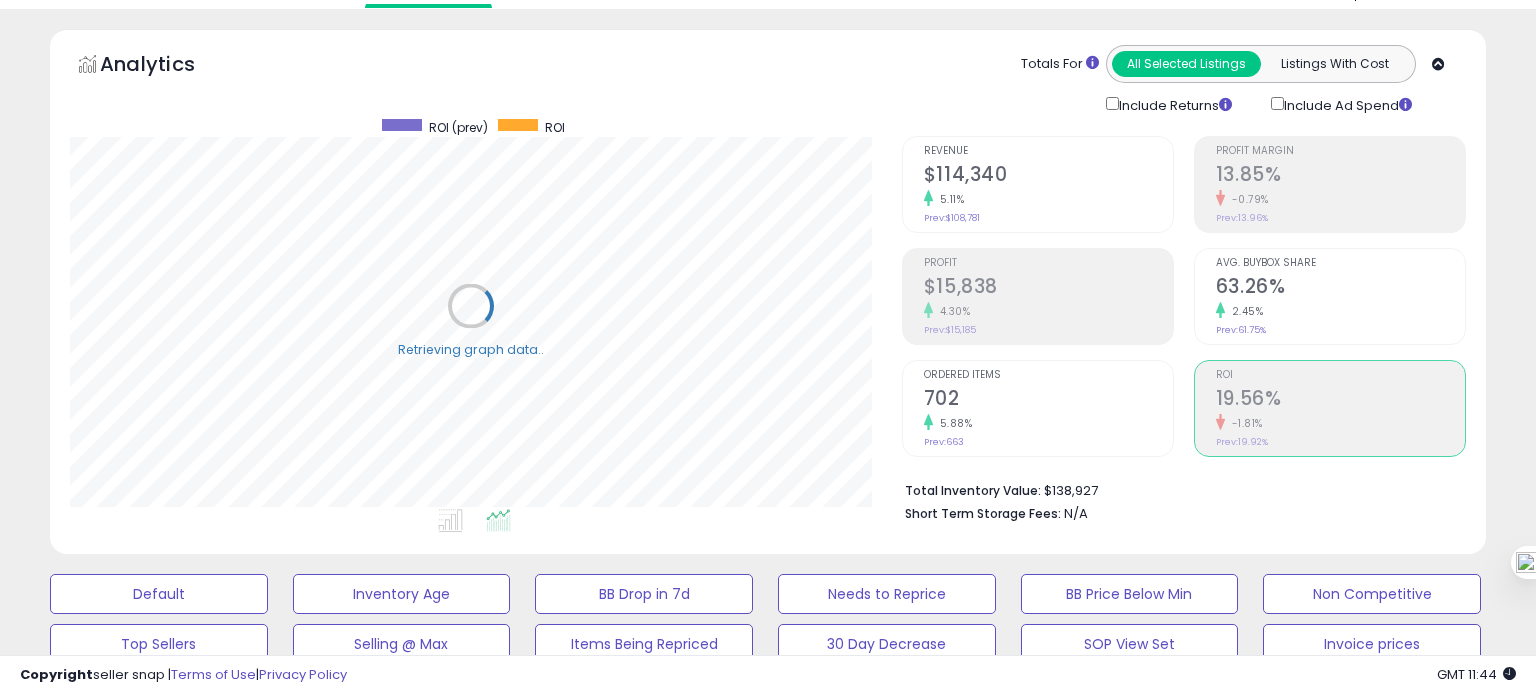 scroll, scrollTop: 999589, scrollLeft: 999168, axis: both 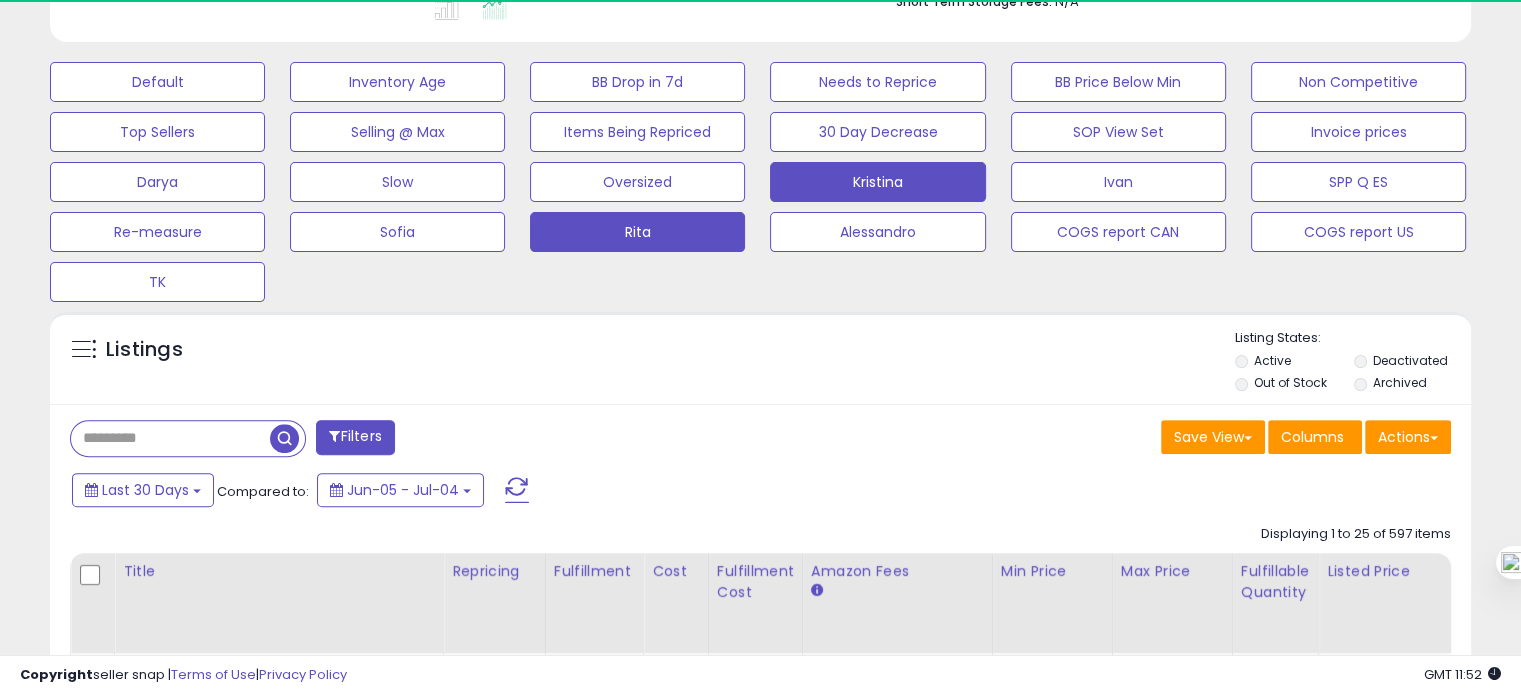 click on "Rita" at bounding box center (157, 82) 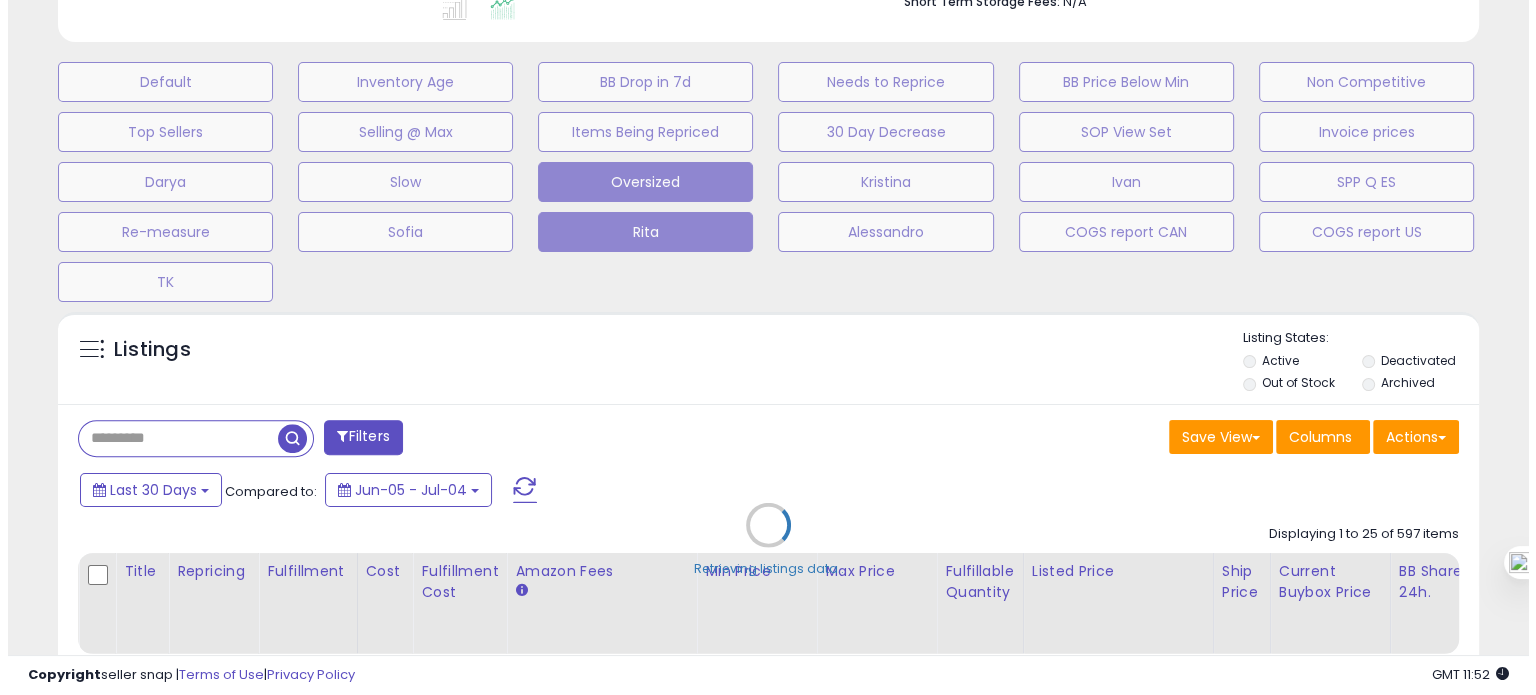scroll, scrollTop: 999589, scrollLeft: 999168, axis: both 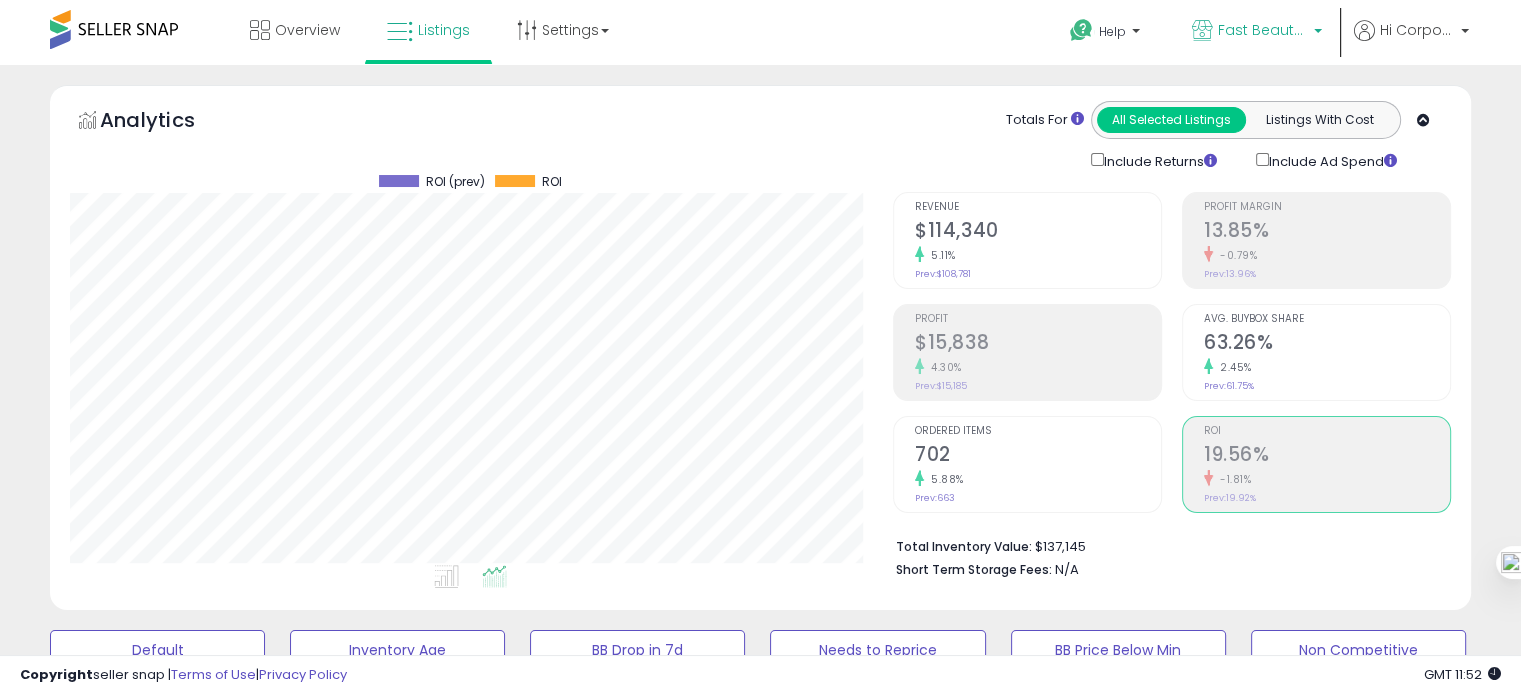 click on "Fast Beauty (Canada)" at bounding box center (1257, 32) 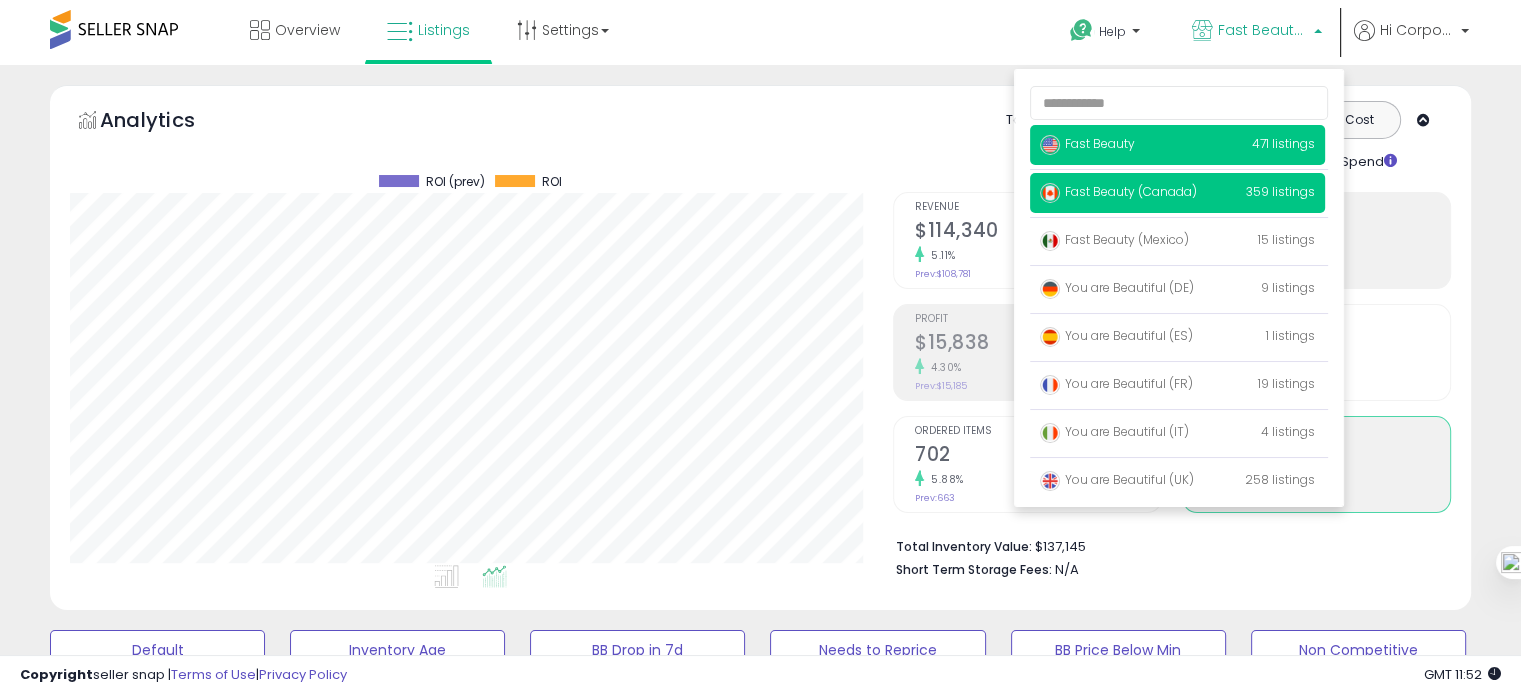 click on "Fast Beauty" at bounding box center (1087, 143) 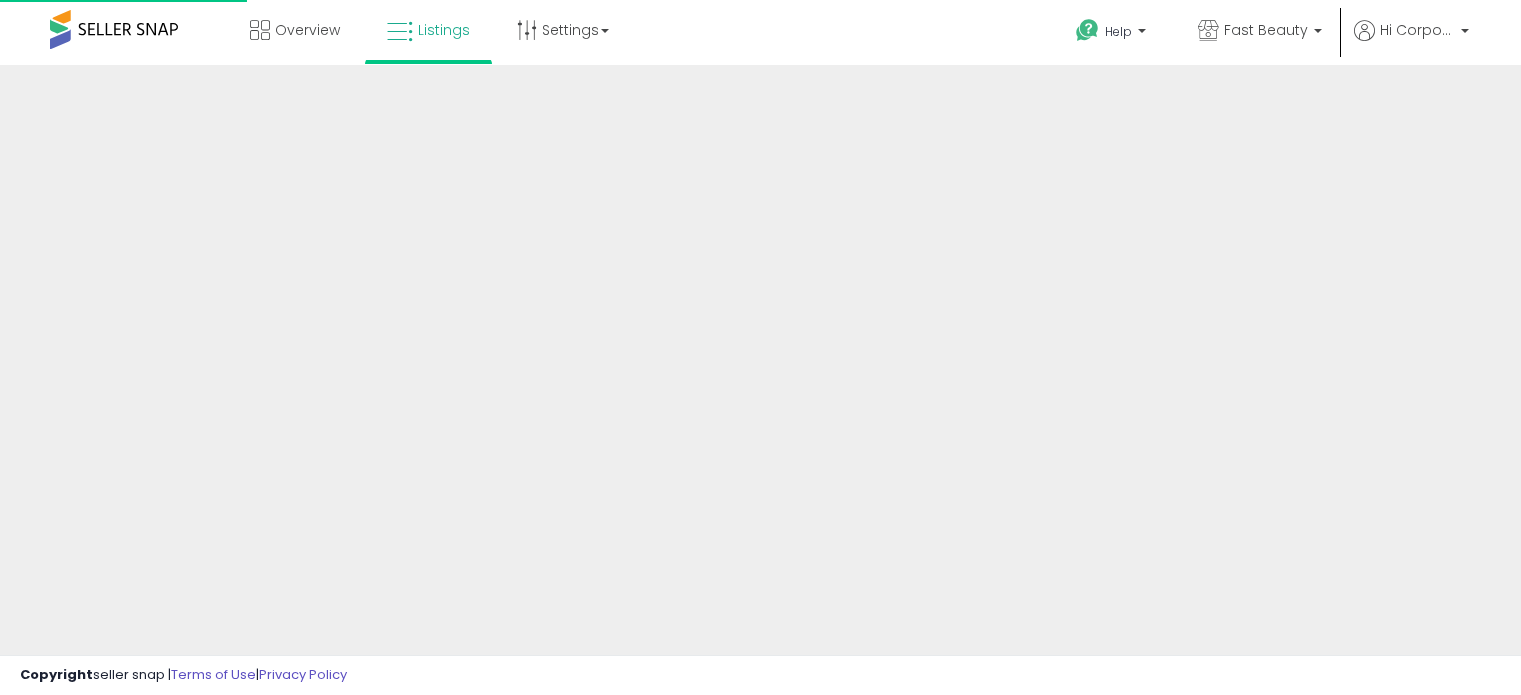 scroll, scrollTop: 0, scrollLeft: 0, axis: both 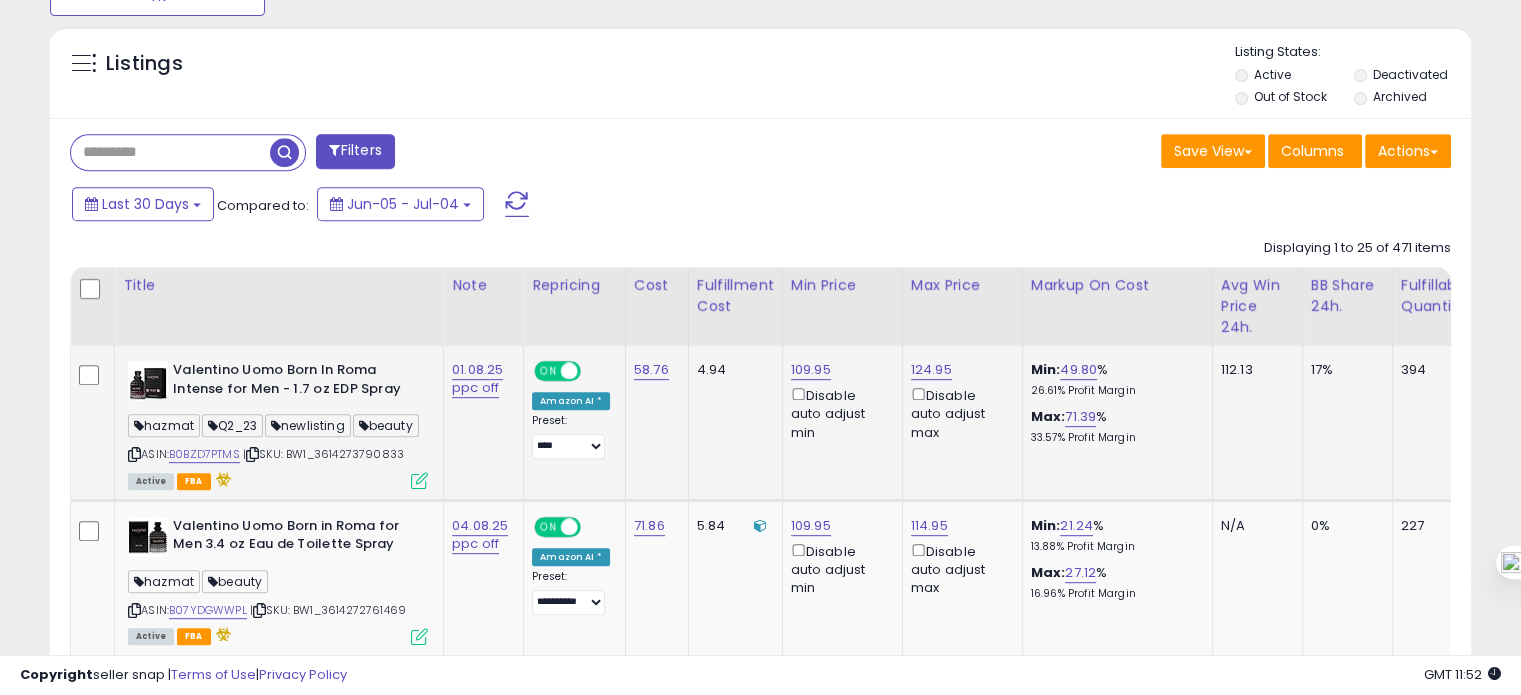 click on "Valentino Uomo Born In Roma Intense for Men - 1.7 oz EDP Spray  hazmat  Q2_23  newlisting  beauty  ASIN:  B0BZD7PTMS    |   SKU: BW1_3614273790833 Active FBA" at bounding box center [275, 424] 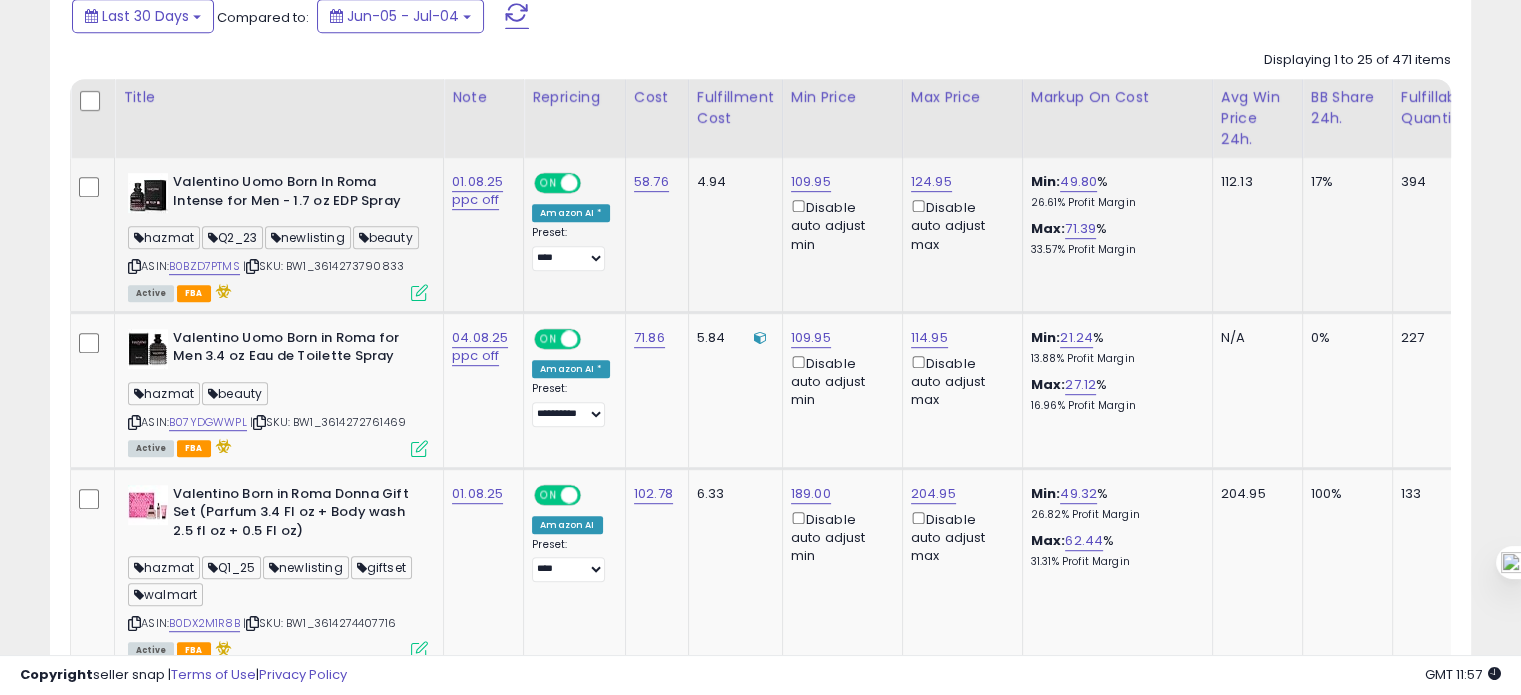 scroll, scrollTop: 1044, scrollLeft: 0, axis: vertical 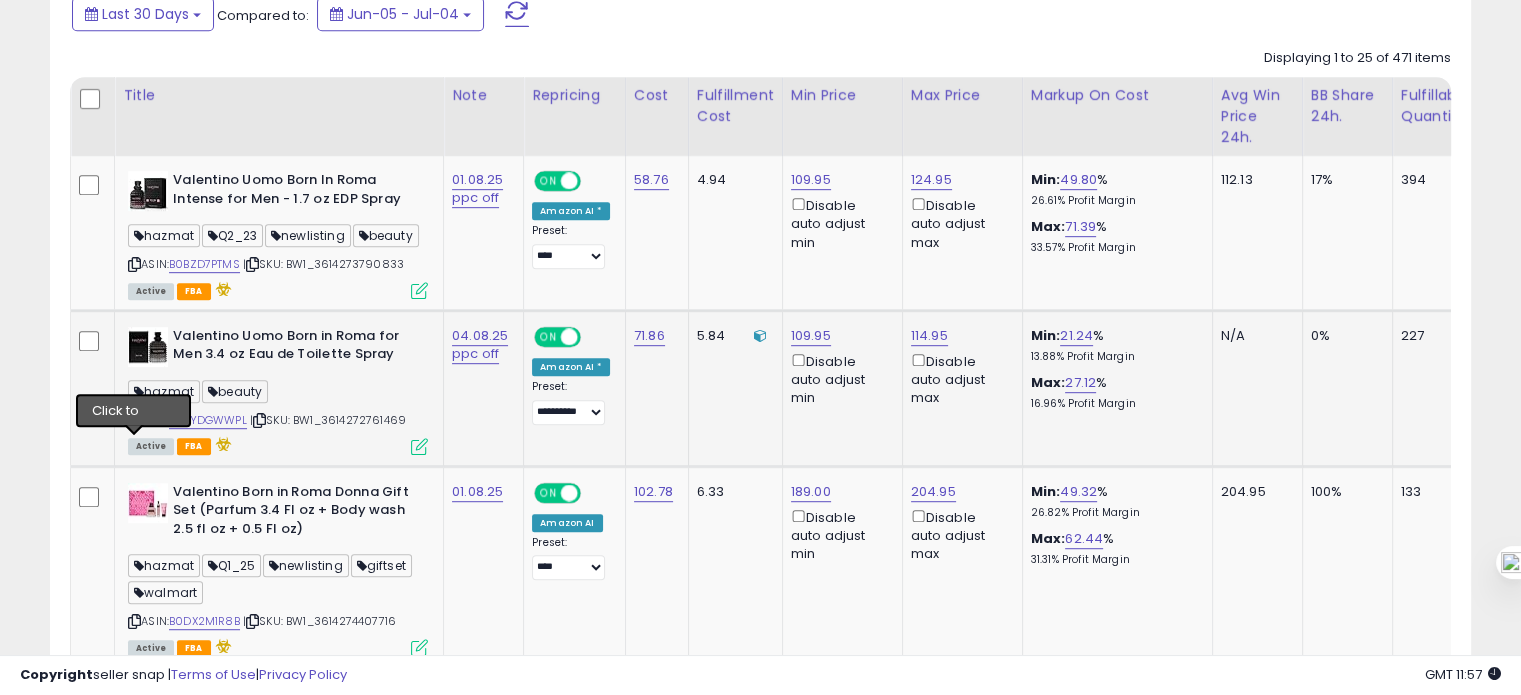 click at bounding box center (134, 420) 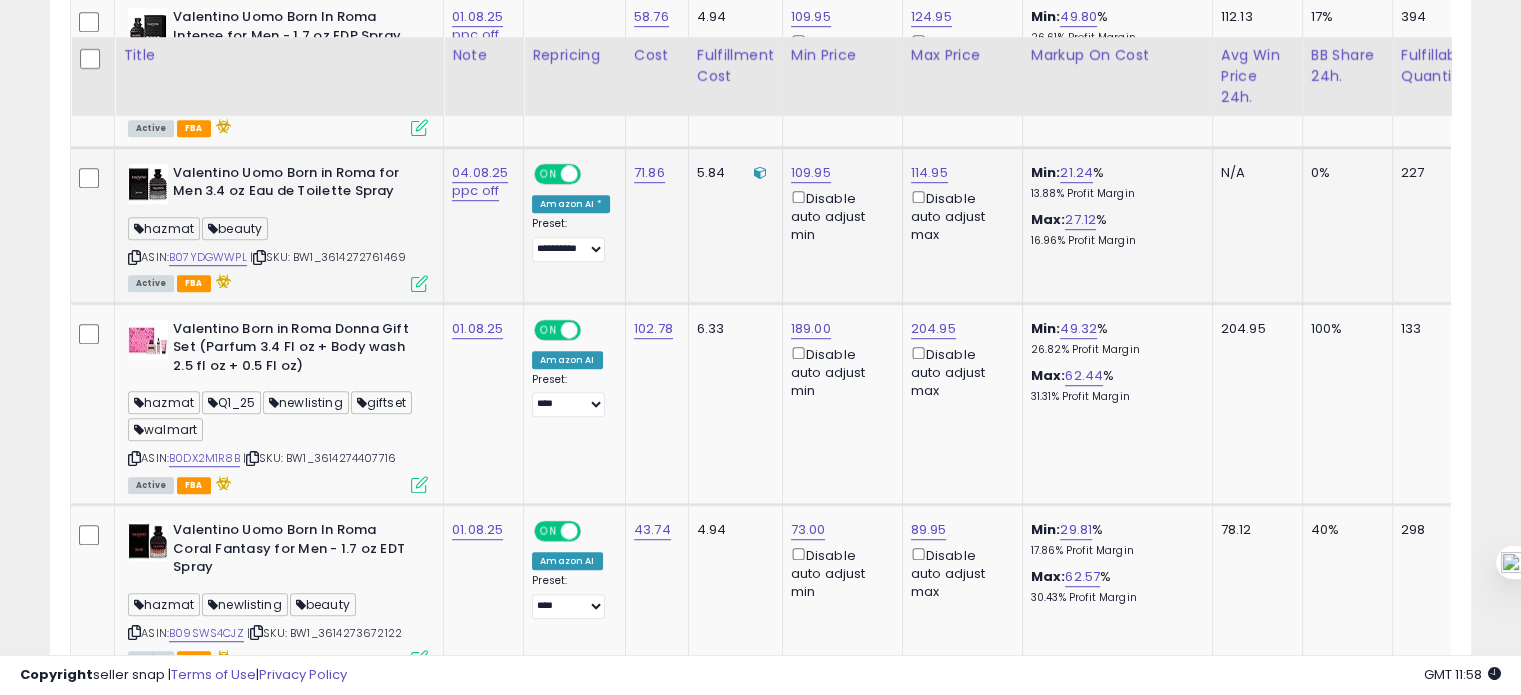 scroll, scrollTop: 1252, scrollLeft: 0, axis: vertical 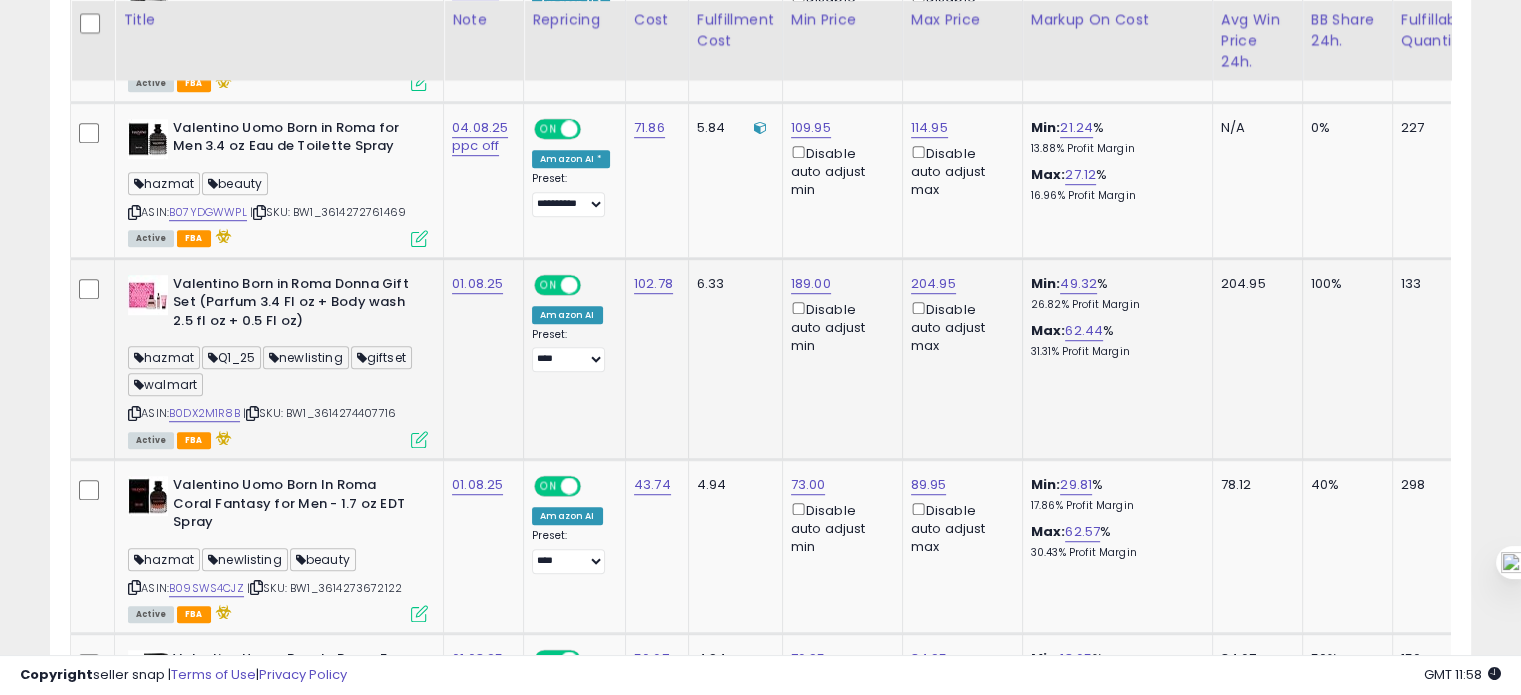 click at bounding box center [134, 413] 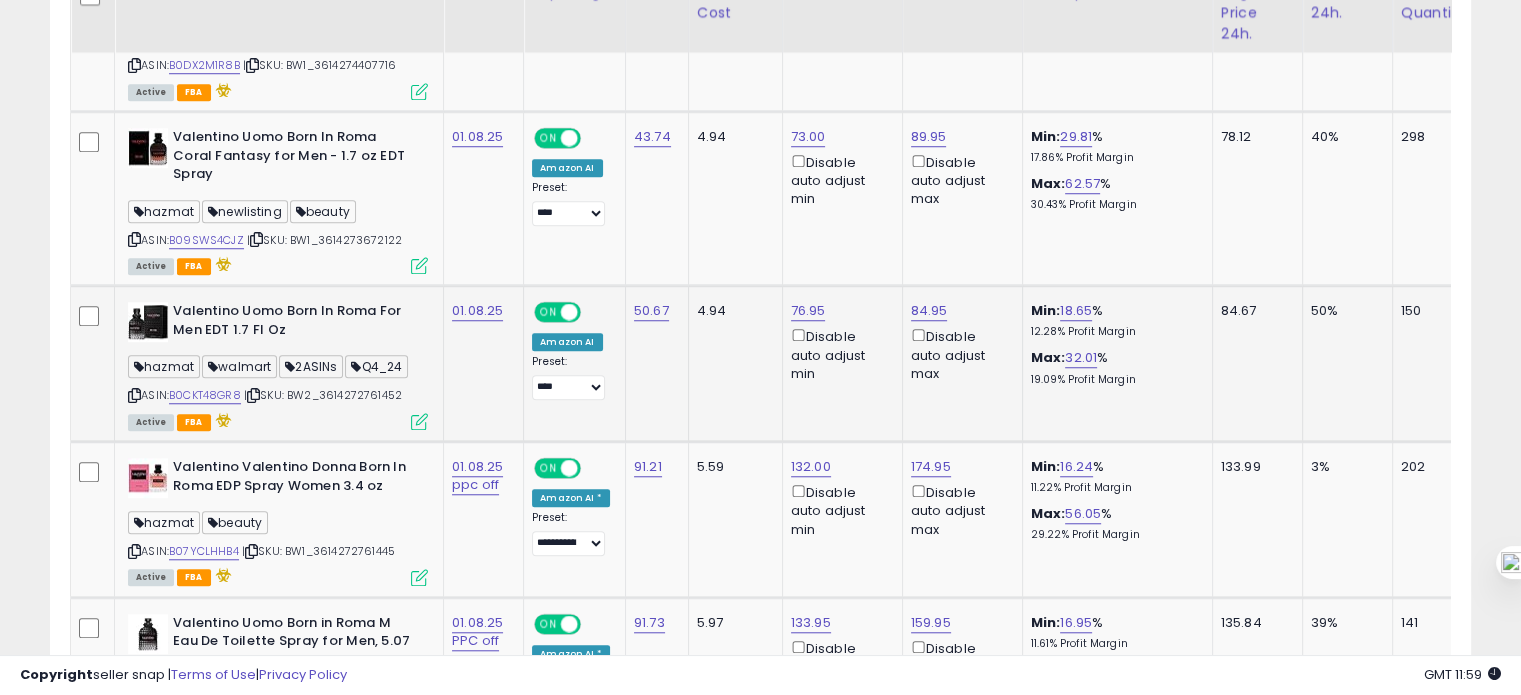 scroll, scrollTop: 1603, scrollLeft: 0, axis: vertical 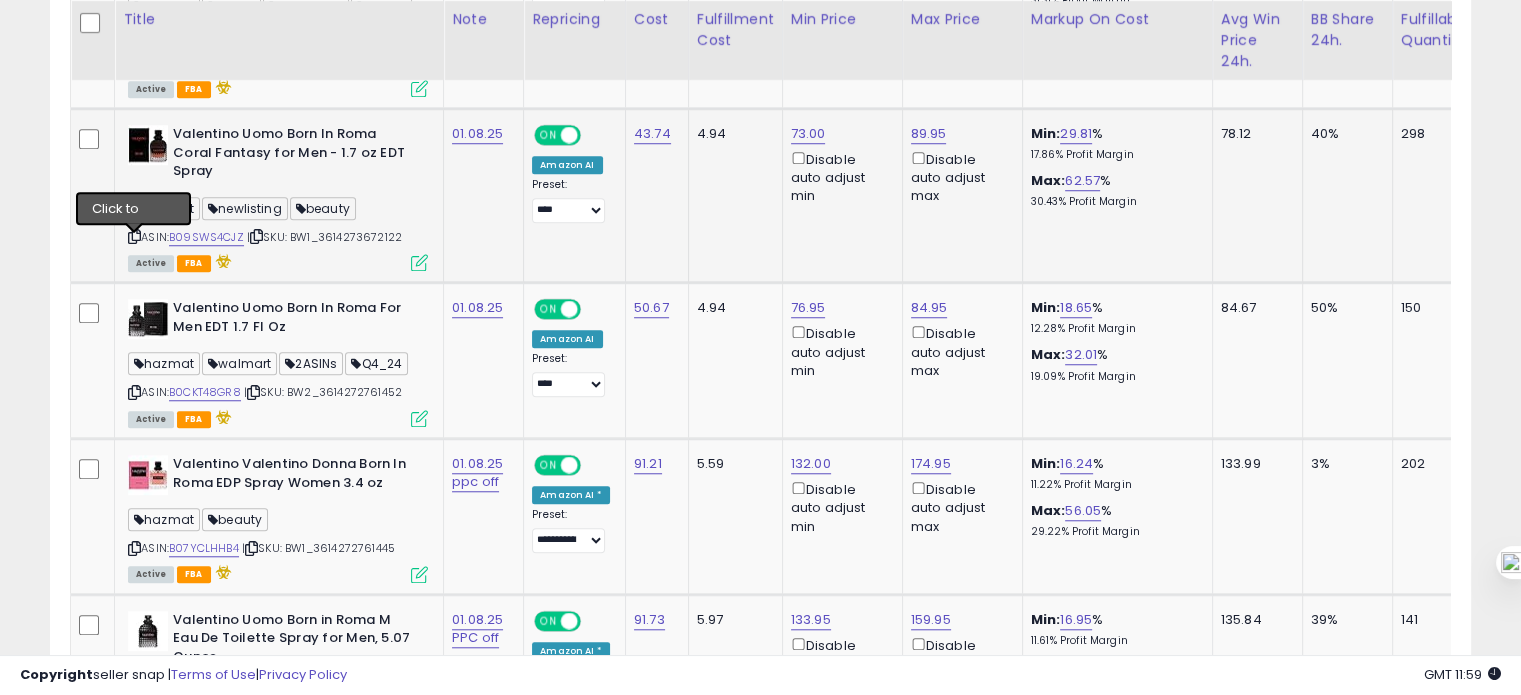 click at bounding box center (134, 236) 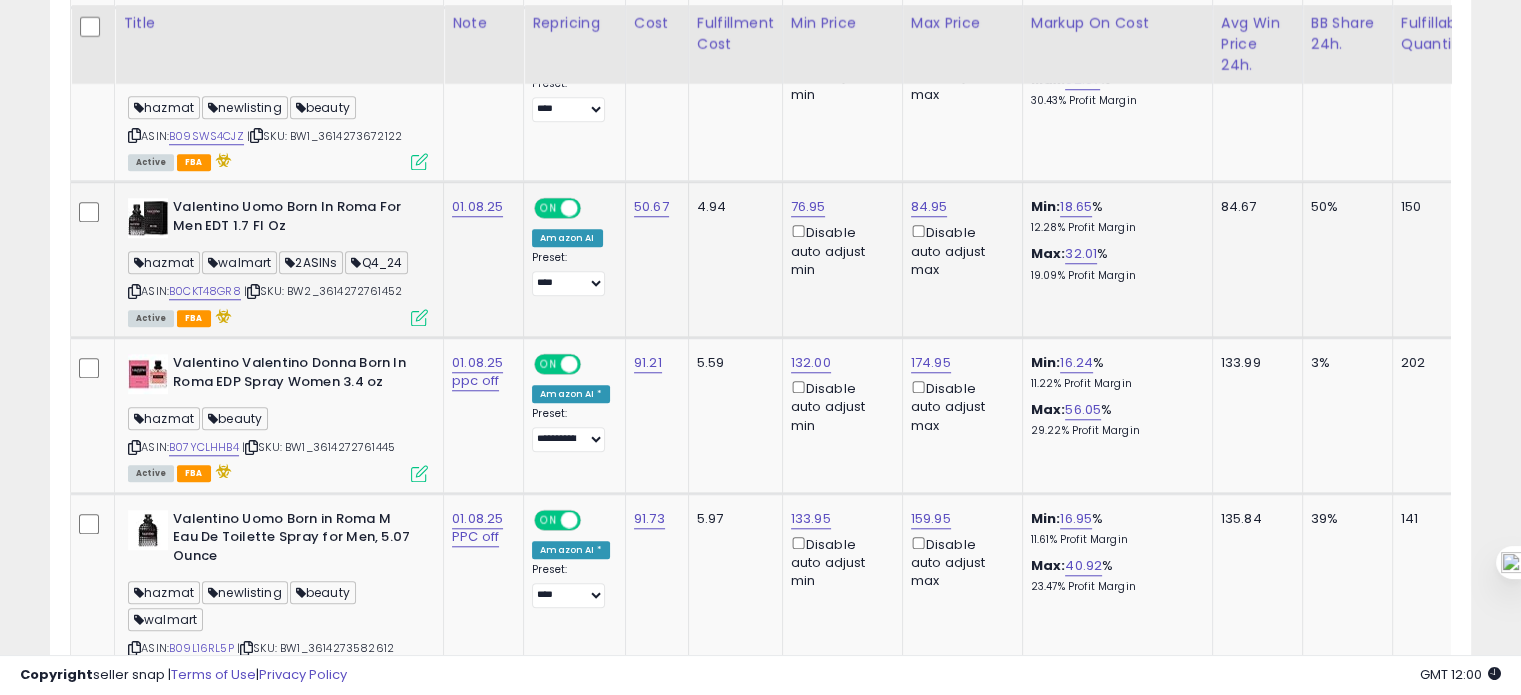 scroll, scrollTop: 1715, scrollLeft: 0, axis: vertical 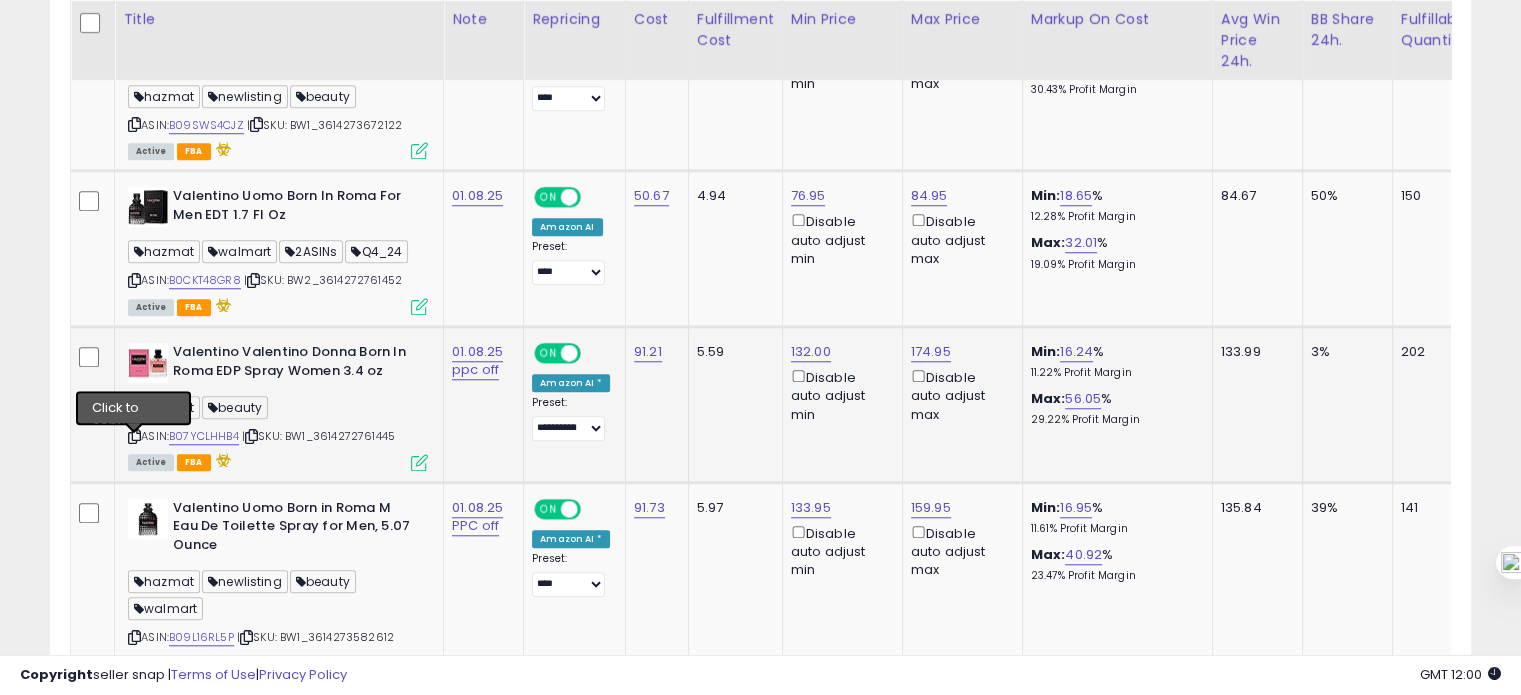 click at bounding box center [134, 436] 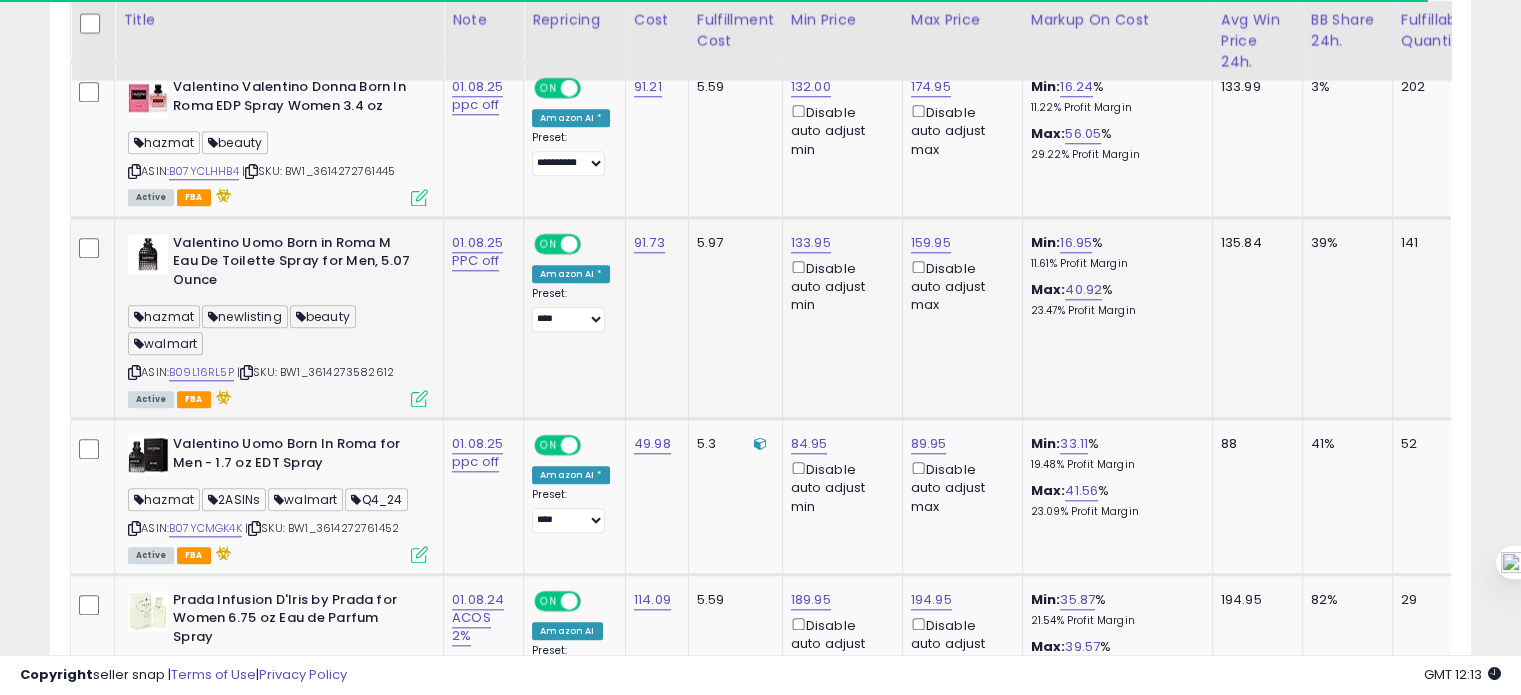 scroll, scrollTop: 1982, scrollLeft: 0, axis: vertical 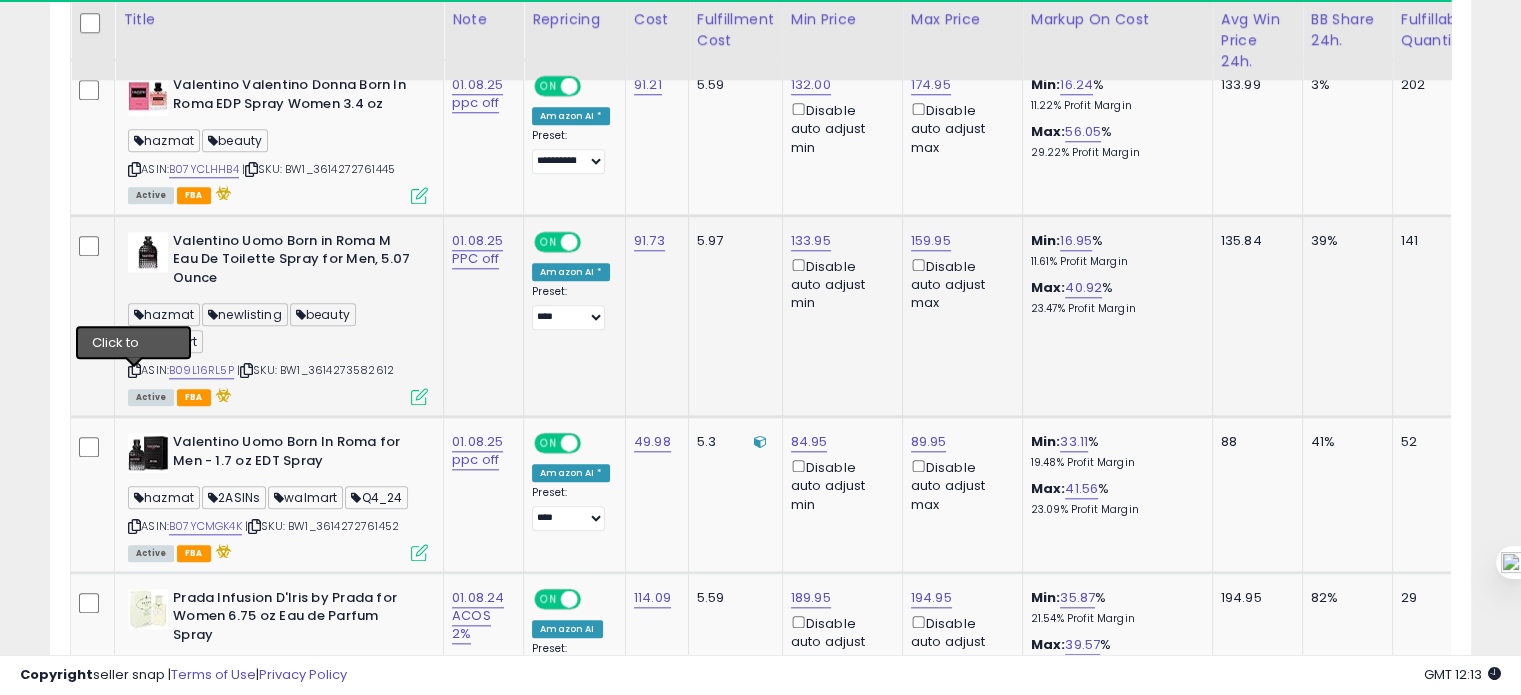 click at bounding box center [134, 370] 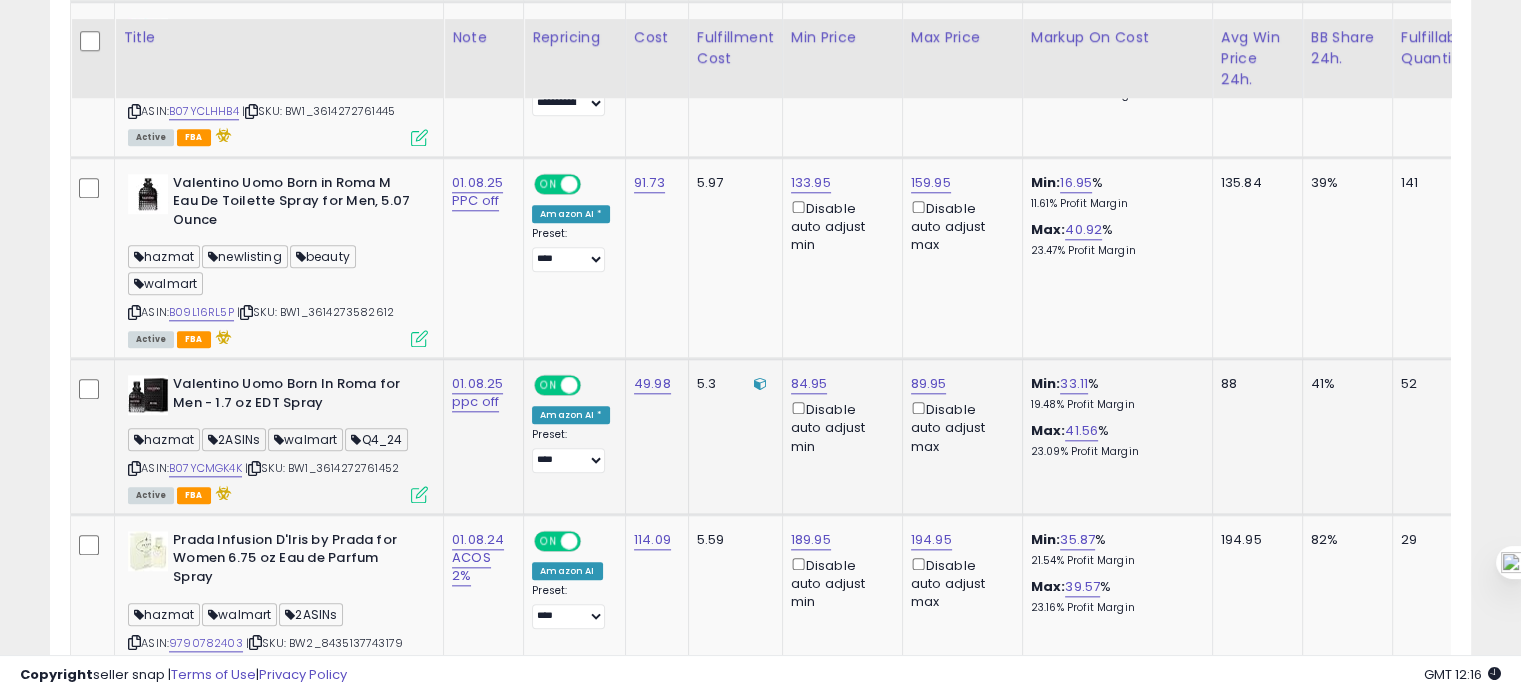 scroll, scrollTop: 2068, scrollLeft: 0, axis: vertical 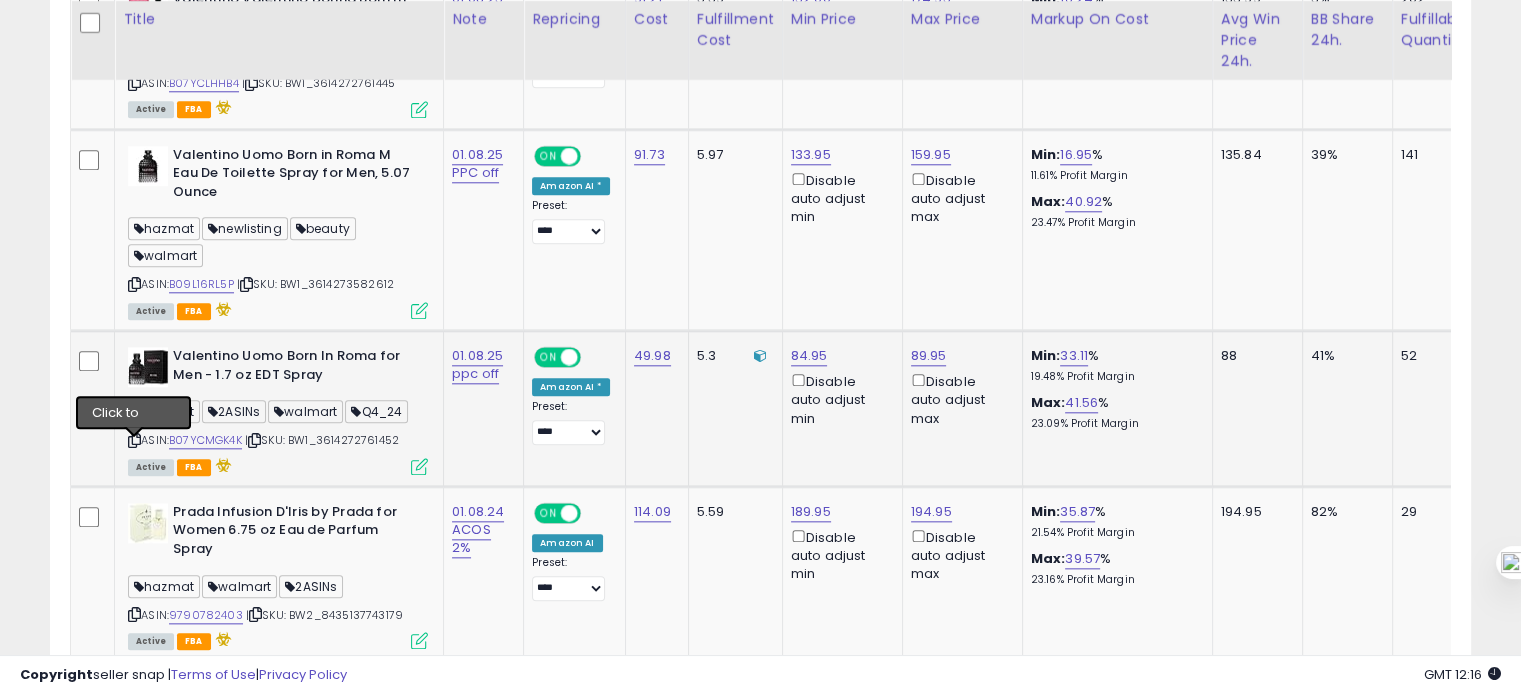 click at bounding box center (134, 440) 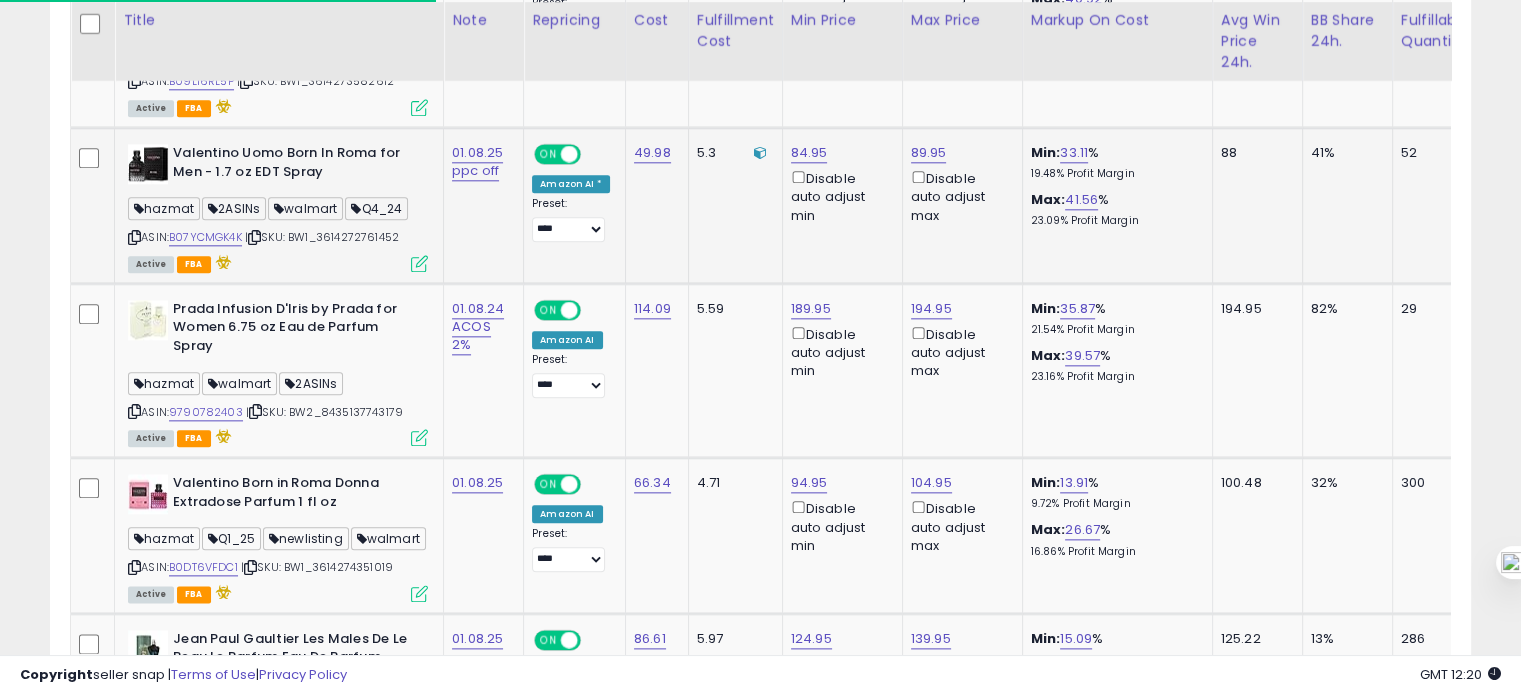 scroll, scrollTop: 2272, scrollLeft: 0, axis: vertical 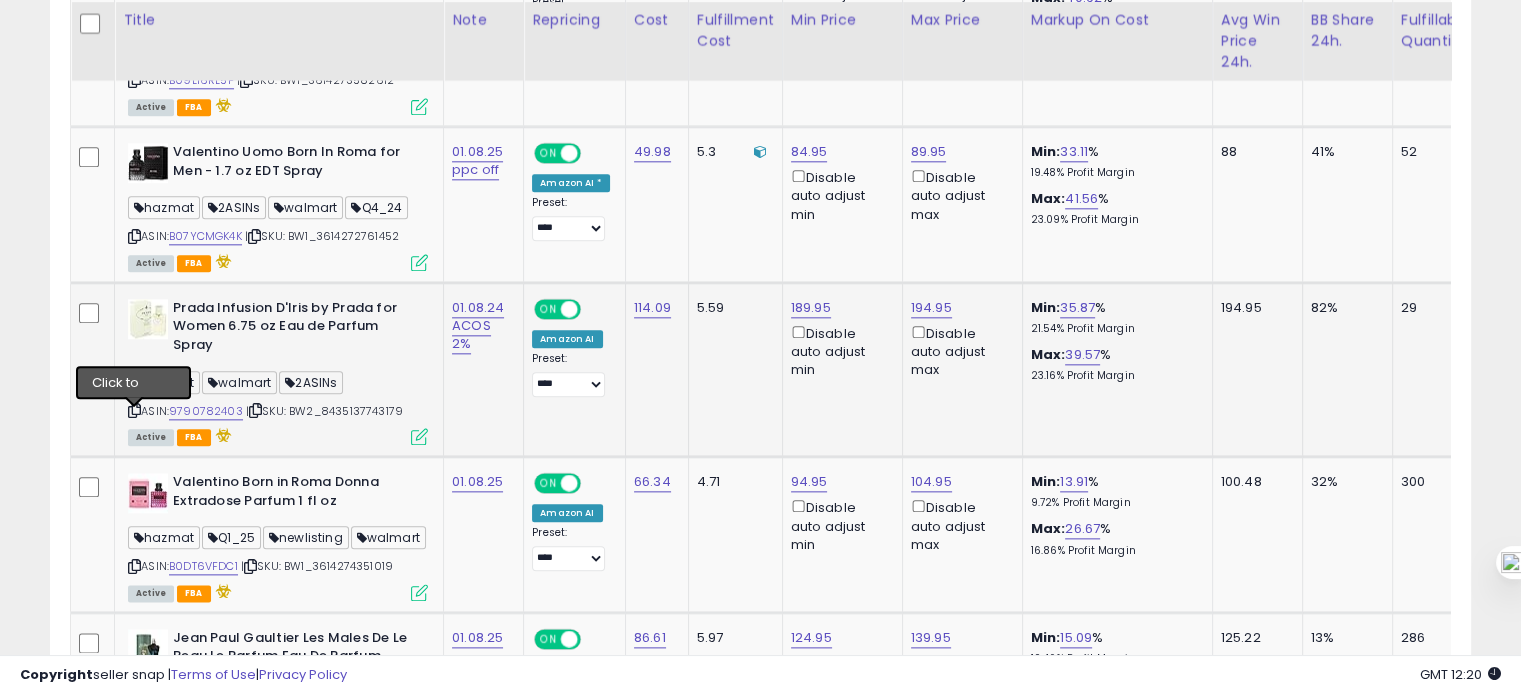 click at bounding box center [134, 410] 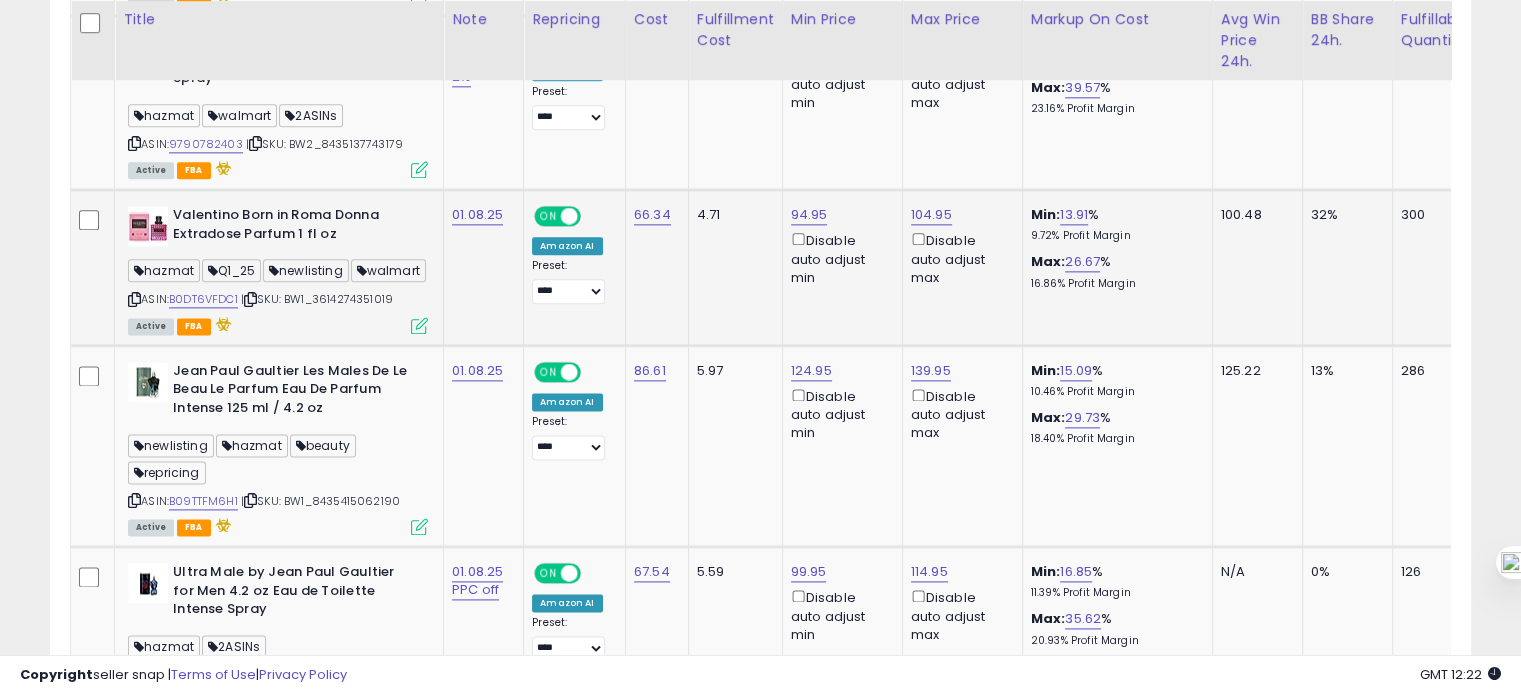 scroll, scrollTop: 2540, scrollLeft: 0, axis: vertical 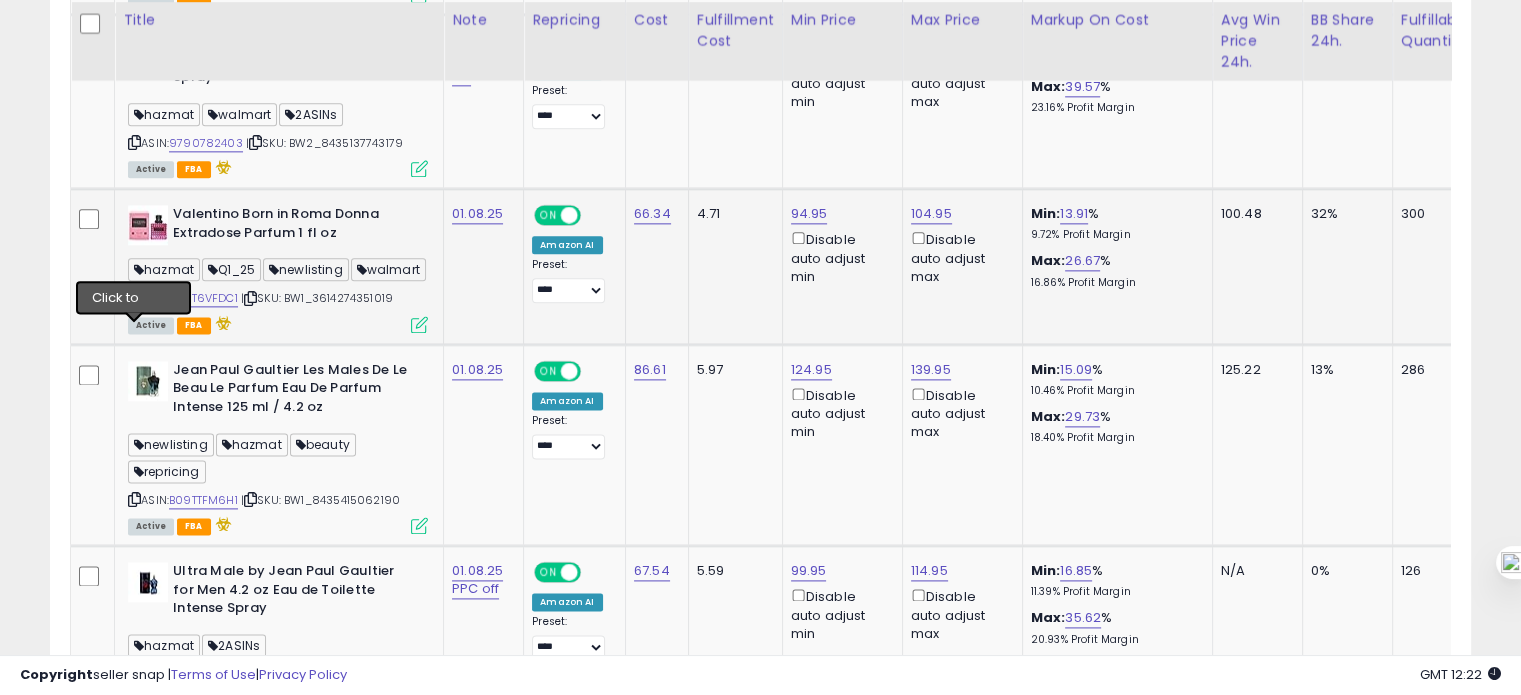 click at bounding box center (134, 298) 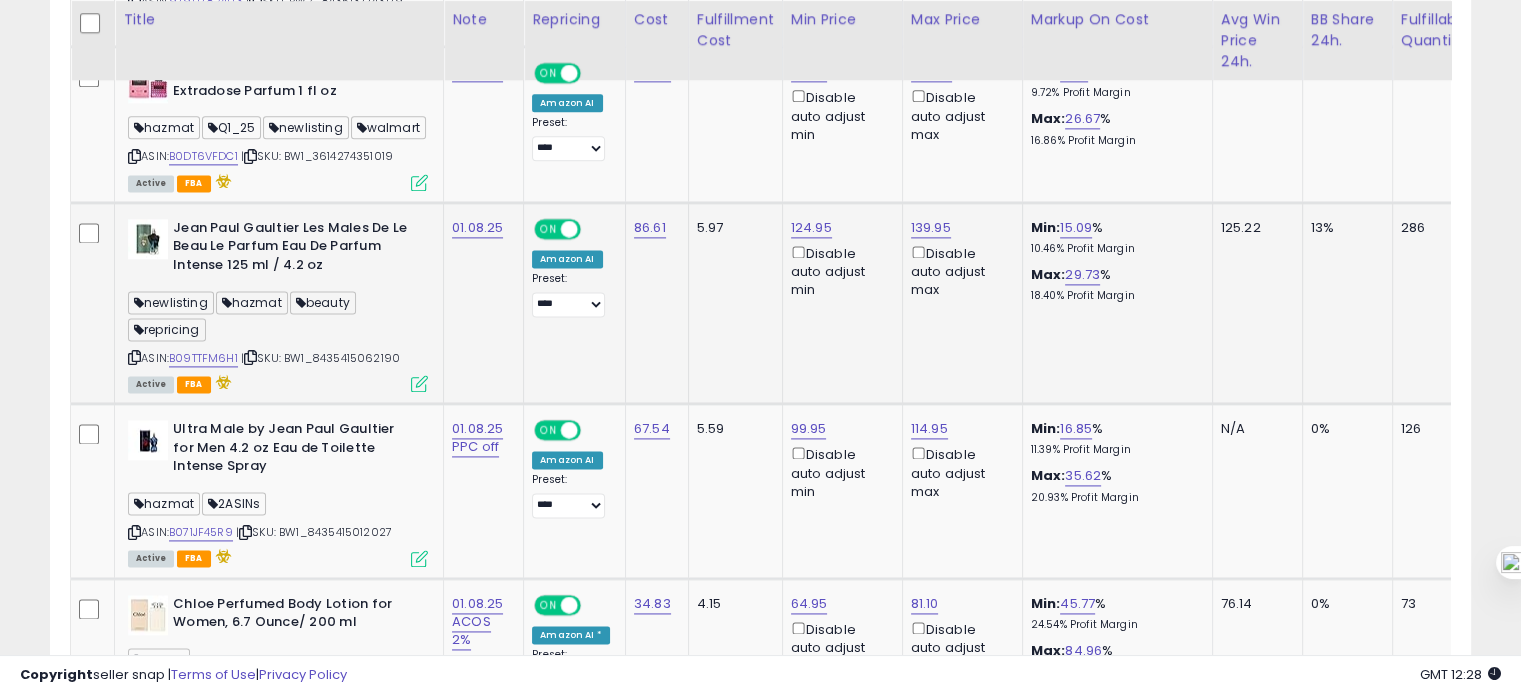 scroll, scrollTop: 2683, scrollLeft: 0, axis: vertical 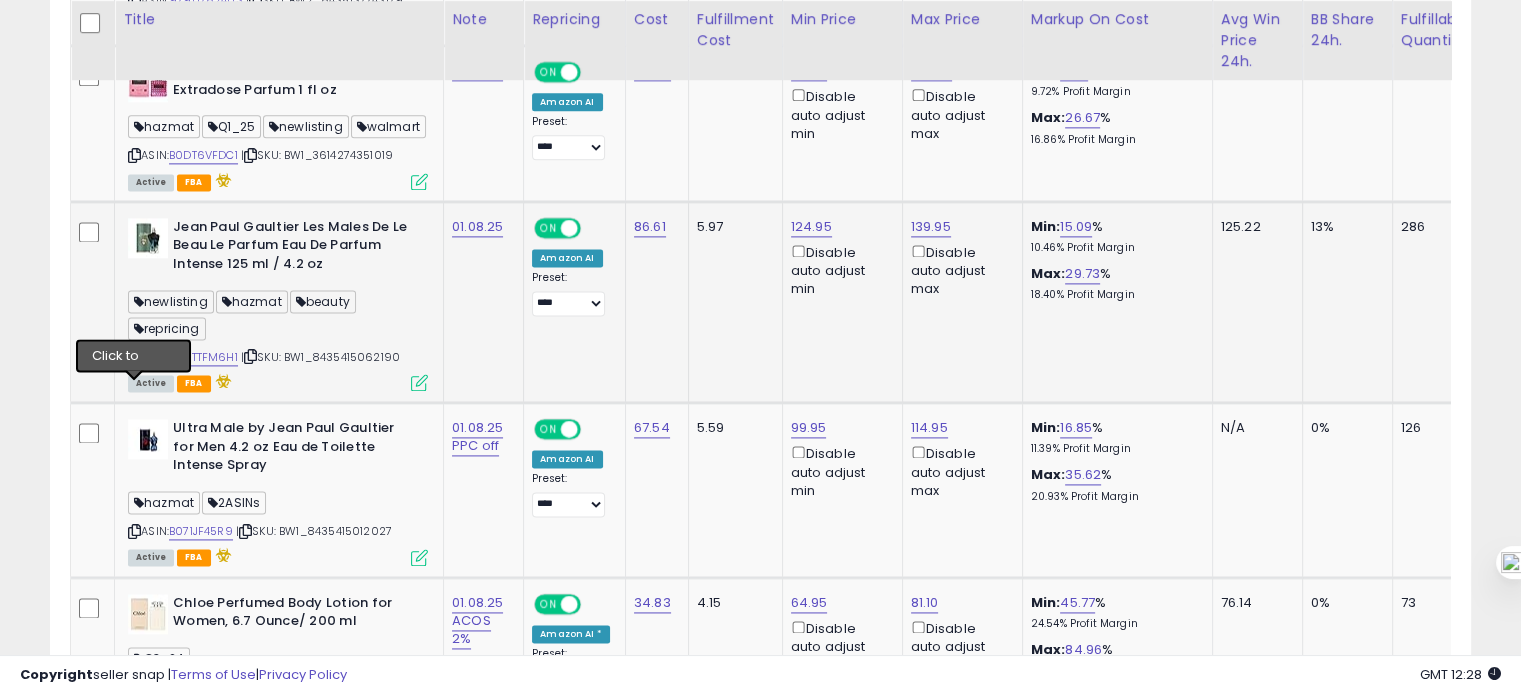 click at bounding box center [134, 356] 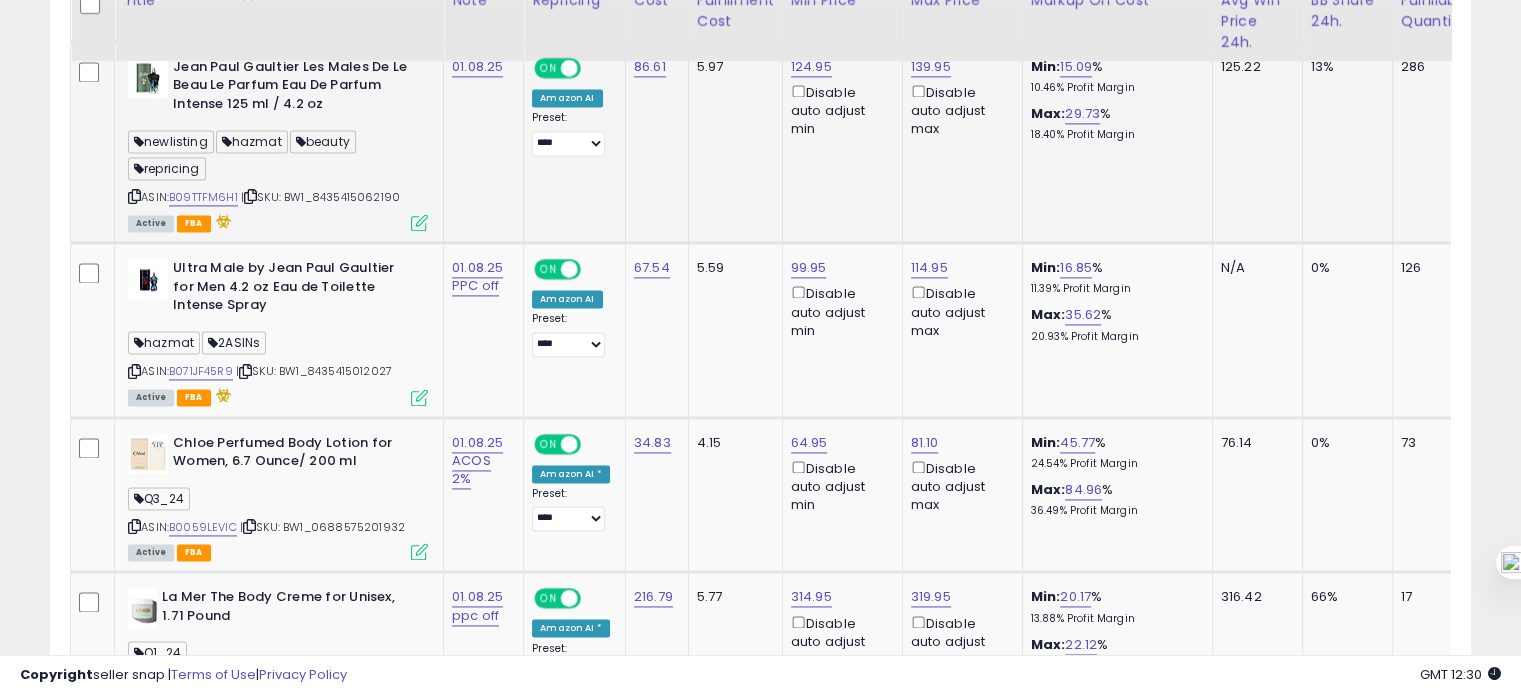scroll, scrollTop: 2844, scrollLeft: 0, axis: vertical 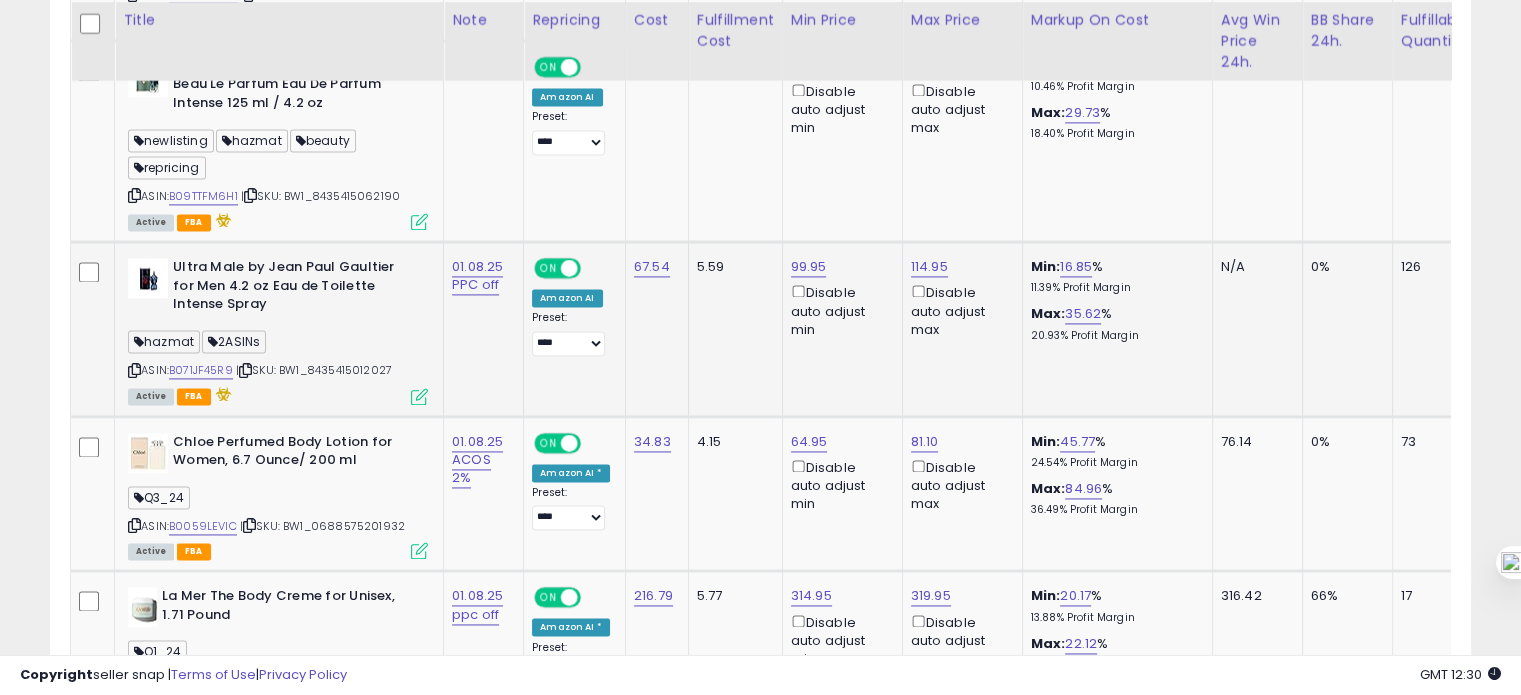 click at bounding box center [134, 370] 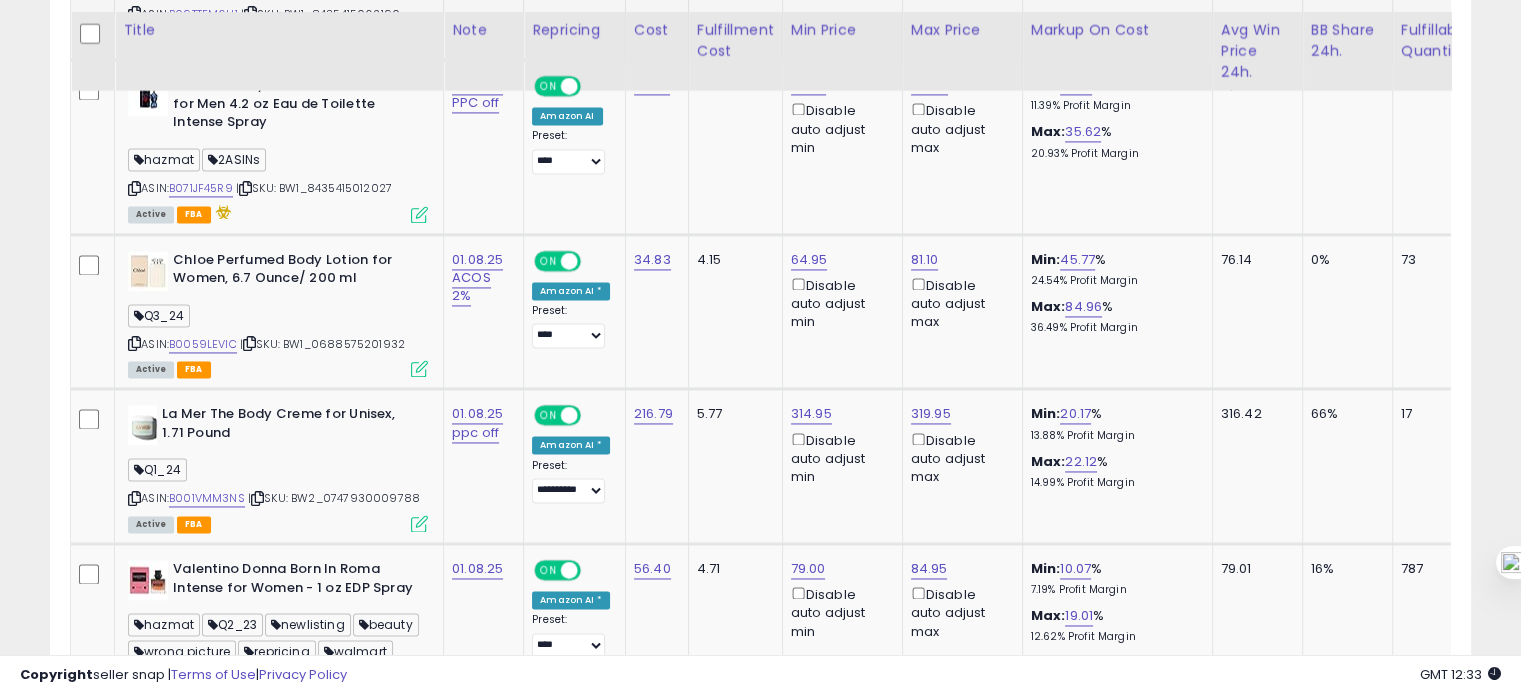 scroll, scrollTop: 3036, scrollLeft: 0, axis: vertical 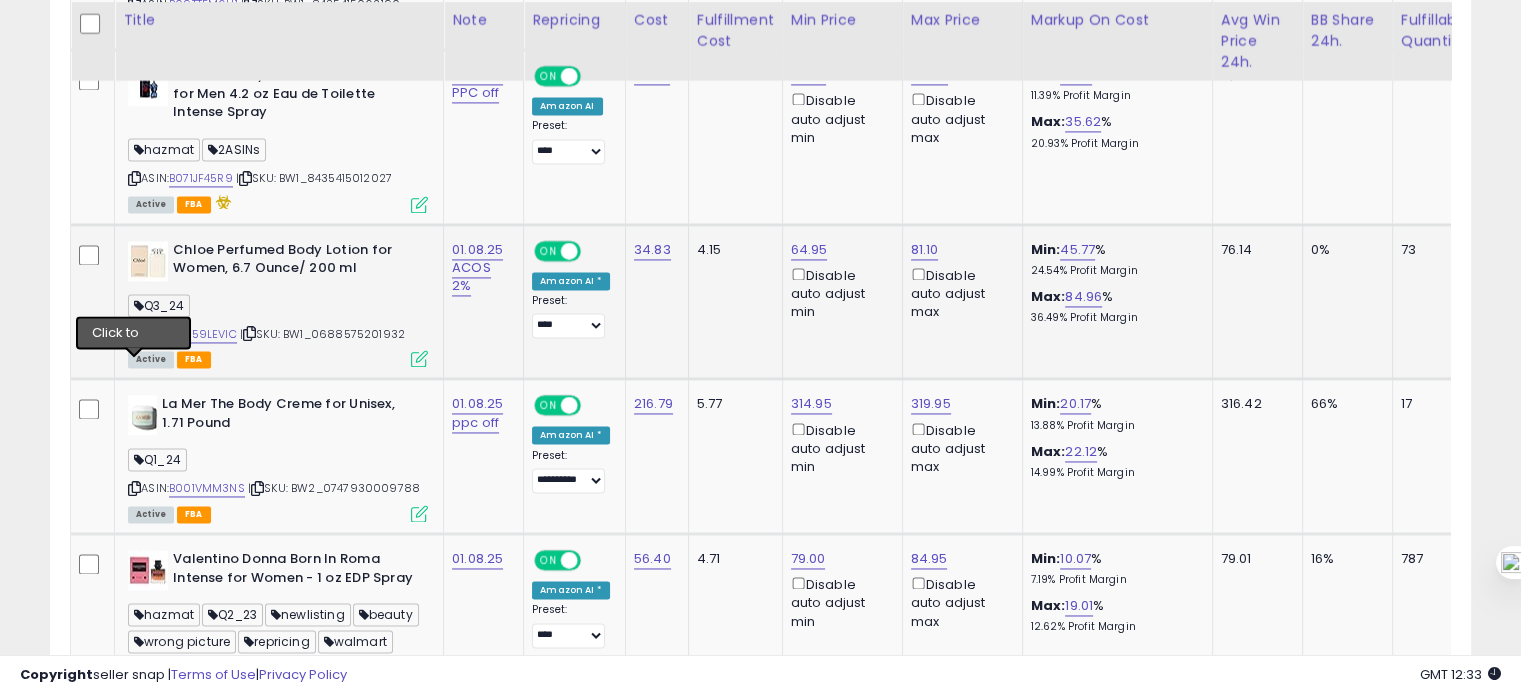 click at bounding box center (134, 333) 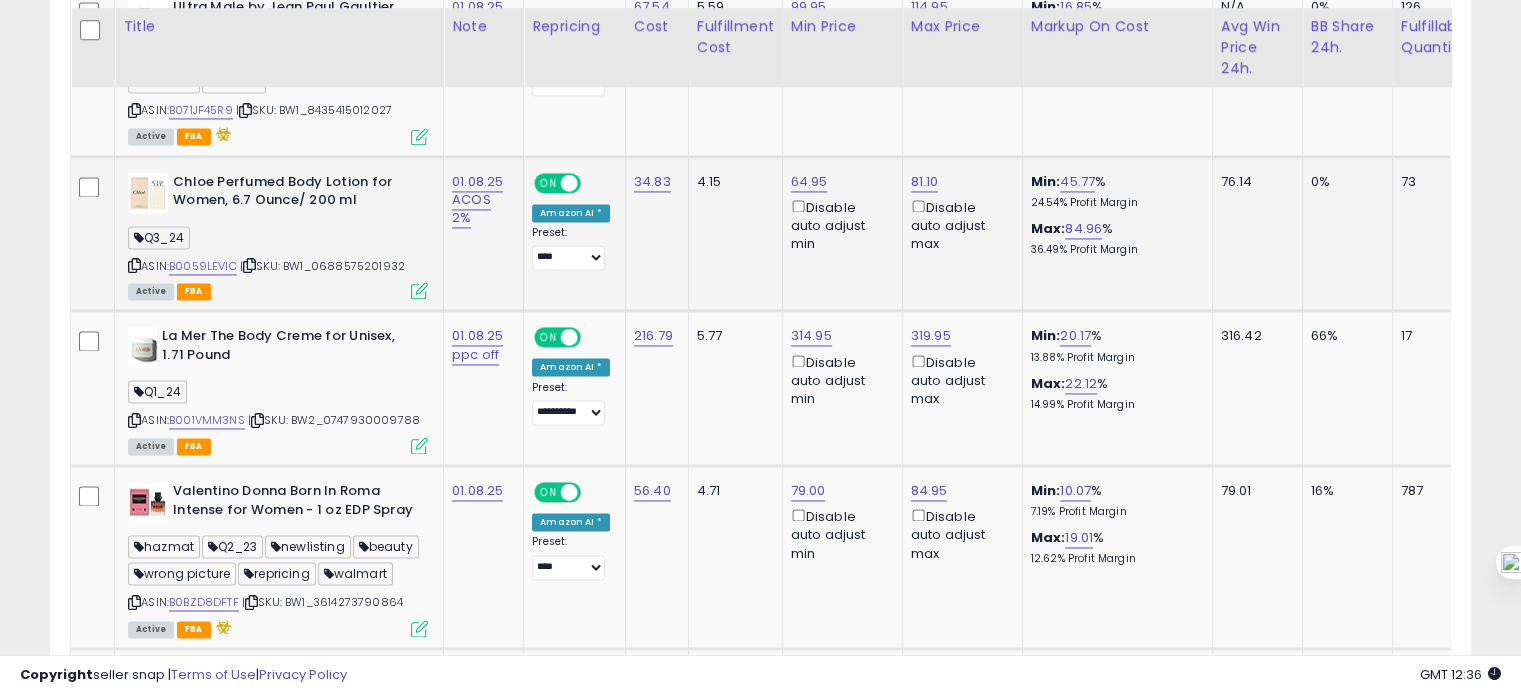 scroll, scrollTop: 3116, scrollLeft: 0, axis: vertical 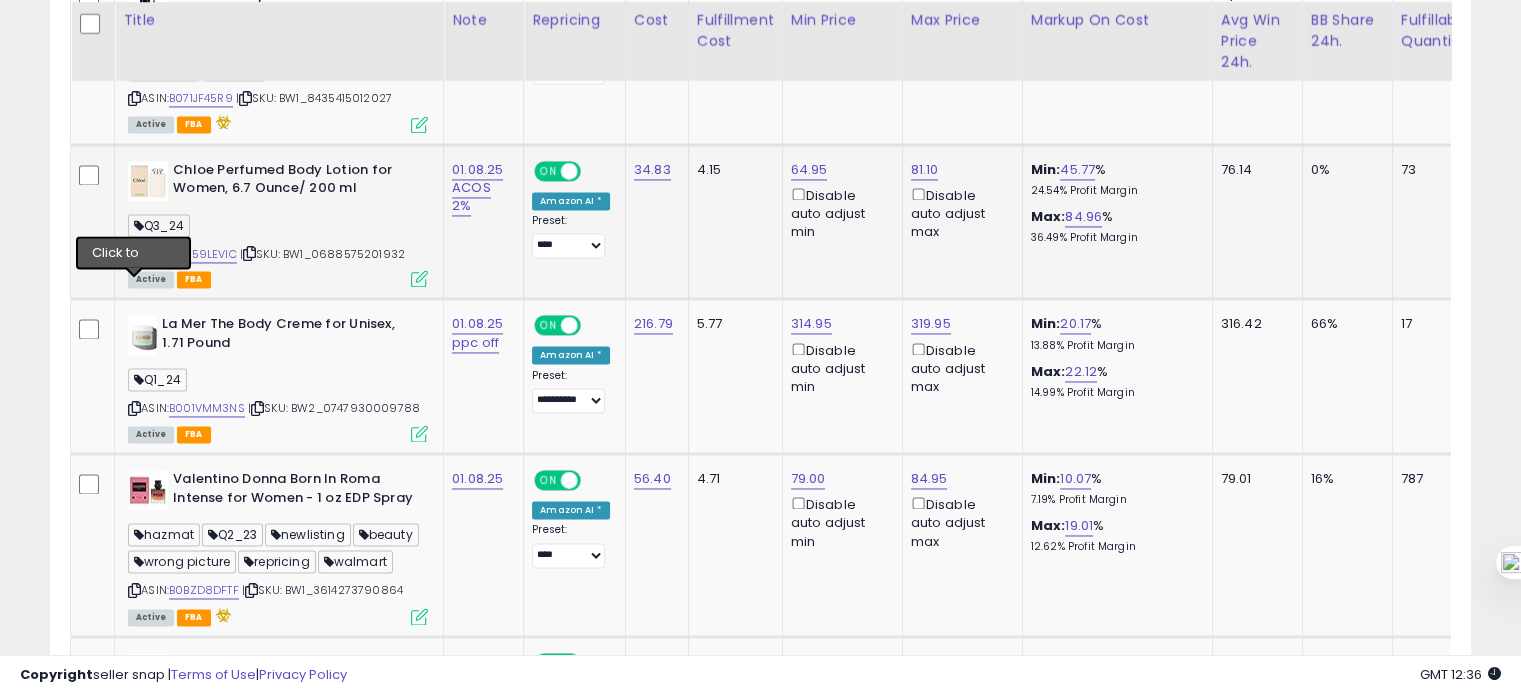 click at bounding box center (134, 253) 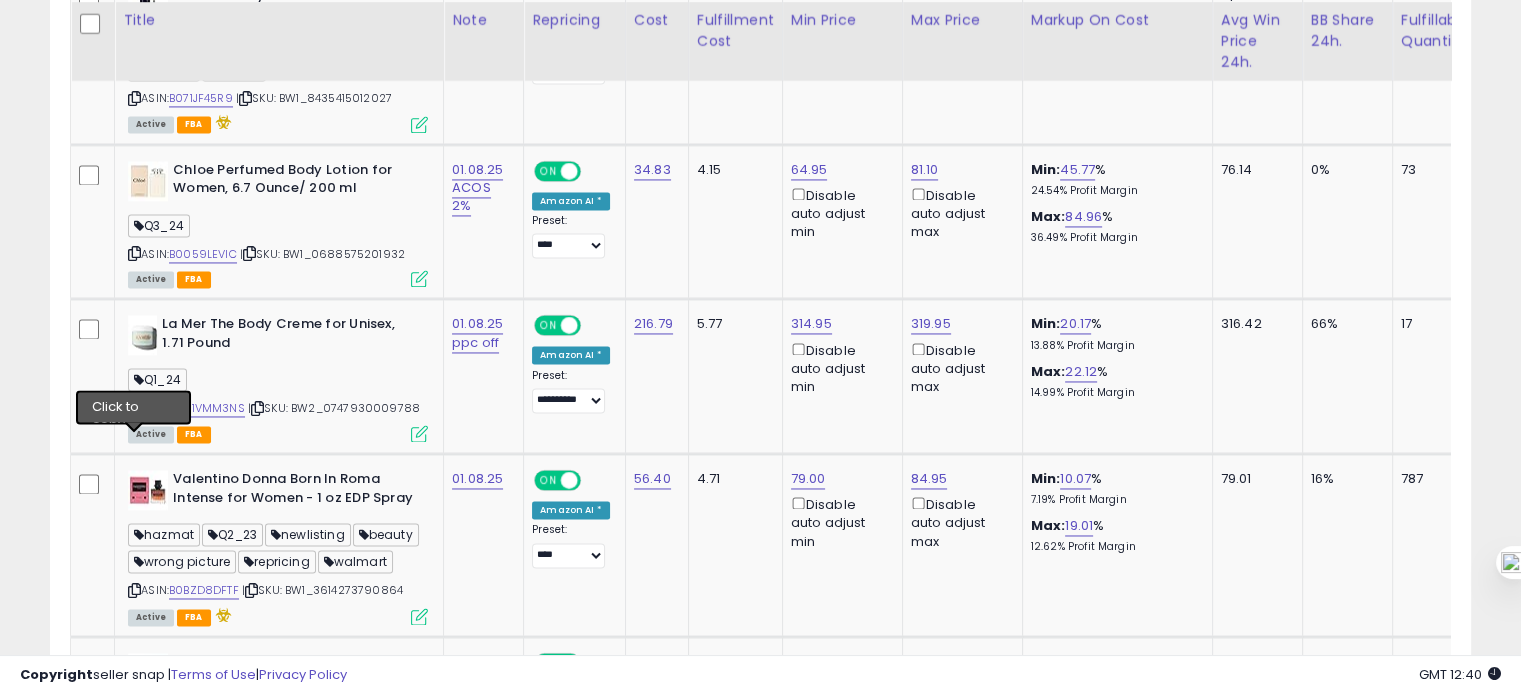 drag, startPoint x: 136, startPoint y: 439, endPoint x: 343, endPoint y: -121, distance: 597.0335 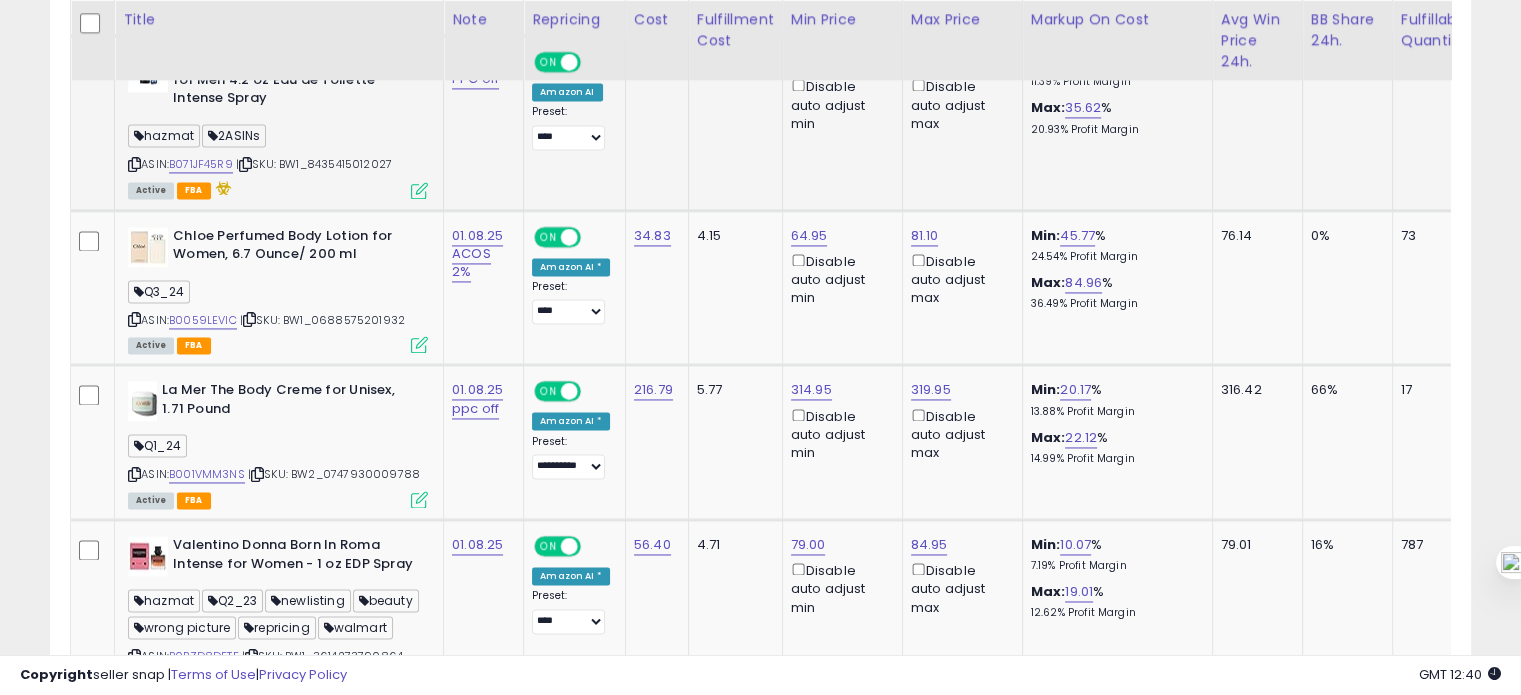 scroll, scrollTop: 3055, scrollLeft: 0, axis: vertical 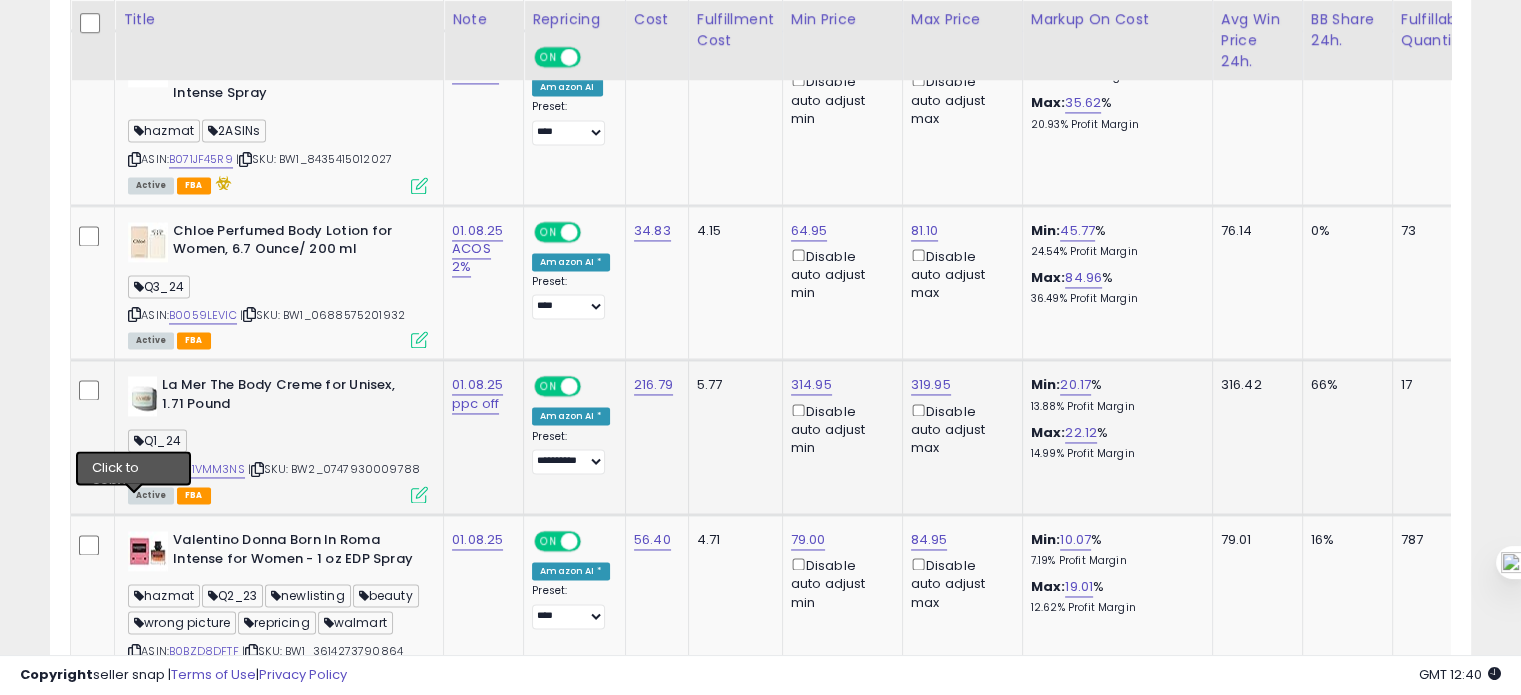 click at bounding box center [134, 469] 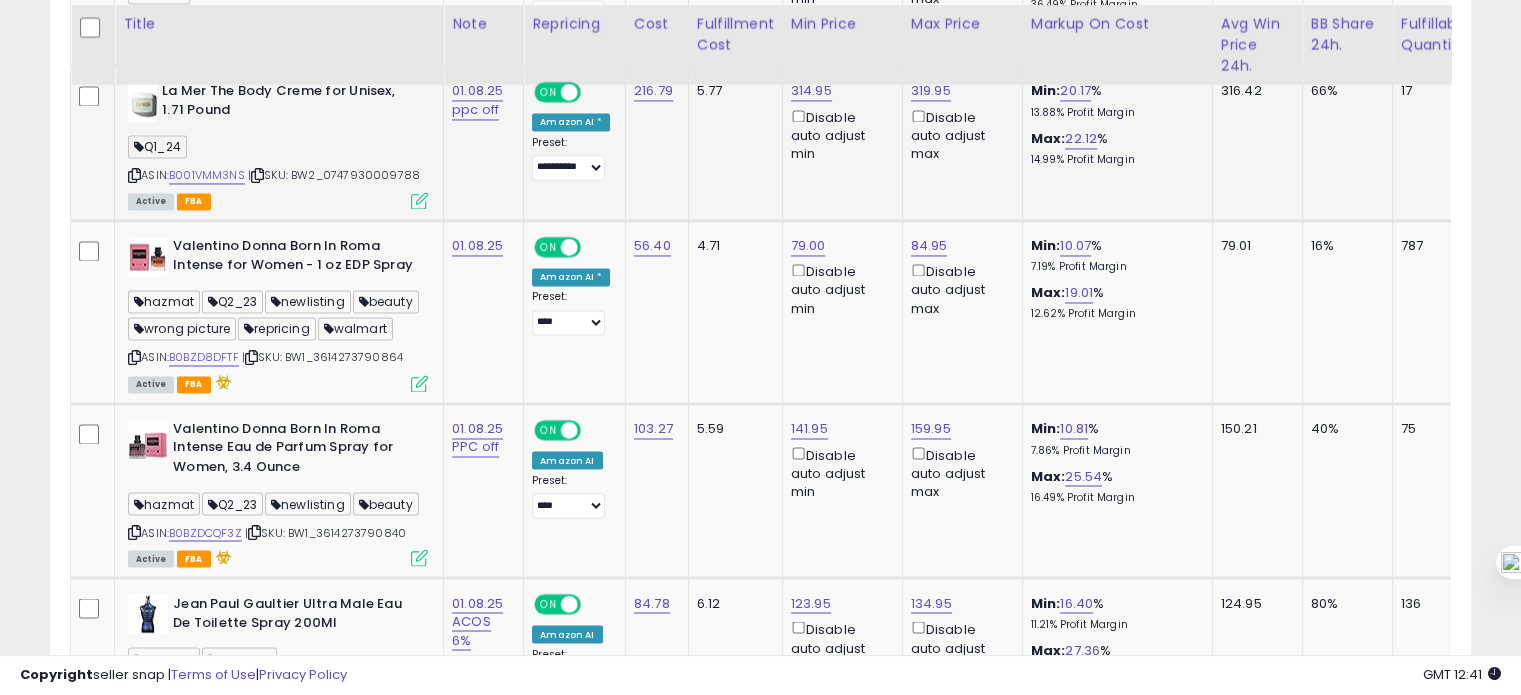 scroll, scrollTop: 3358, scrollLeft: 0, axis: vertical 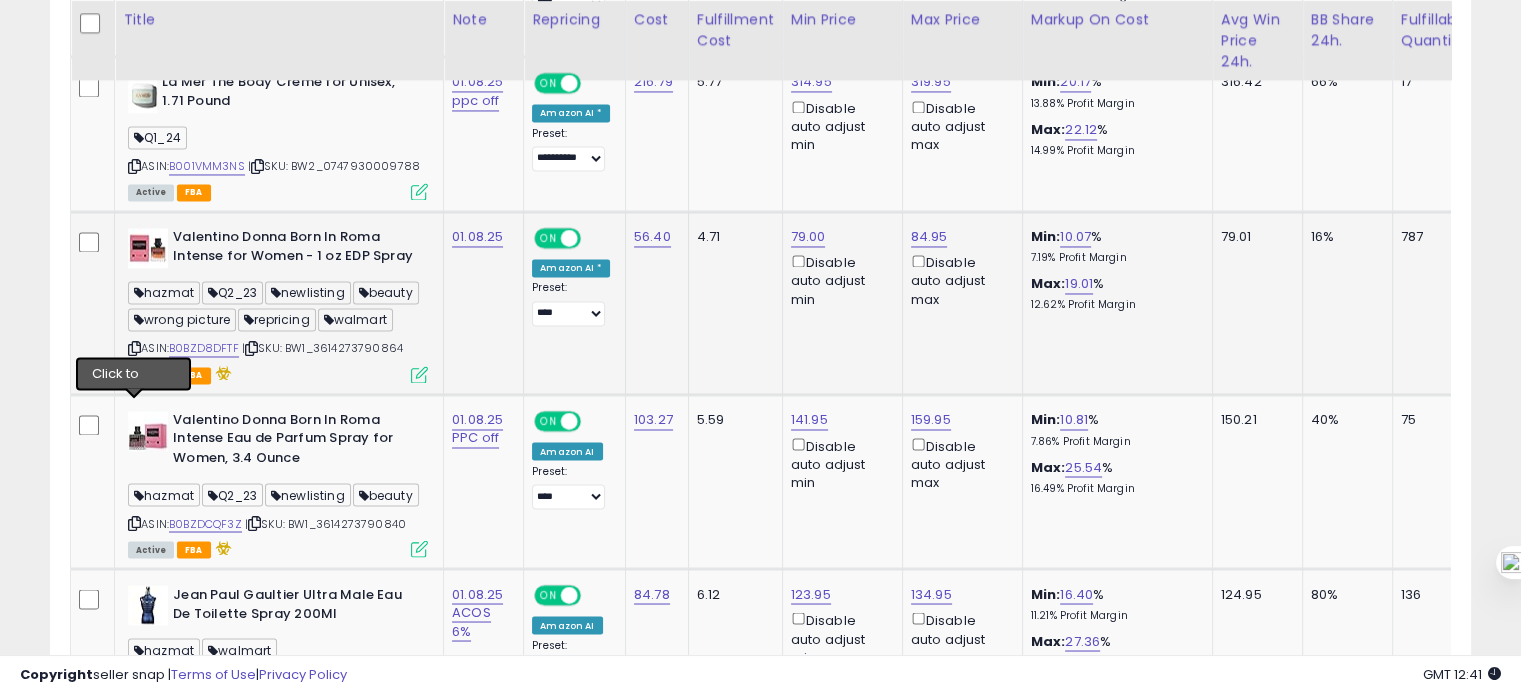 click at bounding box center (134, 348) 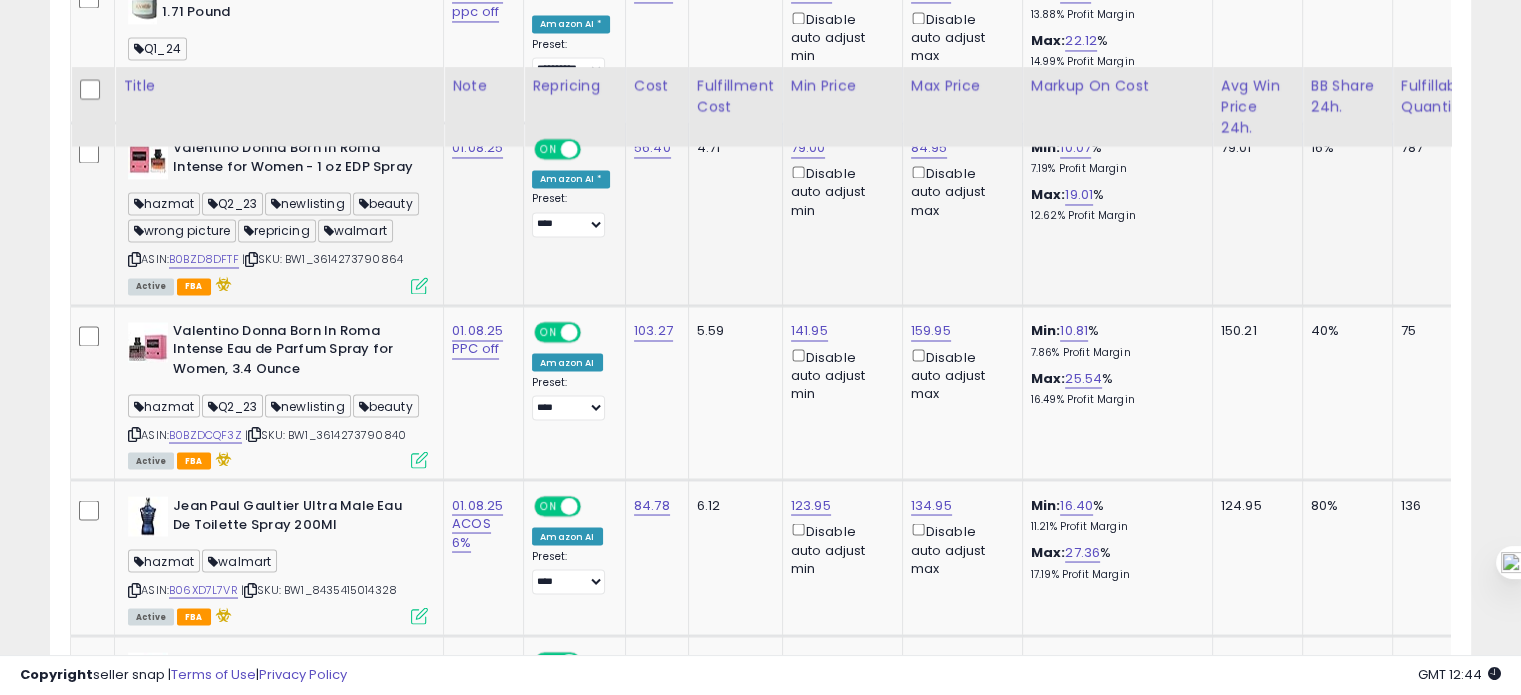 scroll, scrollTop: 3562, scrollLeft: 0, axis: vertical 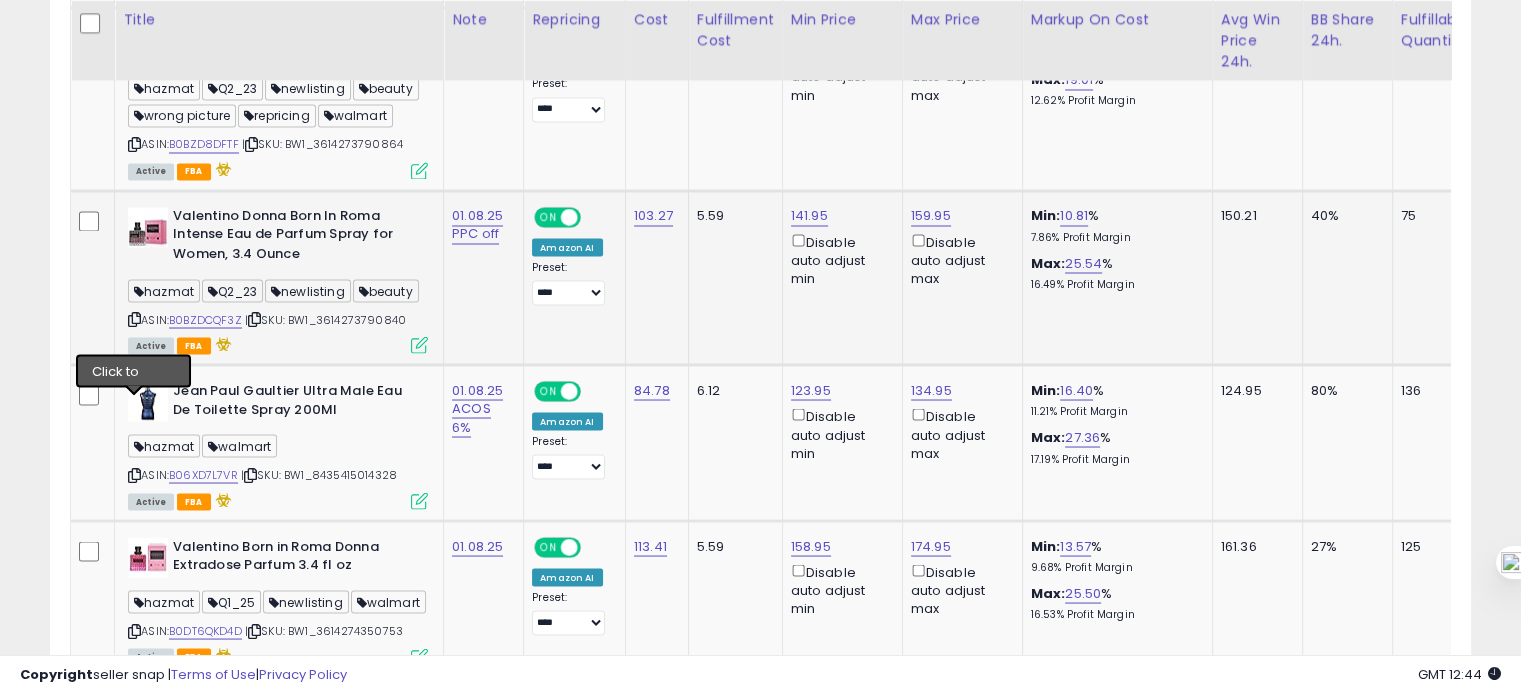 click at bounding box center (134, 318) 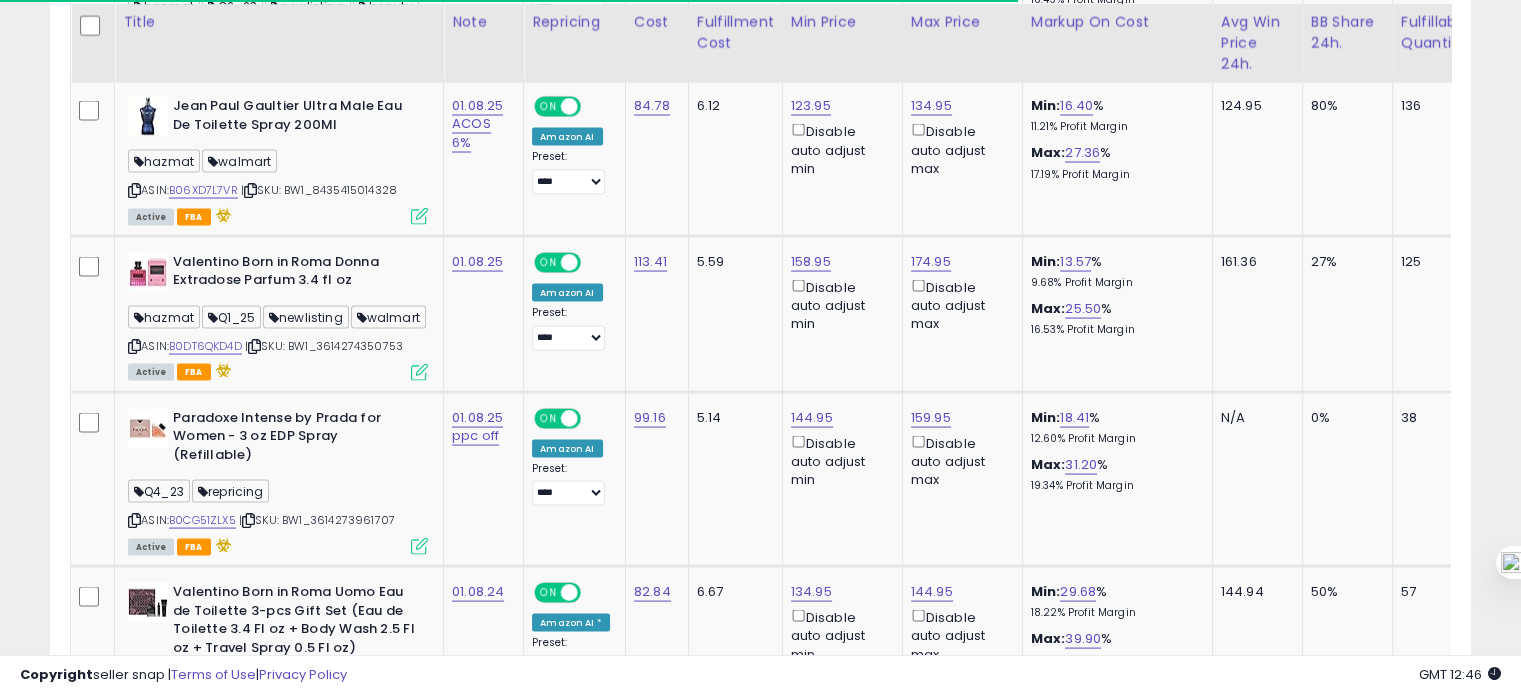 scroll, scrollTop: 3850, scrollLeft: 0, axis: vertical 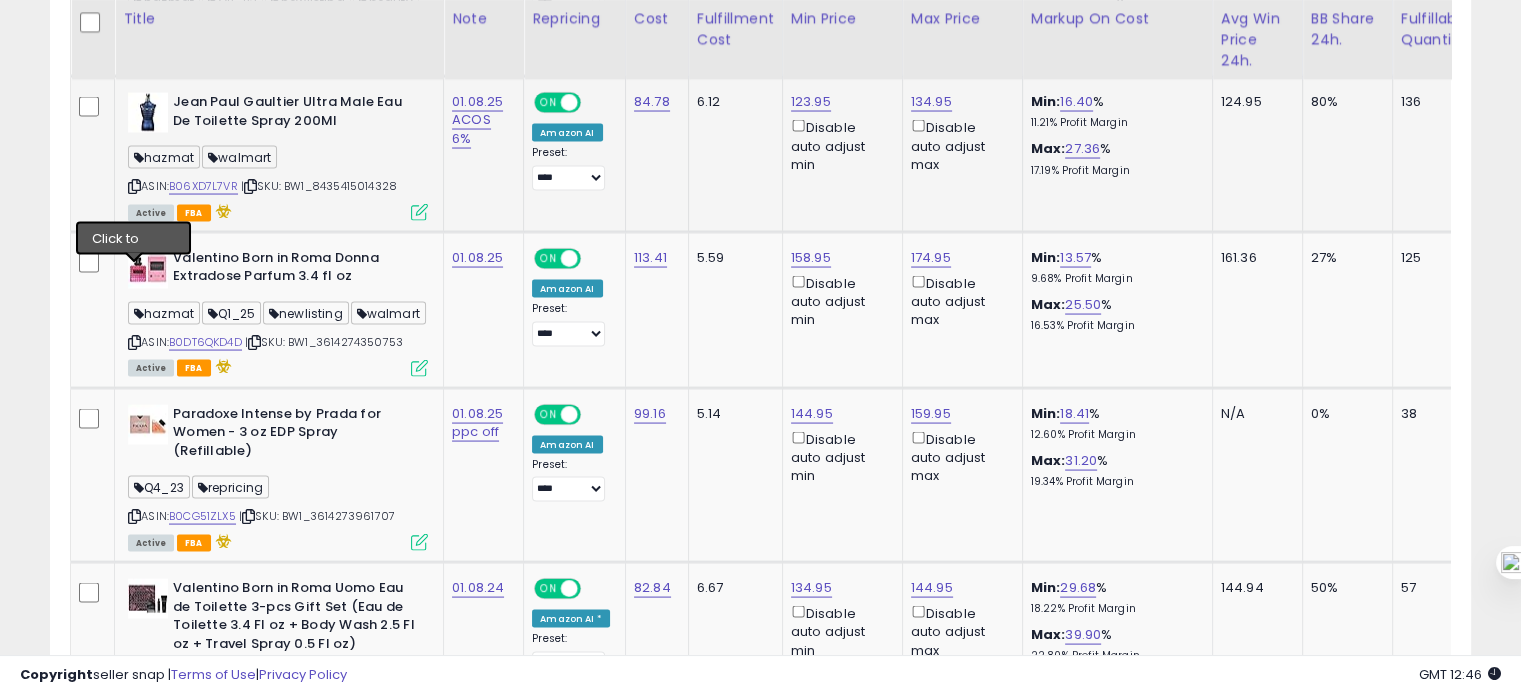 click at bounding box center (134, 186) 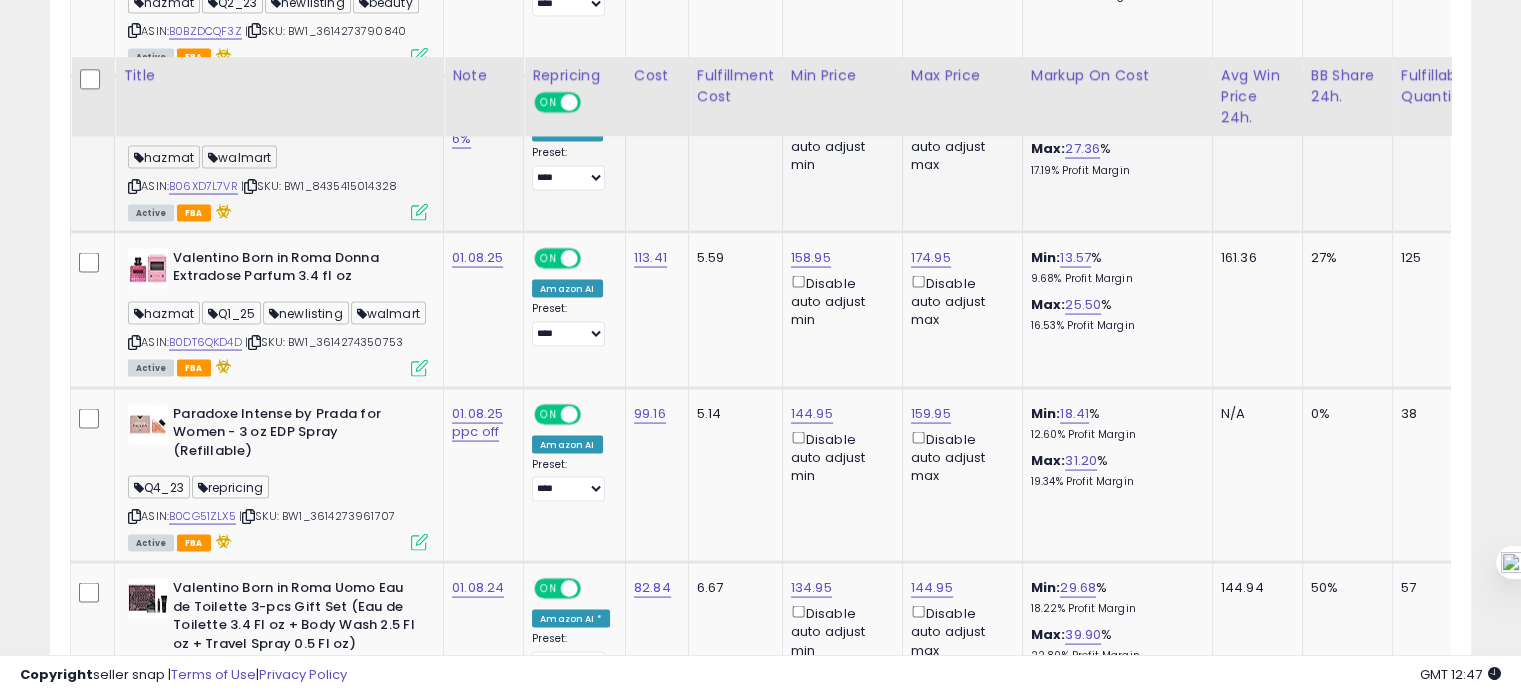 scroll, scrollTop: 3931, scrollLeft: 0, axis: vertical 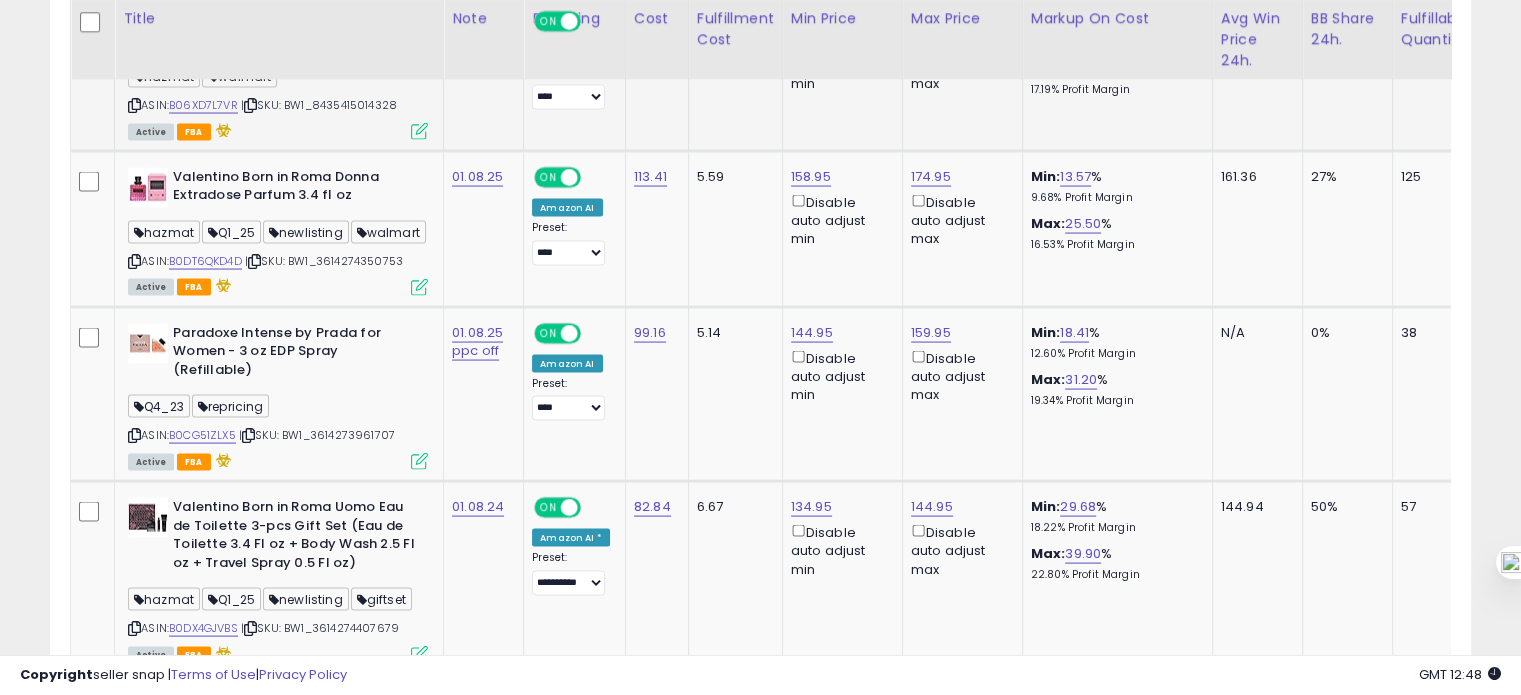 click on "01.08.25 ACOS 6%" at bounding box center [477, -2698] 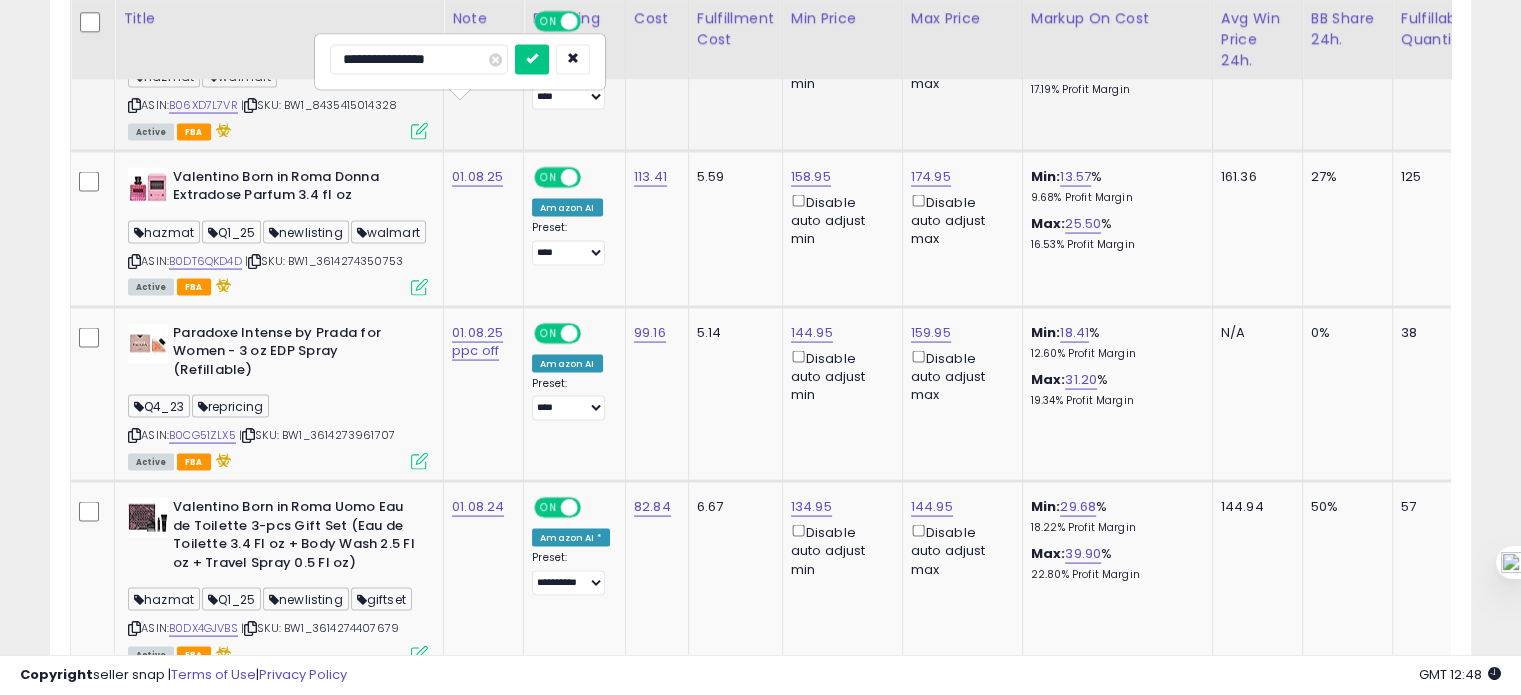 drag, startPoint x: 476, startPoint y: 54, endPoint x: 410, endPoint y: 55, distance: 66.007576 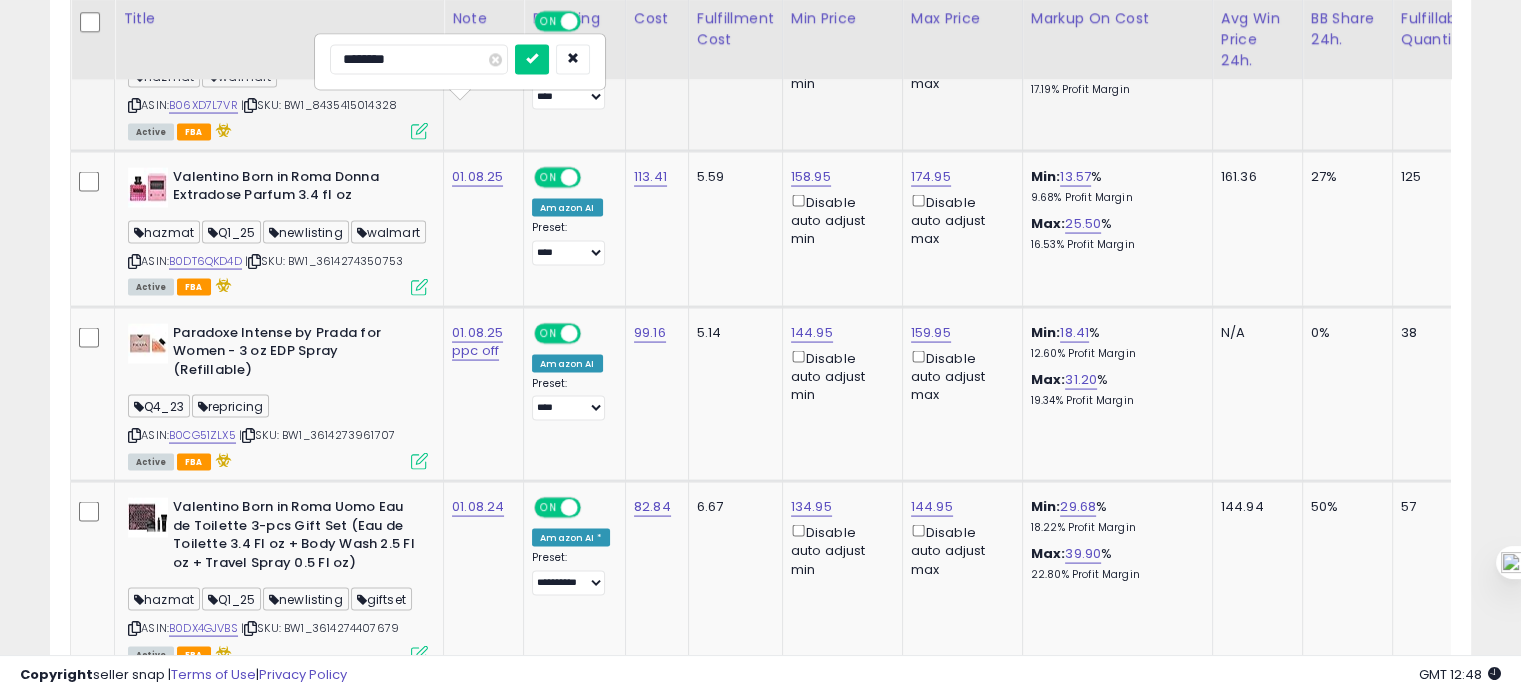 click on "********" at bounding box center (419, 60) 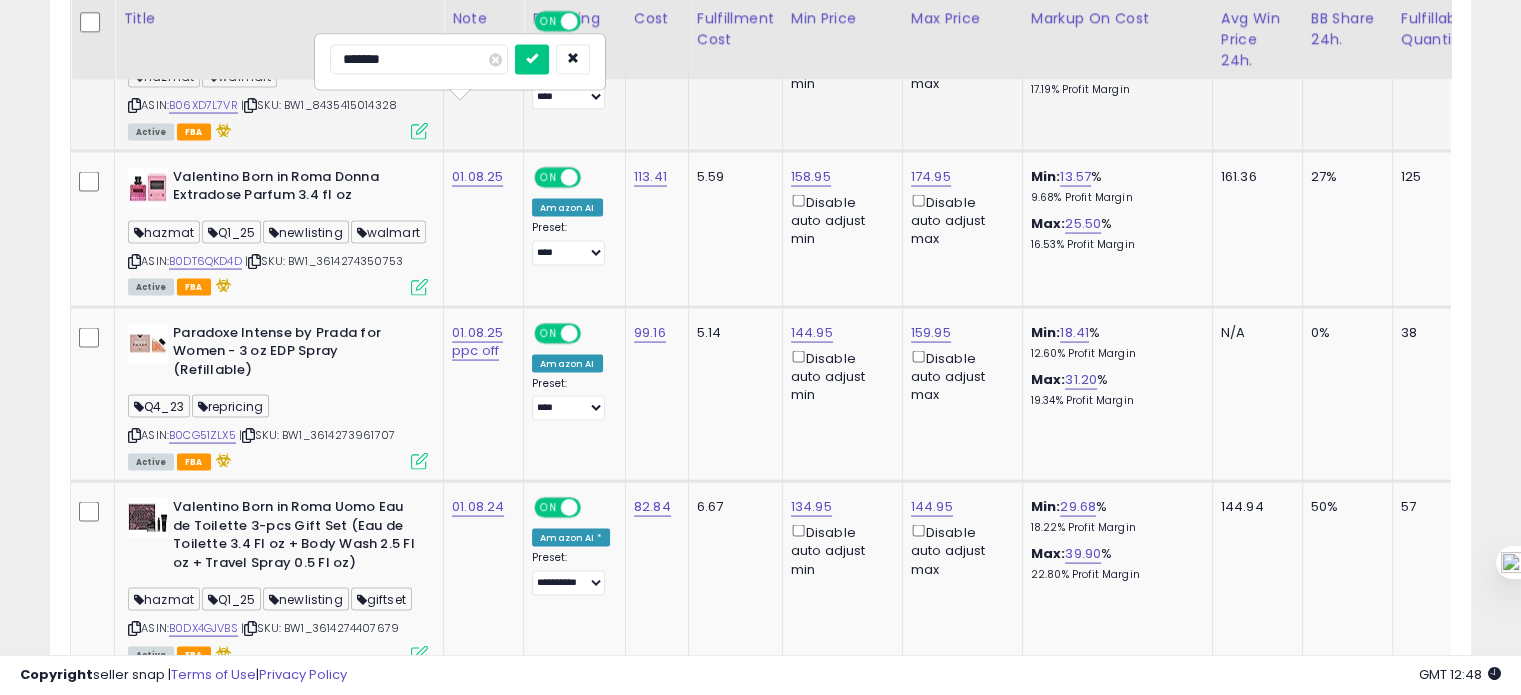 type on "********" 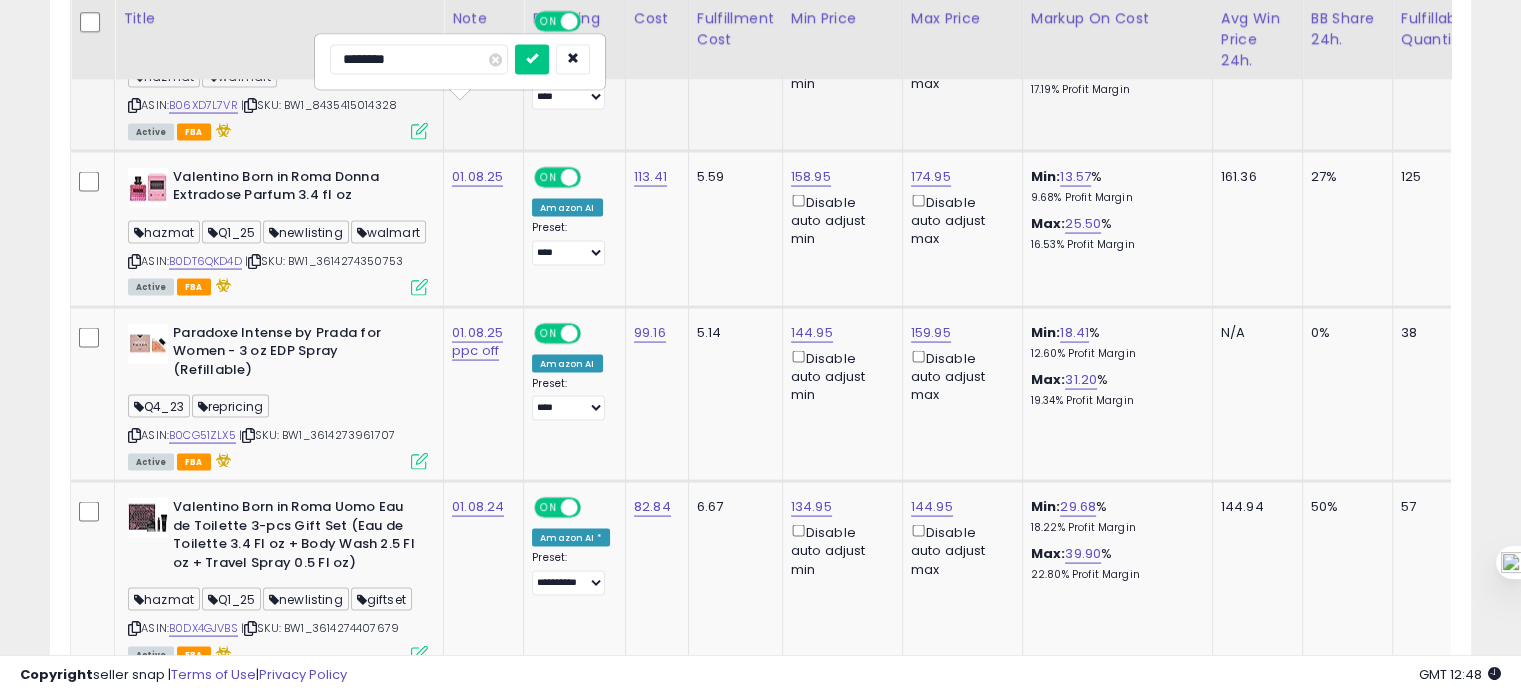 click at bounding box center (532, 60) 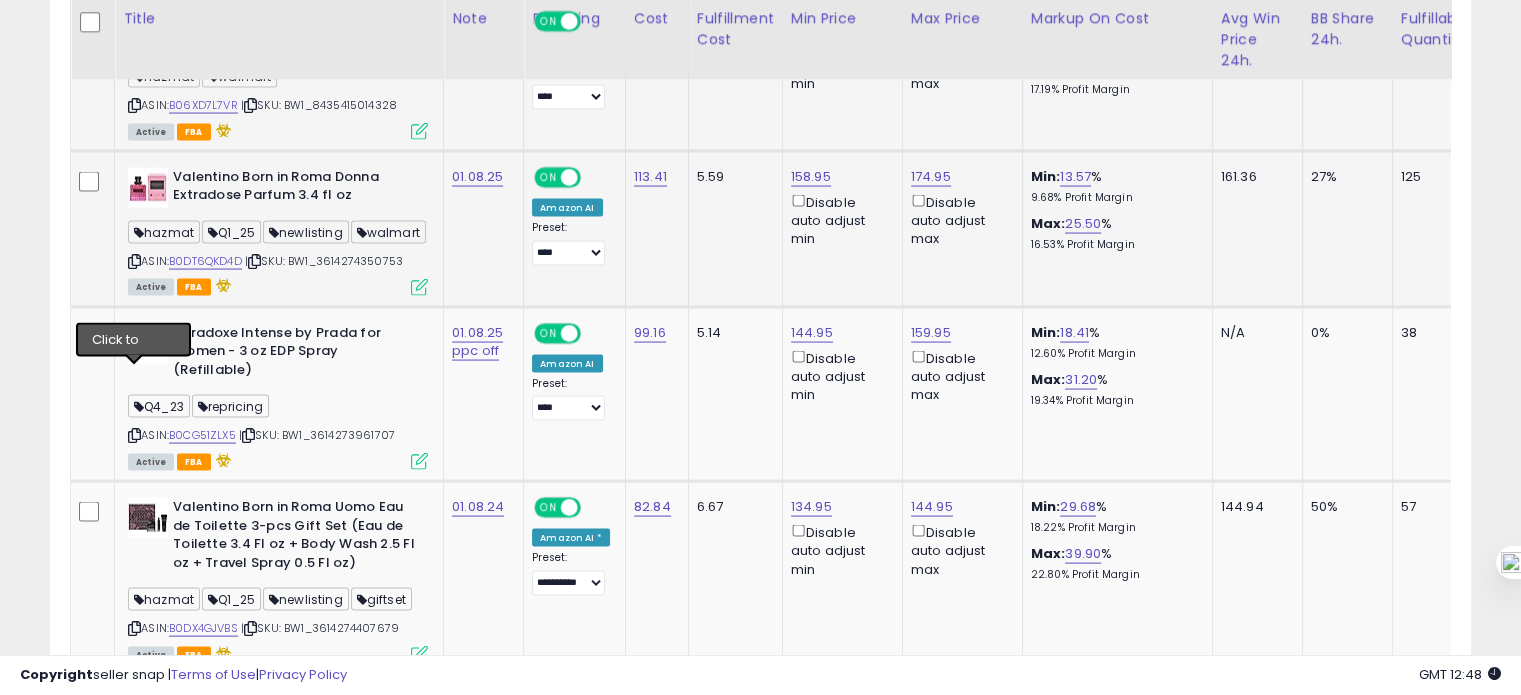 click at bounding box center [134, 261] 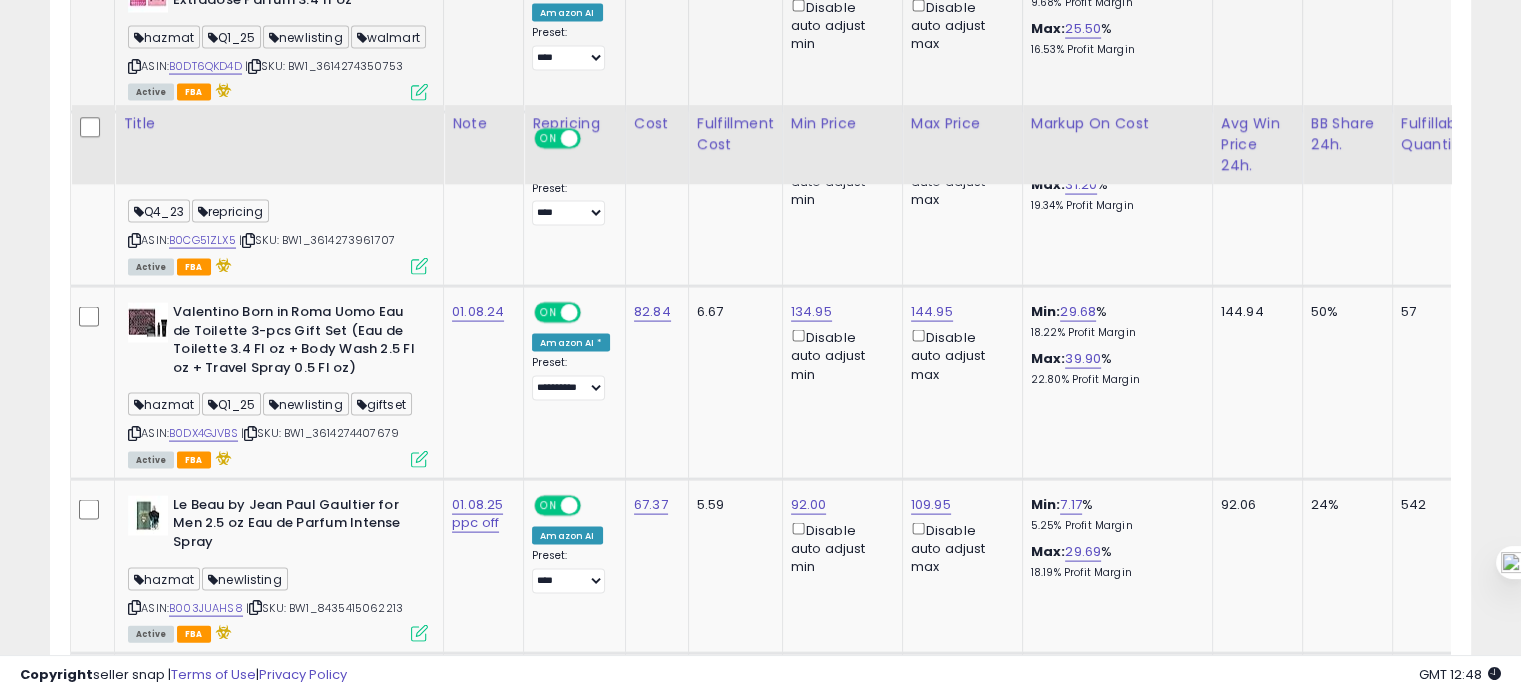 scroll, scrollTop: 4240, scrollLeft: 0, axis: vertical 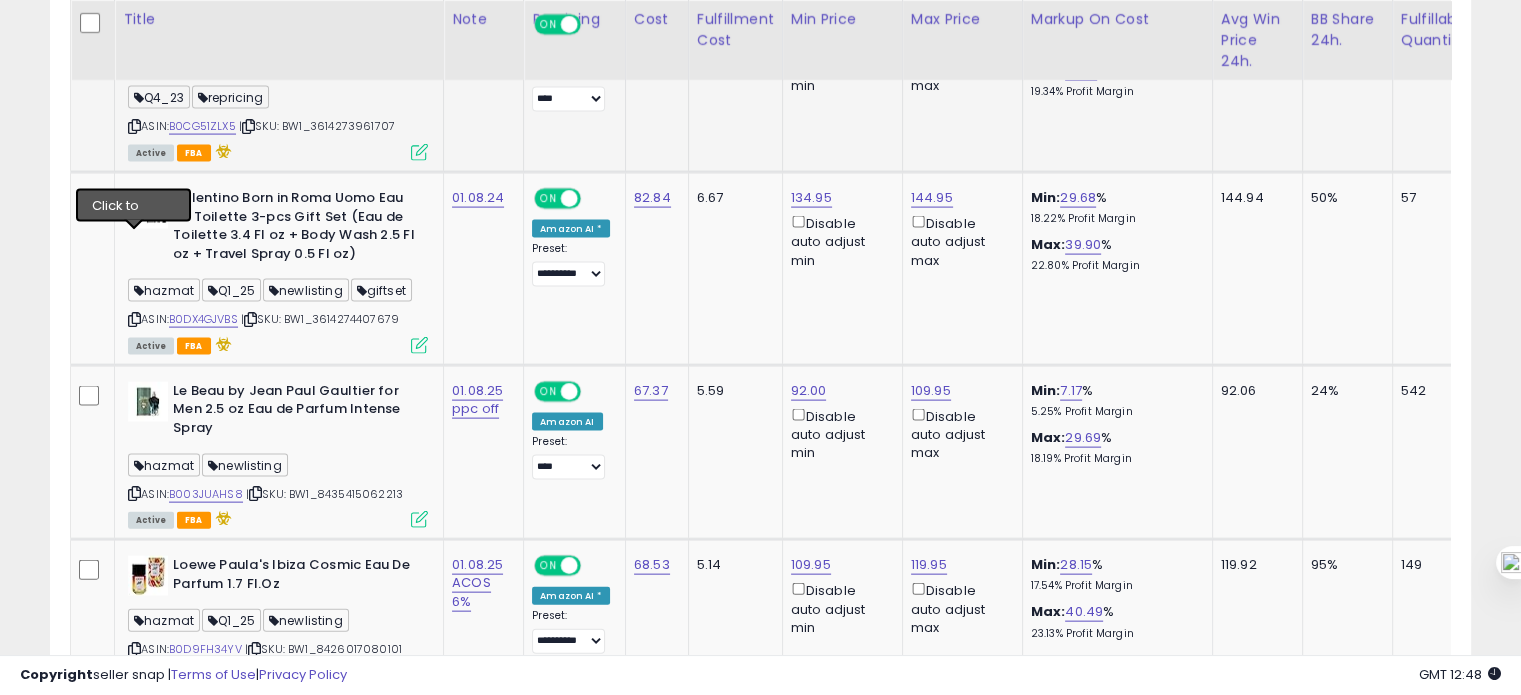 click at bounding box center (134, 126) 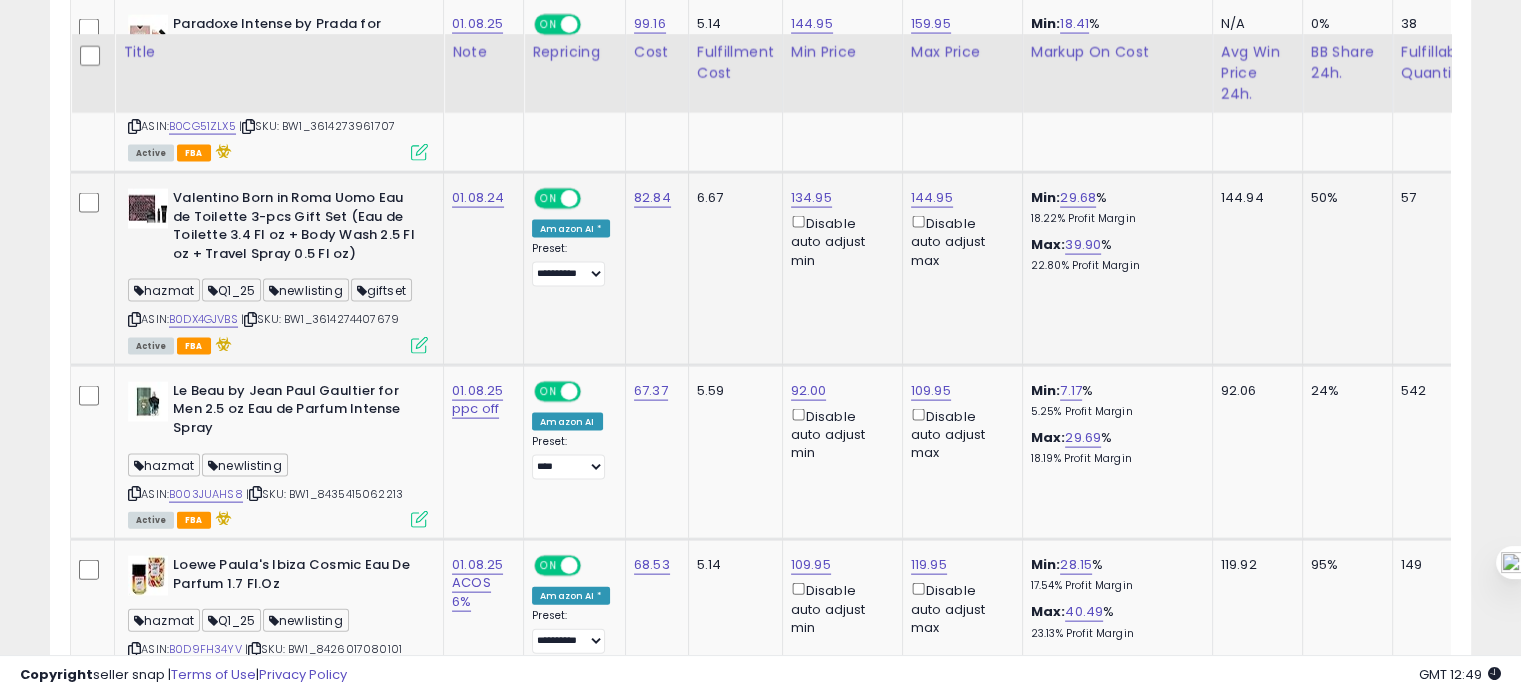 scroll, scrollTop: 4304, scrollLeft: 0, axis: vertical 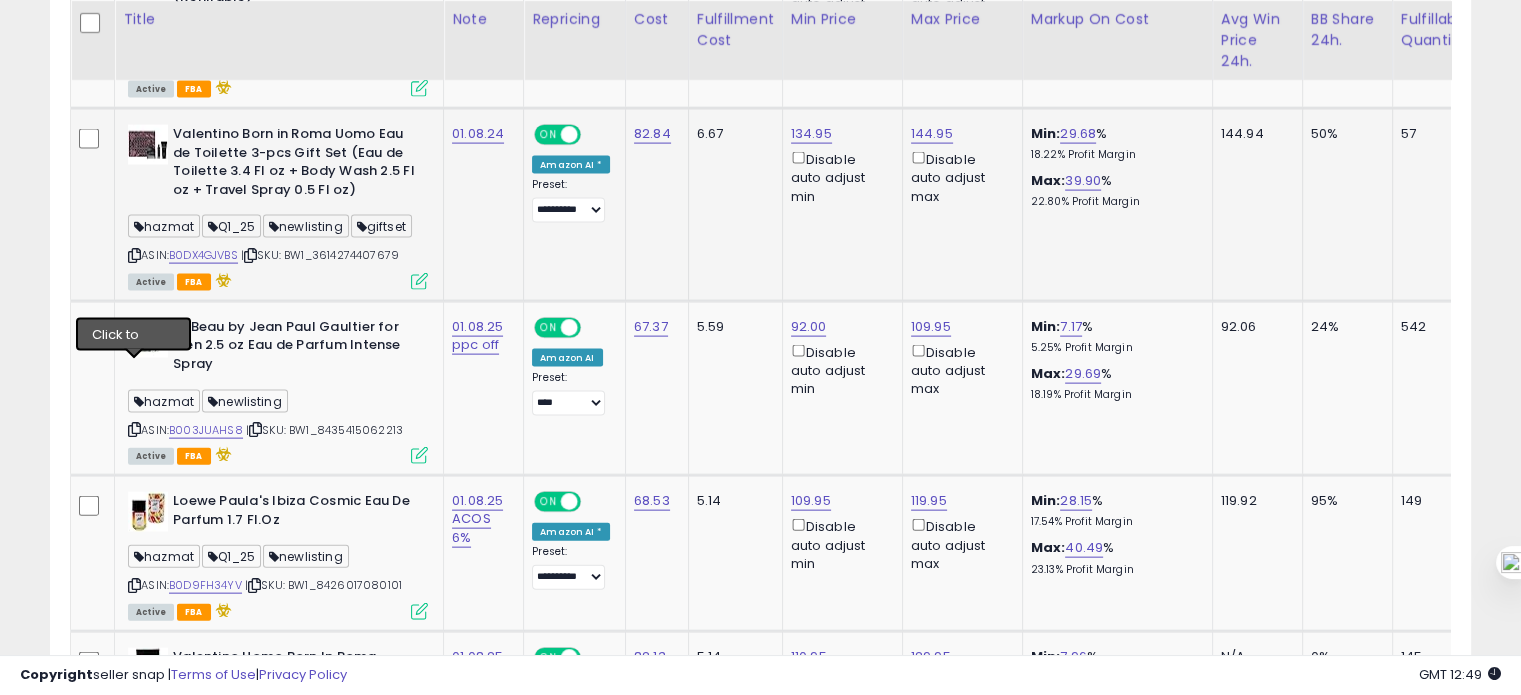 click at bounding box center [134, 255] 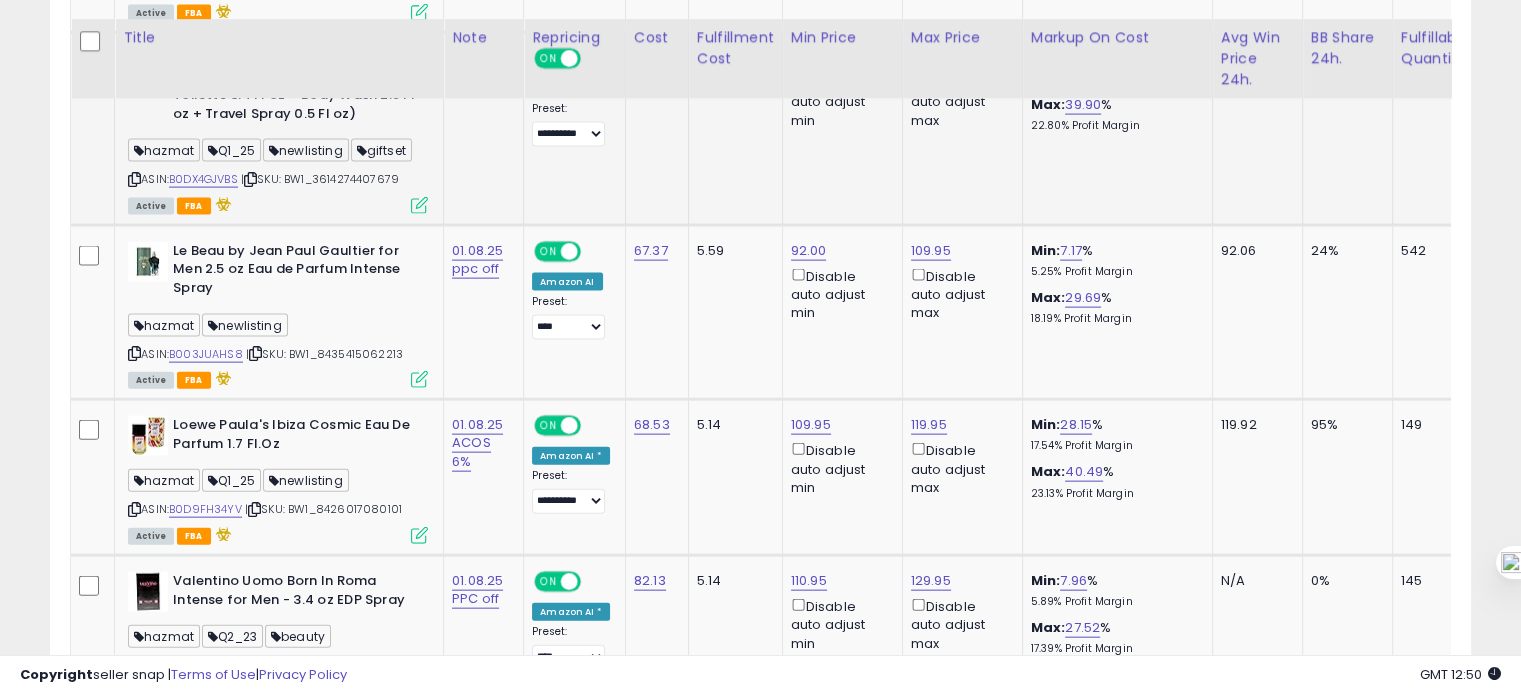 scroll, scrollTop: 4431, scrollLeft: 0, axis: vertical 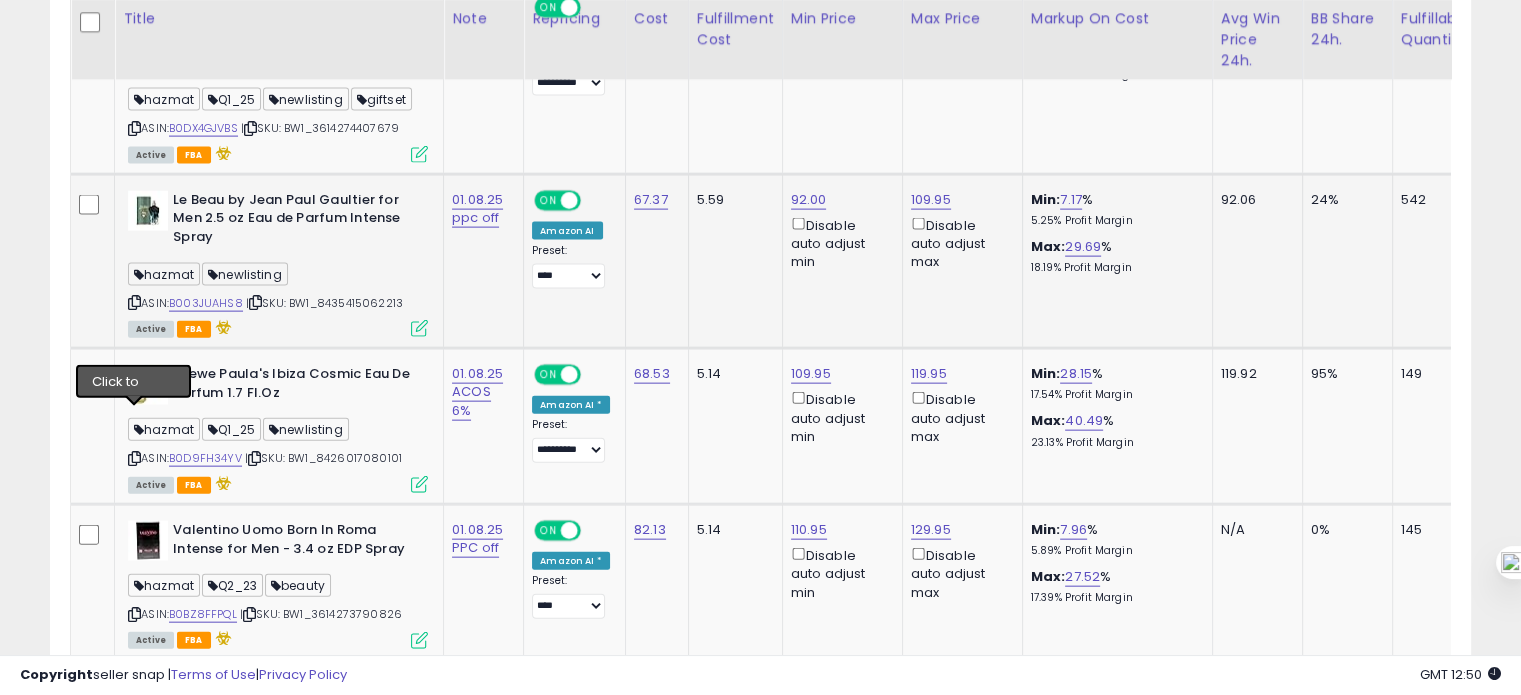 click at bounding box center [134, 302] 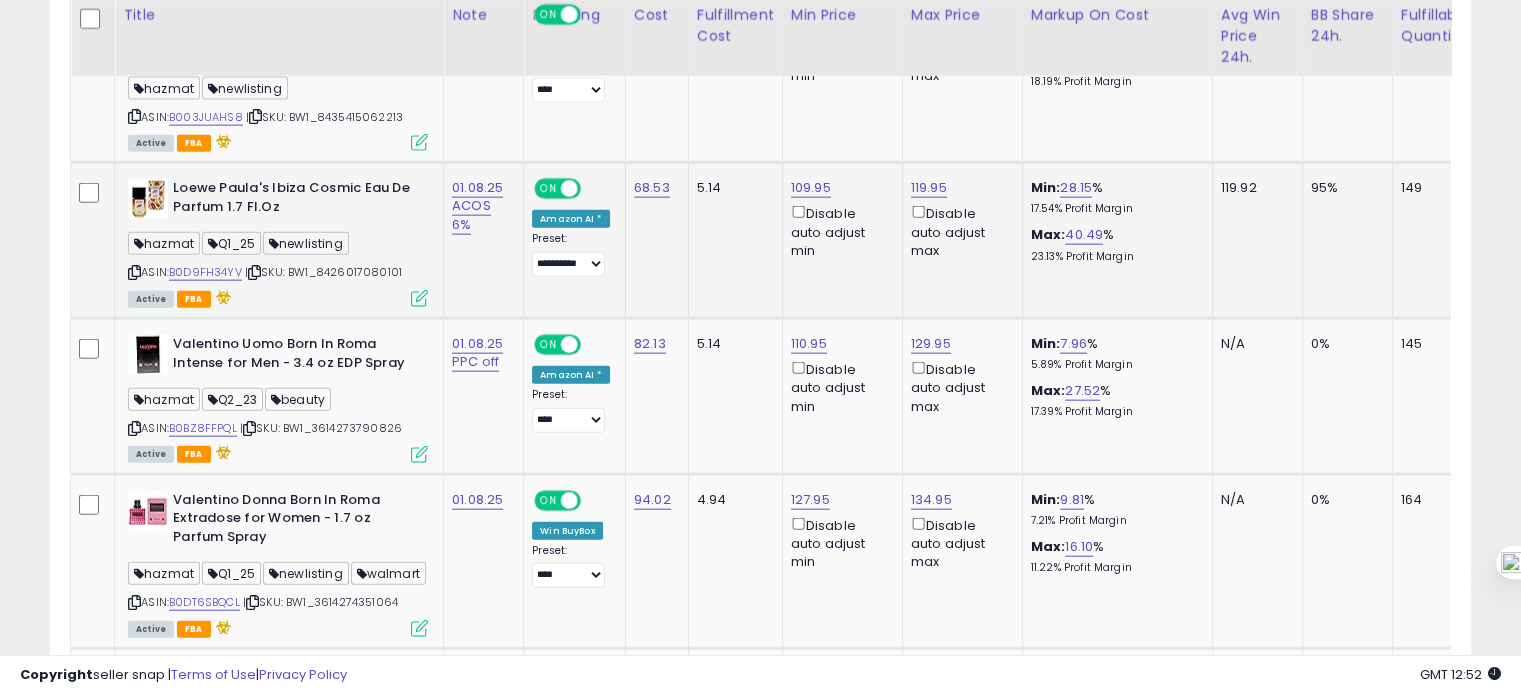 scroll, scrollTop: 4621, scrollLeft: 0, axis: vertical 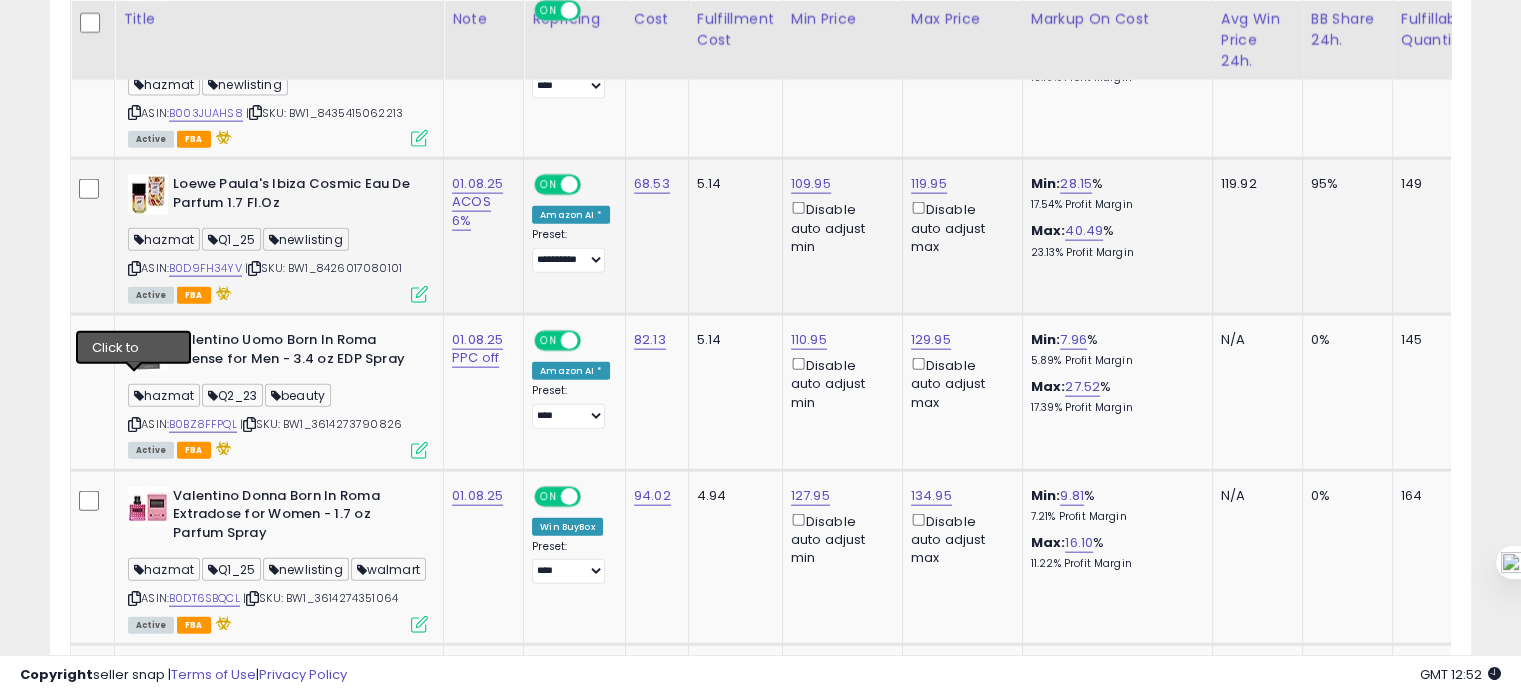 click at bounding box center [134, 268] 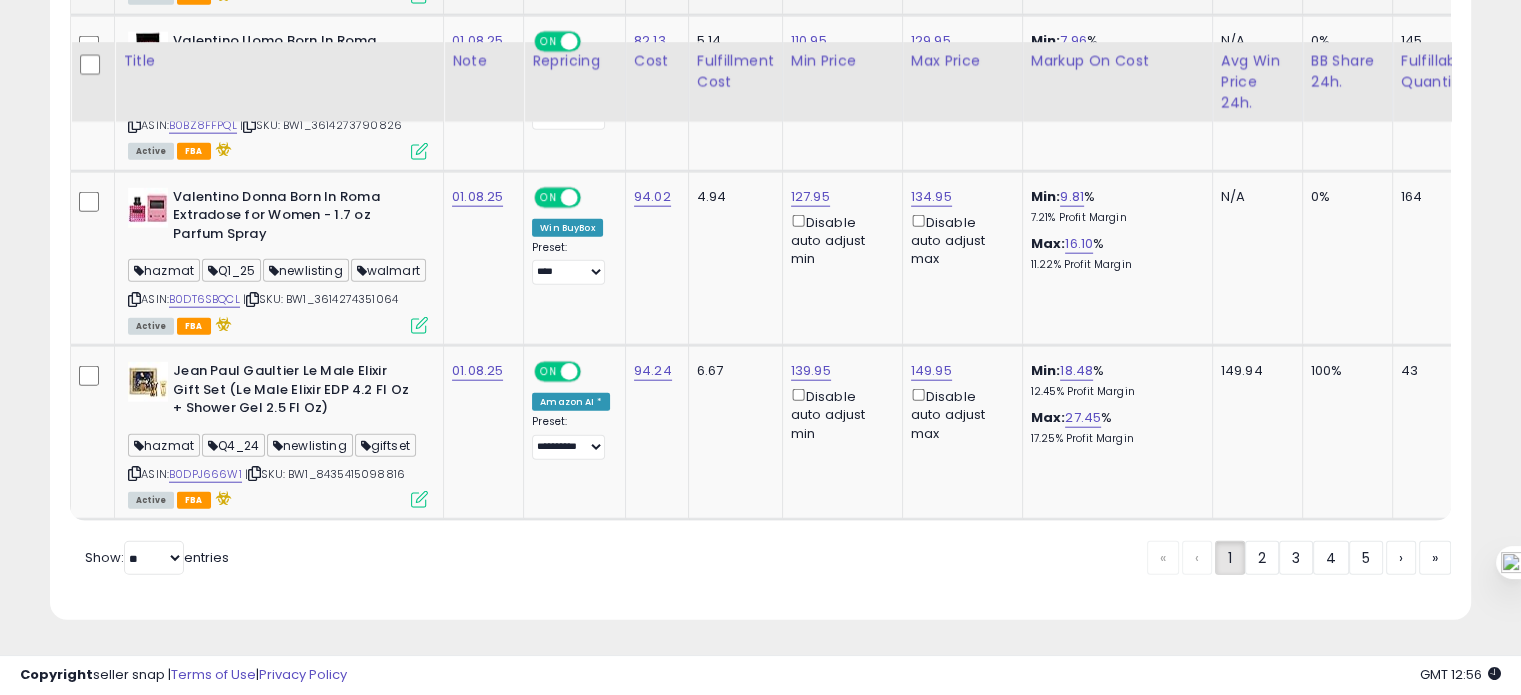 scroll, scrollTop: 4964, scrollLeft: 0, axis: vertical 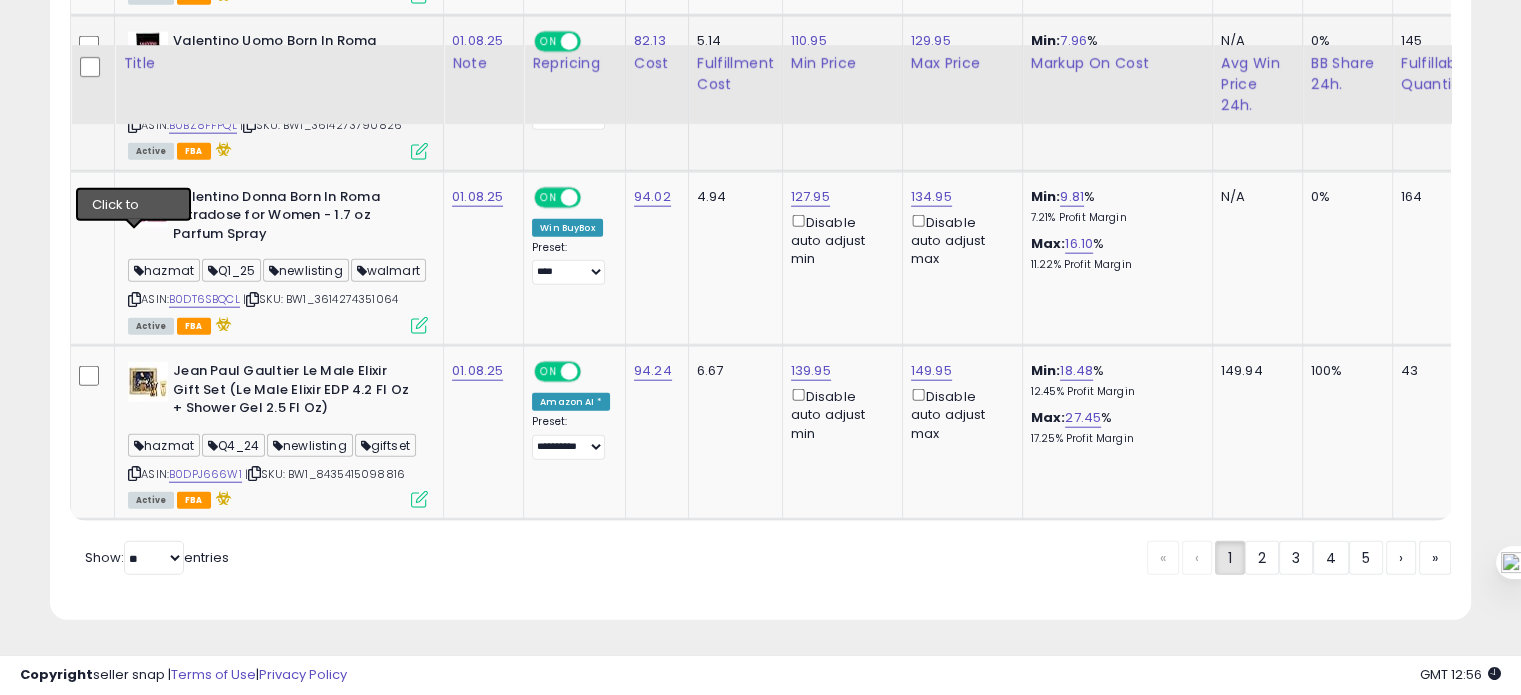 click at bounding box center (134, 125) 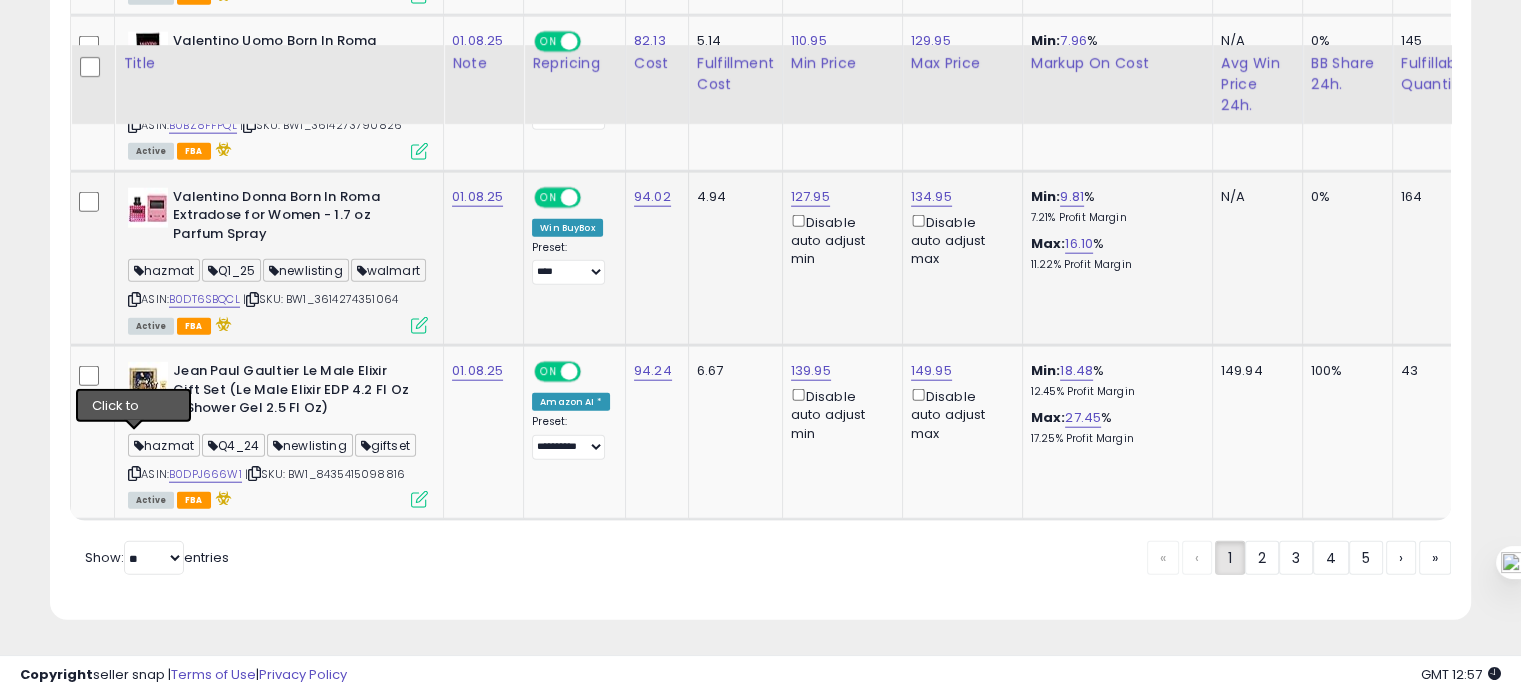 click at bounding box center [134, 299] 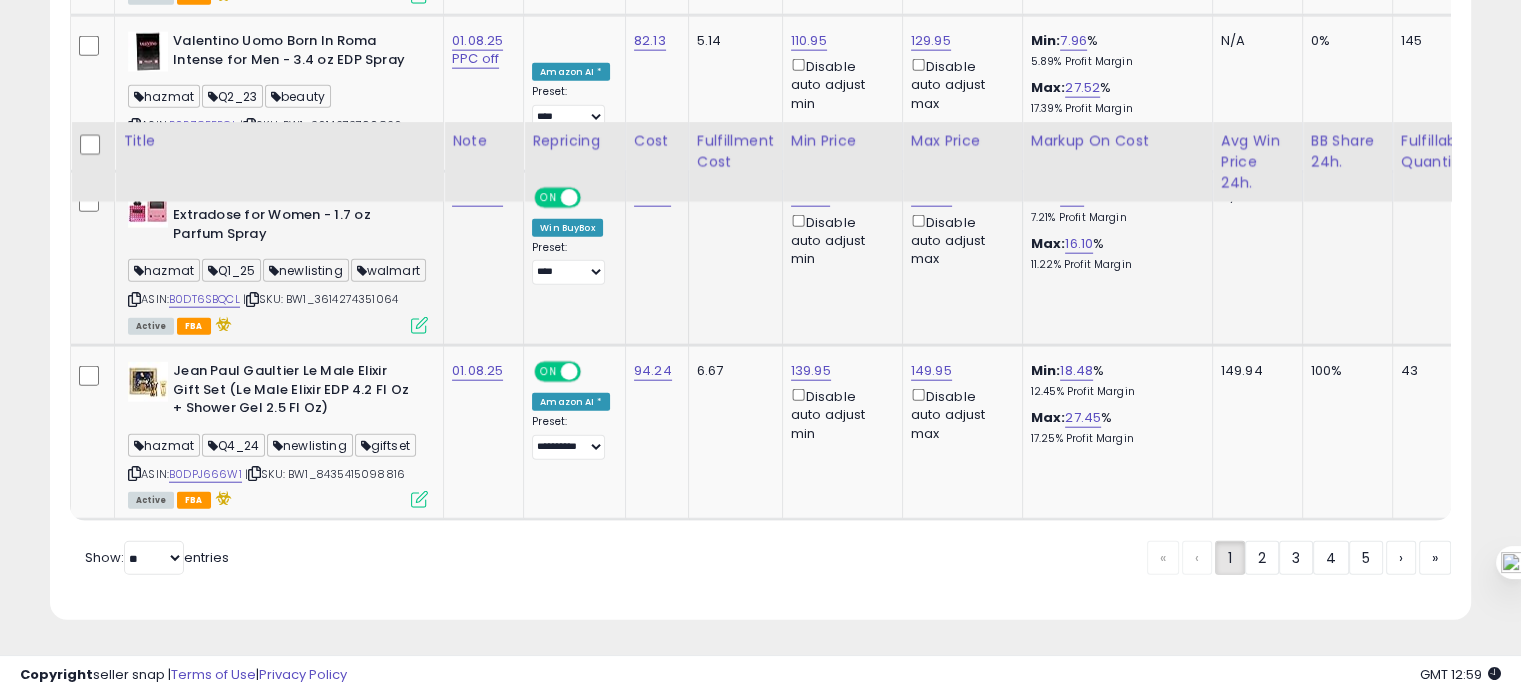 scroll, scrollTop: 5076, scrollLeft: 0, axis: vertical 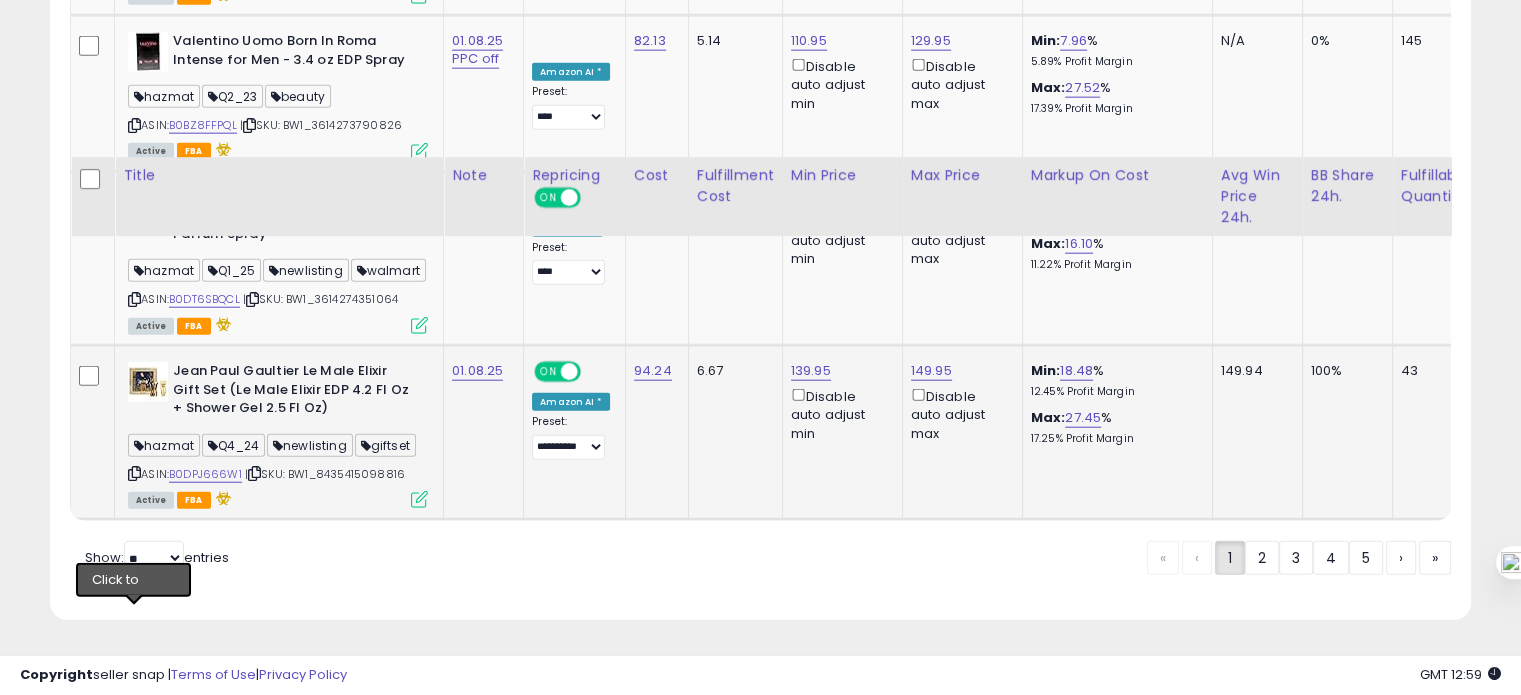 click at bounding box center [134, 473] 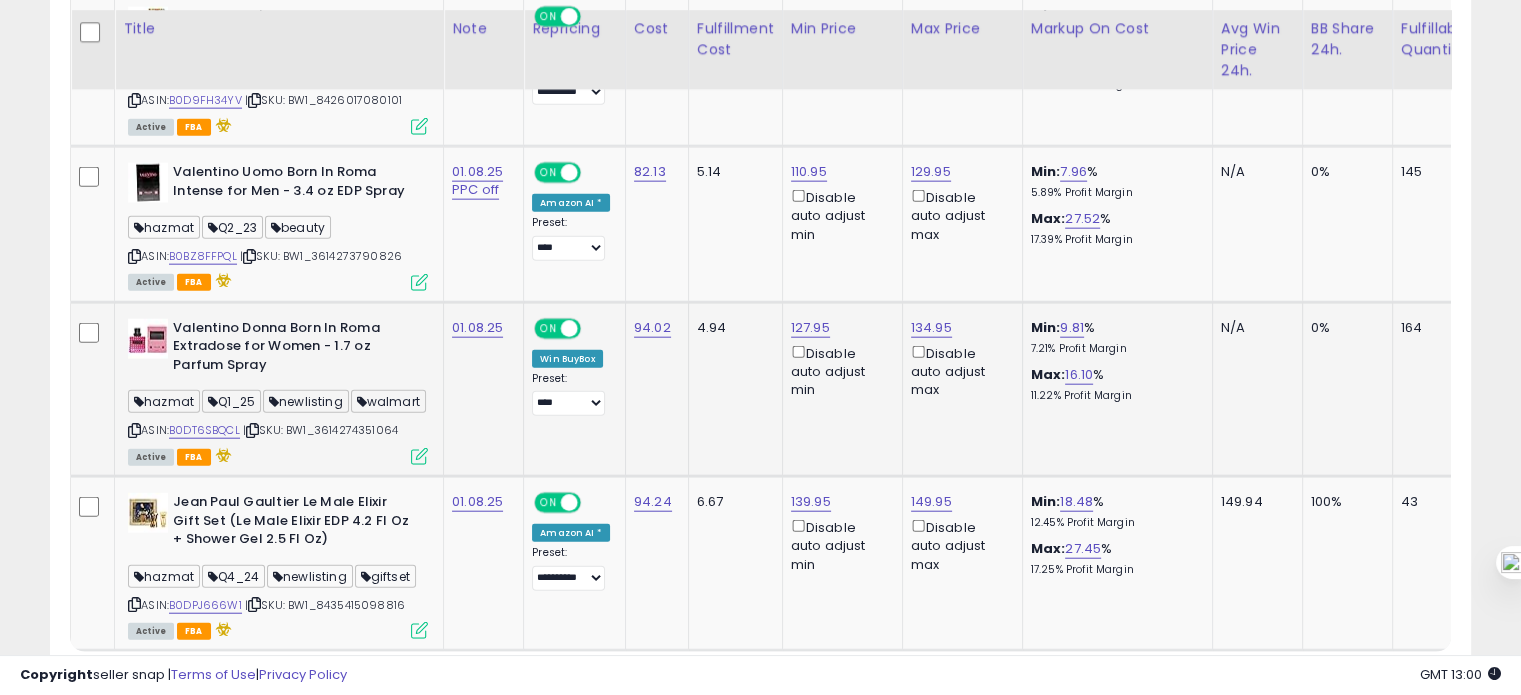 scroll, scrollTop: 4788, scrollLeft: 0, axis: vertical 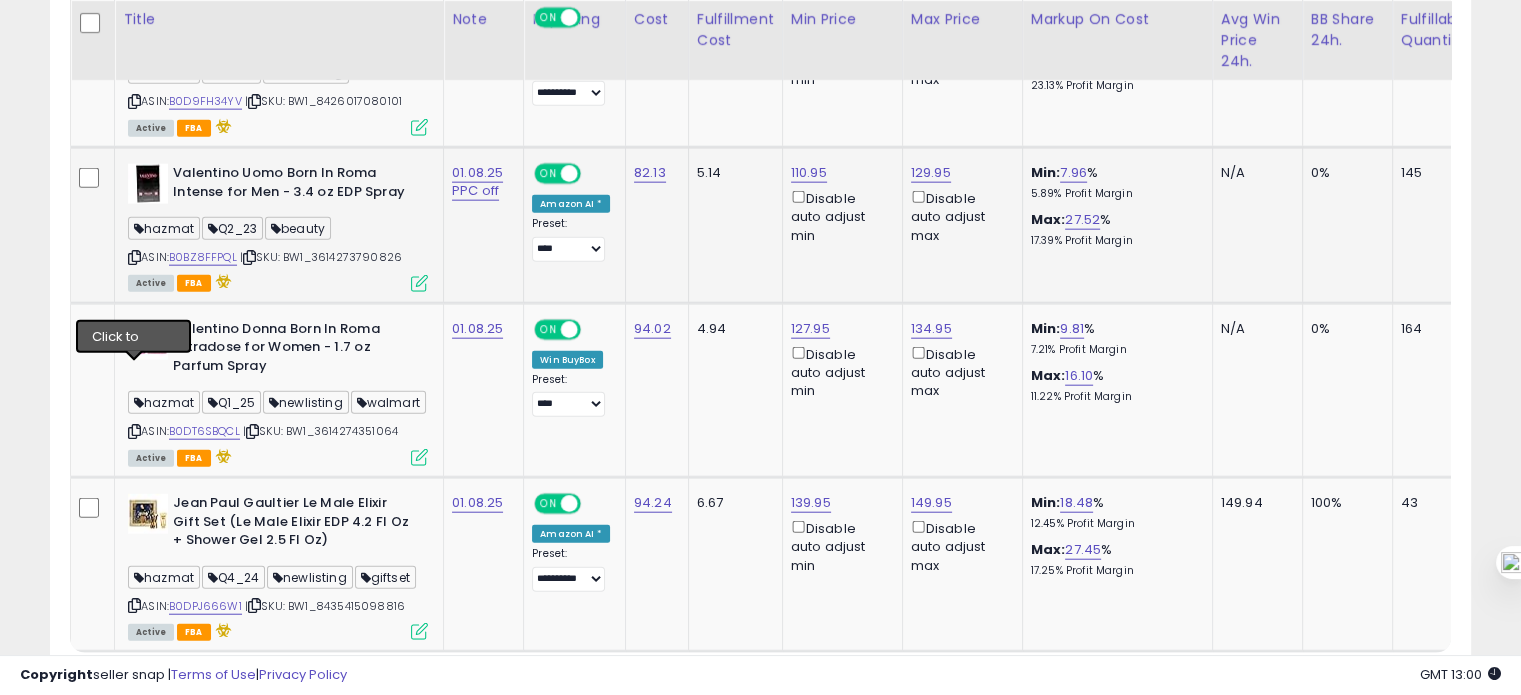 click at bounding box center [134, 257] 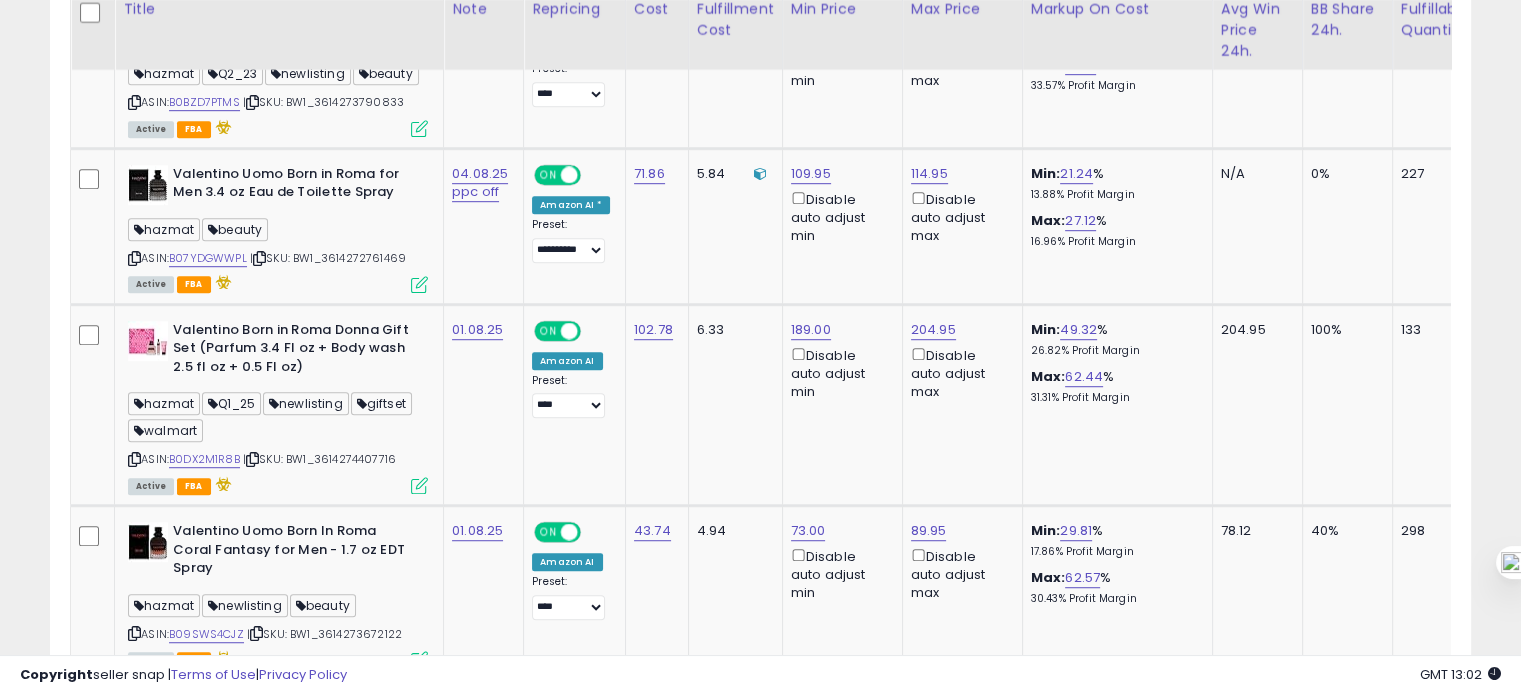 scroll, scrollTop: 1196, scrollLeft: 0, axis: vertical 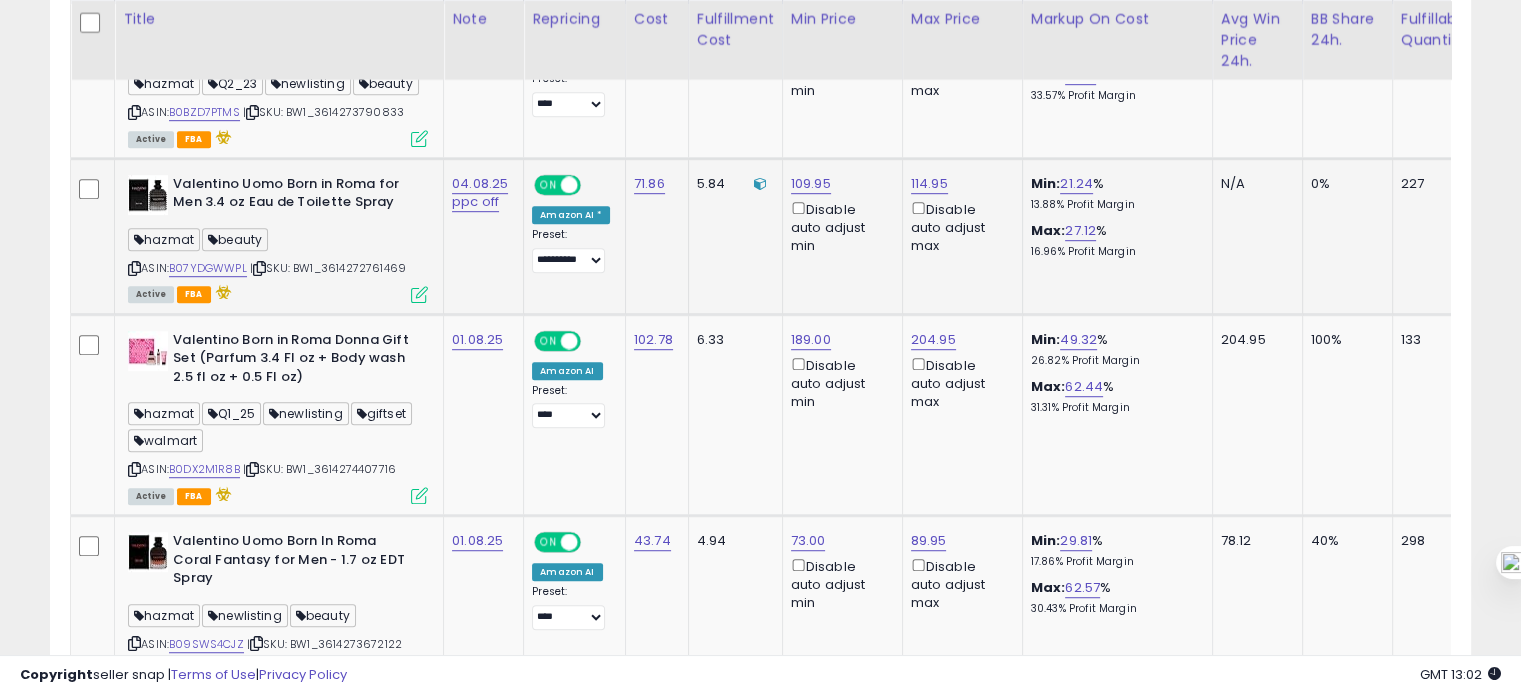 click at bounding box center (134, 268) 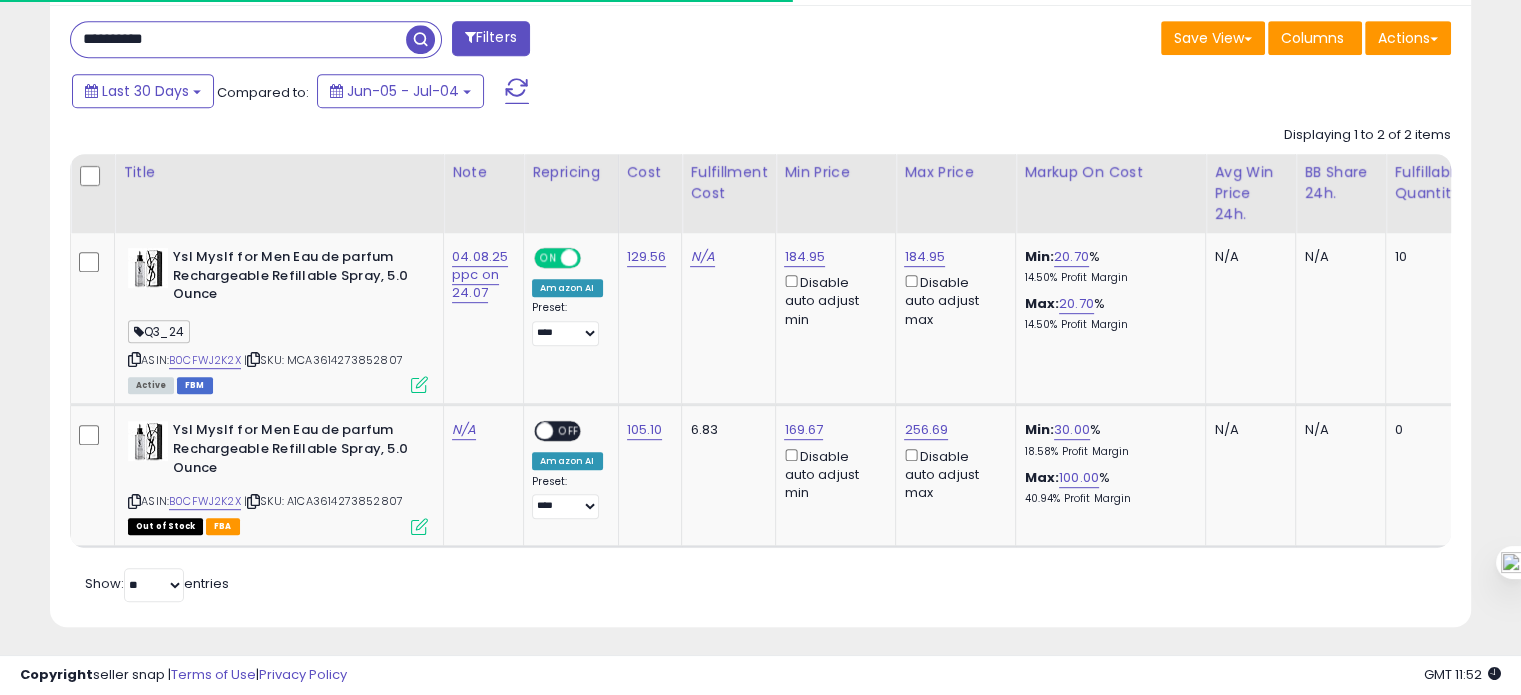 scroll, scrollTop: 967, scrollLeft: 0, axis: vertical 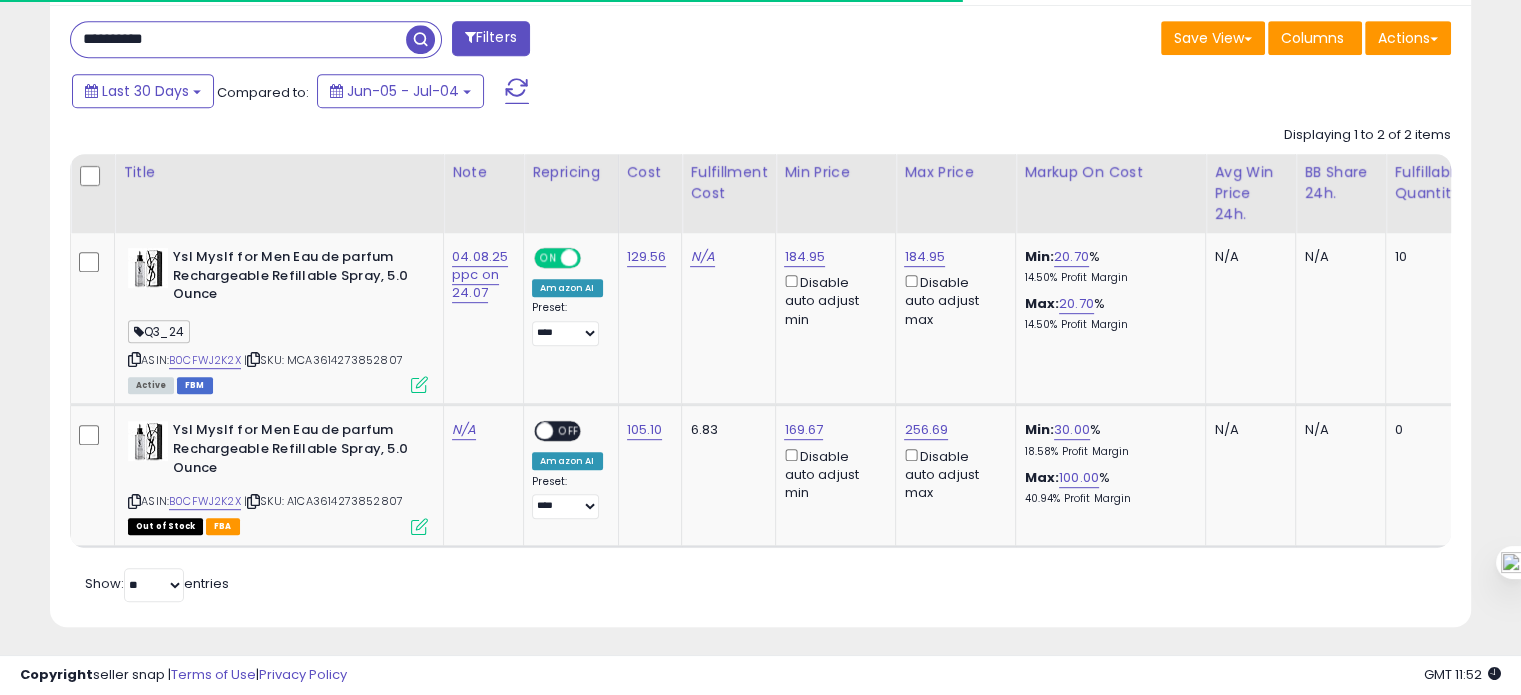 paste 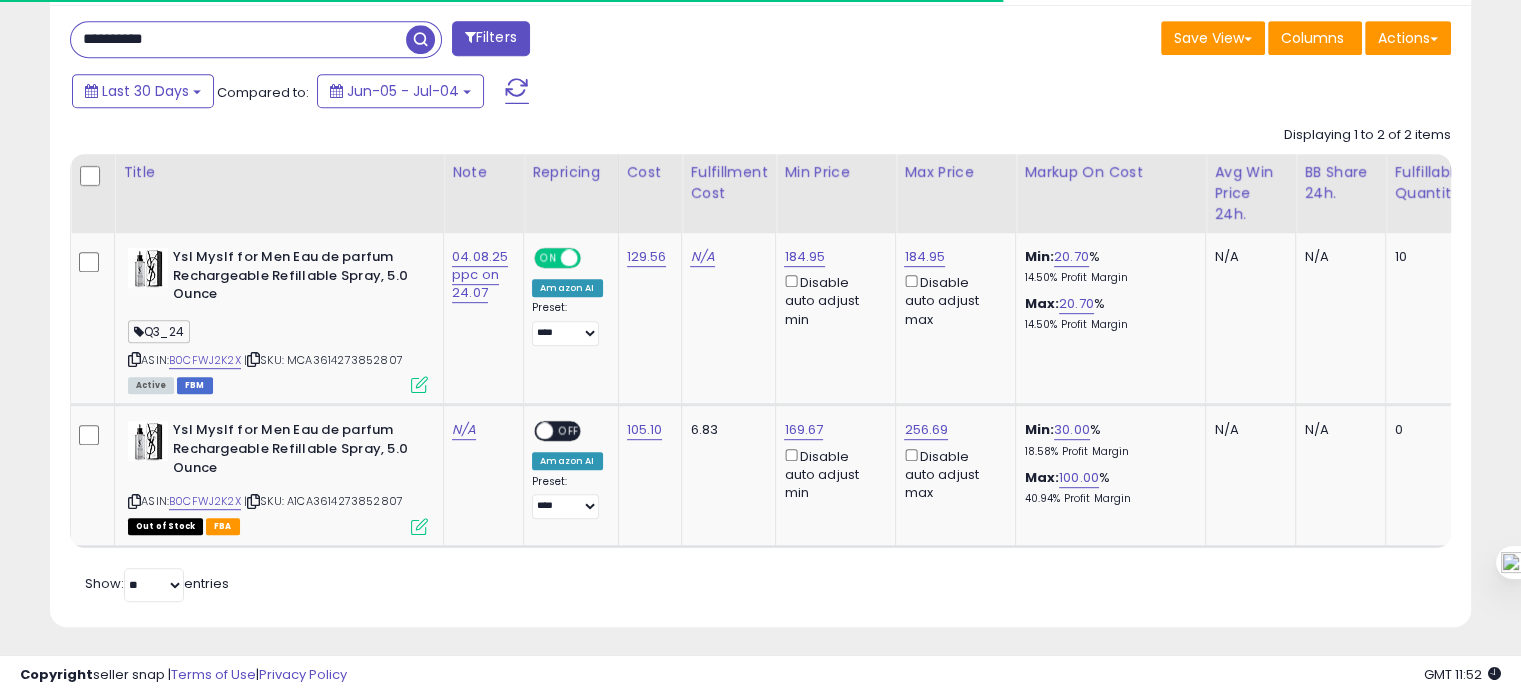 type on "**********" 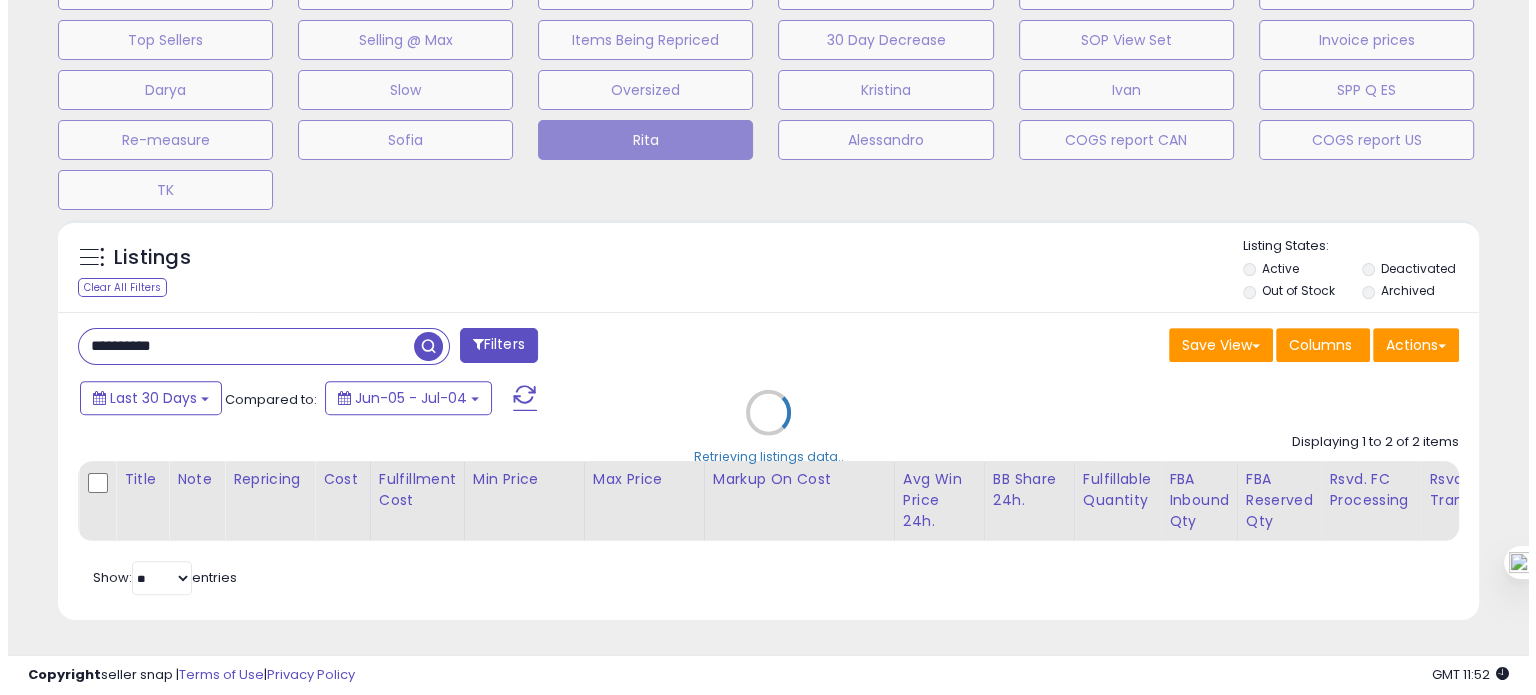 scroll, scrollTop: 674, scrollLeft: 0, axis: vertical 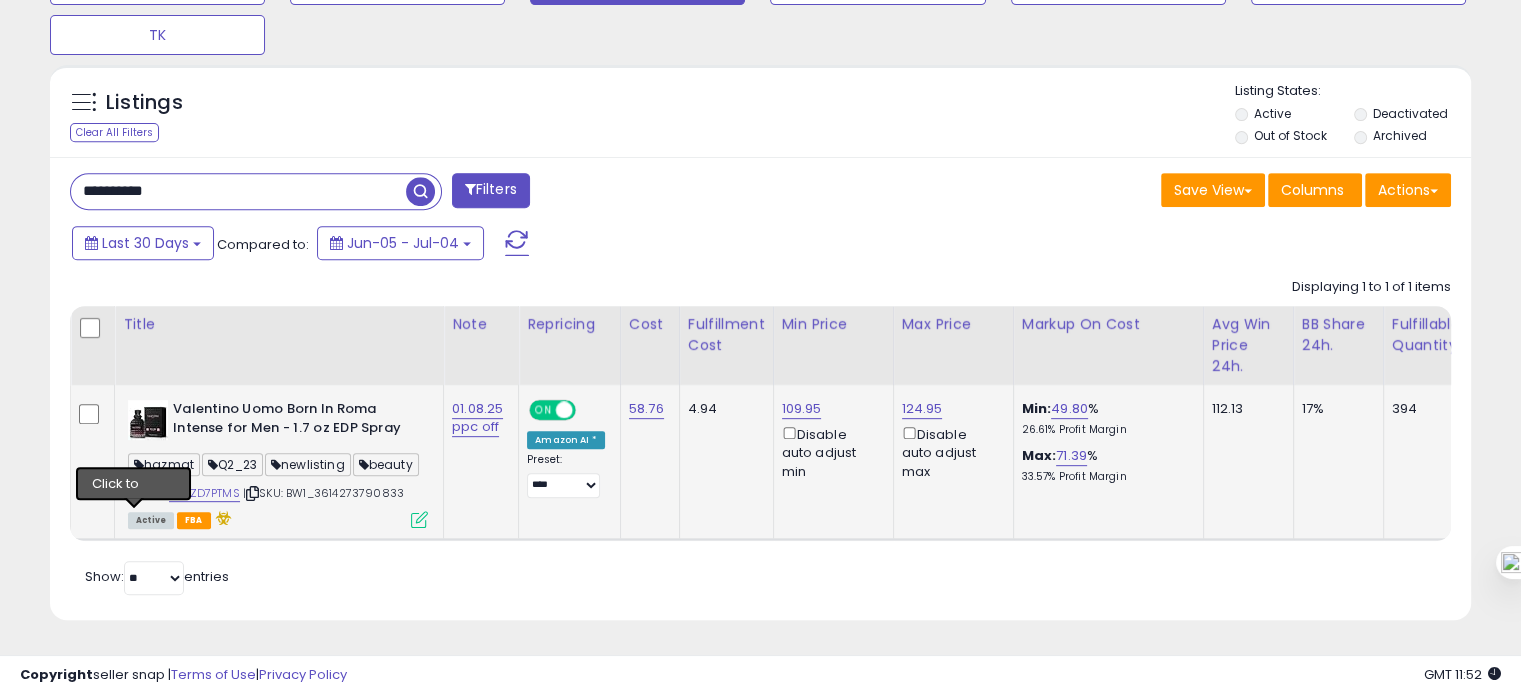 click at bounding box center [134, 493] 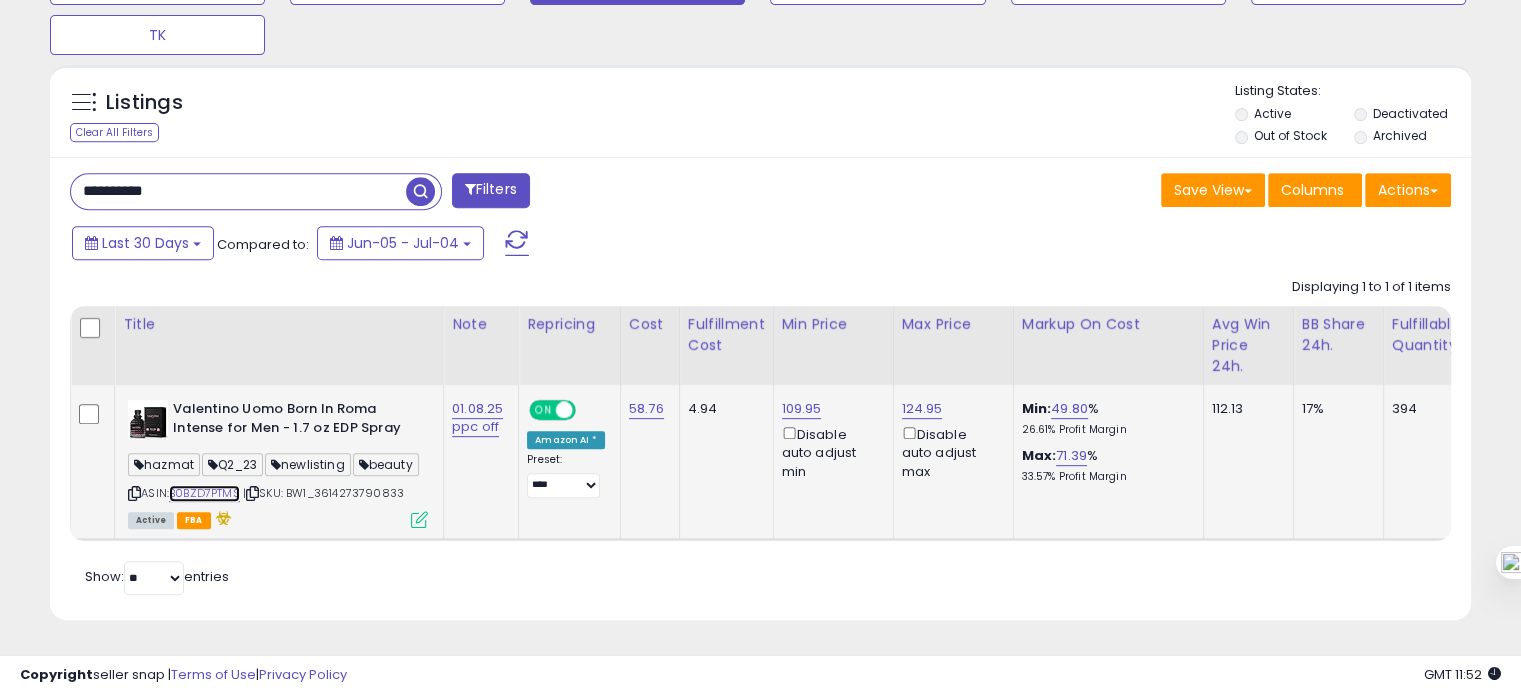 click on "B0BZD7PTMS" at bounding box center (204, 493) 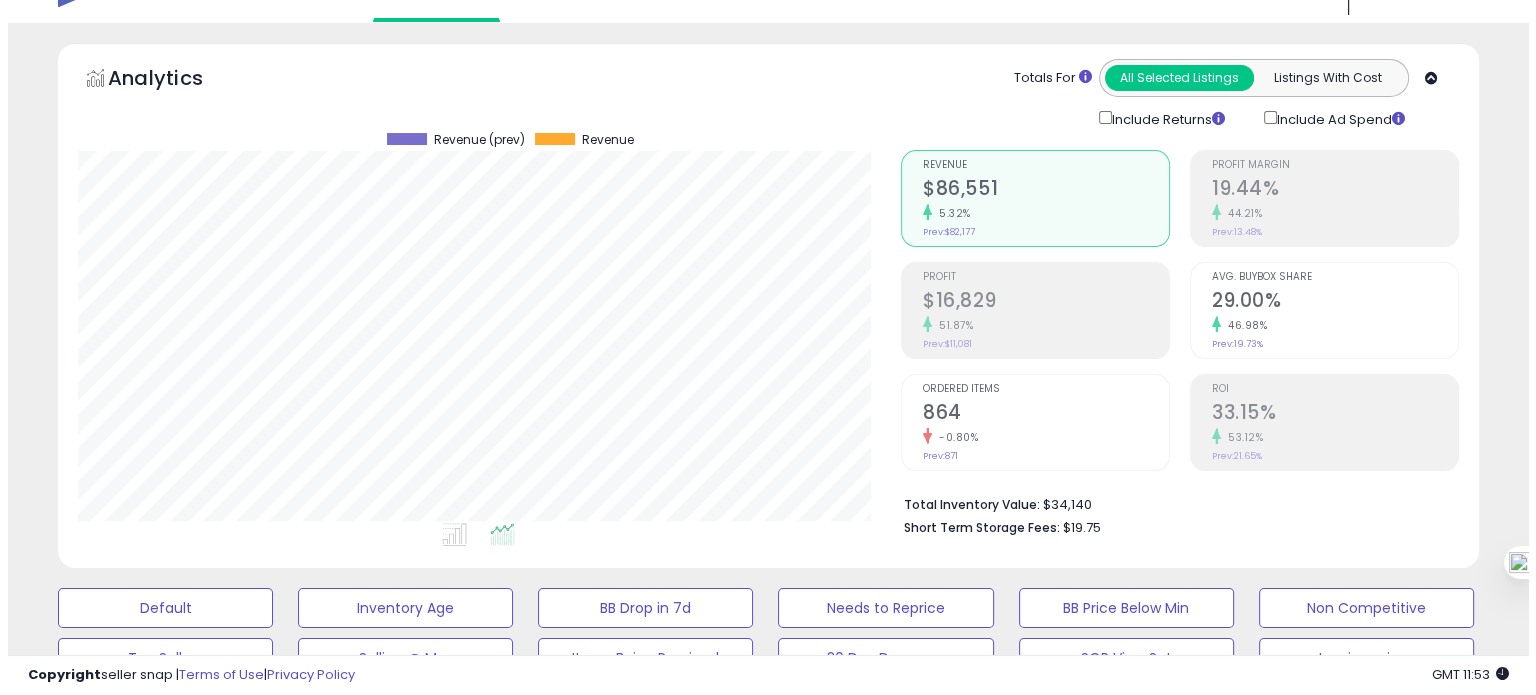 scroll, scrollTop: 37, scrollLeft: 0, axis: vertical 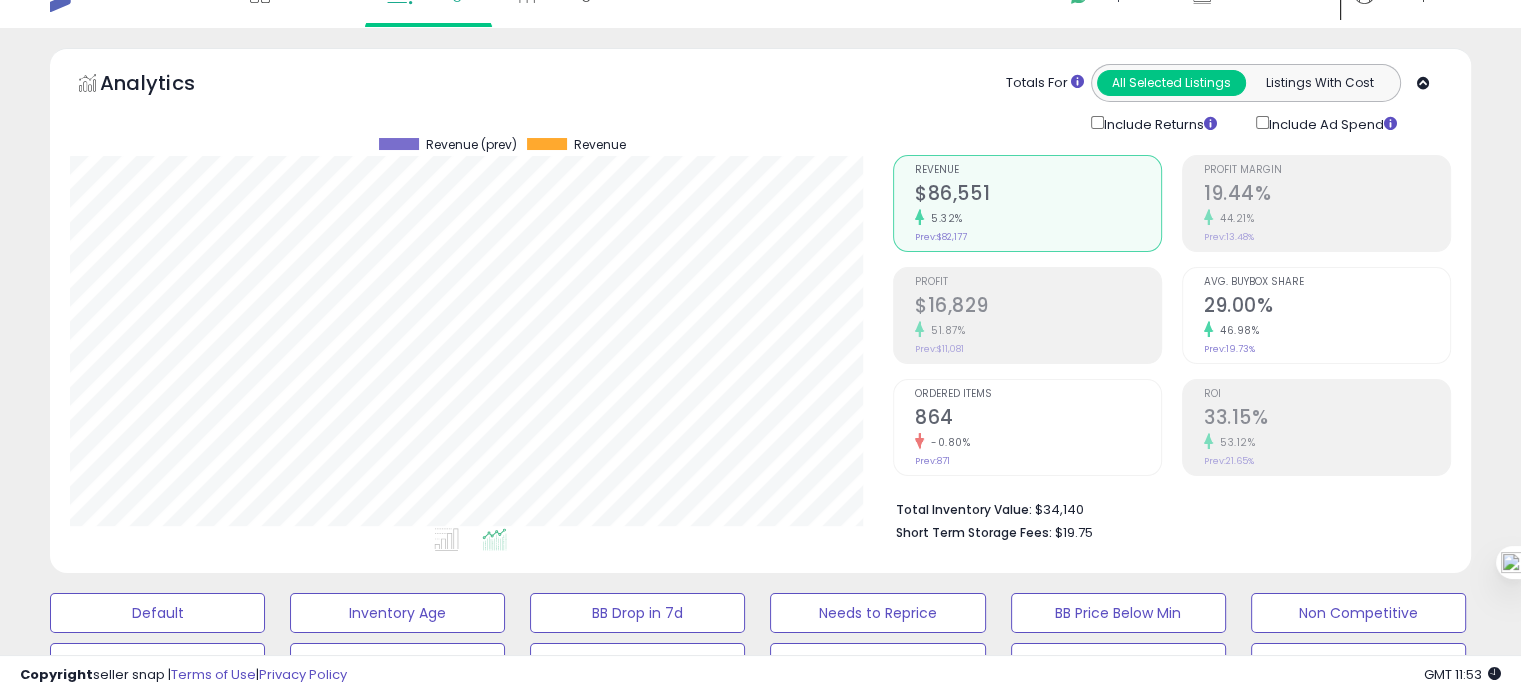 click on "ROI
33.15%
53.12%
Prev: 21.65%" at bounding box center (1327, 425) 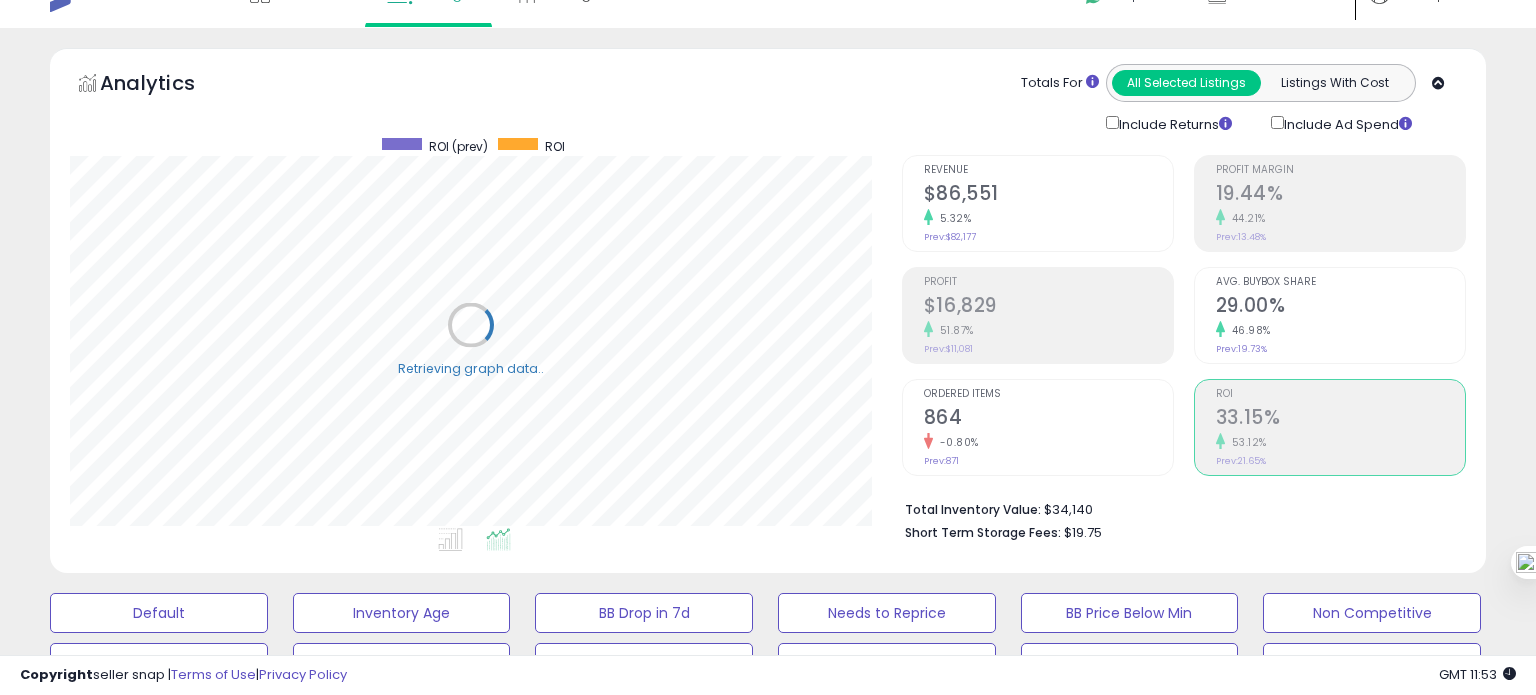 scroll, scrollTop: 999589, scrollLeft: 999168, axis: both 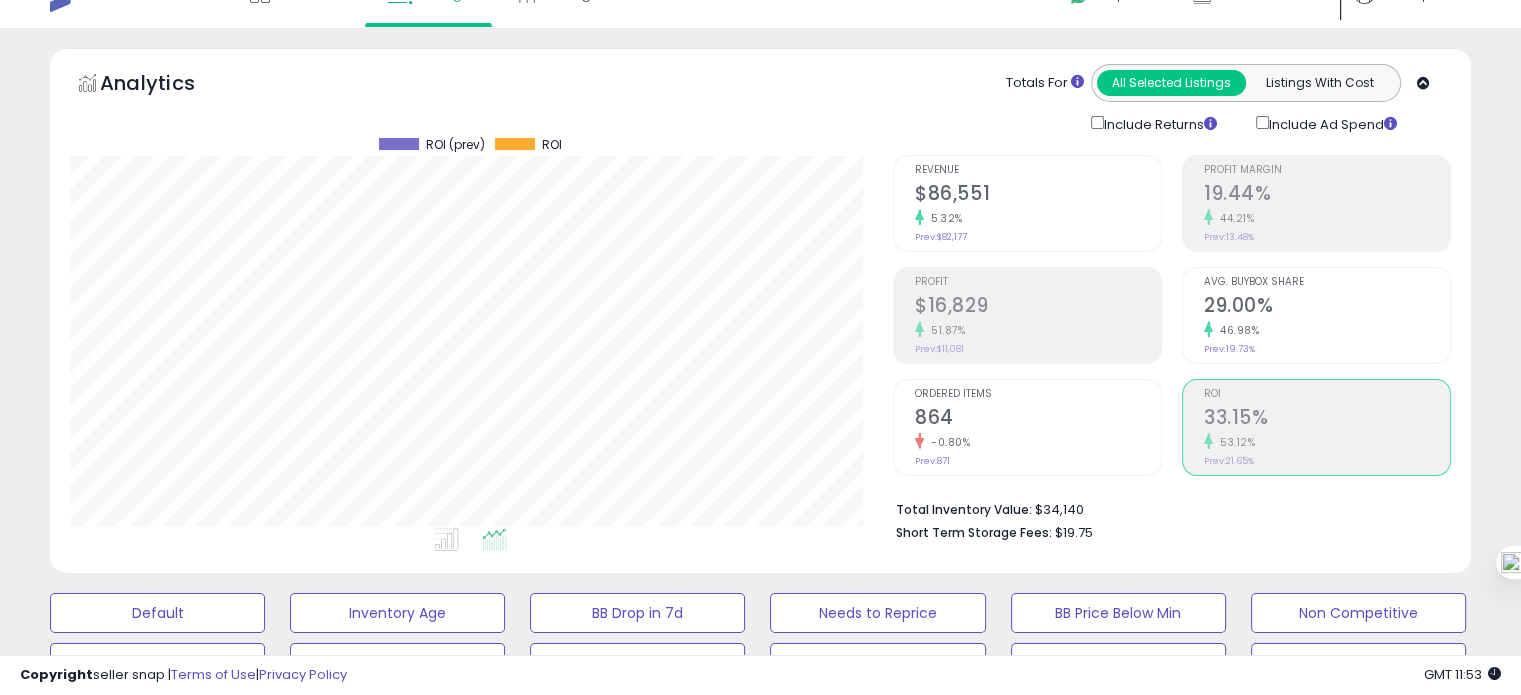 click on "Revenue
$86,551
5.32%
Prev:  $82,177
Profit
$16,829" at bounding box center [1027, 315] 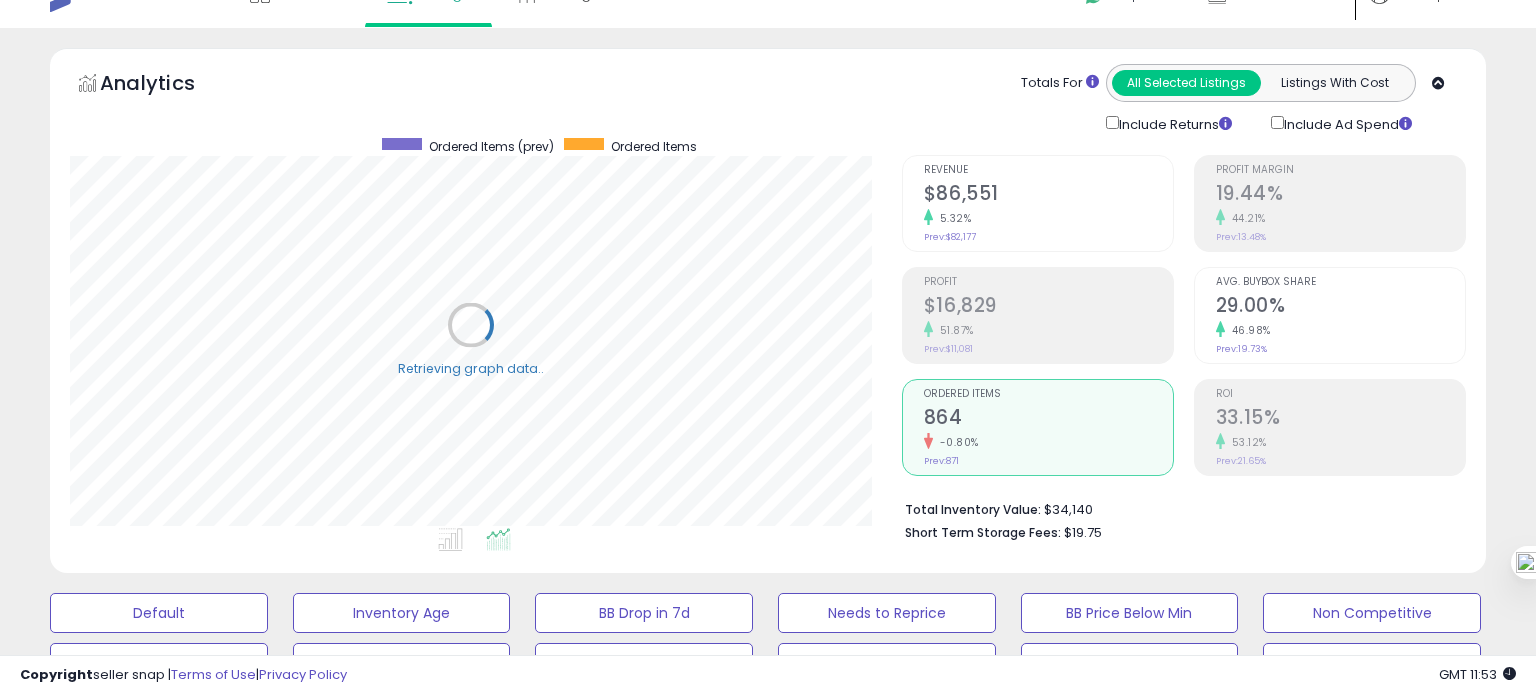scroll, scrollTop: 999589, scrollLeft: 999168, axis: both 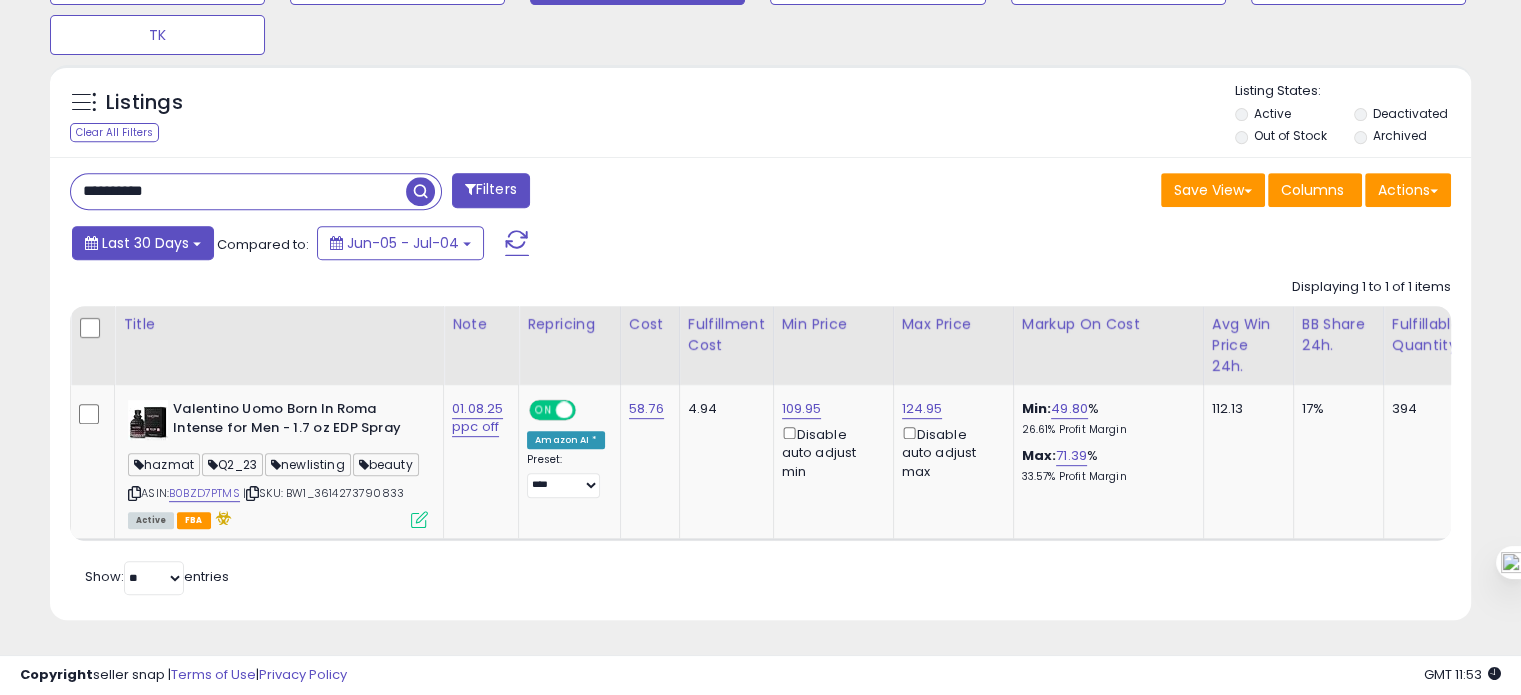 click on "Last 30 Days" at bounding box center (145, 243) 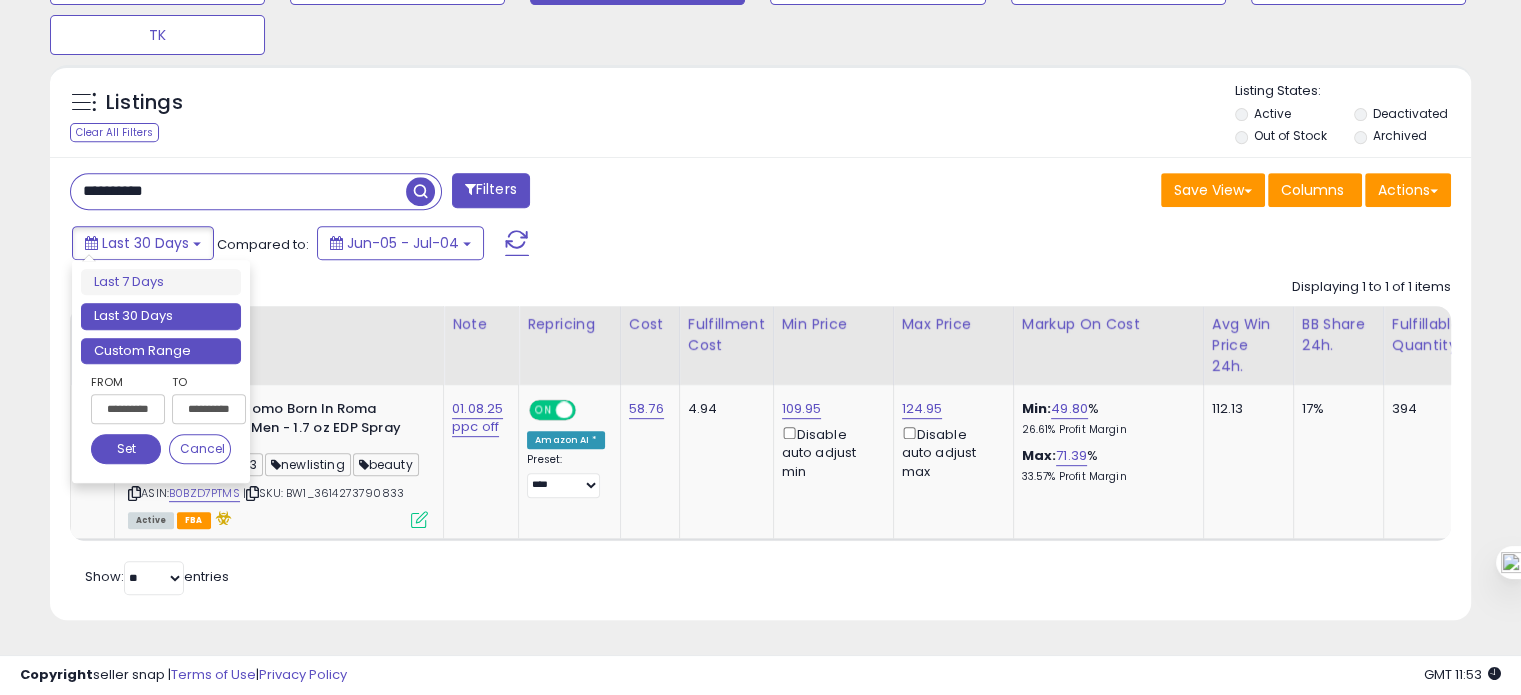 click on "Custom Range" at bounding box center [161, 351] 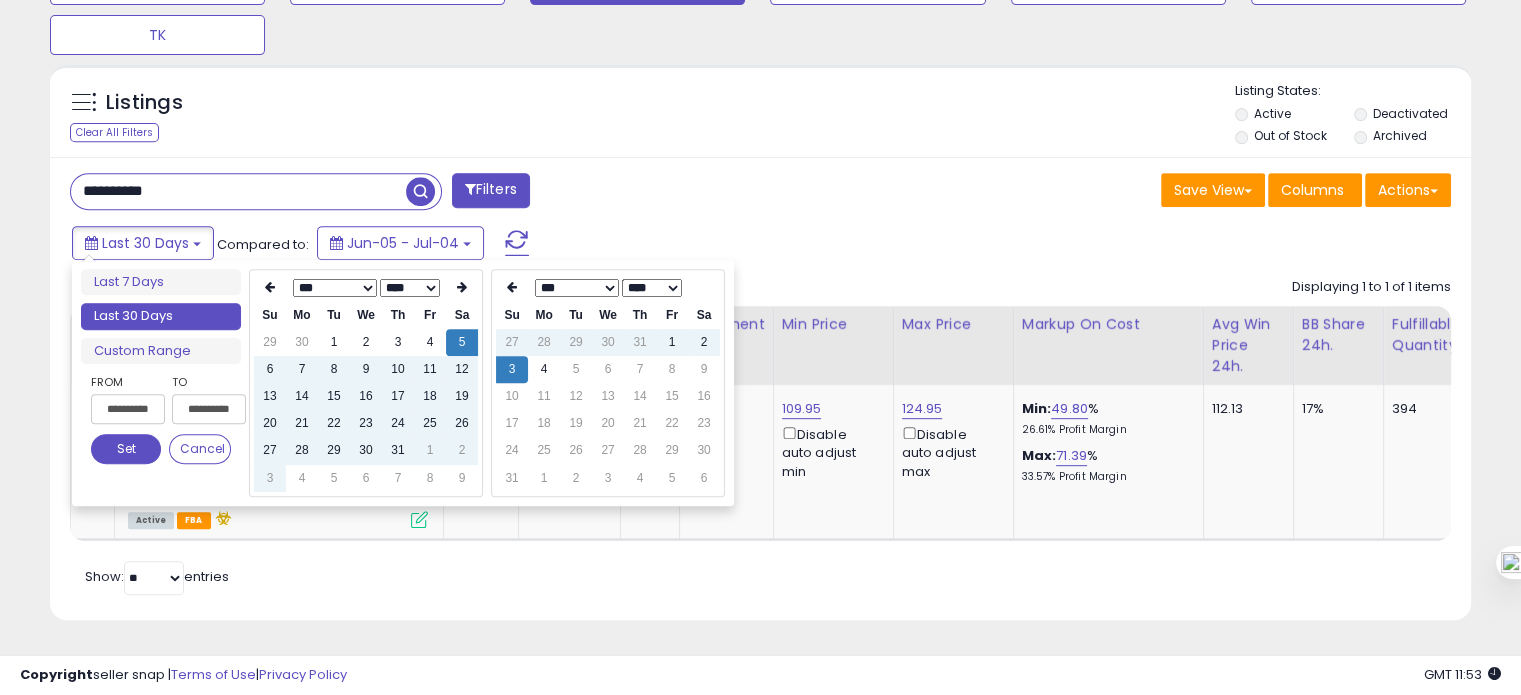 type on "**********" 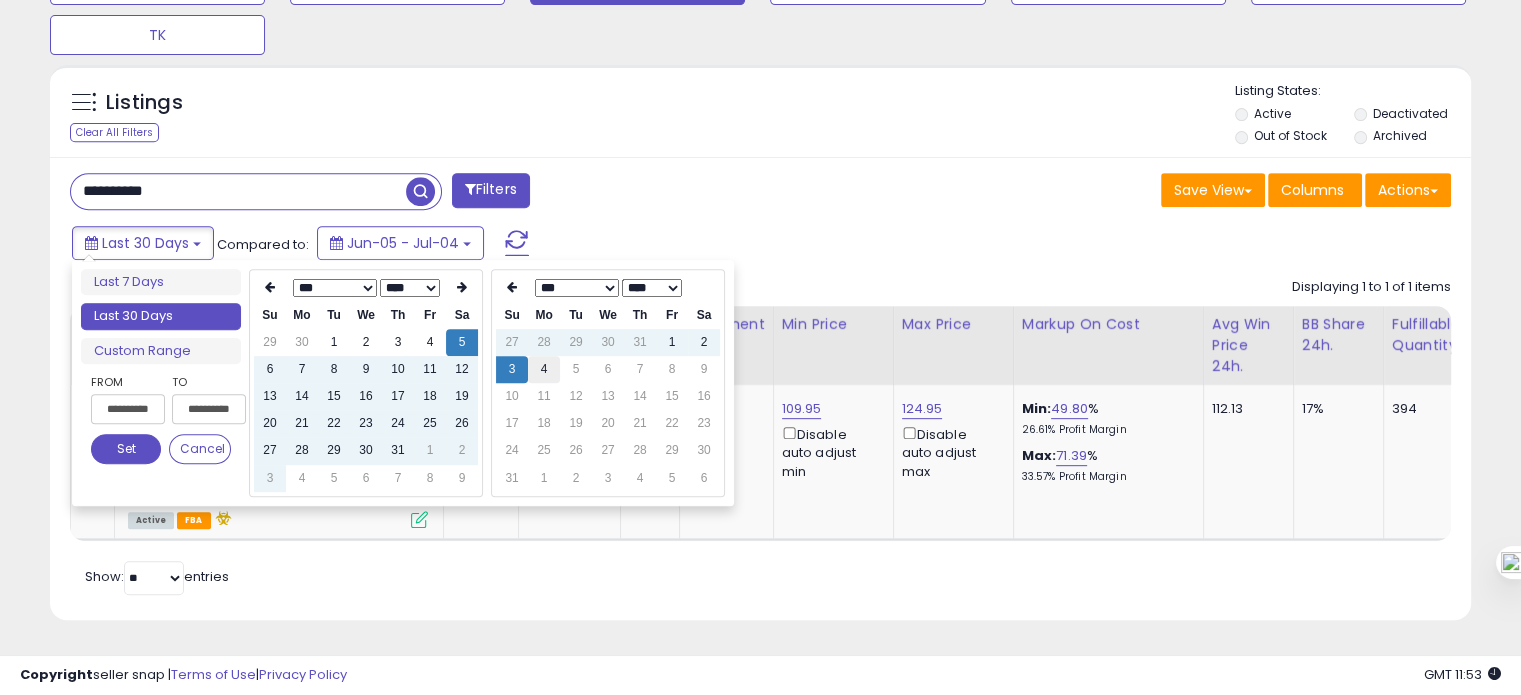 click on "4" at bounding box center (544, 369) 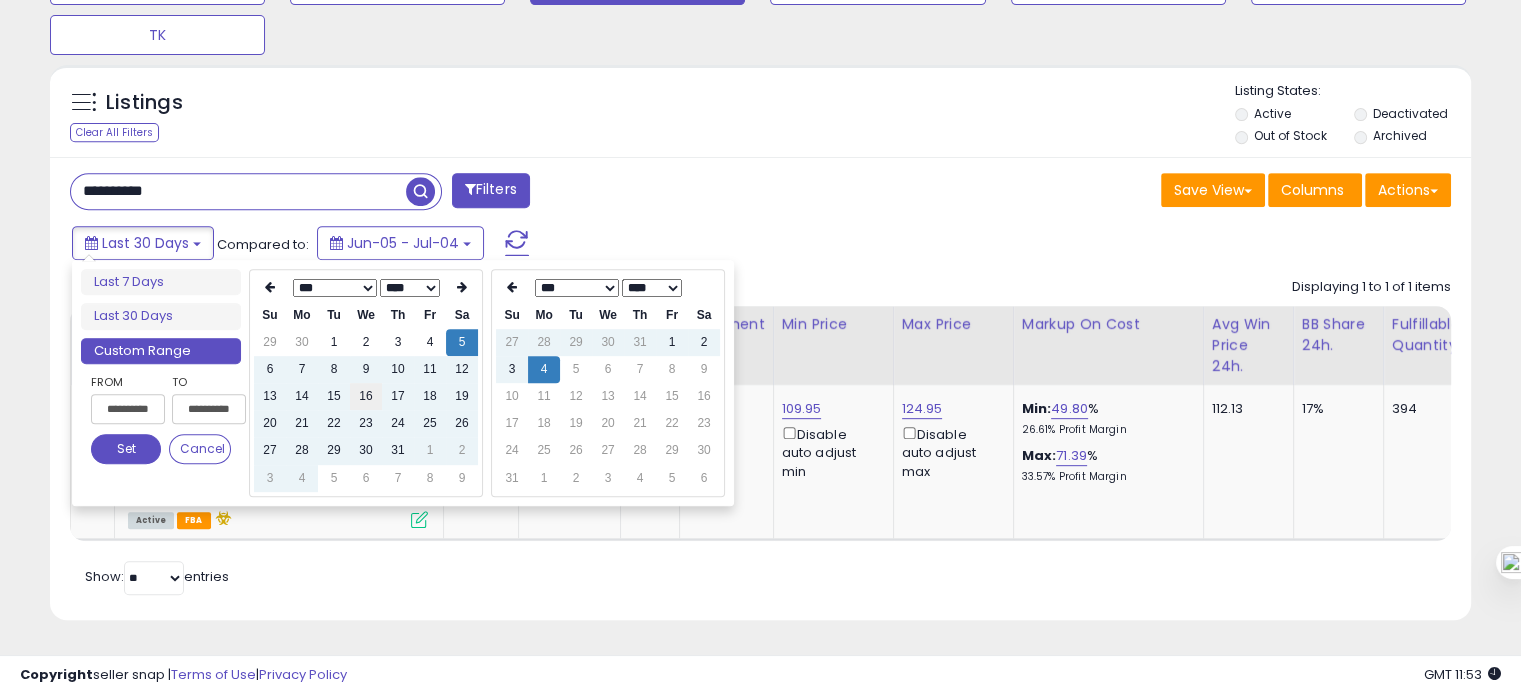 type on "**********" 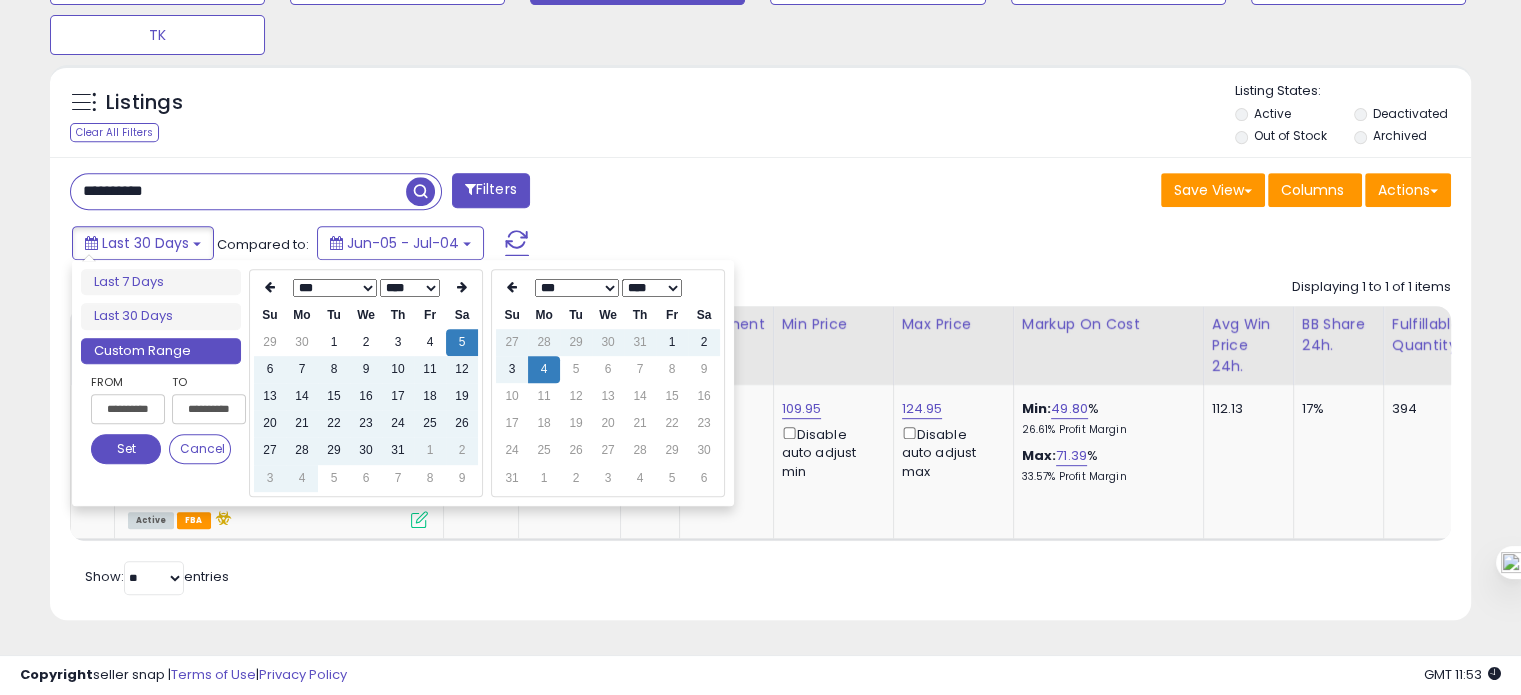 type on "**********" 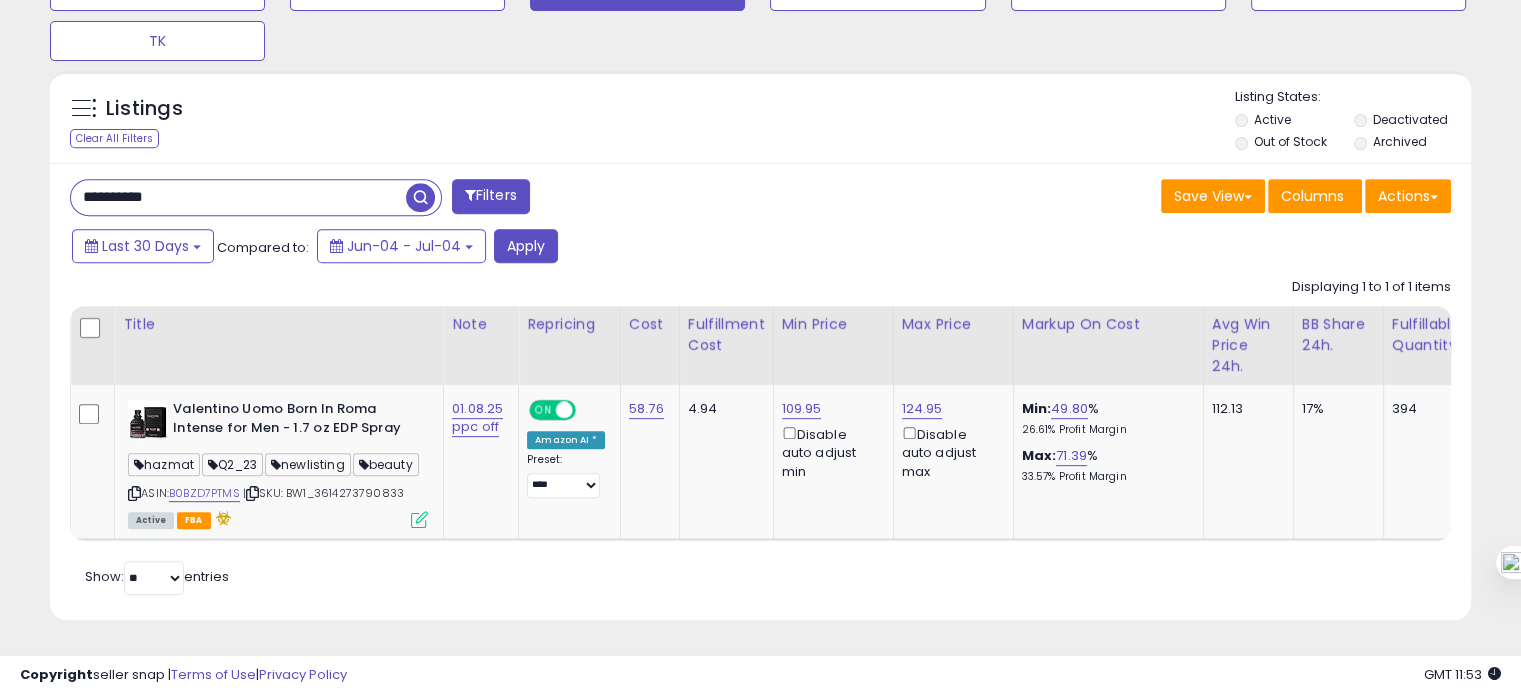 scroll, scrollTop: 850, scrollLeft: 0, axis: vertical 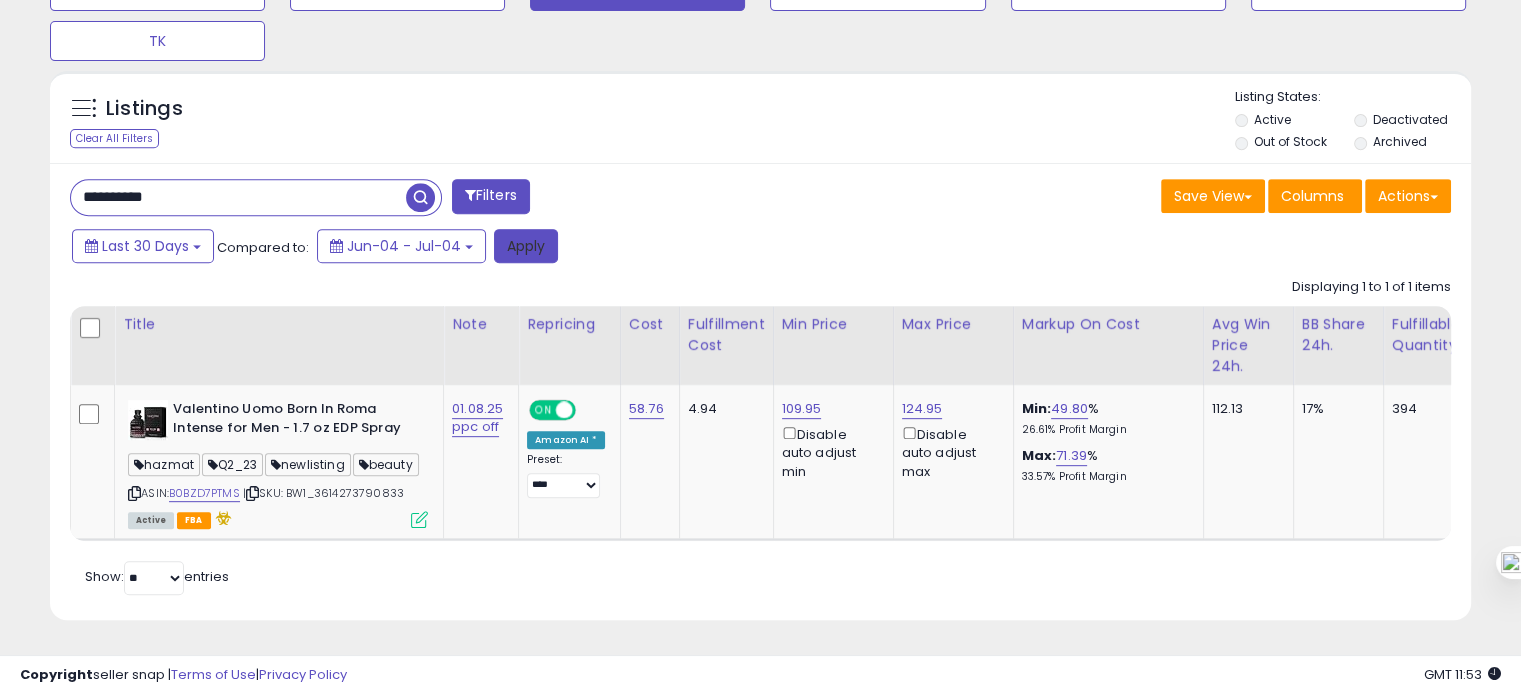 click on "Apply" at bounding box center (526, 246) 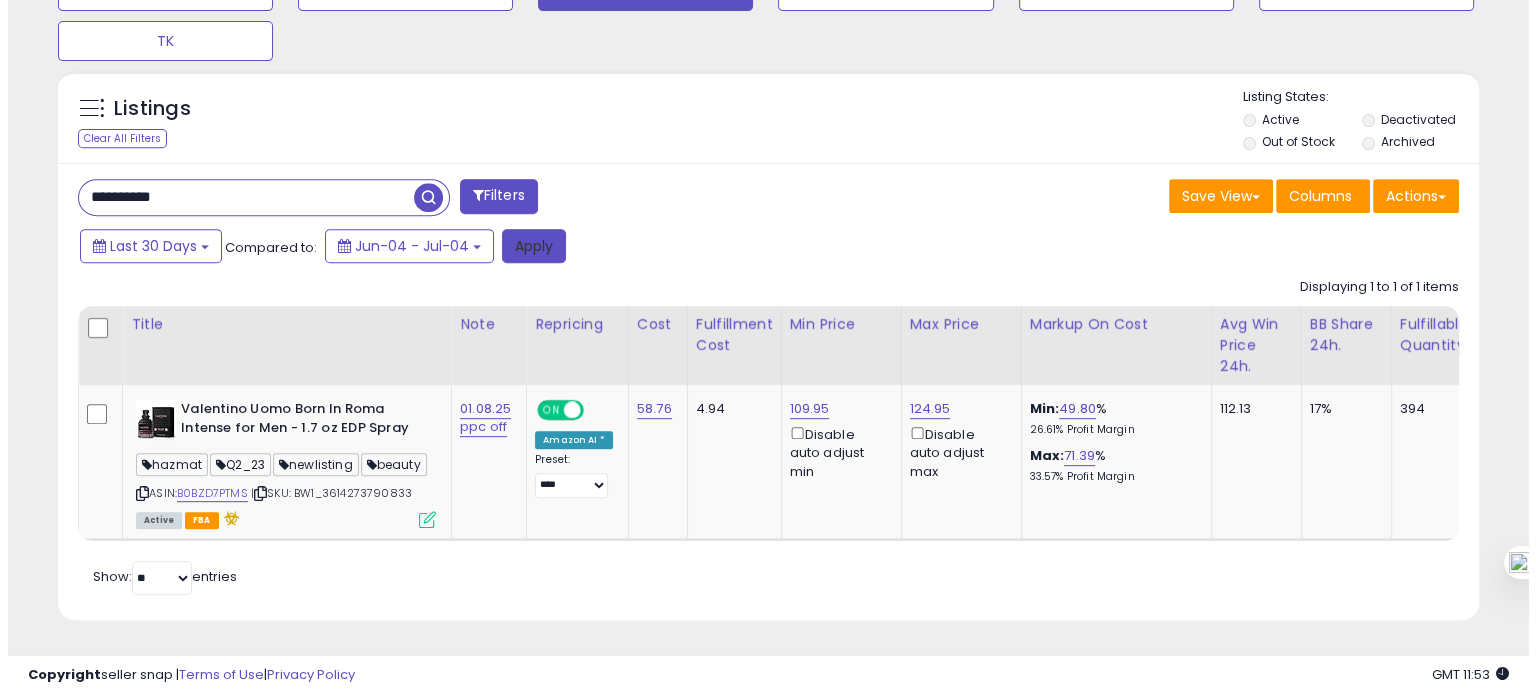 scroll, scrollTop: 674, scrollLeft: 0, axis: vertical 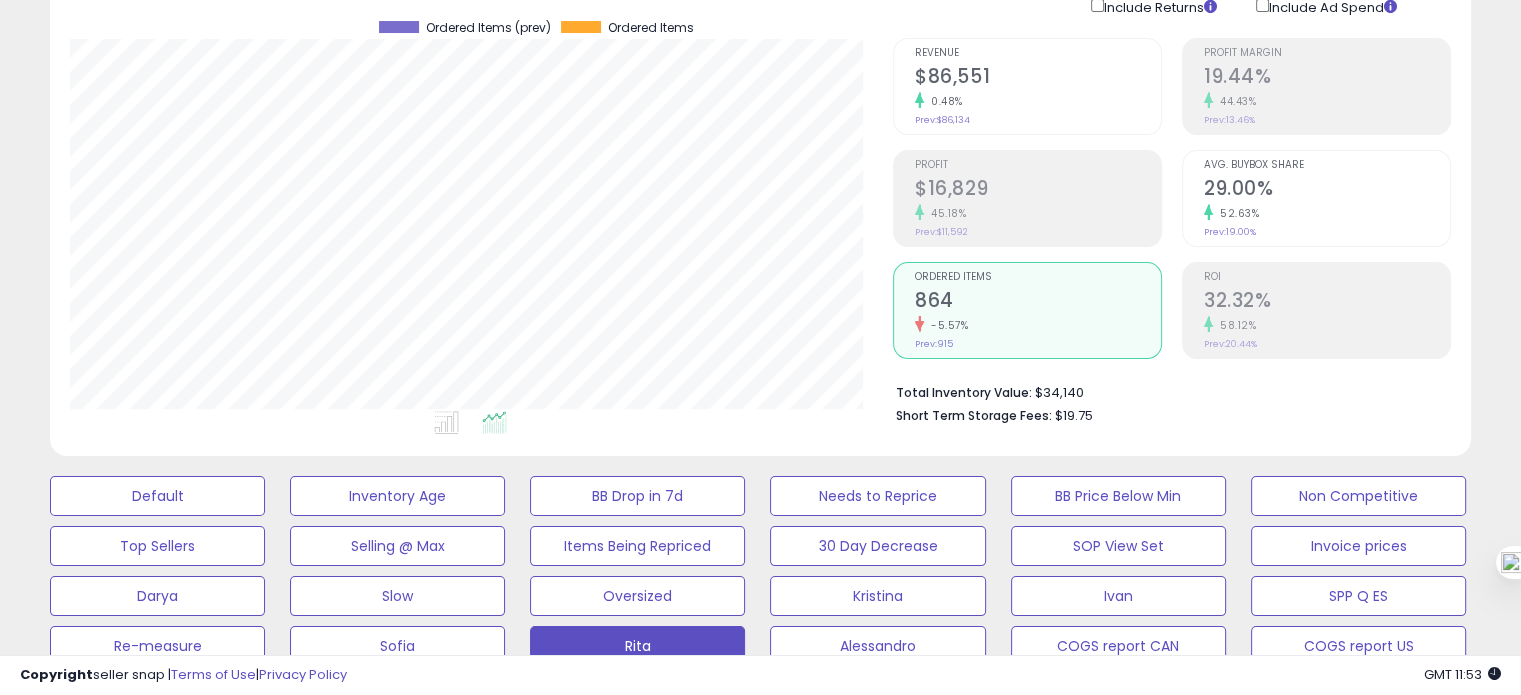 click on "ROI
32.32%
58.12%
Prev: 20.44%" at bounding box center [1327, 308] 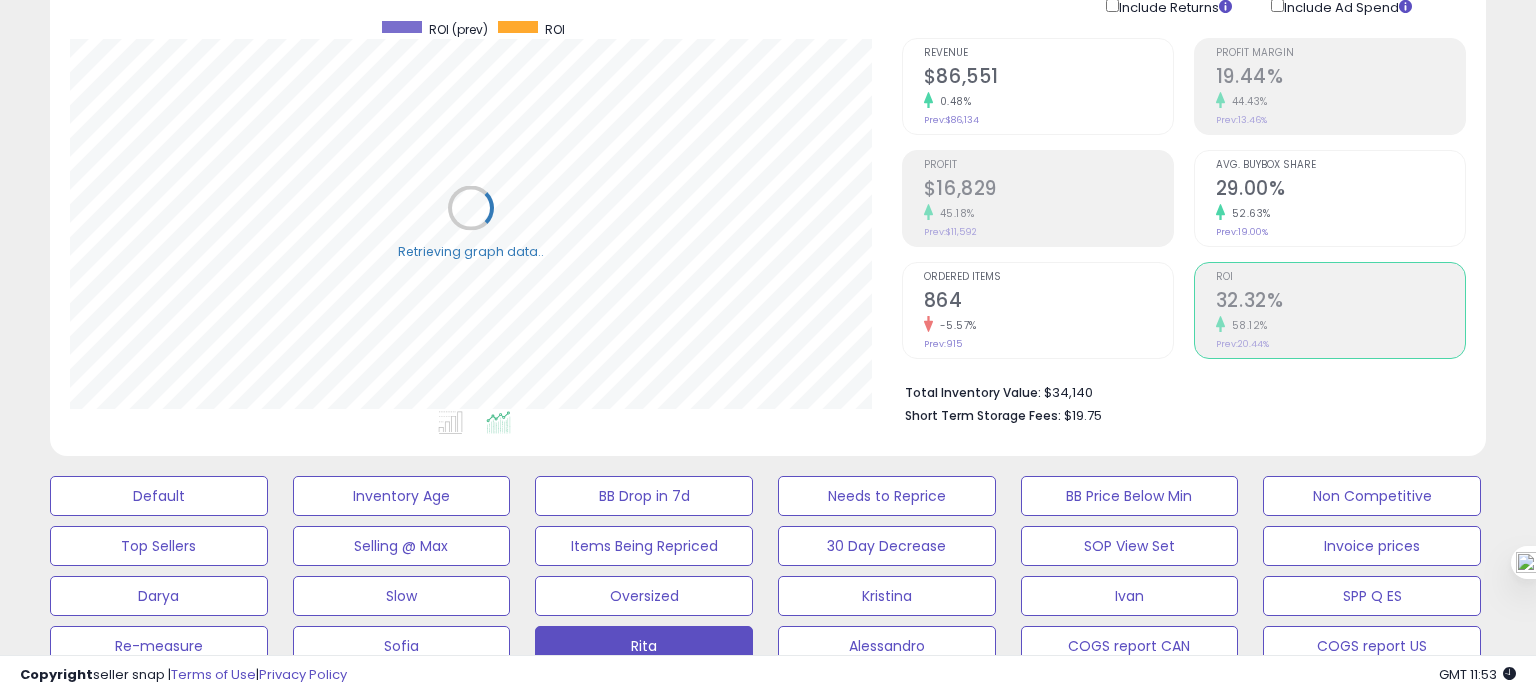 scroll, scrollTop: 999589, scrollLeft: 999168, axis: both 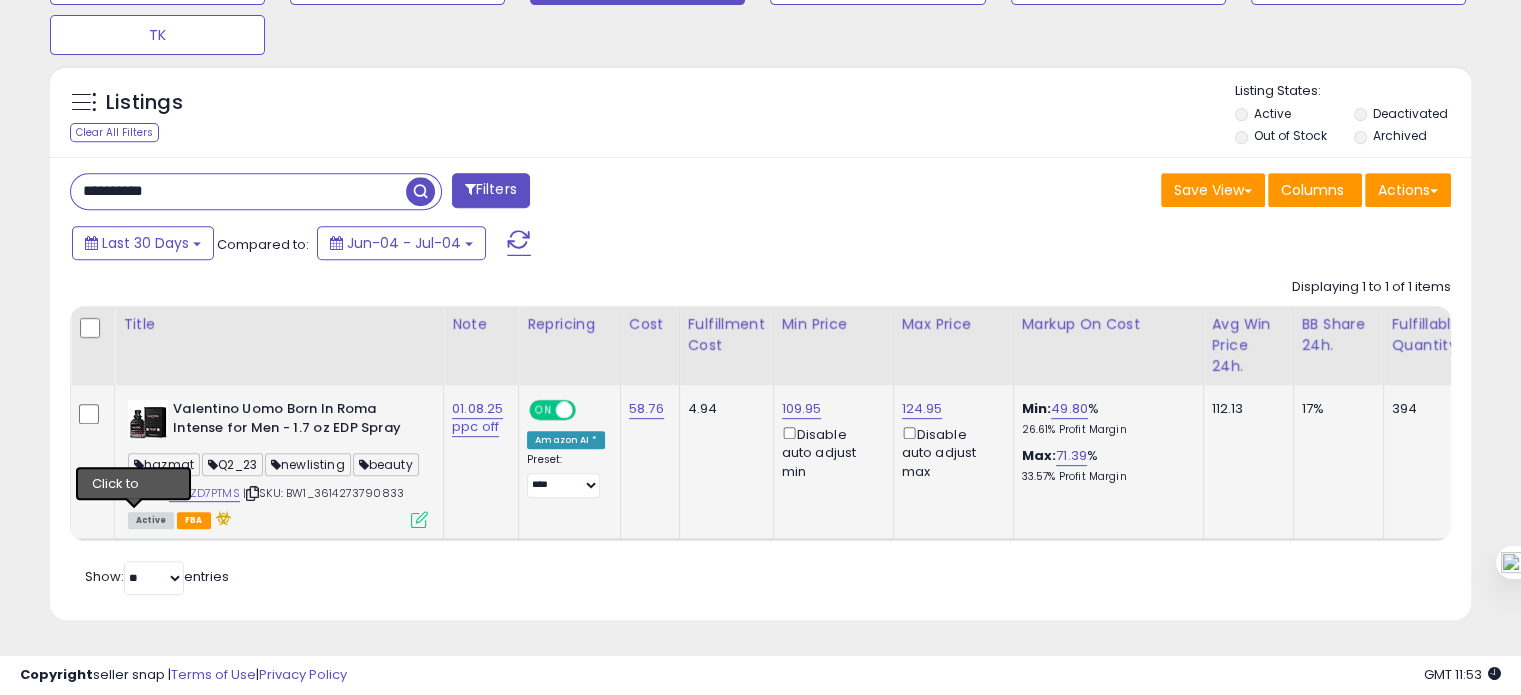 click at bounding box center [134, 493] 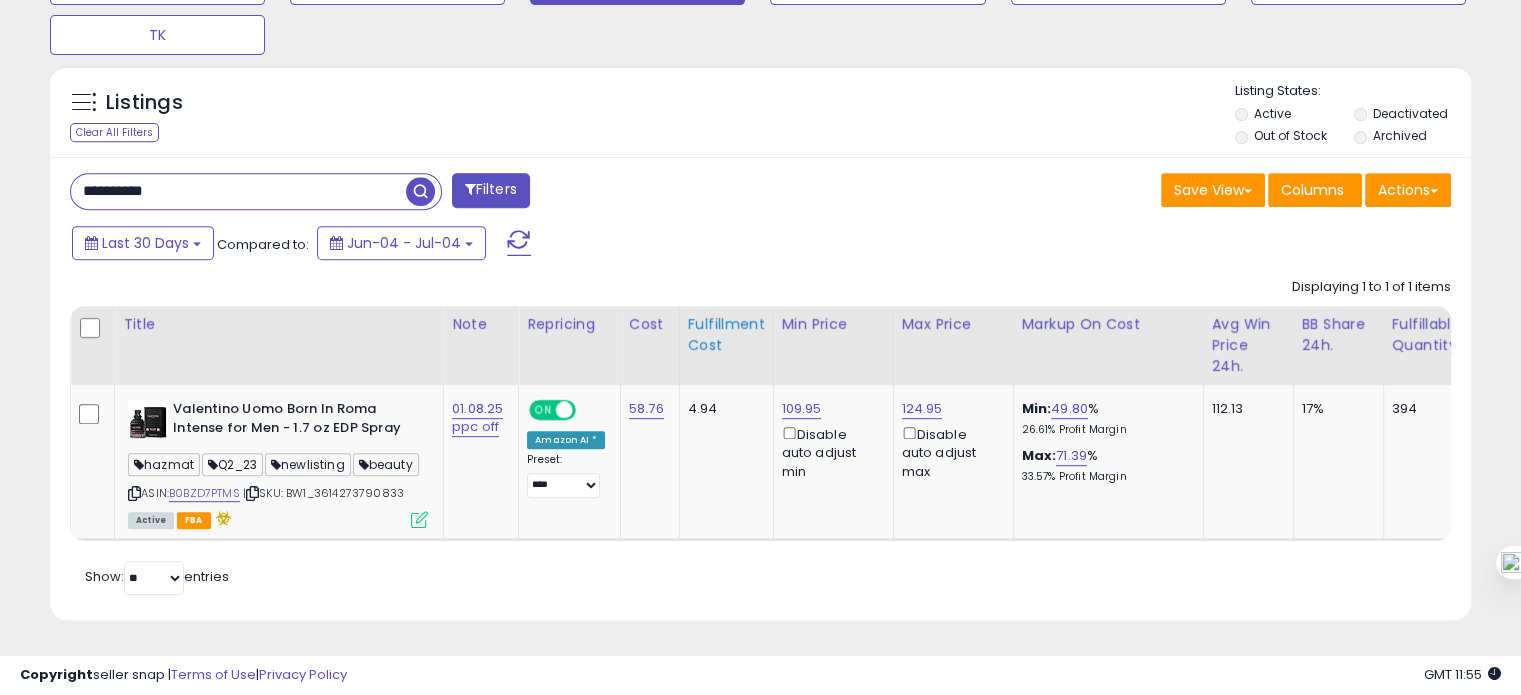 scroll, scrollTop: 0, scrollLeft: 336, axis: horizontal 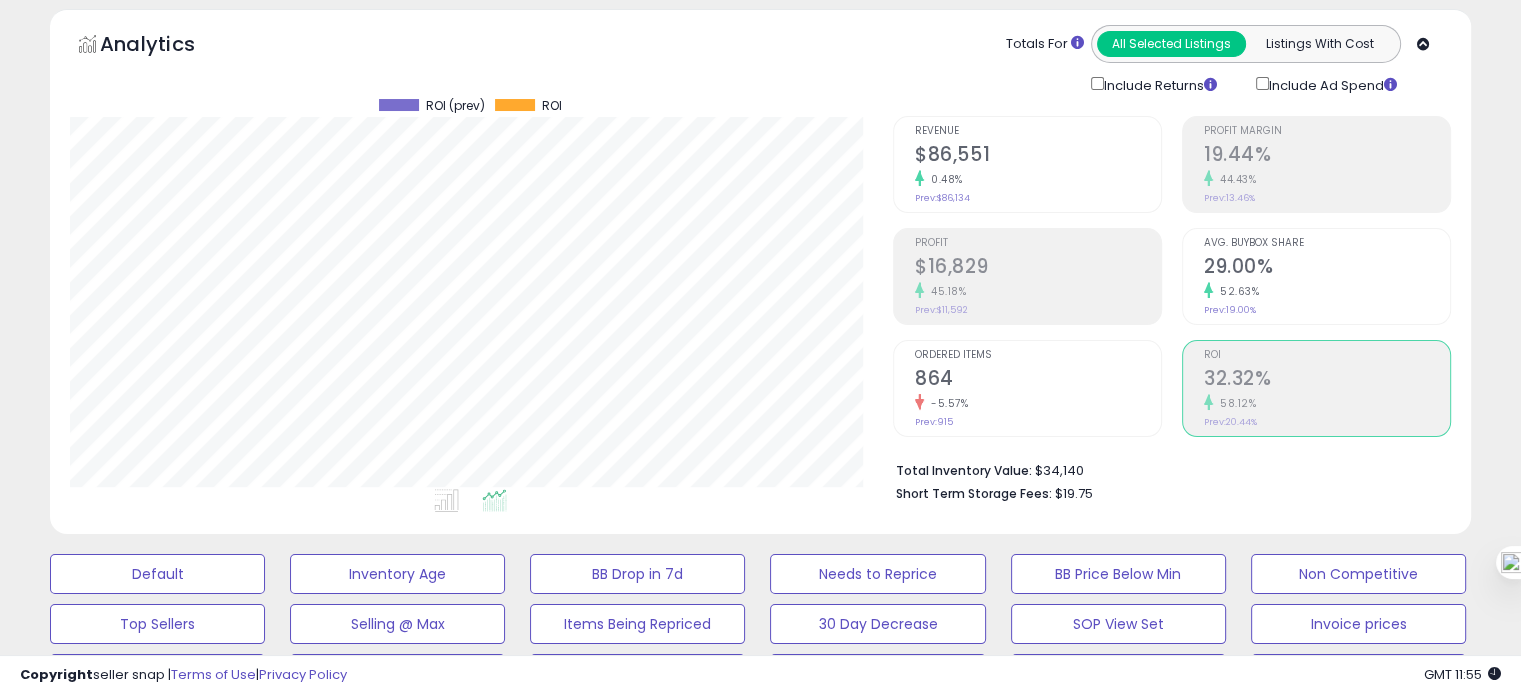 click on "864" at bounding box center [1038, 380] 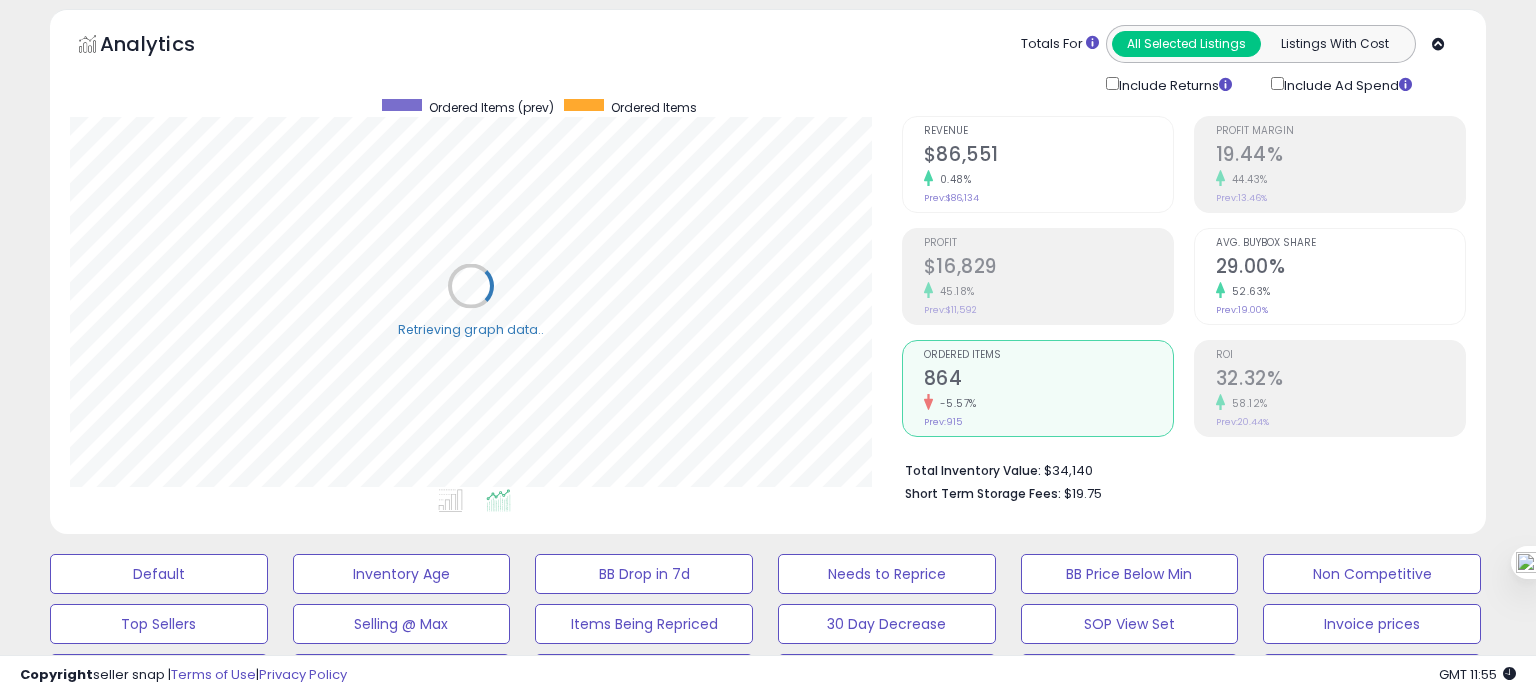 scroll, scrollTop: 999589, scrollLeft: 999168, axis: both 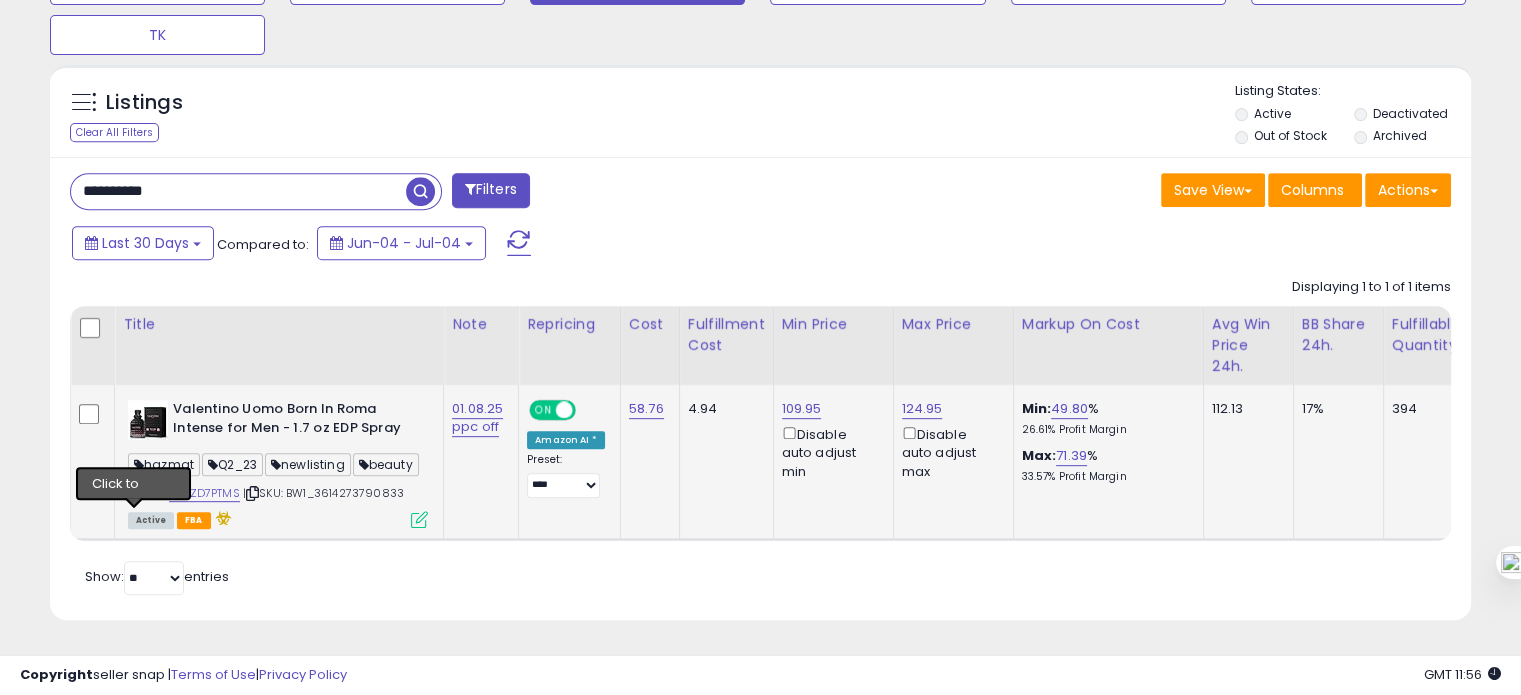 click at bounding box center [134, 493] 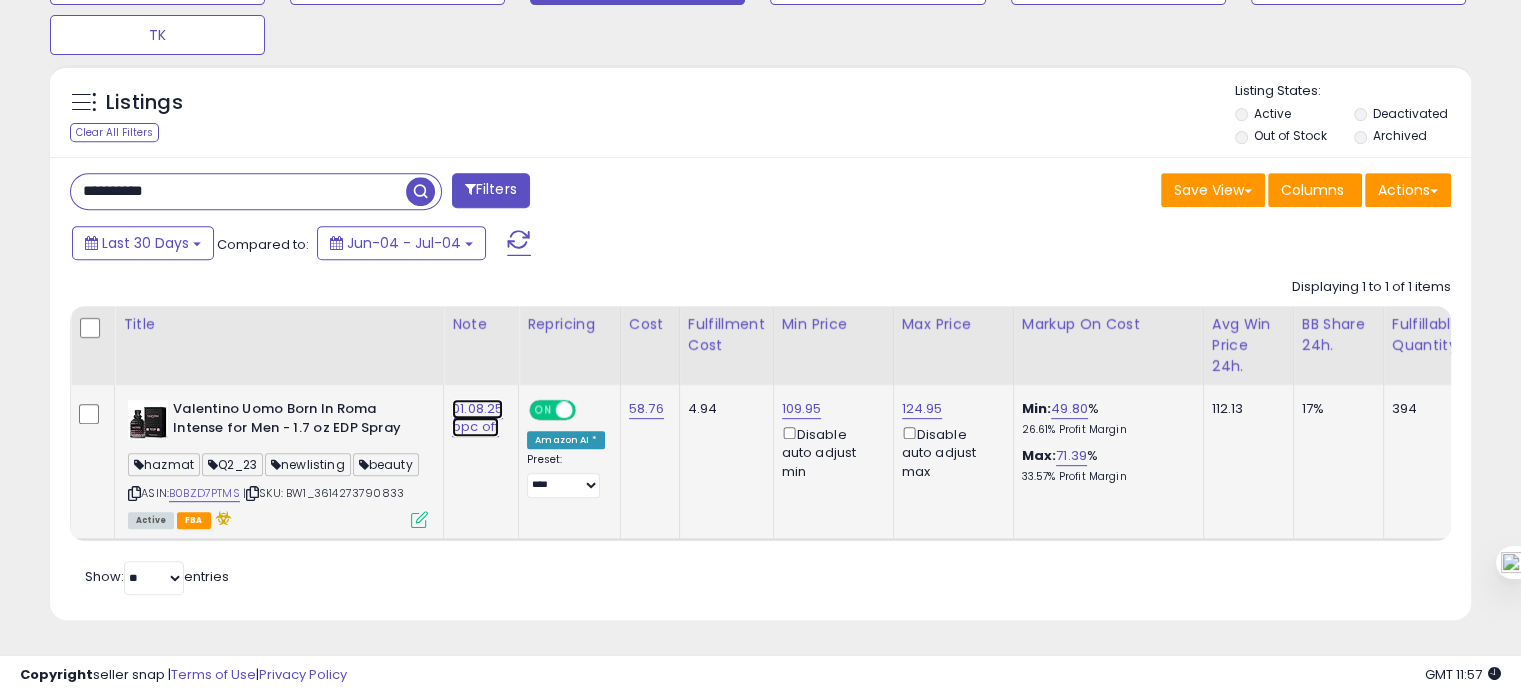 click on "01.08.25 ppc off" at bounding box center [477, 418] 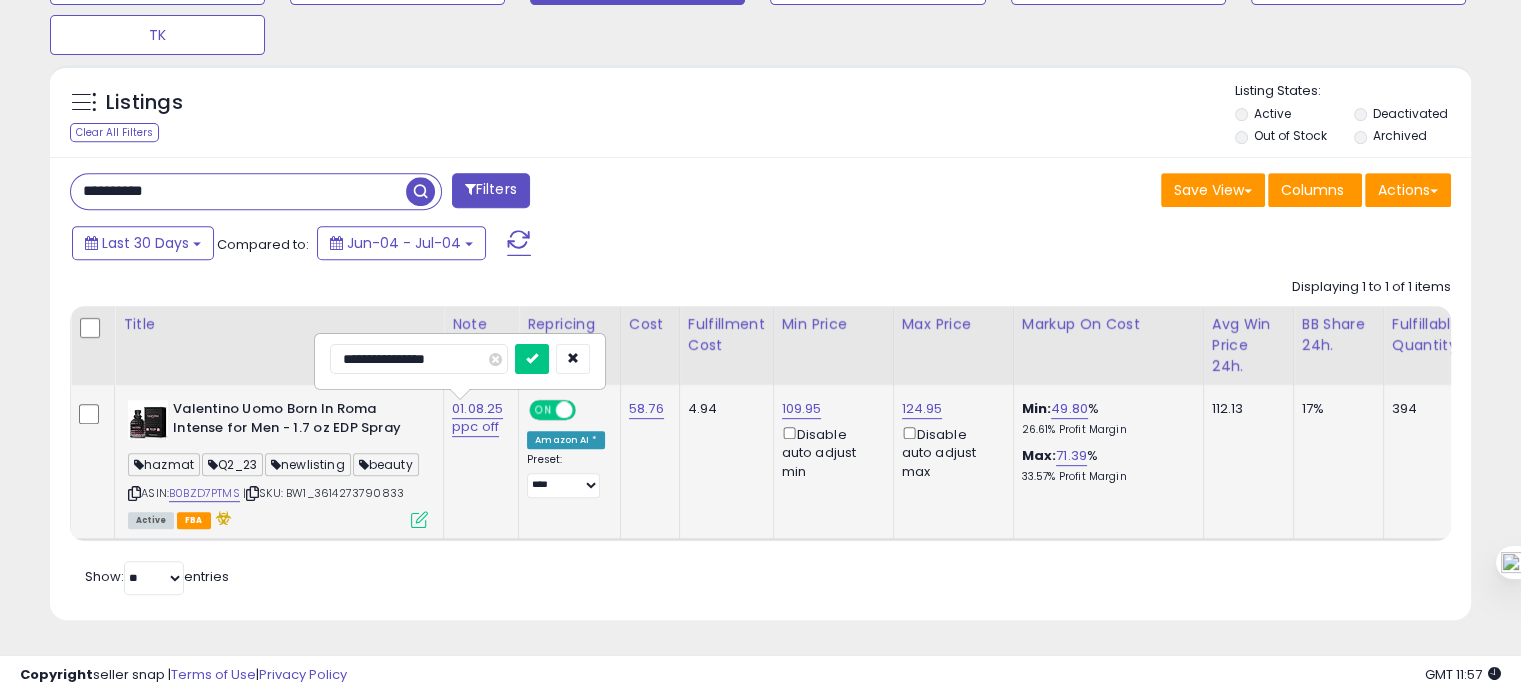 click on "**********" at bounding box center [419, 359] 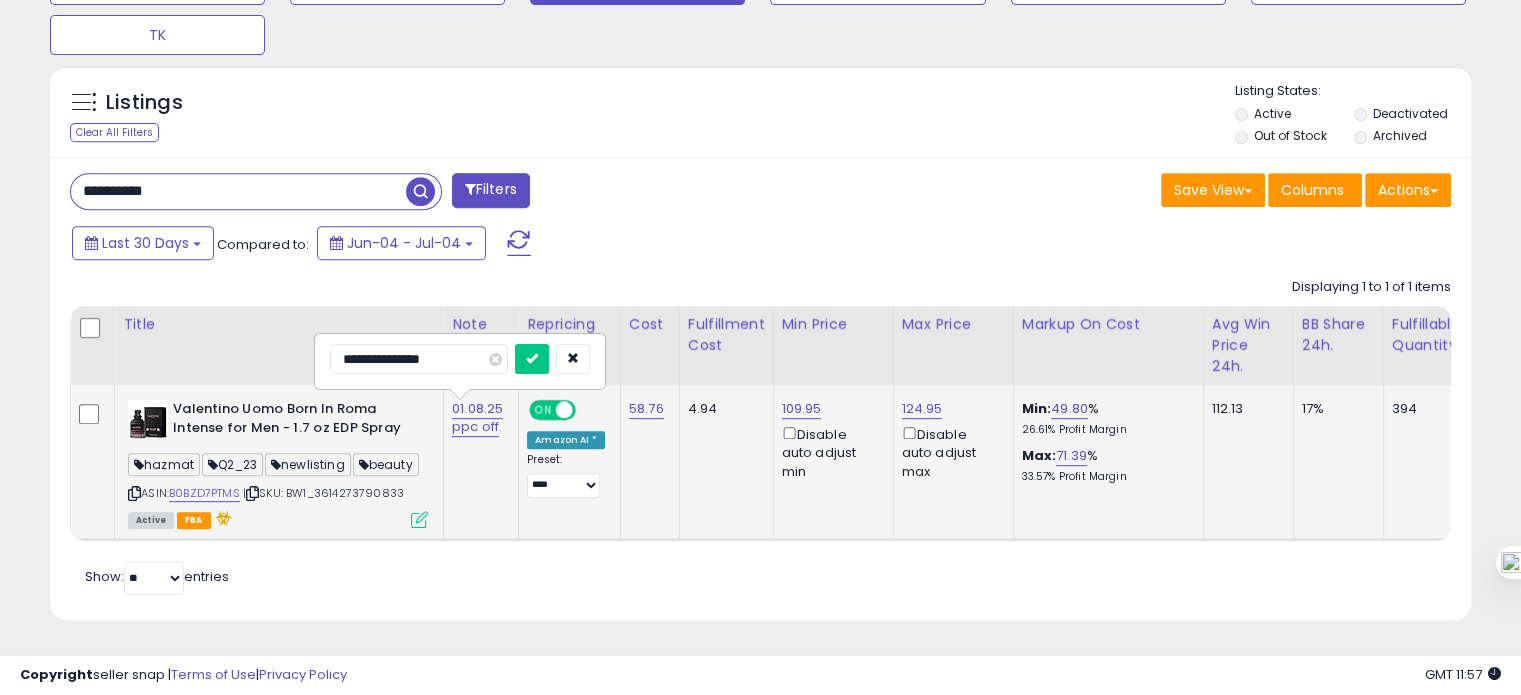 type on "**********" 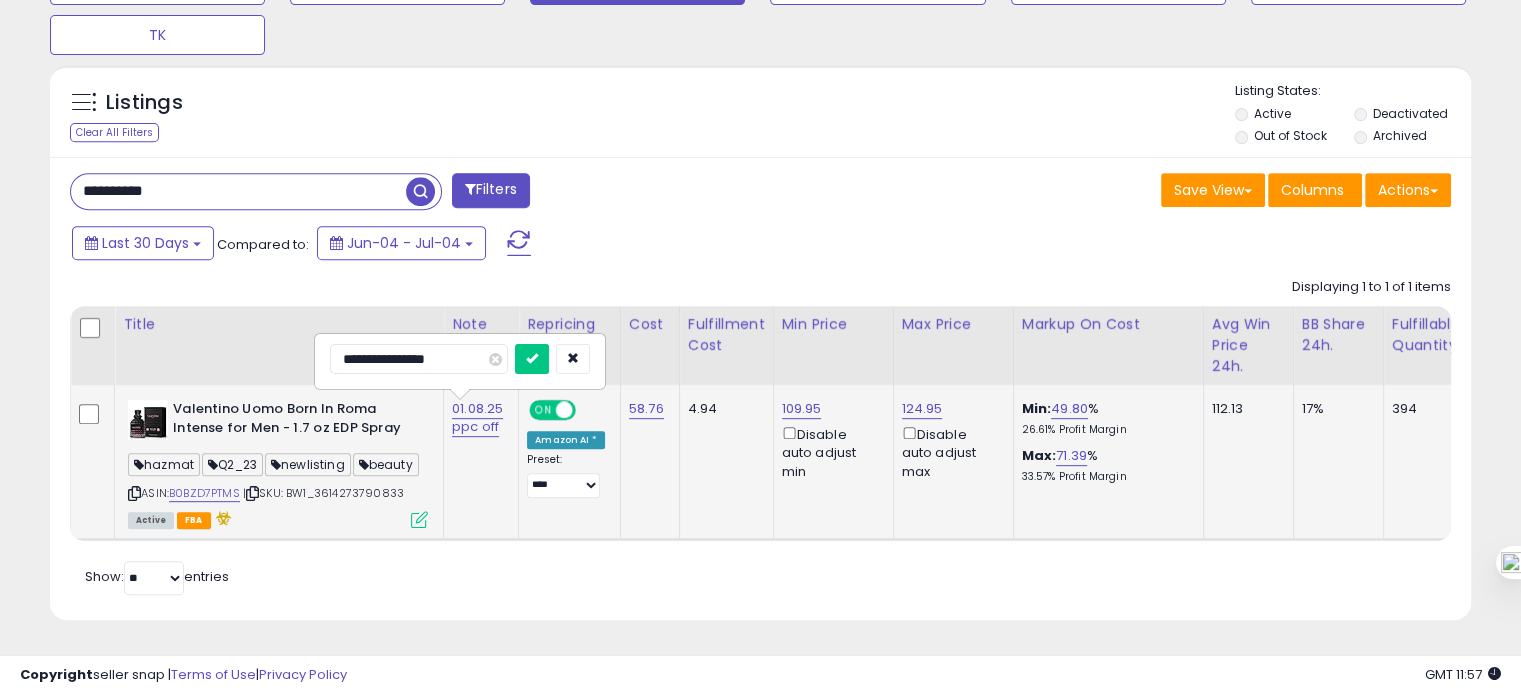 click at bounding box center (532, 359) 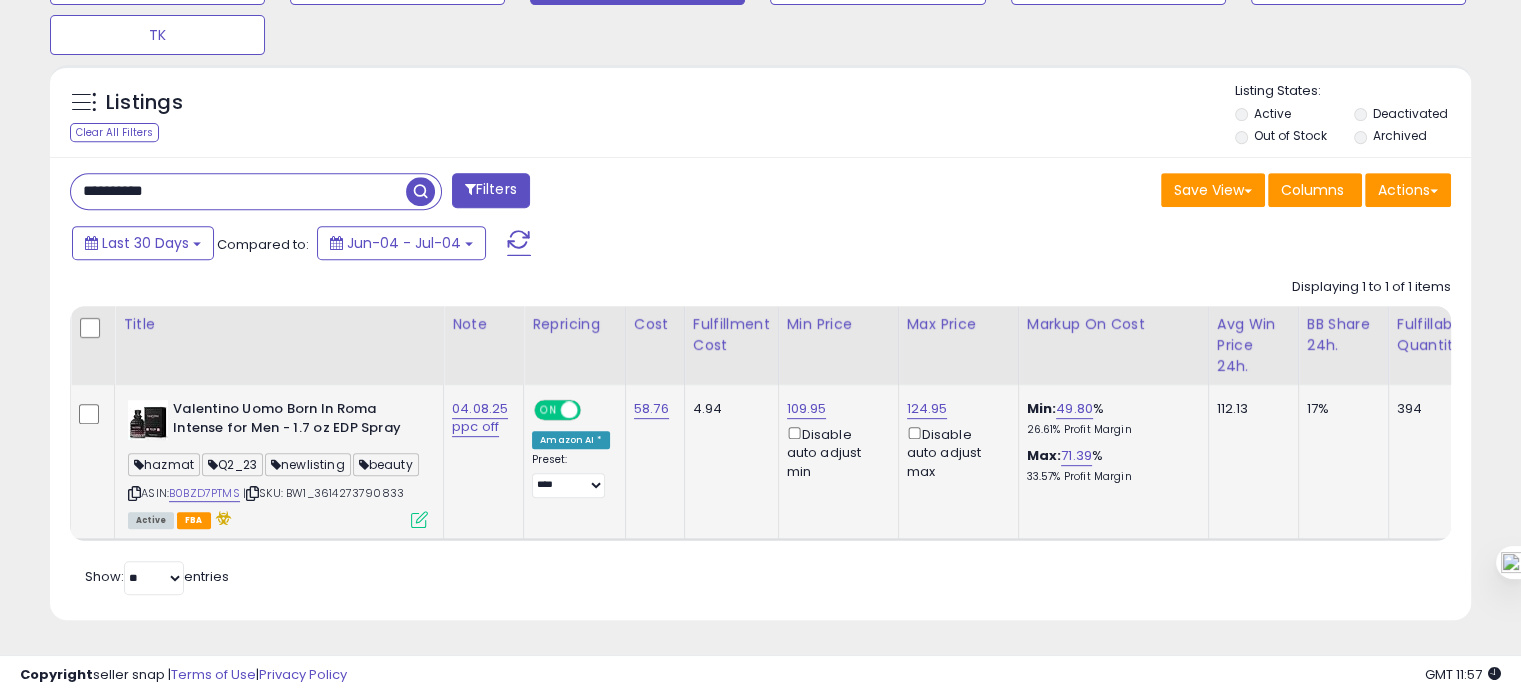 click on "**********" at bounding box center (238, 191) 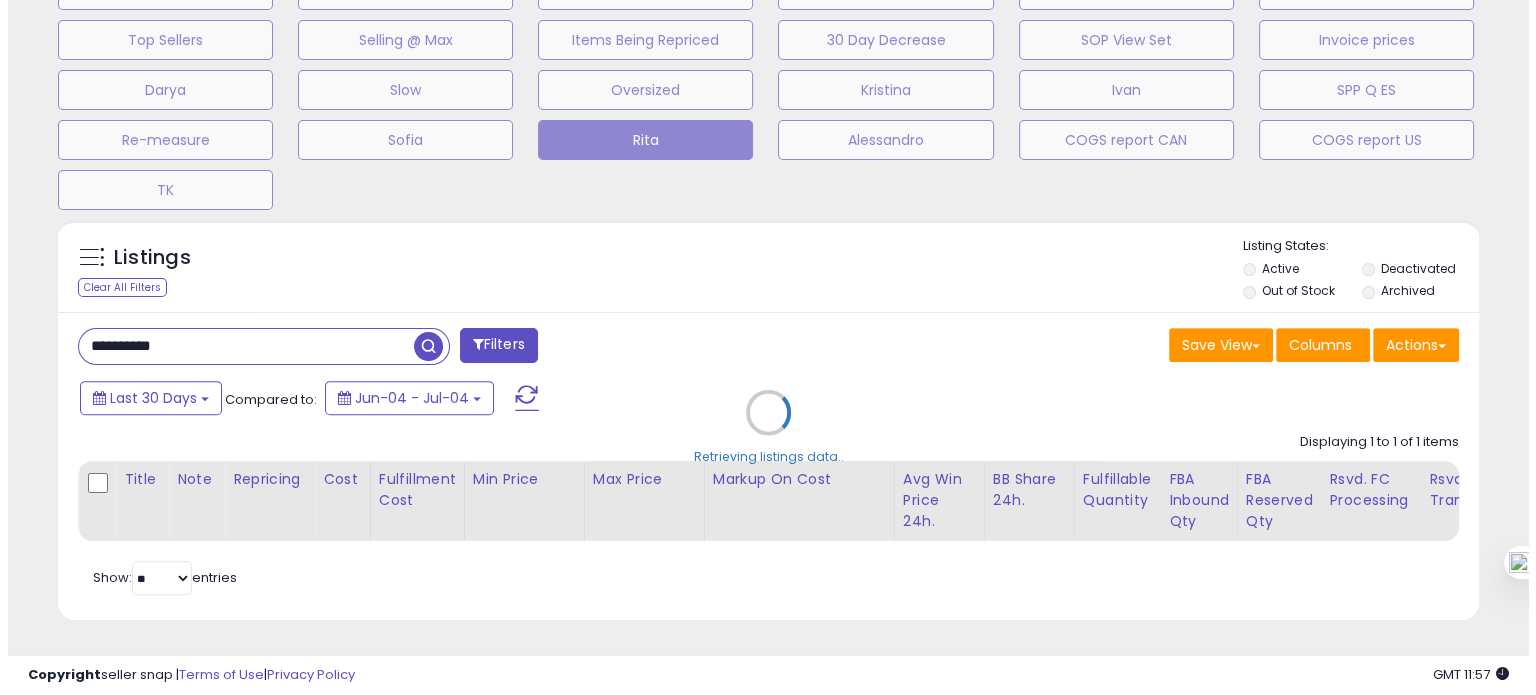 scroll, scrollTop: 674, scrollLeft: 0, axis: vertical 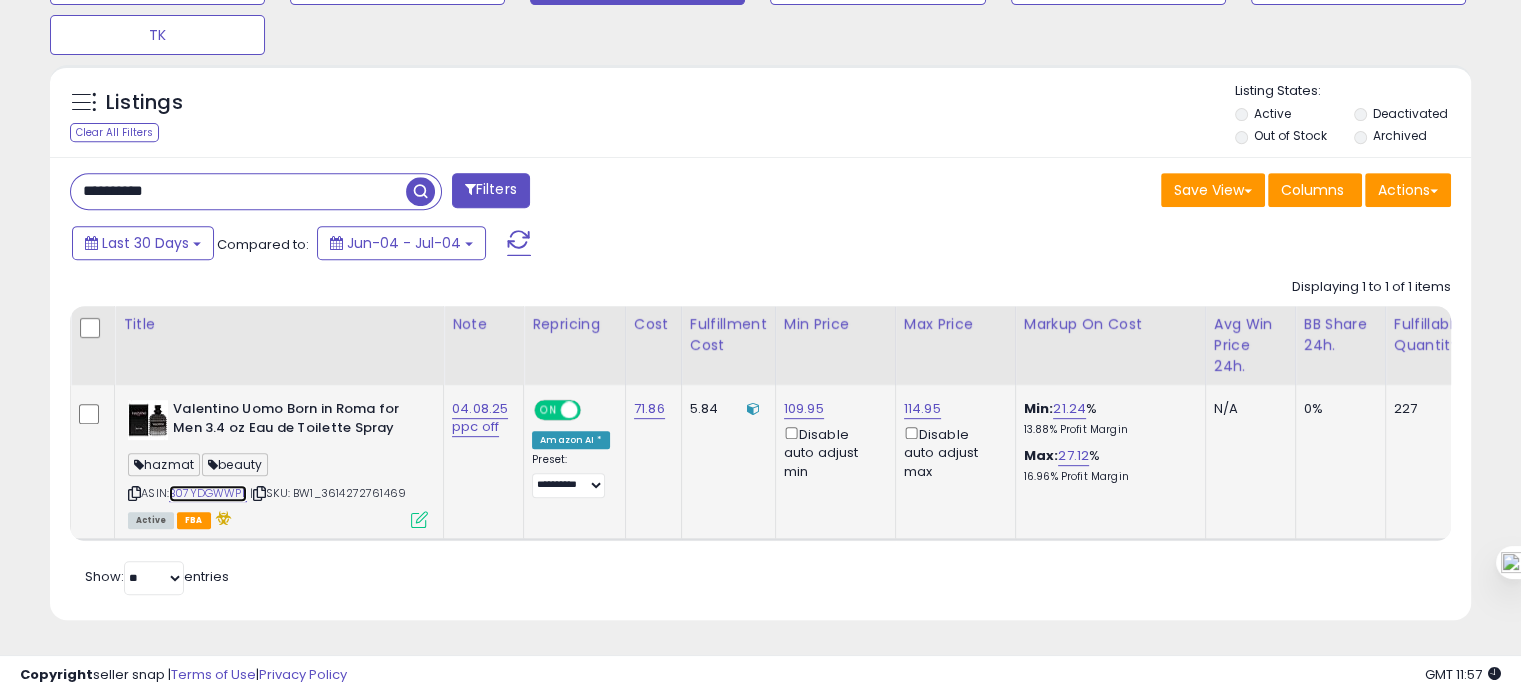 click on "B07YDGWWPL" at bounding box center [208, 493] 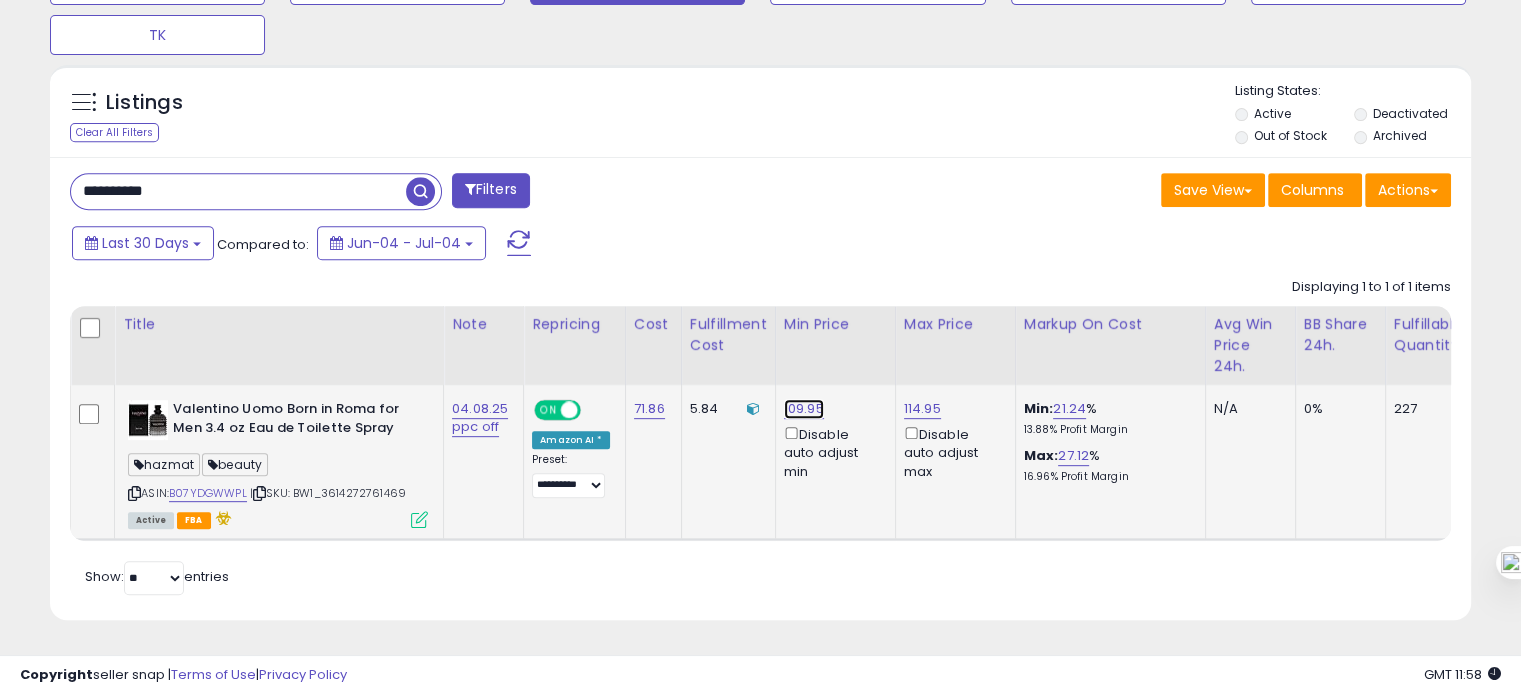 click on "109.95" at bounding box center [804, 409] 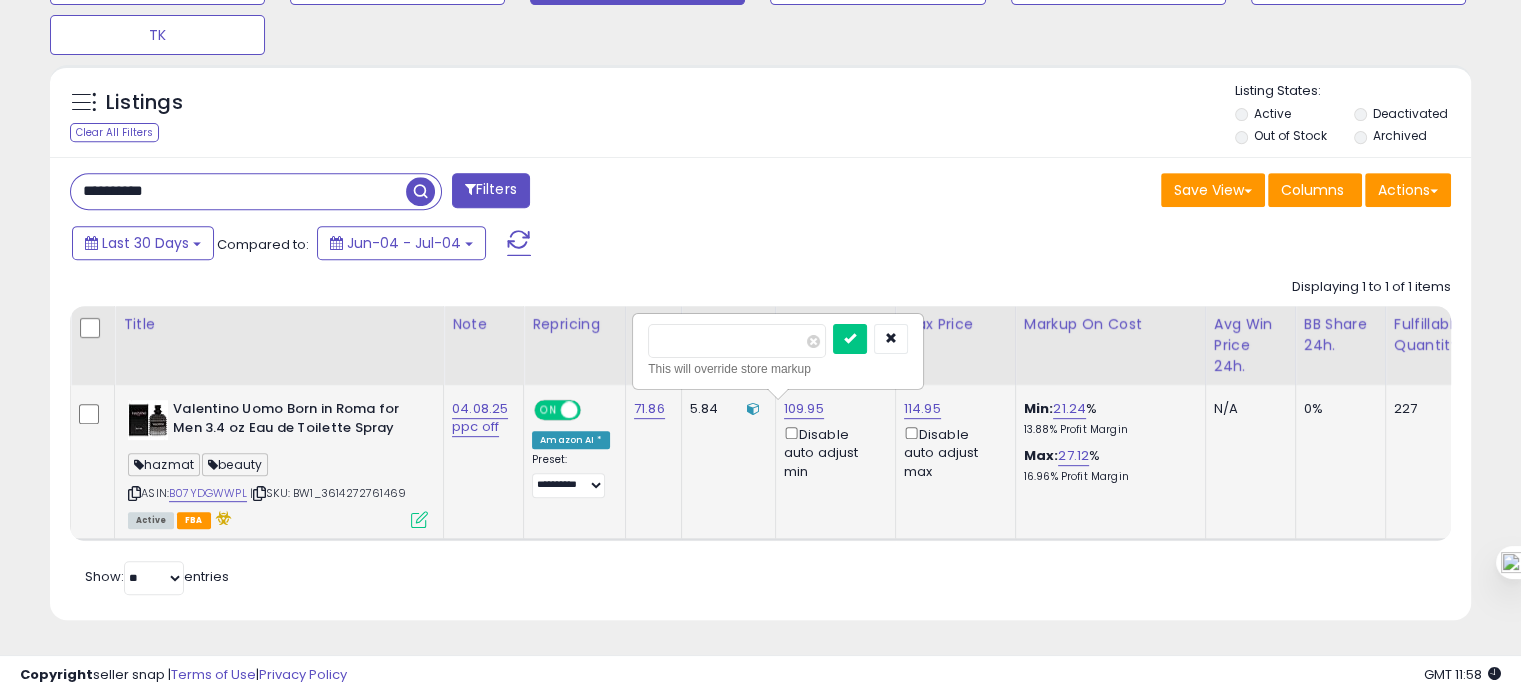 drag, startPoint x: 678, startPoint y: 329, endPoint x: 734, endPoint y: 332, distance: 56.0803 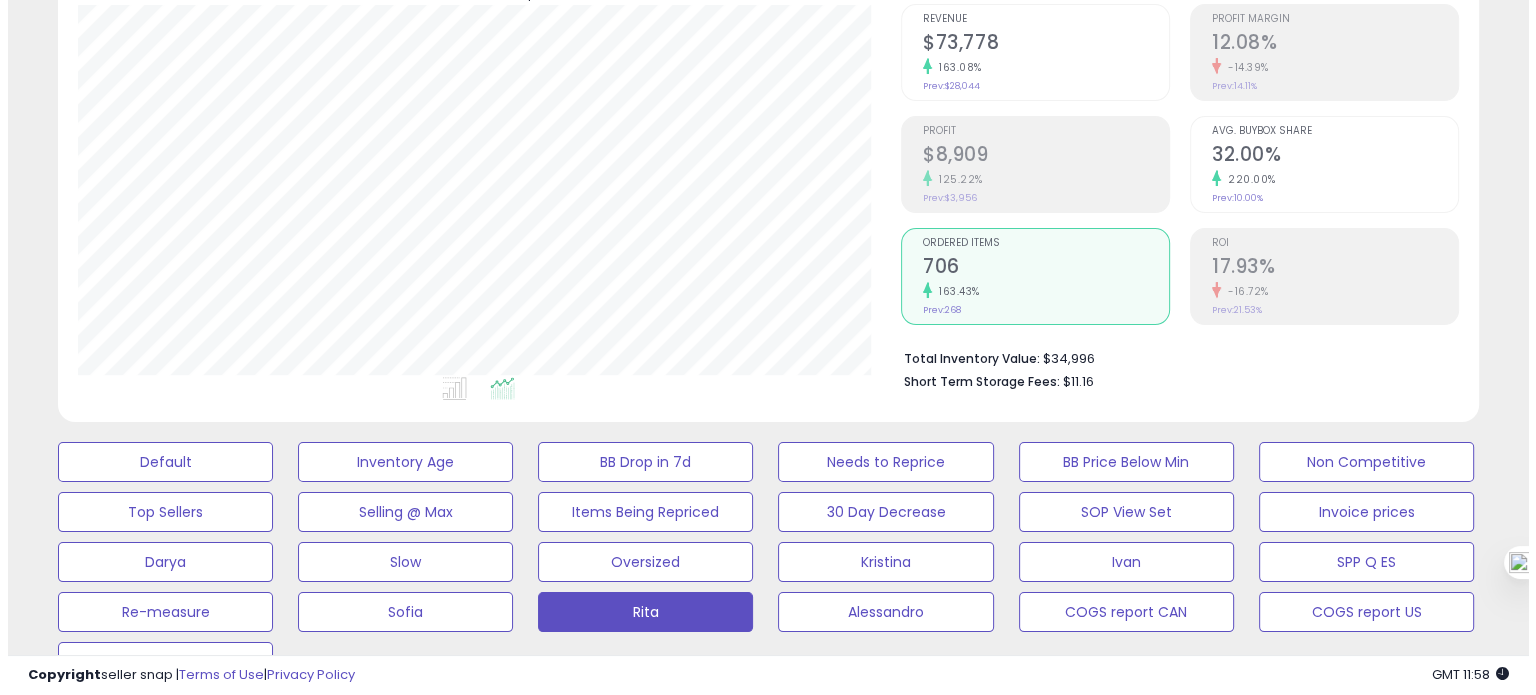 scroll, scrollTop: 186, scrollLeft: 0, axis: vertical 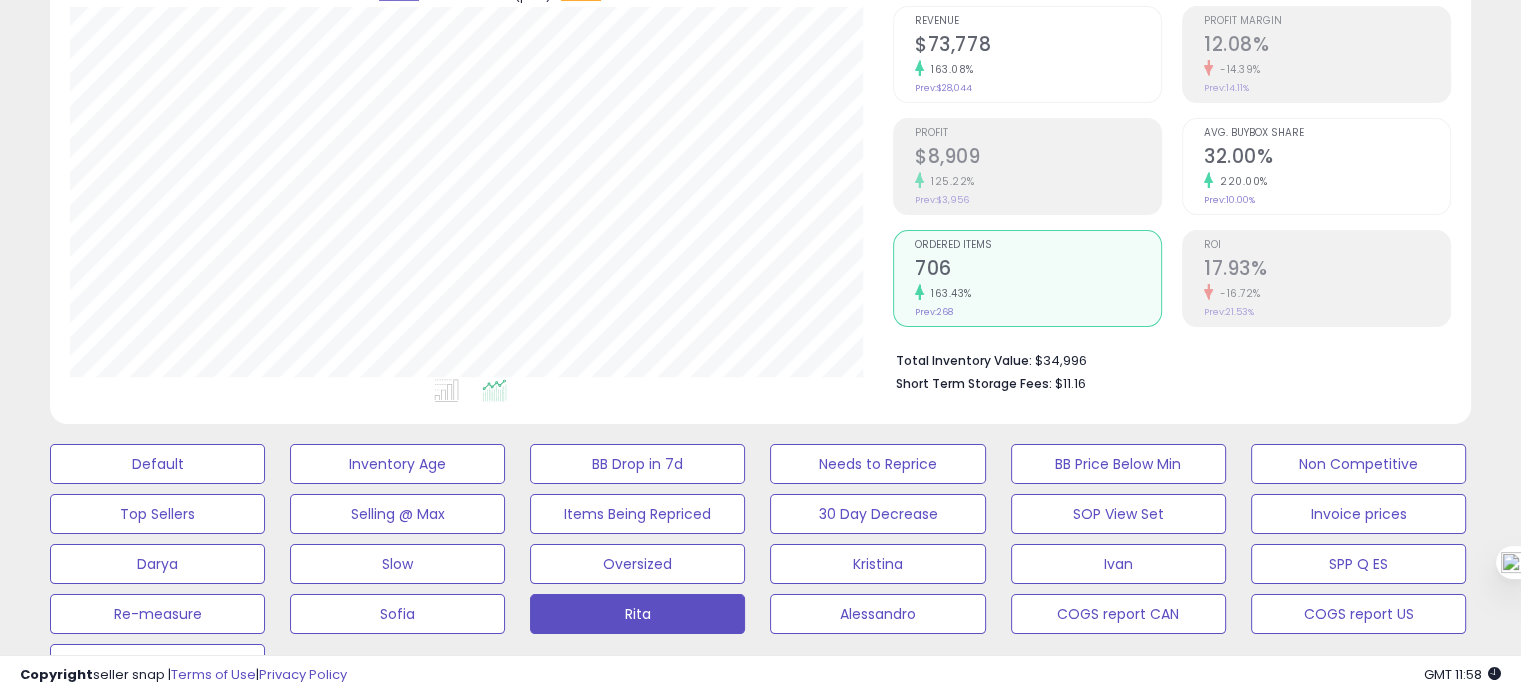 click on "17.93%" at bounding box center (1327, 270) 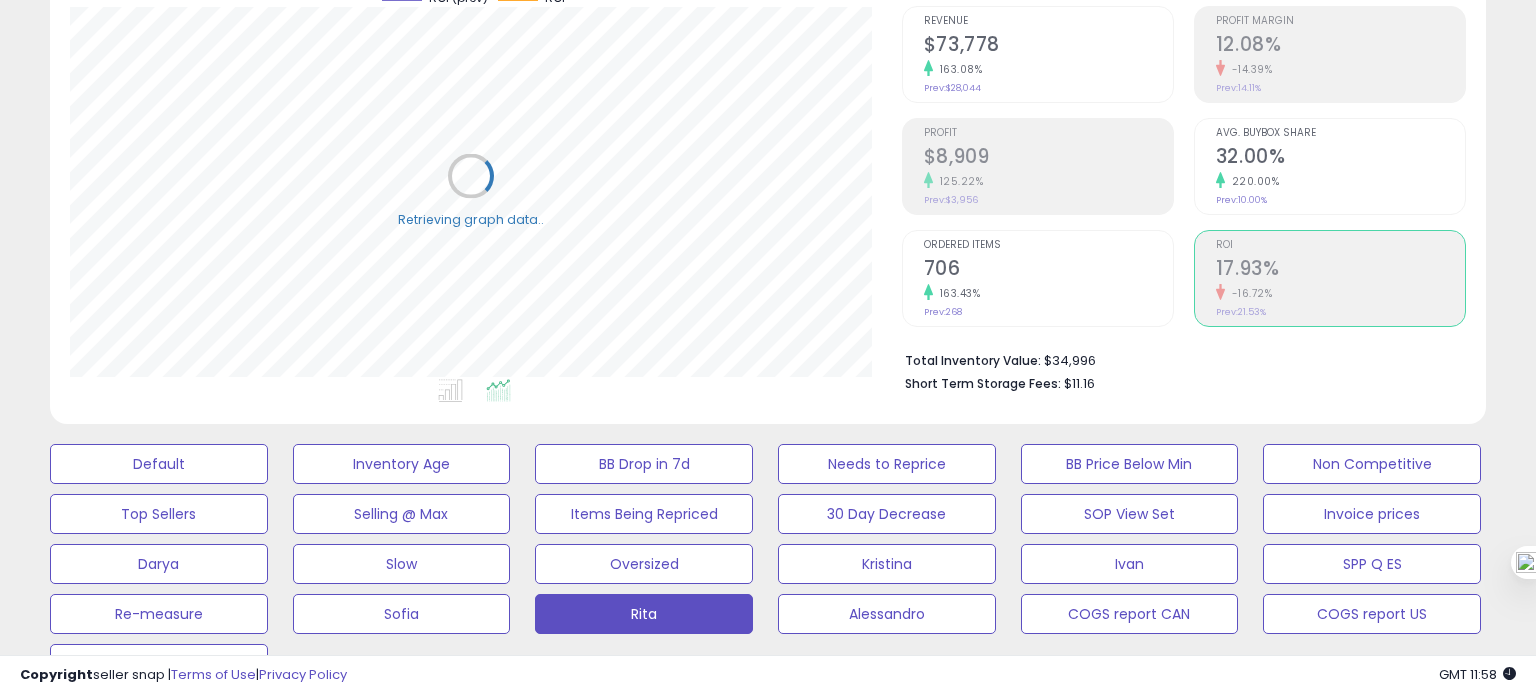 scroll, scrollTop: 999589, scrollLeft: 999168, axis: both 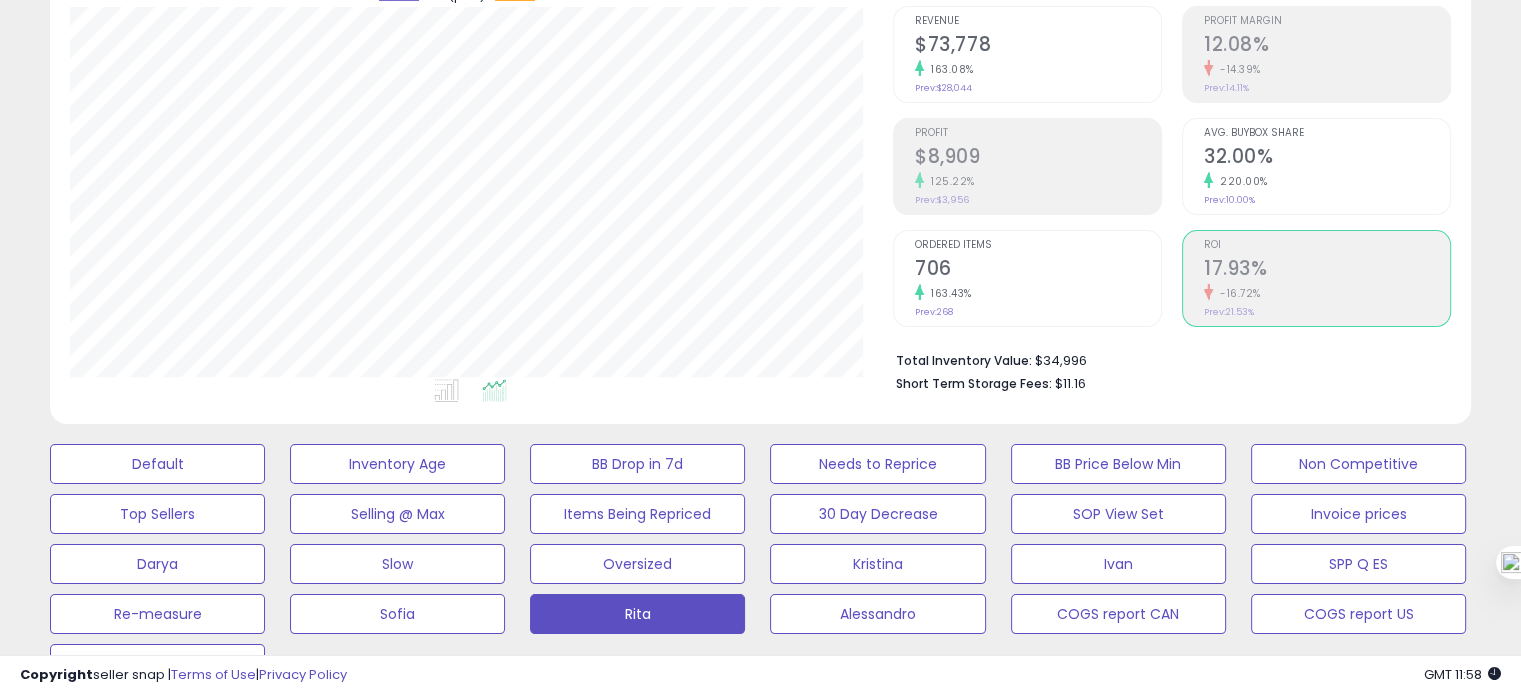 click on "706" at bounding box center [1038, 270] 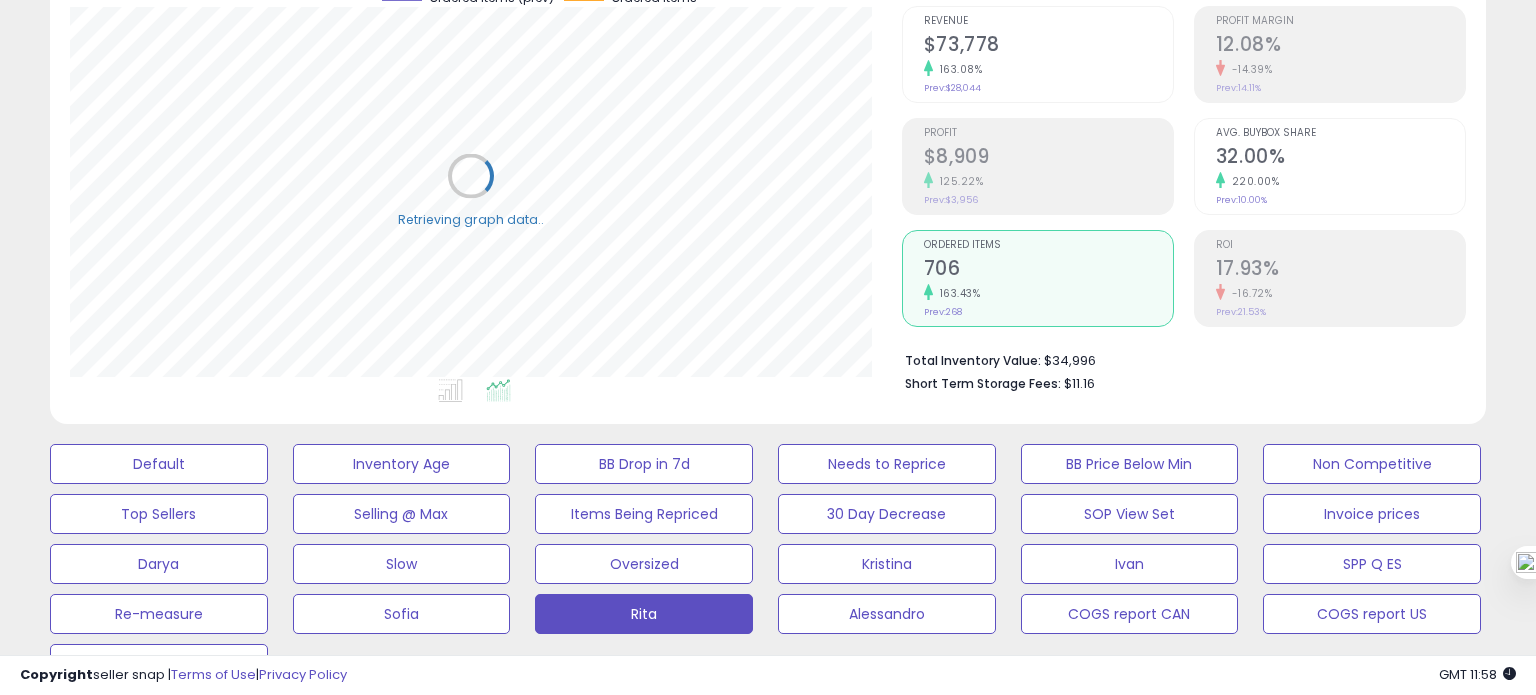 scroll, scrollTop: 999589, scrollLeft: 999168, axis: both 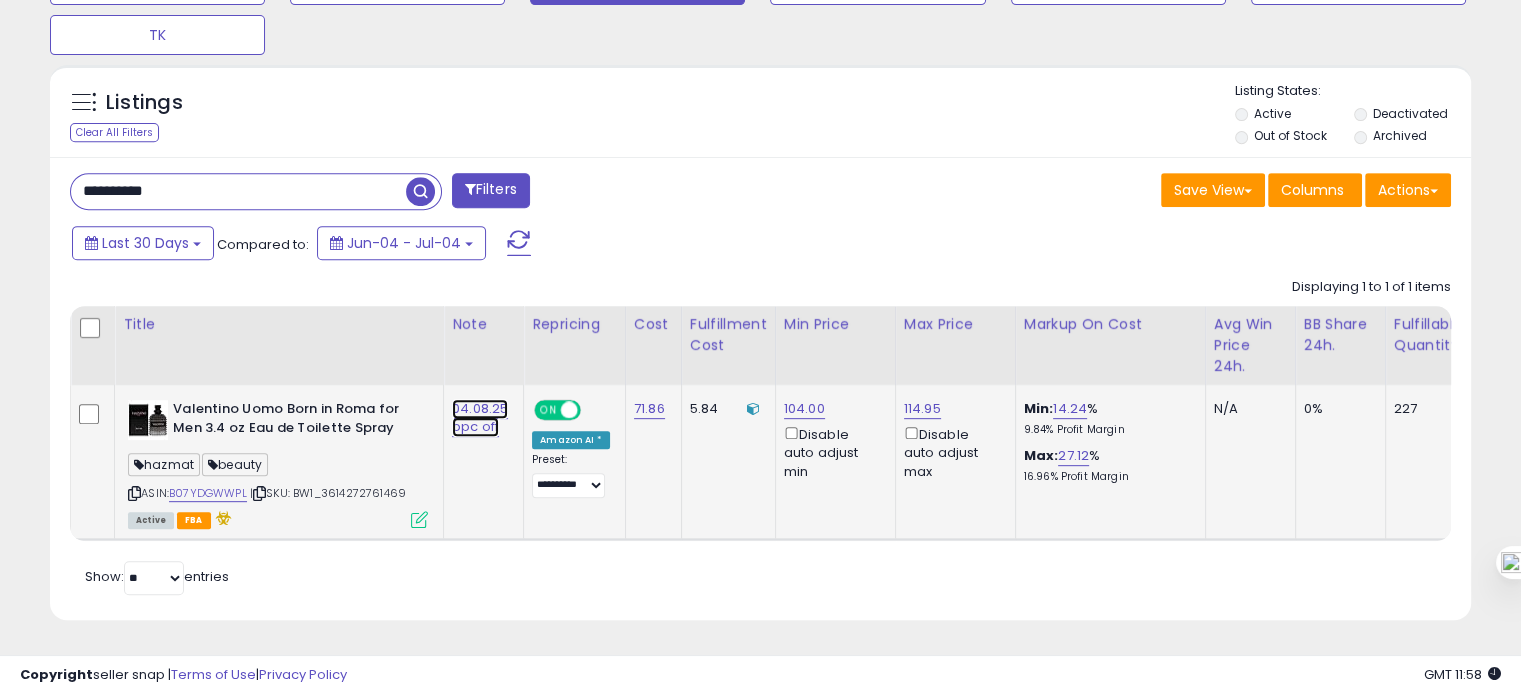 click on "04.08.25 ppc off" at bounding box center [480, 418] 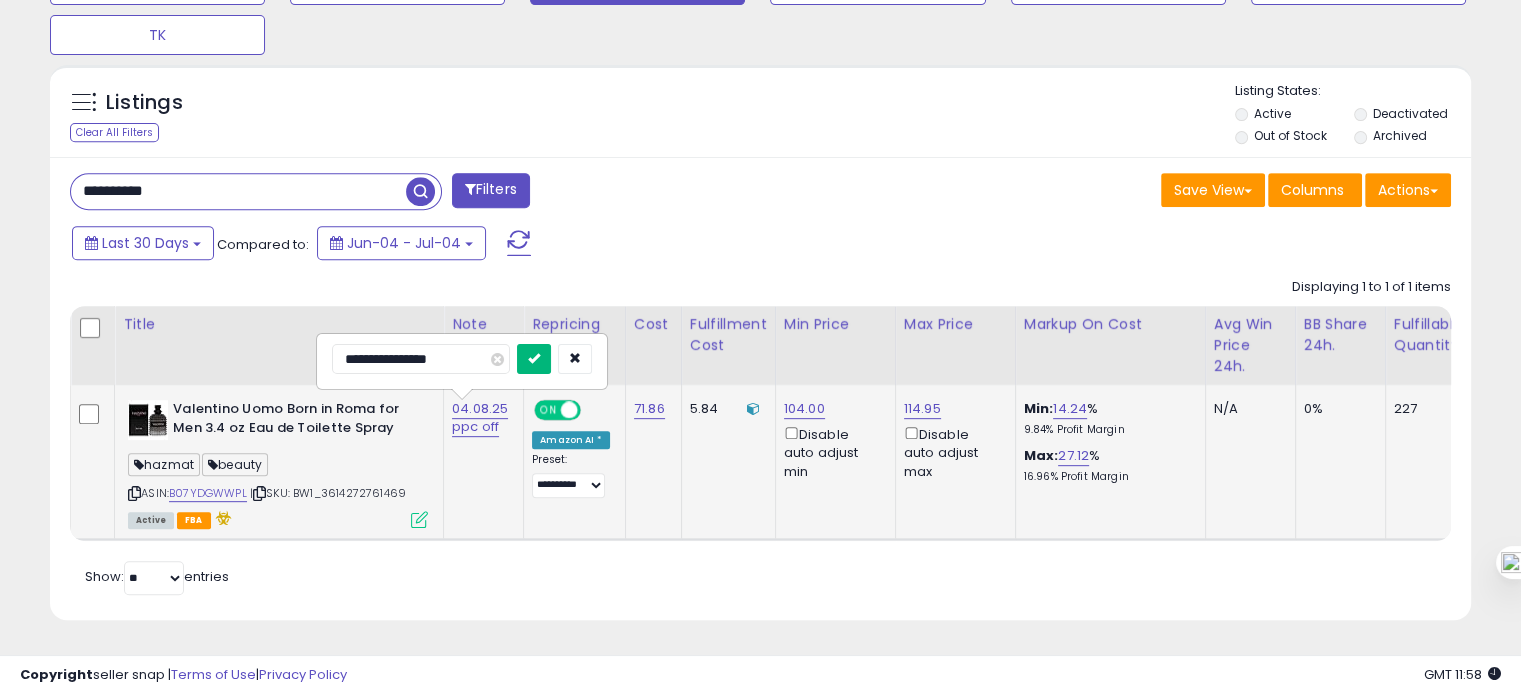 click at bounding box center [534, 359] 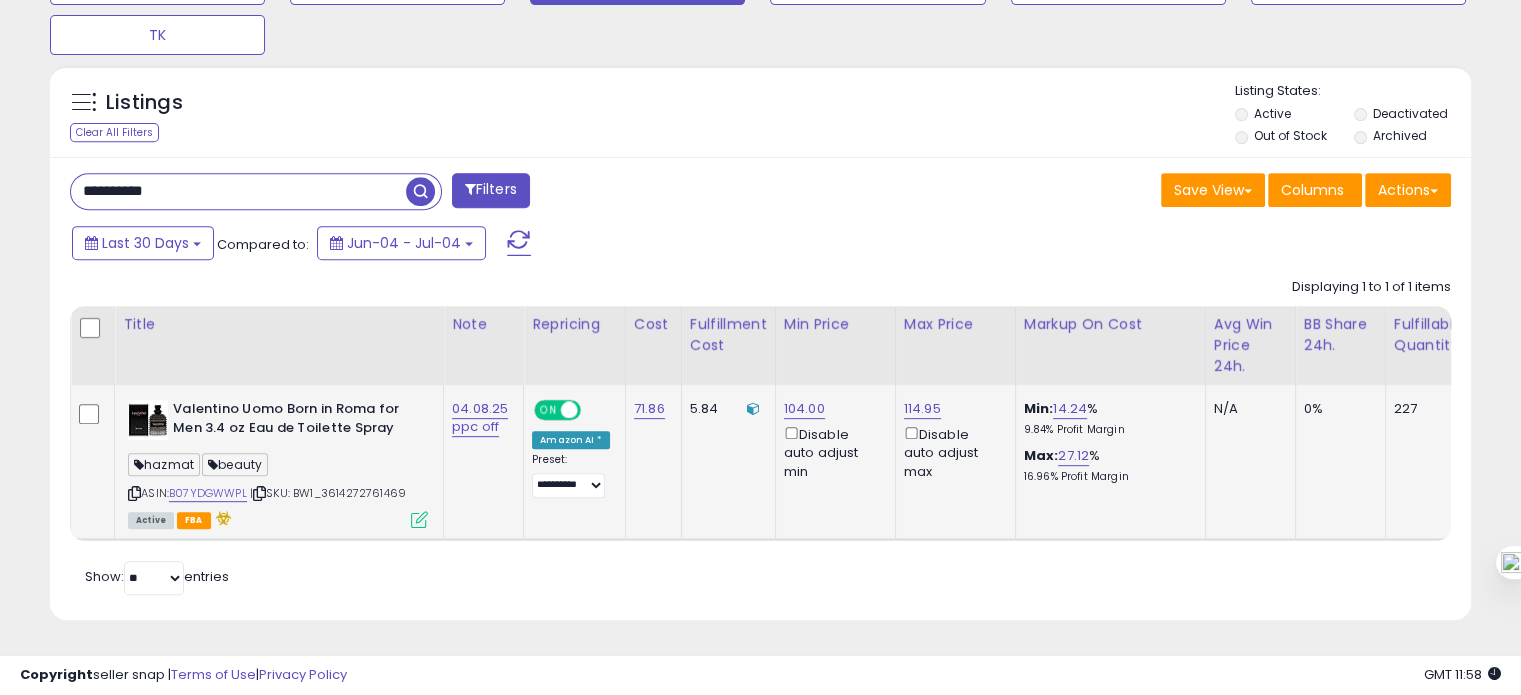 scroll, scrollTop: 0, scrollLeft: 410, axis: horizontal 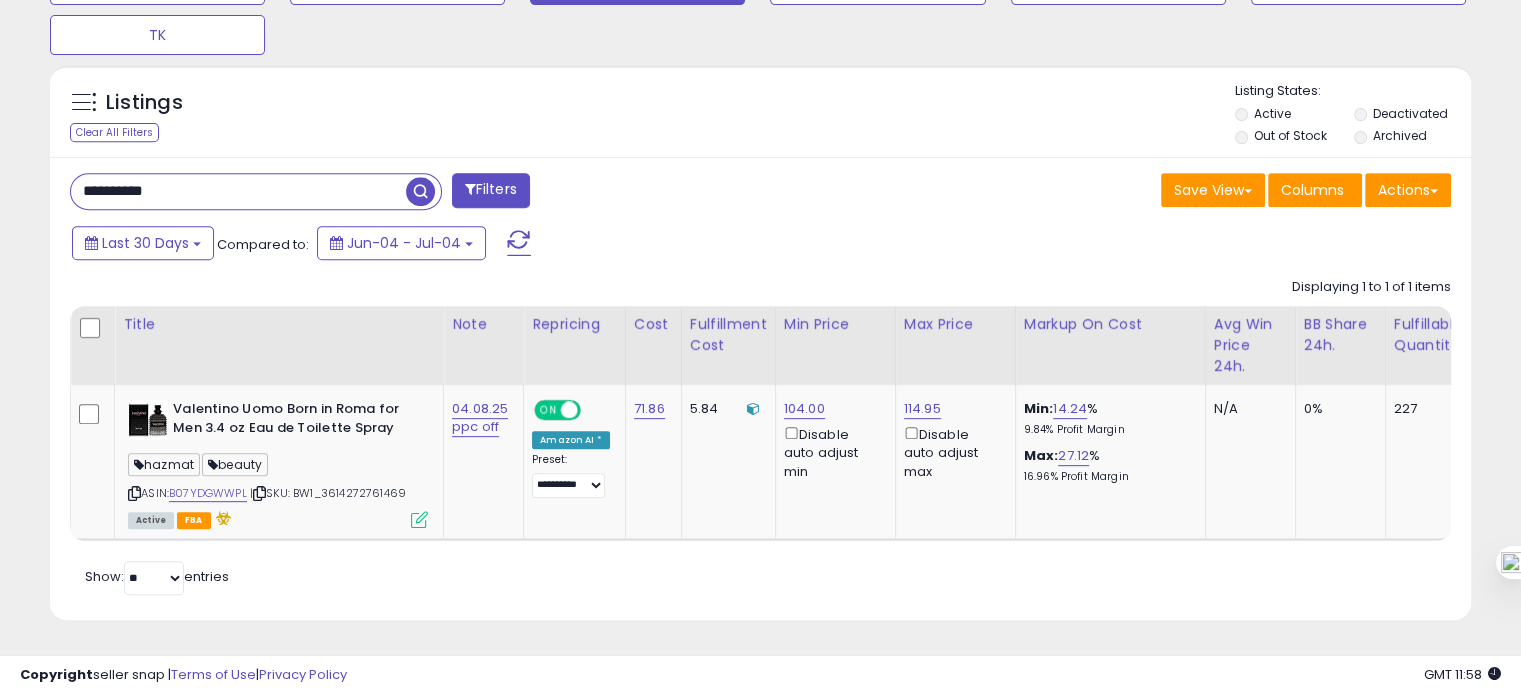 click on "**********" at bounding box center (238, 191) 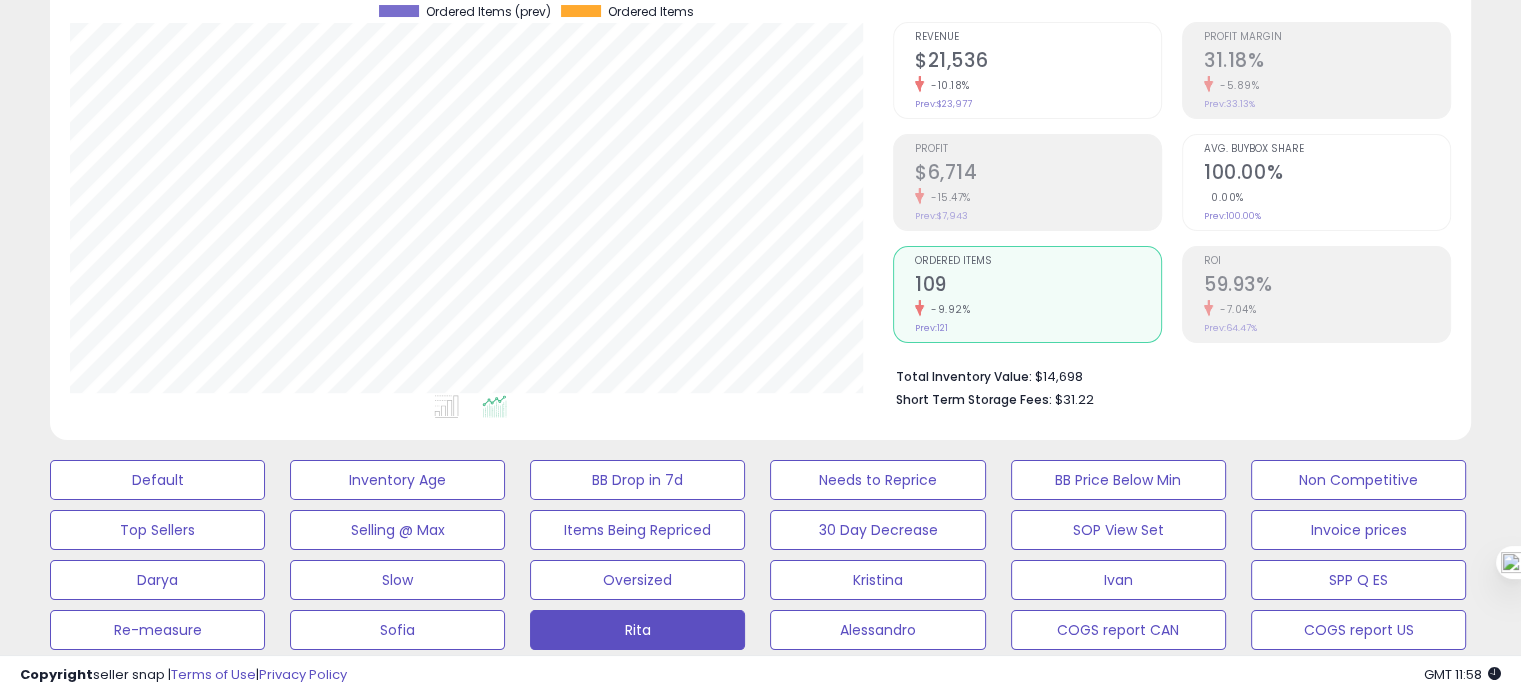 click on "-15.47%" at bounding box center [1038, 197] 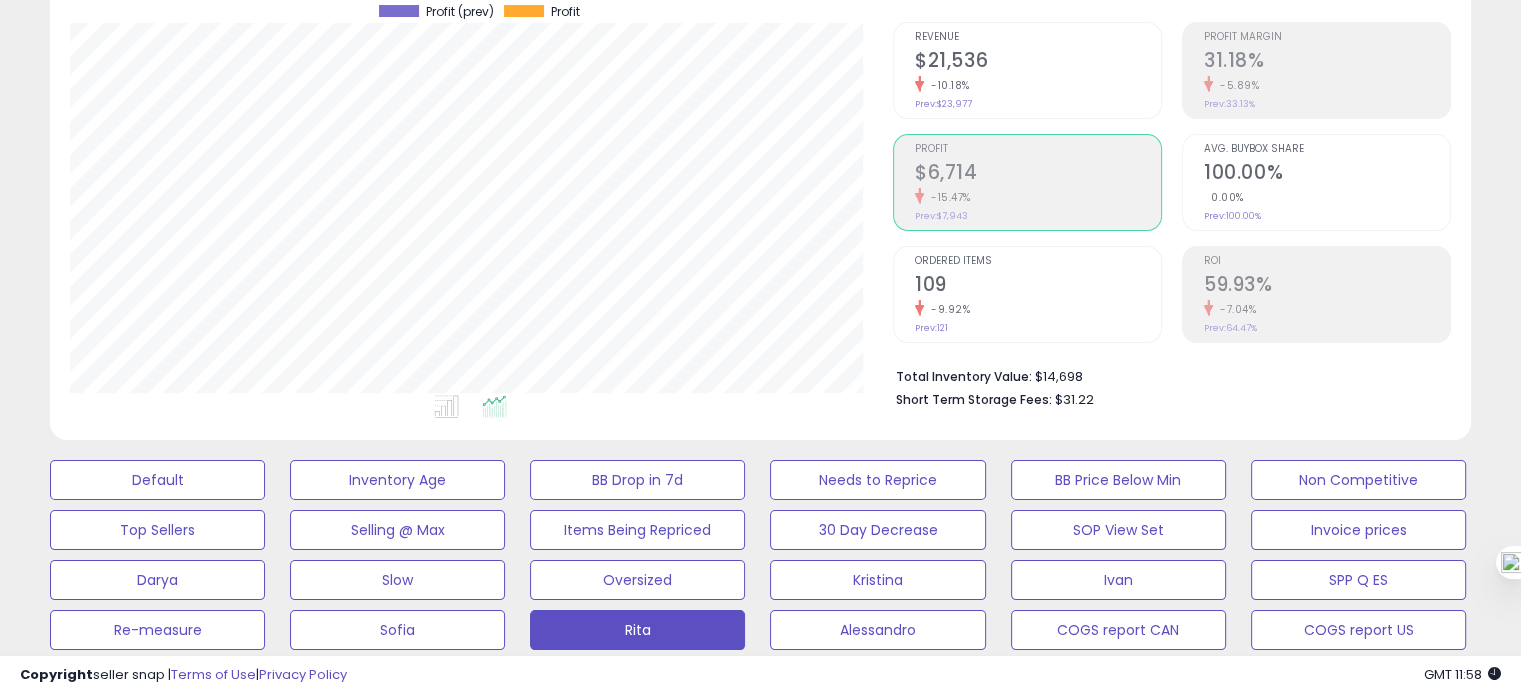 click on "Ordered Items" at bounding box center (1038, 261) 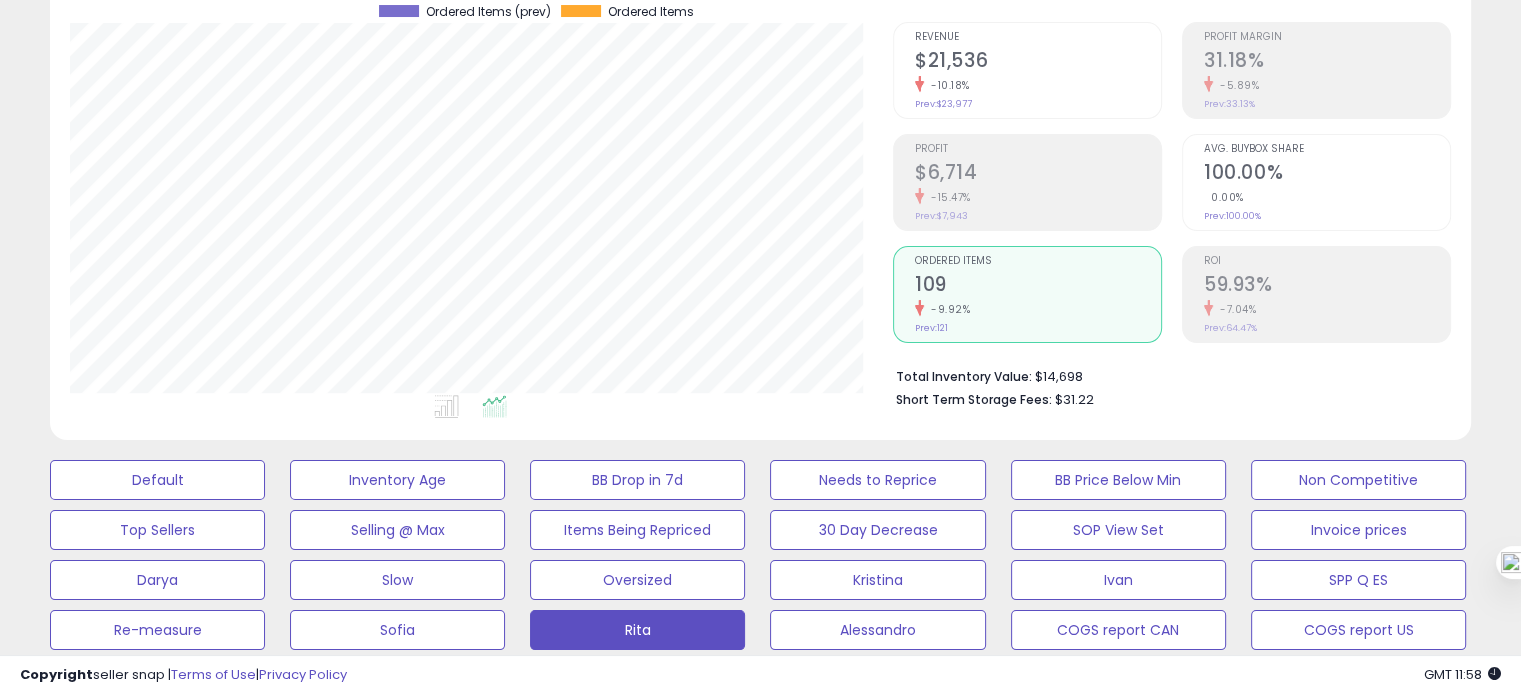 click on "ROI
59.93%
-7.04%
Prev: 64.47%" at bounding box center [1327, 292] 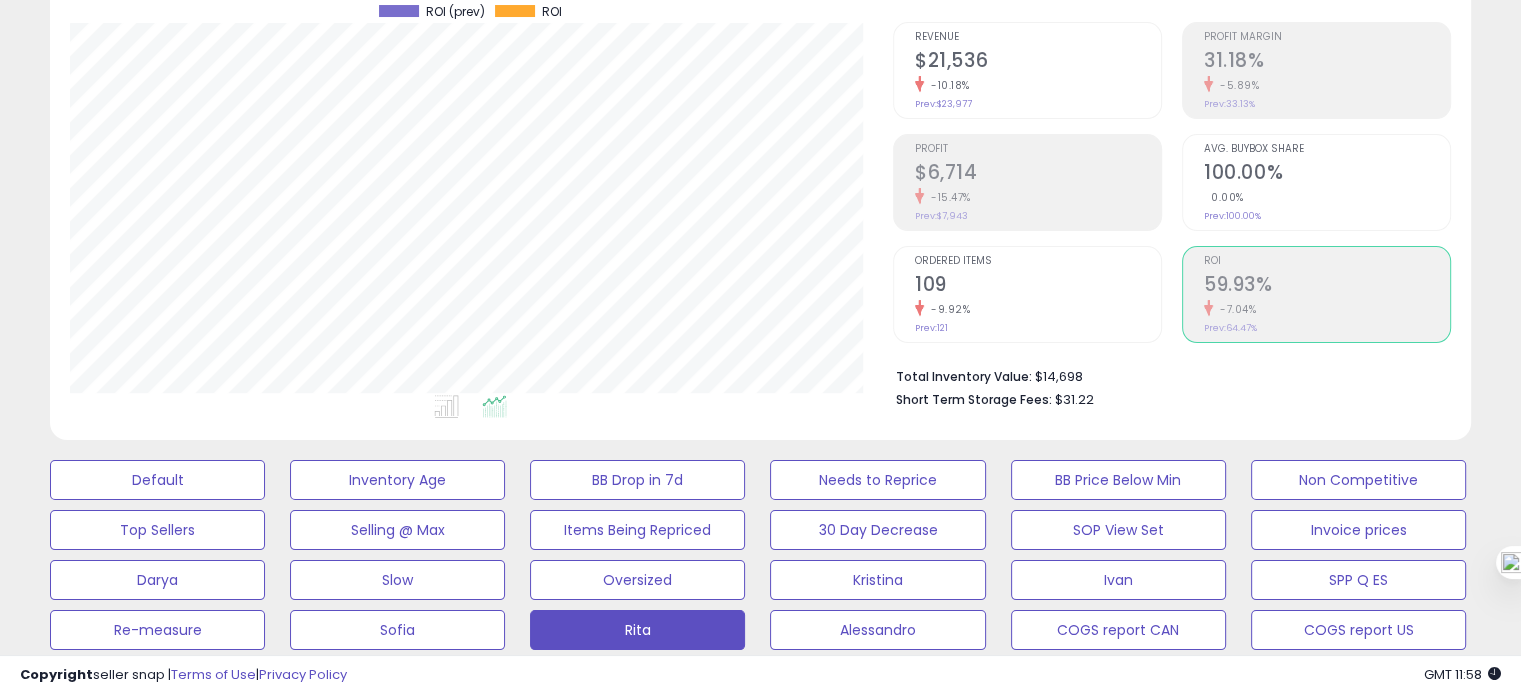 click on "109" at bounding box center (1038, 286) 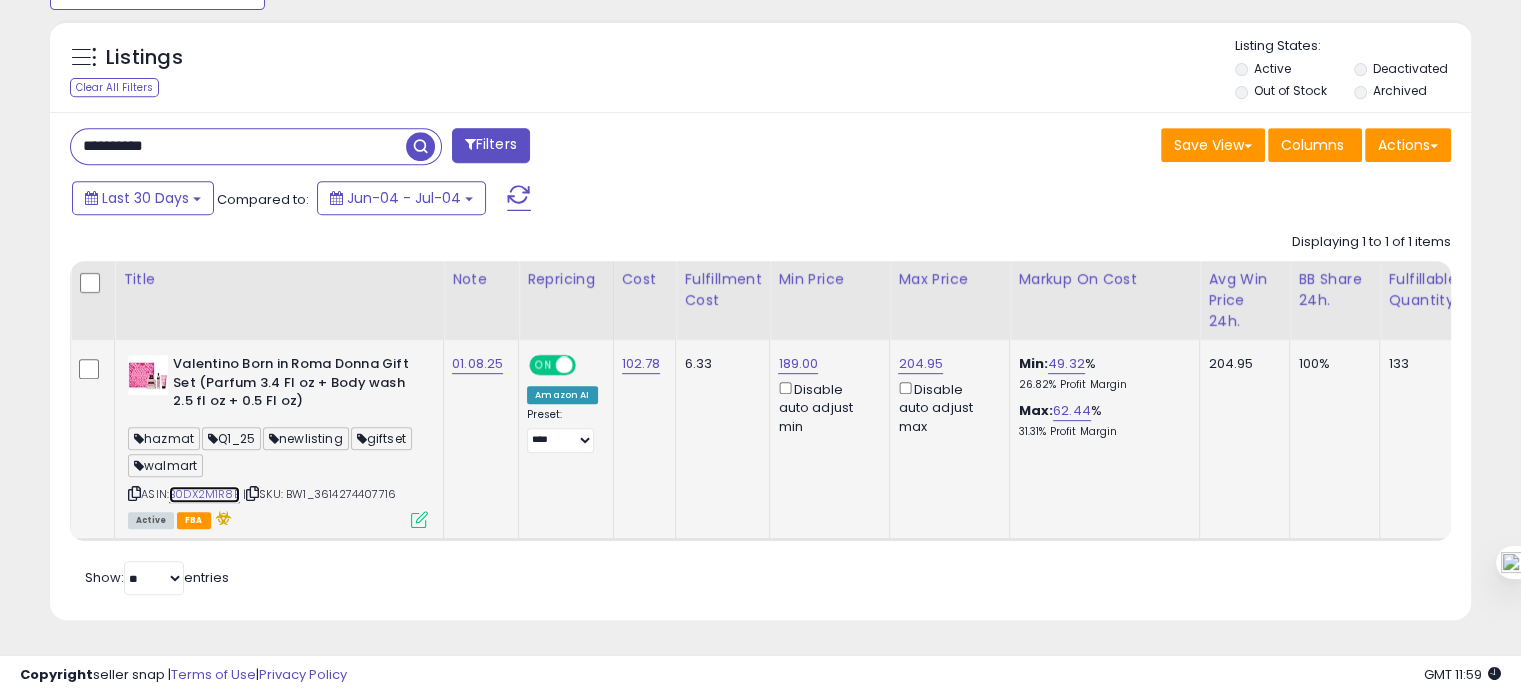 click on "B0DX2M1R8B" at bounding box center [204, 494] 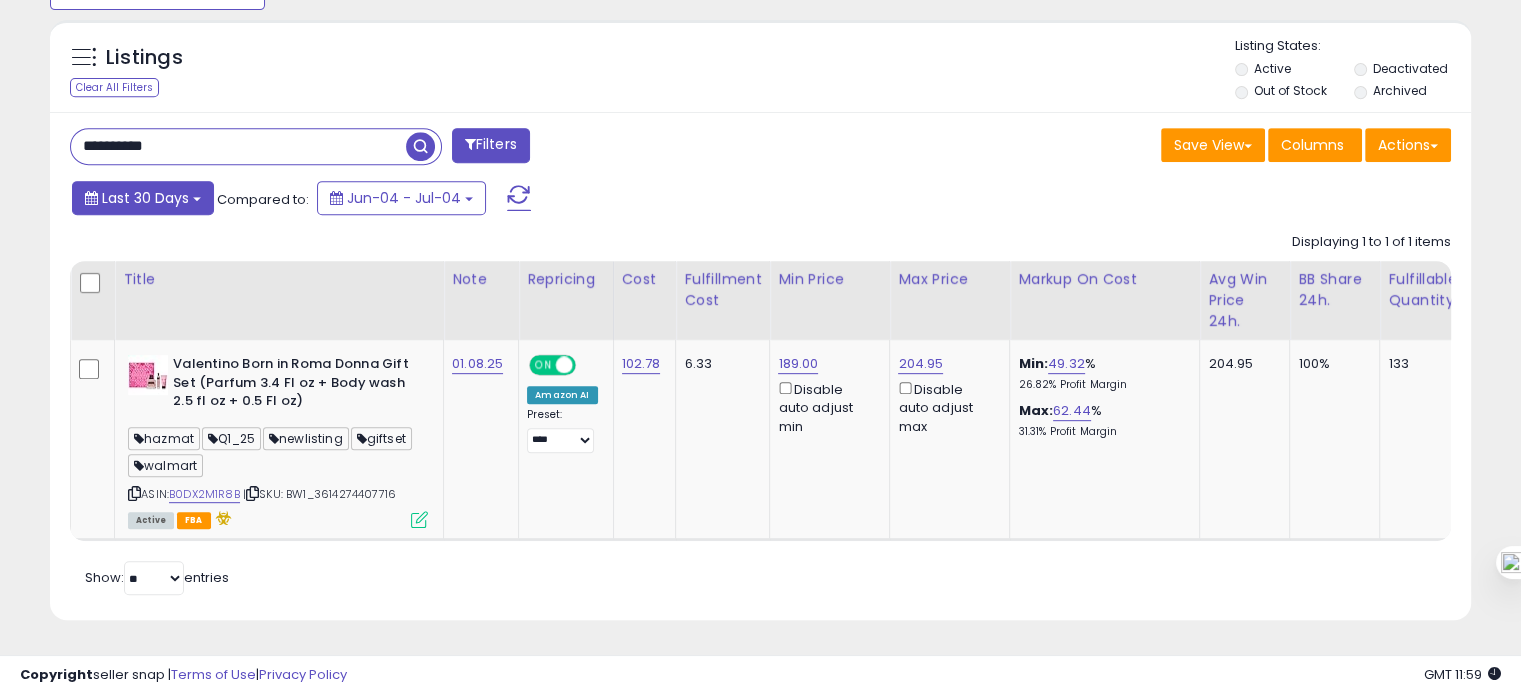 click on "Last 30 Days" at bounding box center (145, 198) 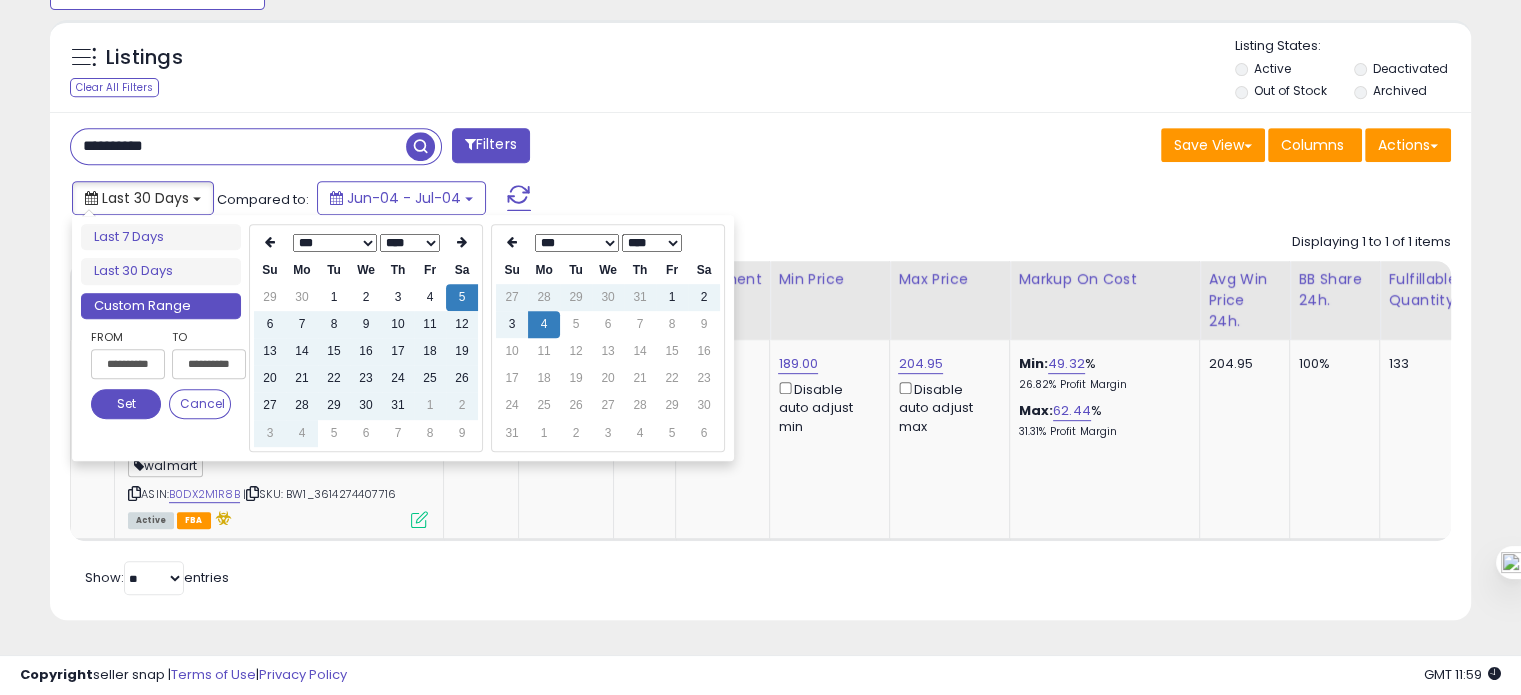 type on "**********" 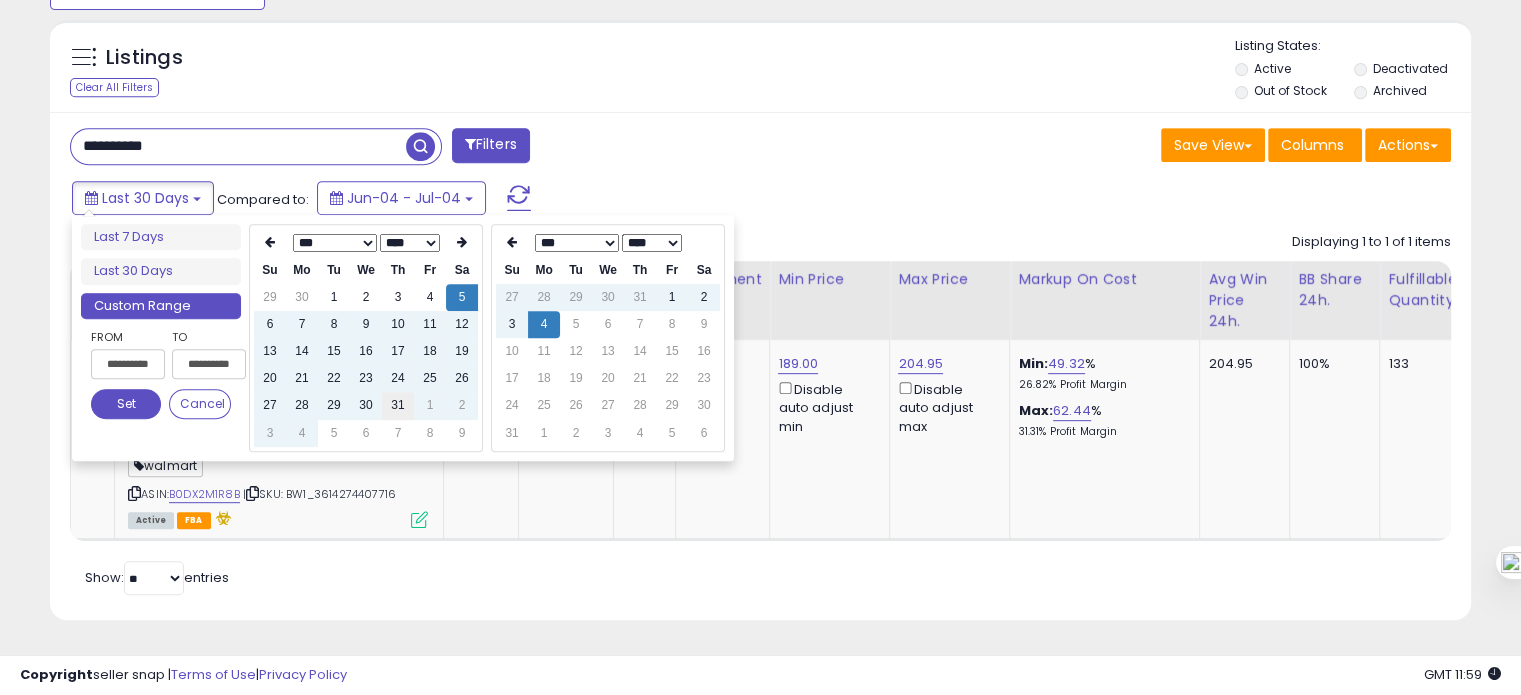 click on "31" at bounding box center [398, 405] 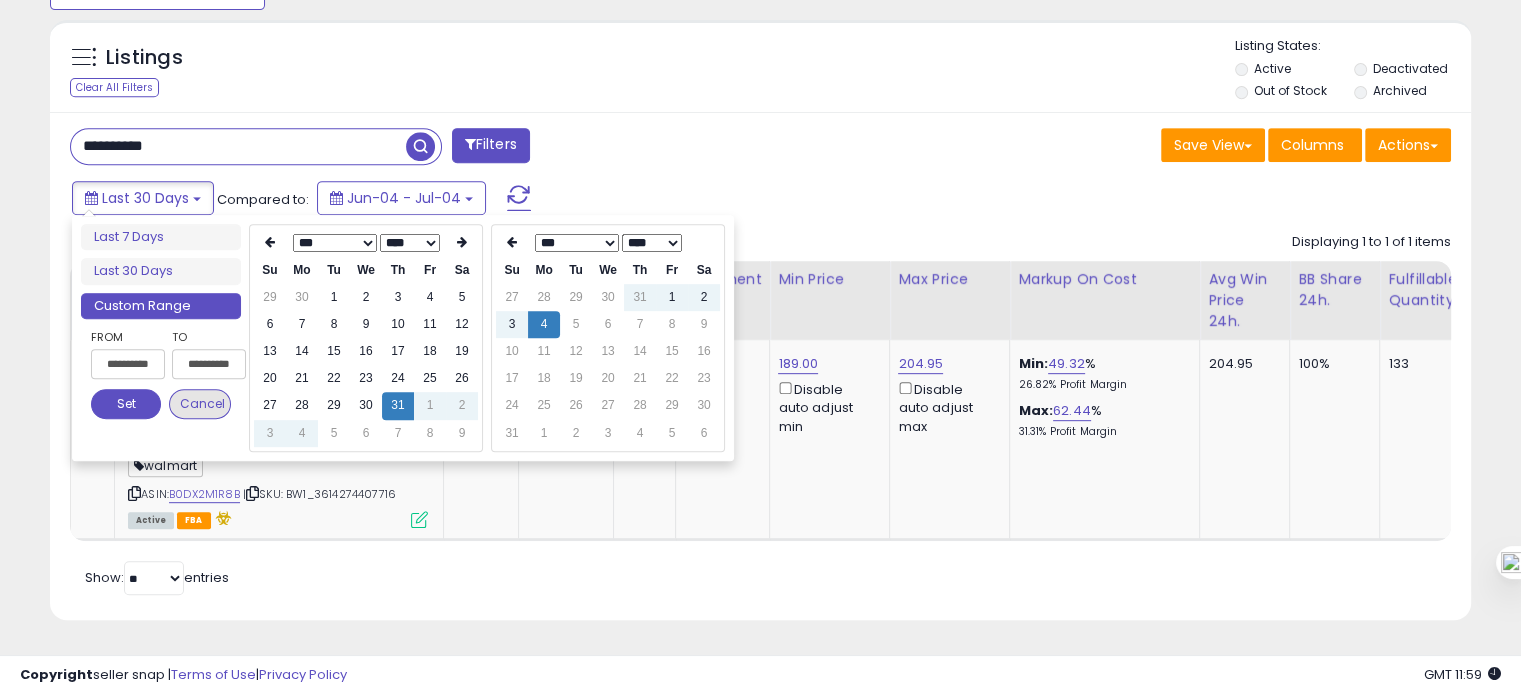 type on "**********" 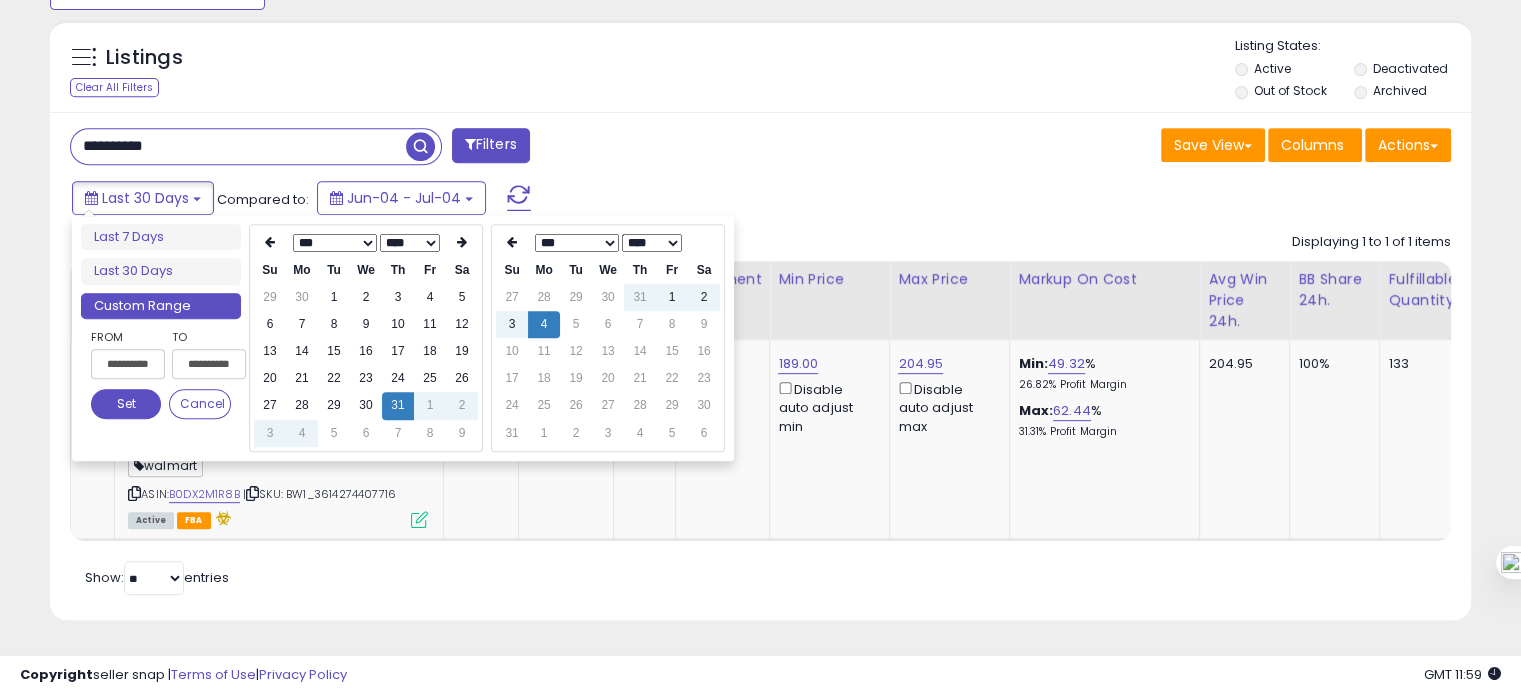 click on "Set" at bounding box center (126, 404) 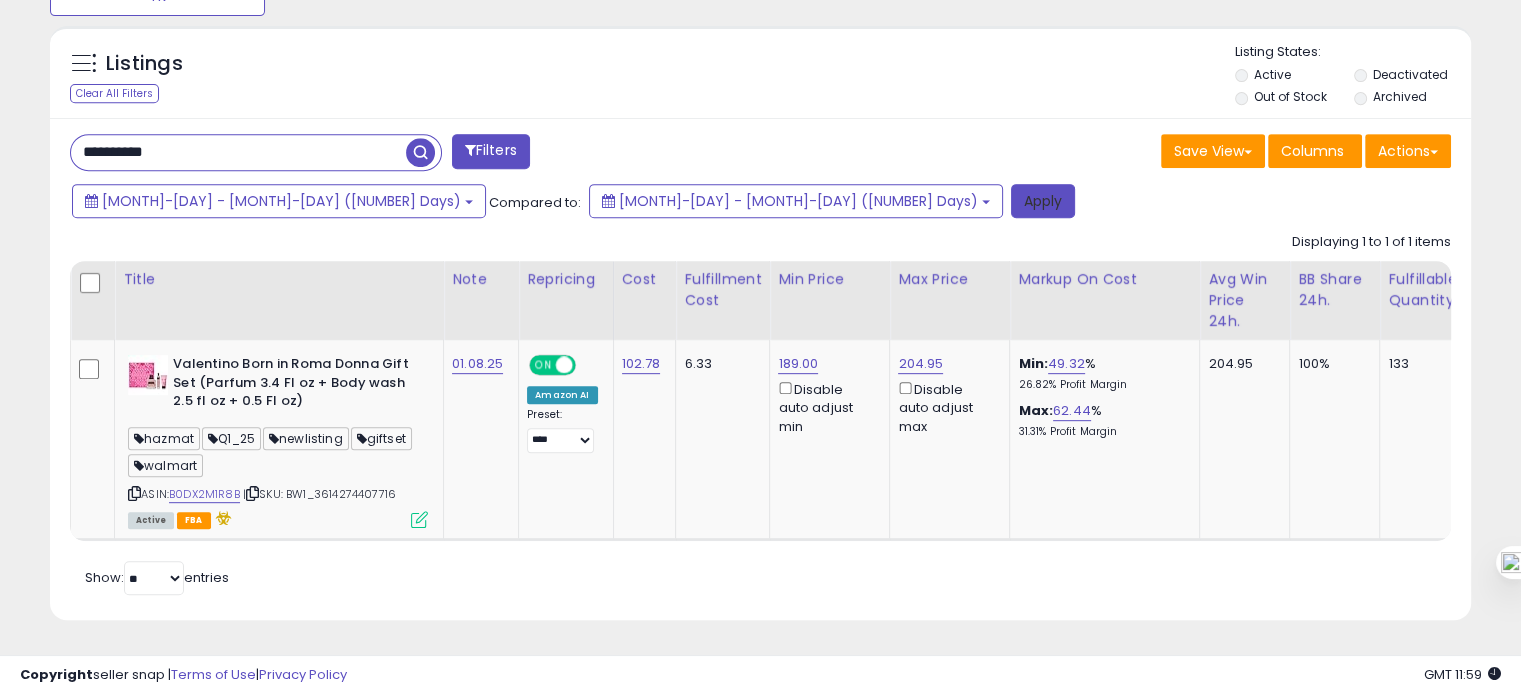 click on "Apply" at bounding box center (1043, 201) 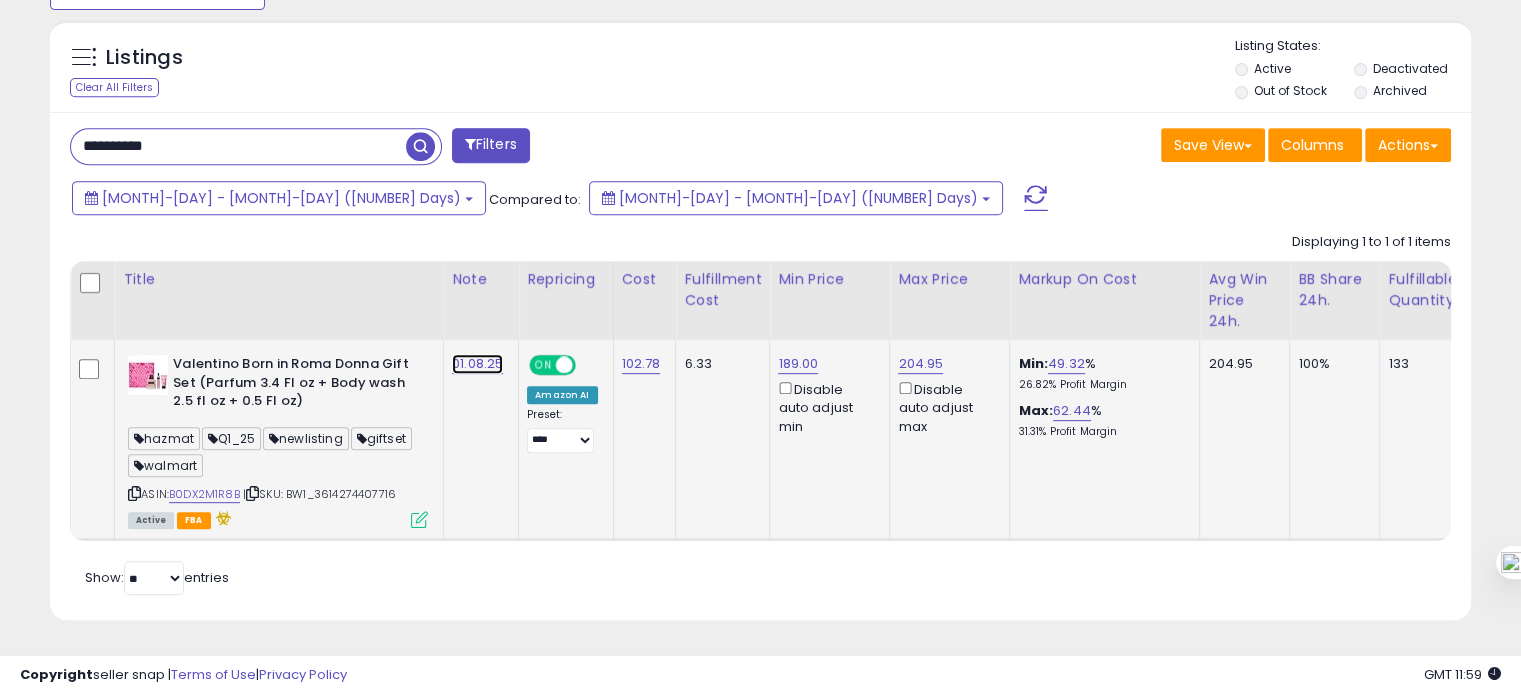 click on "01.08.25" at bounding box center [477, 364] 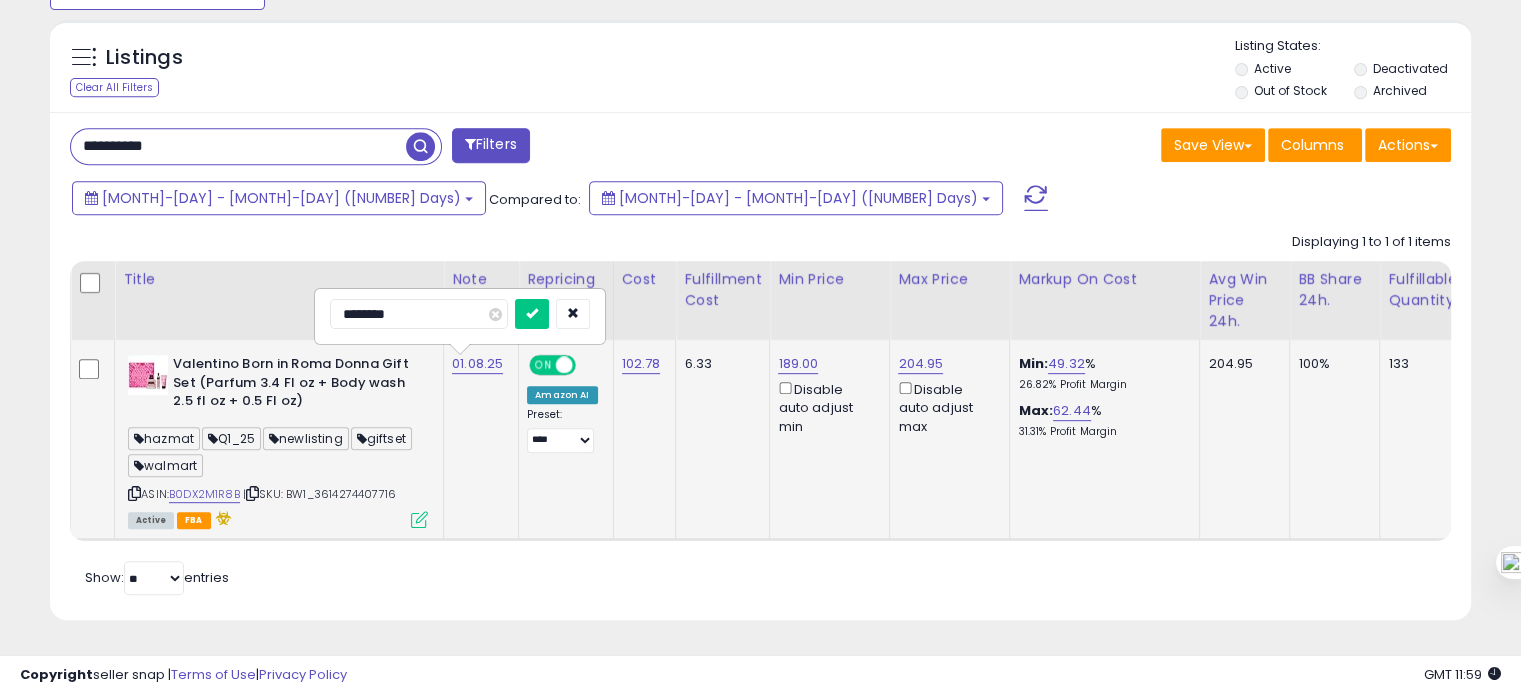 click on "********" at bounding box center (419, 314) 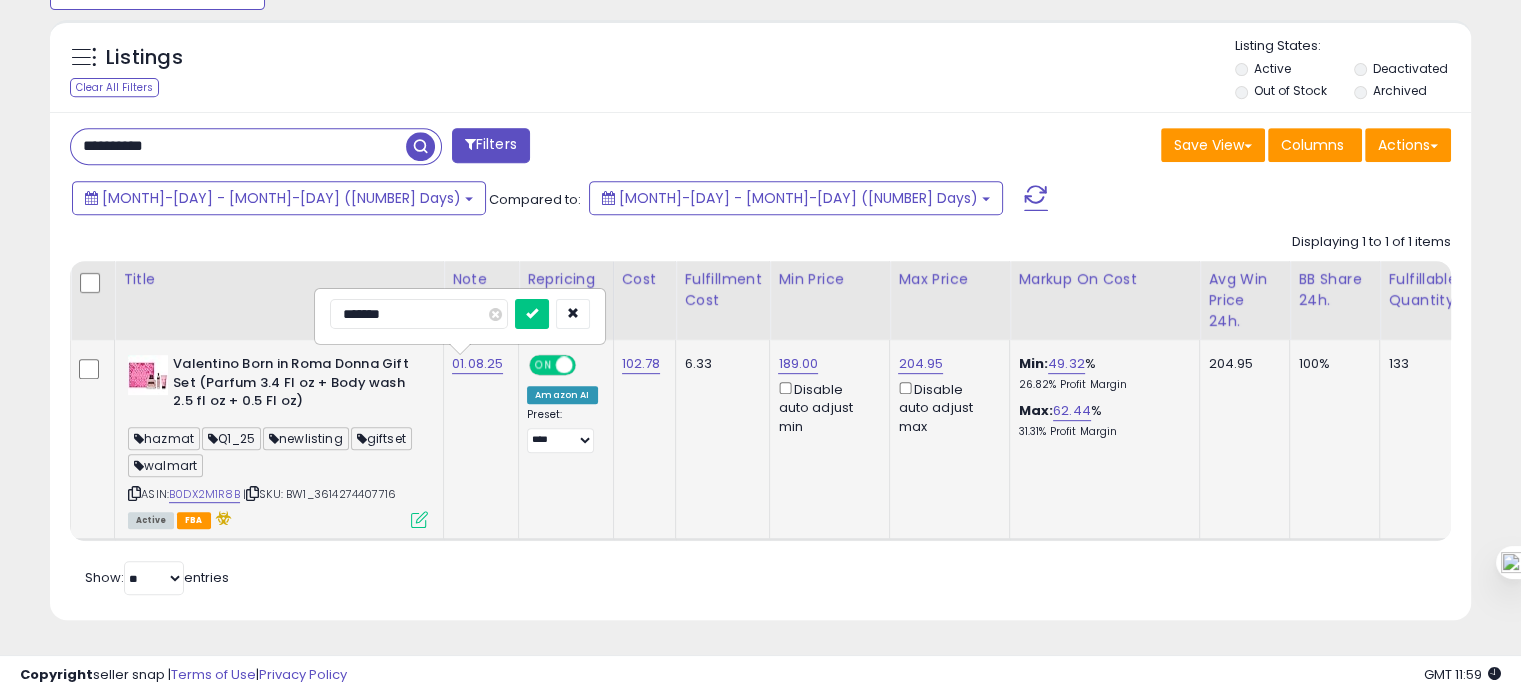 type on "********" 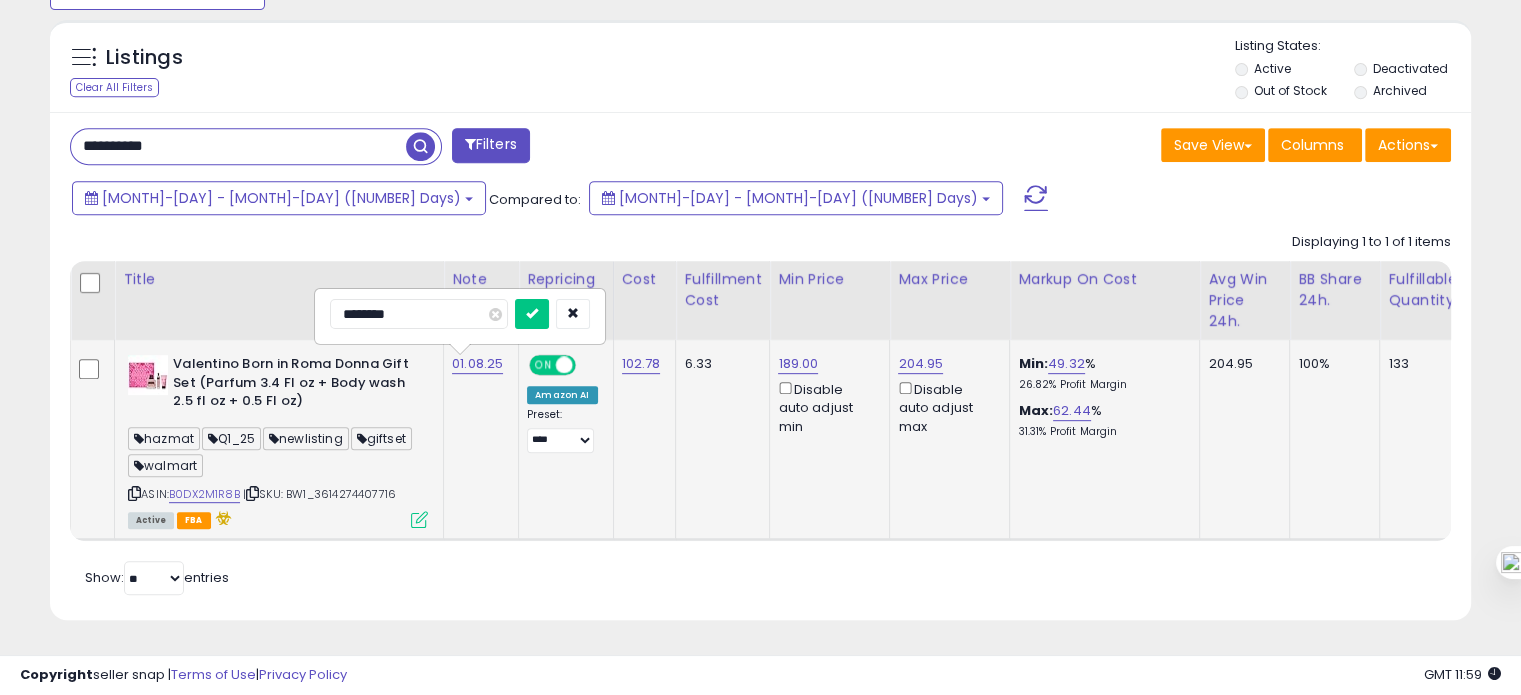 click at bounding box center [532, 314] 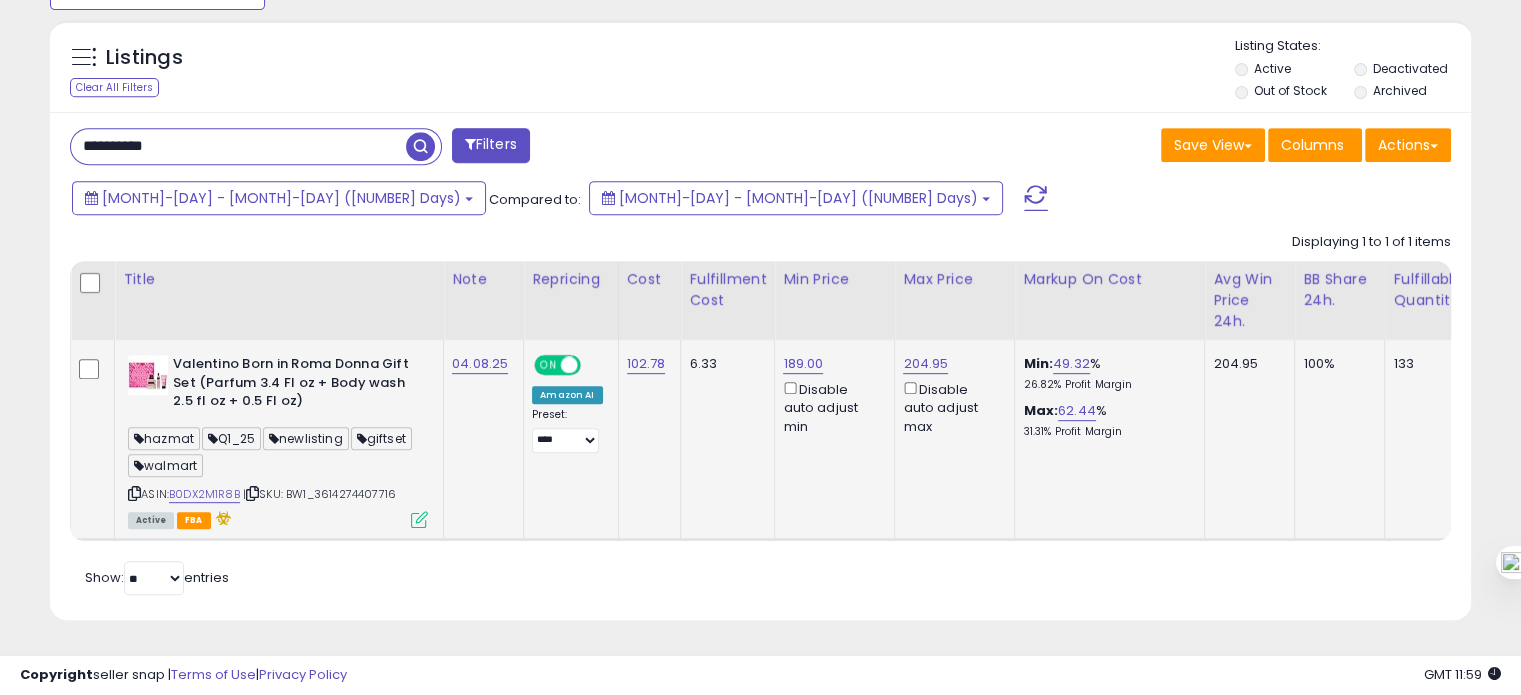 click on "**********" at bounding box center [238, 146] 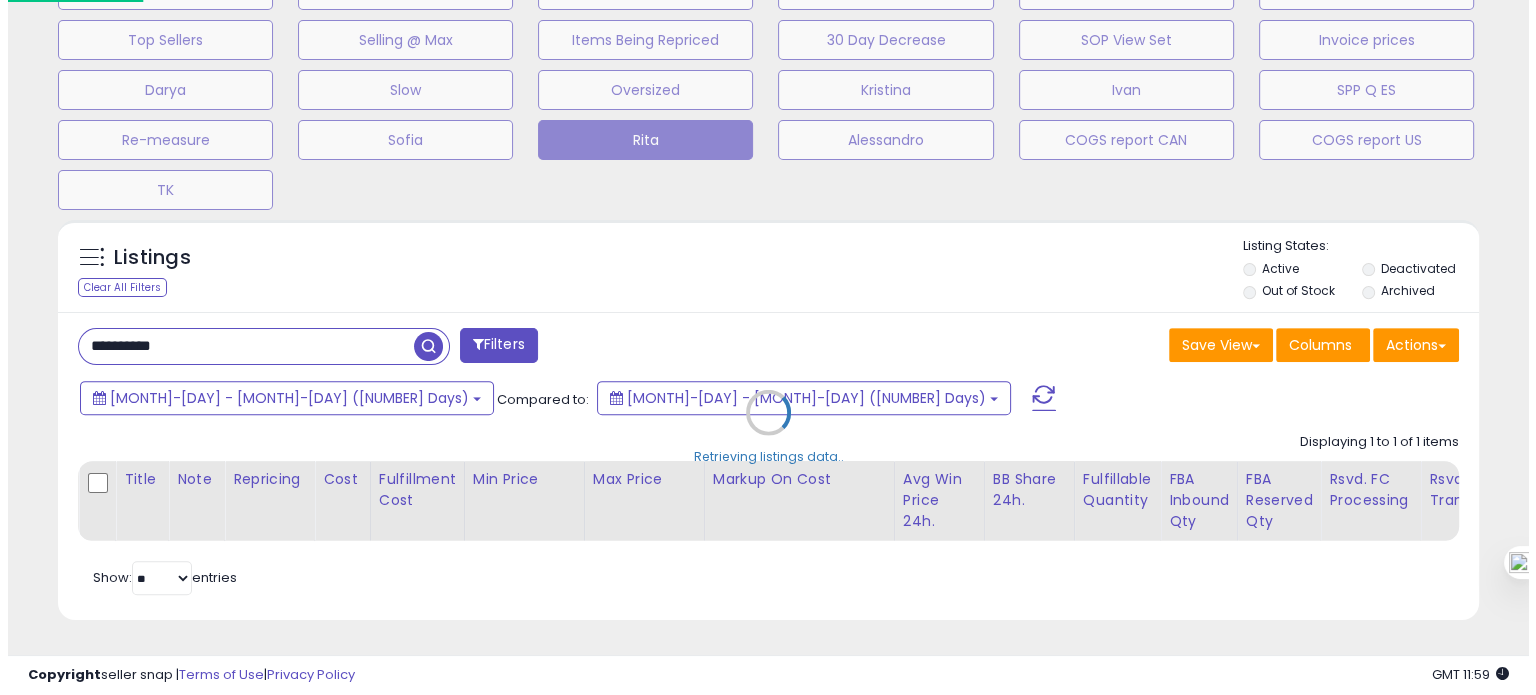 scroll, scrollTop: 674, scrollLeft: 0, axis: vertical 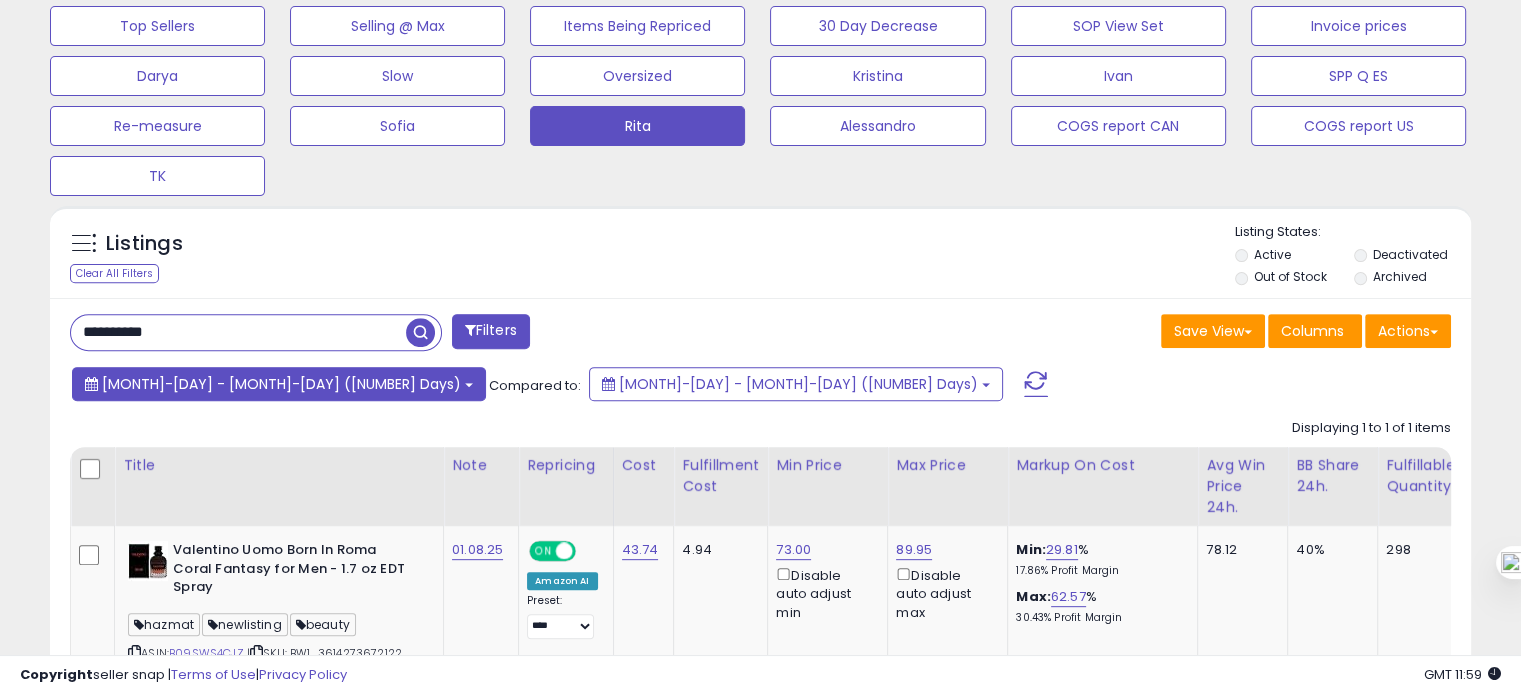 click on "Jul-31 - Aug-04 (5 Days)" at bounding box center [281, 384] 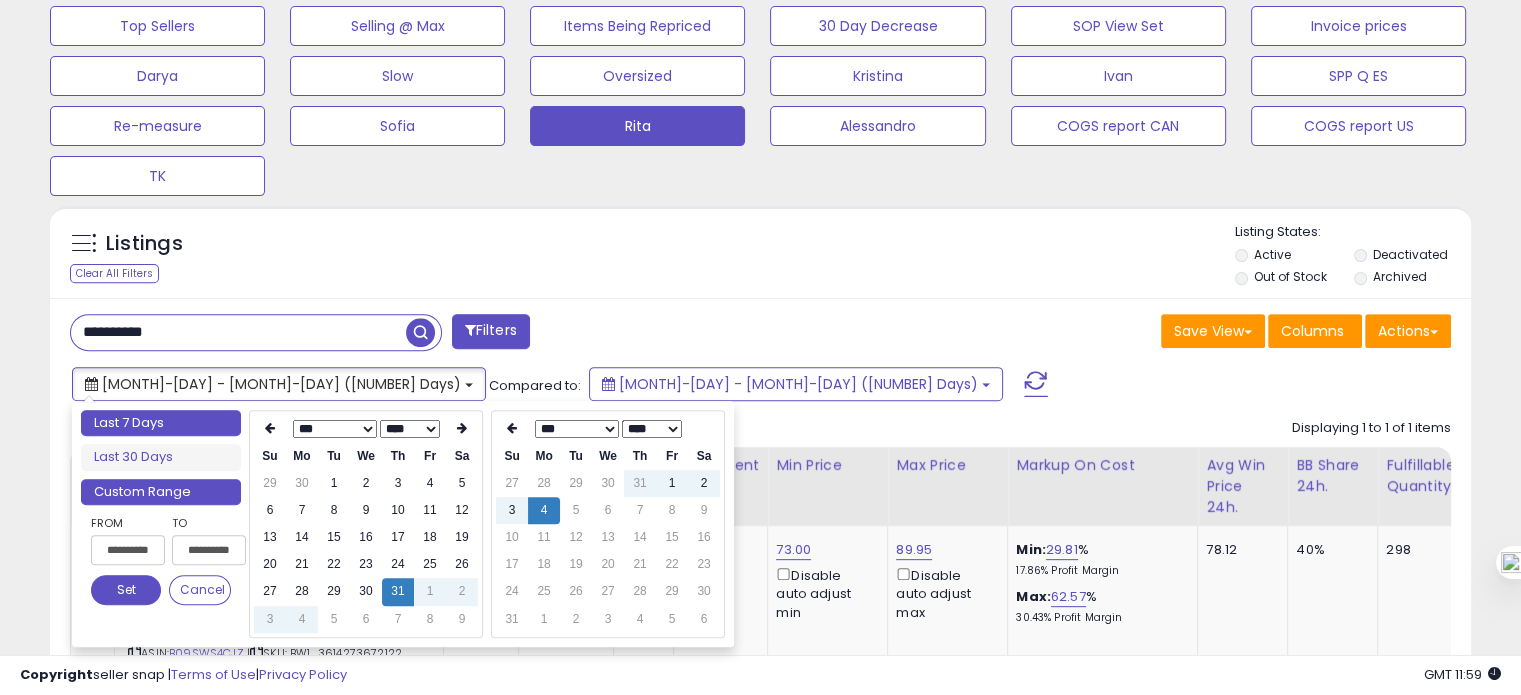 type on "**********" 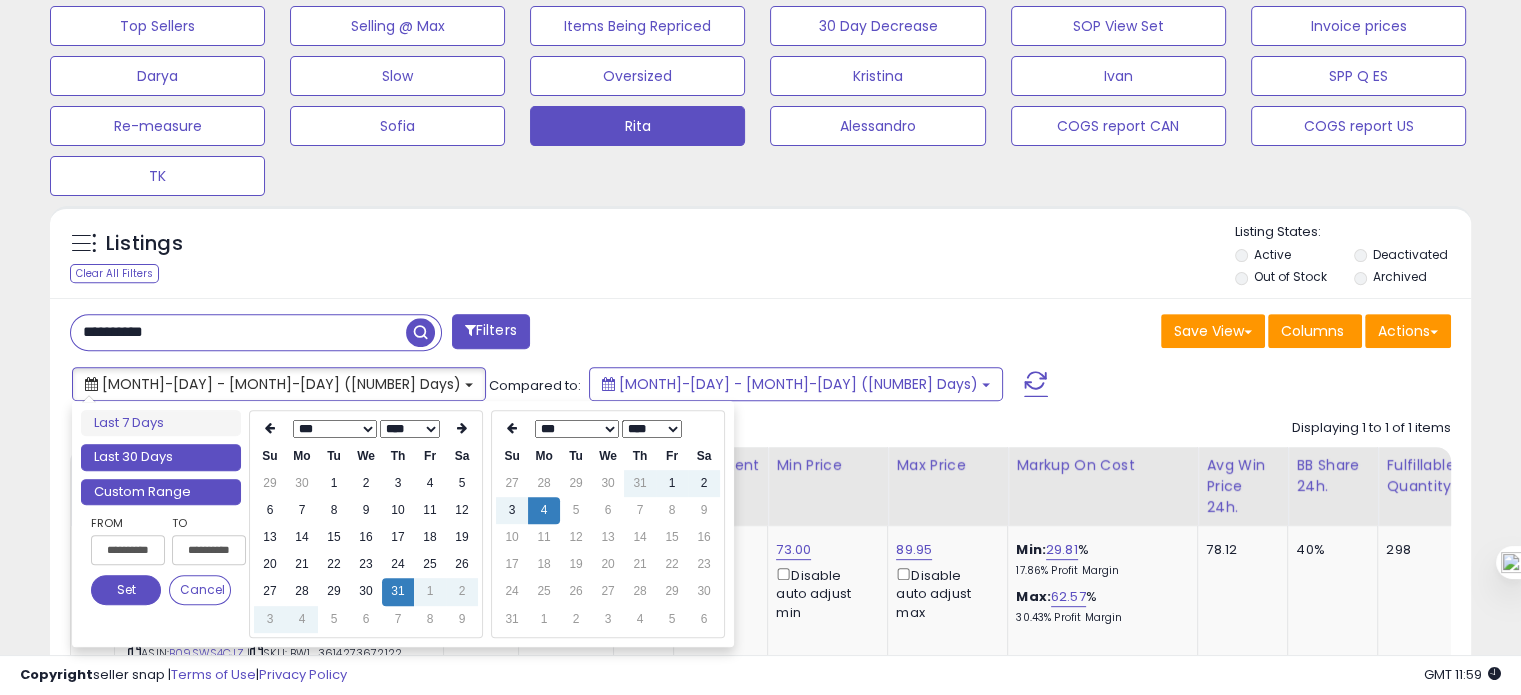type on "**********" 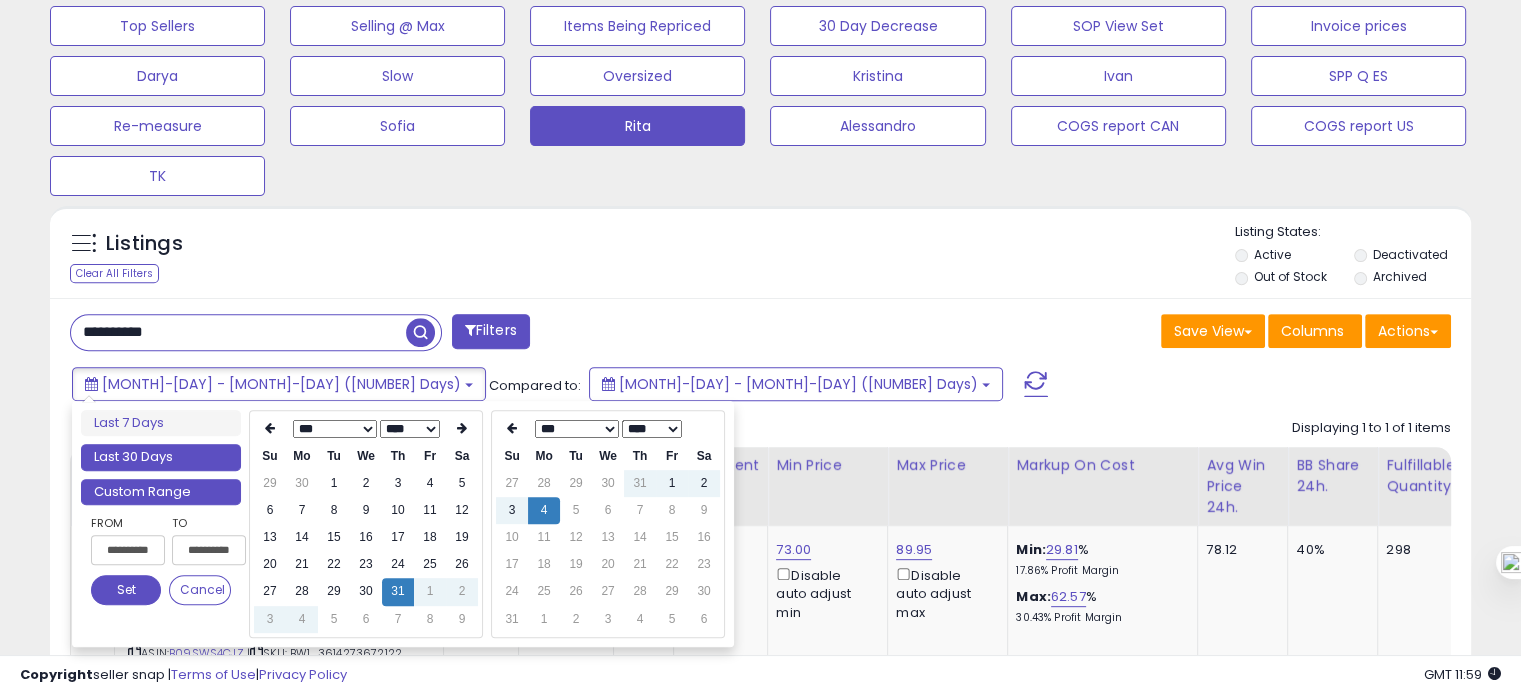 click on "Last 30 Days" at bounding box center [161, 457] 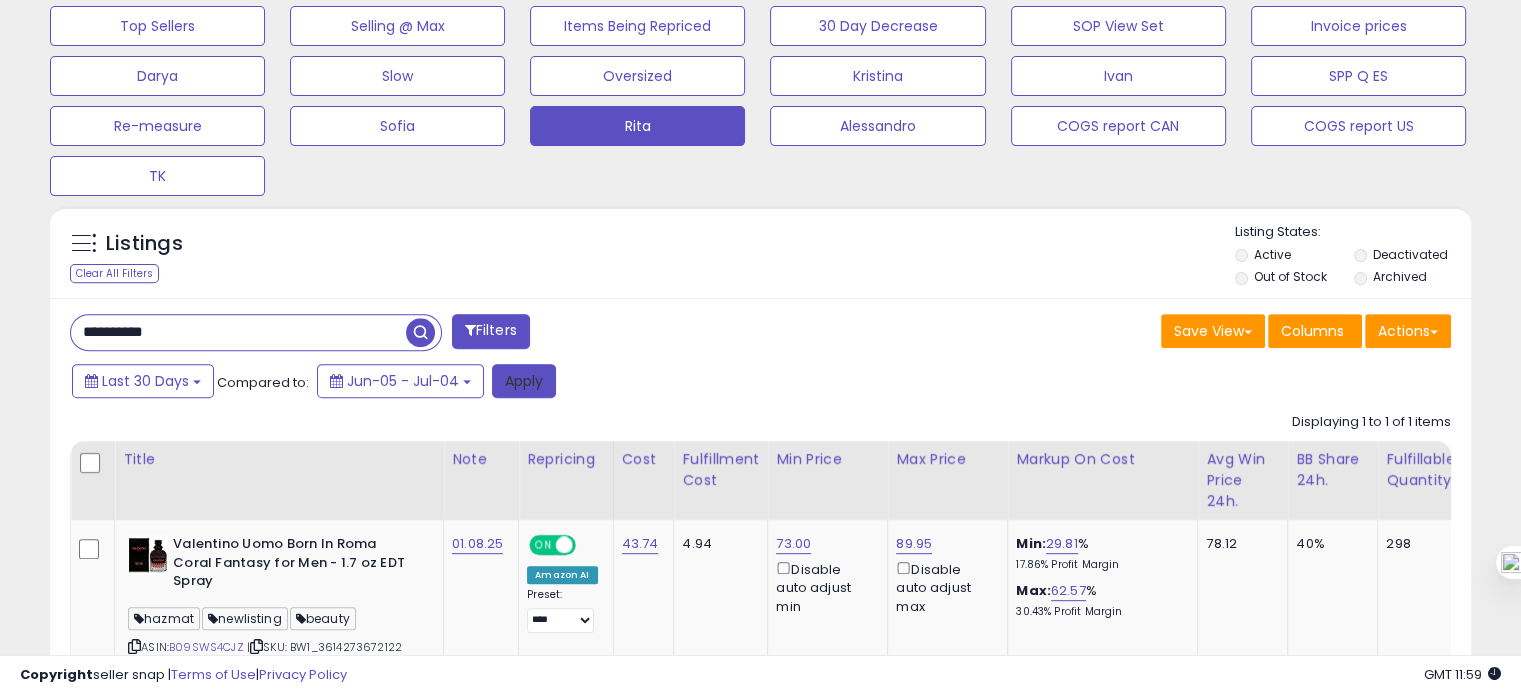 click on "Apply" at bounding box center [524, 381] 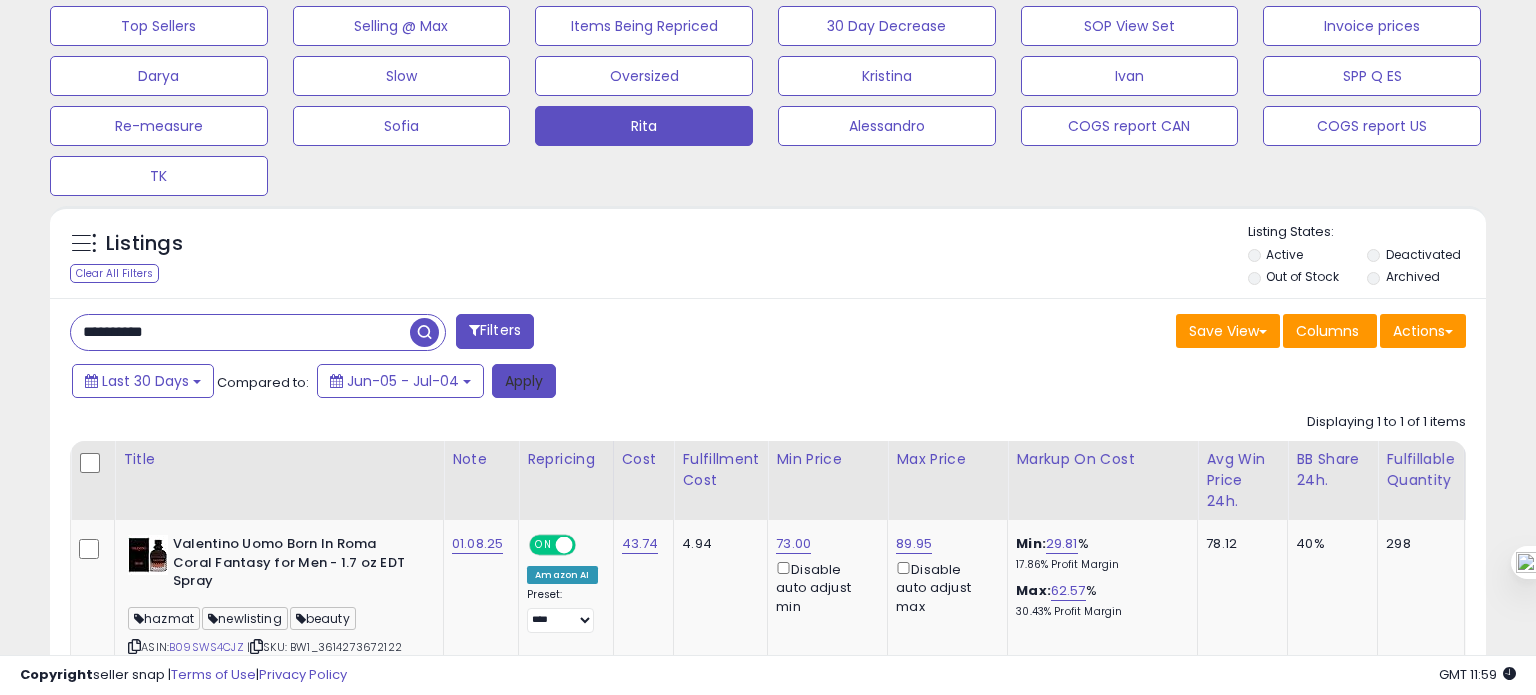scroll, scrollTop: 999589, scrollLeft: 999168, axis: both 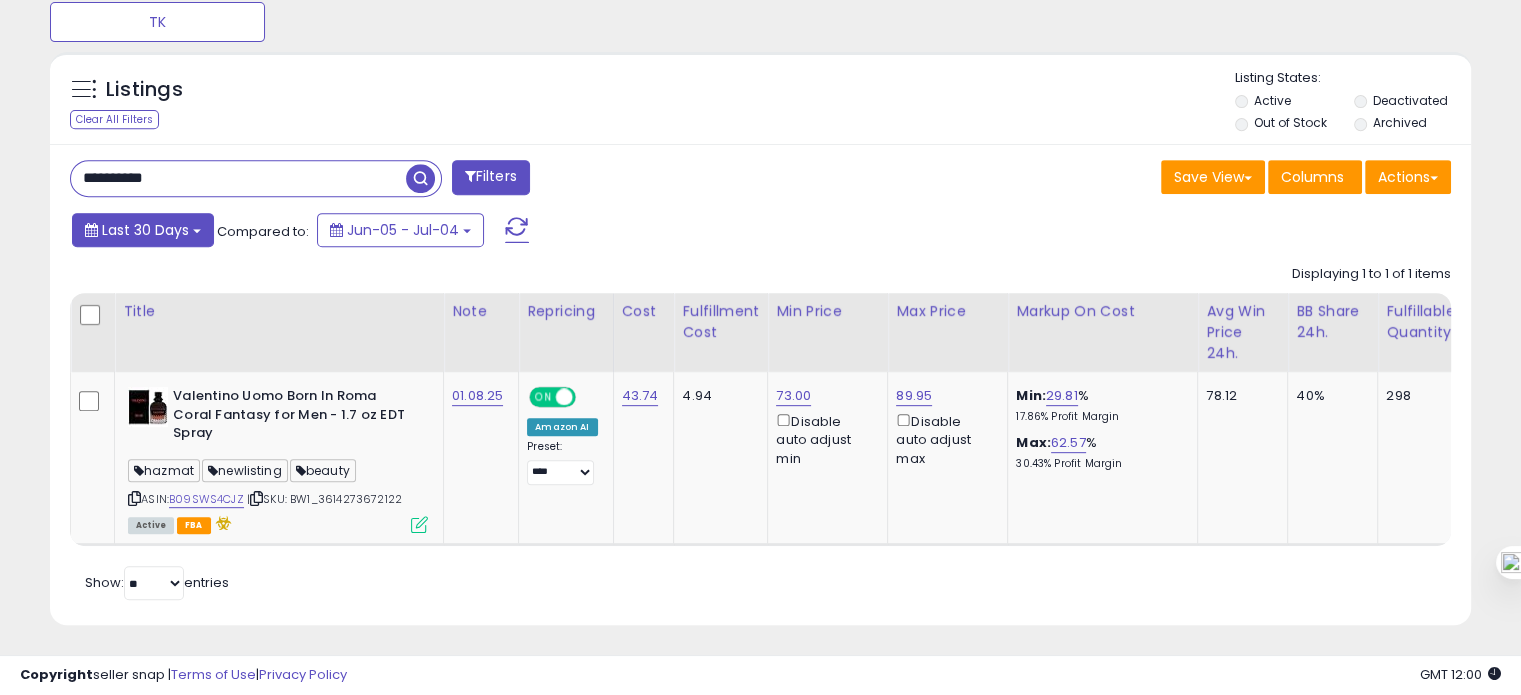 click on "Last 30 Days" at bounding box center [145, 230] 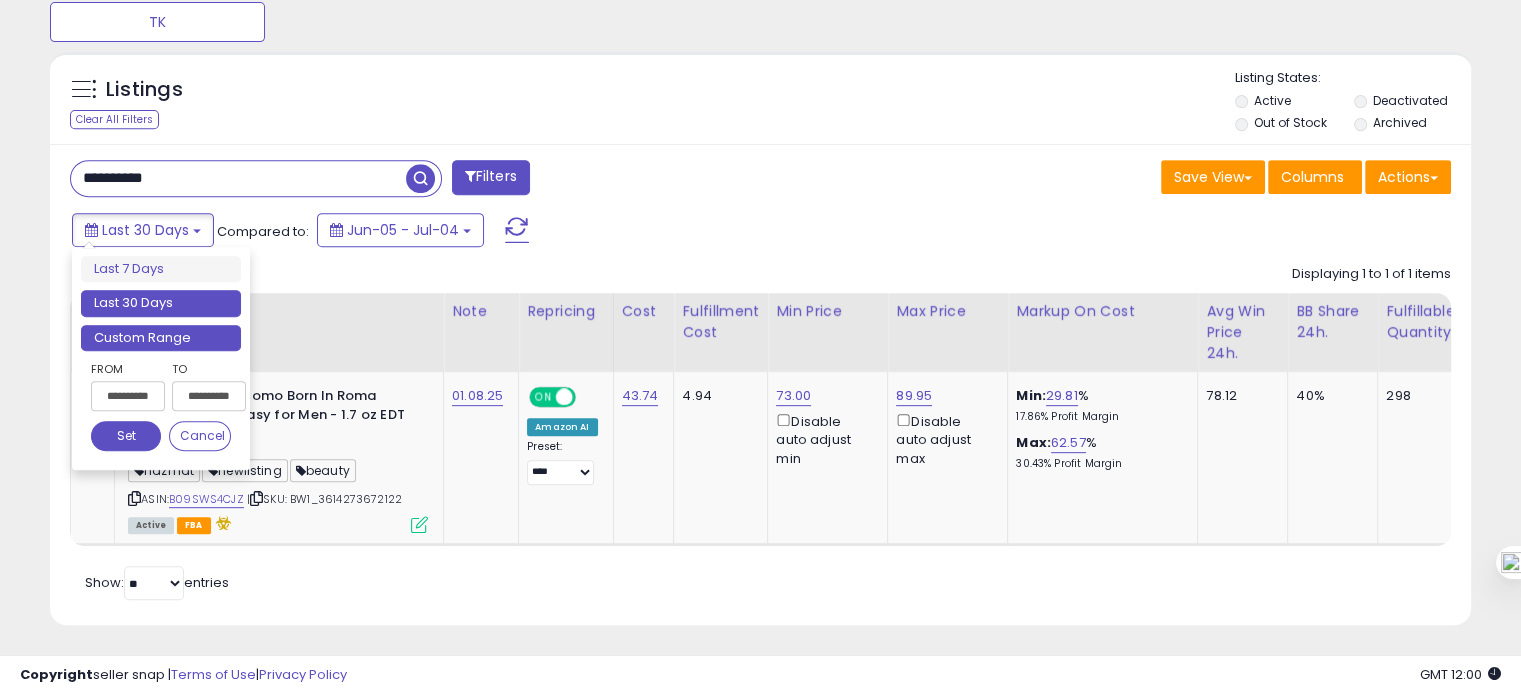 click on "Custom Range" at bounding box center [161, 338] 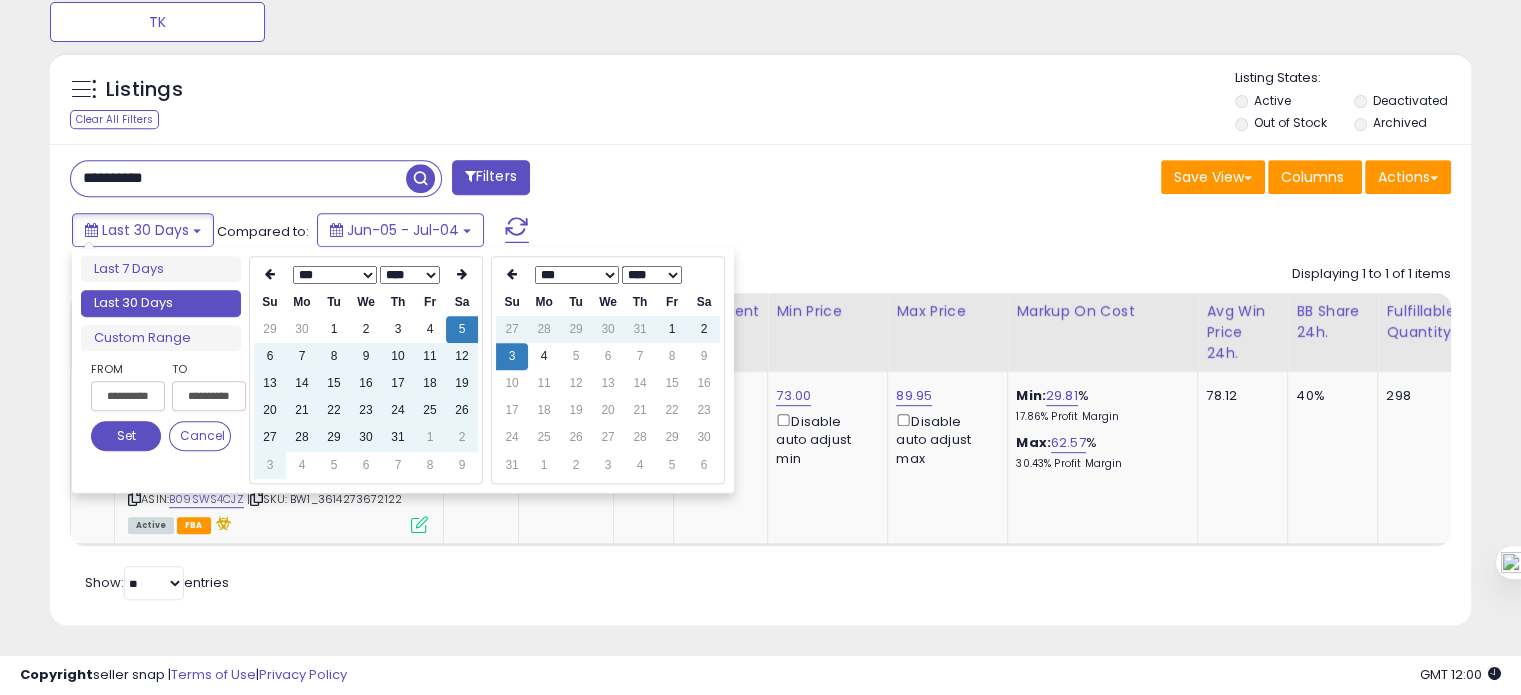 type on "**********" 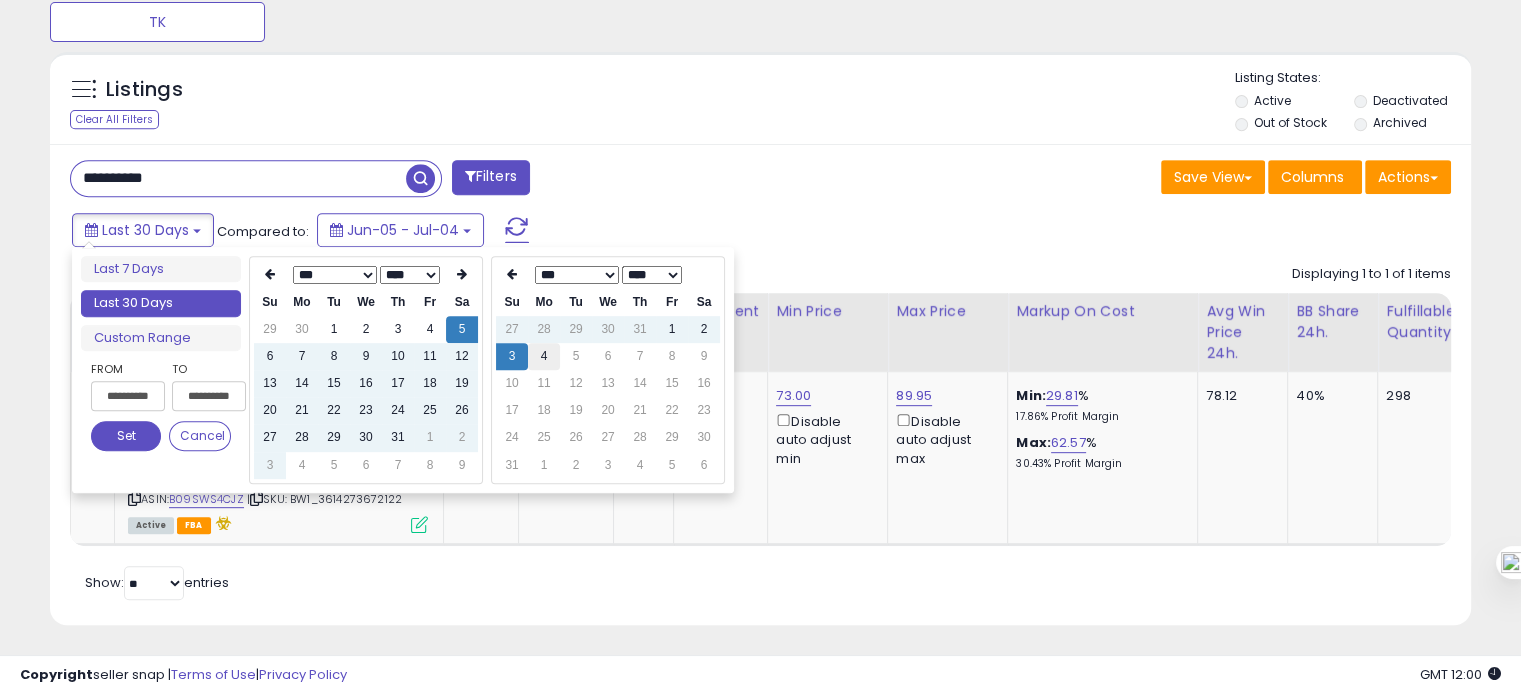 type on "**********" 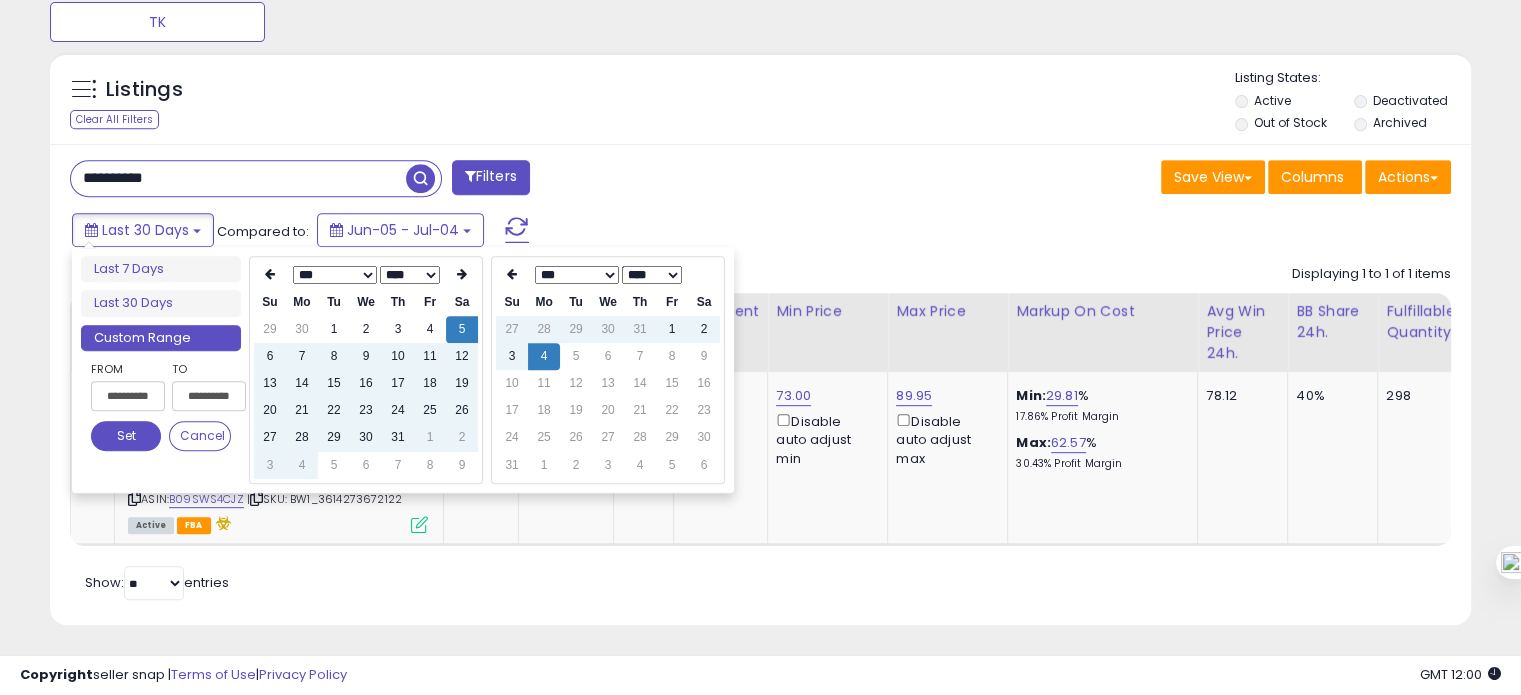 type on "**********" 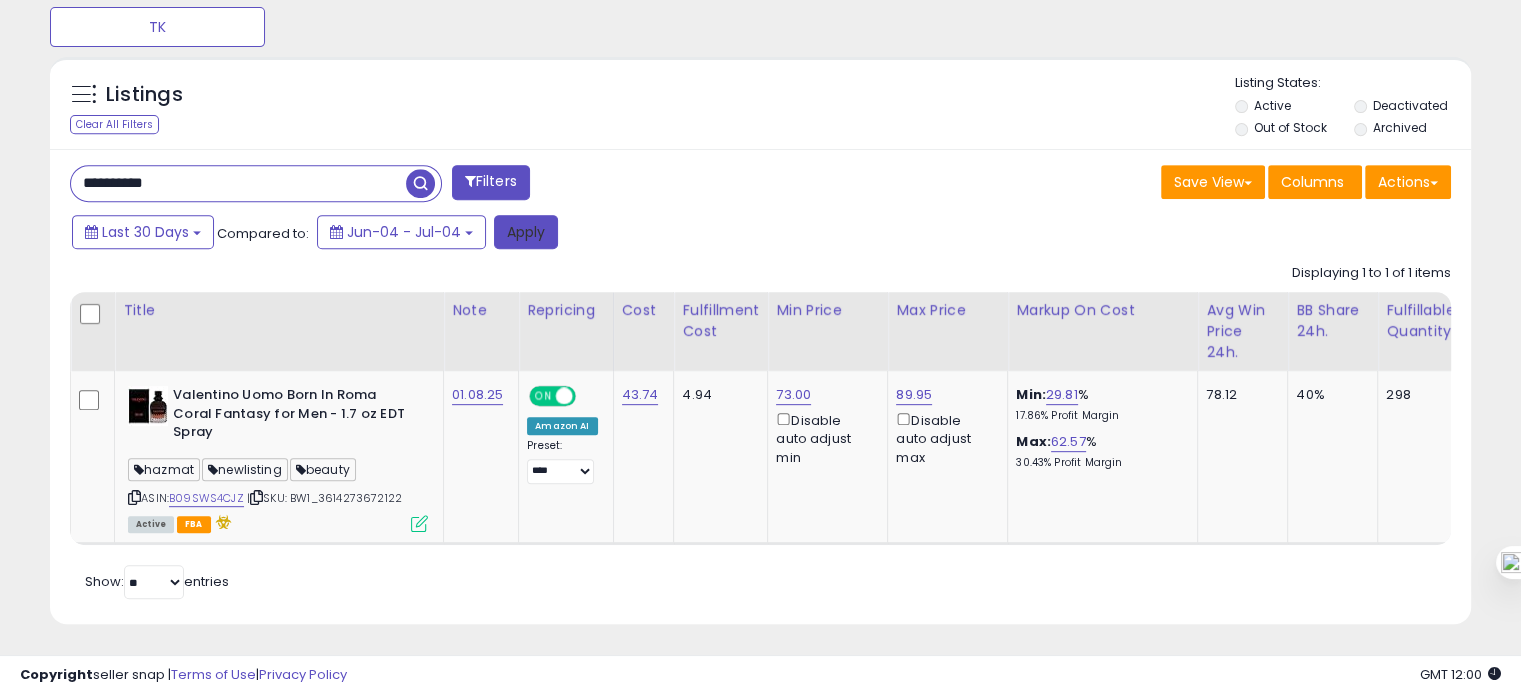 click on "Apply" at bounding box center (526, 232) 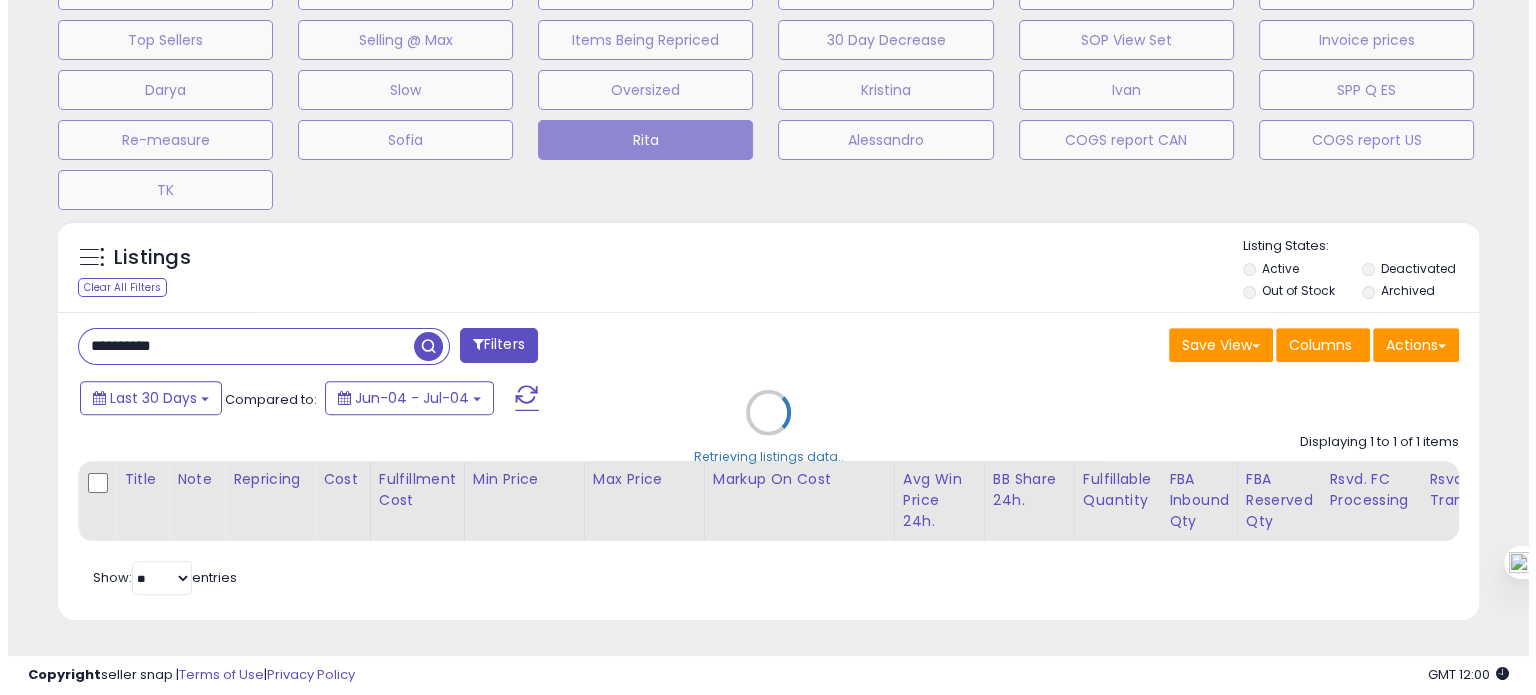 scroll, scrollTop: 674, scrollLeft: 0, axis: vertical 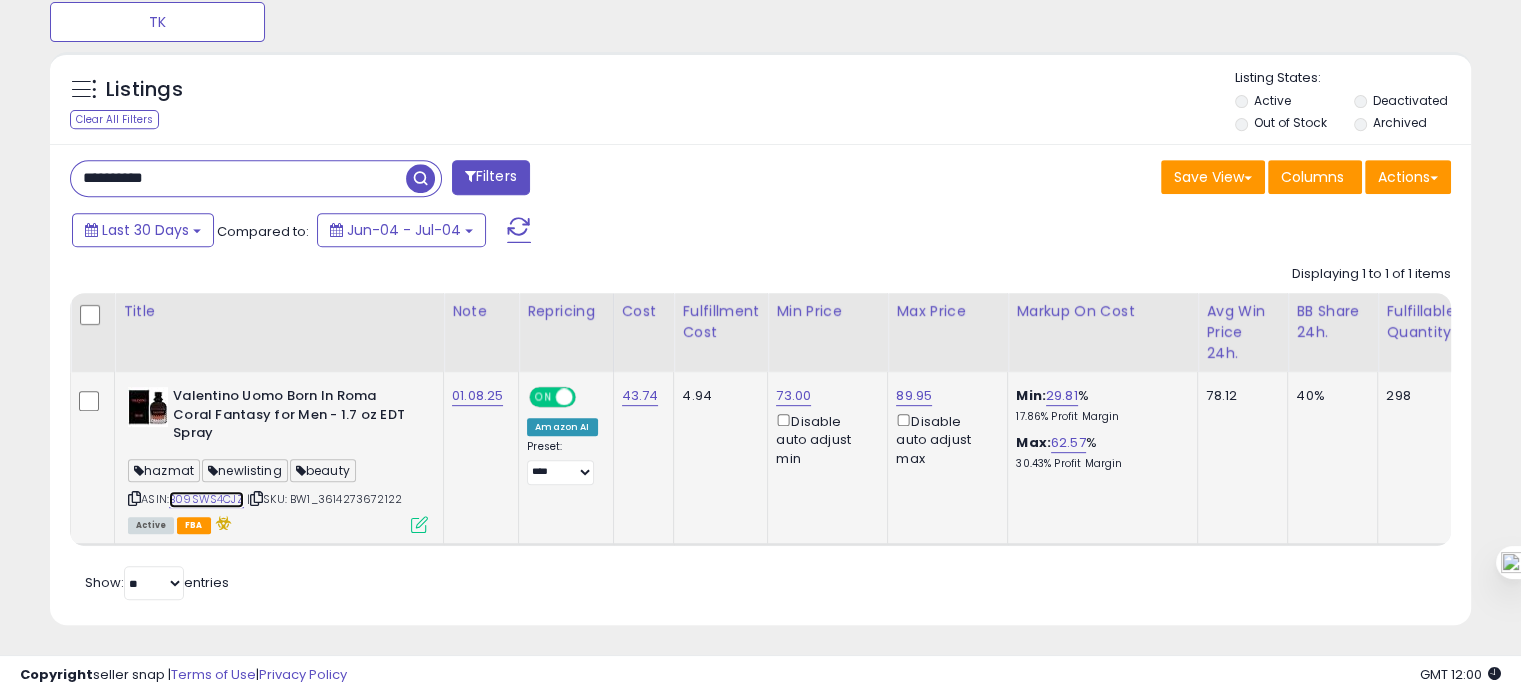 click on "B09SWS4CJZ" at bounding box center [206, 499] 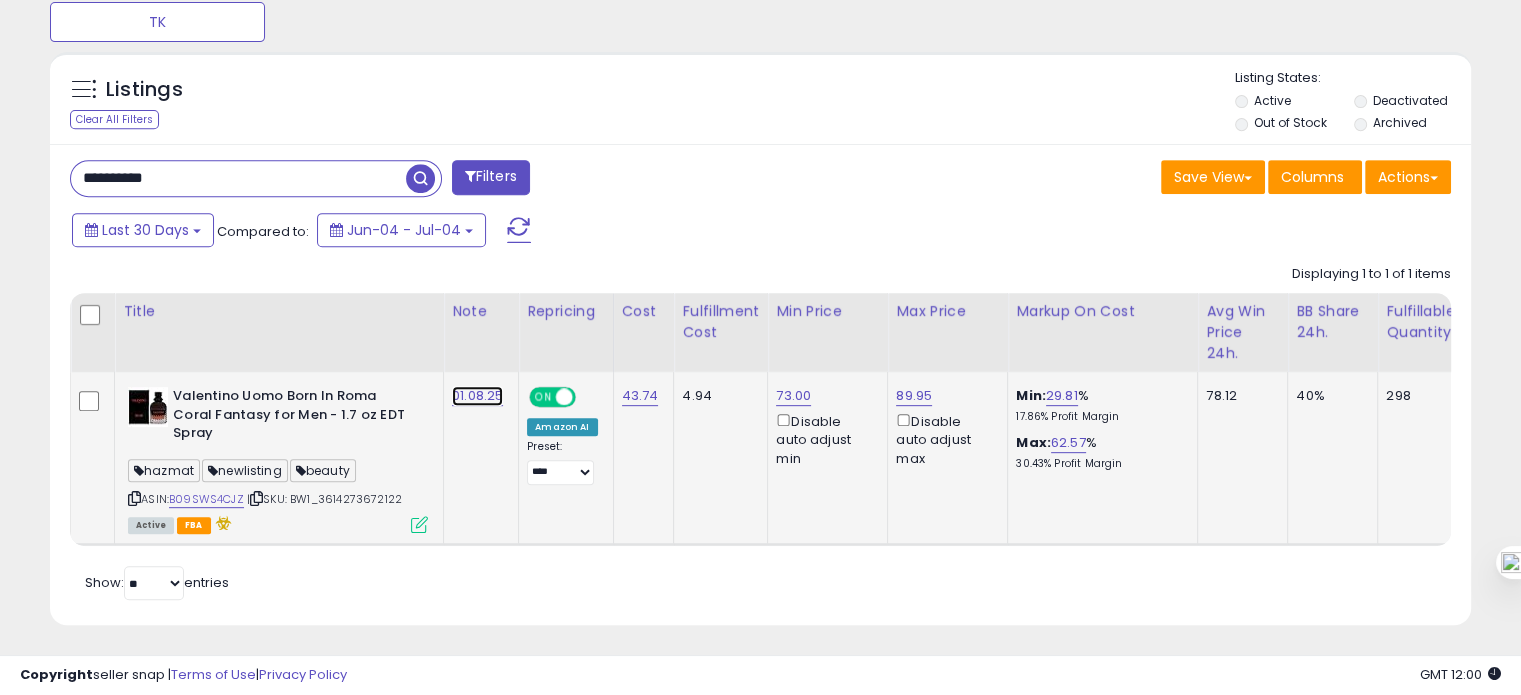 click on "01.08.25" at bounding box center (477, 396) 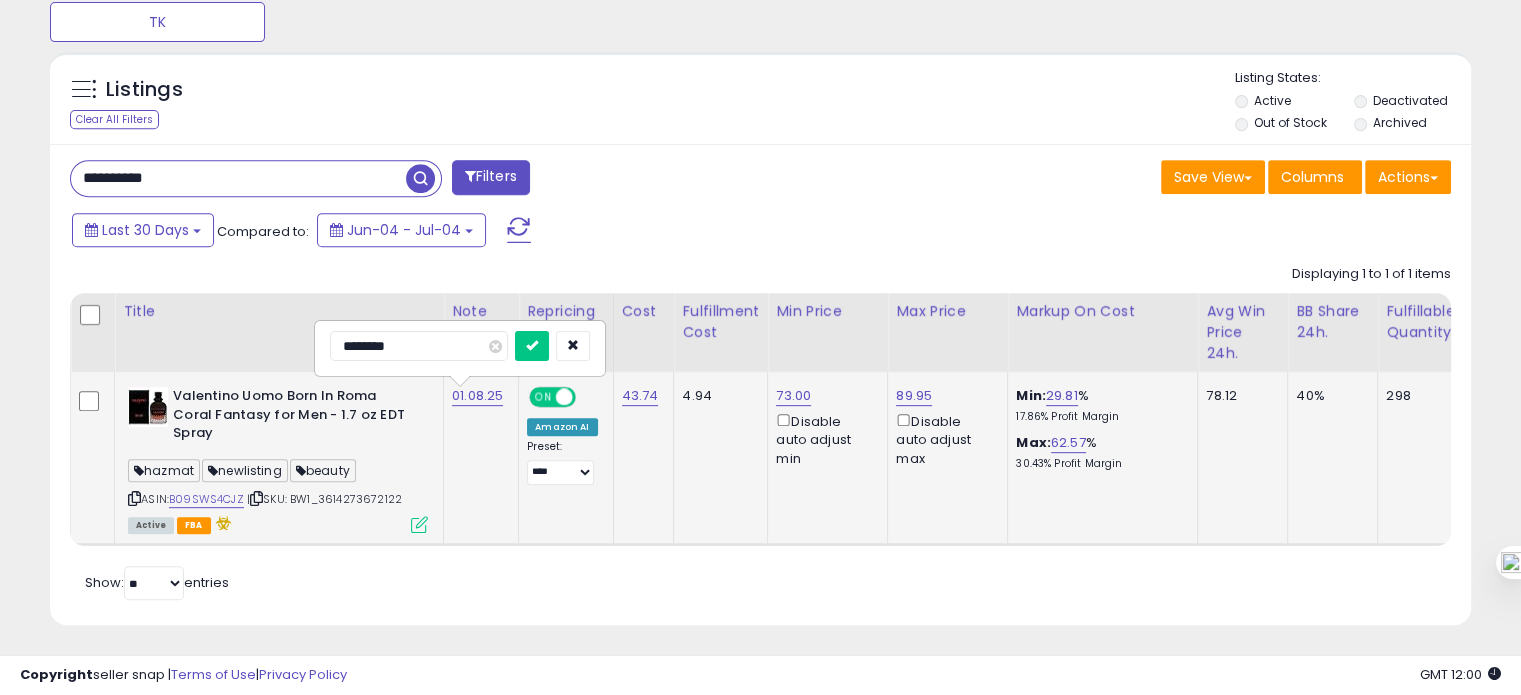 click on "********" at bounding box center [419, 346] 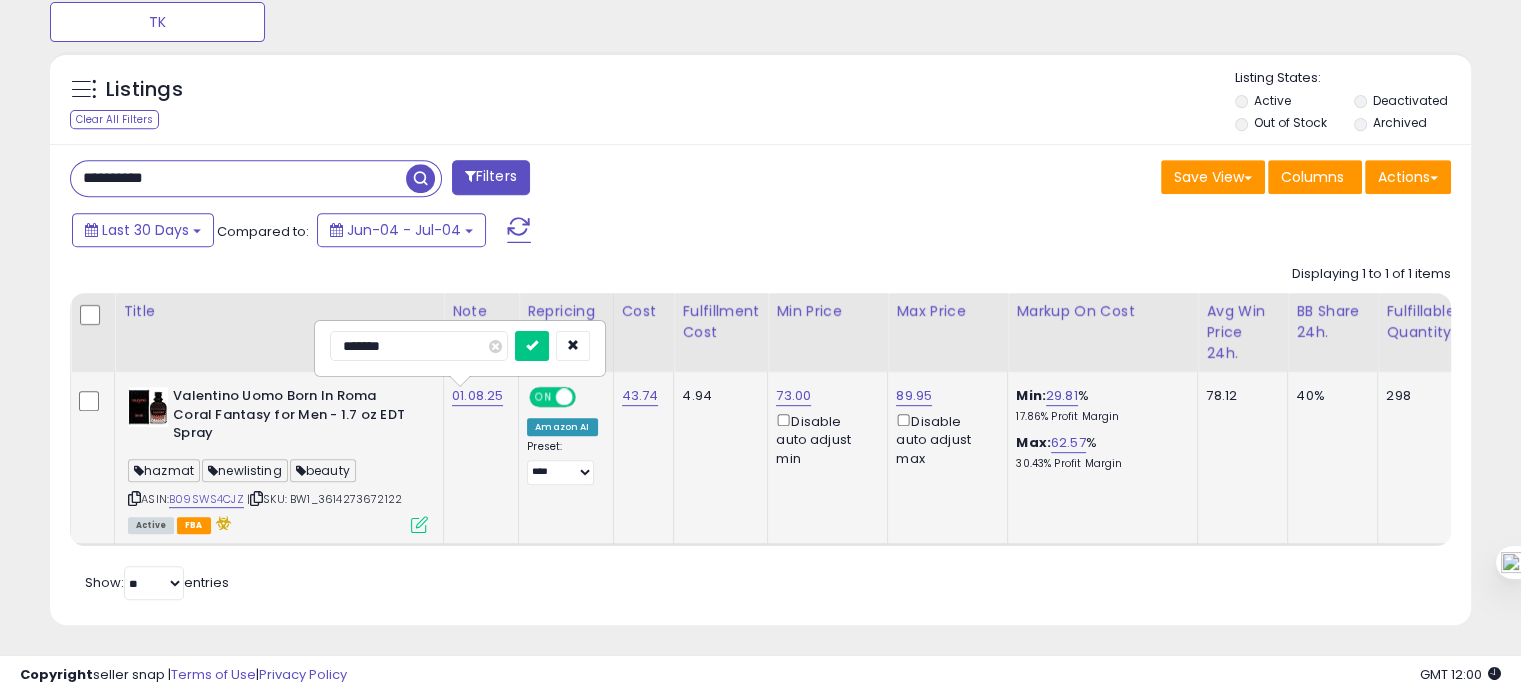 type on "********" 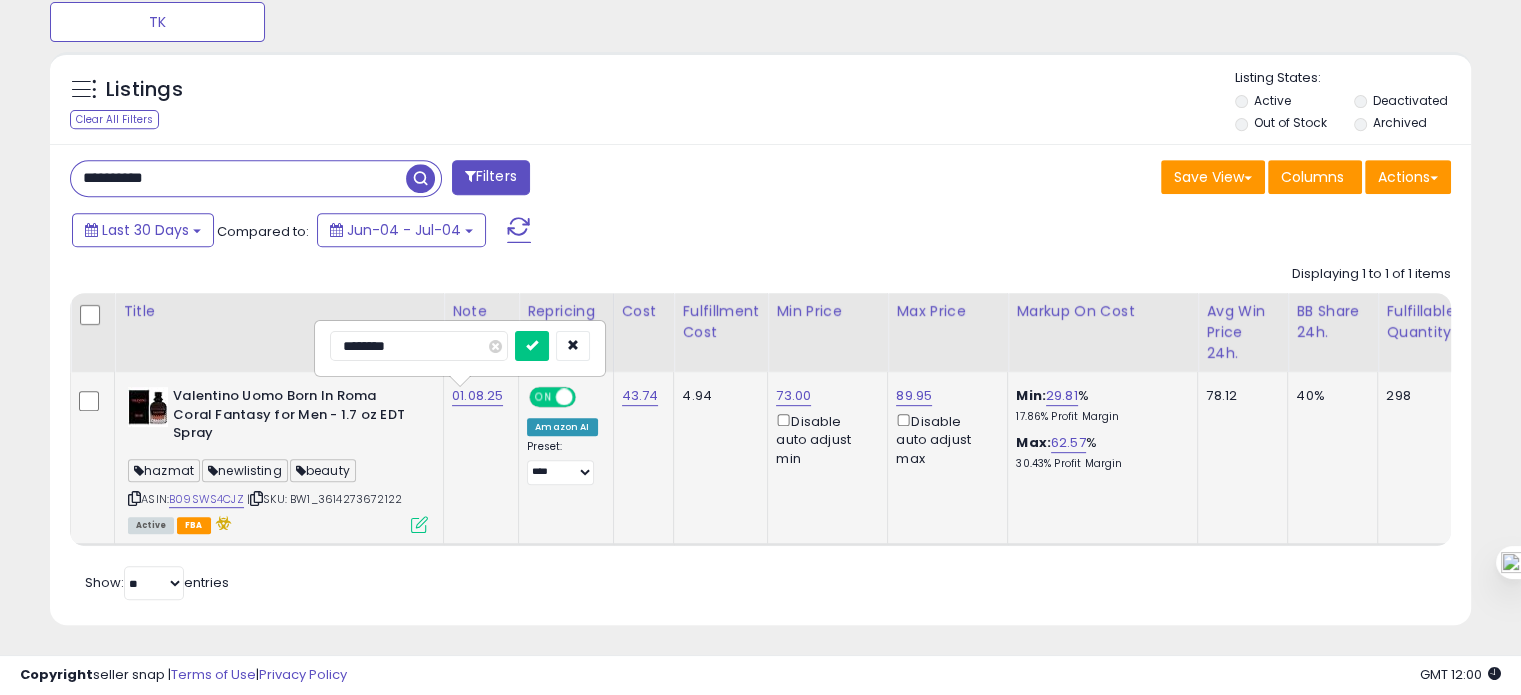 click at bounding box center [532, 346] 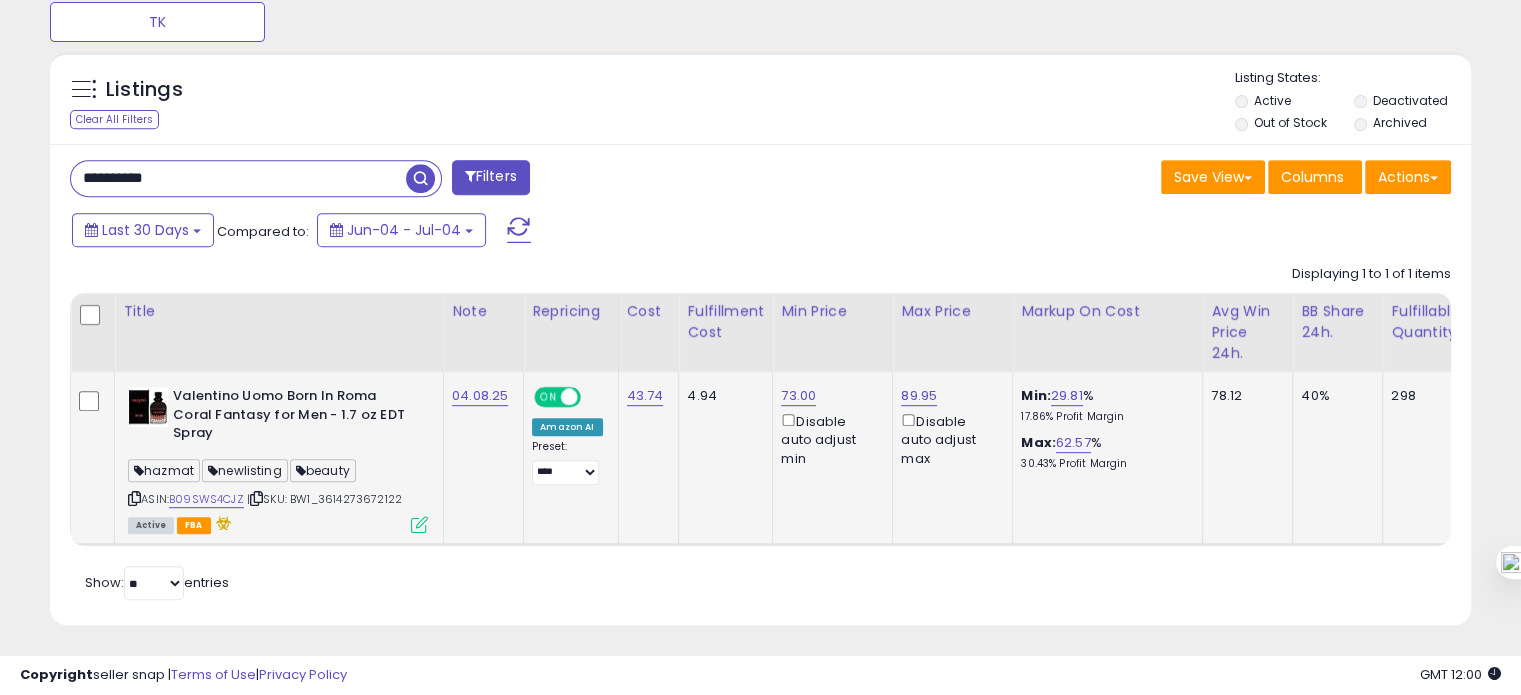 click on "**********" at bounding box center [238, 178] 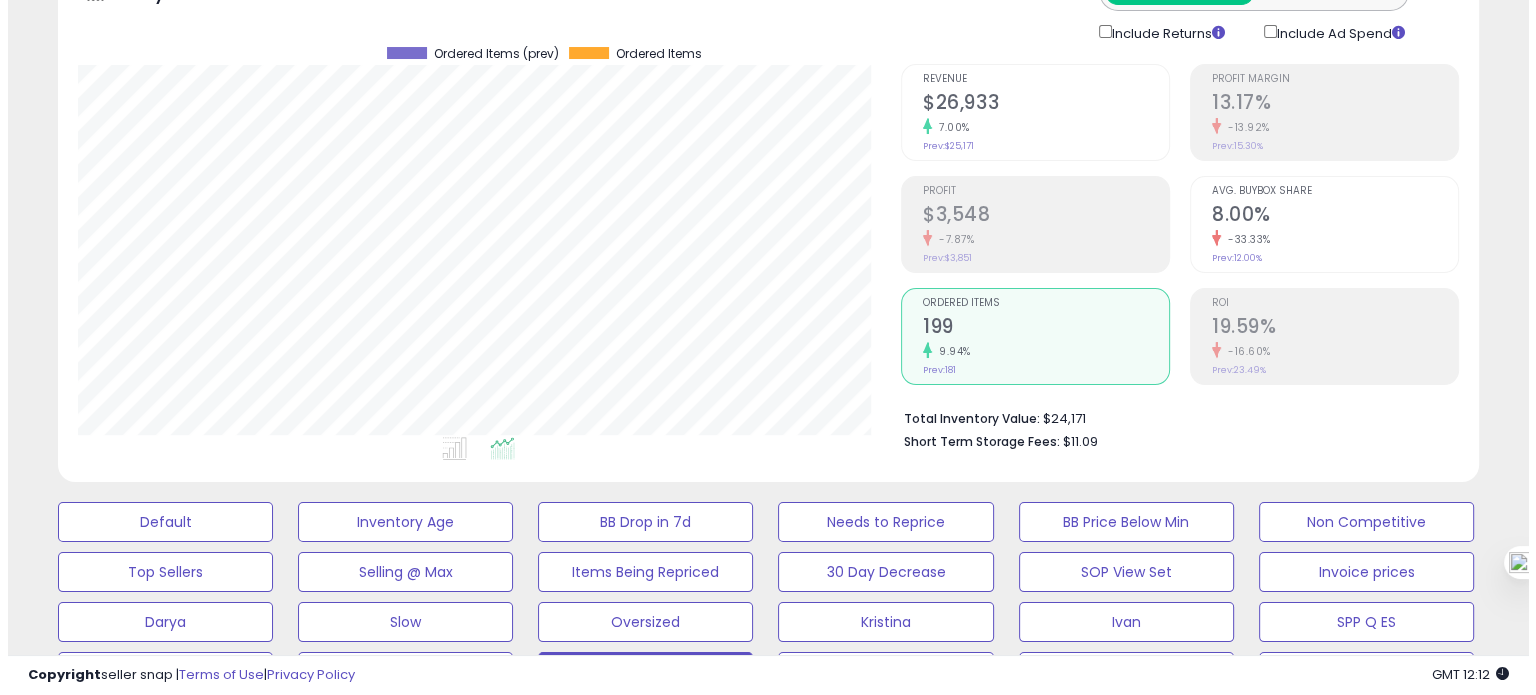 scroll, scrollTop: 127, scrollLeft: 0, axis: vertical 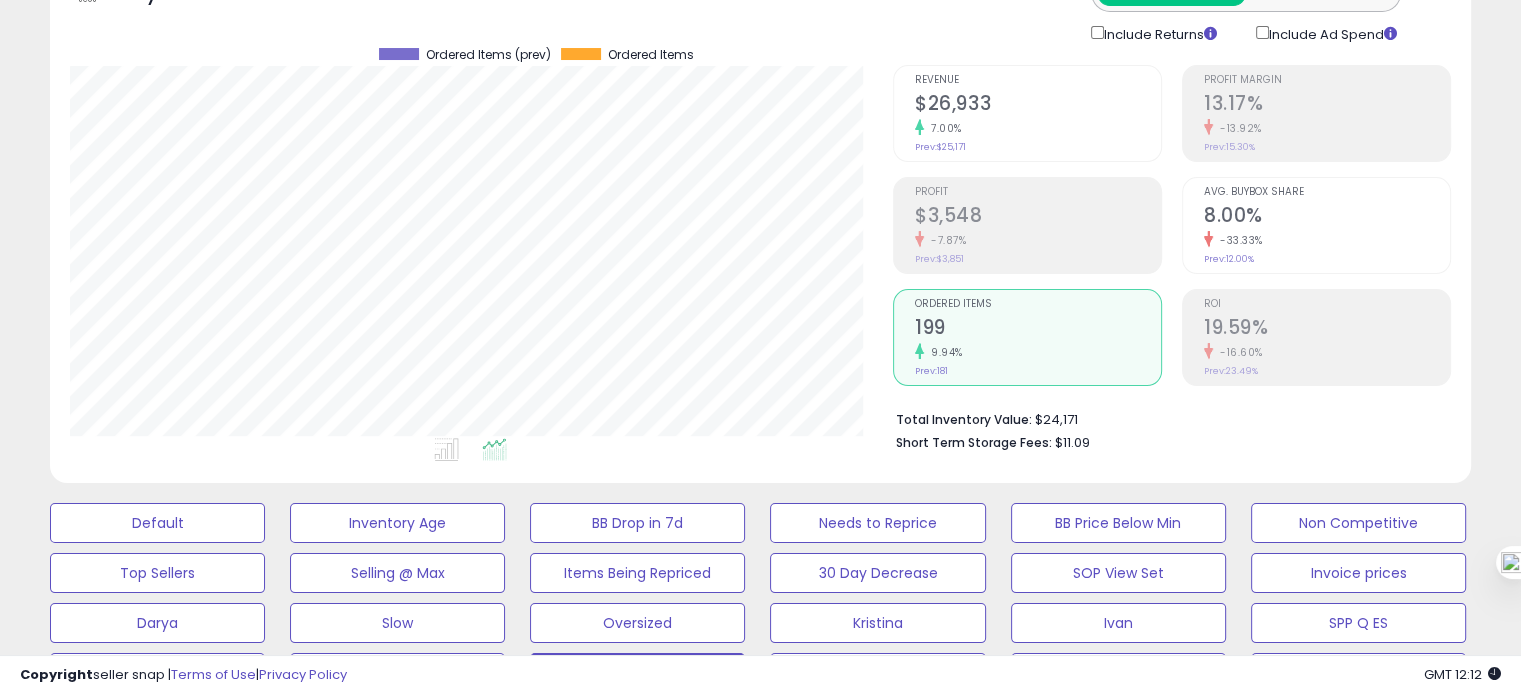 click on "Prev:  12.00%" 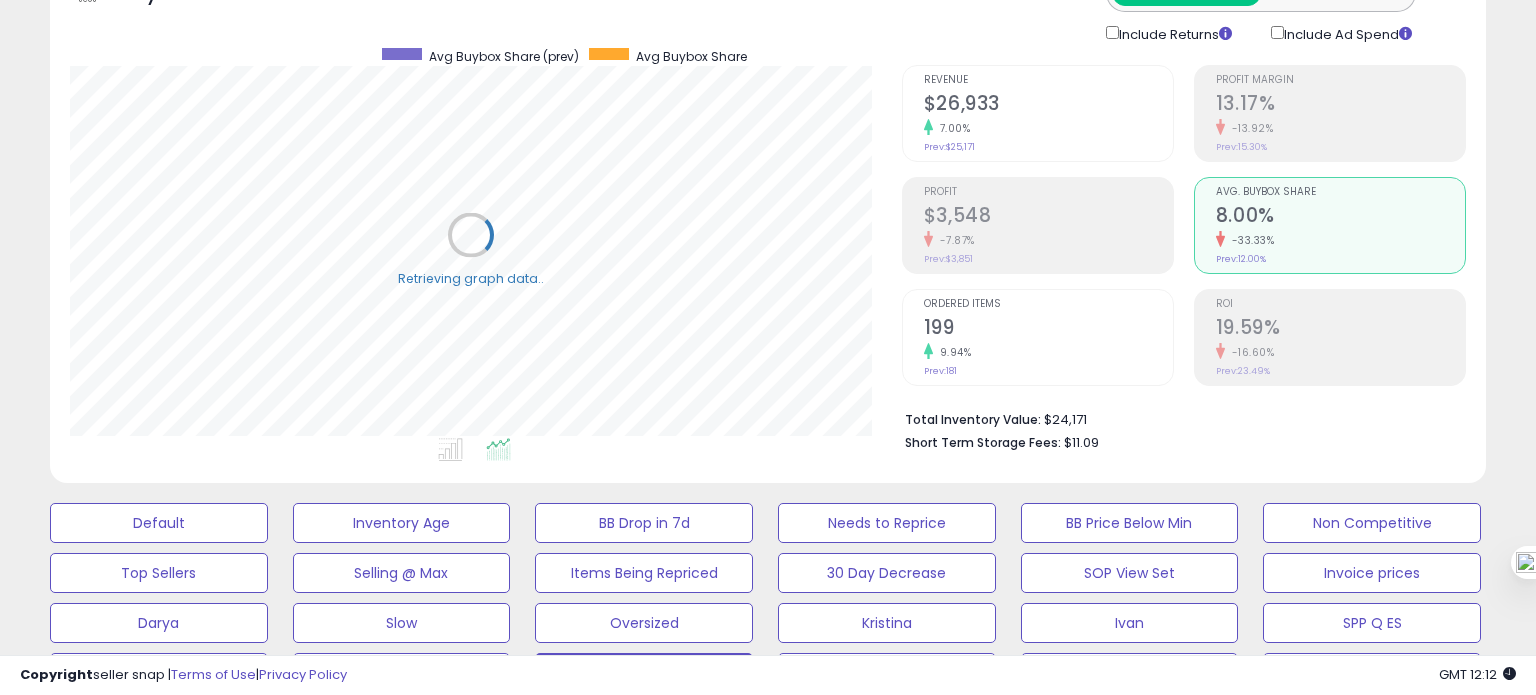 scroll, scrollTop: 999589, scrollLeft: 999168, axis: both 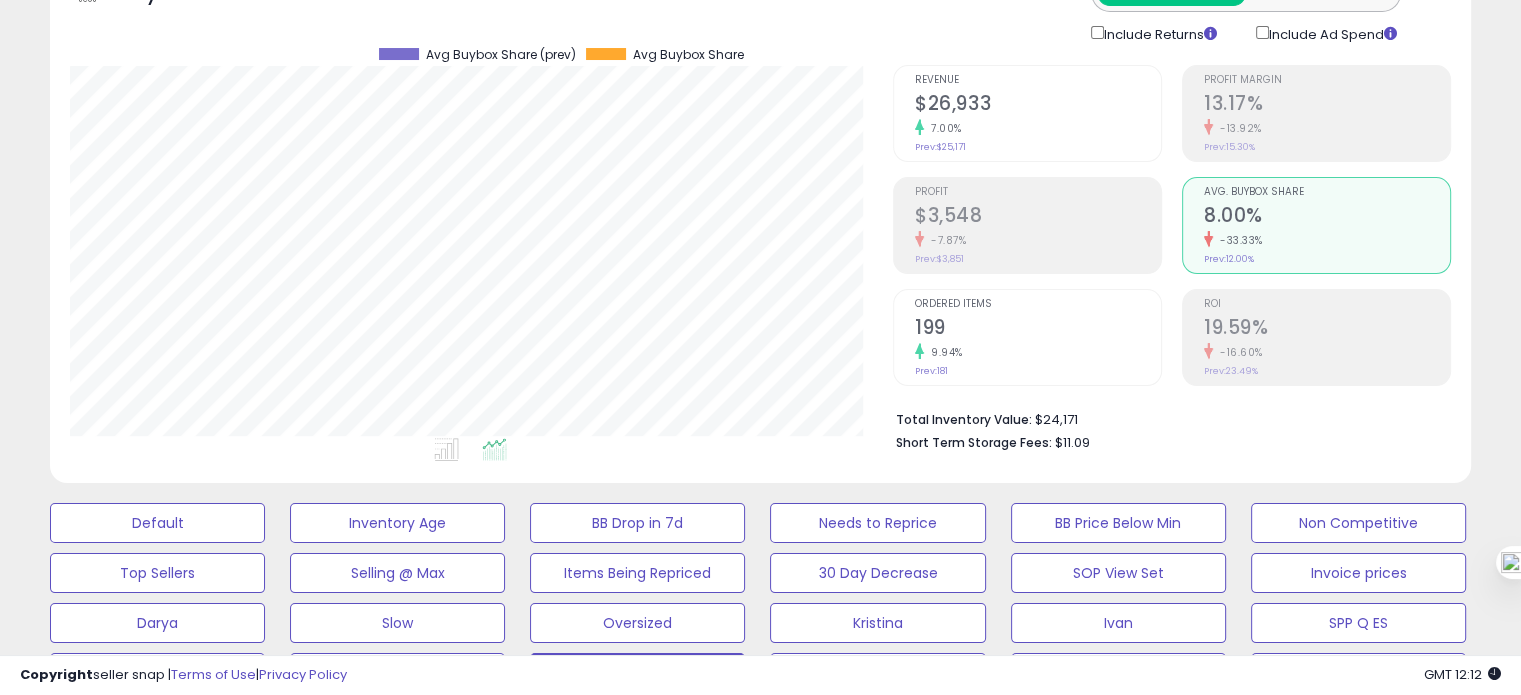 click on "9.94%" at bounding box center (1038, 352) 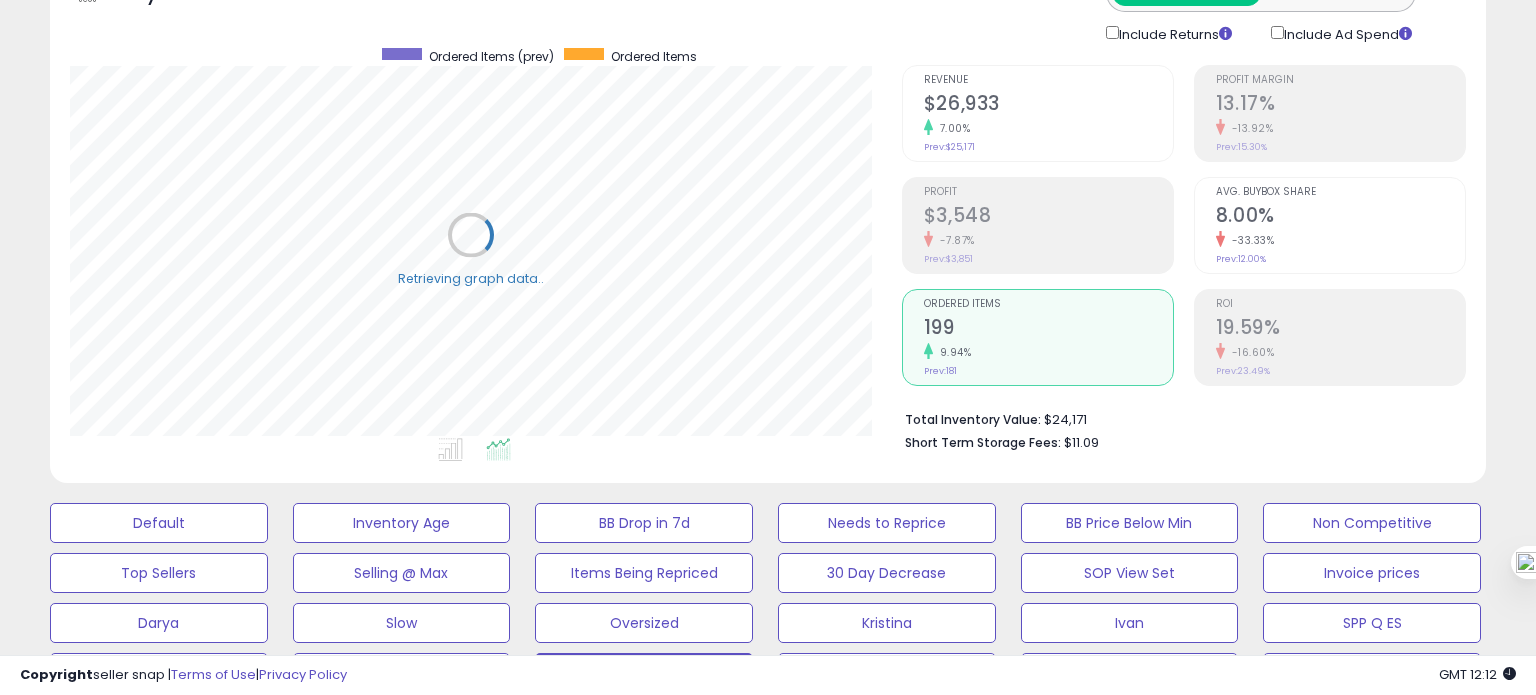 scroll, scrollTop: 999589, scrollLeft: 999168, axis: both 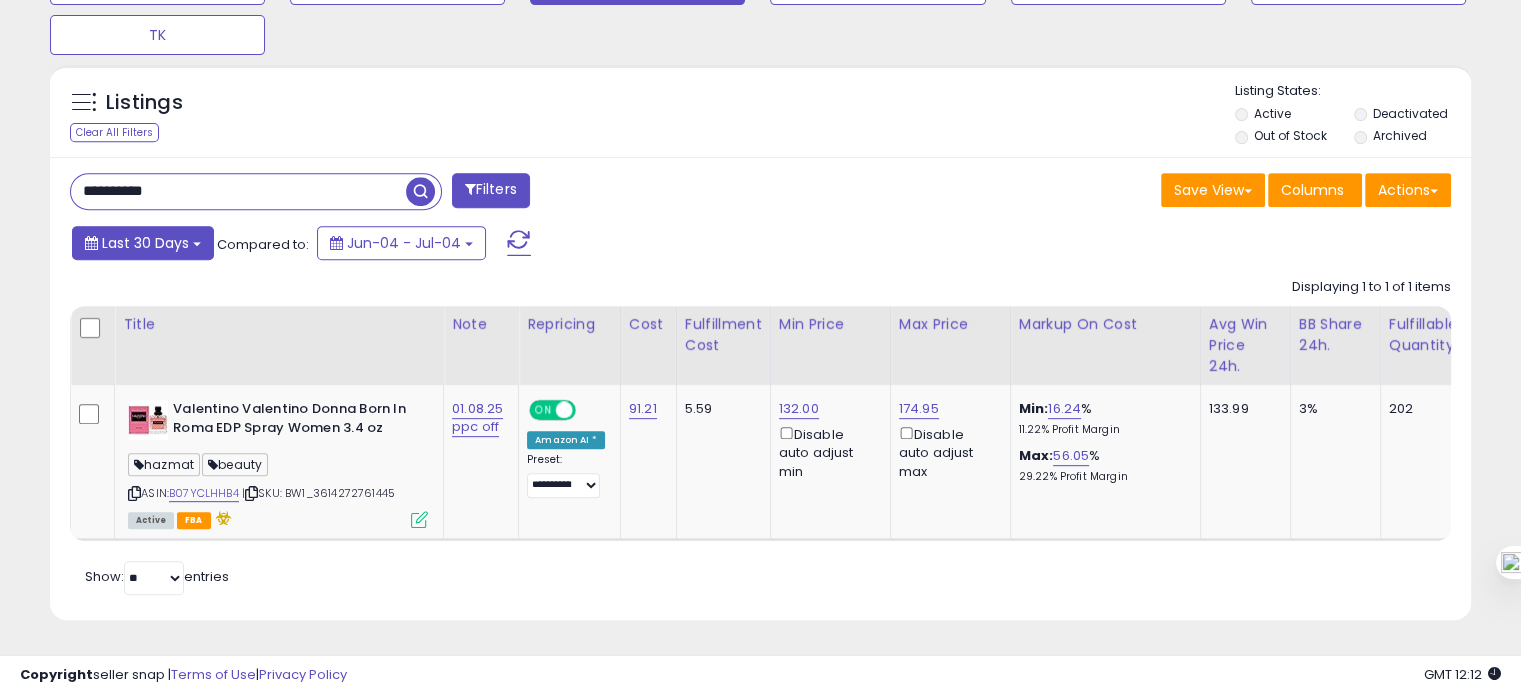 click on "Last 30 Days" at bounding box center [143, 243] 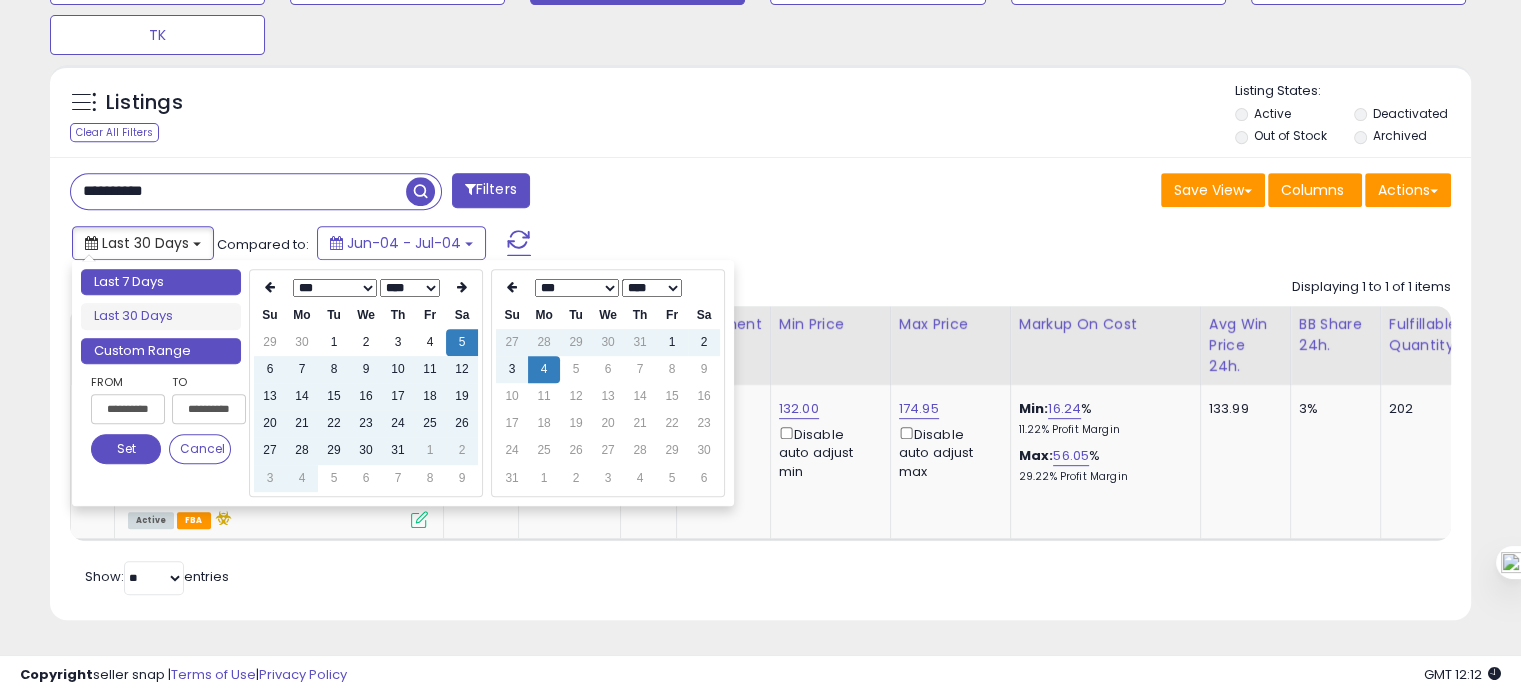 type on "**********" 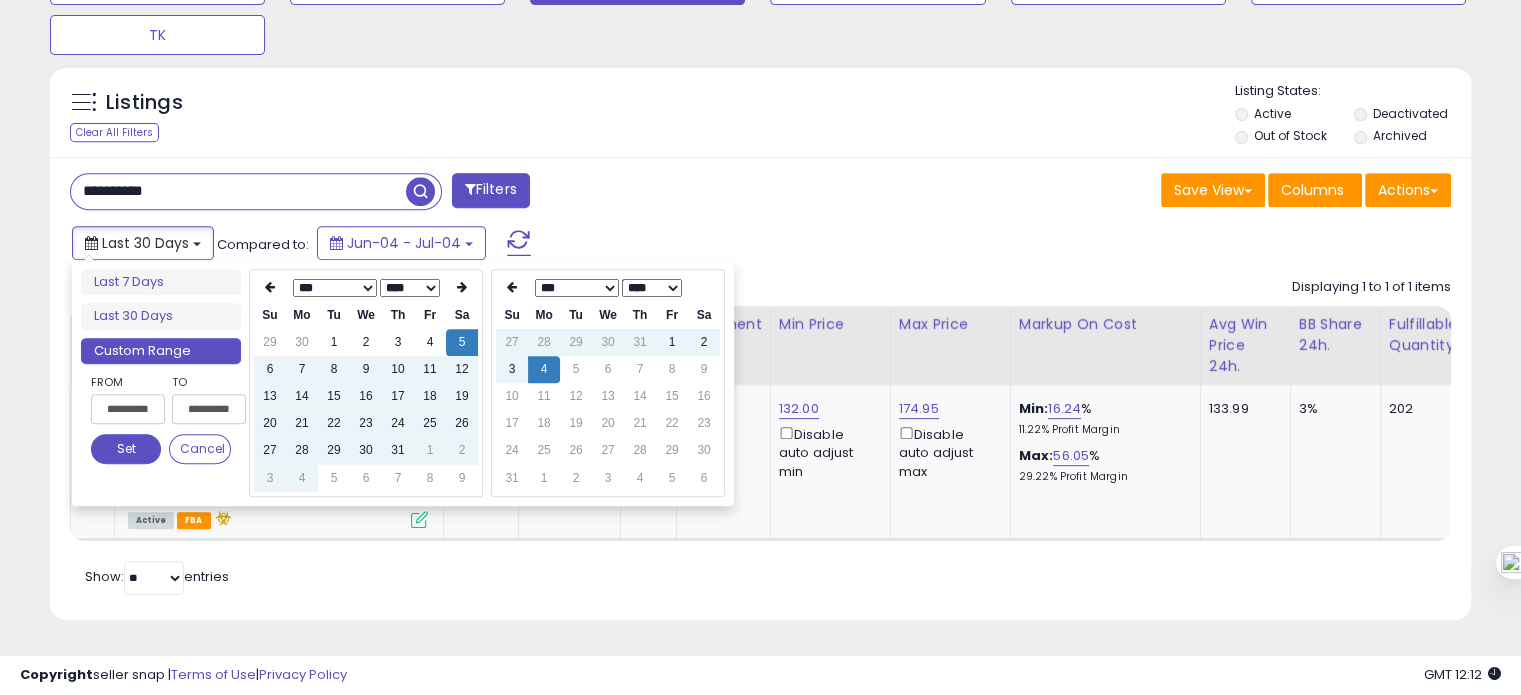 type on "**********" 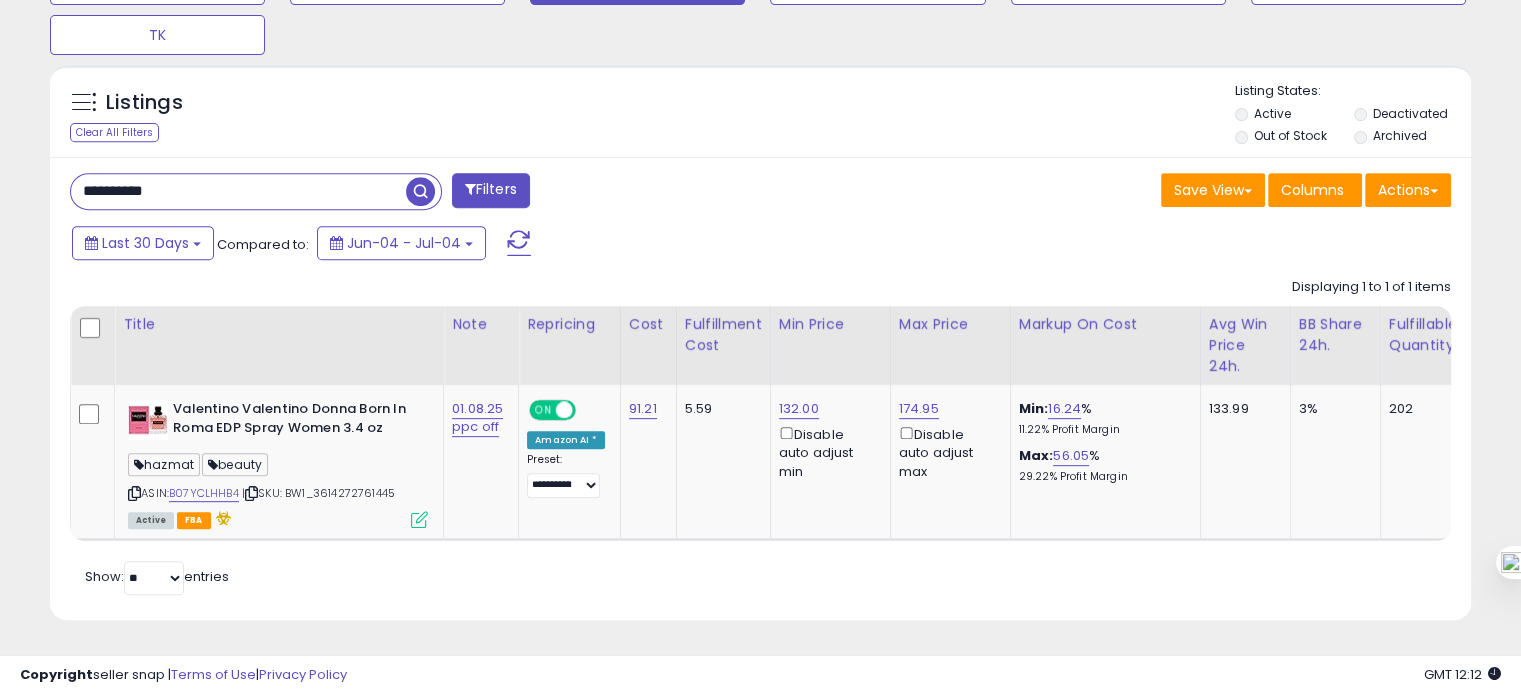 click on "**********" at bounding box center [760, 388] 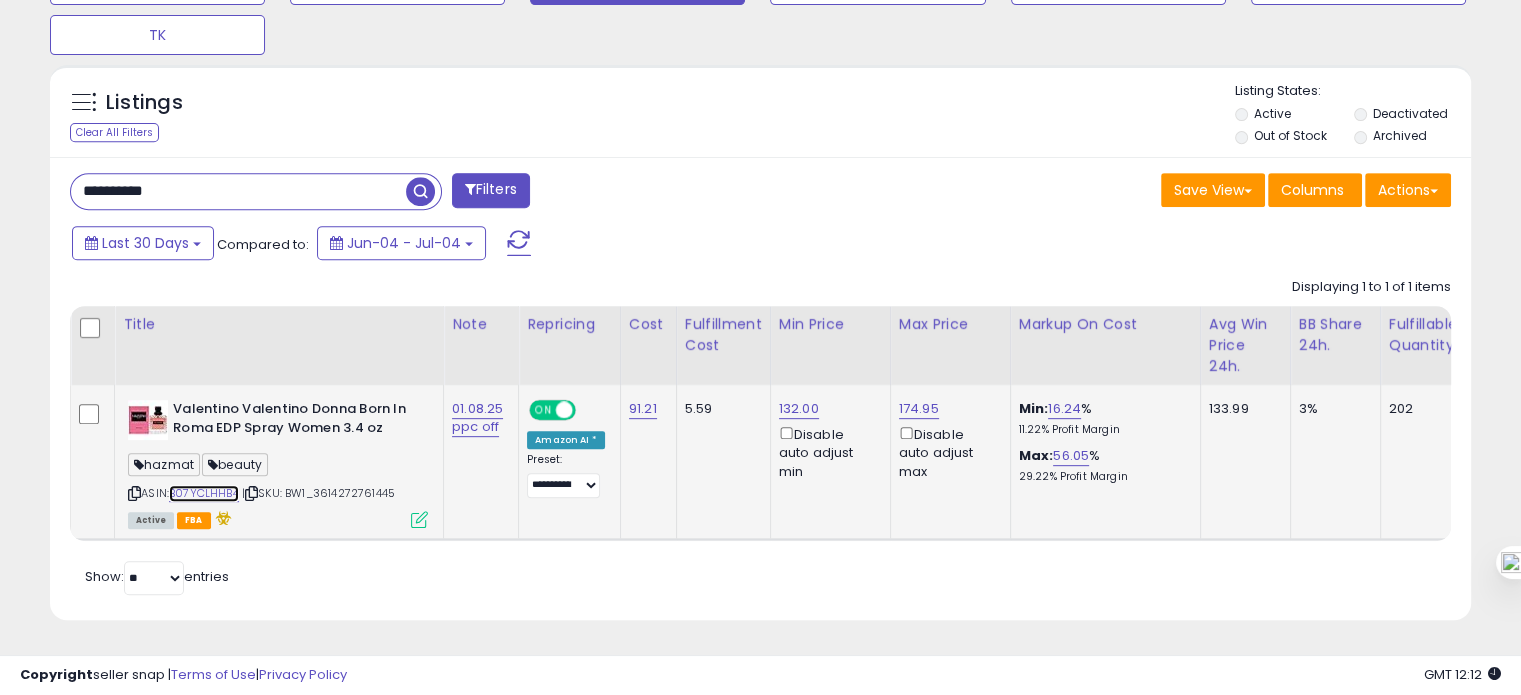 click on "B07YCLHHB4" at bounding box center (204, 493) 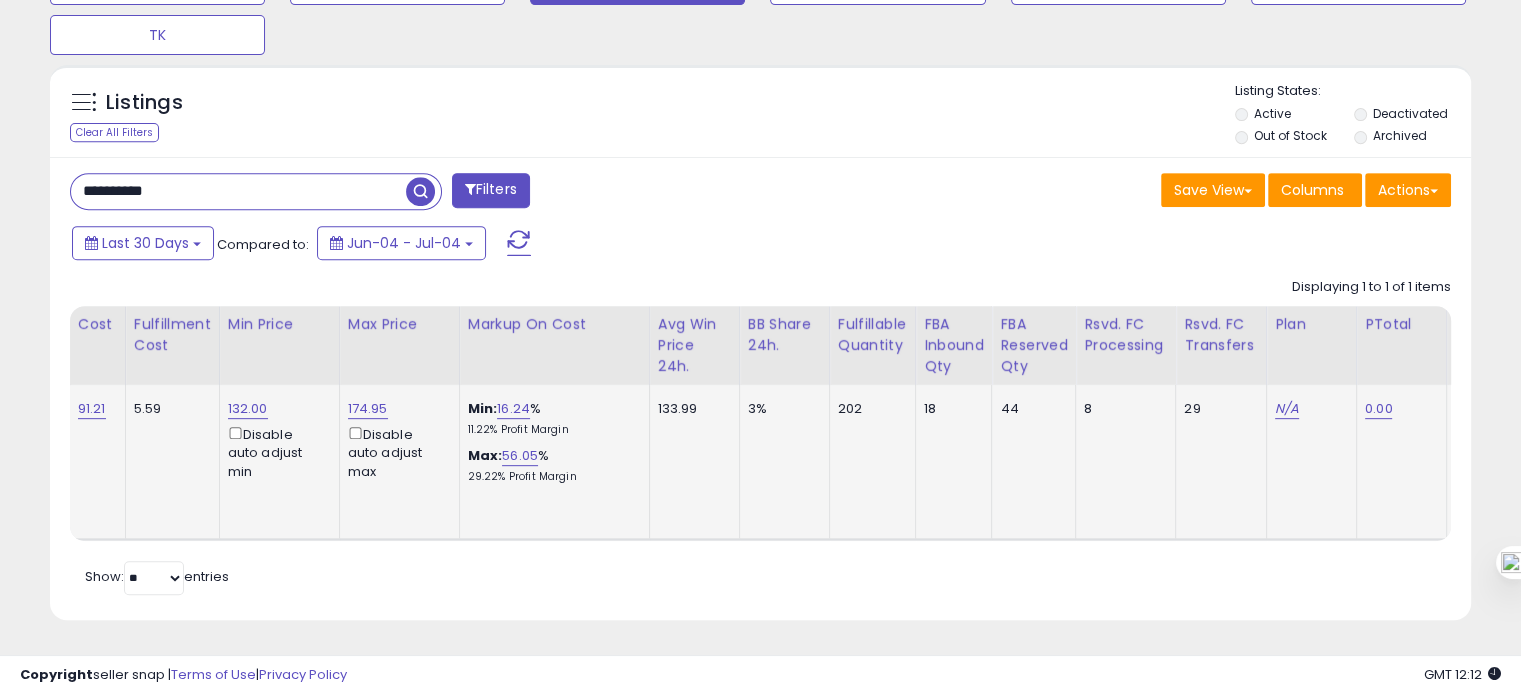 scroll, scrollTop: 0, scrollLeft: 576, axis: horizontal 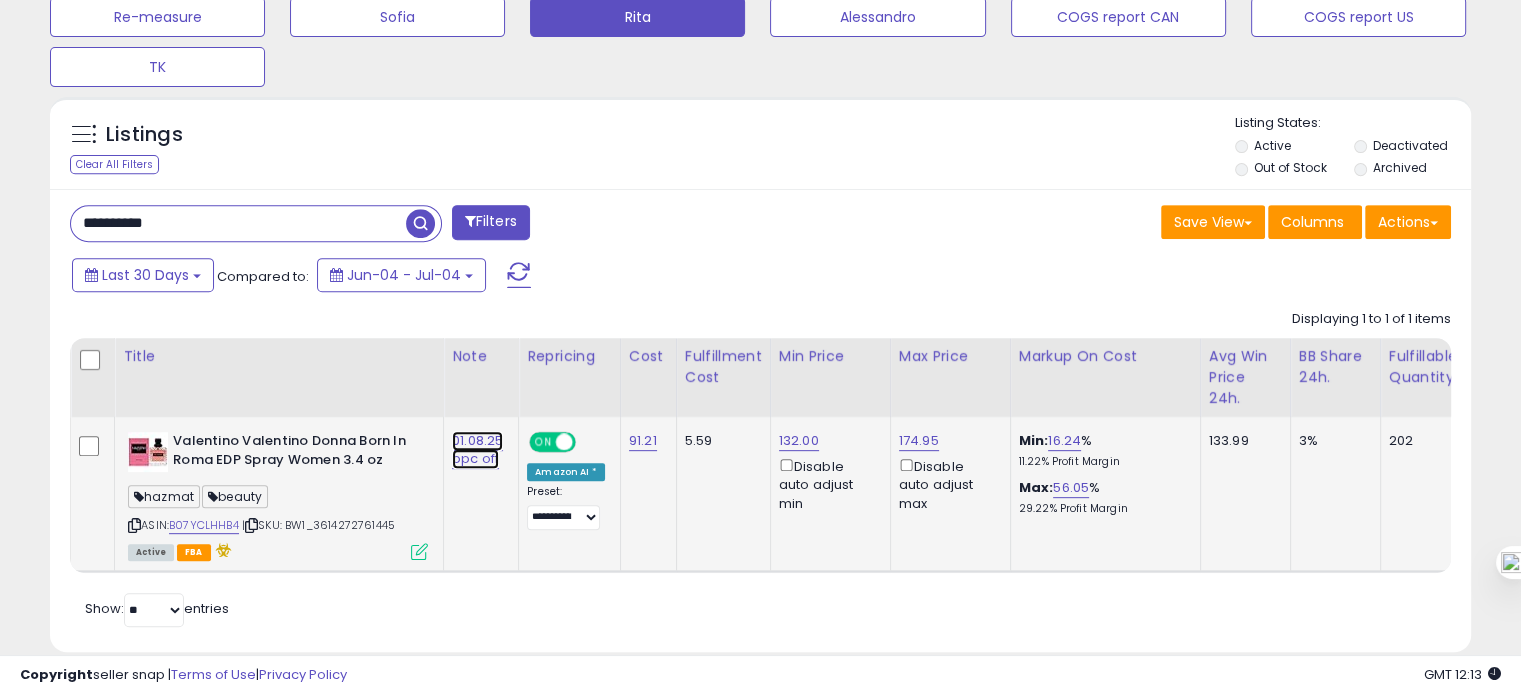 click on "01.08.25 ppc off" at bounding box center [477, 450] 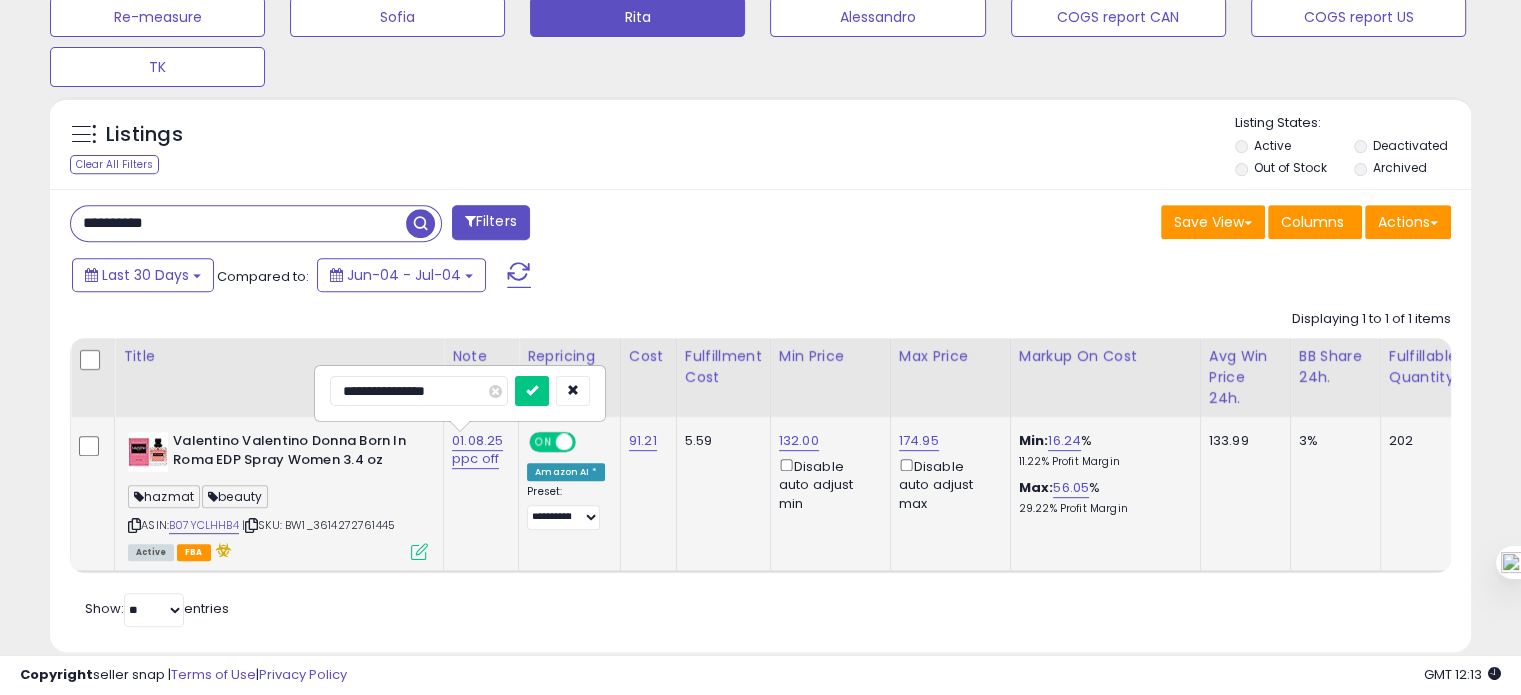 click on "**********" at bounding box center [419, 391] 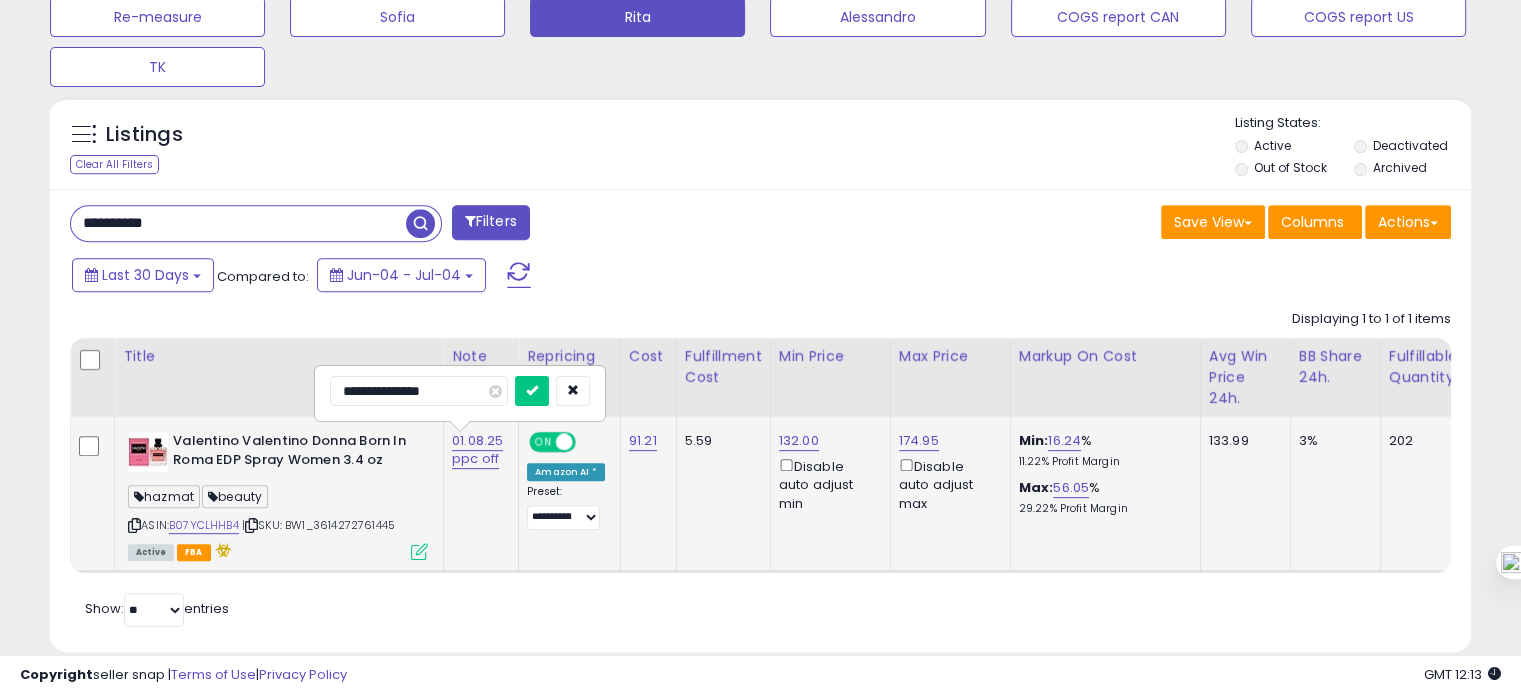 type on "**********" 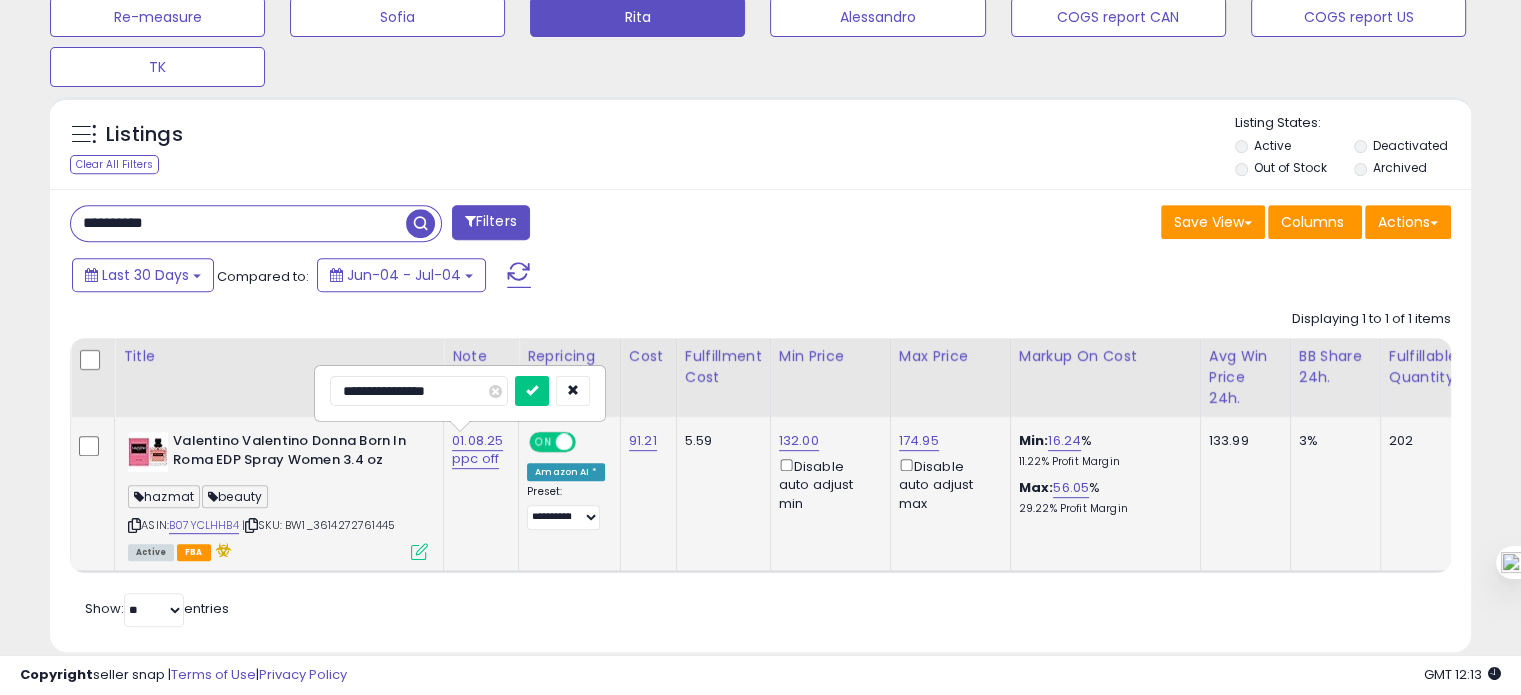click at bounding box center (532, 391) 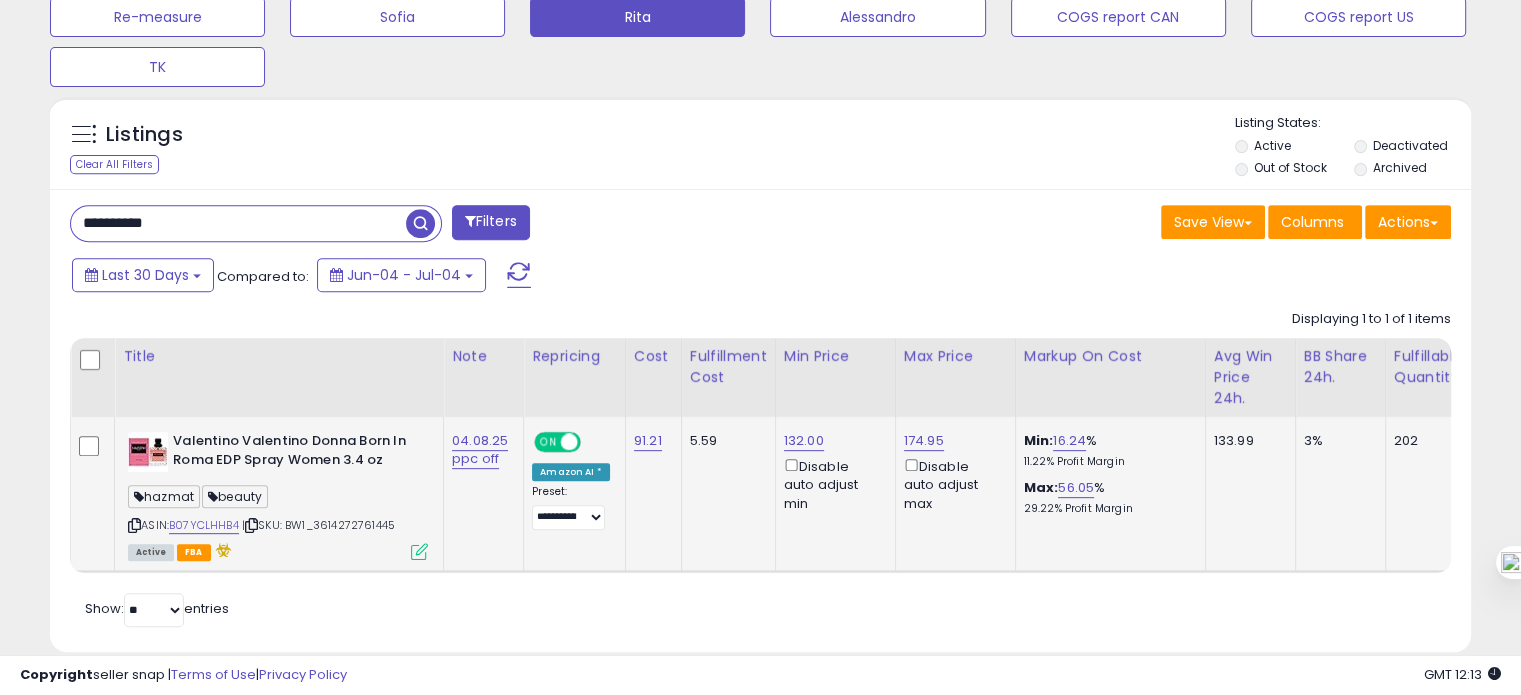 click on "**********" at bounding box center (238, 223) 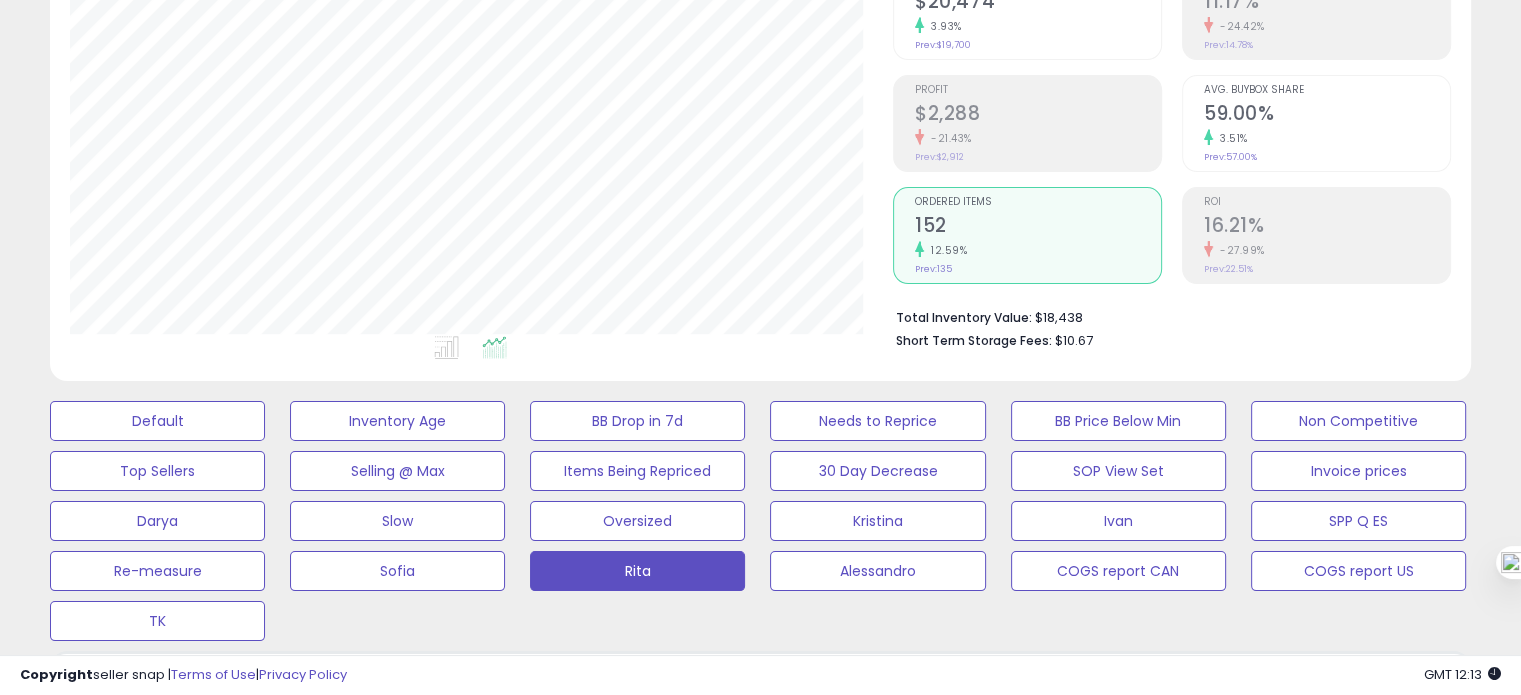 click on "Avg. Buybox Share" at bounding box center (1327, 90) 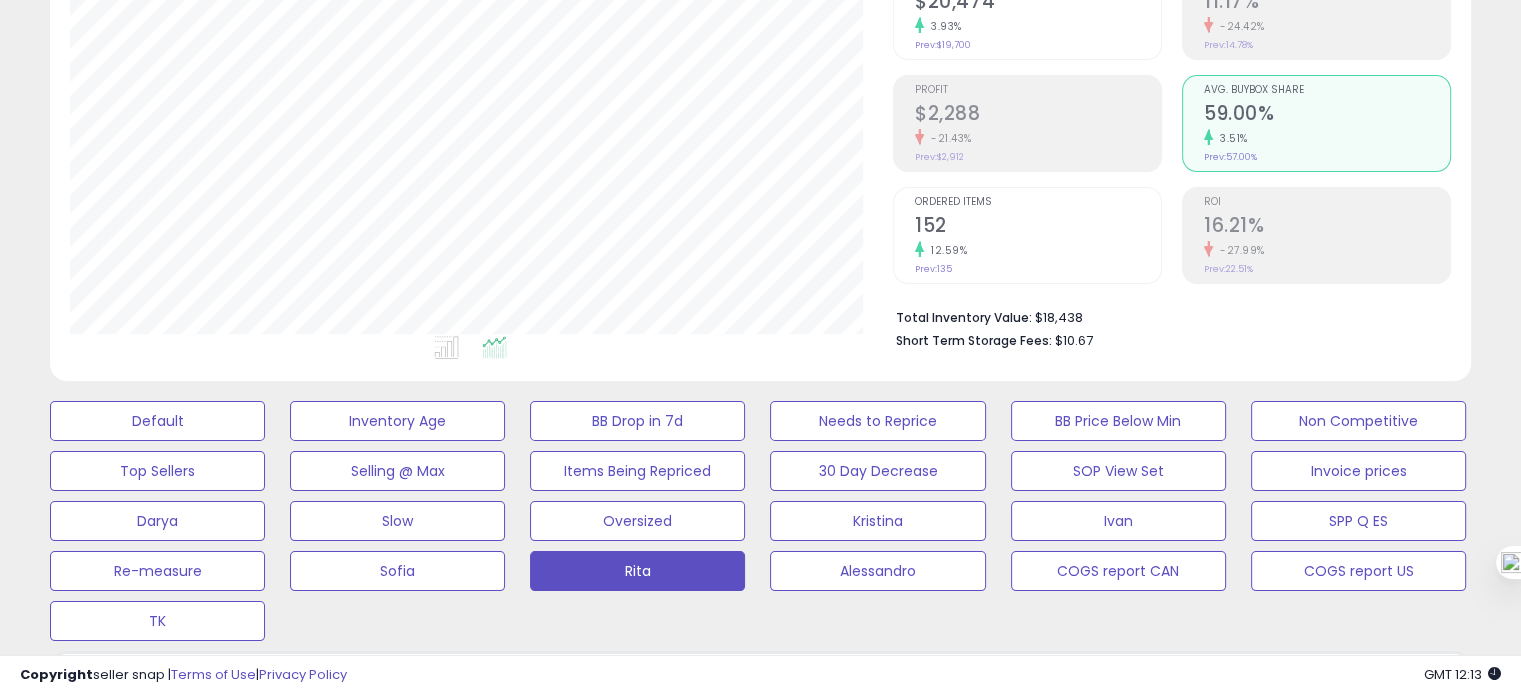click on "12.59%" at bounding box center (1038, 250) 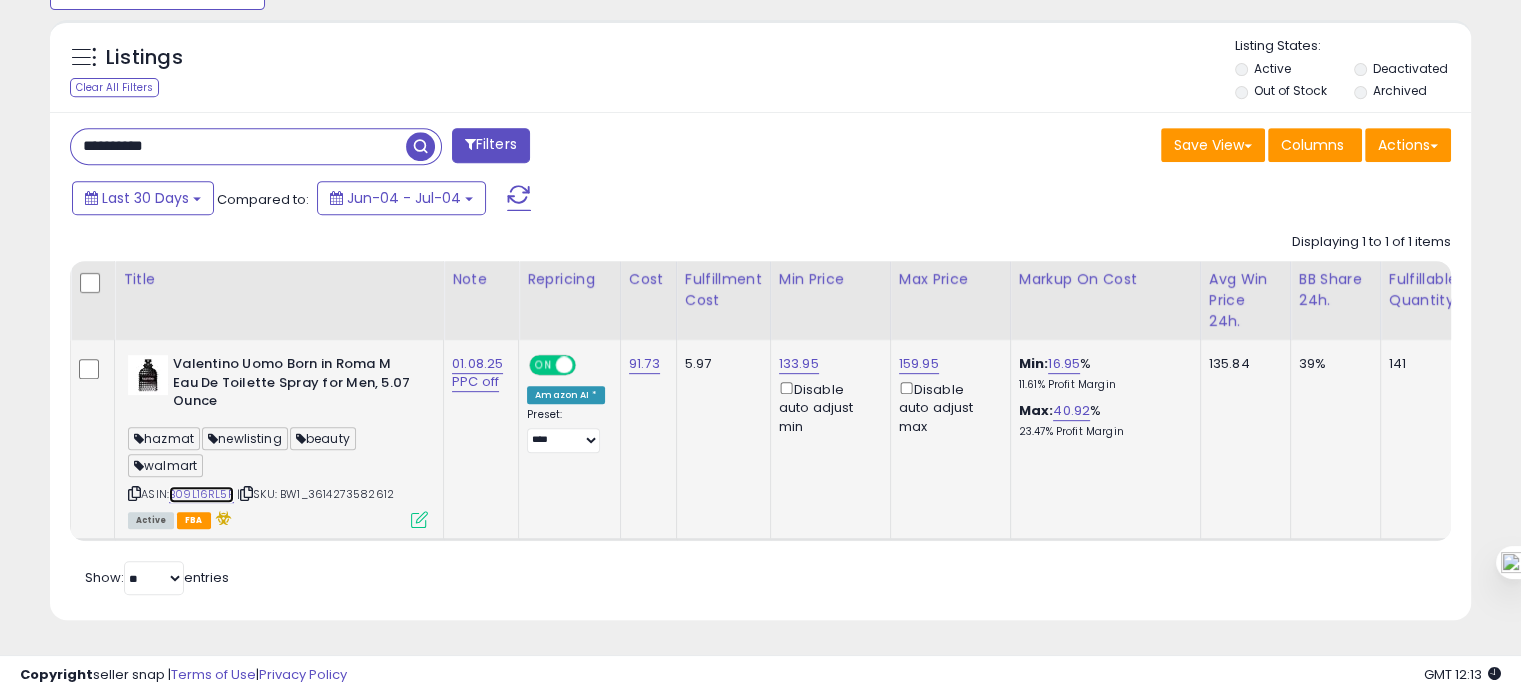 click on "B09L16RL5P" at bounding box center (201, 494) 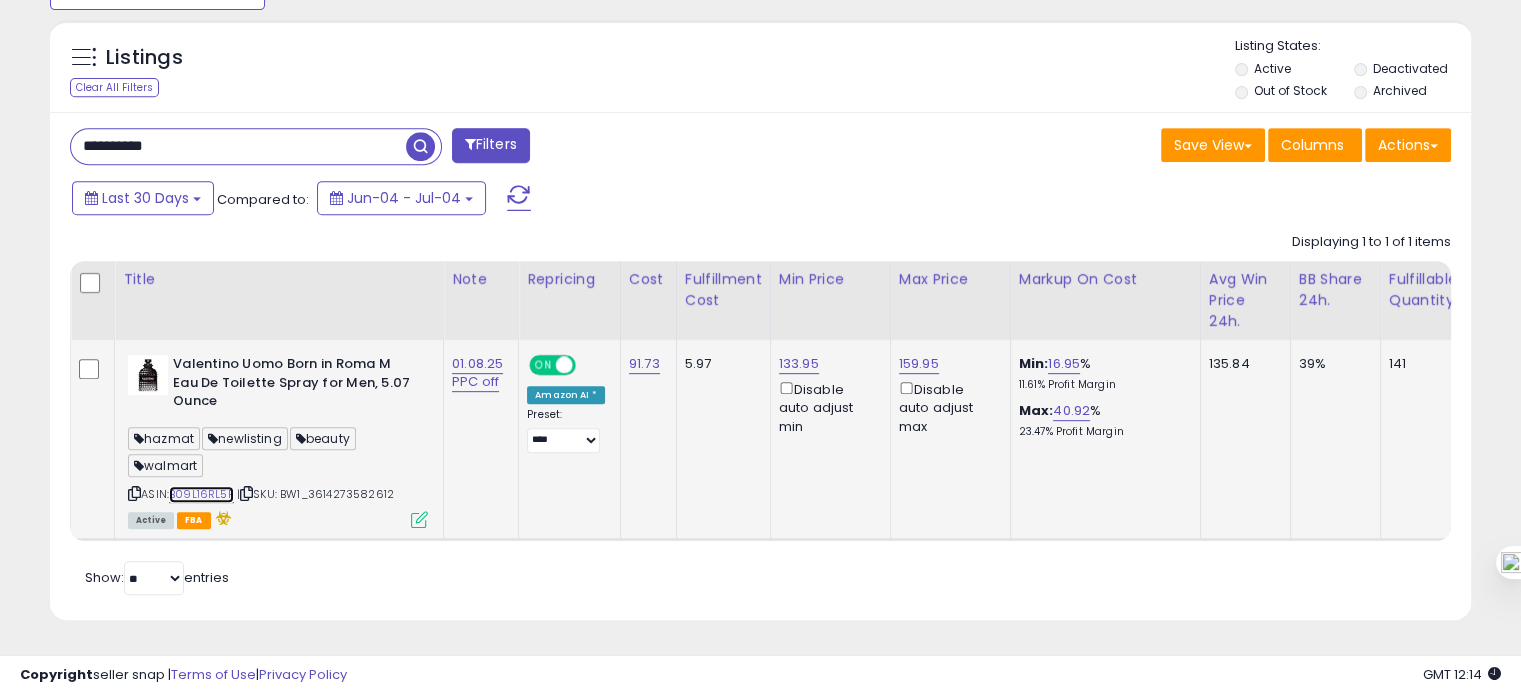 scroll, scrollTop: 0, scrollLeft: 524, axis: horizontal 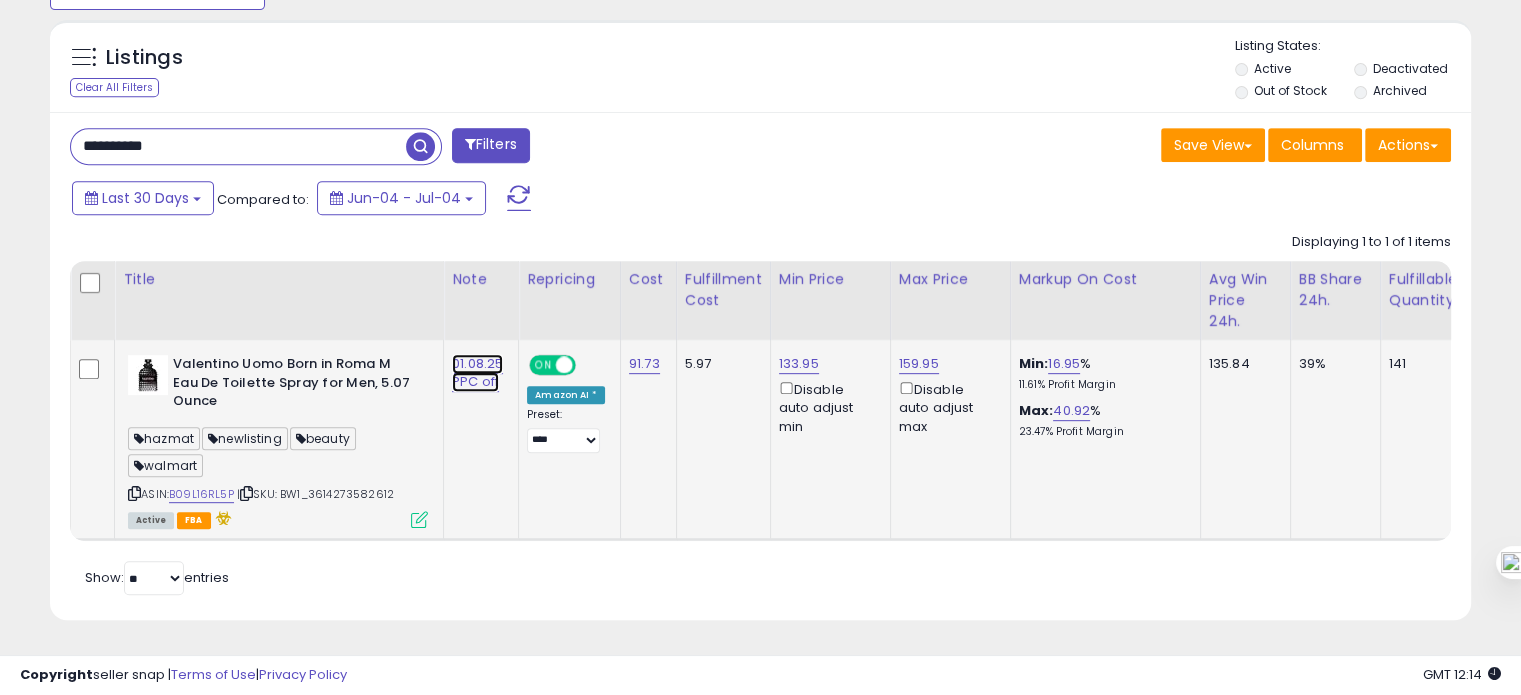 click on "01.08.25 PPC off" at bounding box center (477, 373) 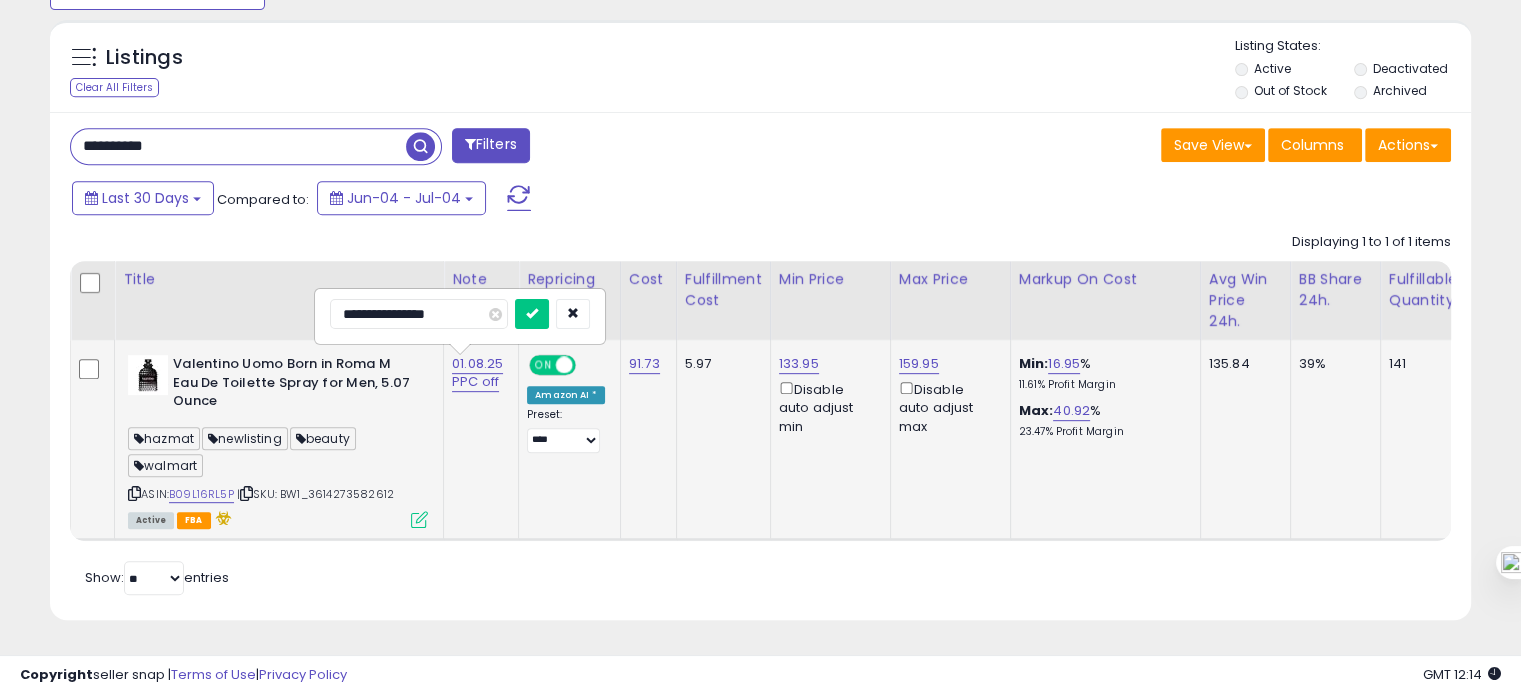 click on "**********" at bounding box center (419, 314) 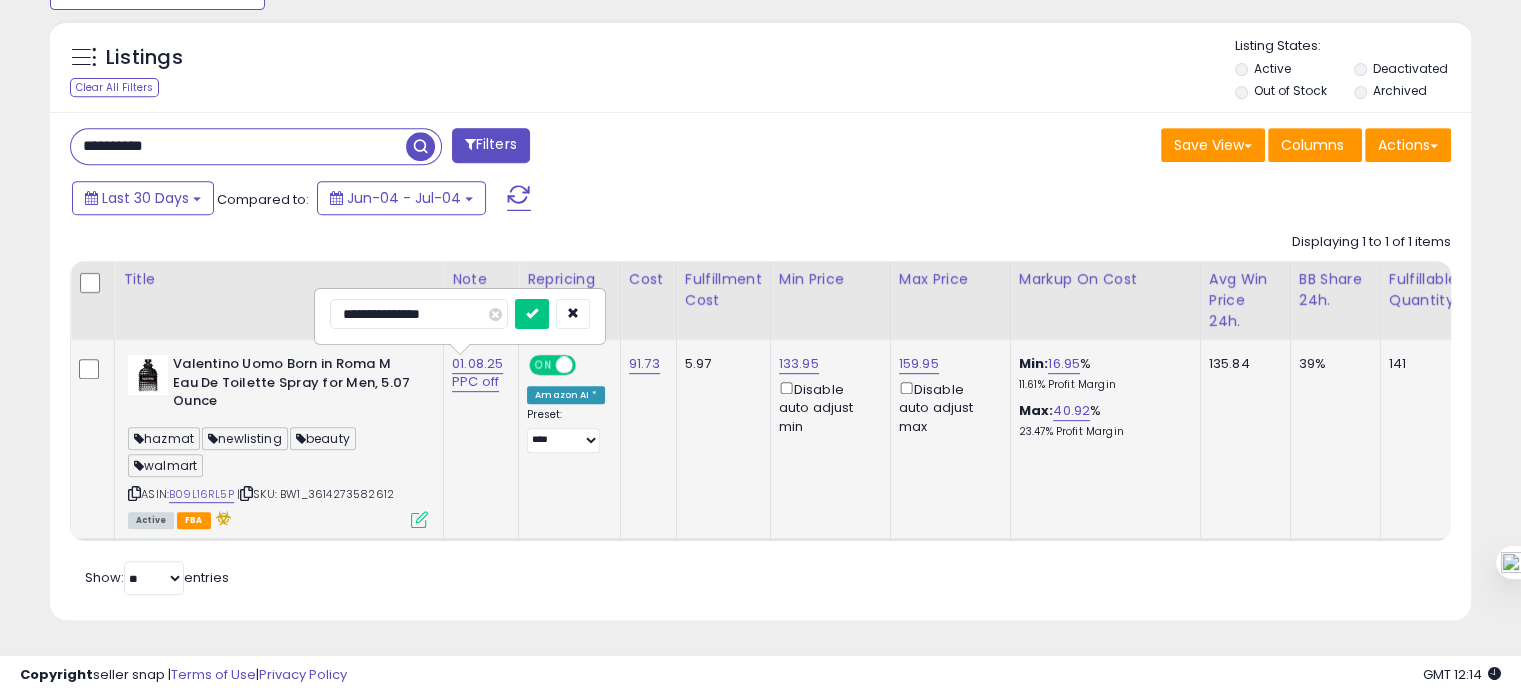 type on "**********" 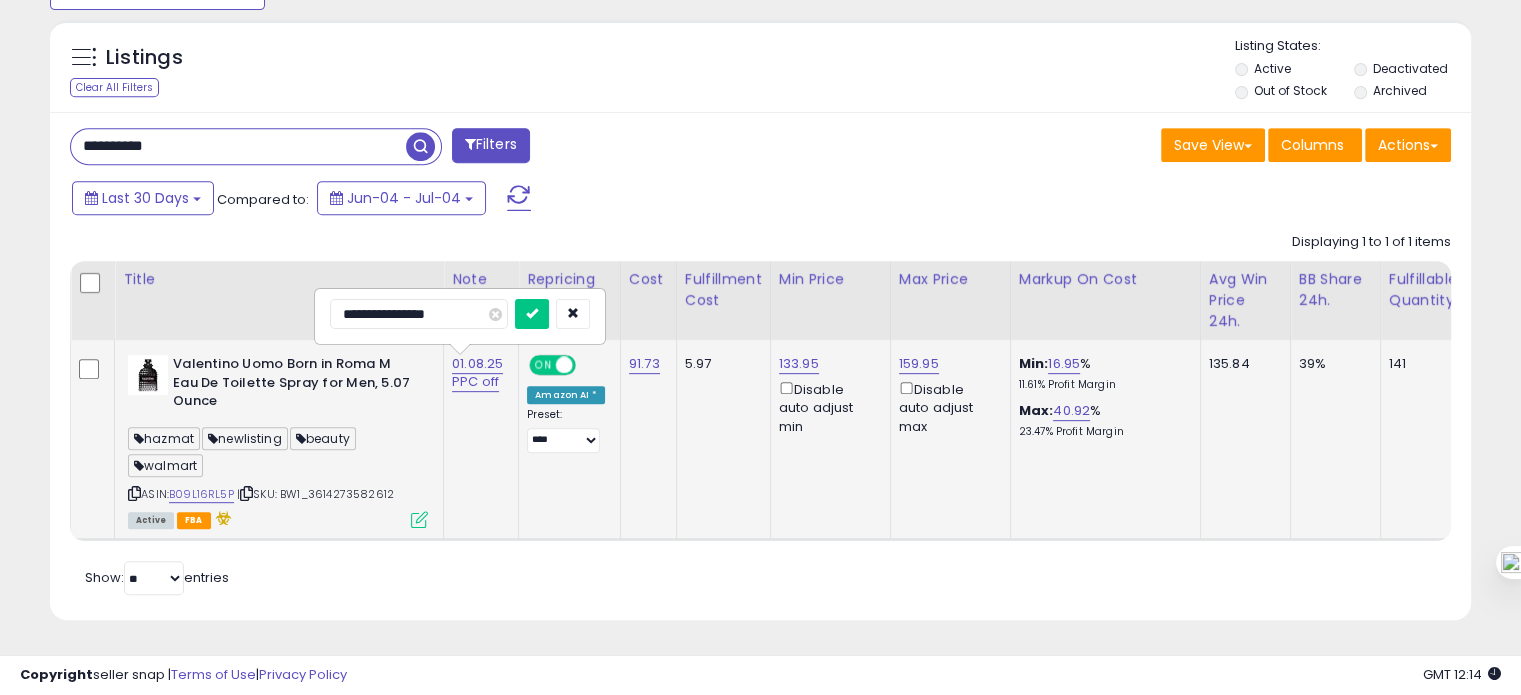 click at bounding box center (532, 314) 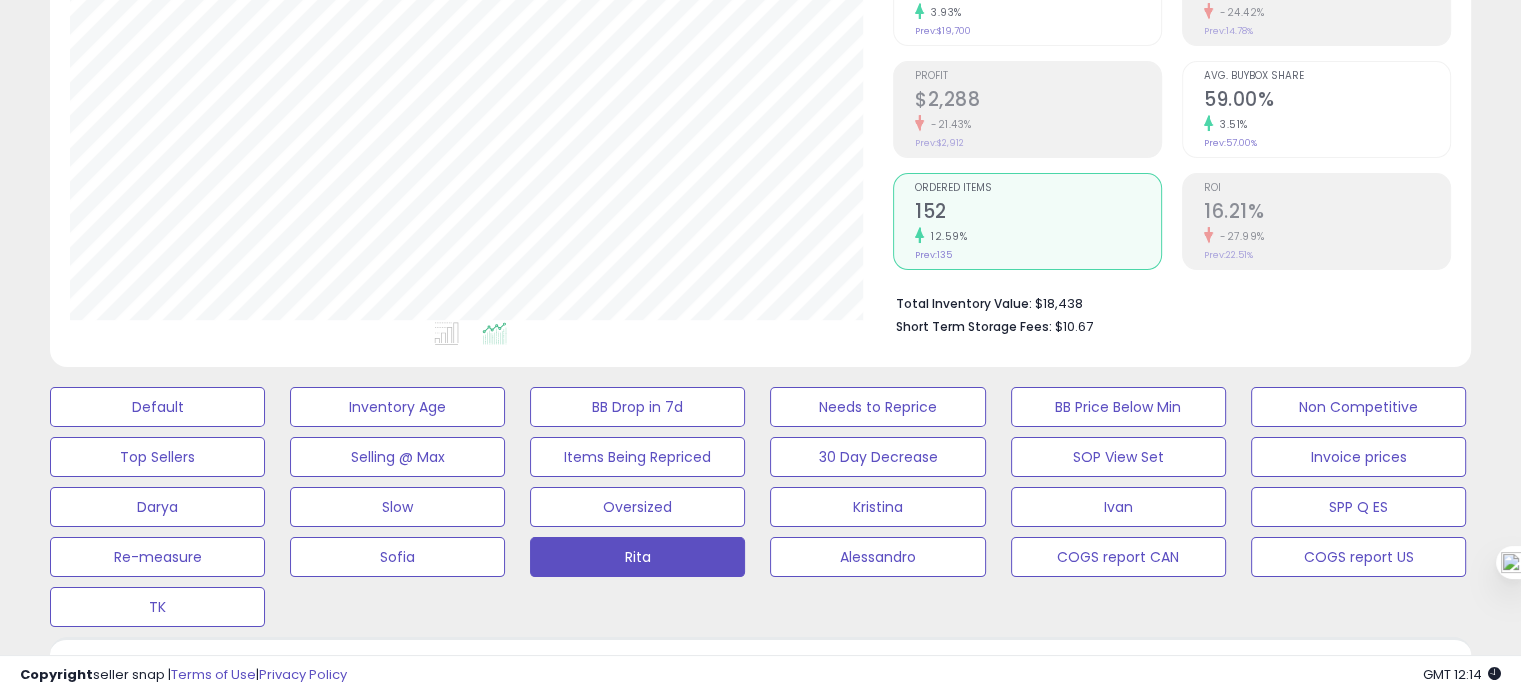 scroll, scrollTop: 874, scrollLeft: 0, axis: vertical 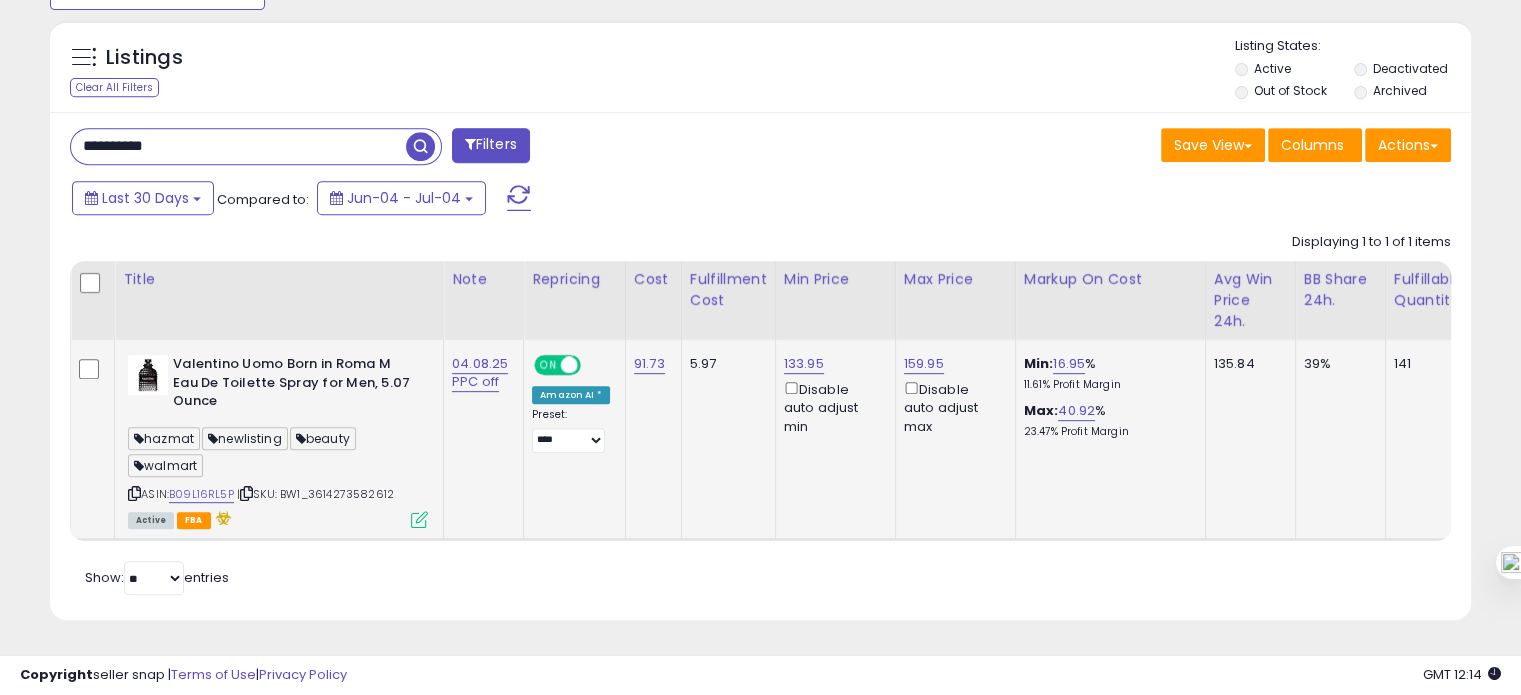 click at bounding box center (134, 493) 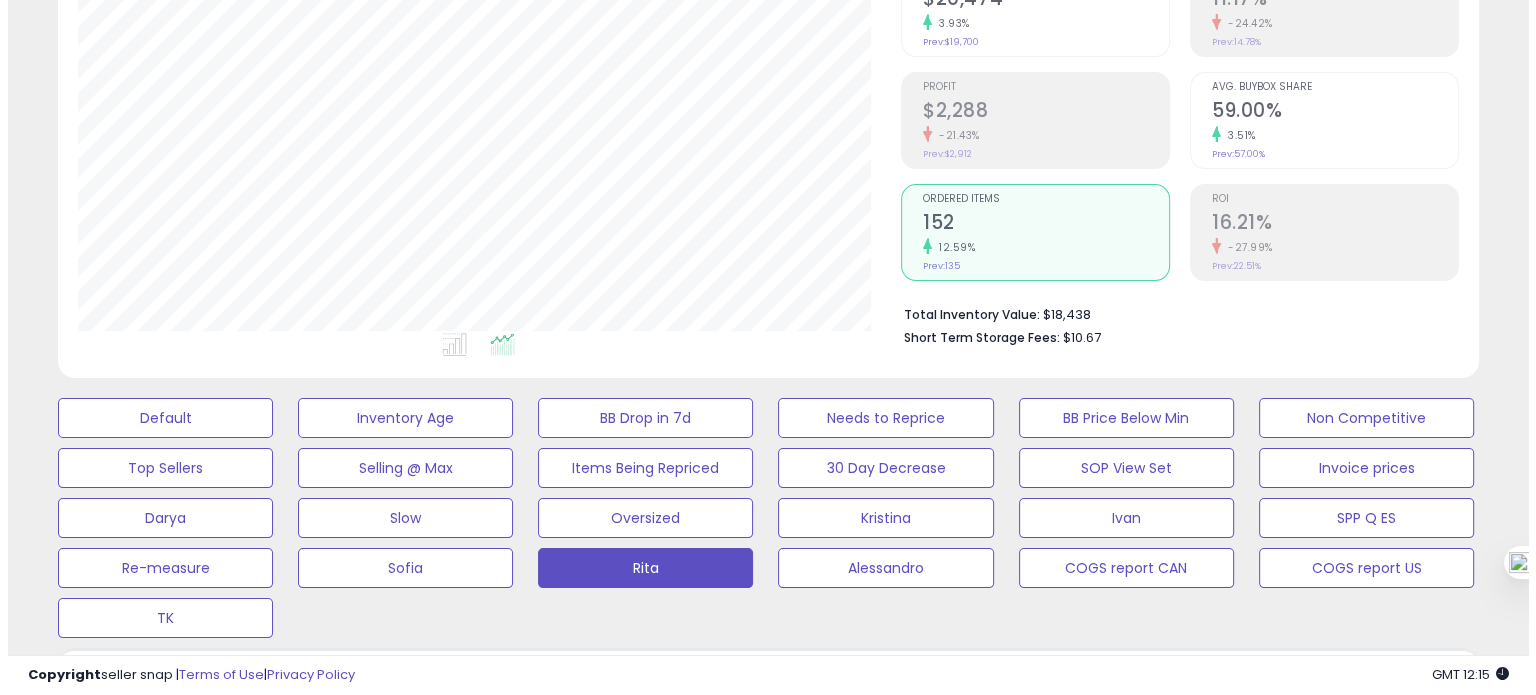 scroll, scrollTop: 224, scrollLeft: 0, axis: vertical 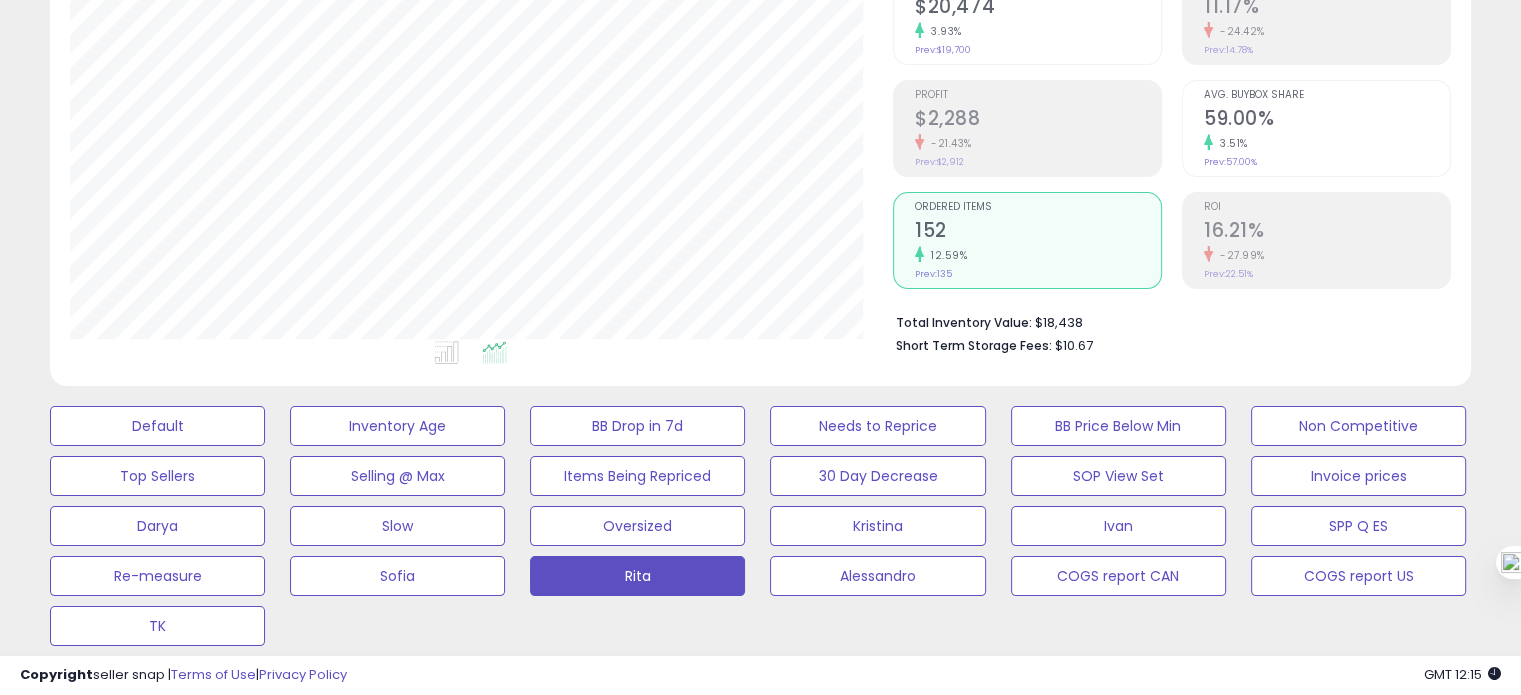 click on "59.00%" at bounding box center (1327, 120) 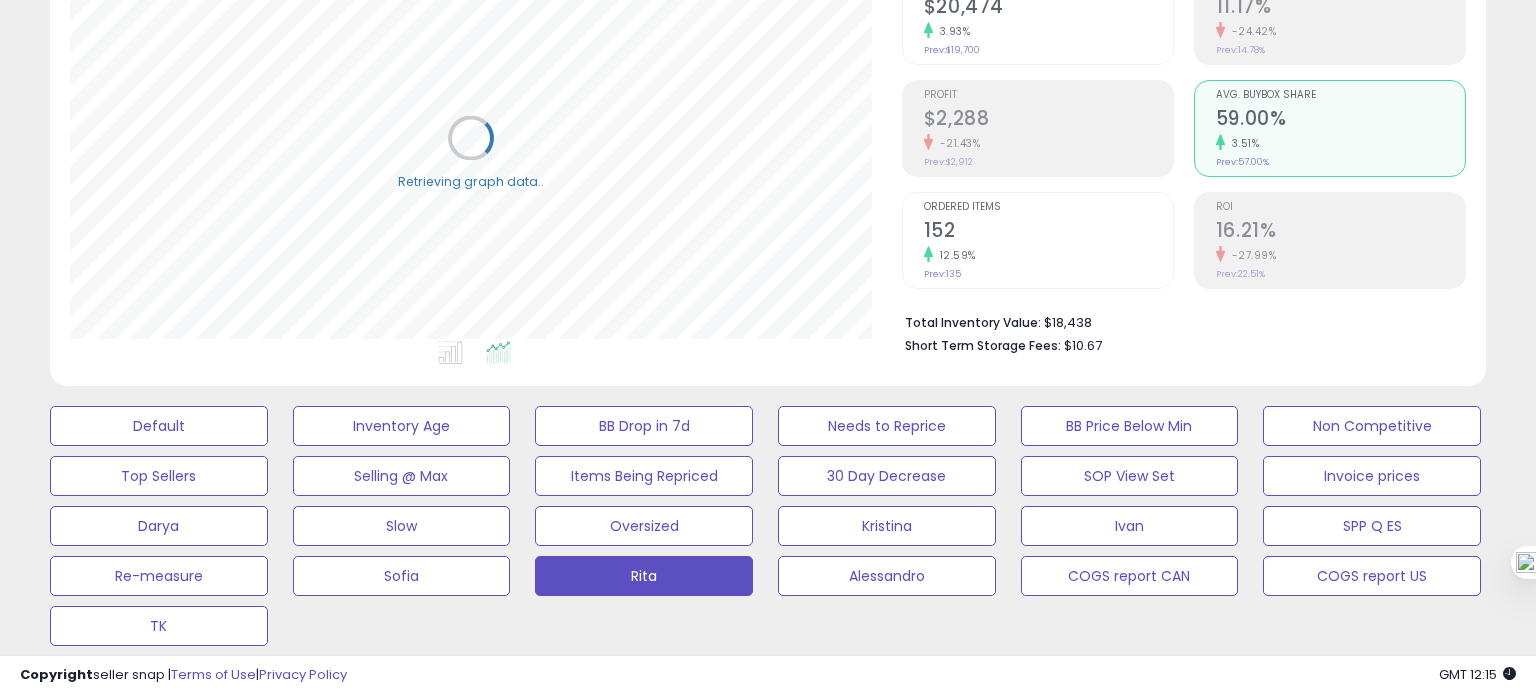 scroll, scrollTop: 999589, scrollLeft: 999168, axis: both 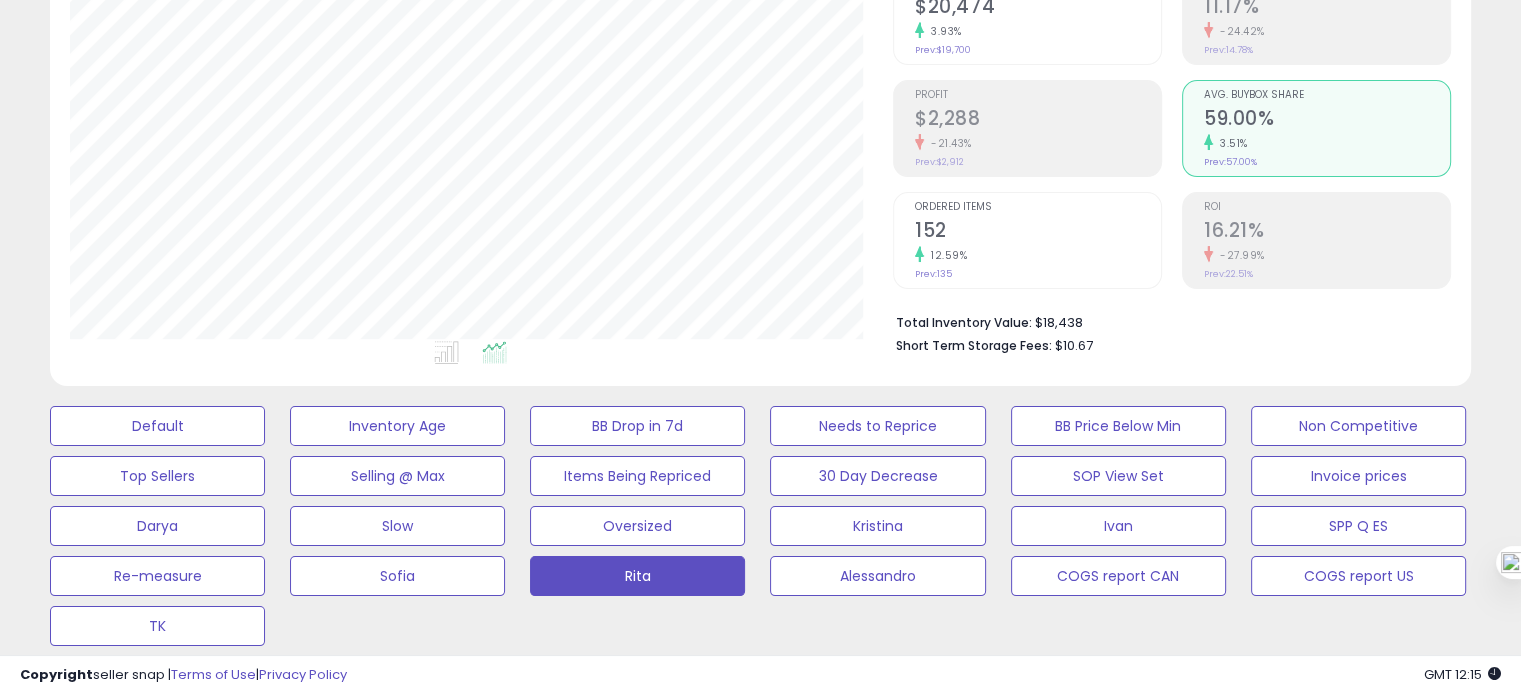 click on "152" at bounding box center [1038, 232] 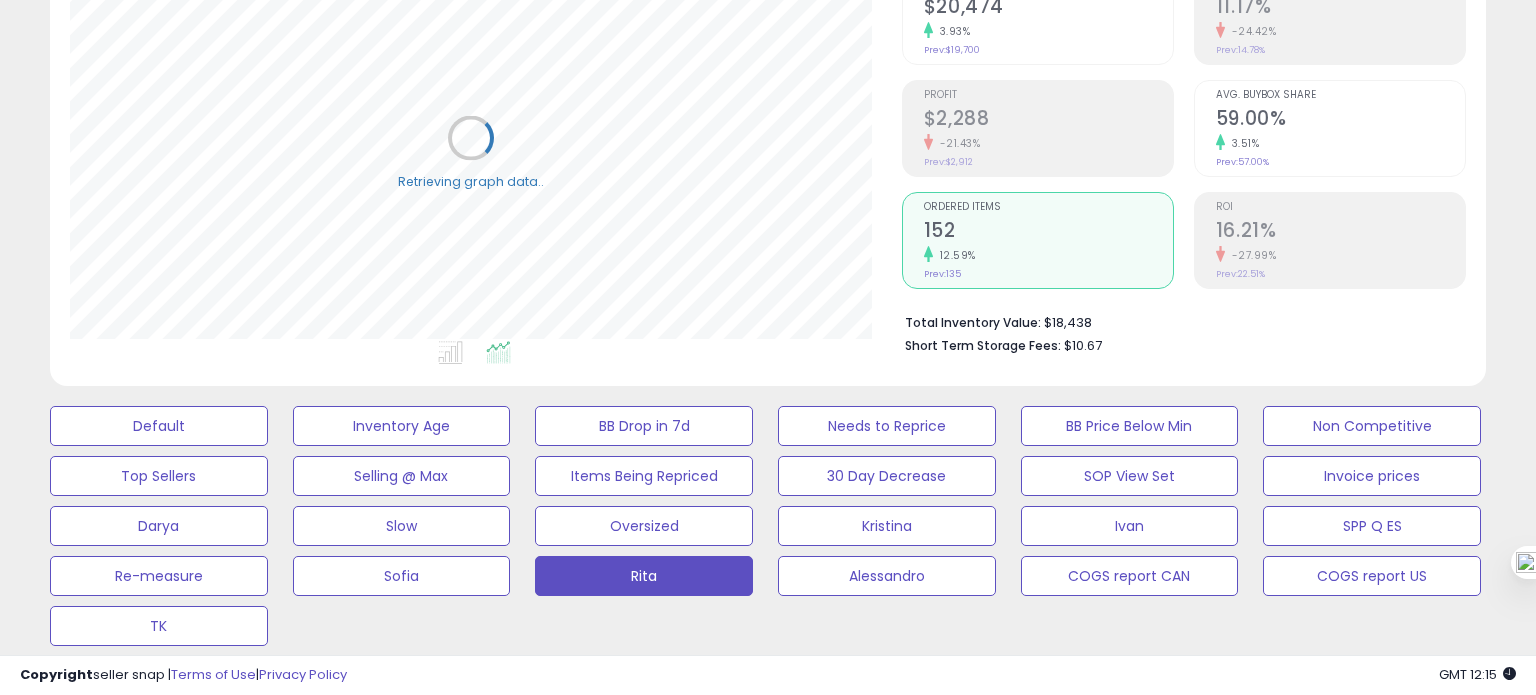 scroll, scrollTop: 999589, scrollLeft: 999168, axis: both 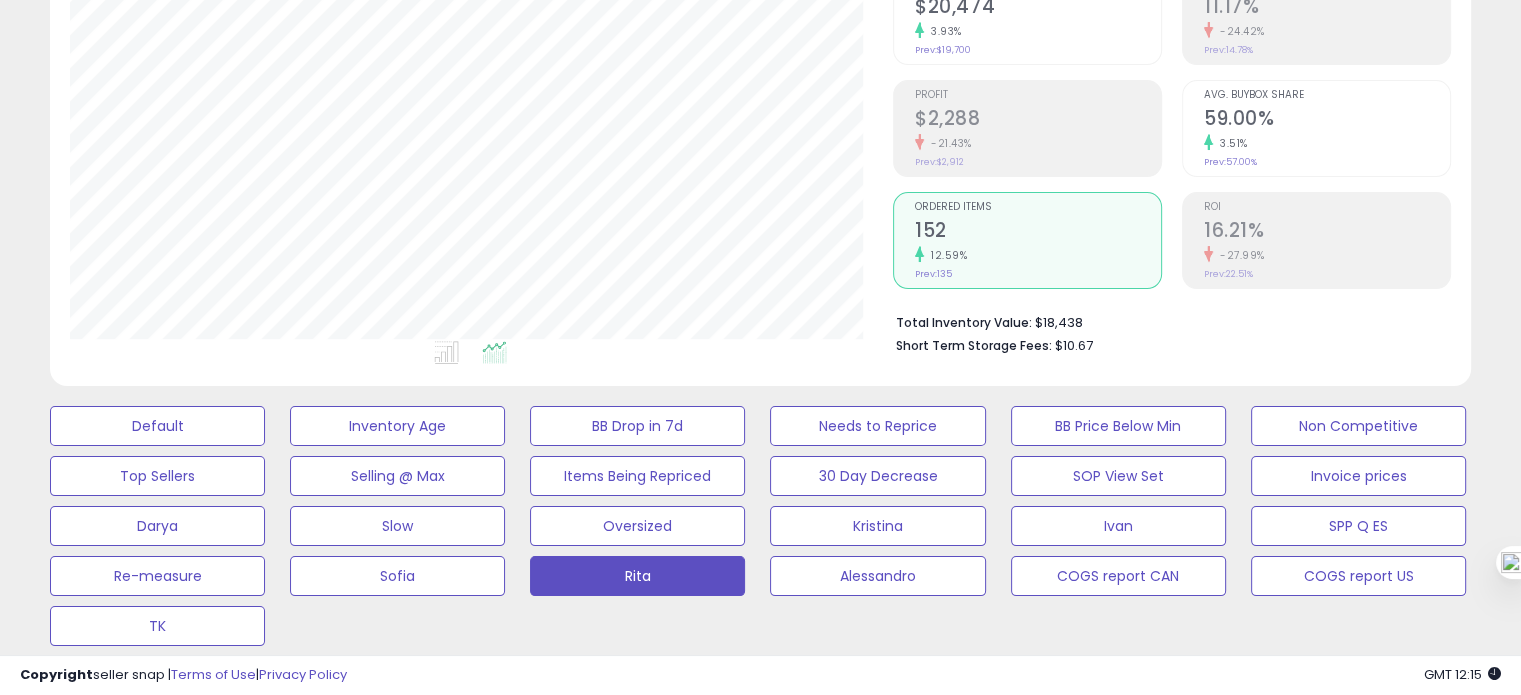 click on "Avg. Buybox Share
59.00%
3.51%
Prev:  57.00%" at bounding box center (1316, 128) 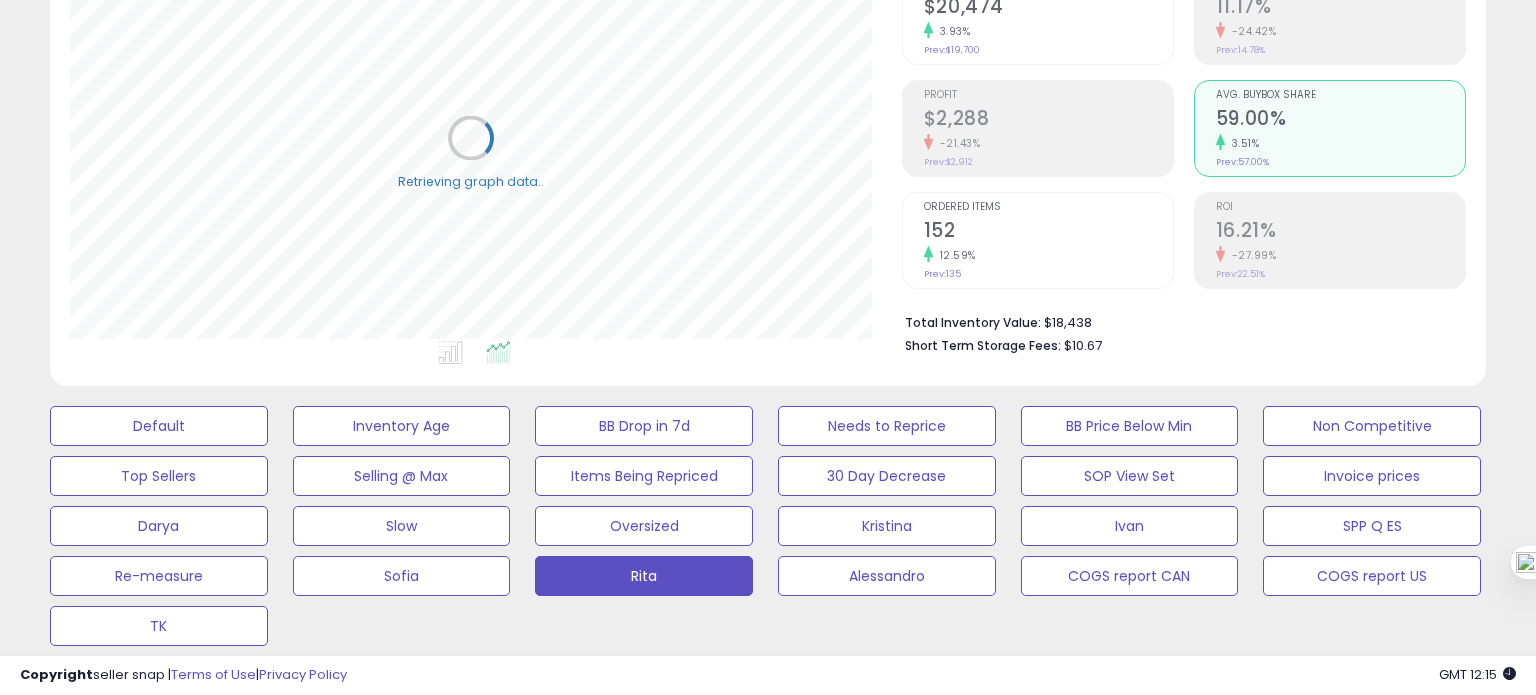 scroll, scrollTop: 999589, scrollLeft: 999168, axis: both 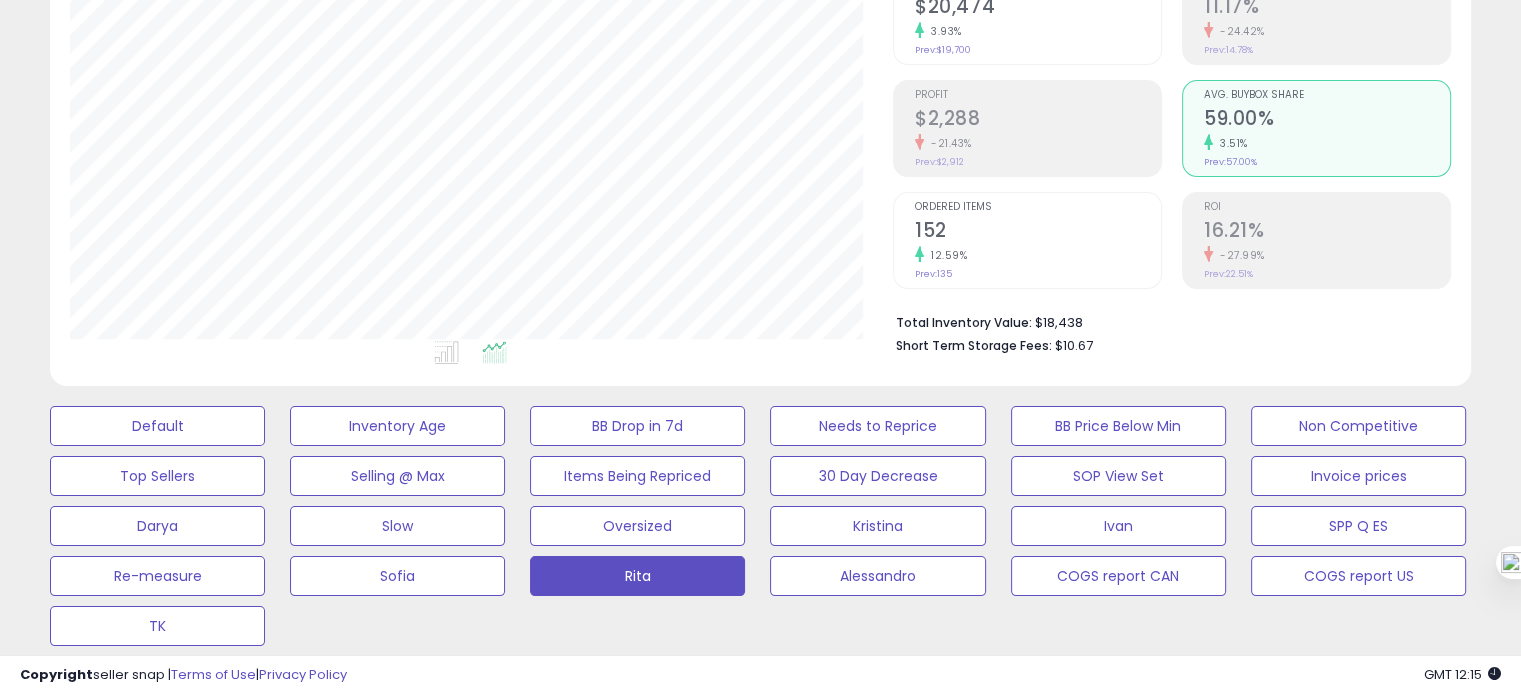 click on "152" at bounding box center (1038, 232) 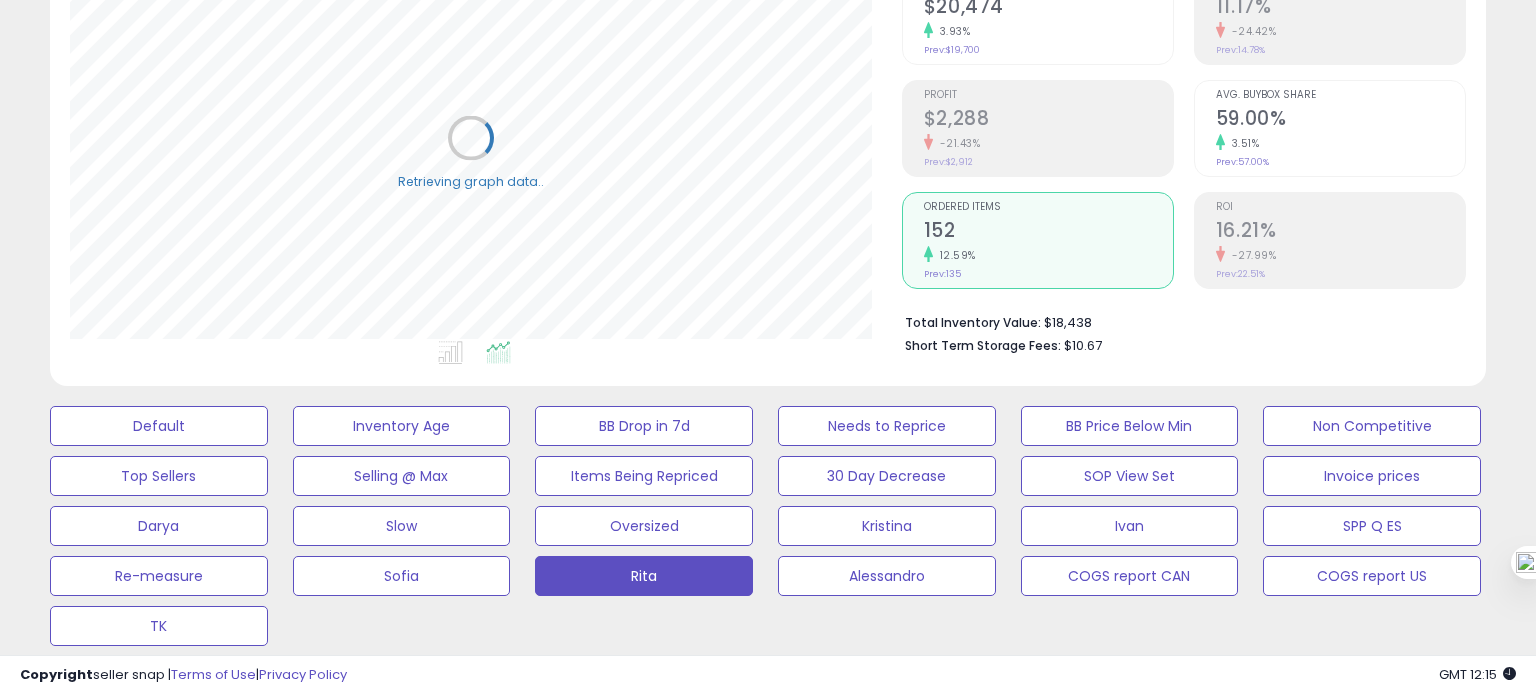 scroll, scrollTop: 999589, scrollLeft: 999168, axis: both 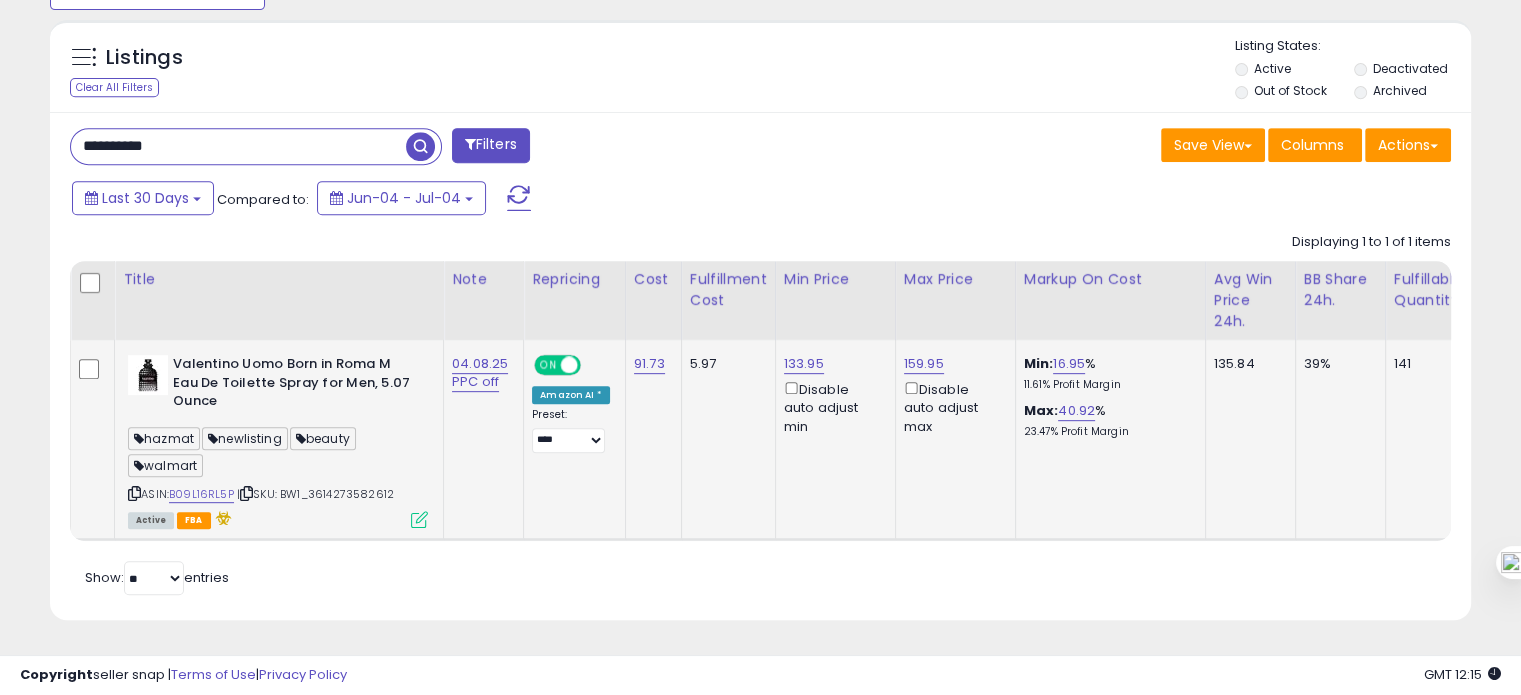 click at bounding box center [419, 519] 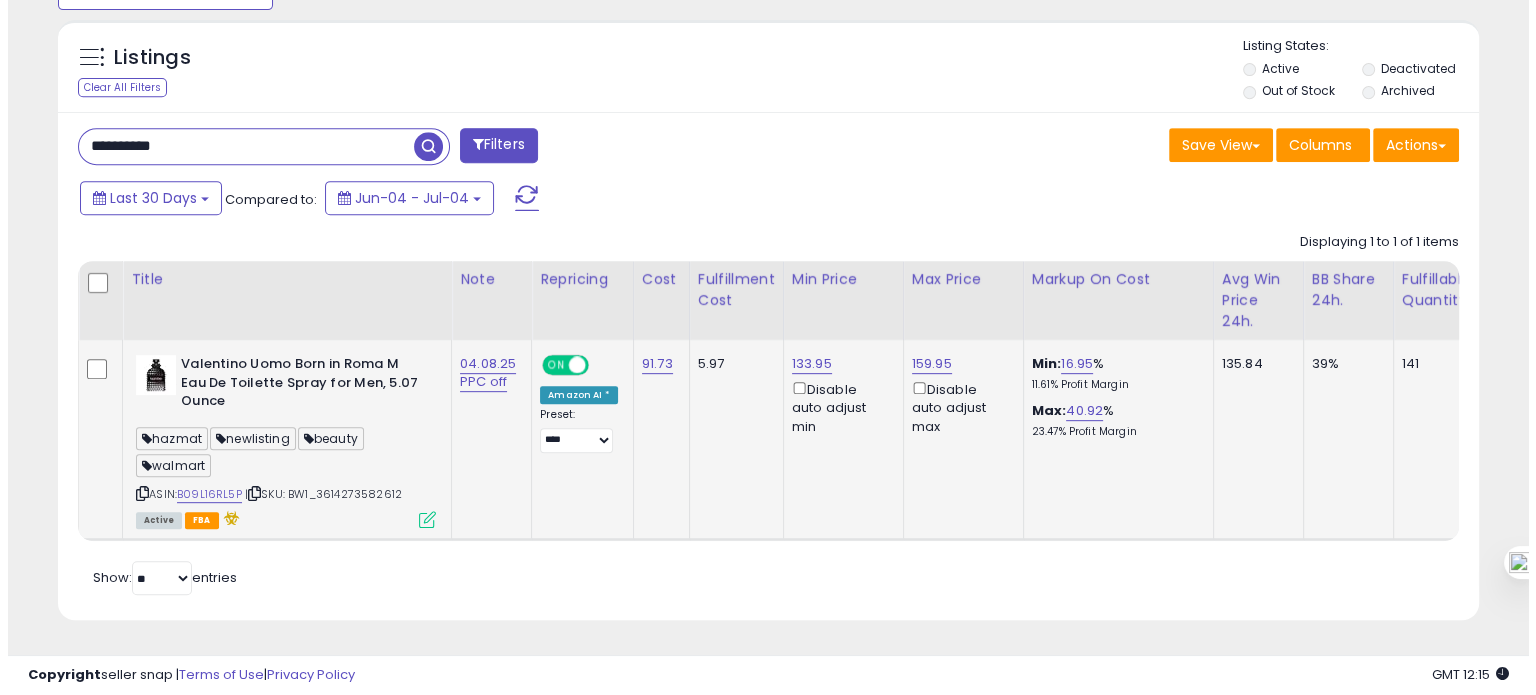 scroll, scrollTop: 999589, scrollLeft: 999168, axis: both 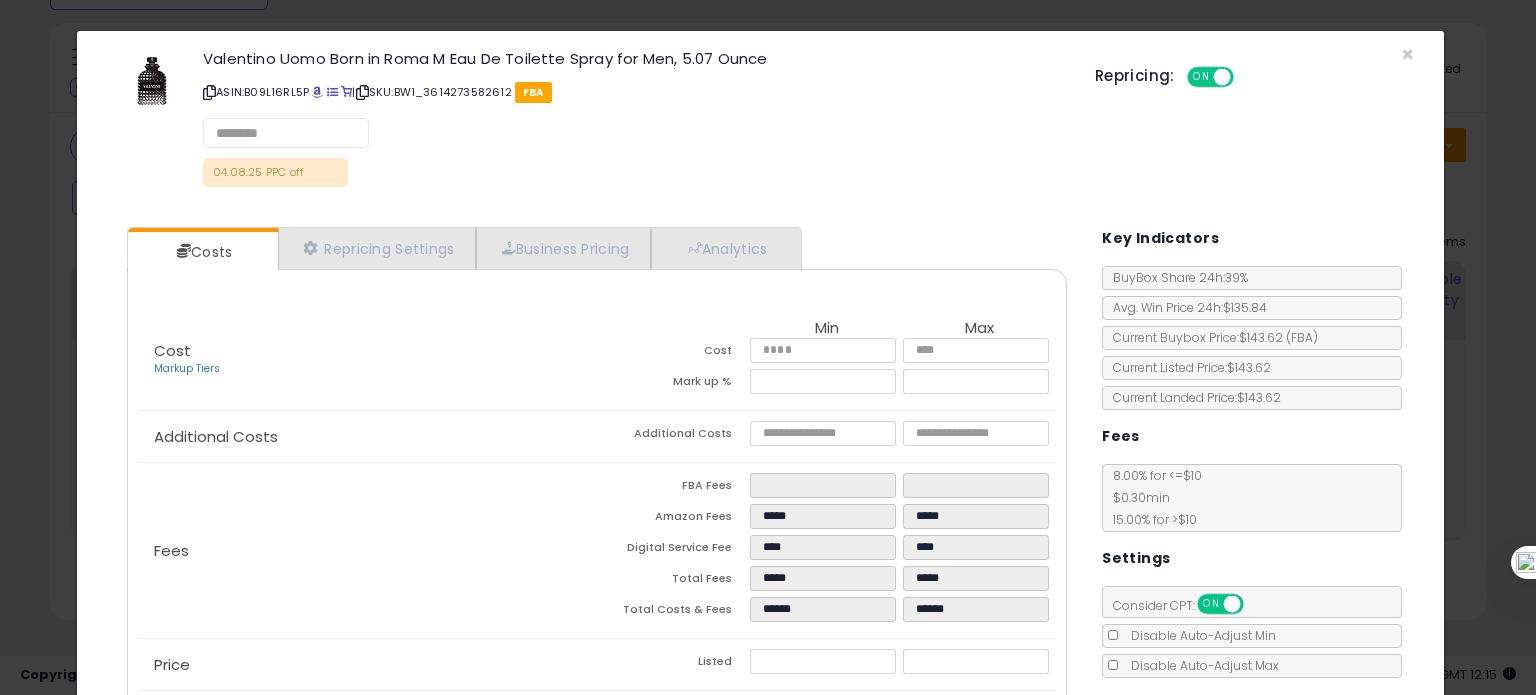 select on "*********" 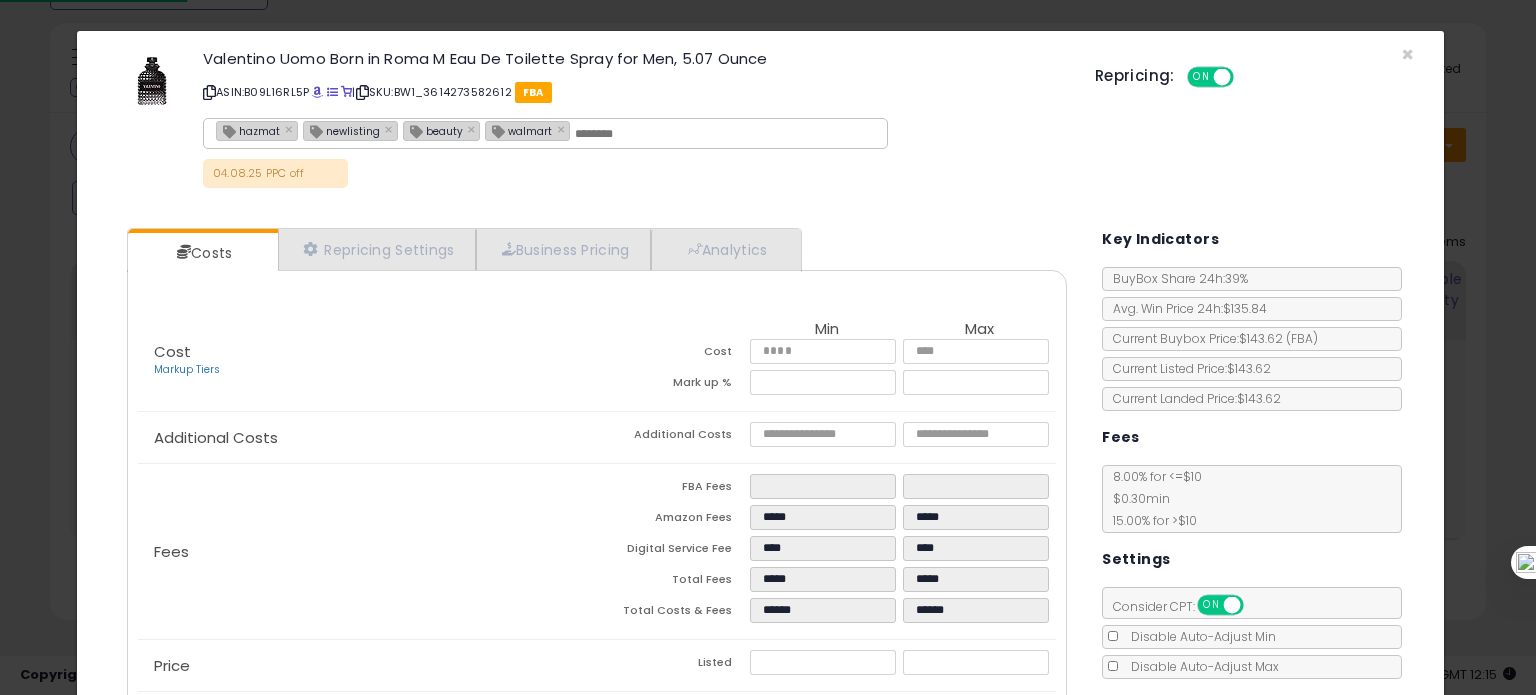 select on "**********" 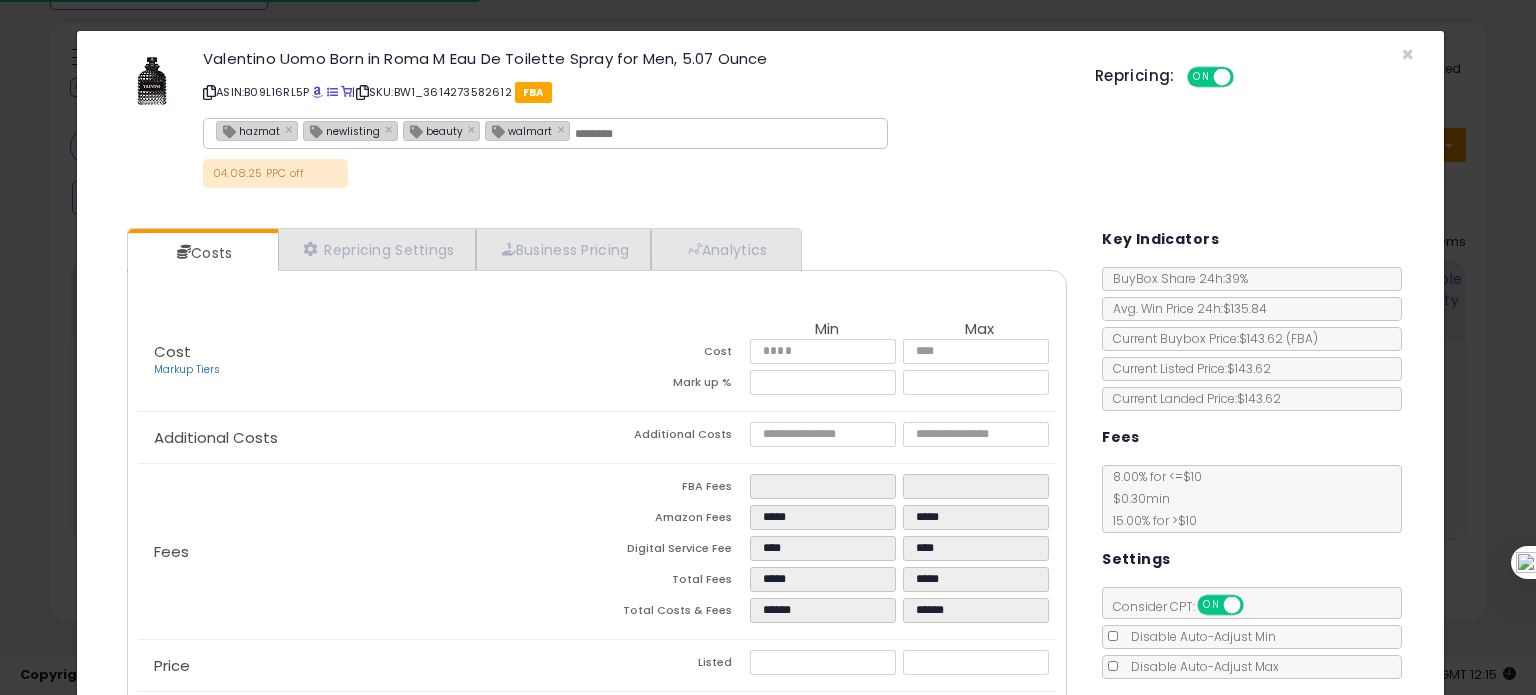 select on "**********" 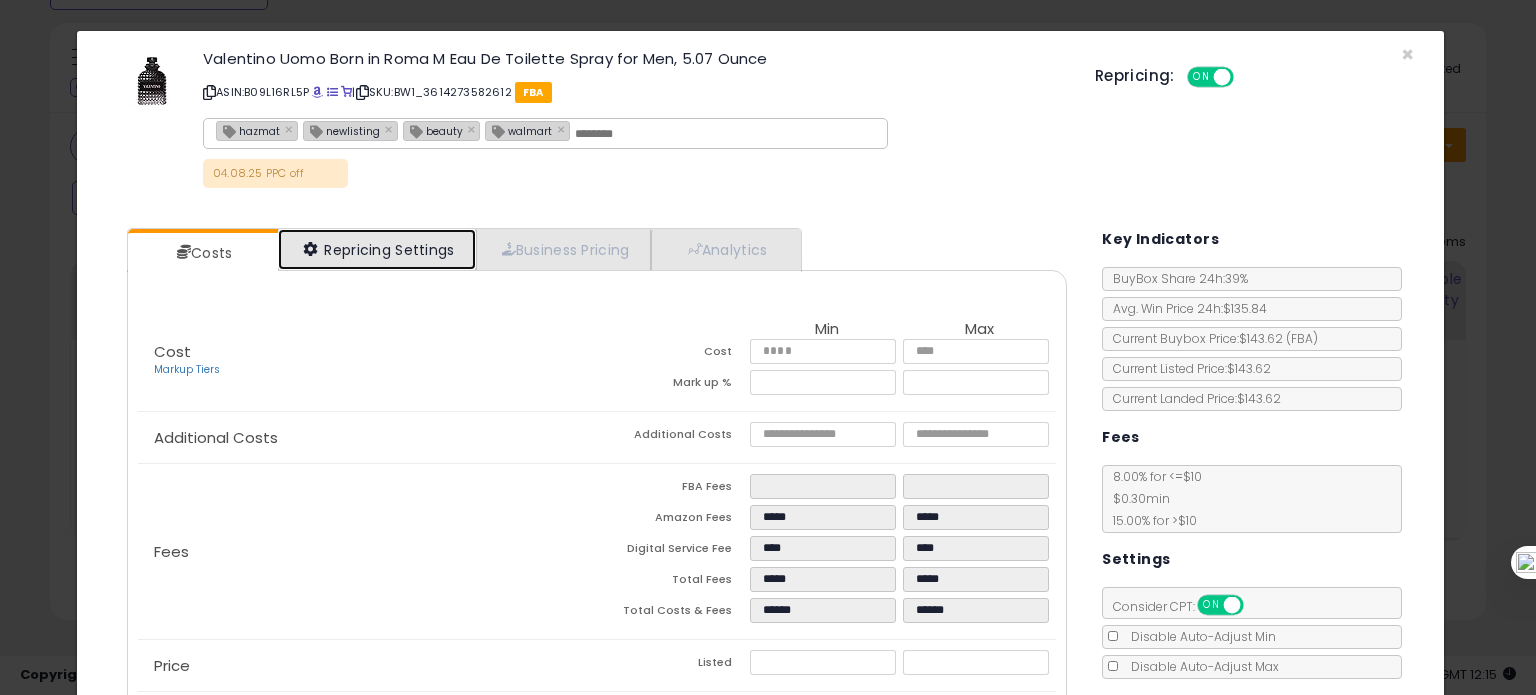 click on "Repricing Settings" at bounding box center (377, 249) 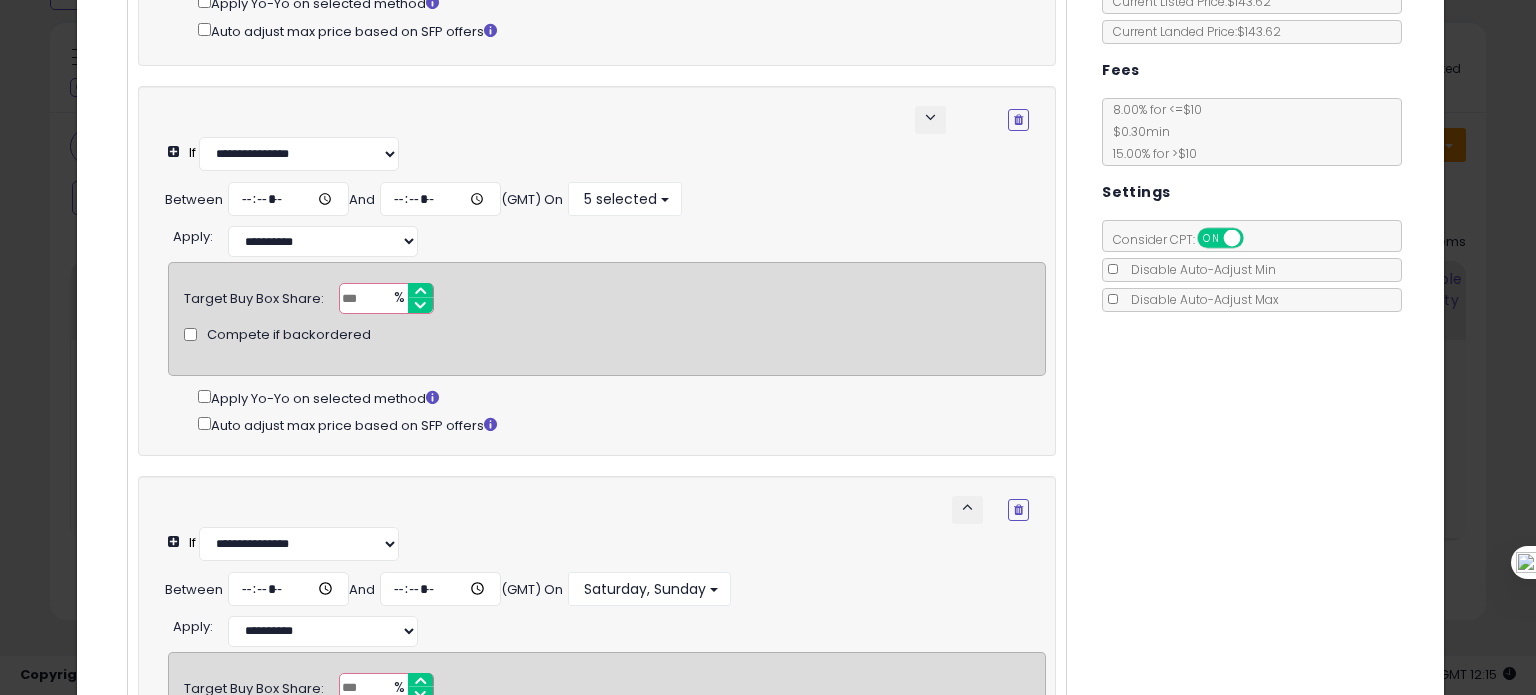 scroll, scrollTop: 312, scrollLeft: 0, axis: vertical 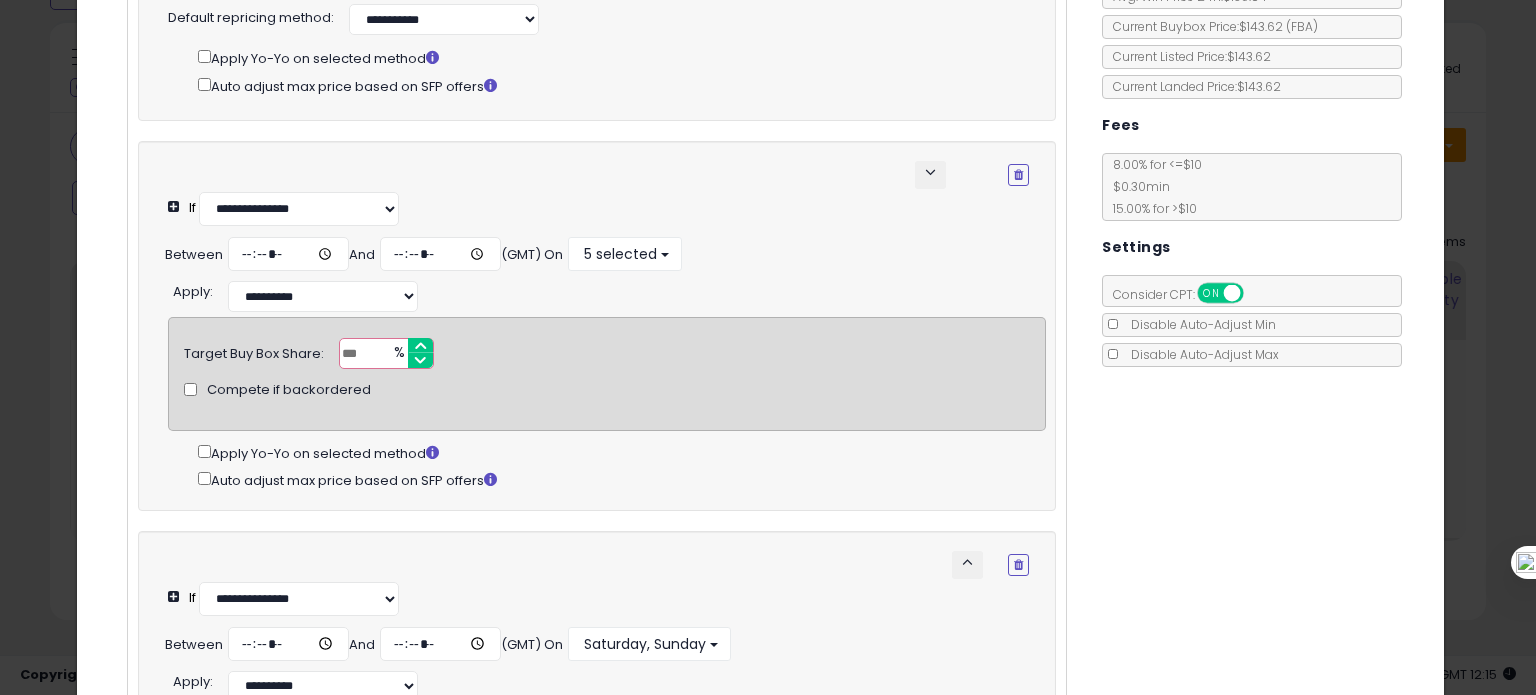 drag, startPoint x: 368, startPoint y: 355, endPoint x: 330, endPoint y: 355, distance: 38 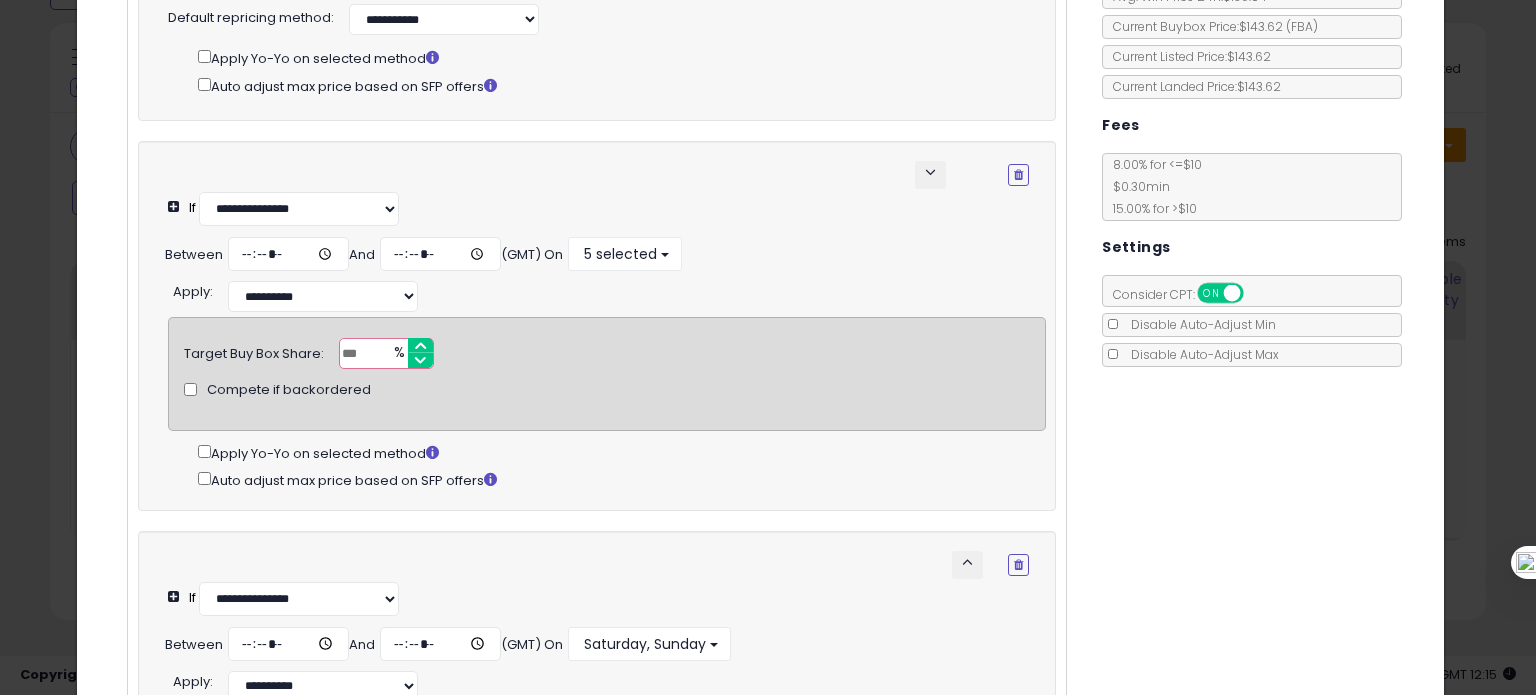 click on "Target Buy Box Share:
**
%
Compete if backordered" at bounding box center (607, 353) 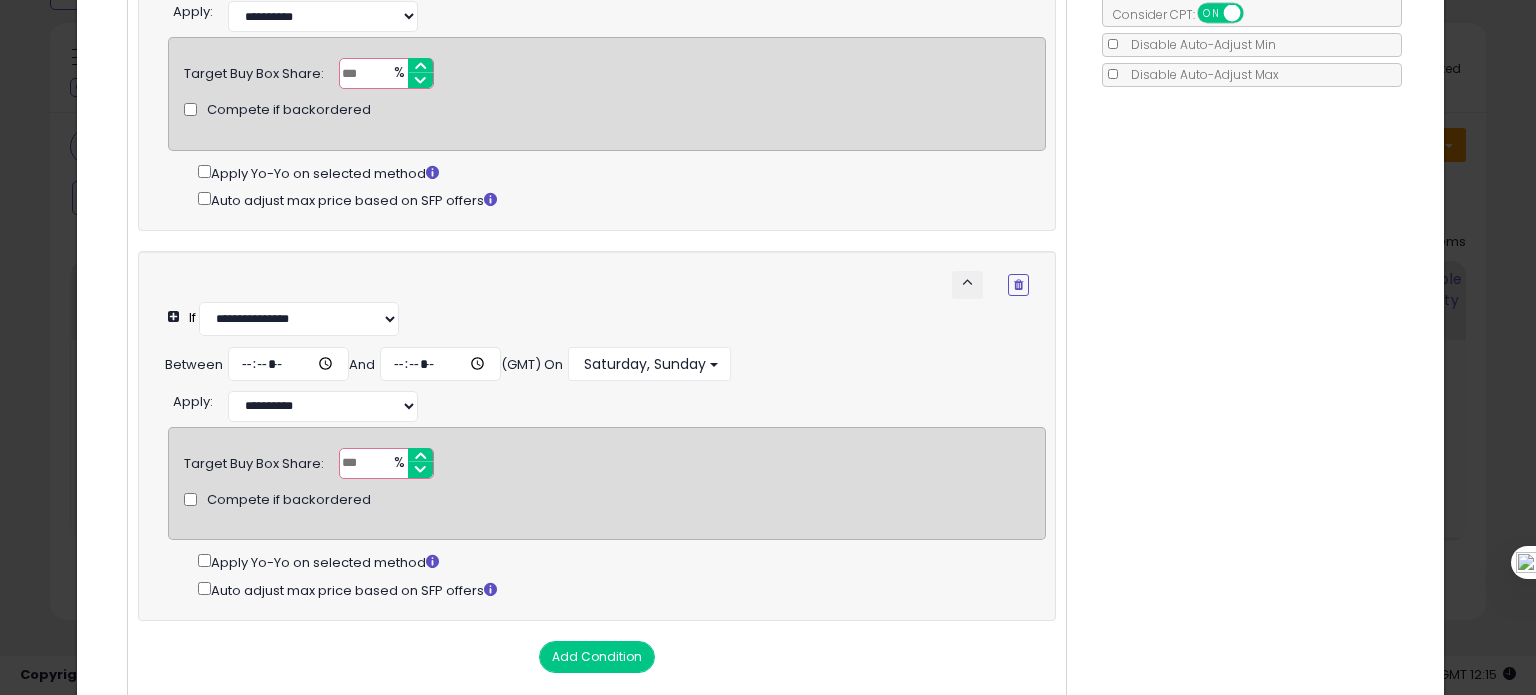 scroll, scrollTop: 624, scrollLeft: 0, axis: vertical 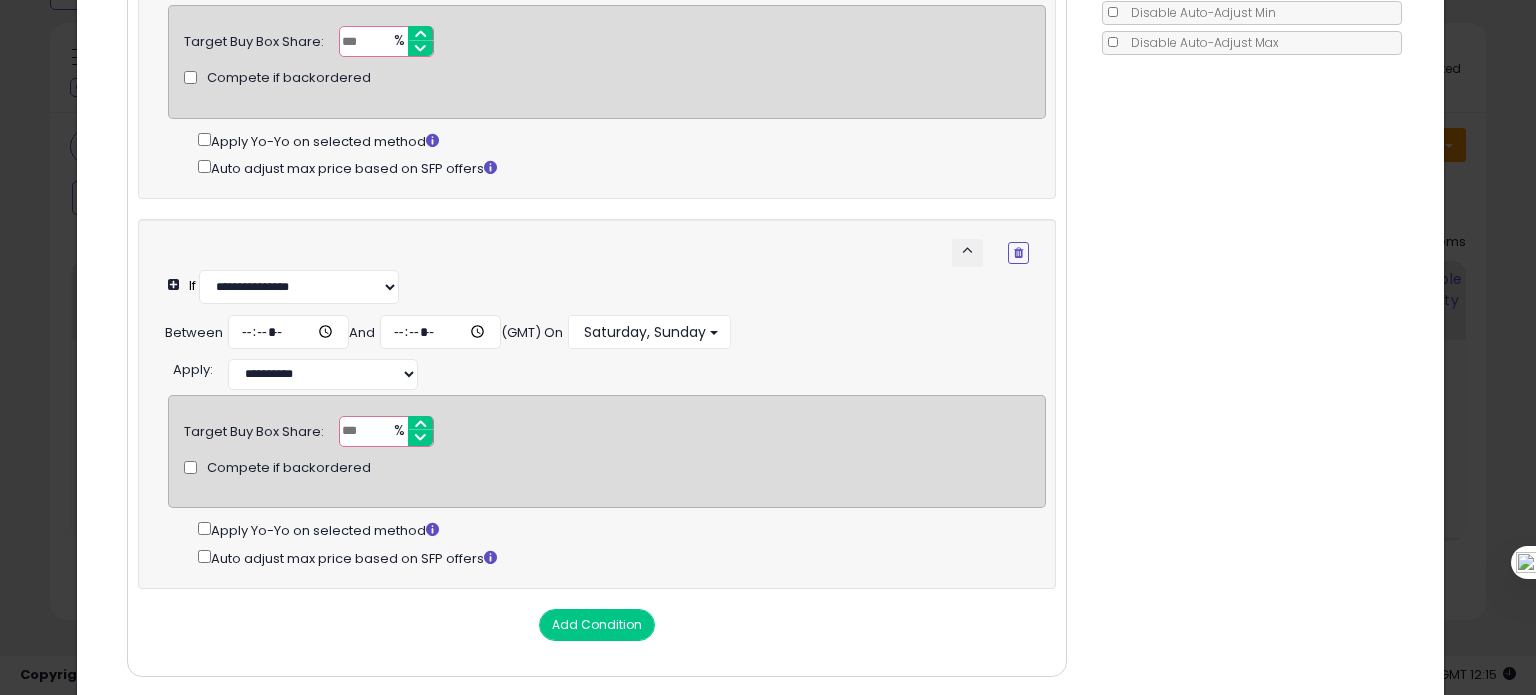 type on "**" 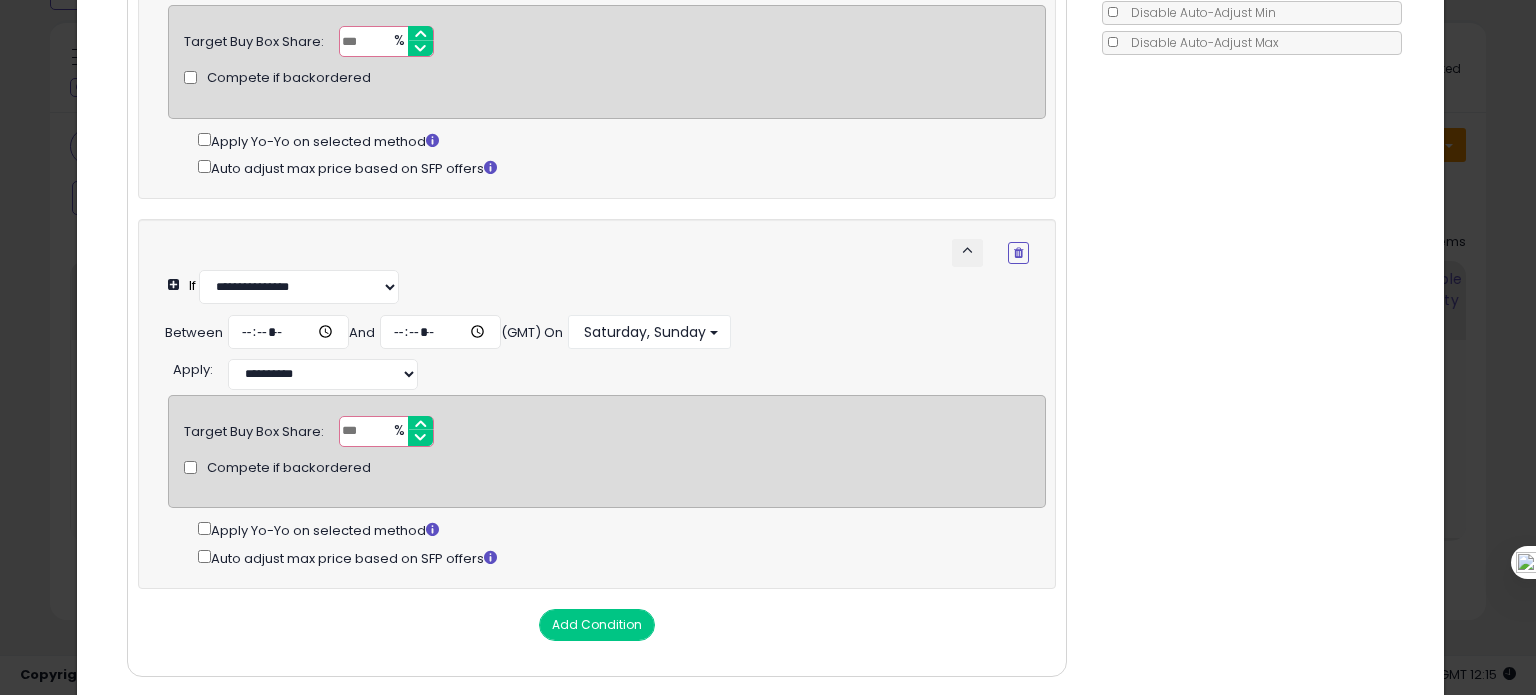 scroll, scrollTop: 711, scrollLeft: 0, axis: vertical 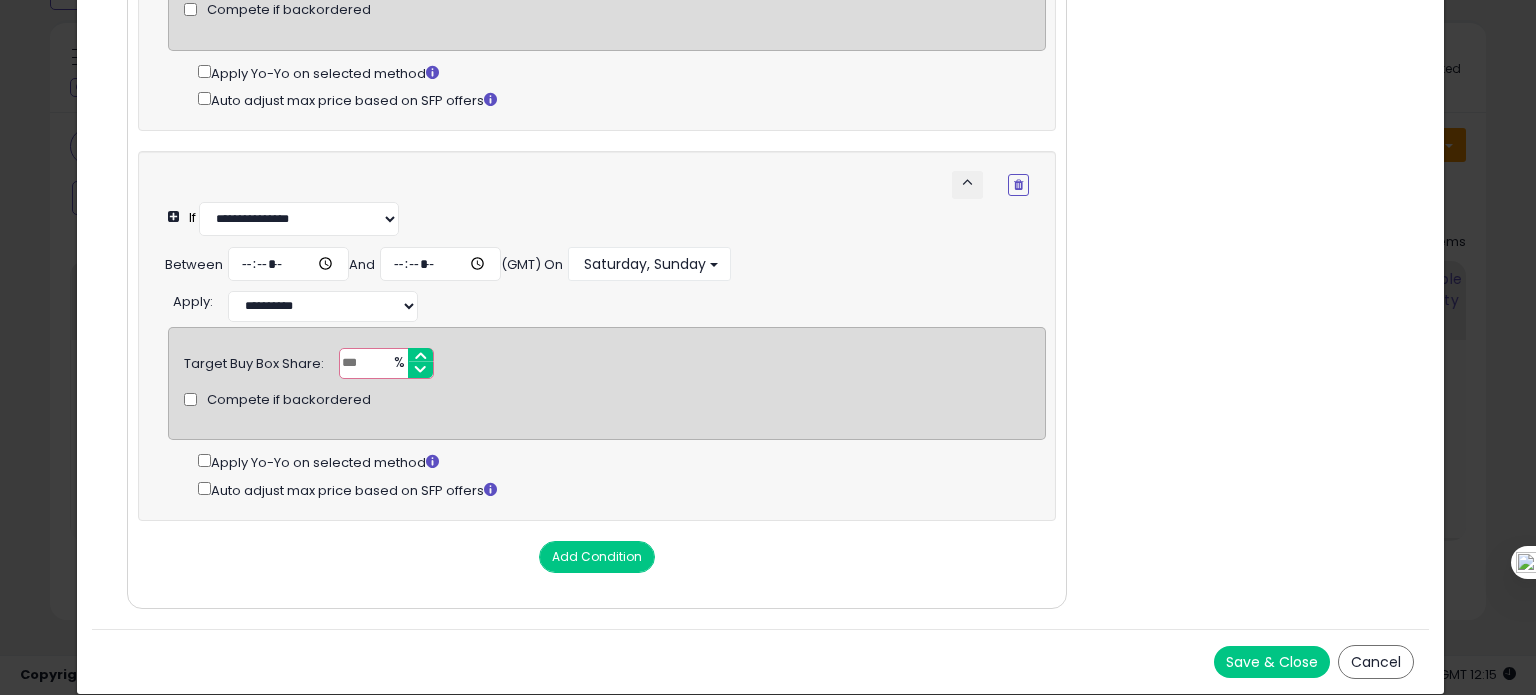 type on "**" 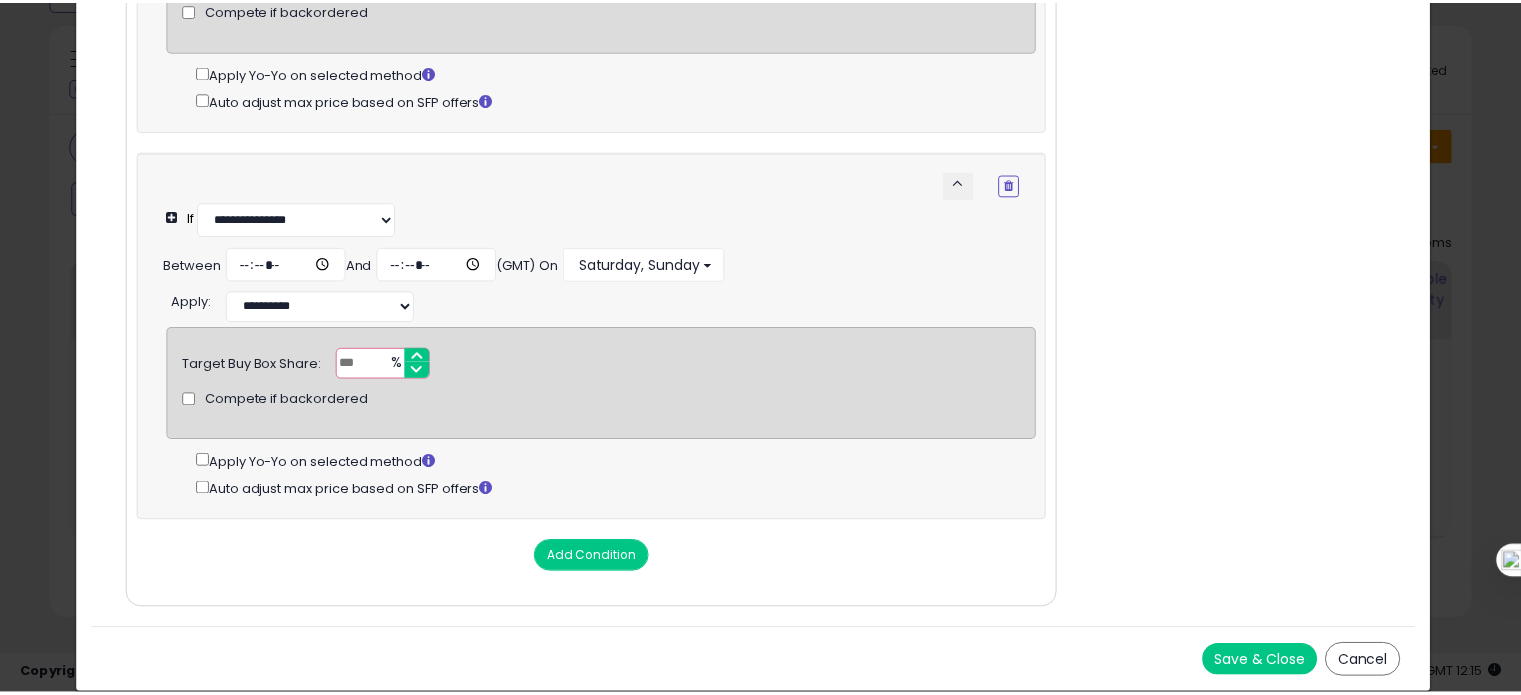 scroll, scrollTop: 0, scrollLeft: 0, axis: both 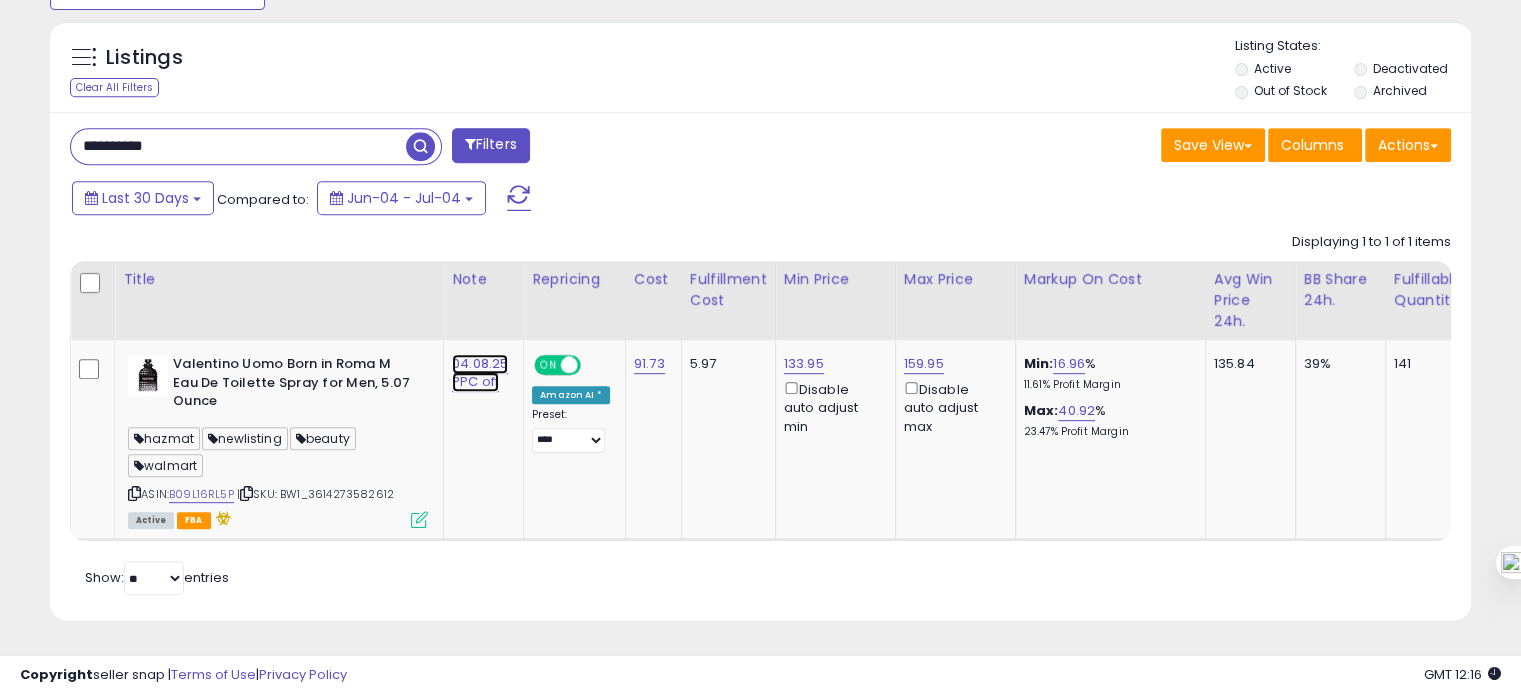 click on "04.08.25 PPC off" at bounding box center (480, 373) 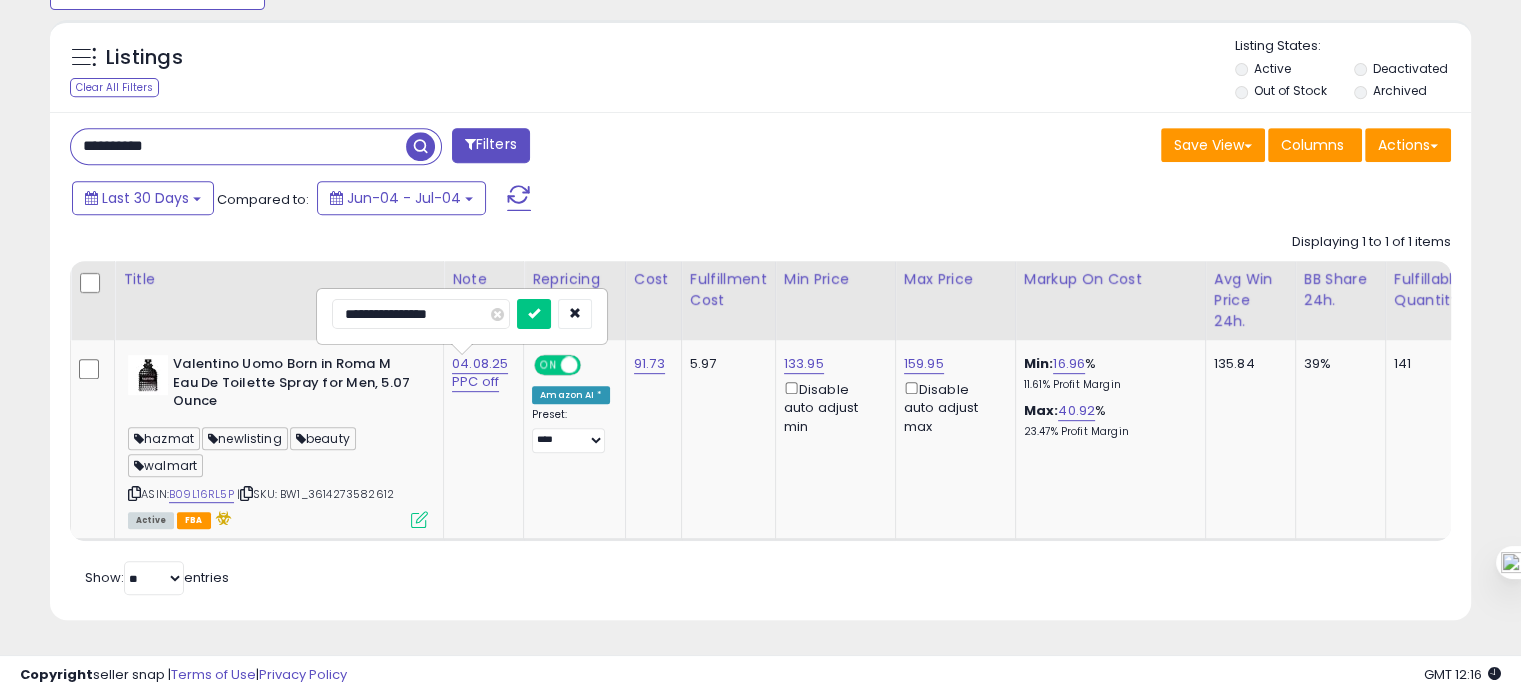 drag, startPoint x: 470, startPoint y: 293, endPoint x: 409, endPoint y: 296, distance: 61.073727 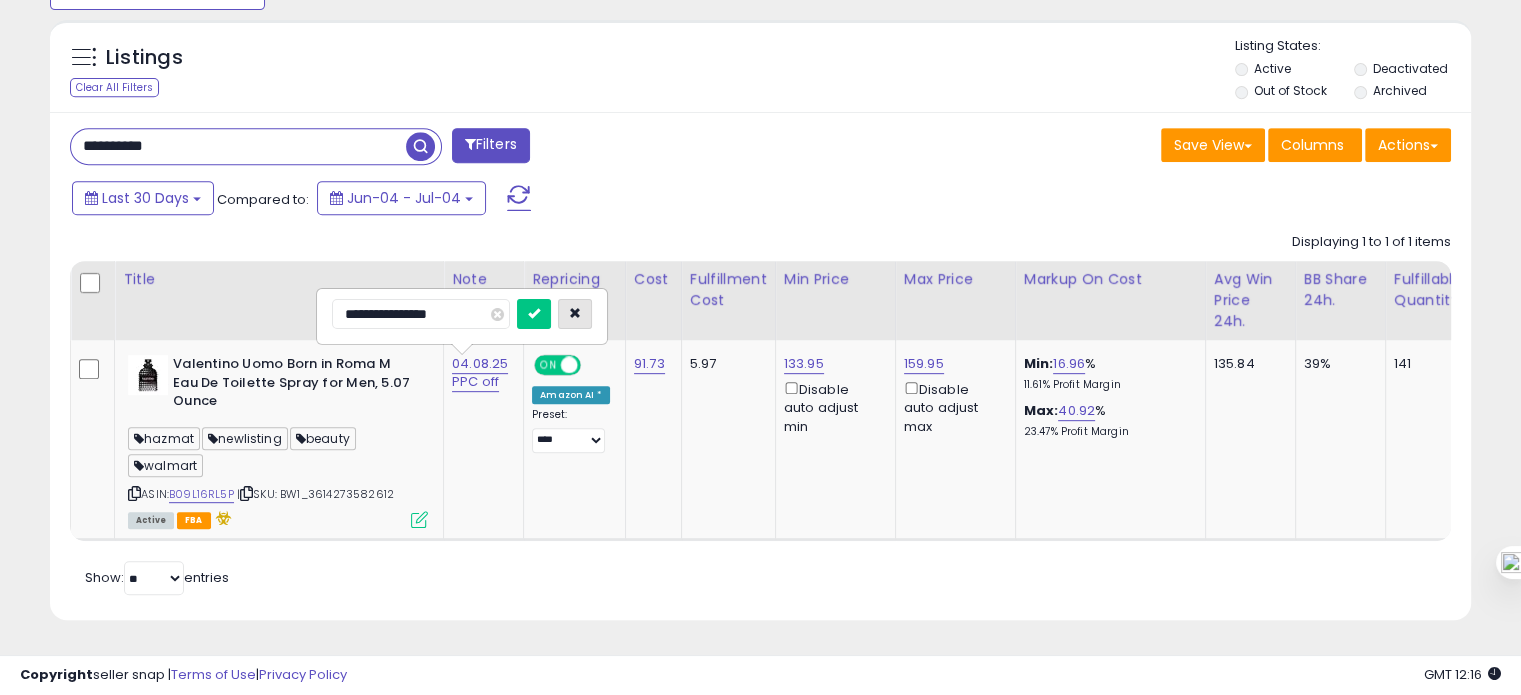 type on "**********" 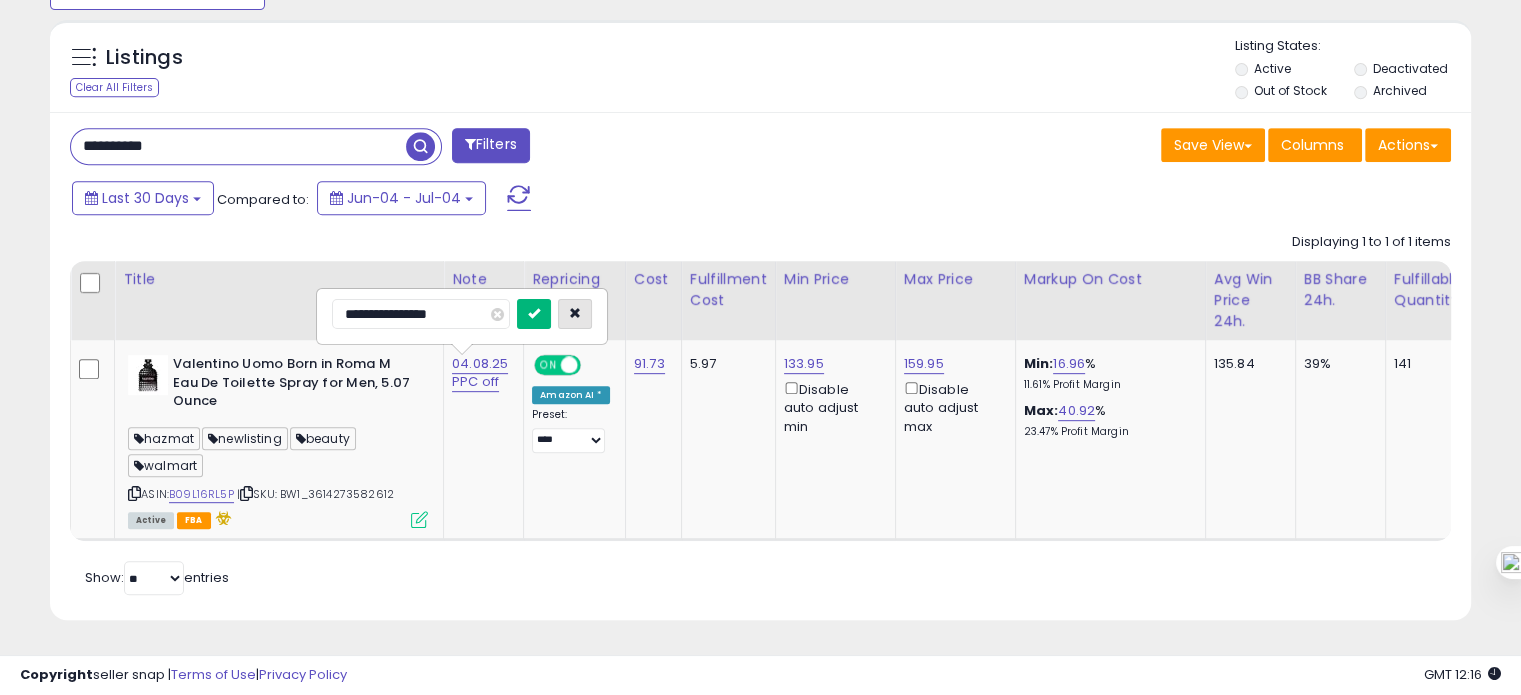drag, startPoint x: 593, startPoint y: 295, endPoint x: 574, endPoint y: 298, distance: 19.235384 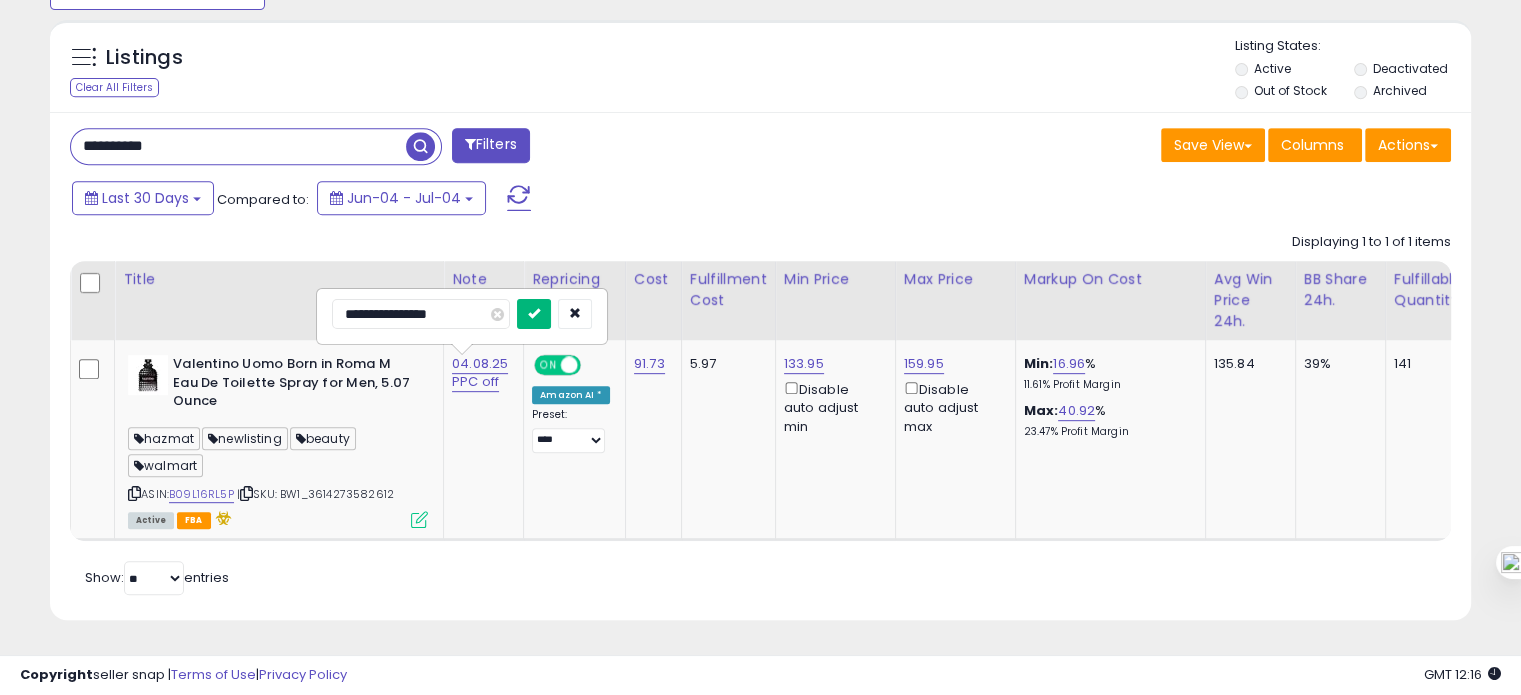 click at bounding box center [534, 314] 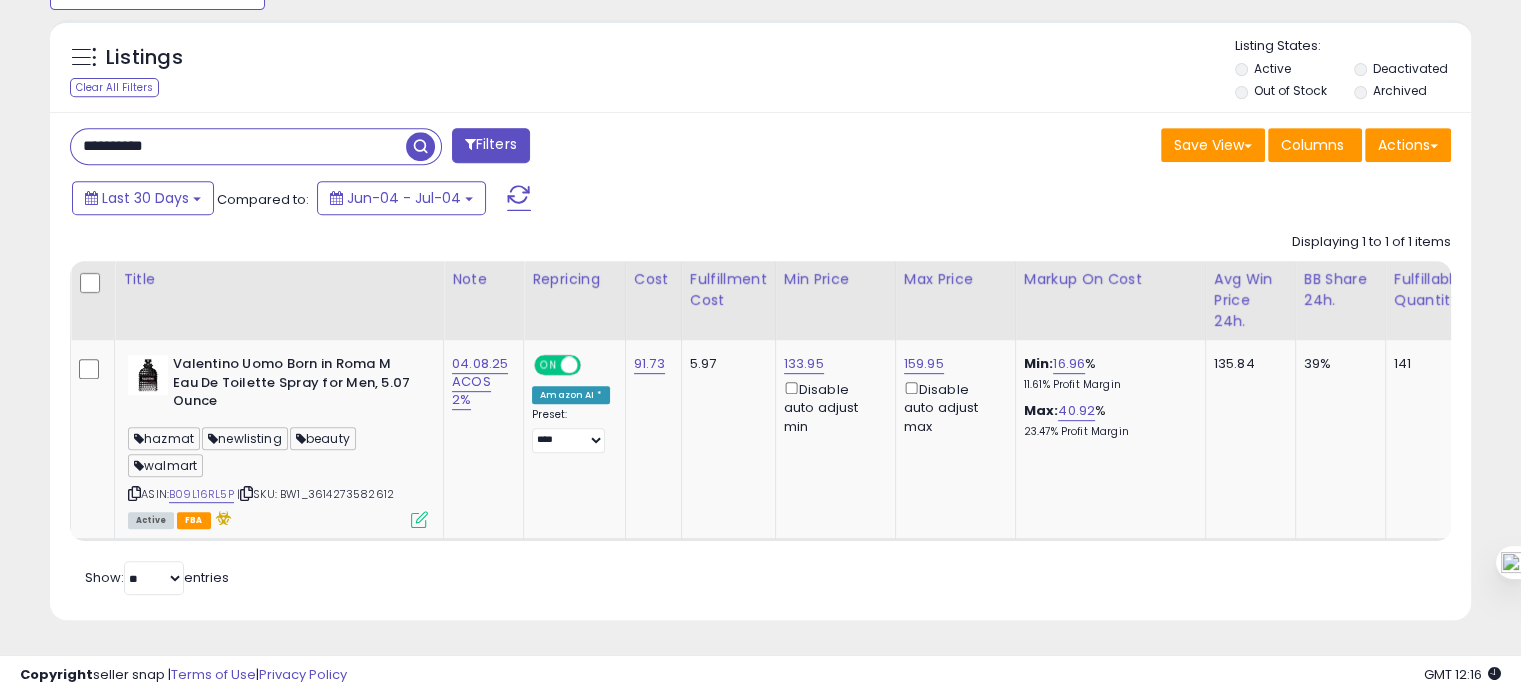 click on "**********" at bounding box center [408, 148] 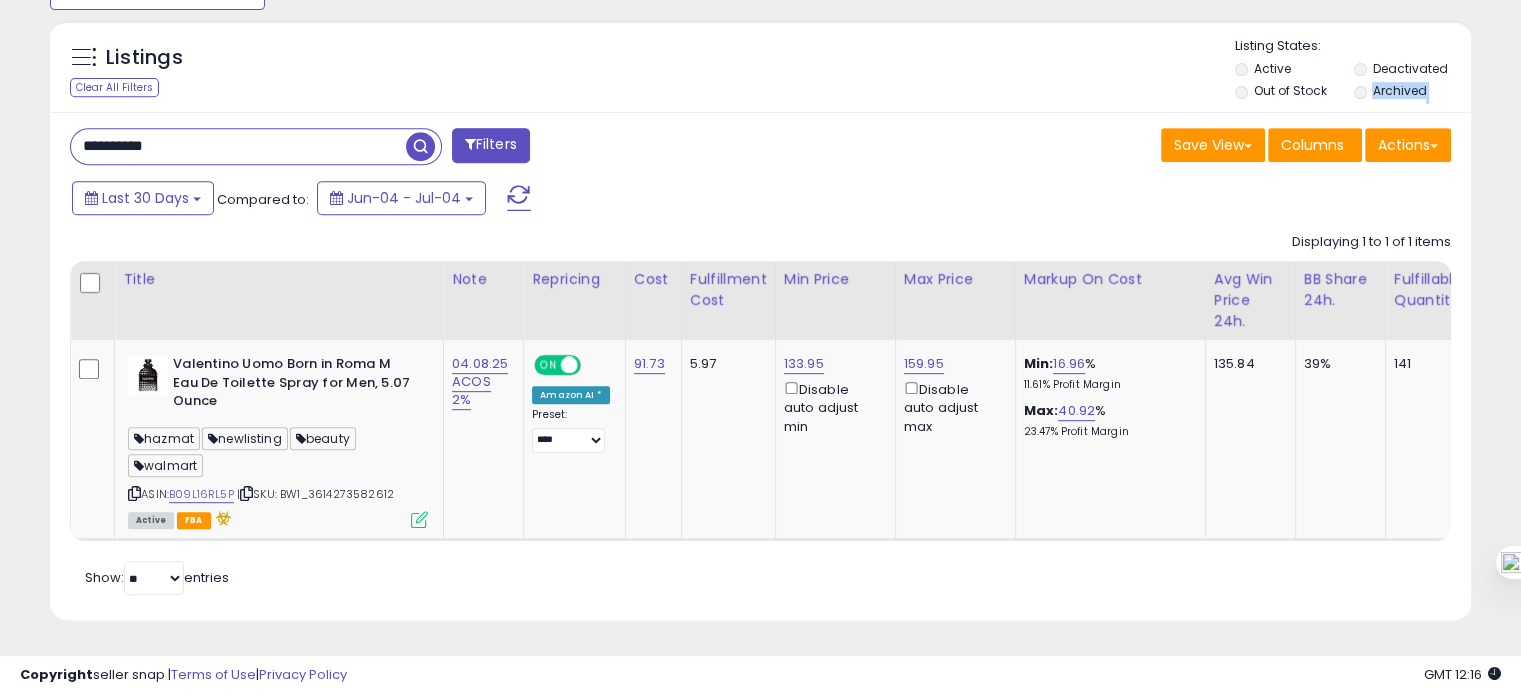 click on "**********" at bounding box center (408, 148) 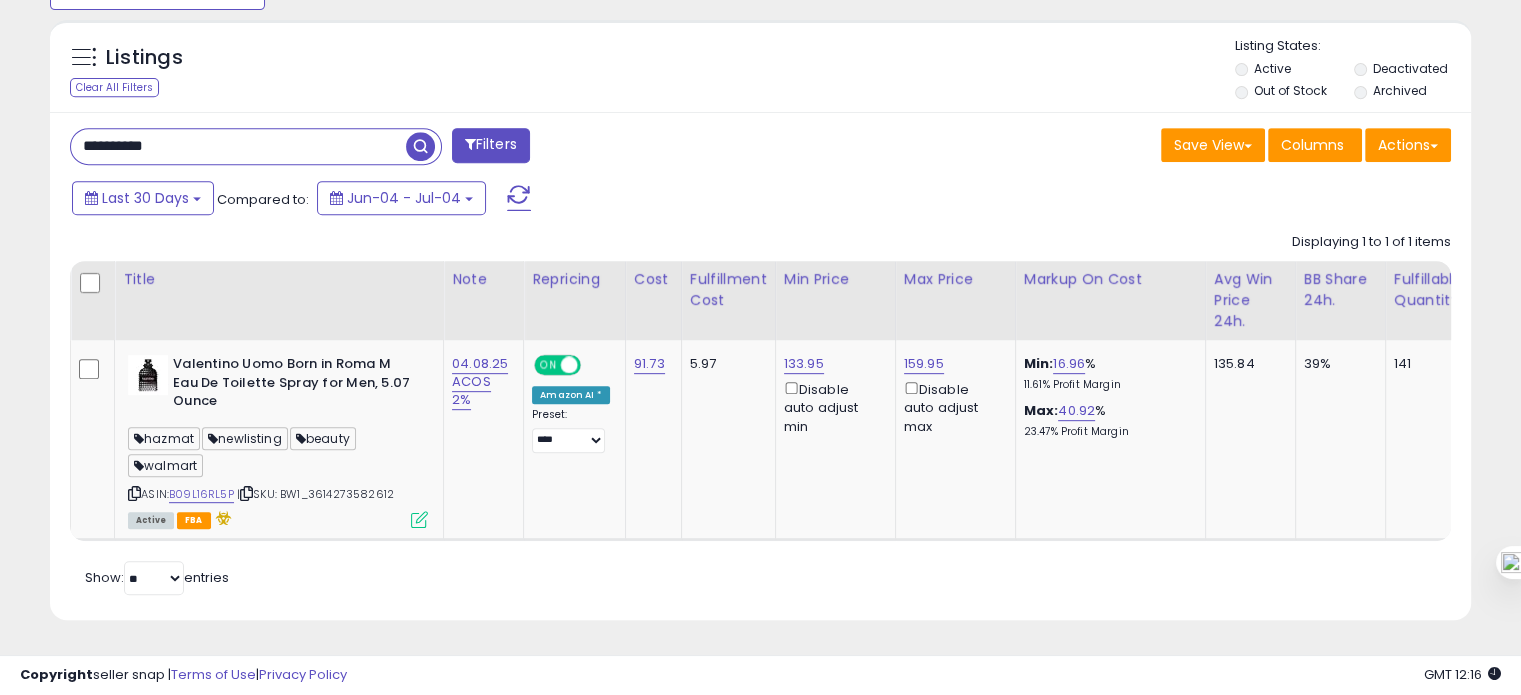 click on "**********" at bounding box center [238, 146] 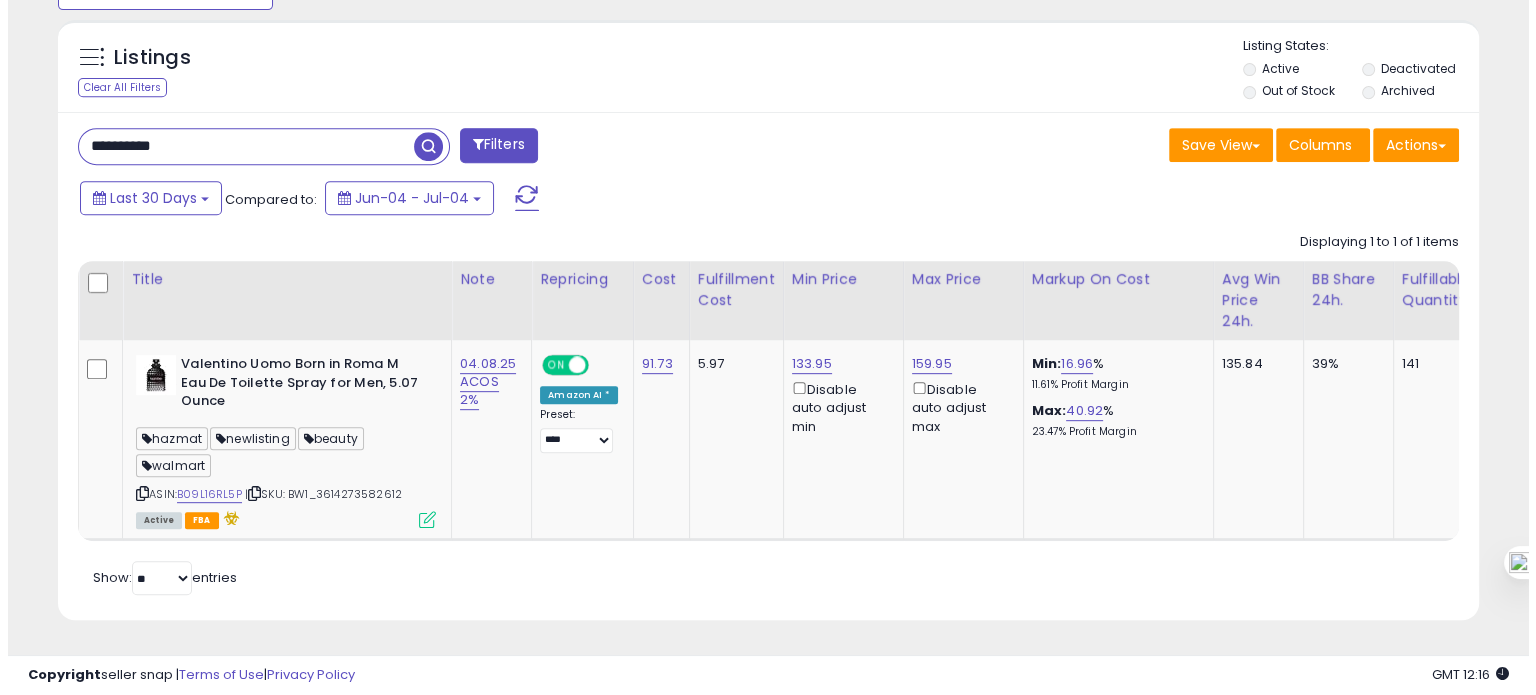 scroll, scrollTop: 674, scrollLeft: 0, axis: vertical 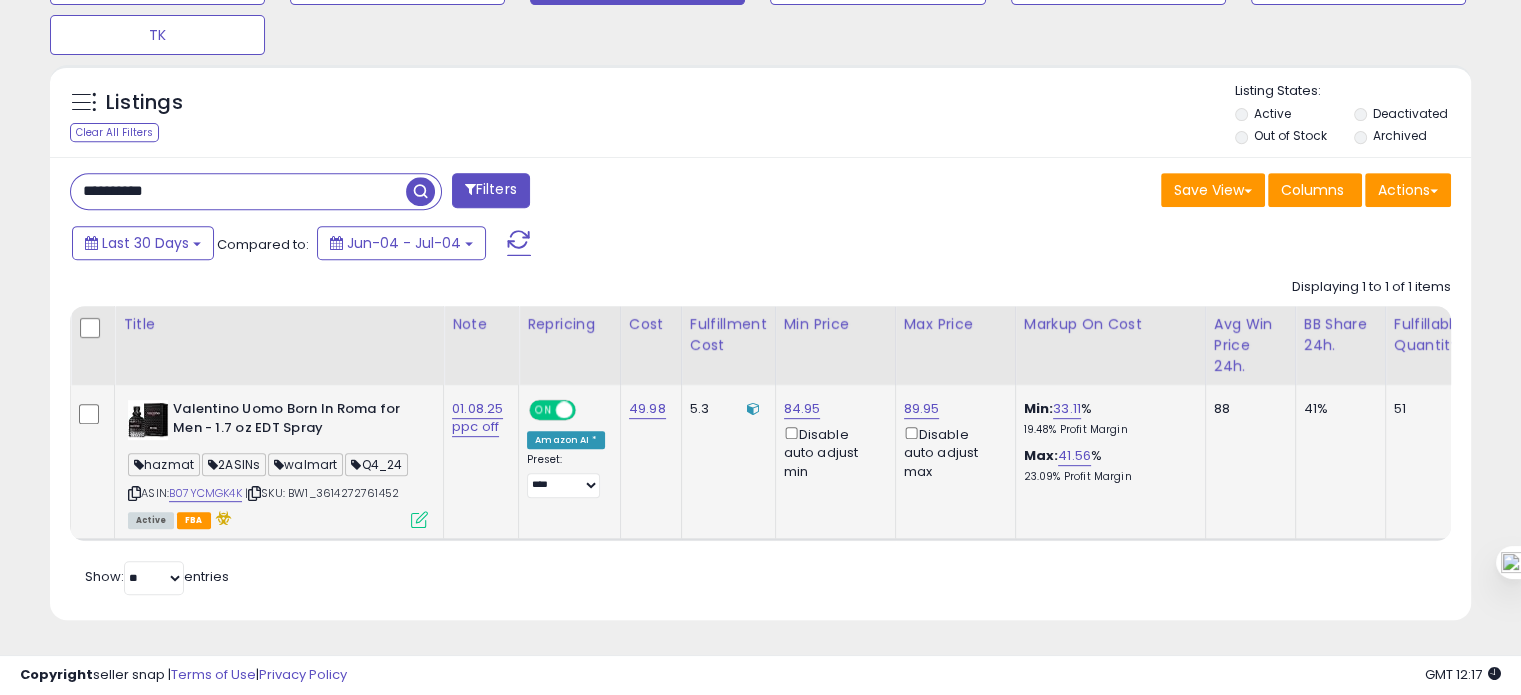 click at bounding box center [134, 493] 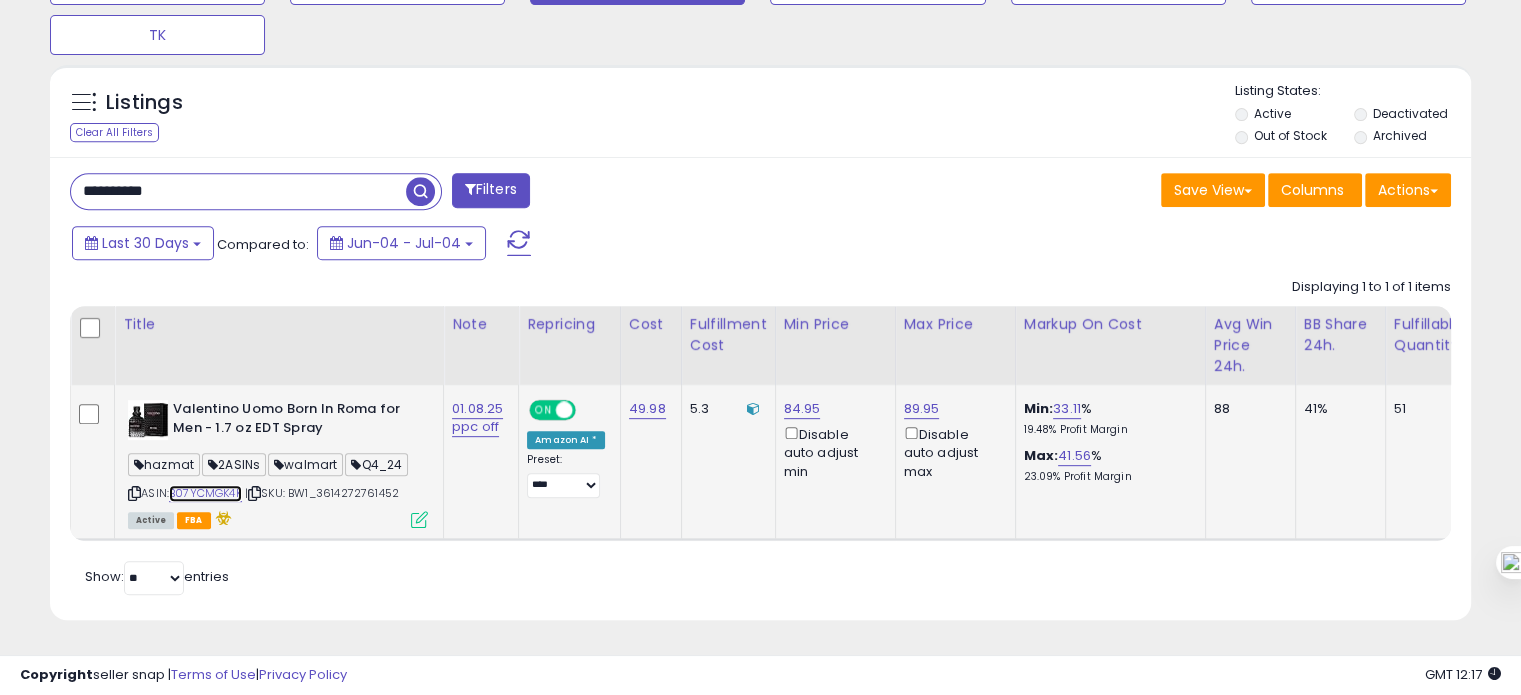 click on "B07YCMGK4K" at bounding box center [205, 493] 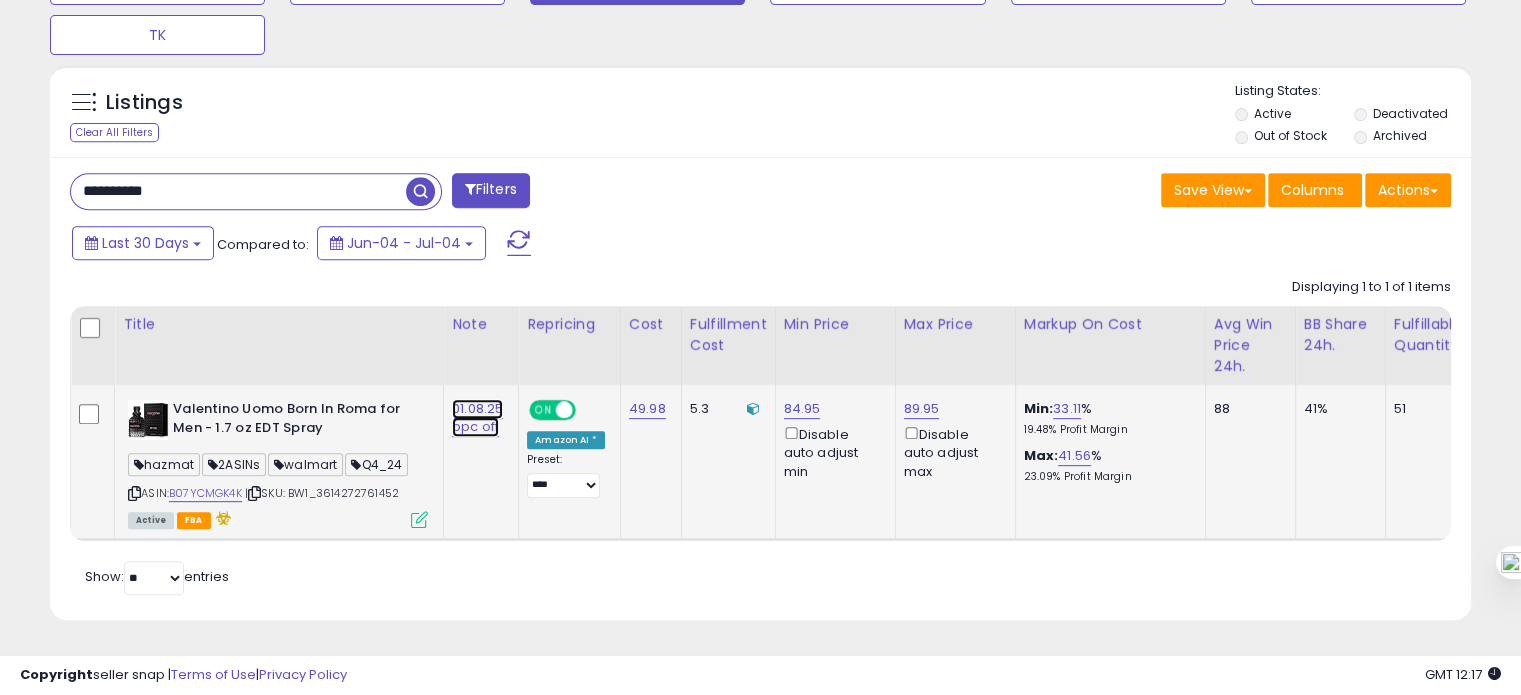 click on "01.08.25 ppc off" at bounding box center (477, 418) 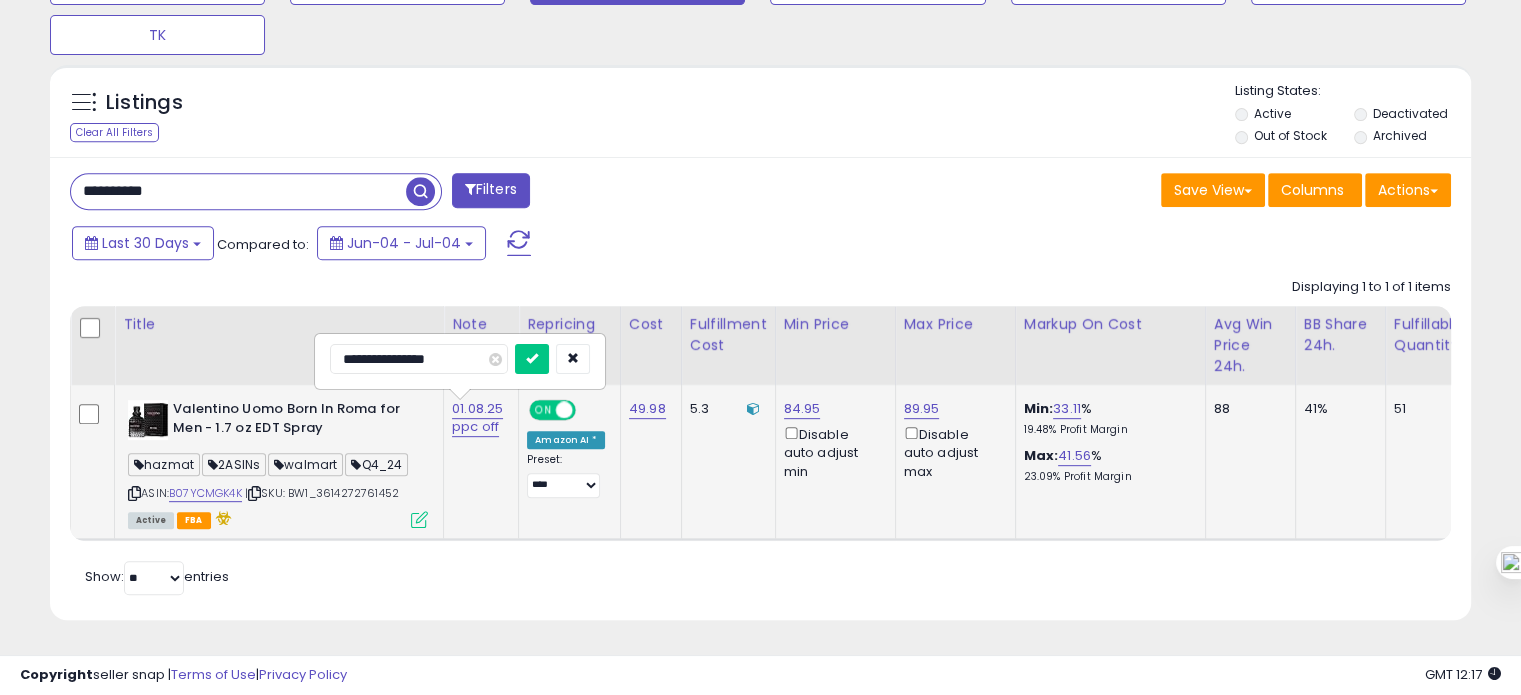click on "**********" at bounding box center (419, 359) 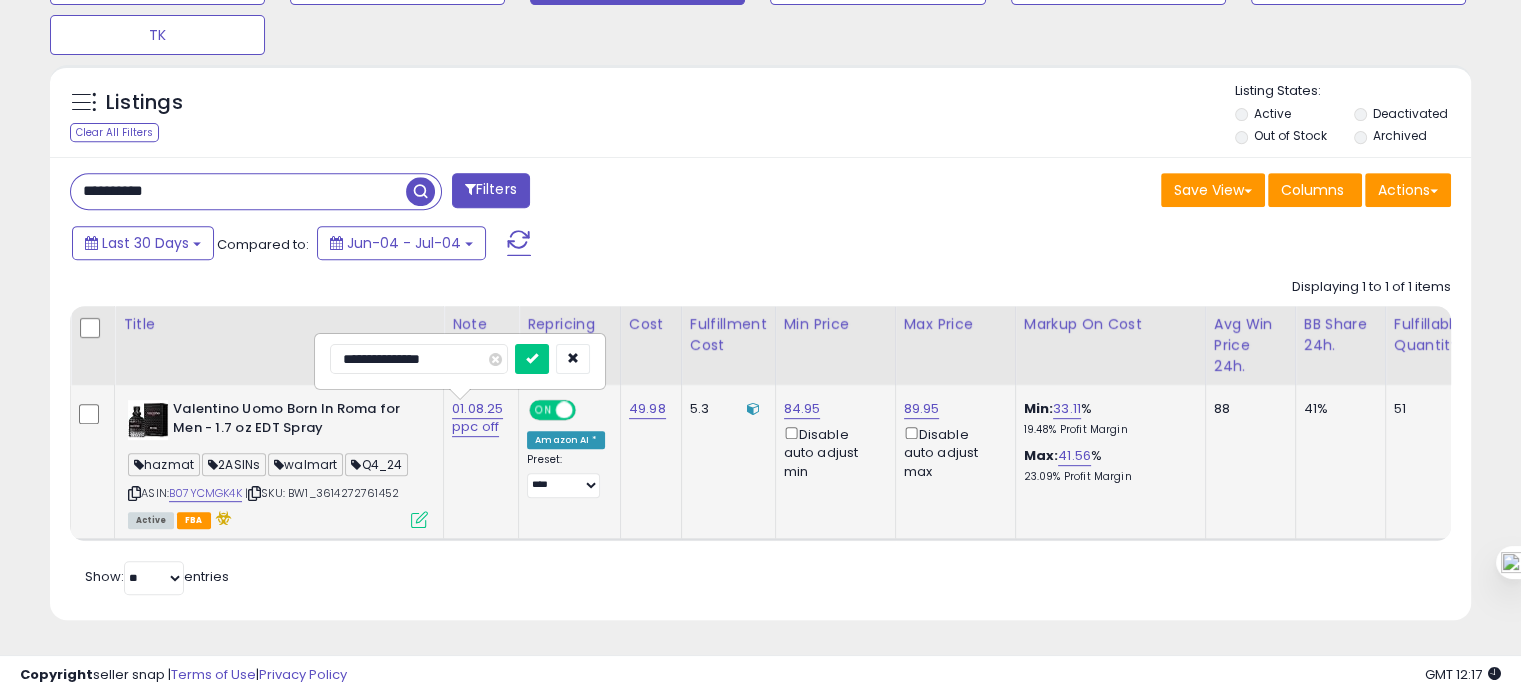 type on "**********" 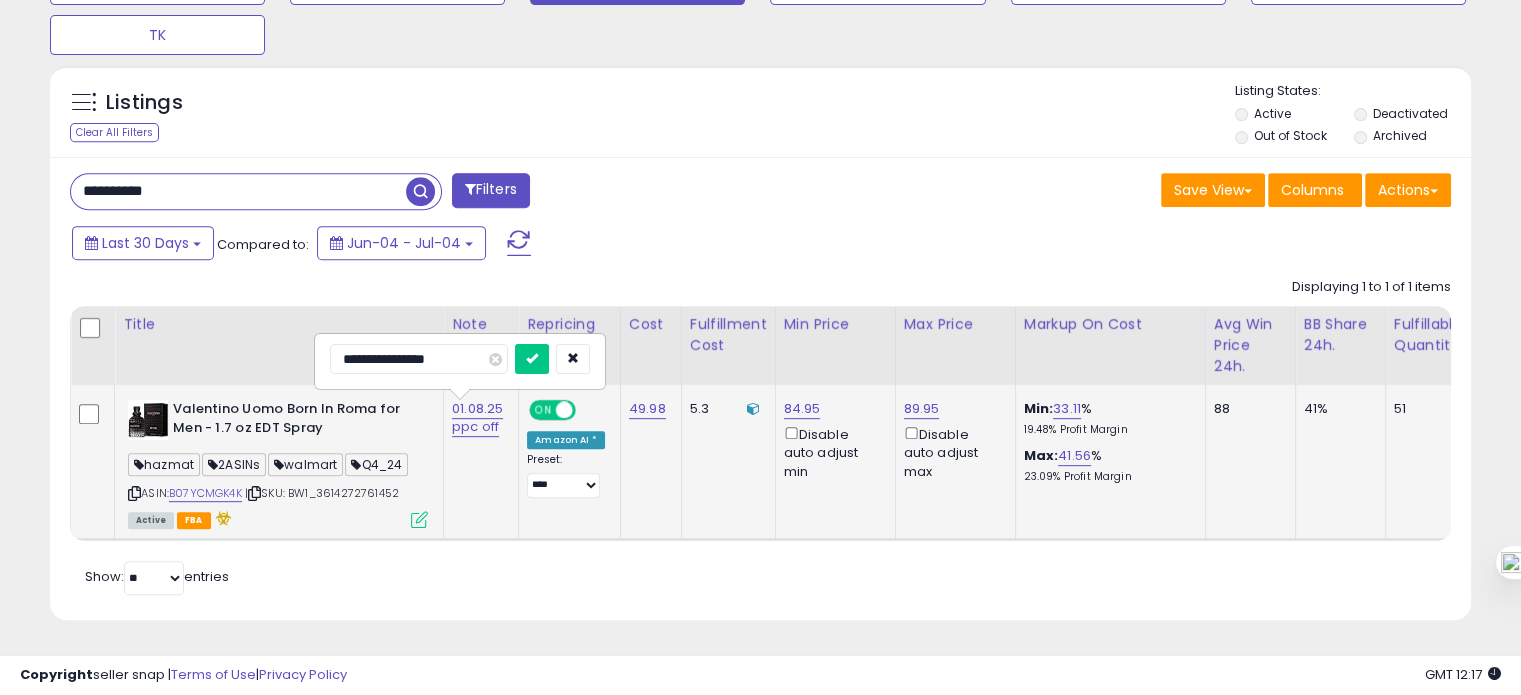 click at bounding box center [532, 359] 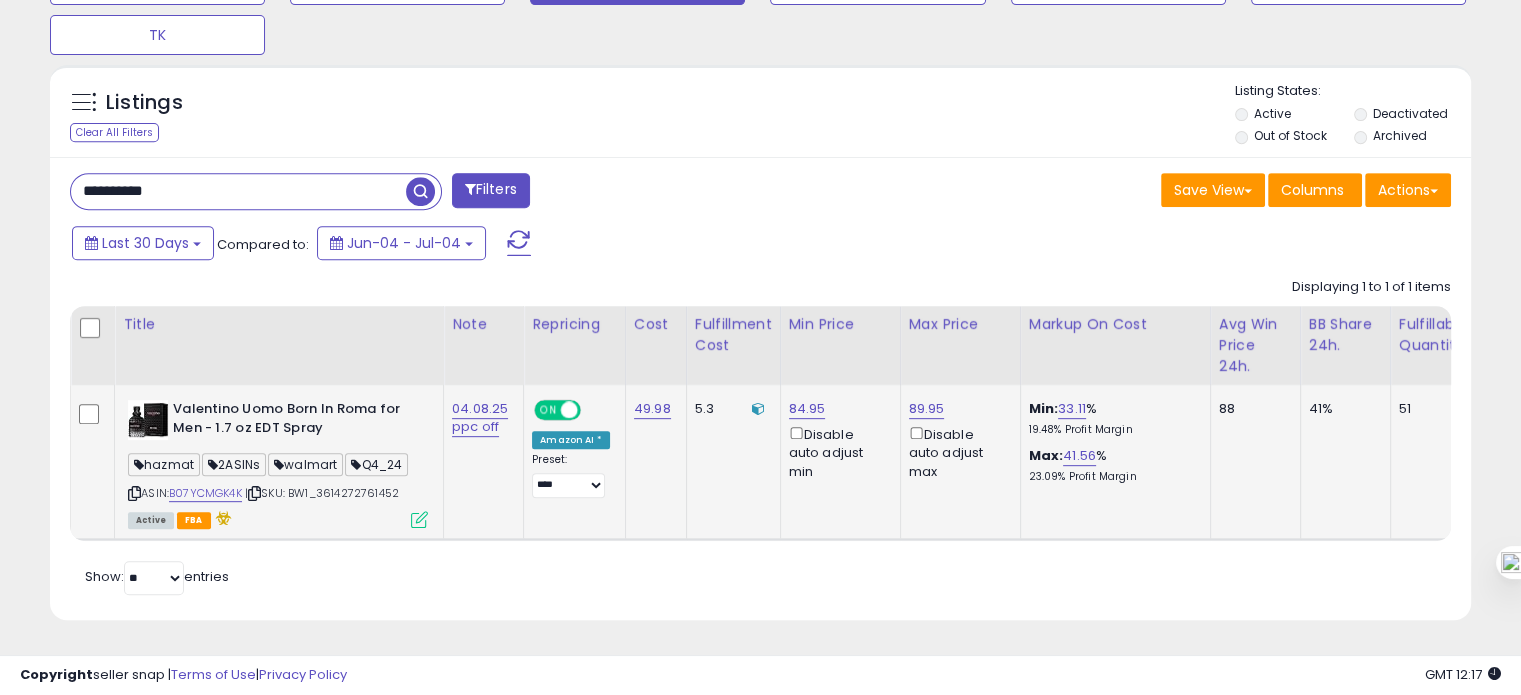 click on "|   SKU: BW1_3614272761452" at bounding box center (322, 493) 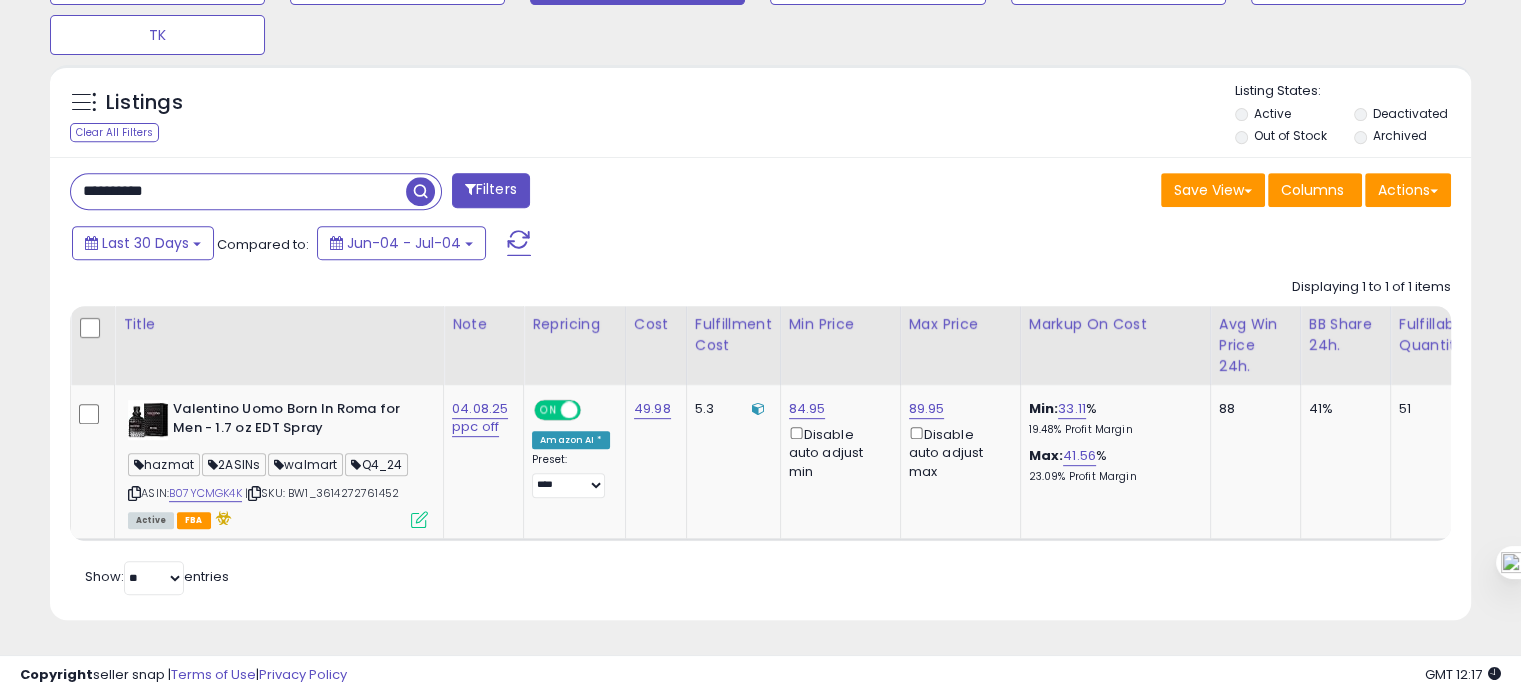 click on "**********" at bounding box center [238, 191] 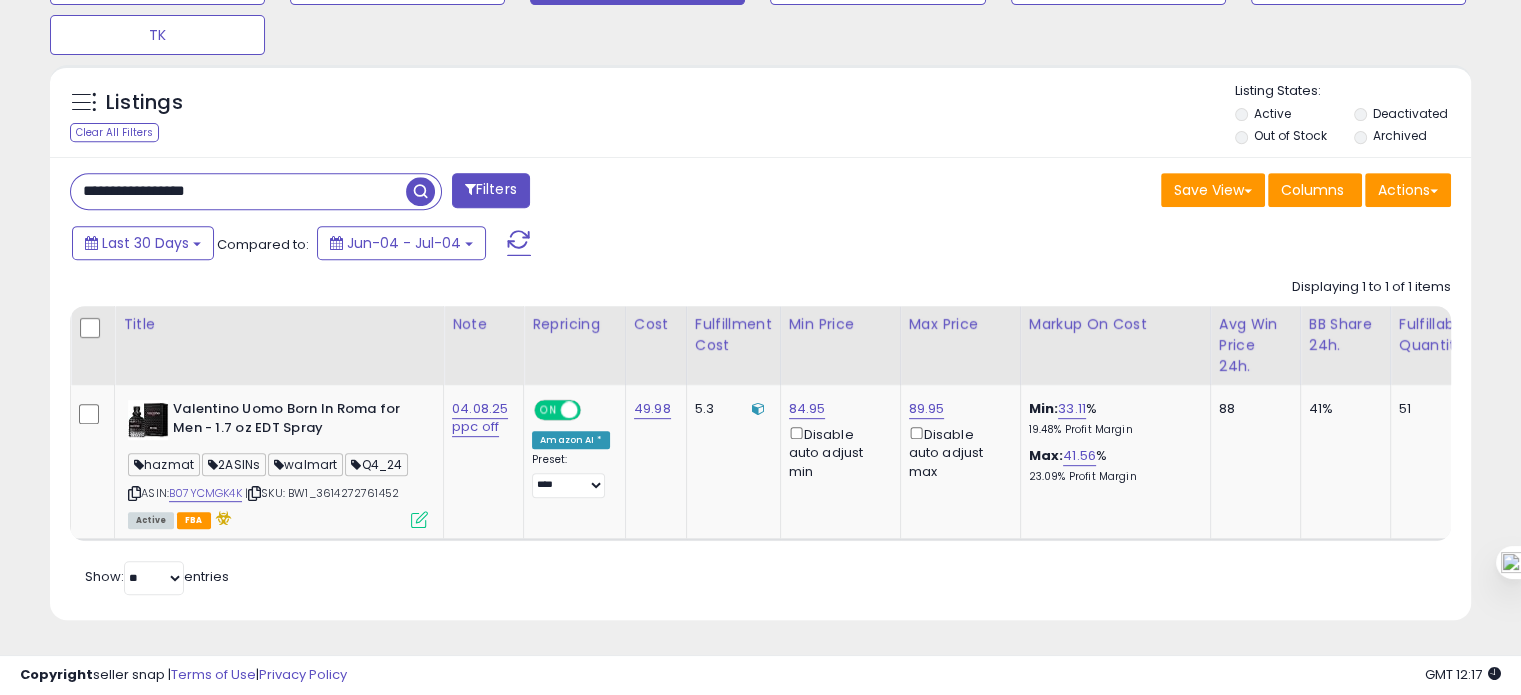 click on "**********" at bounding box center [238, 191] 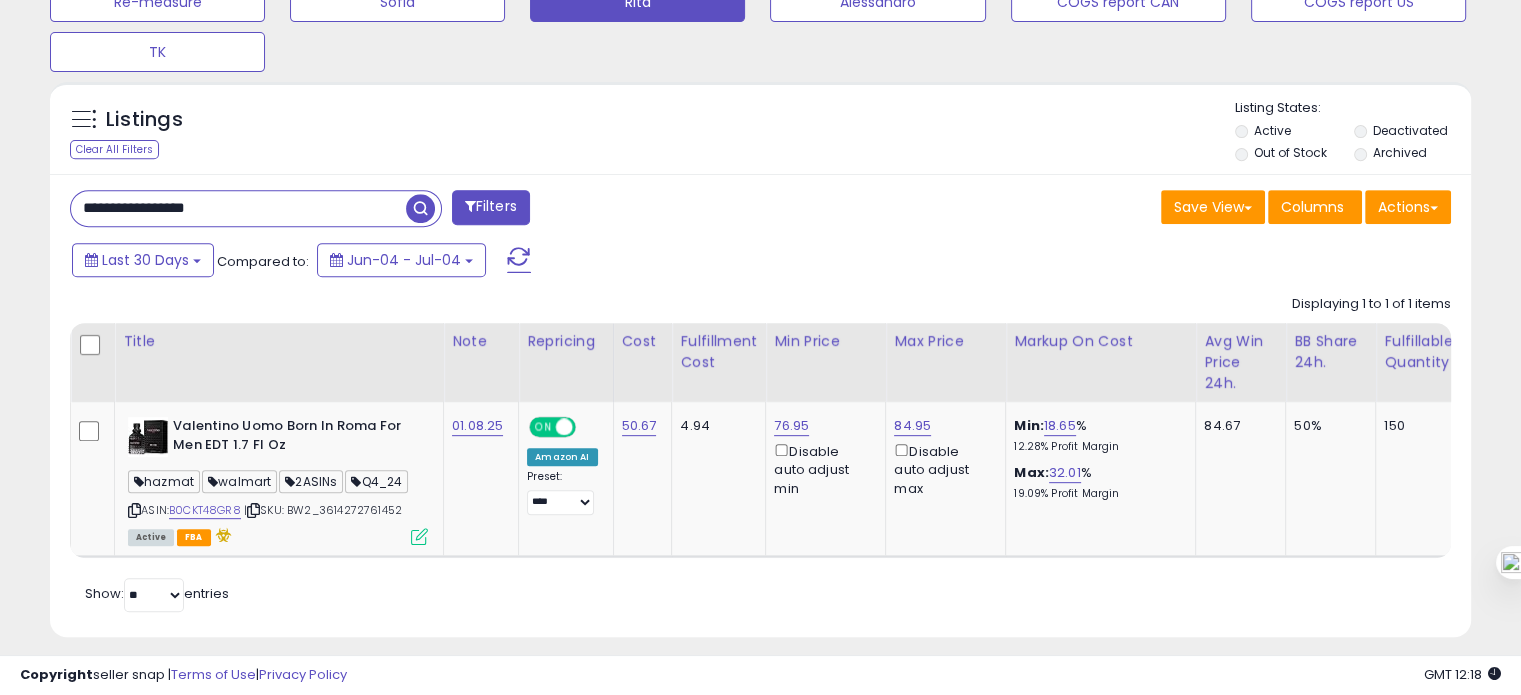 scroll, scrollTop: 819, scrollLeft: 0, axis: vertical 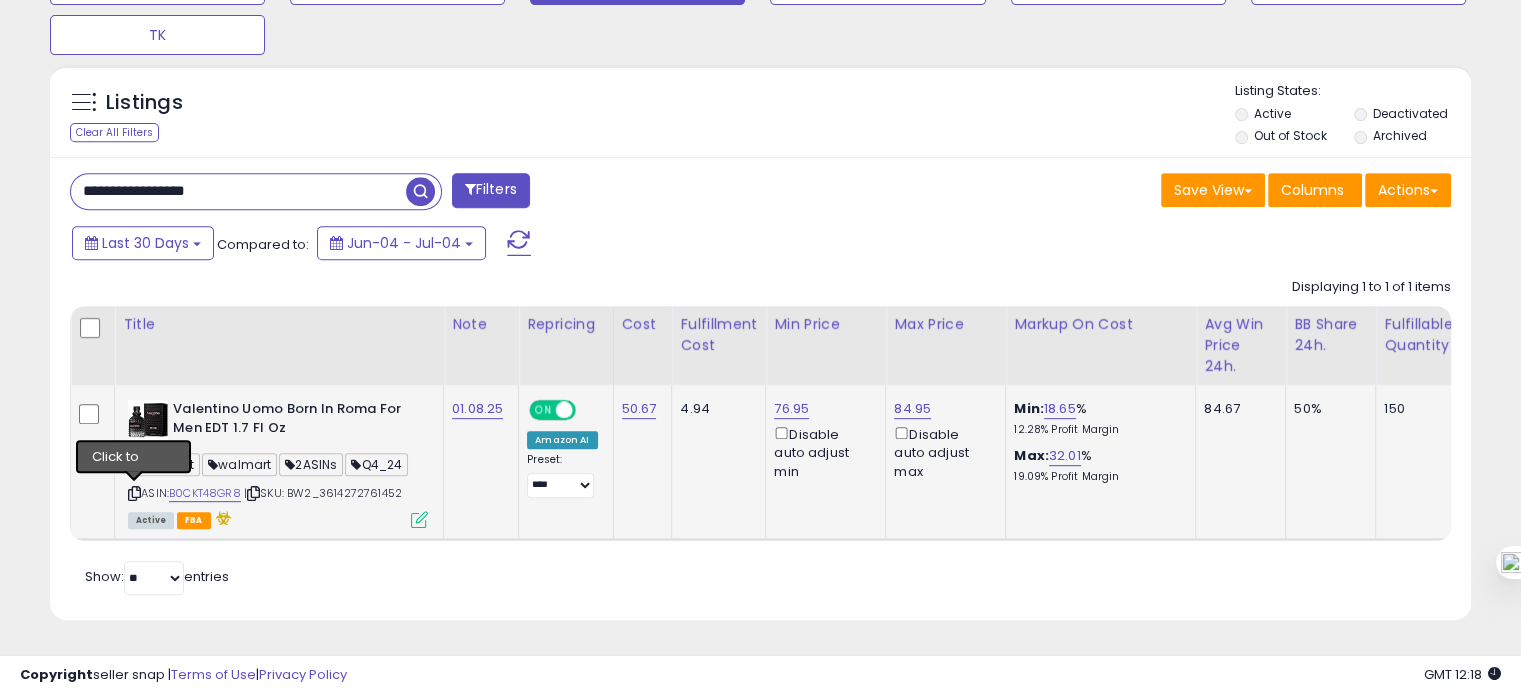 click at bounding box center [134, 493] 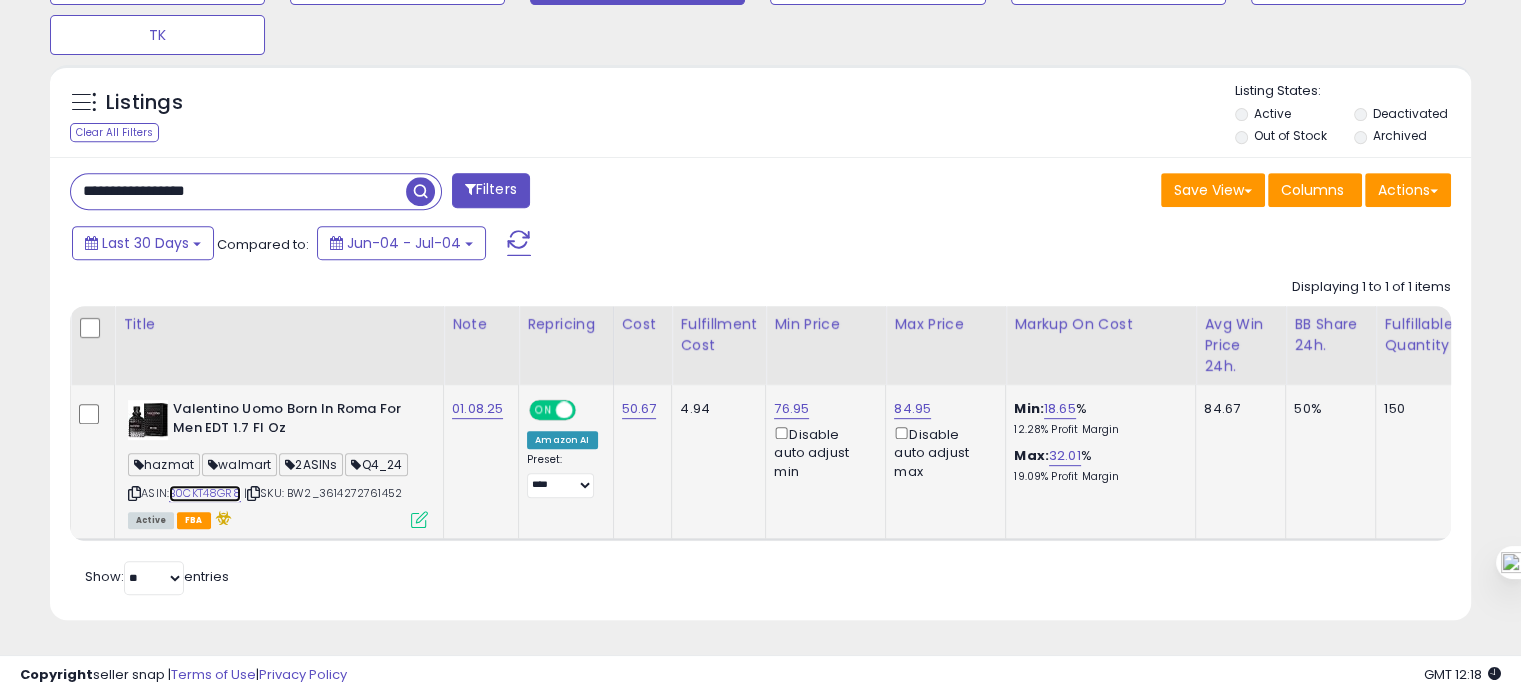 click on "B0CKT48GR8" at bounding box center [205, 493] 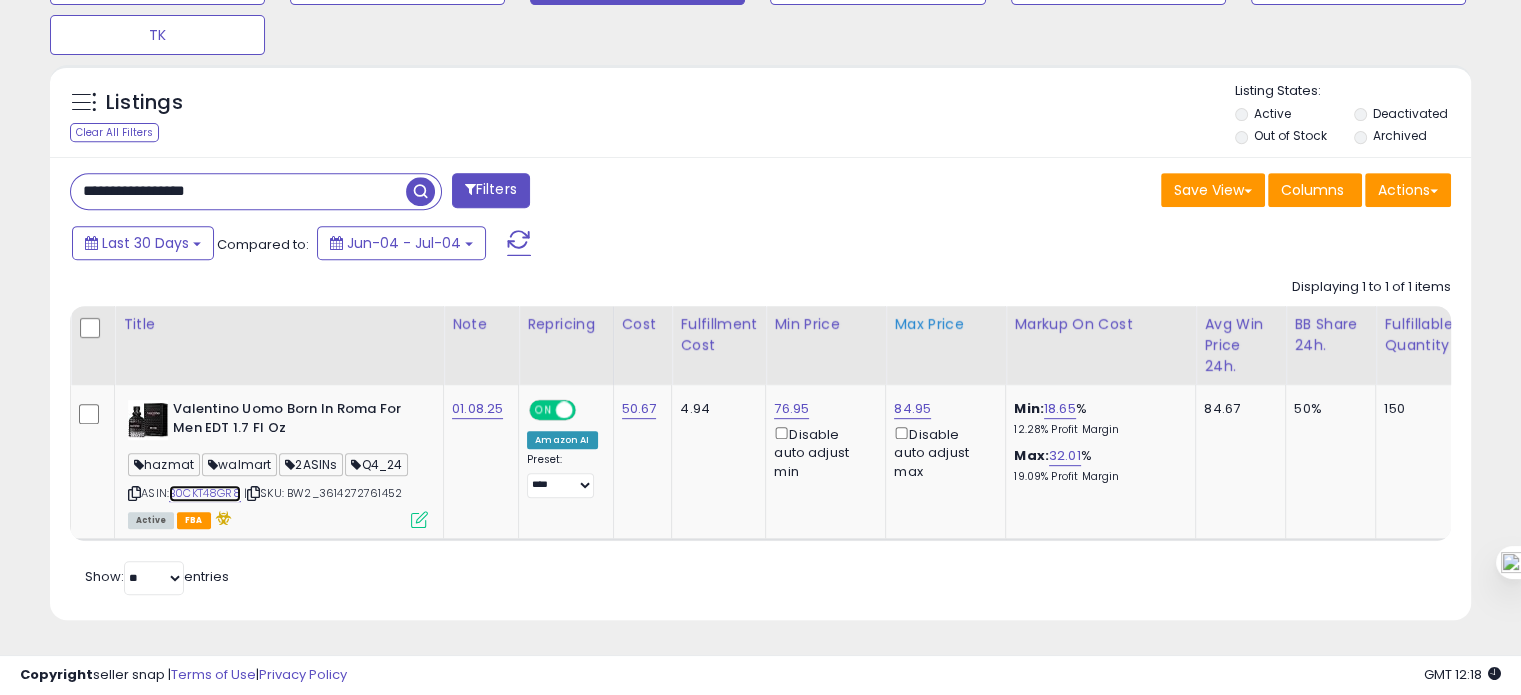 scroll, scrollTop: 0, scrollLeft: 384, axis: horizontal 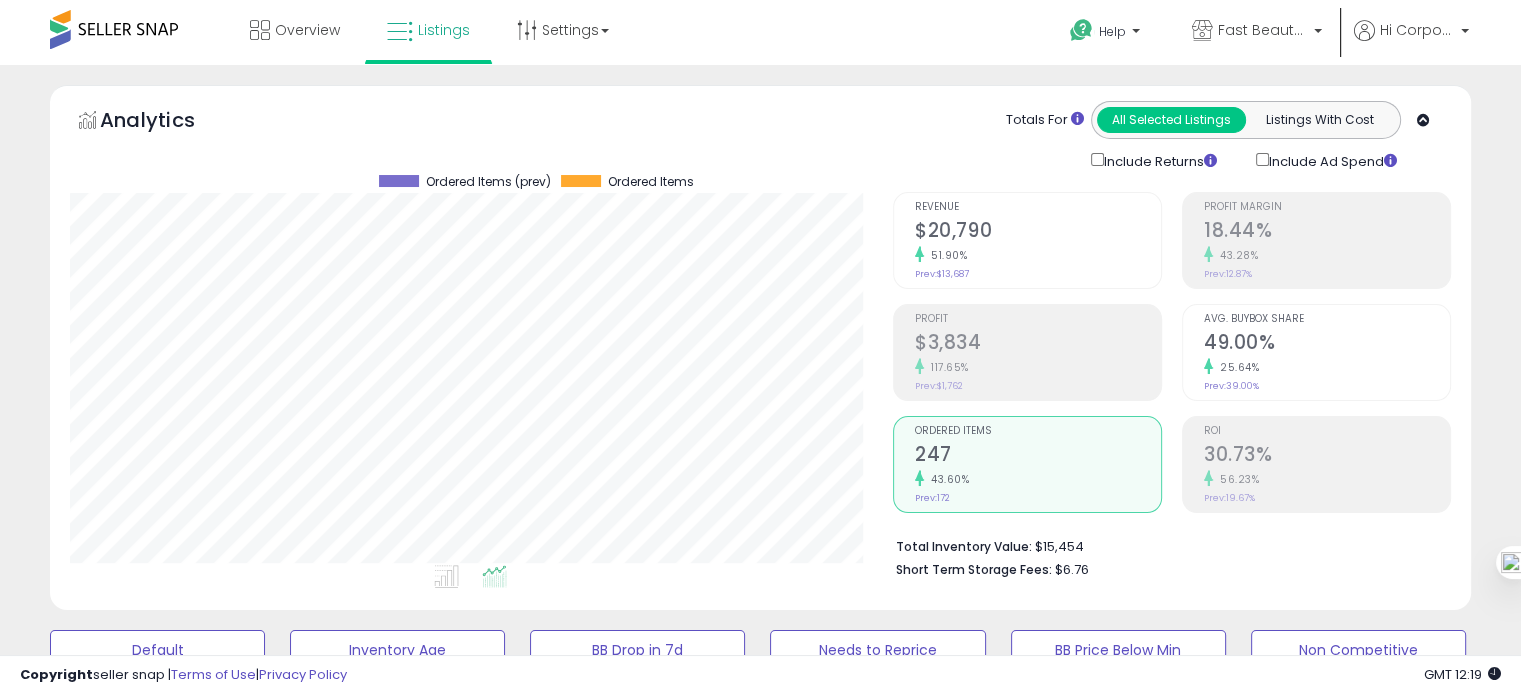 click on "Avg. Buybox Share
49.00%
25.64%
Prev:  39.00%" at bounding box center [1327, 350] 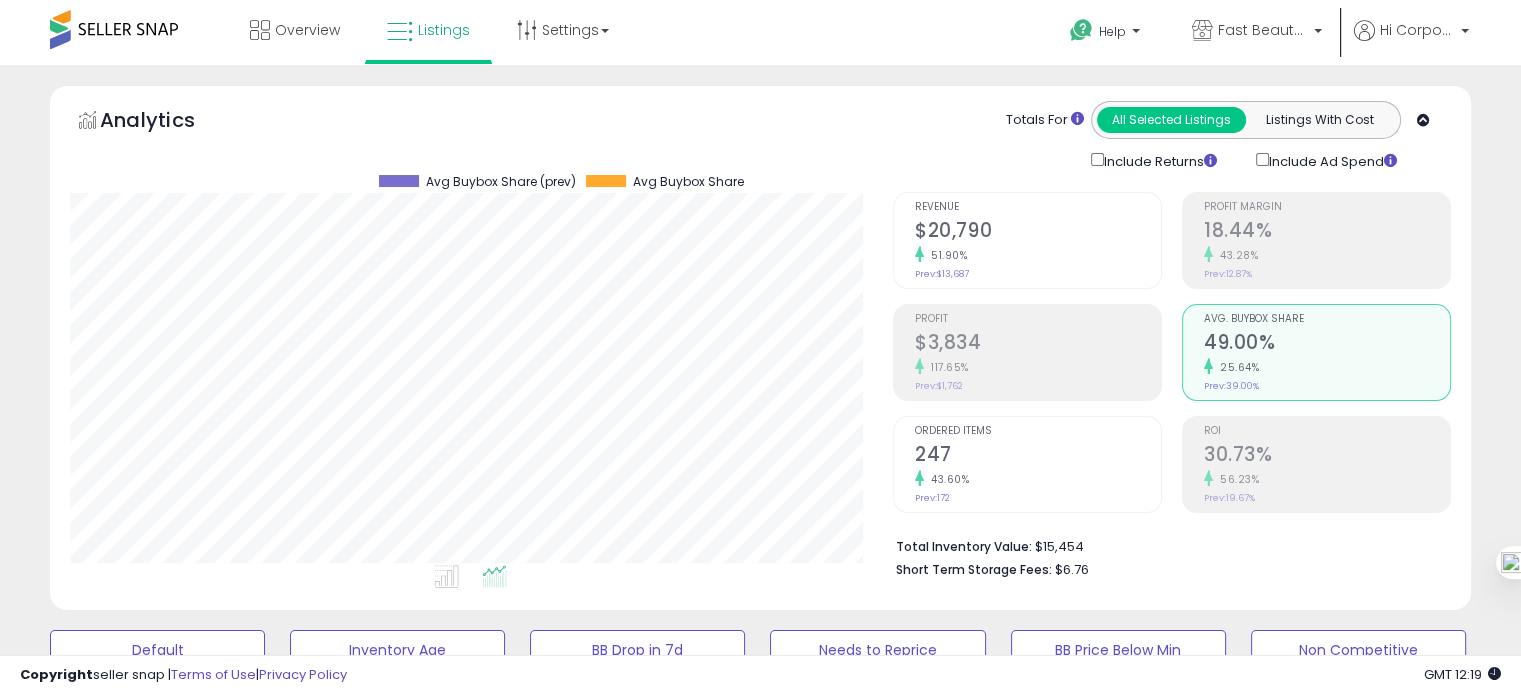 click on "247" at bounding box center [1038, 456] 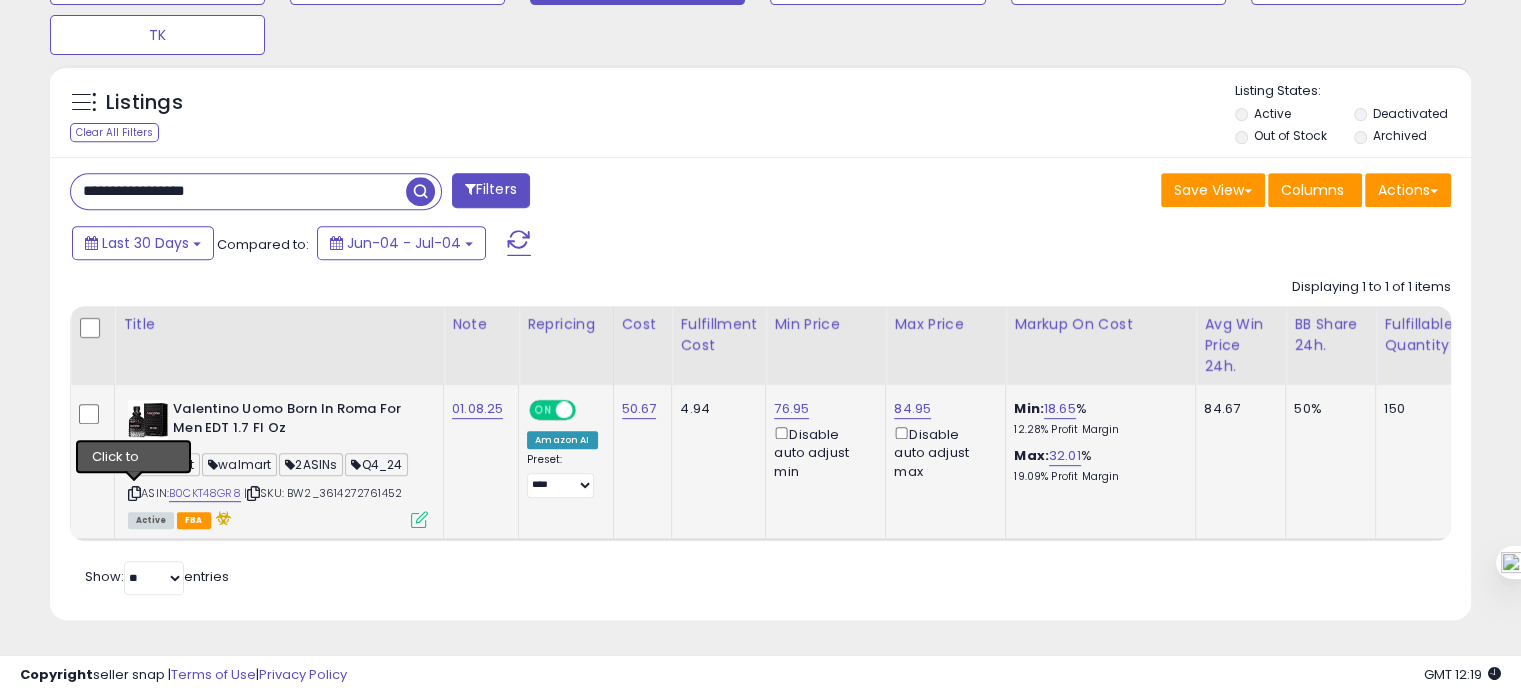 click at bounding box center [134, 493] 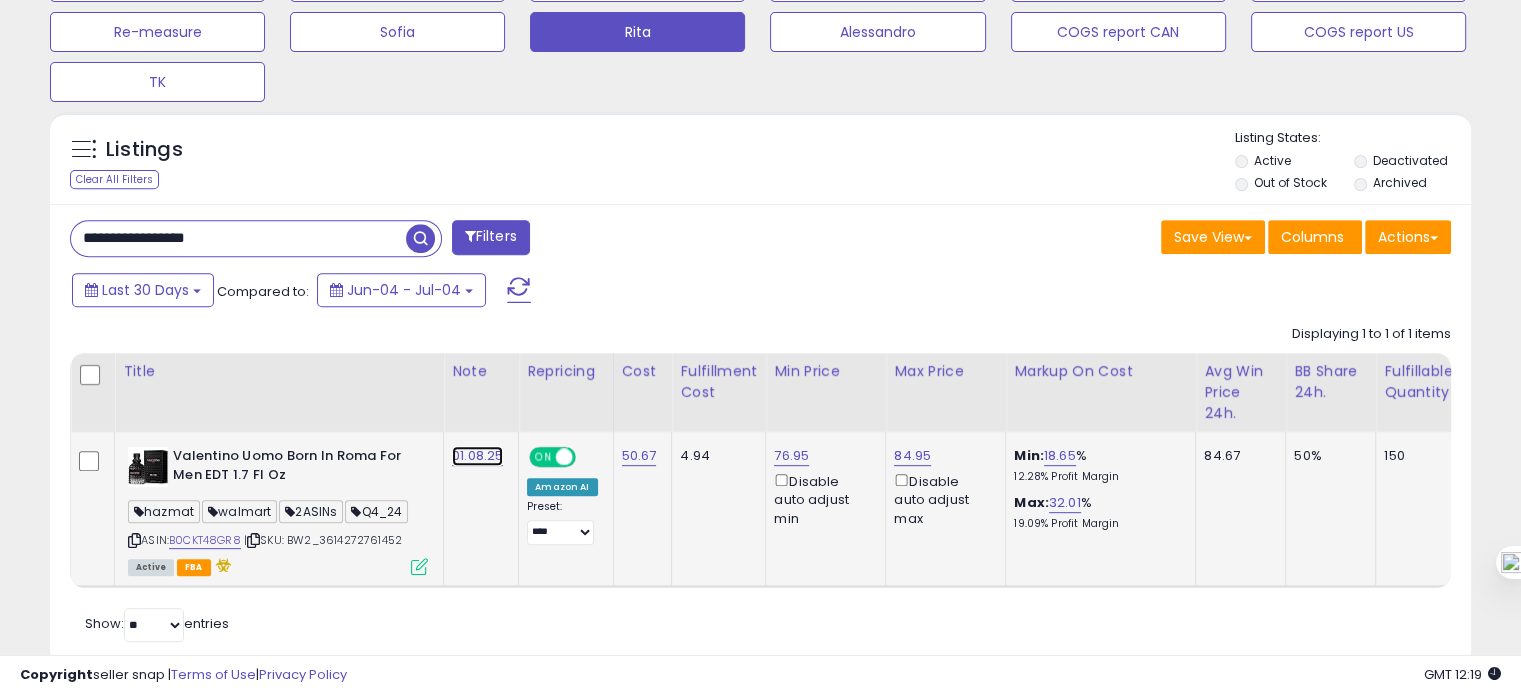 click on "01.08.25" at bounding box center [477, 456] 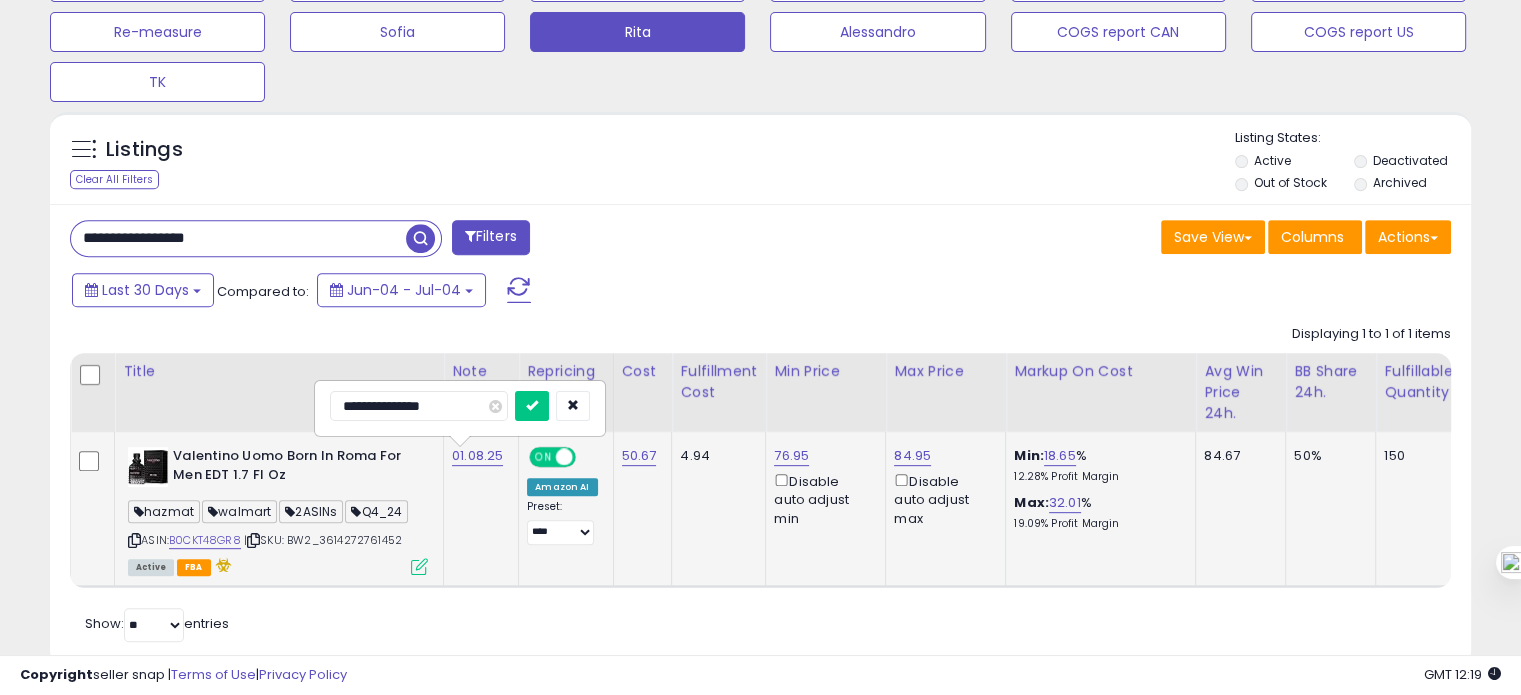 type on "**********" 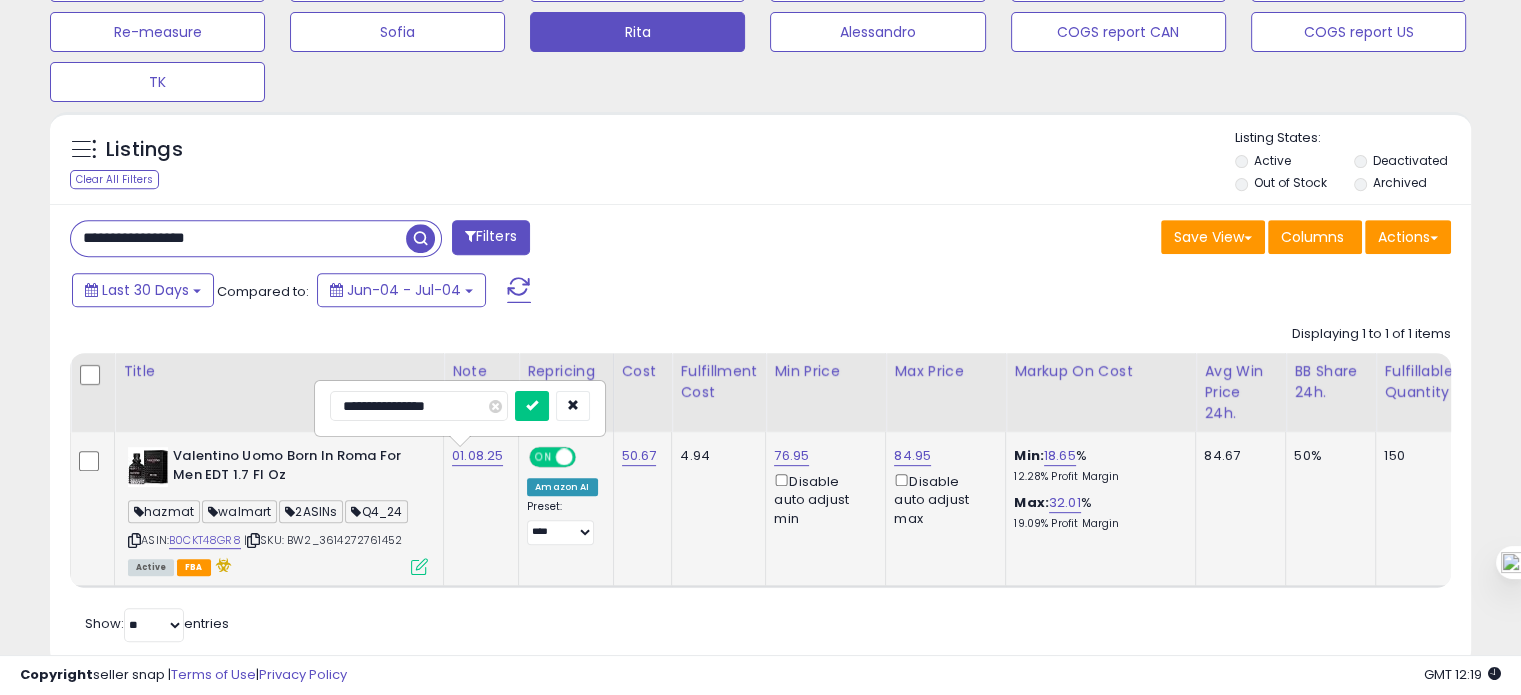 click at bounding box center (532, 406) 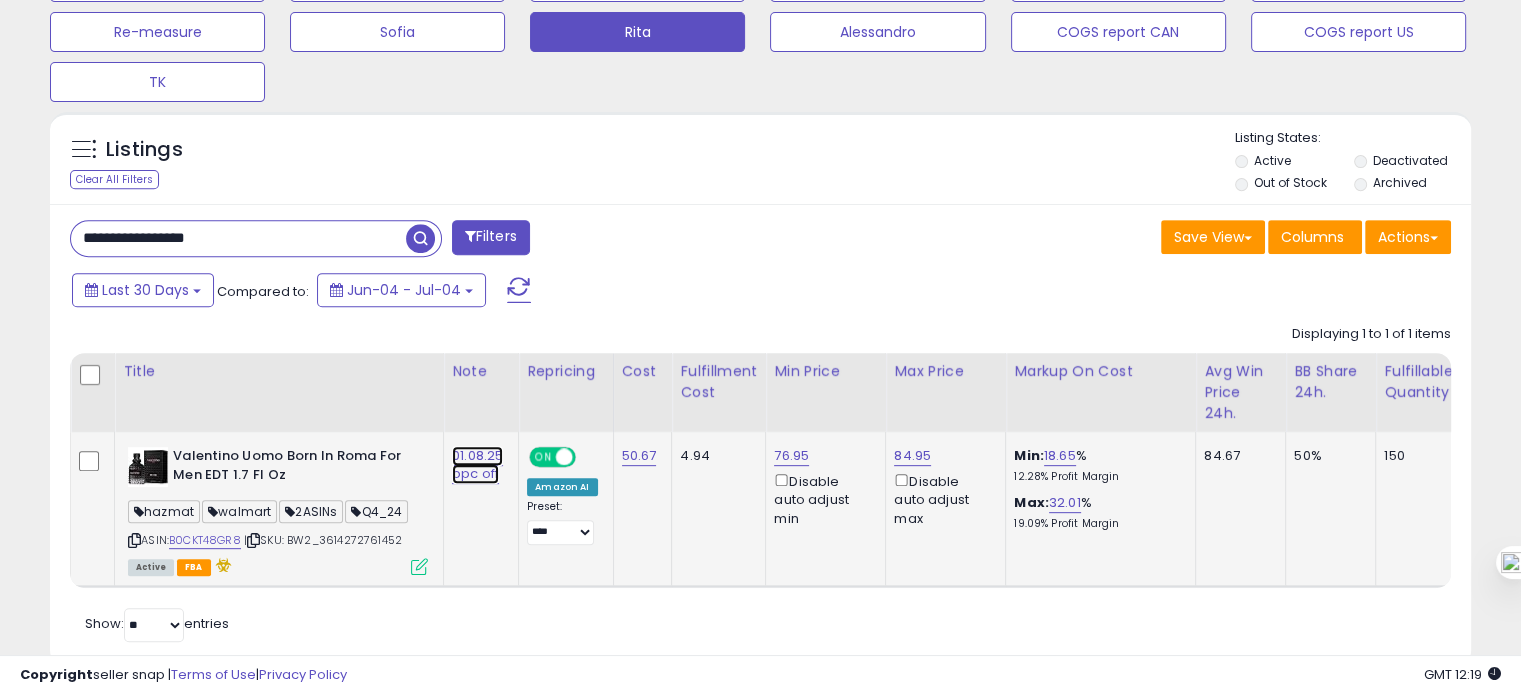 click on "01.08.25 ppc off" at bounding box center (477, 465) 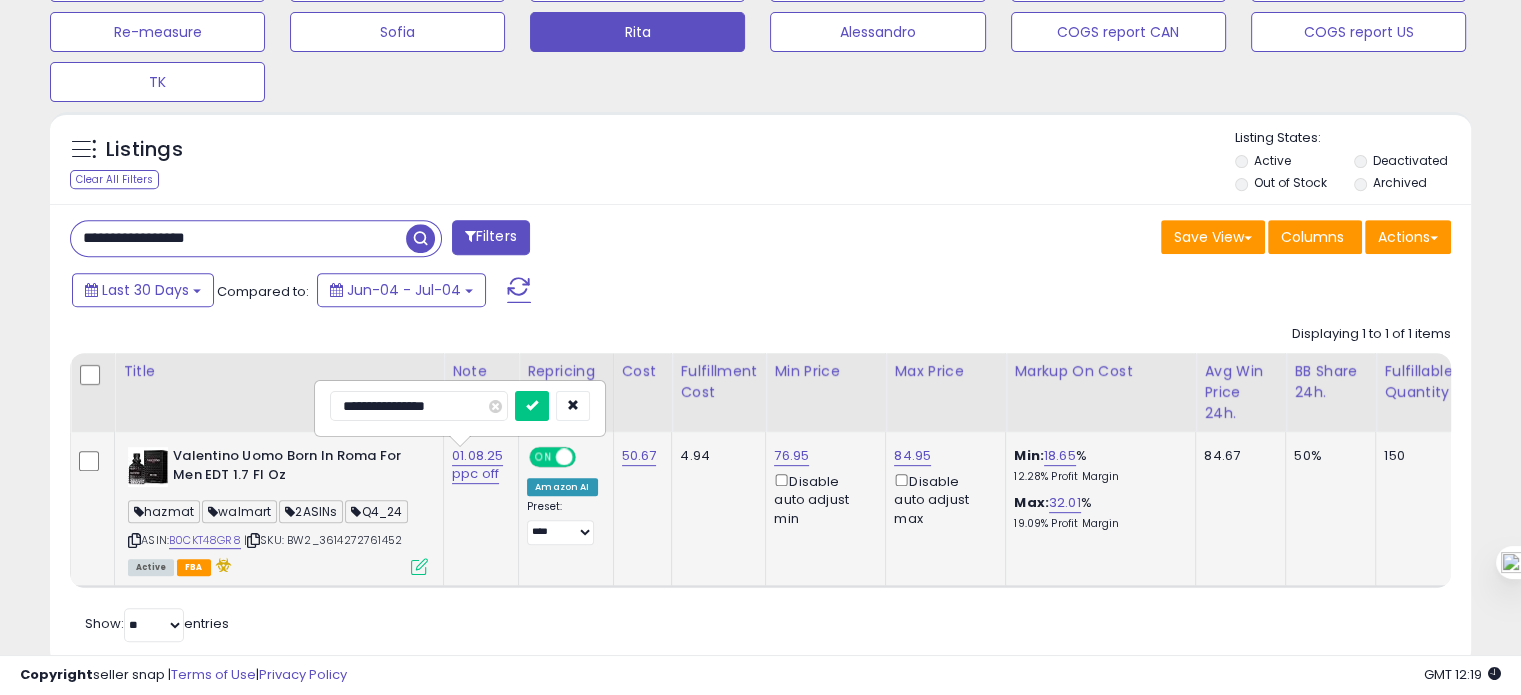 click on "**********" at bounding box center [419, 406] 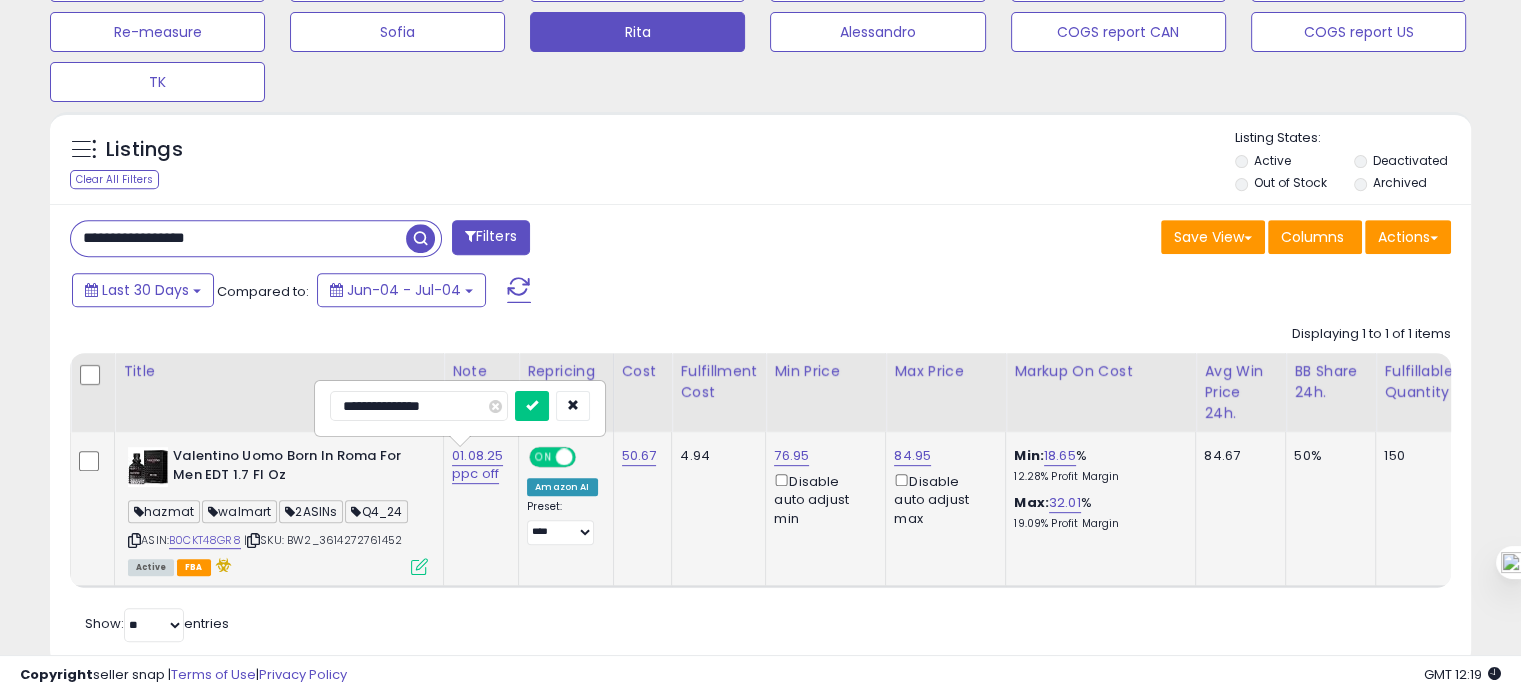 type on "**********" 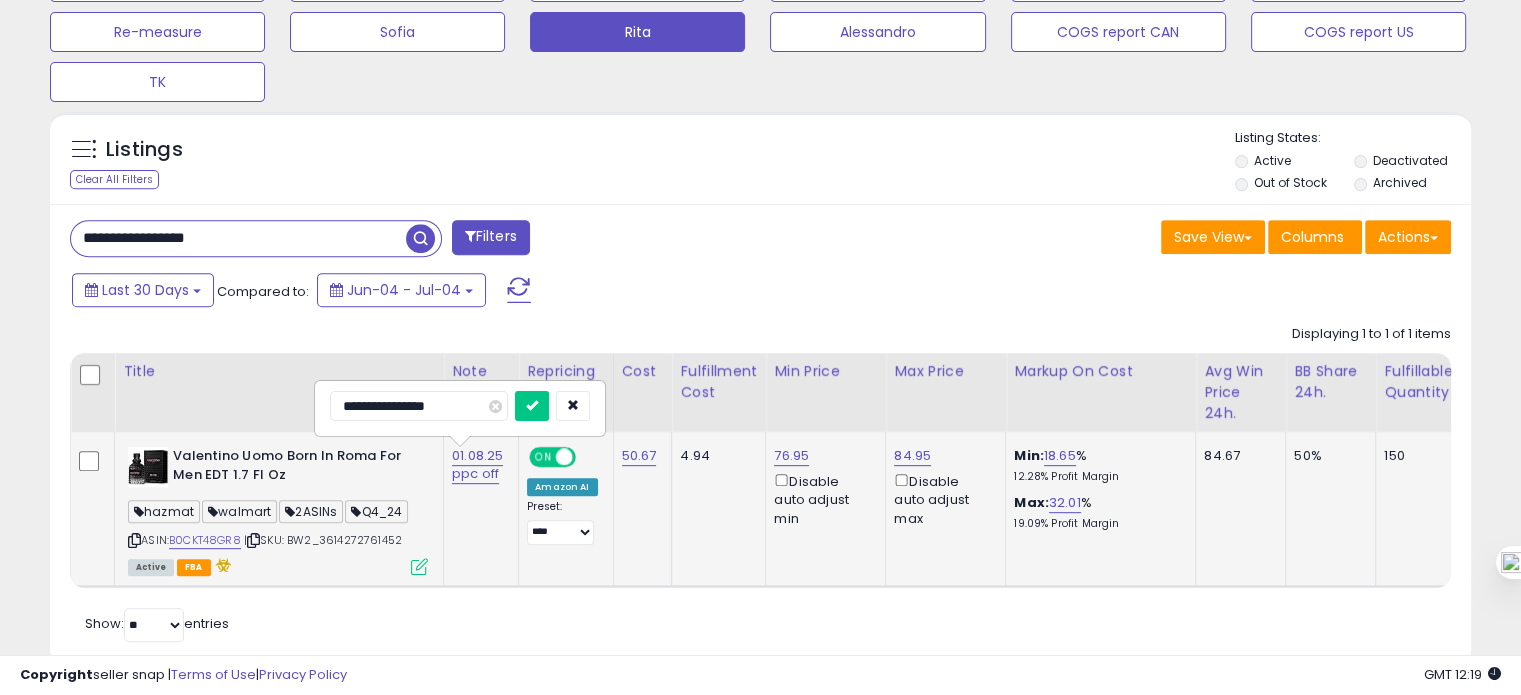 click at bounding box center [532, 406] 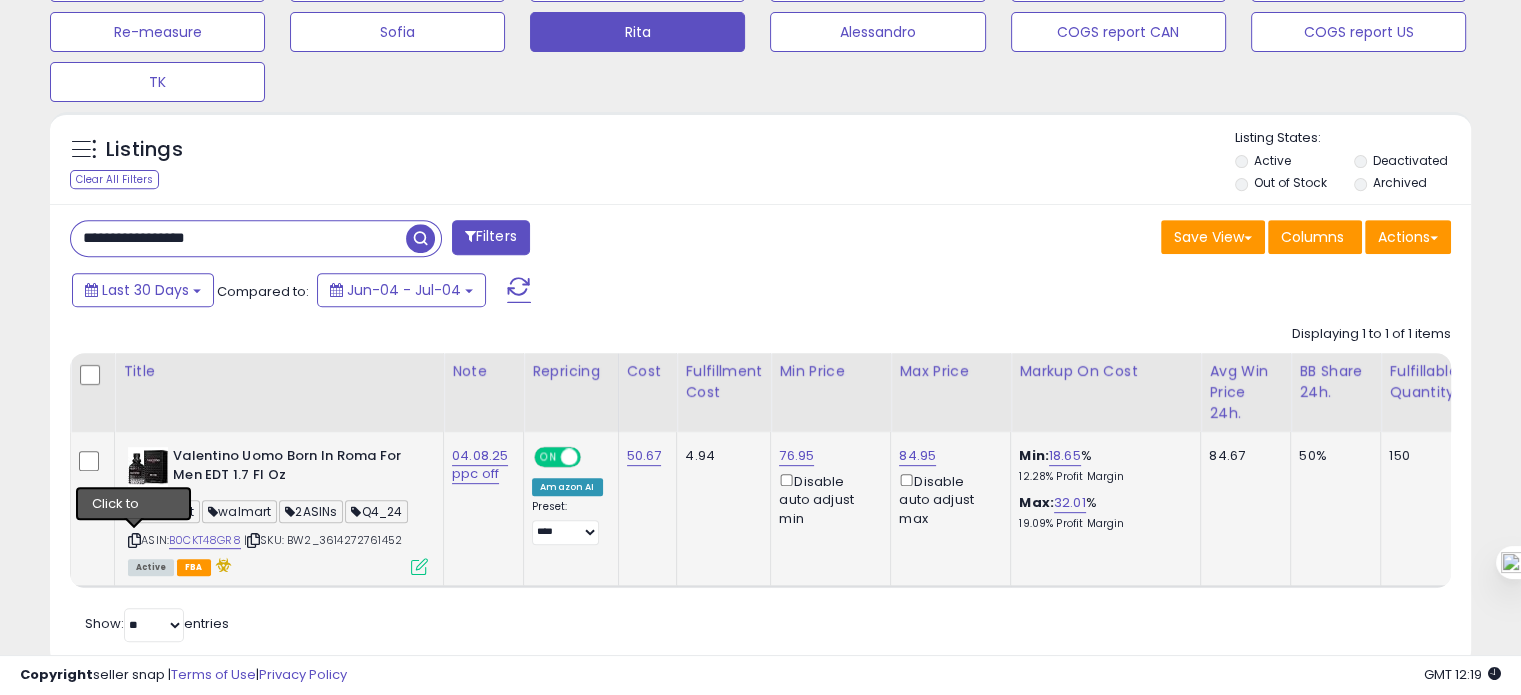 click at bounding box center [134, 540] 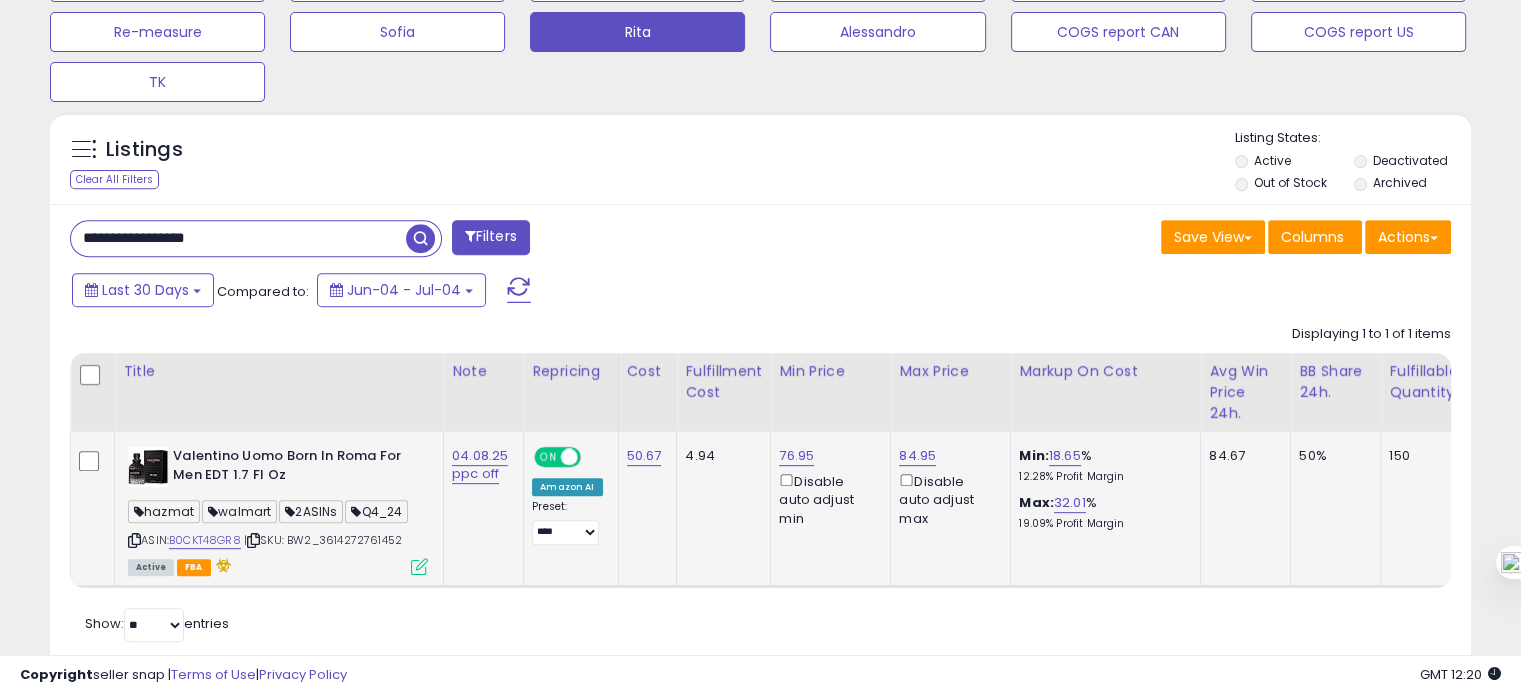 scroll, scrollTop: 0, scrollLeft: 247, axis: horizontal 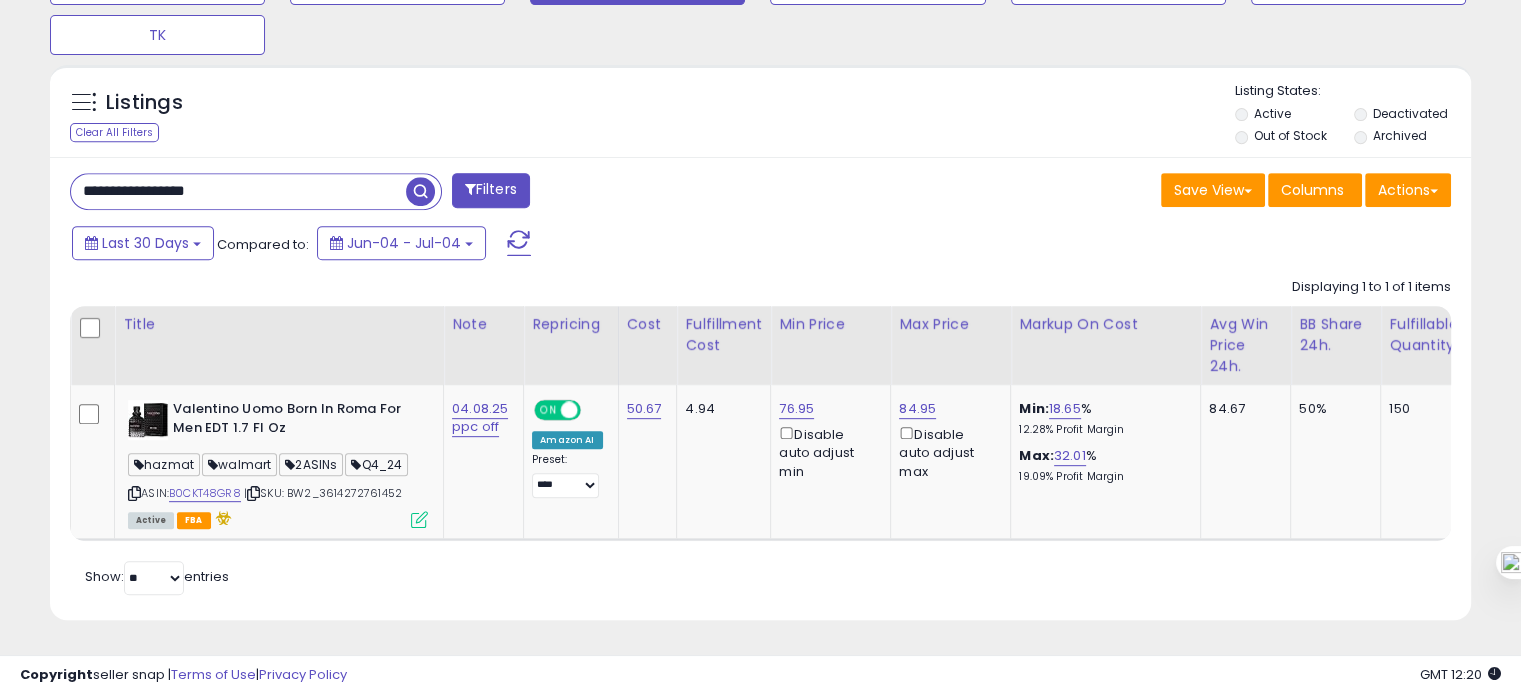 click on "**********" at bounding box center (238, 191) 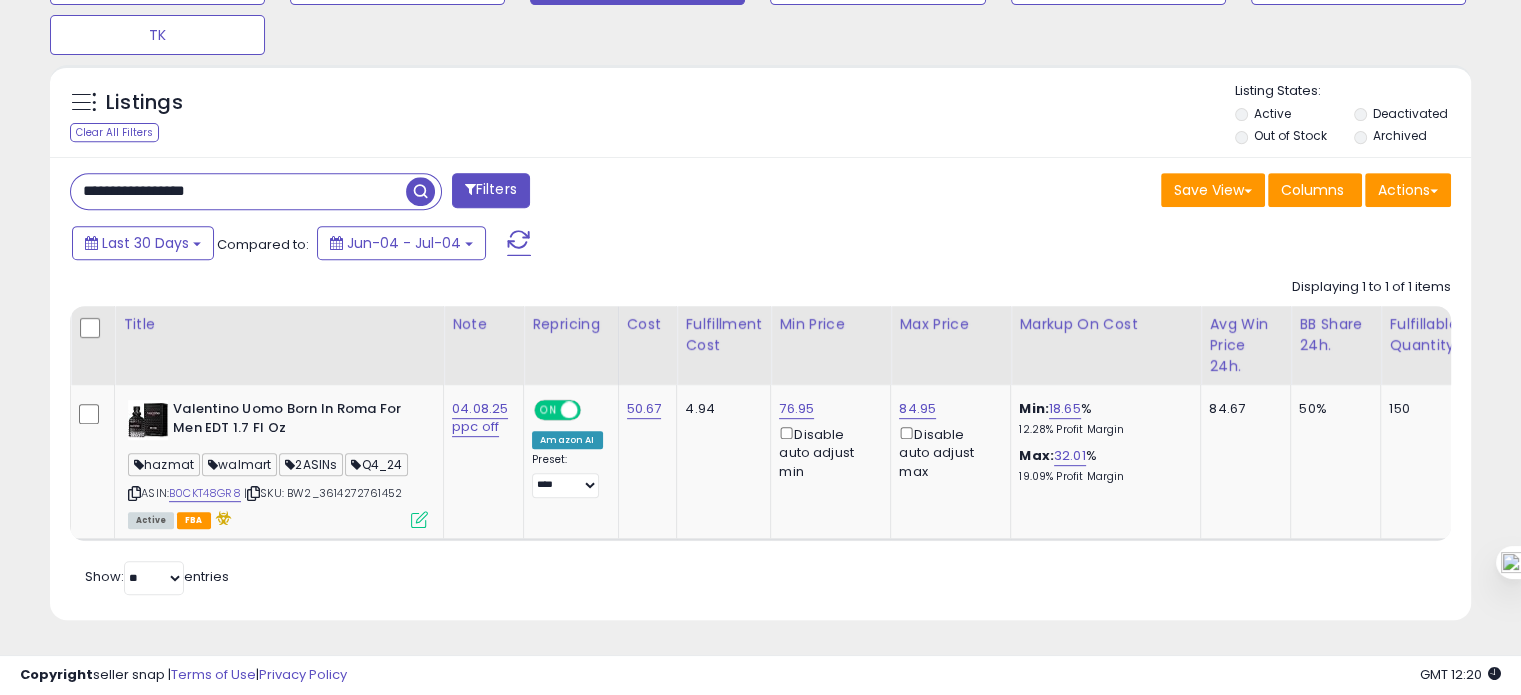 paste 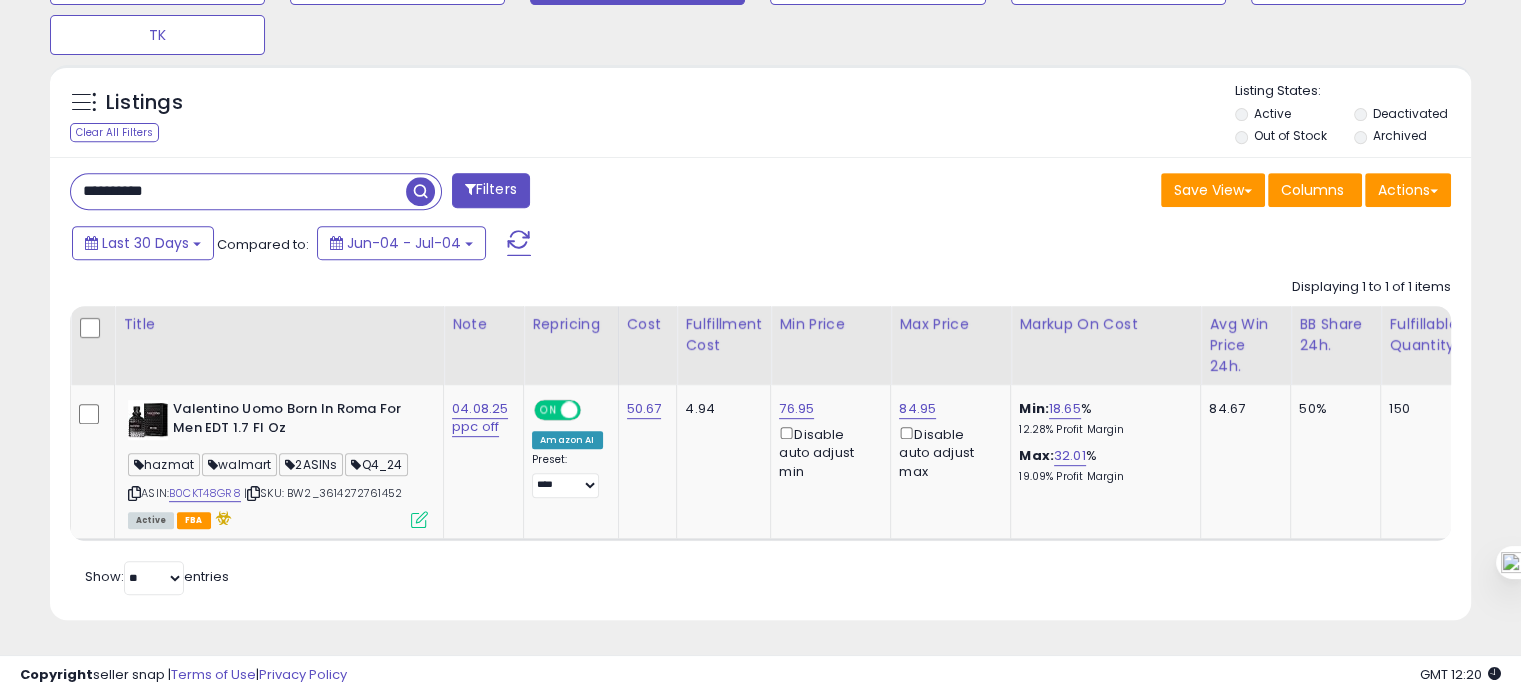 click on "**********" at bounding box center [238, 191] 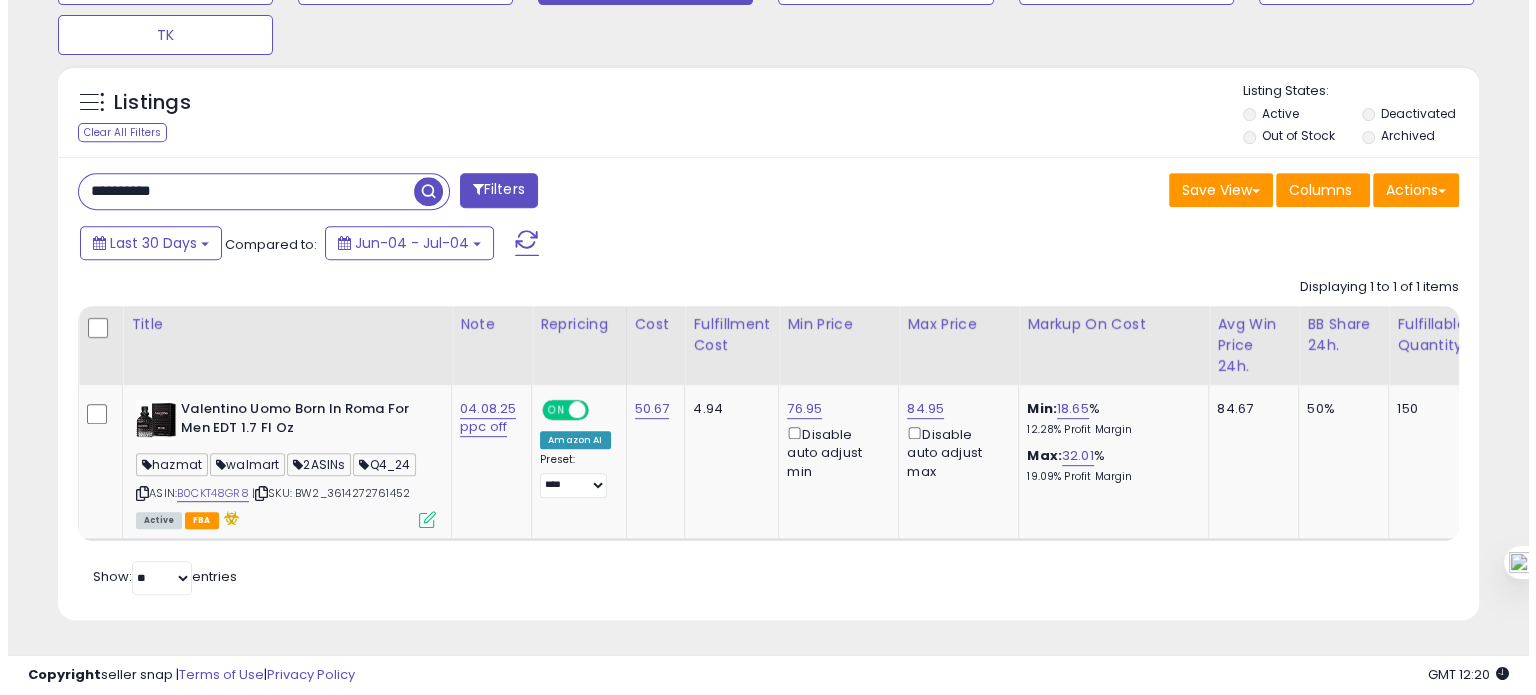 scroll, scrollTop: 674, scrollLeft: 0, axis: vertical 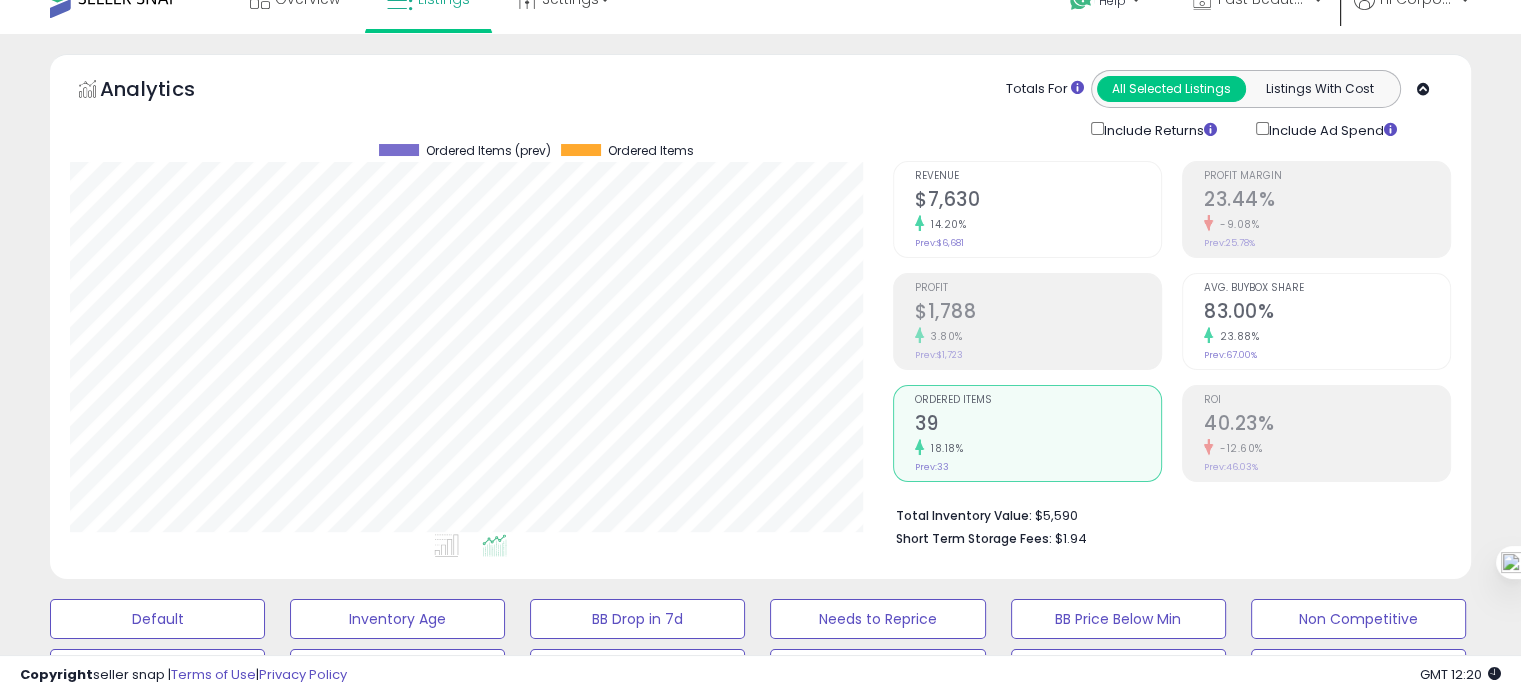 click on "$1,788" at bounding box center [1038, 313] 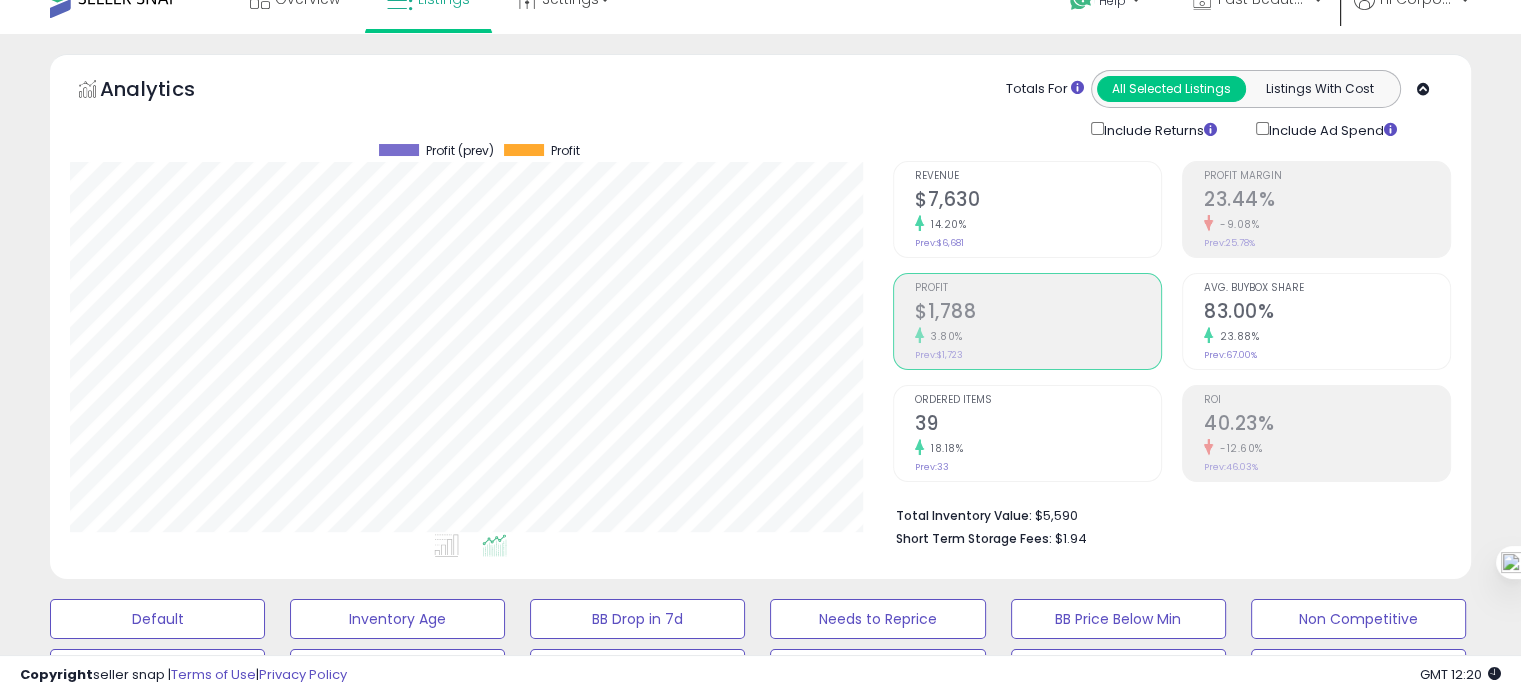 click on "18.18%" 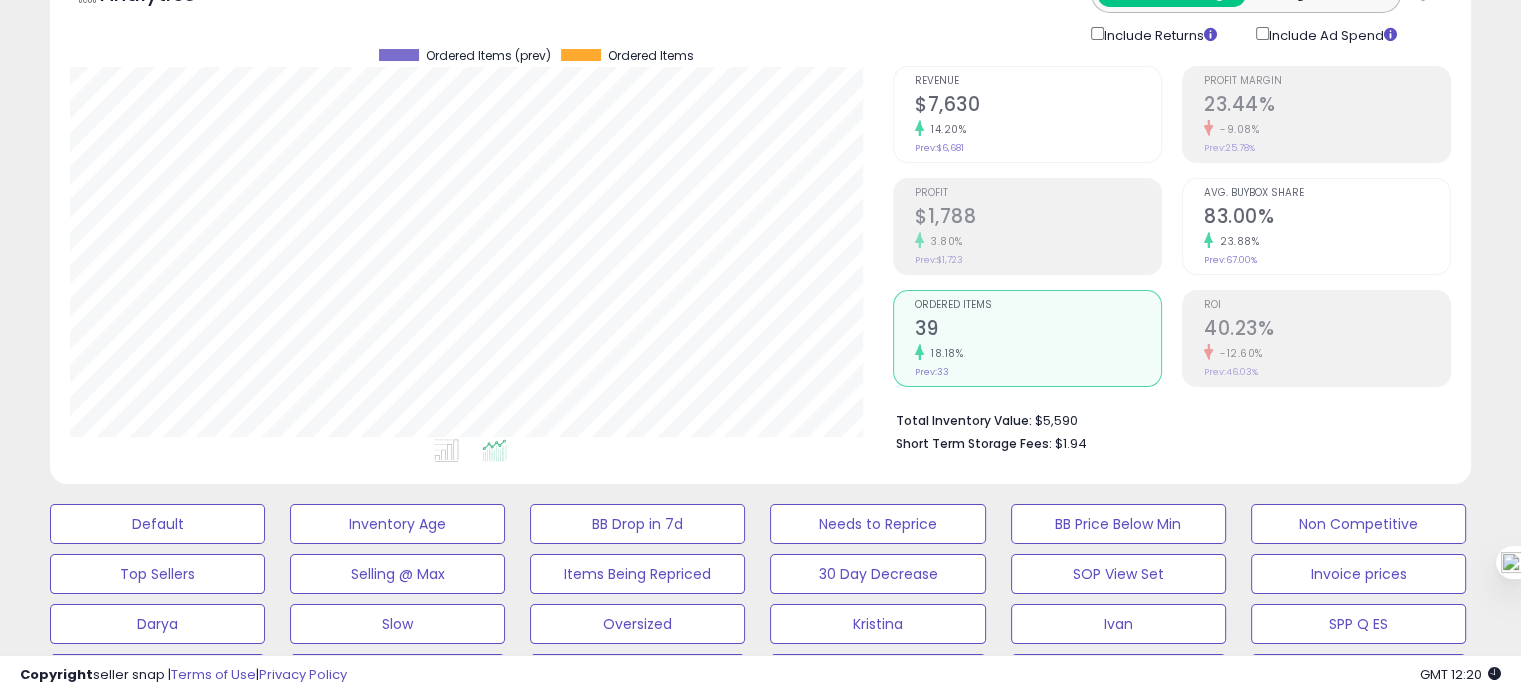 click on "14.20%" 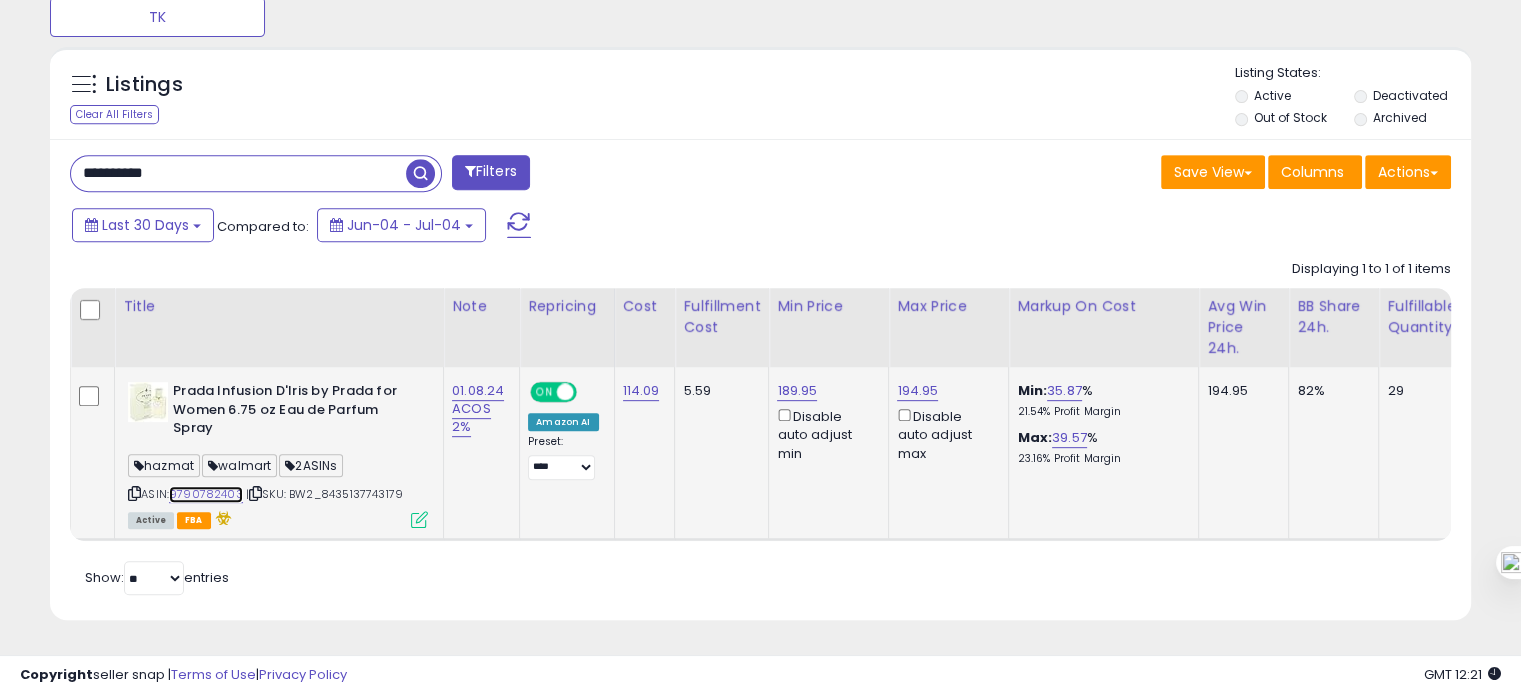 click on "9790782403" at bounding box center [206, 494] 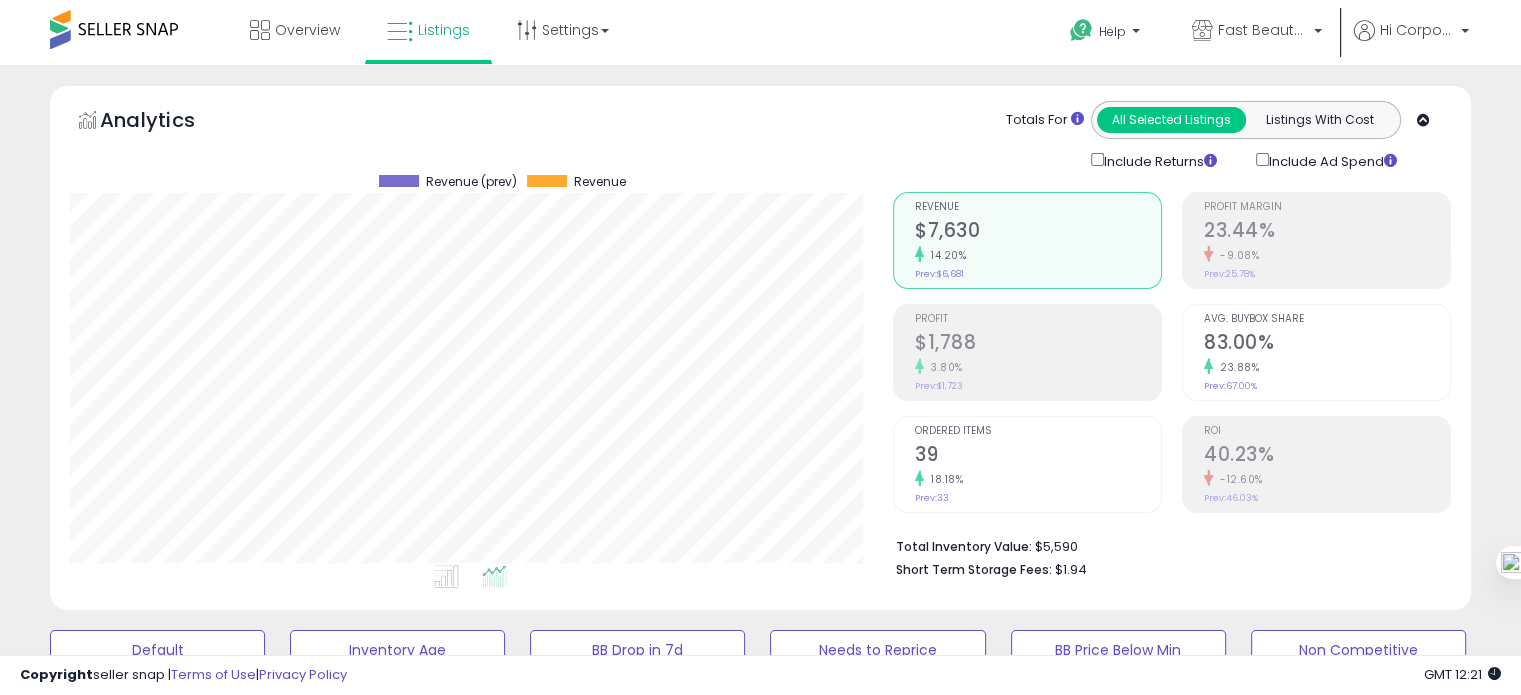 click on "83.00%" at bounding box center [1327, 344] 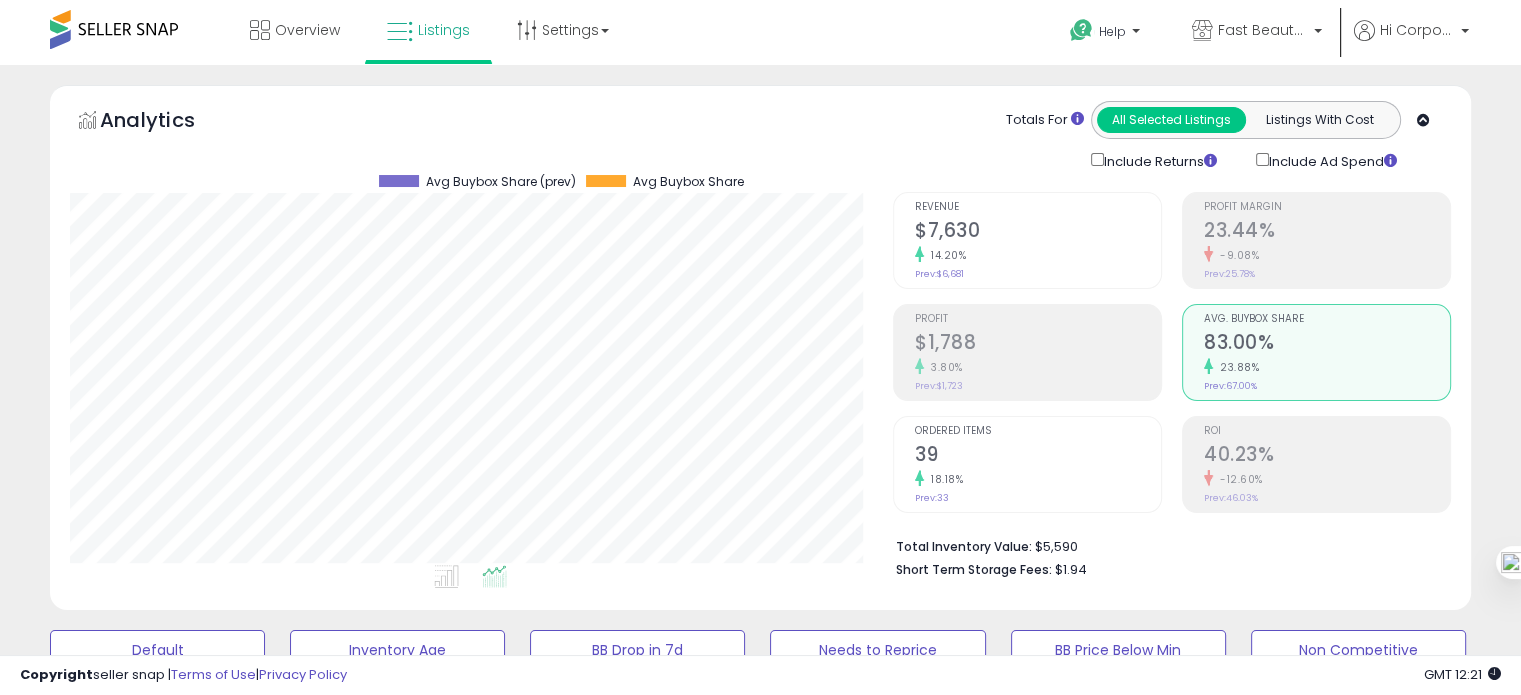 click on "18.18%" at bounding box center (1038, 479) 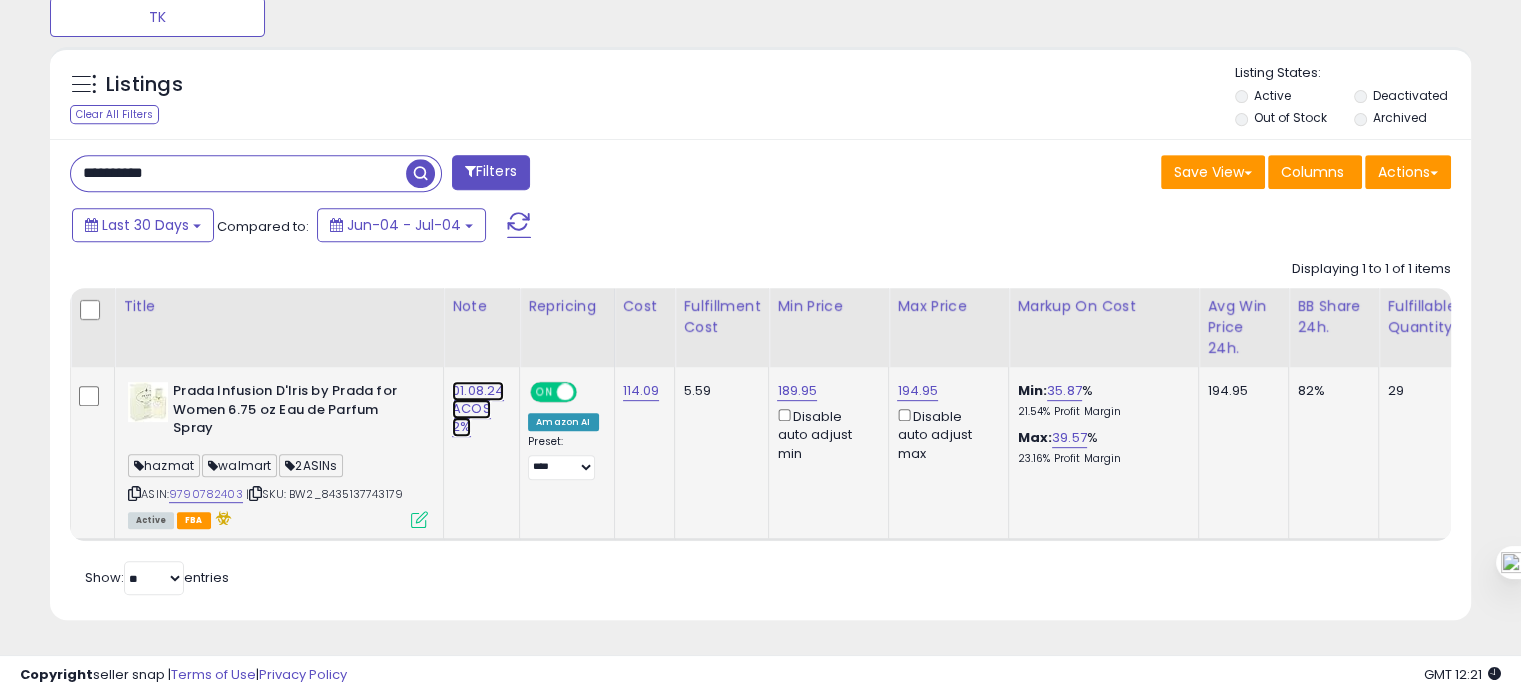 click on "01.08.24 ACOS 2%" at bounding box center (478, 409) 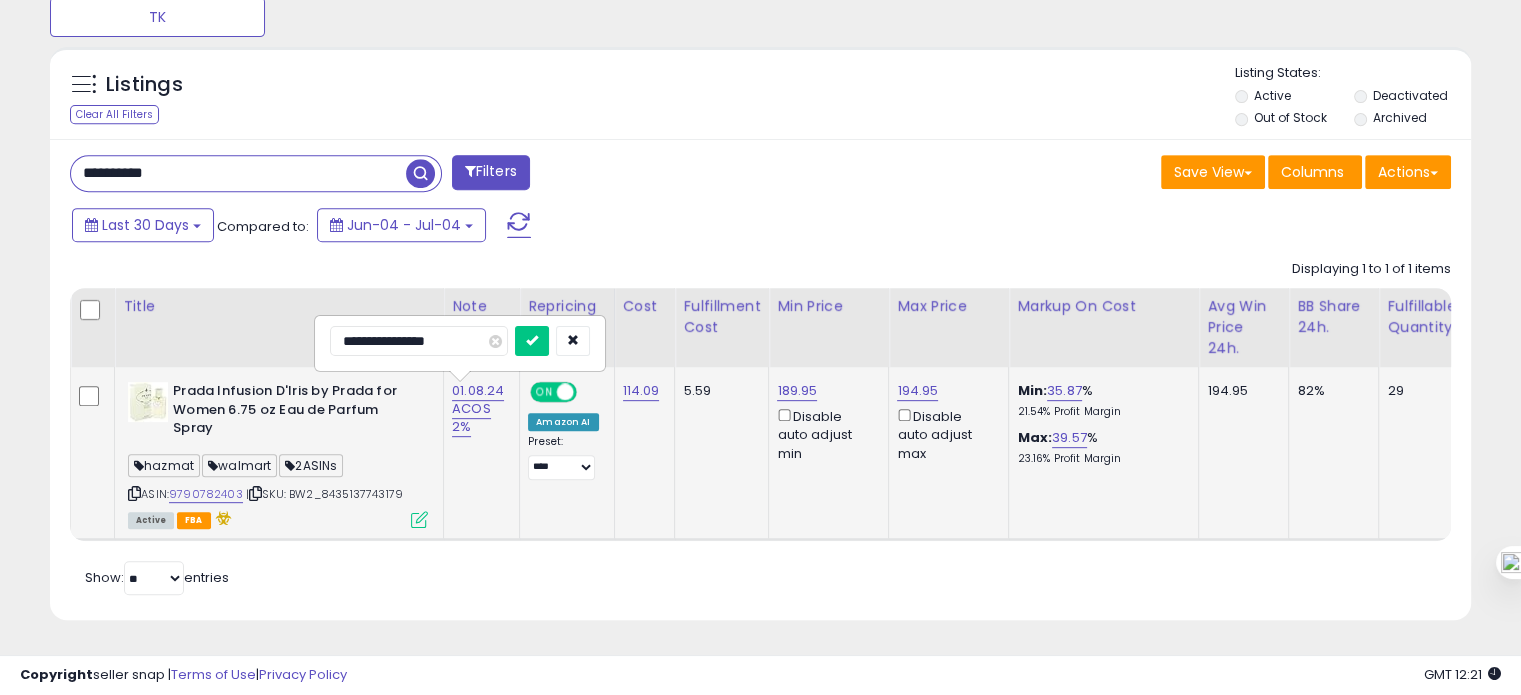 click on "**********" at bounding box center [419, 341] 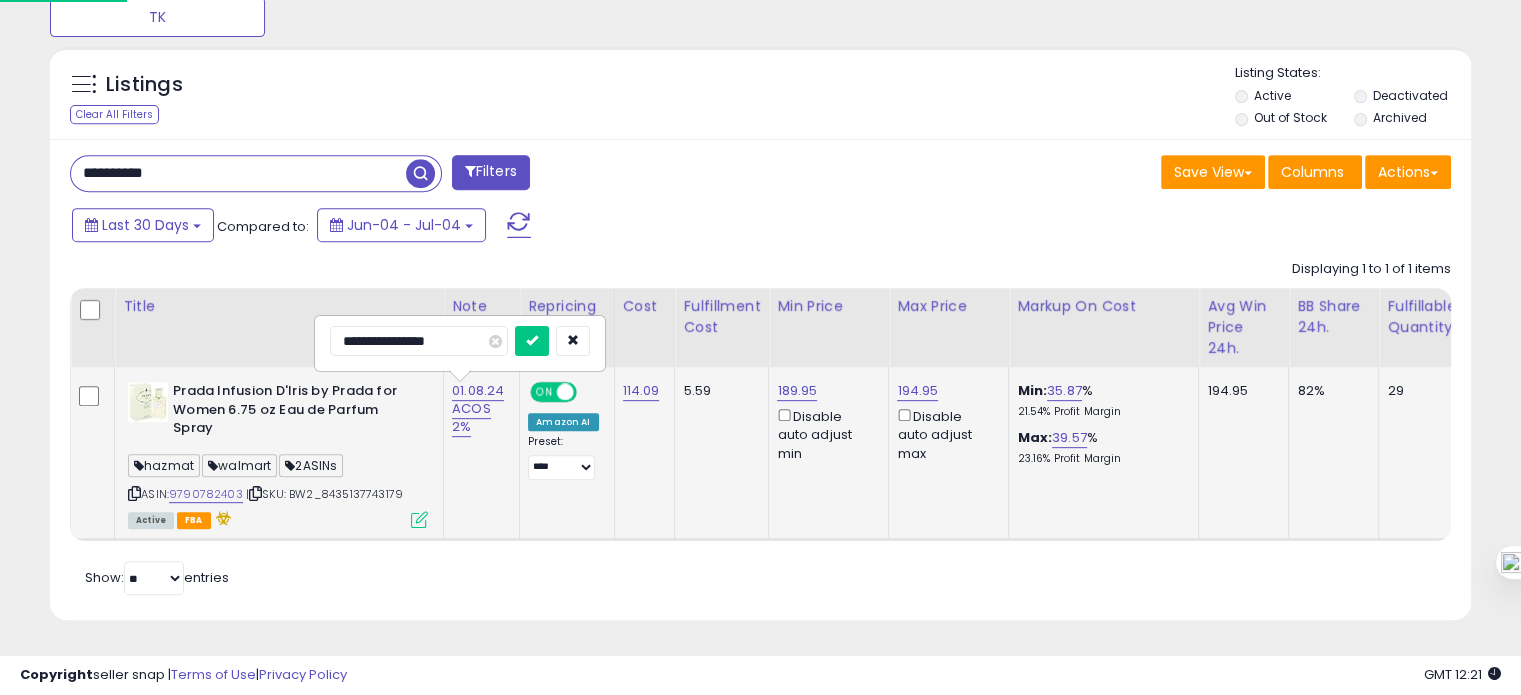 click on "**********" at bounding box center [419, 341] 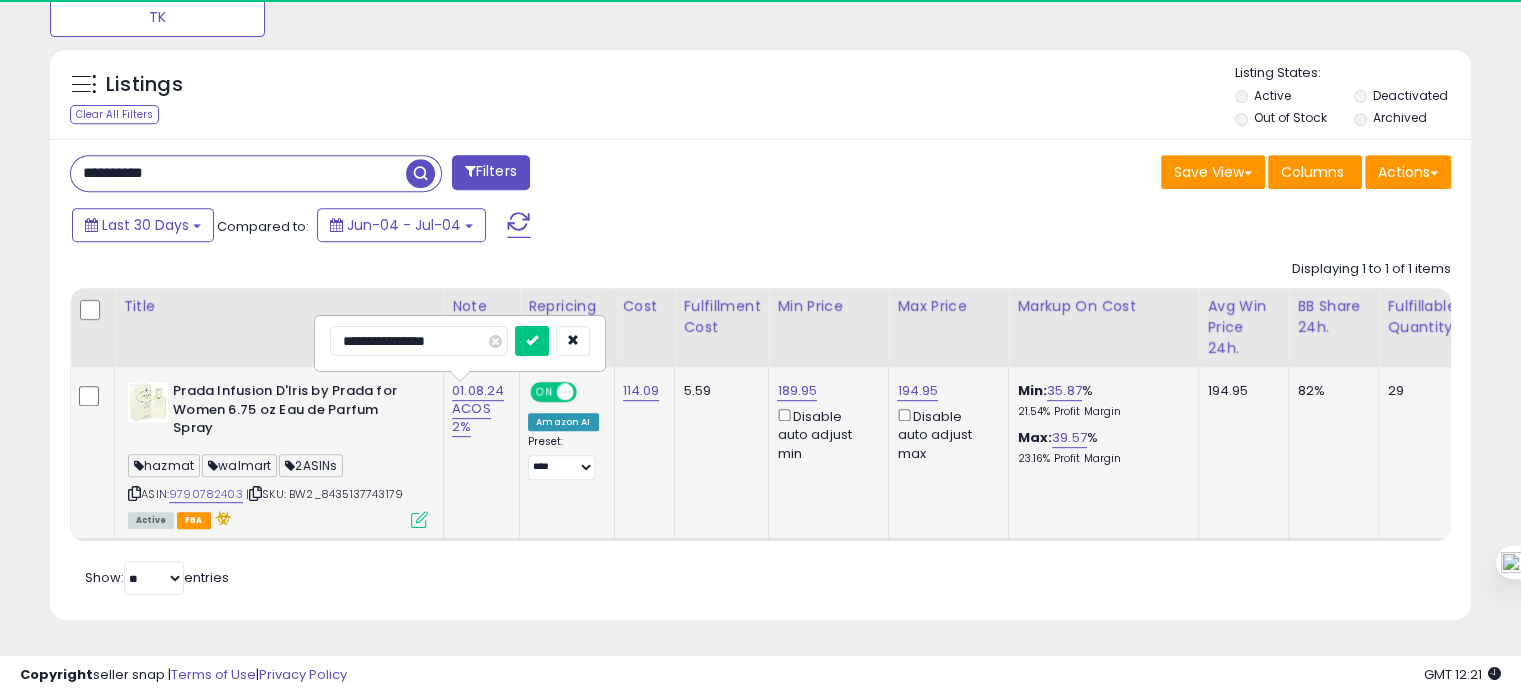 click on "**********" at bounding box center [419, 341] 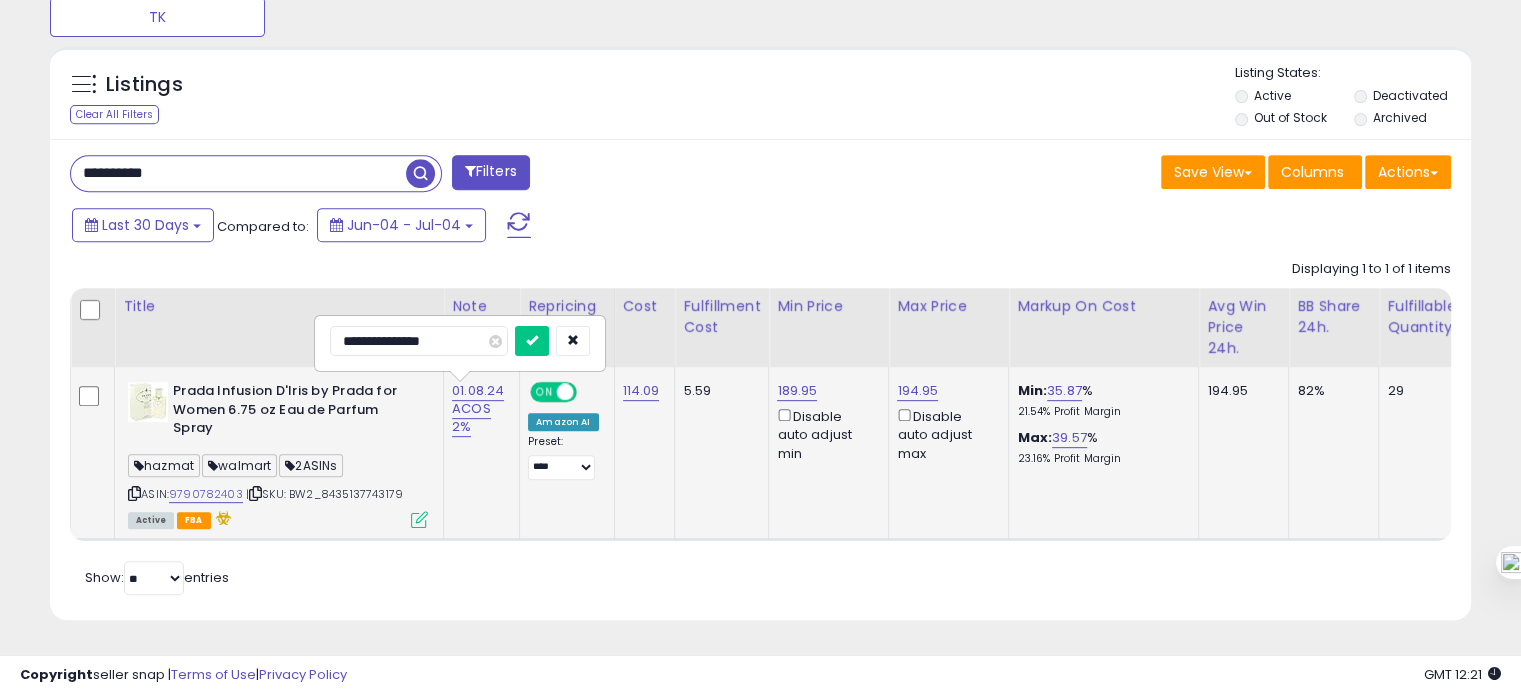 type on "**********" 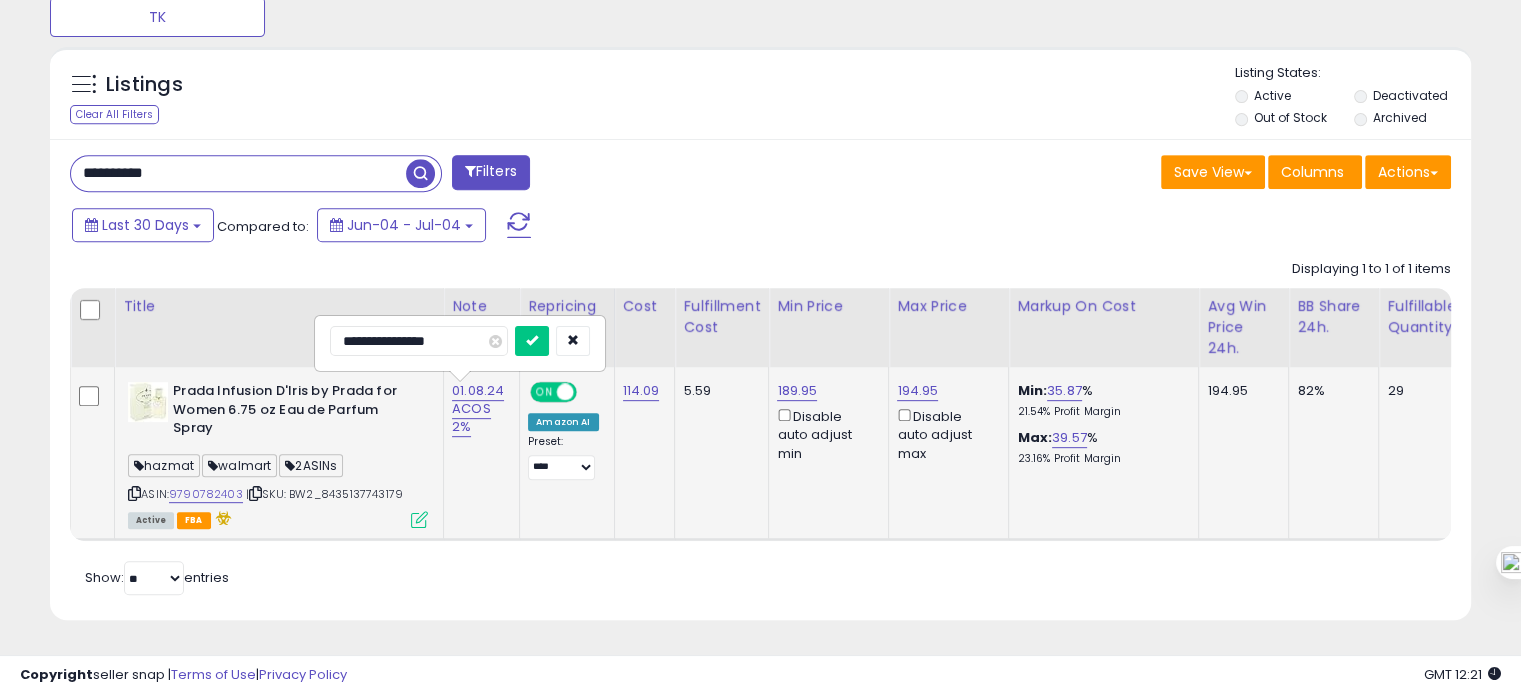 click at bounding box center [532, 341] 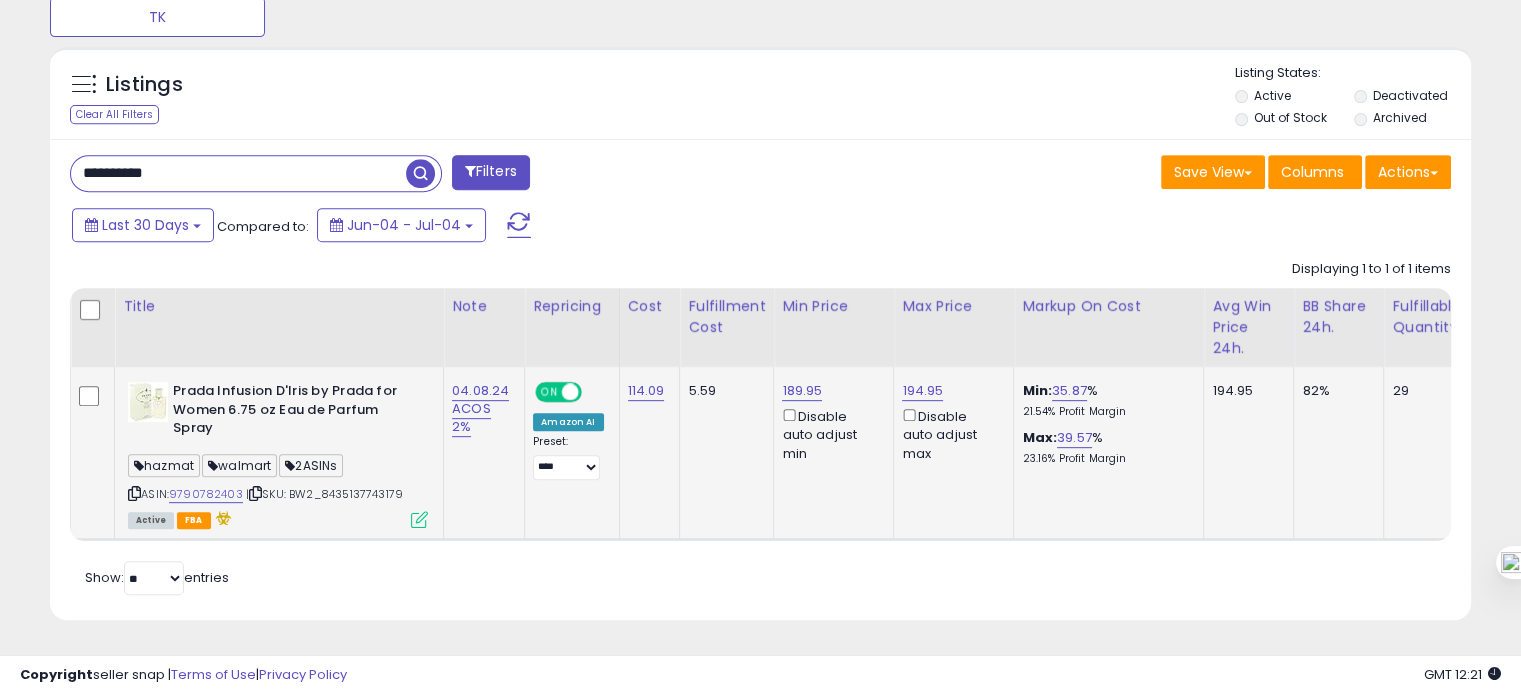 click on "ASIN:  9790782403    |   SKU: BW2_8435137743179 Active FBA" at bounding box center [278, 454] 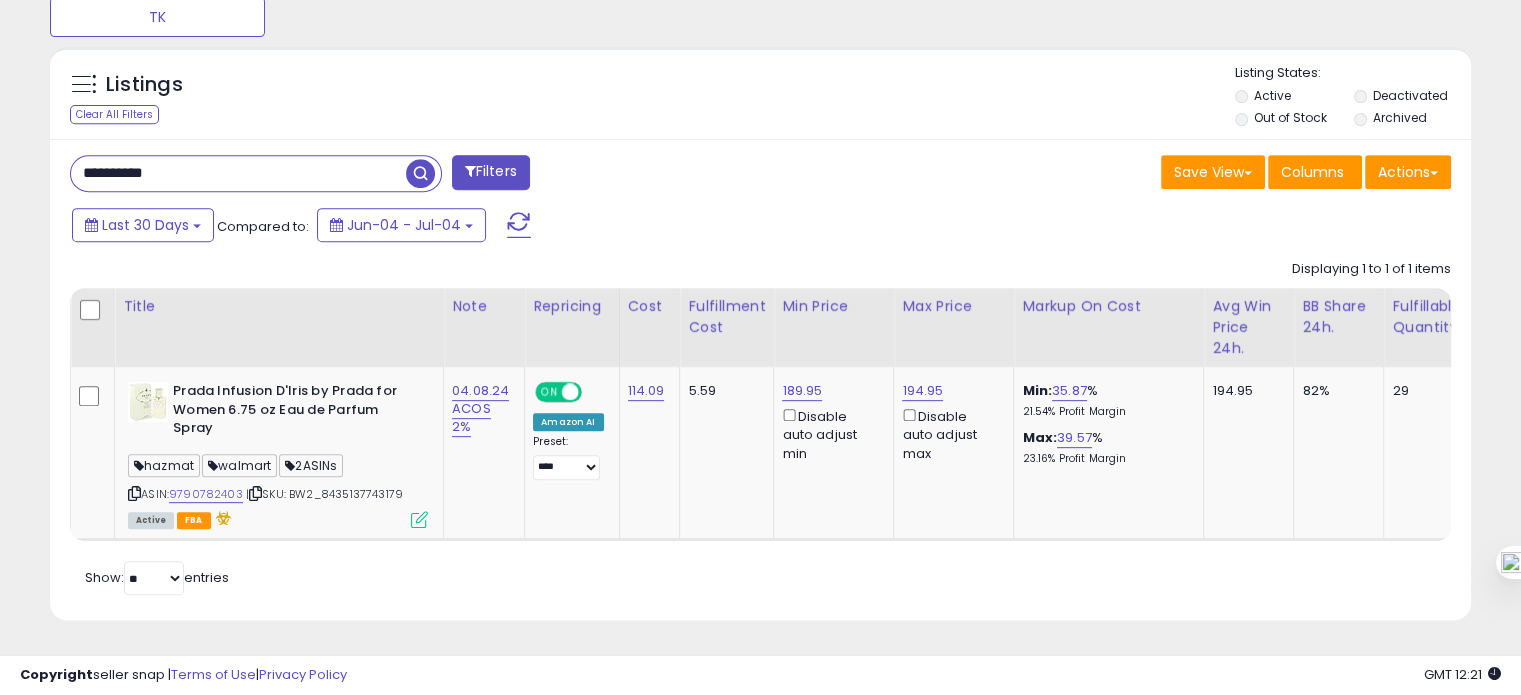 click on "**********" at bounding box center [238, 173] 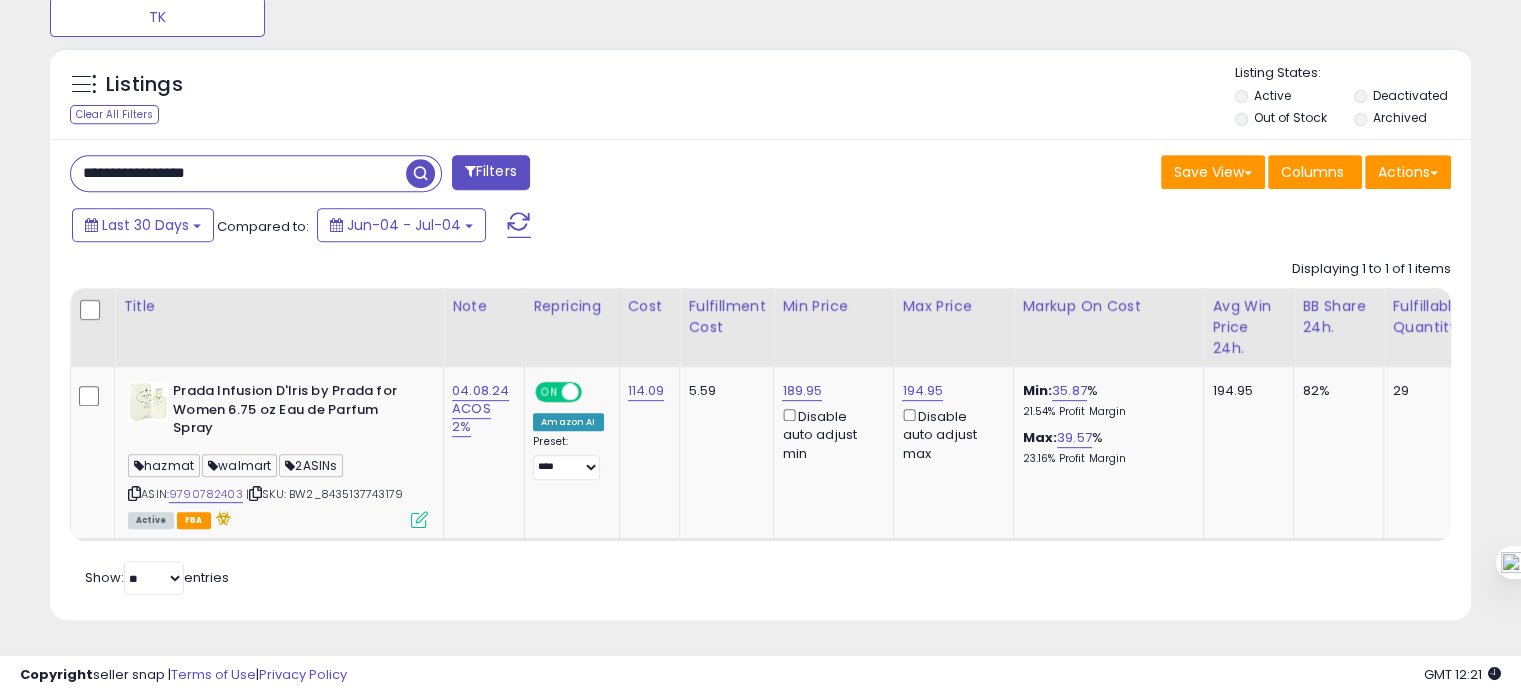 click on "**********" at bounding box center (238, 173) 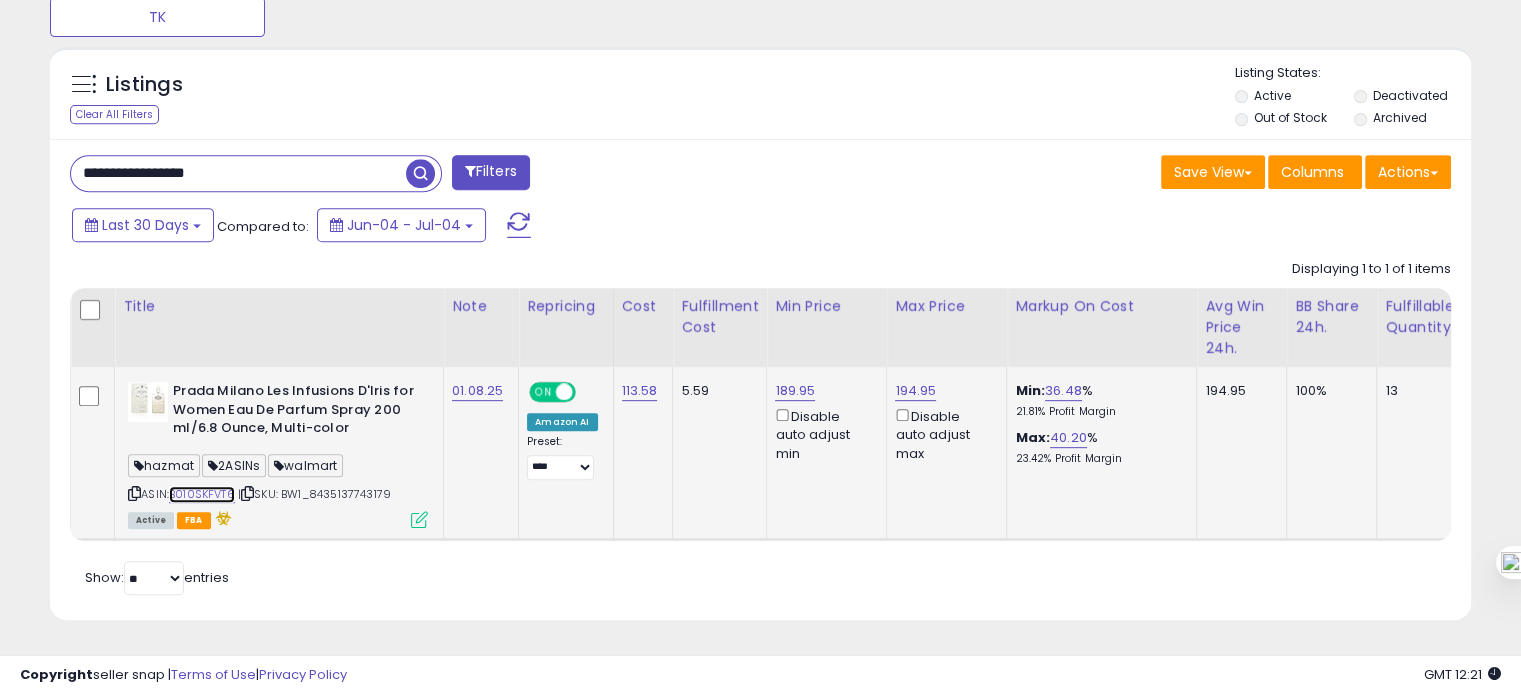 click on "B010SKFVT6" at bounding box center [202, 494] 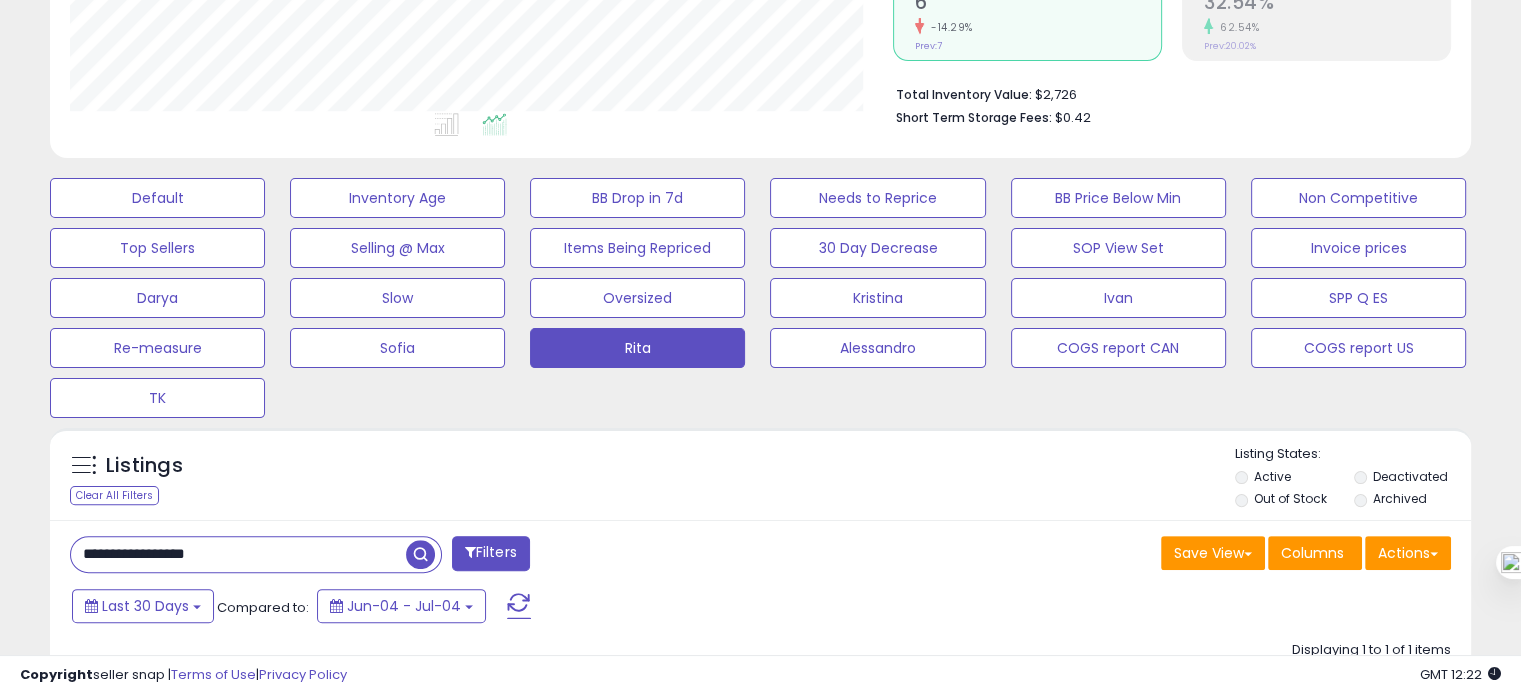 scroll, scrollTop: 848, scrollLeft: 0, axis: vertical 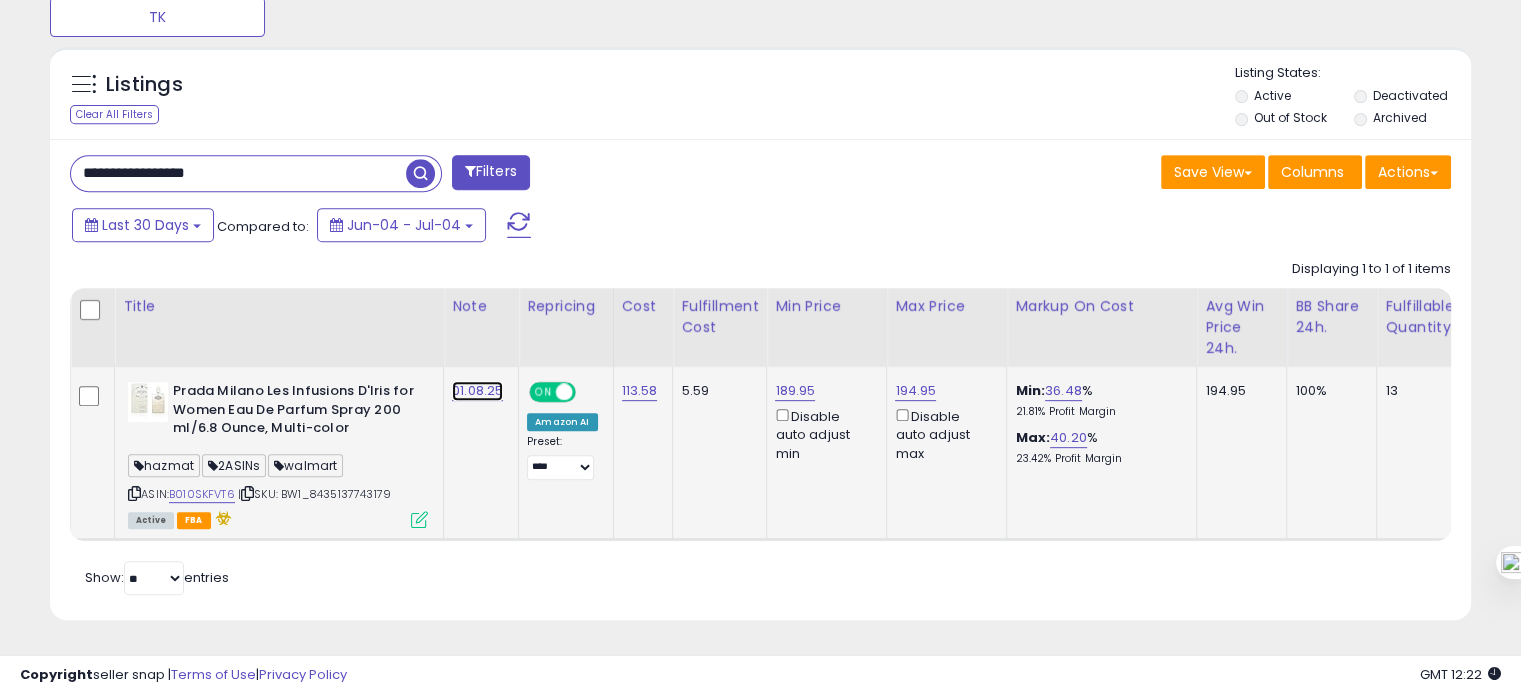 click on "01.08.25" at bounding box center (477, 391) 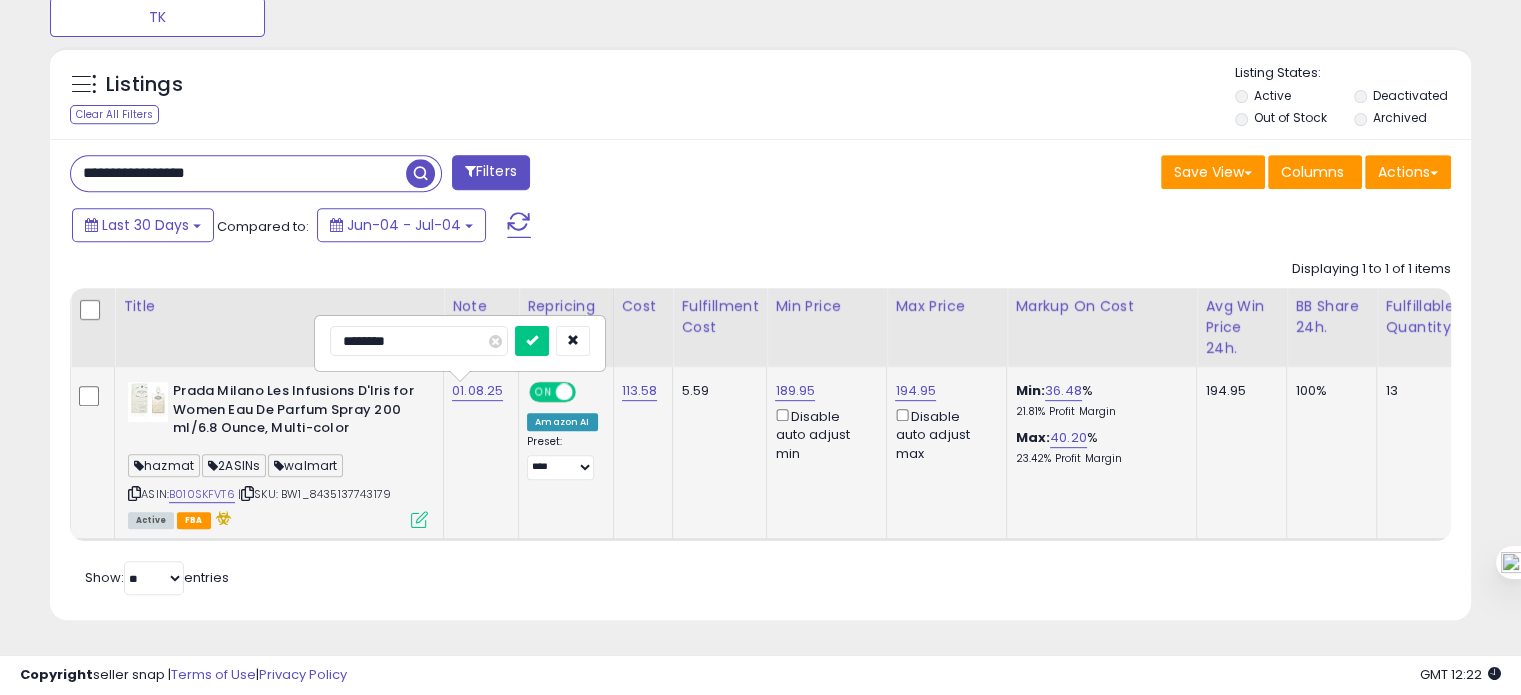 click on "********" at bounding box center [419, 341] 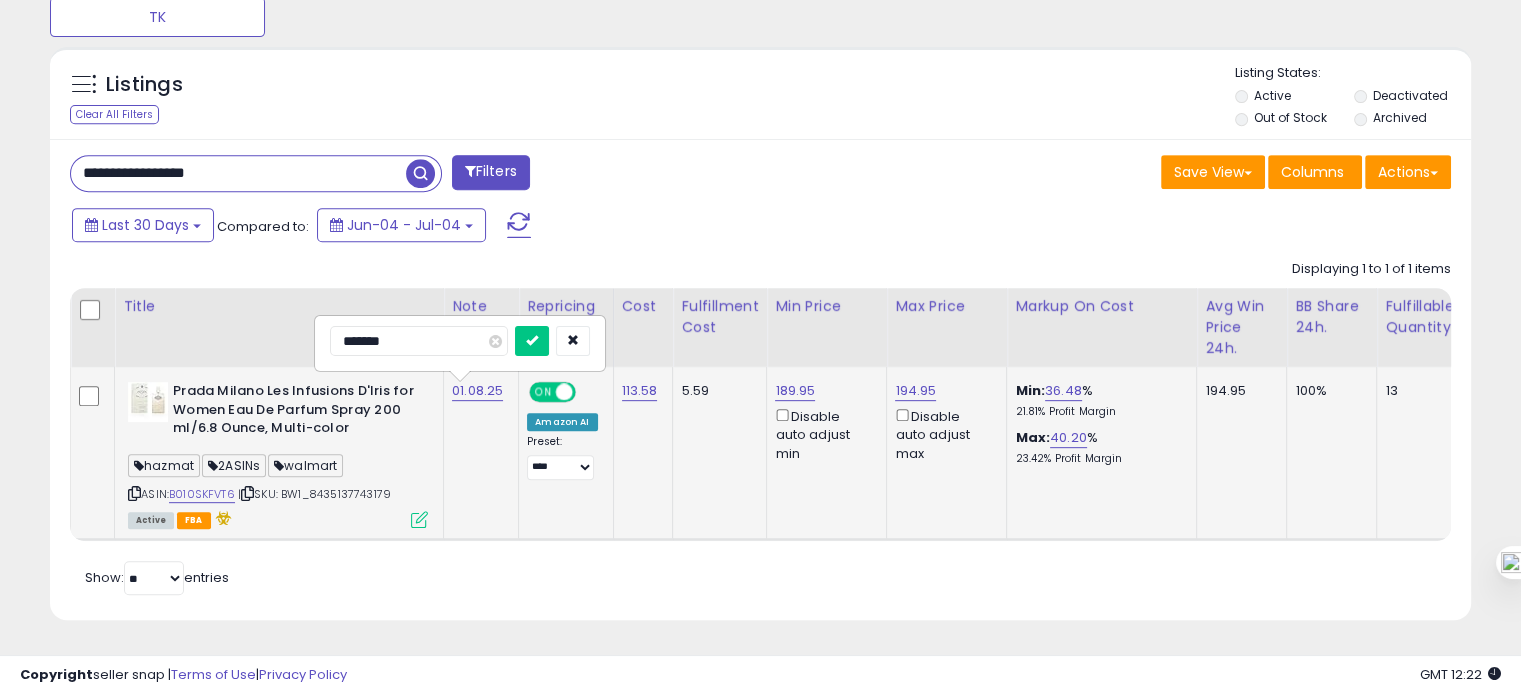 type on "********" 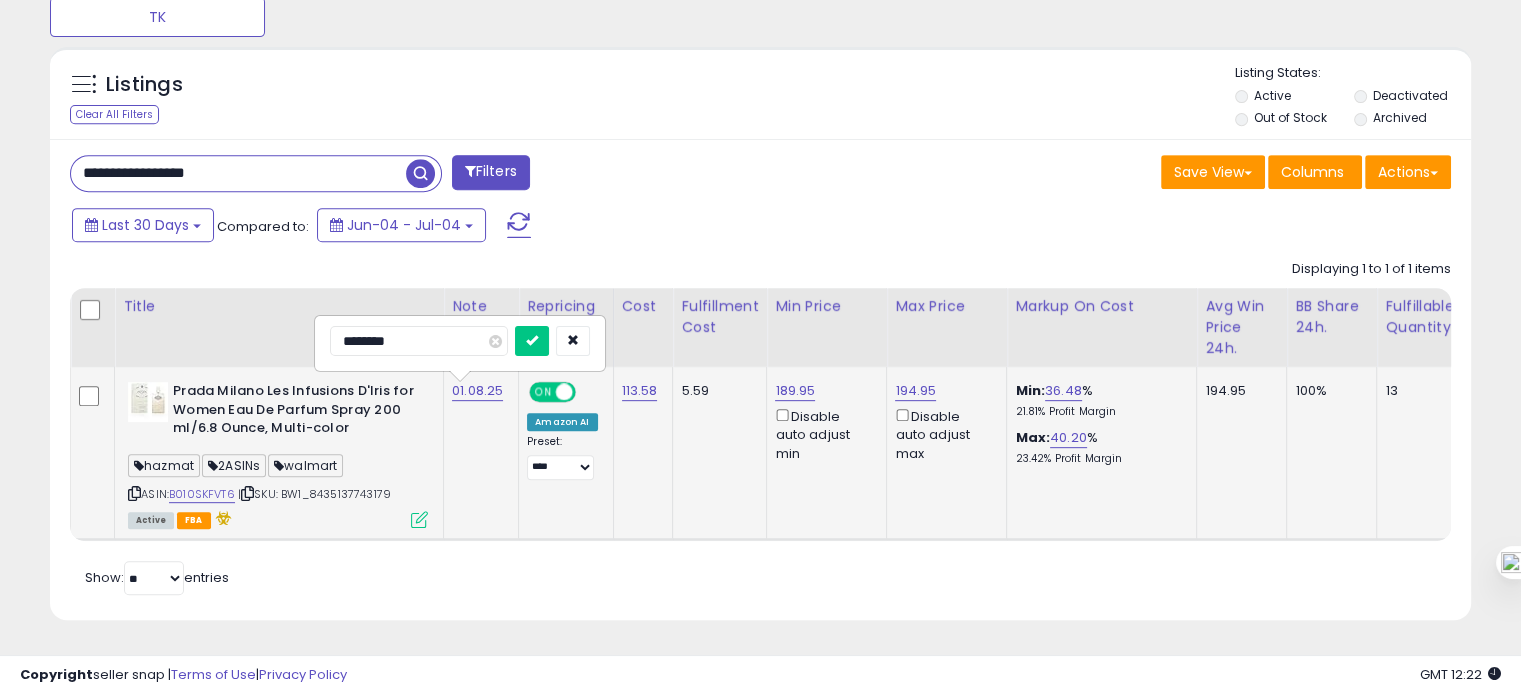click at bounding box center (532, 341) 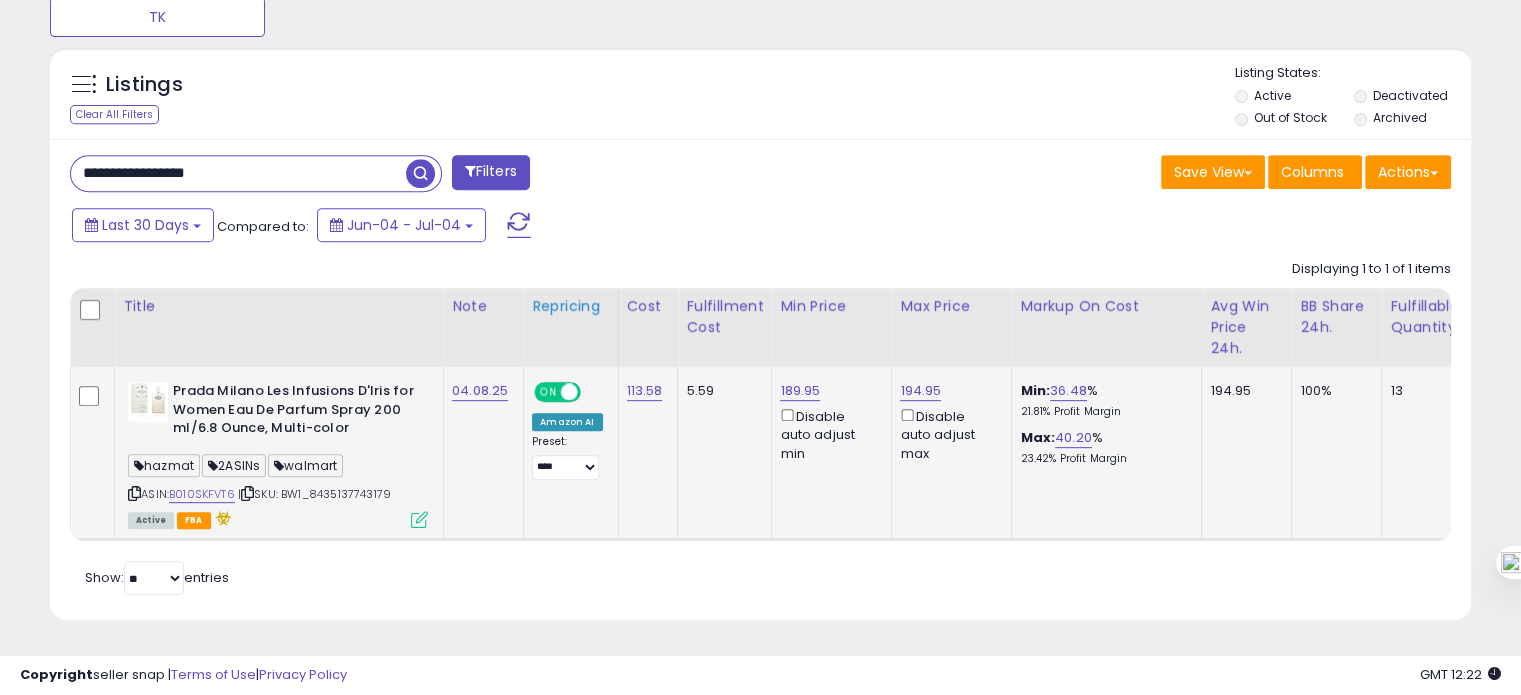 scroll, scrollTop: 0, scrollLeft: 272, axis: horizontal 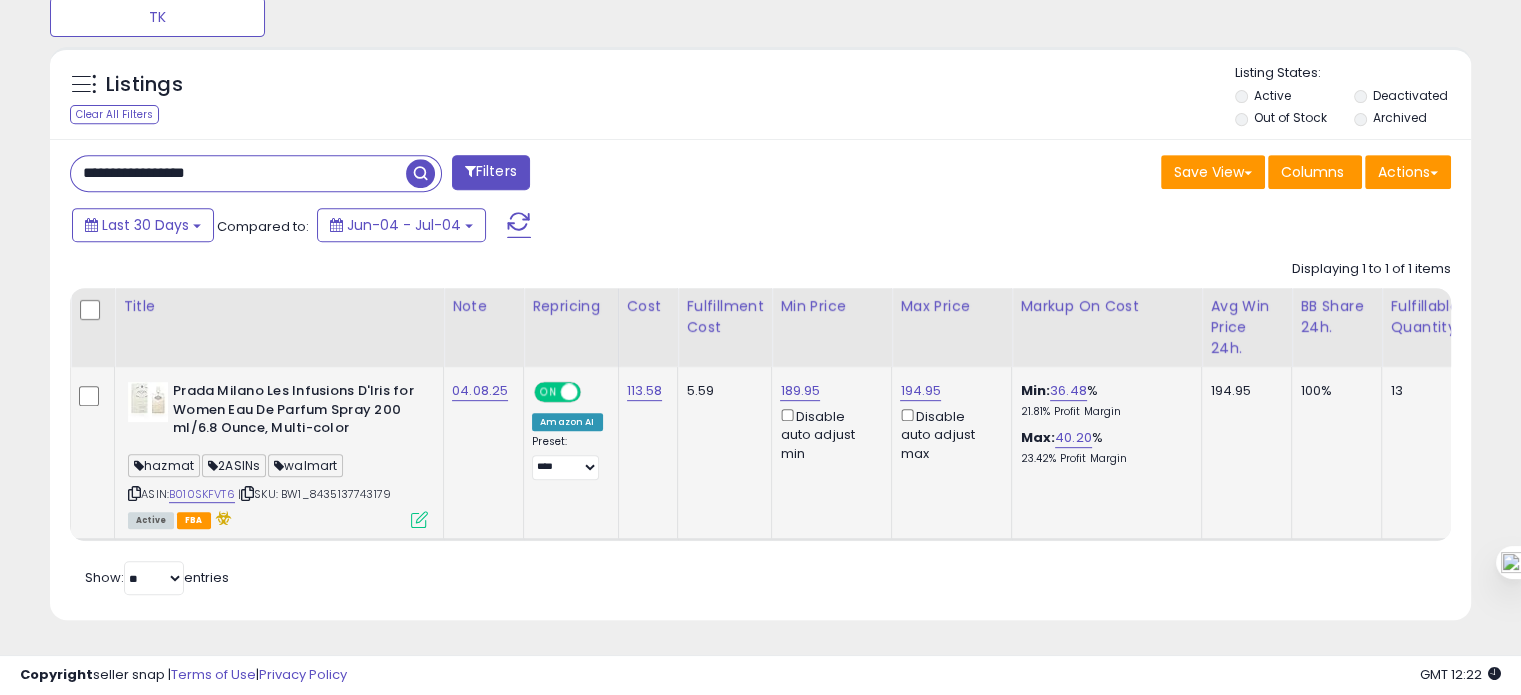 click on "**********" at bounding box center [238, 173] 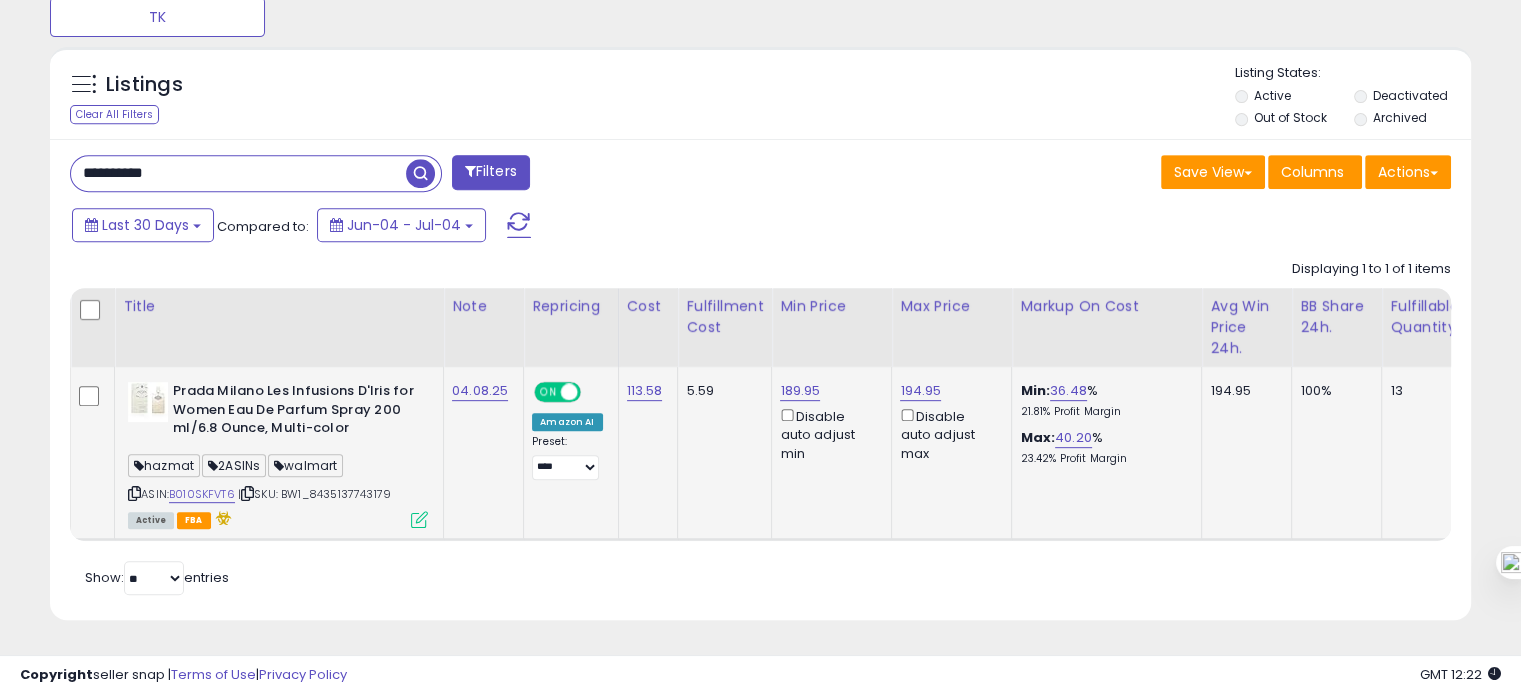 type on "**********" 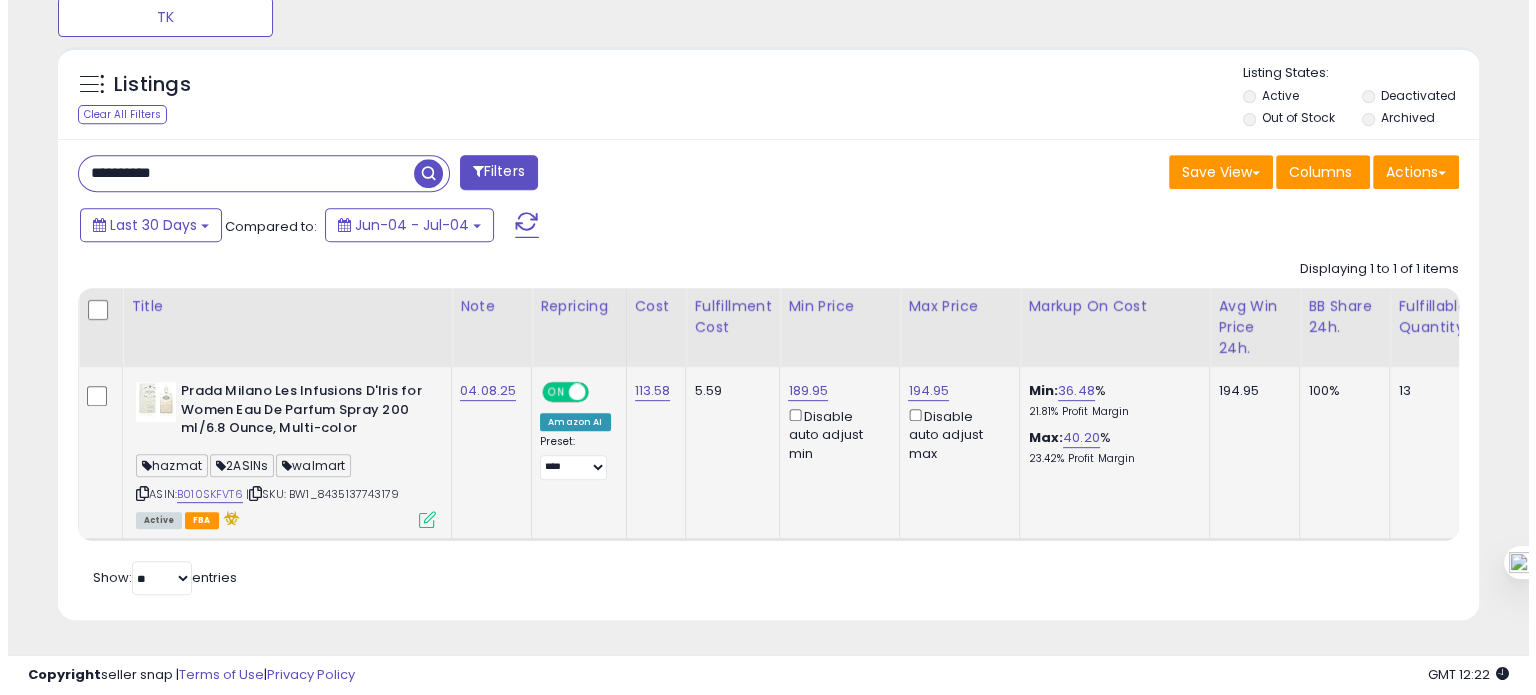 scroll, scrollTop: 674, scrollLeft: 0, axis: vertical 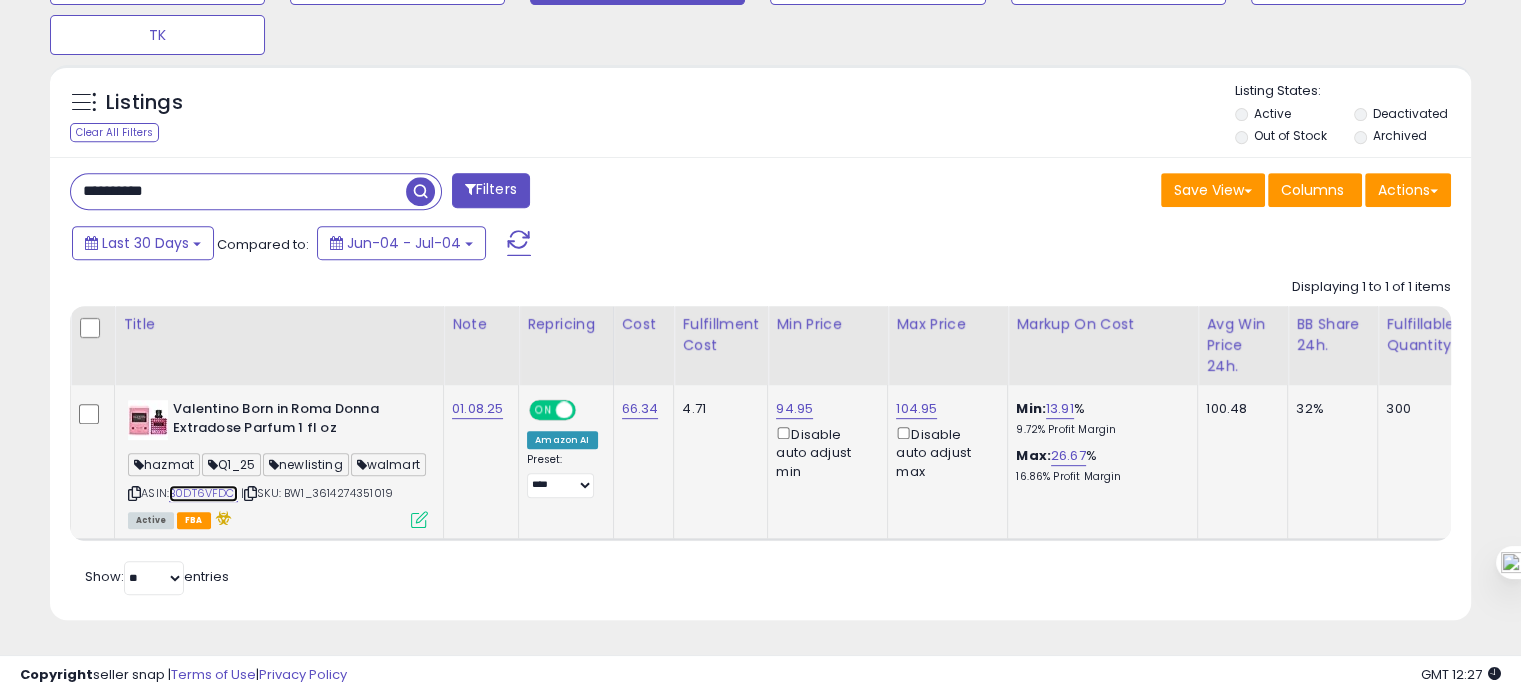 click on "B0DT6VFDC1" at bounding box center [203, 493] 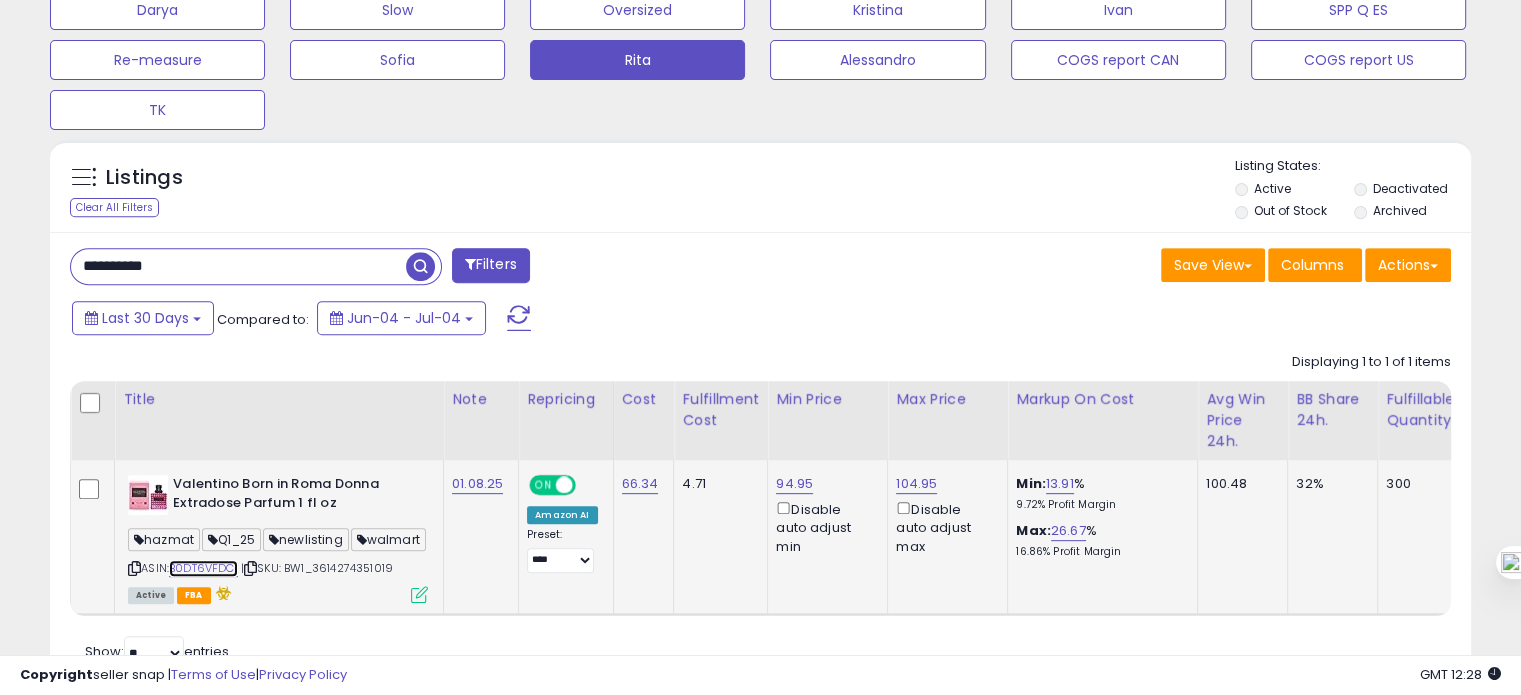 scroll, scrollTop: 856, scrollLeft: 0, axis: vertical 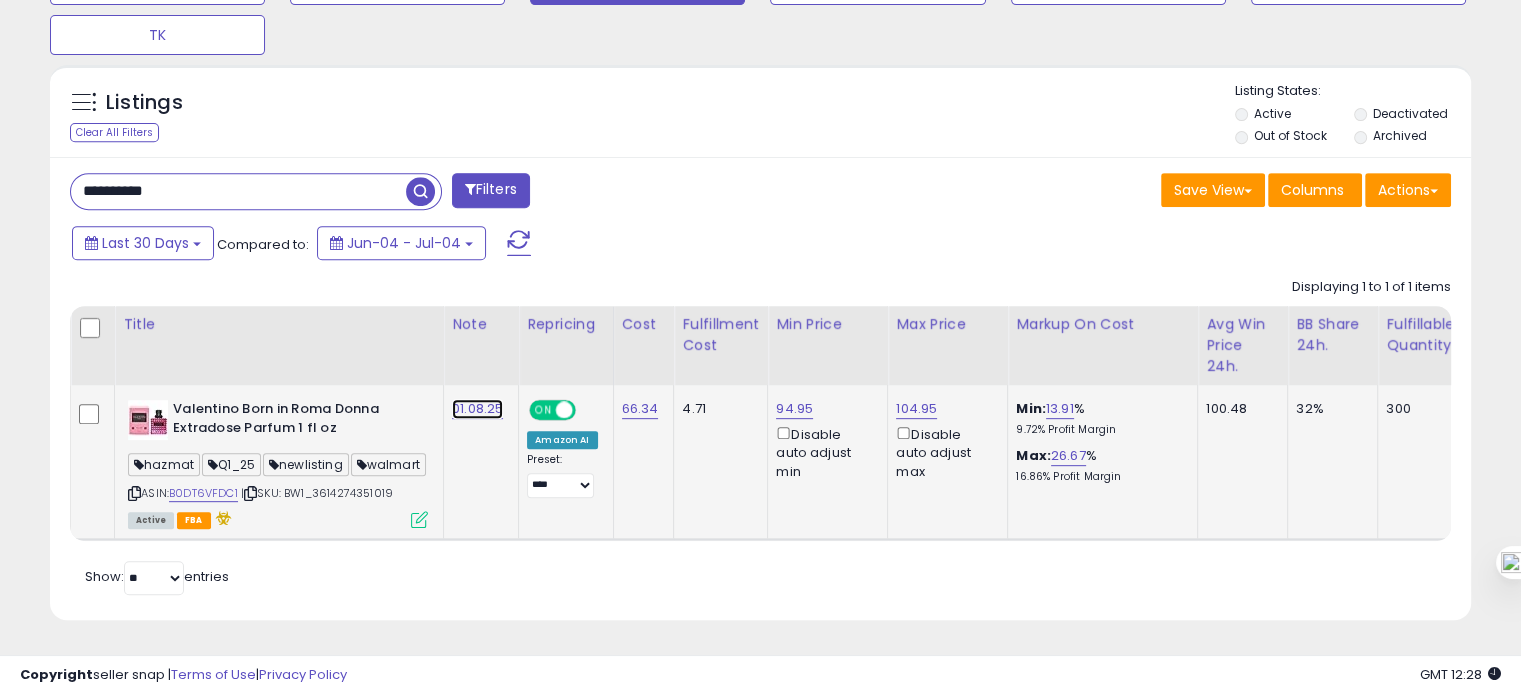 click on "01.08.25" at bounding box center (477, 409) 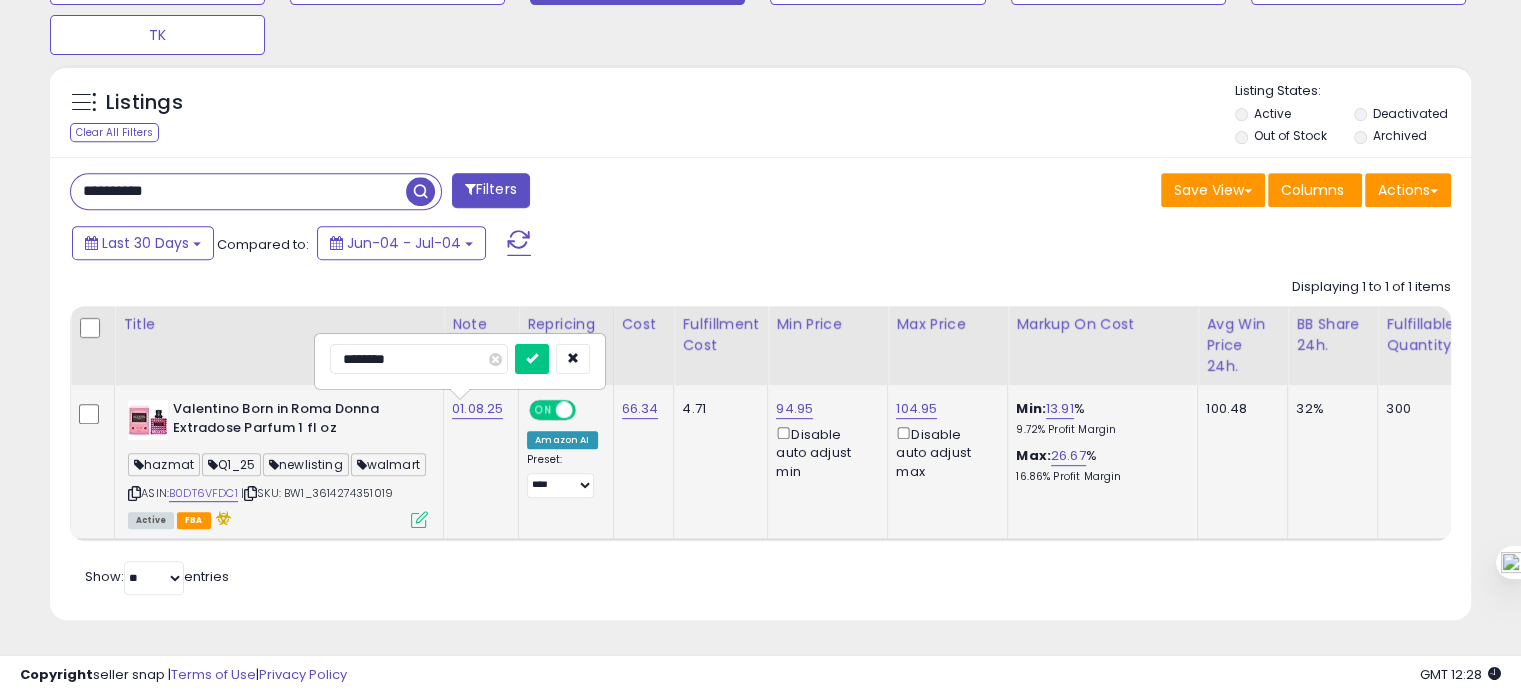 click on "********" at bounding box center [419, 359] 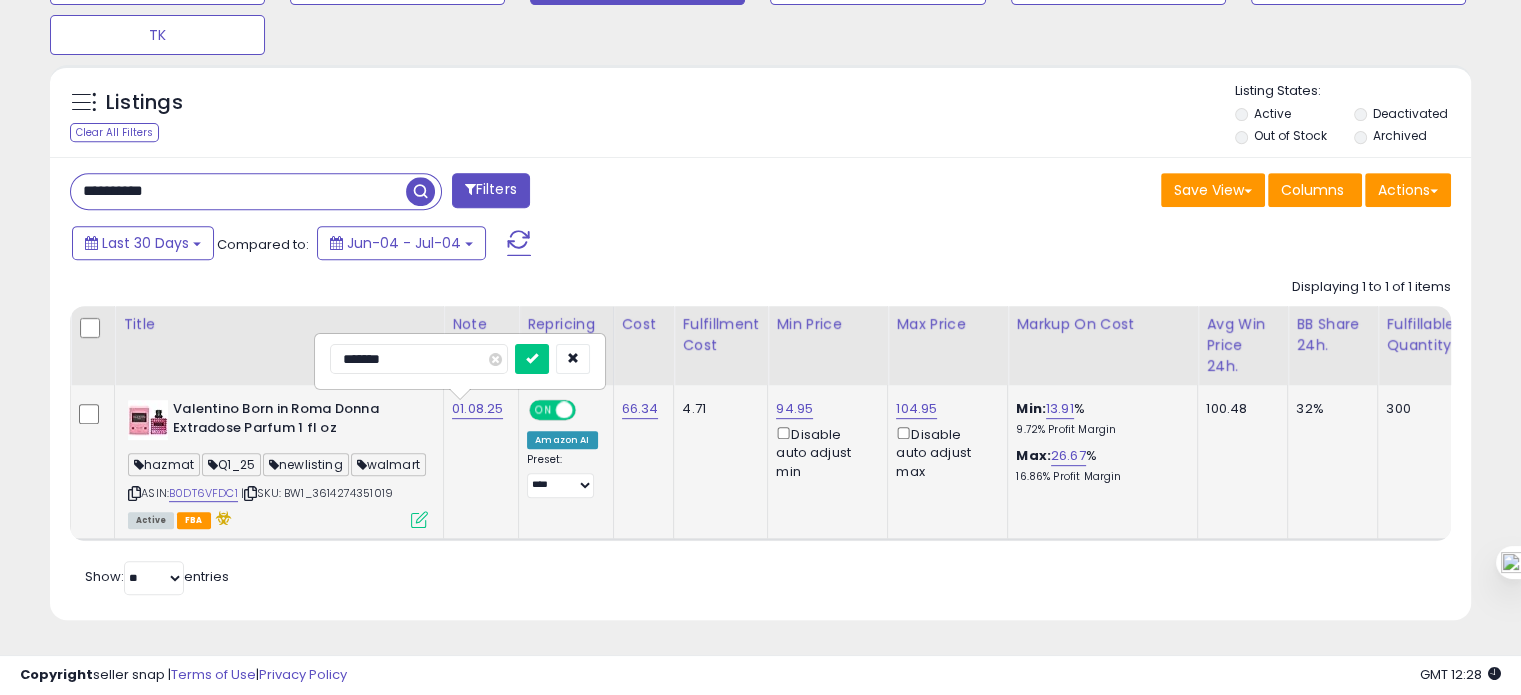 type on "********" 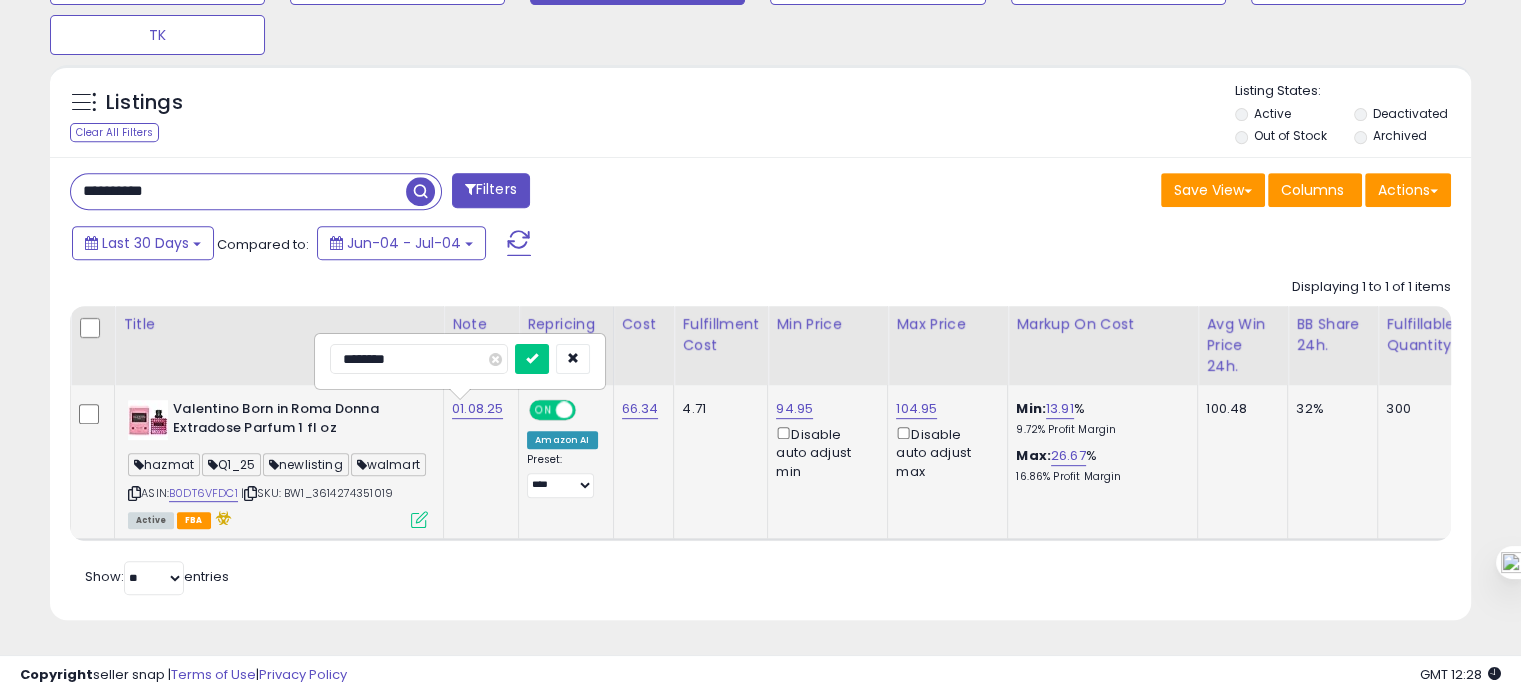 click at bounding box center [532, 359] 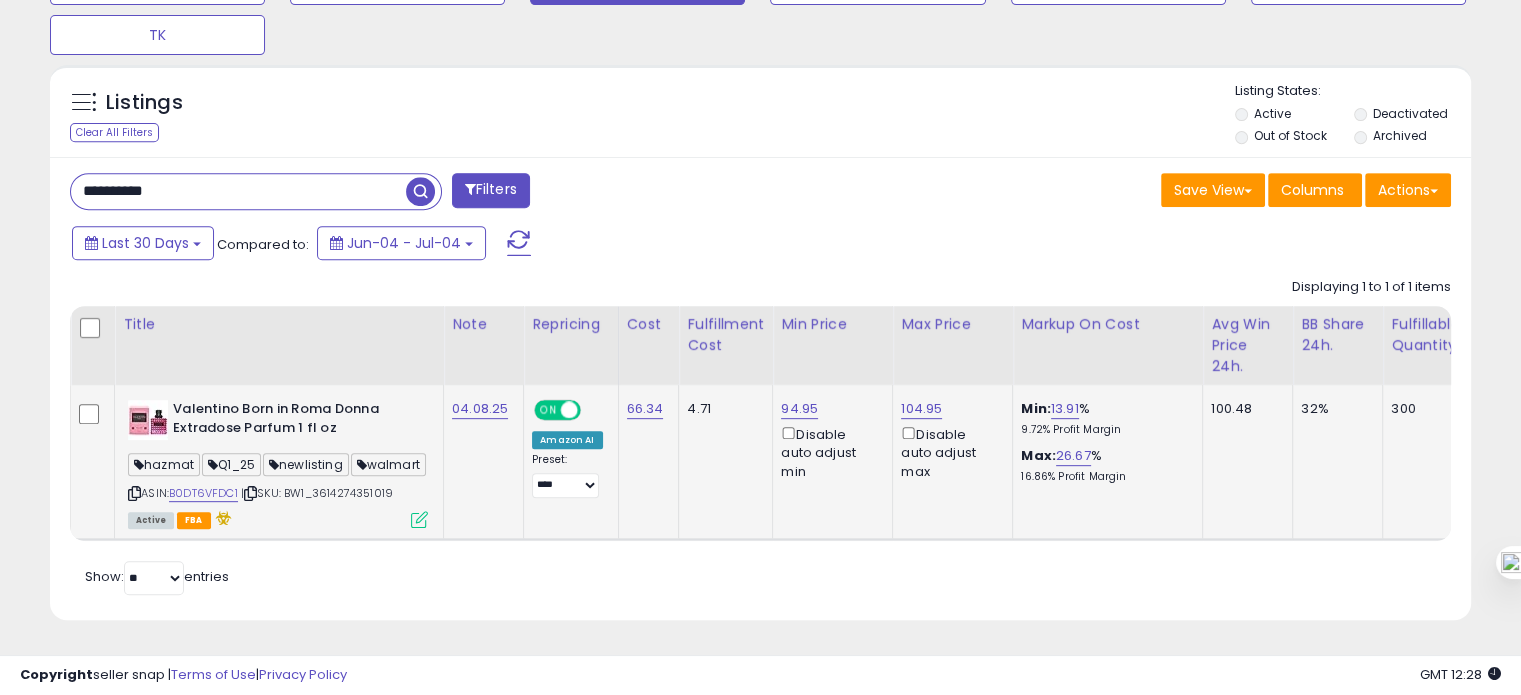 click on "**********" at bounding box center (238, 191) 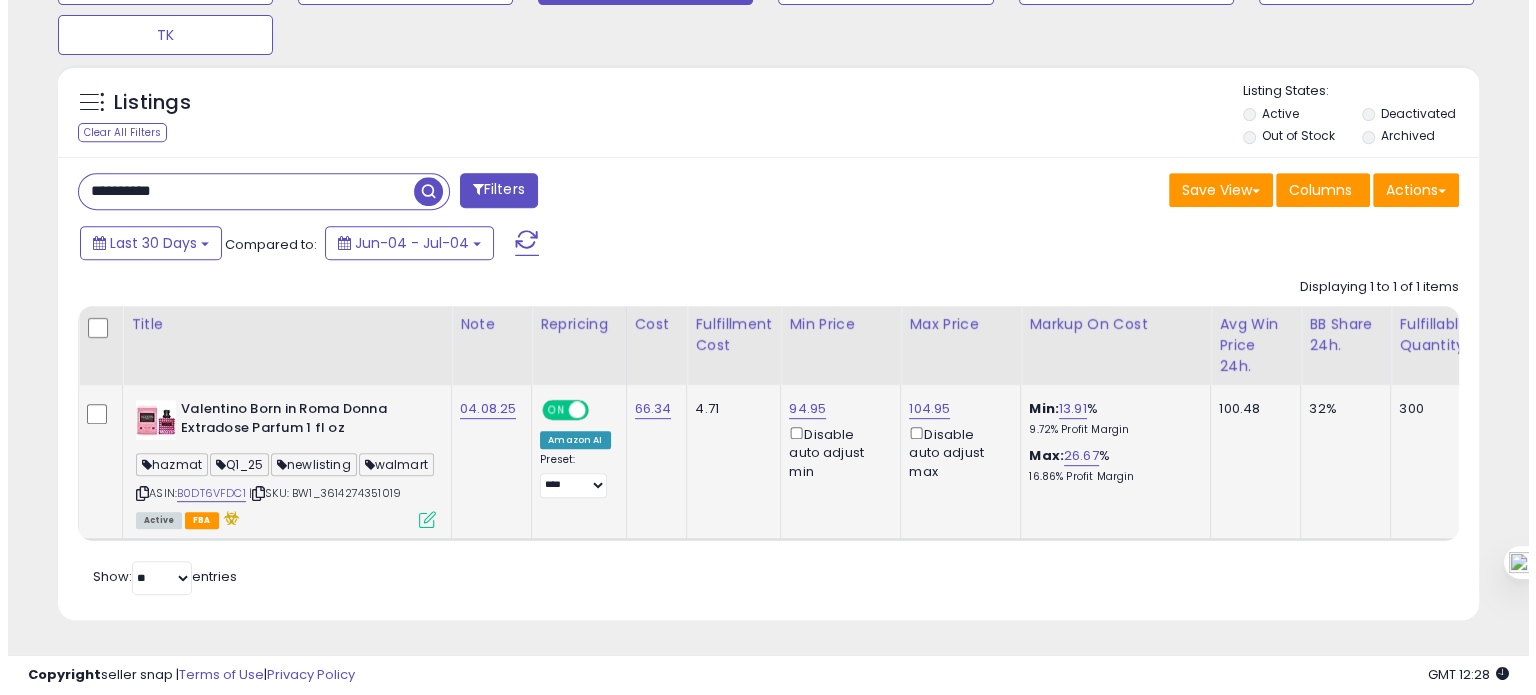 scroll, scrollTop: 674, scrollLeft: 0, axis: vertical 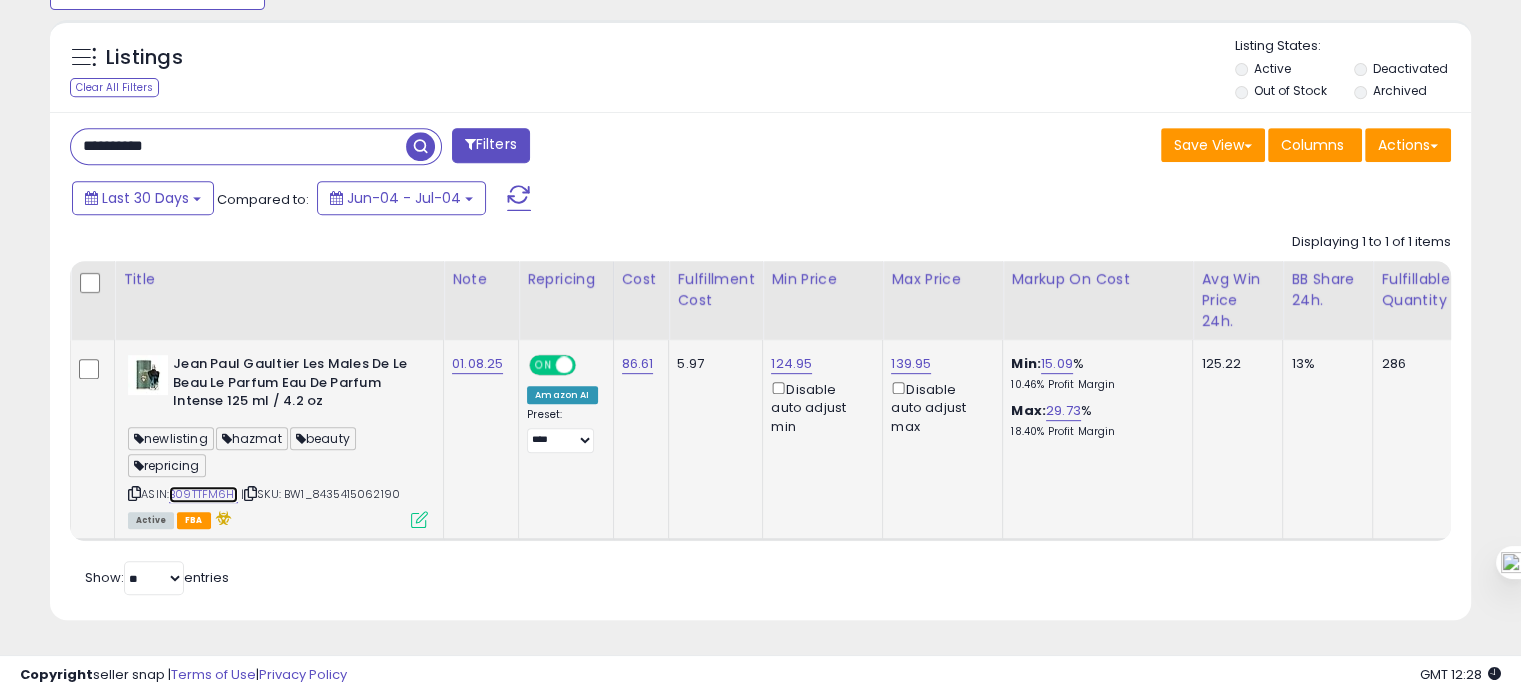 click on "B09TTFM6H1" at bounding box center (203, 494) 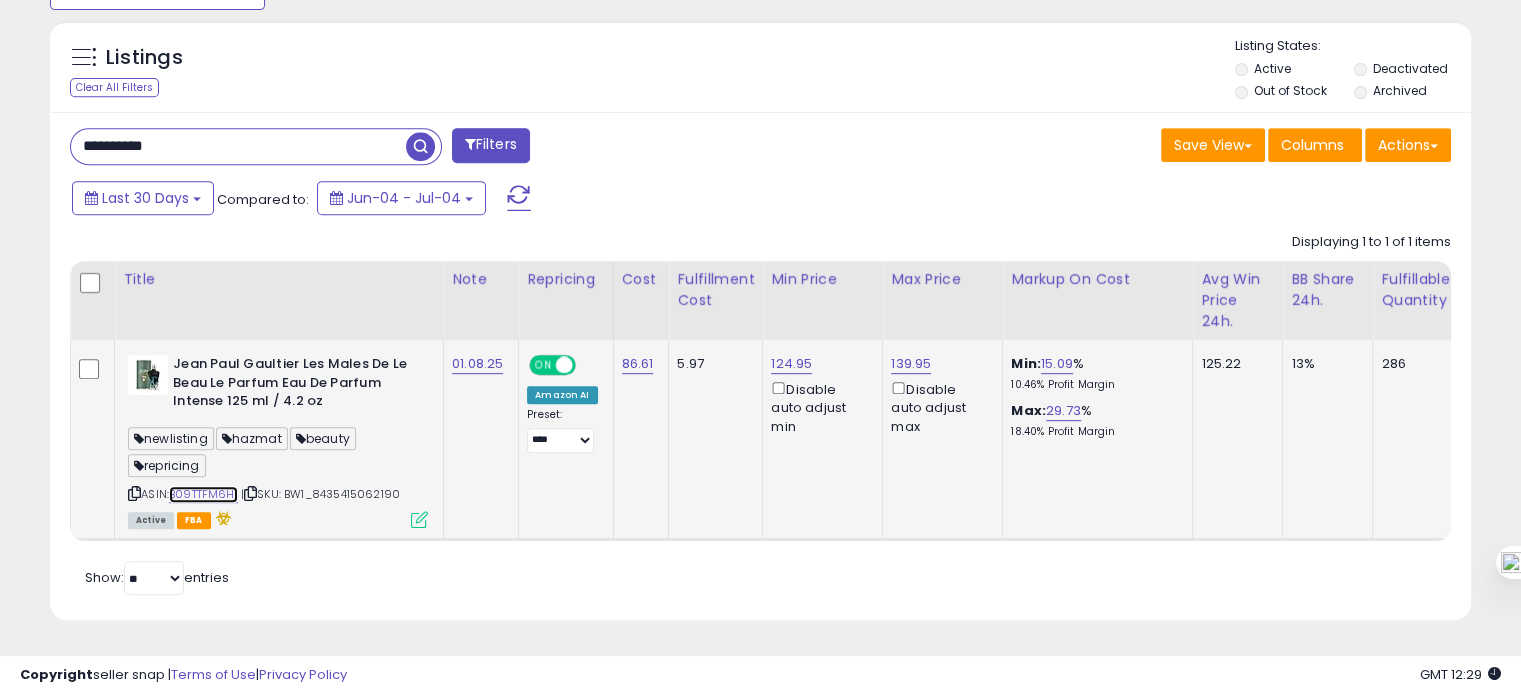 scroll, scrollTop: 0, scrollLeft: 380, axis: horizontal 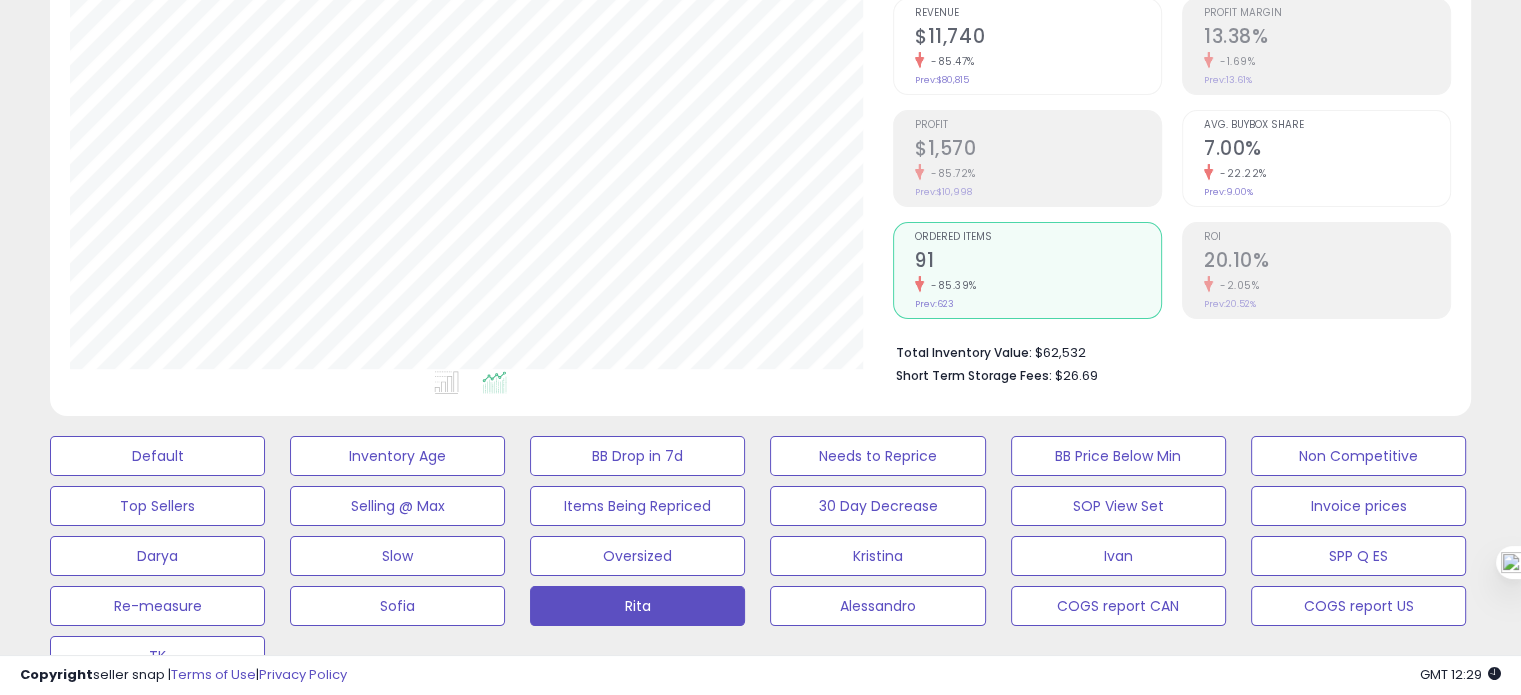 click on "$1,570" at bounding box center [1038, 150] 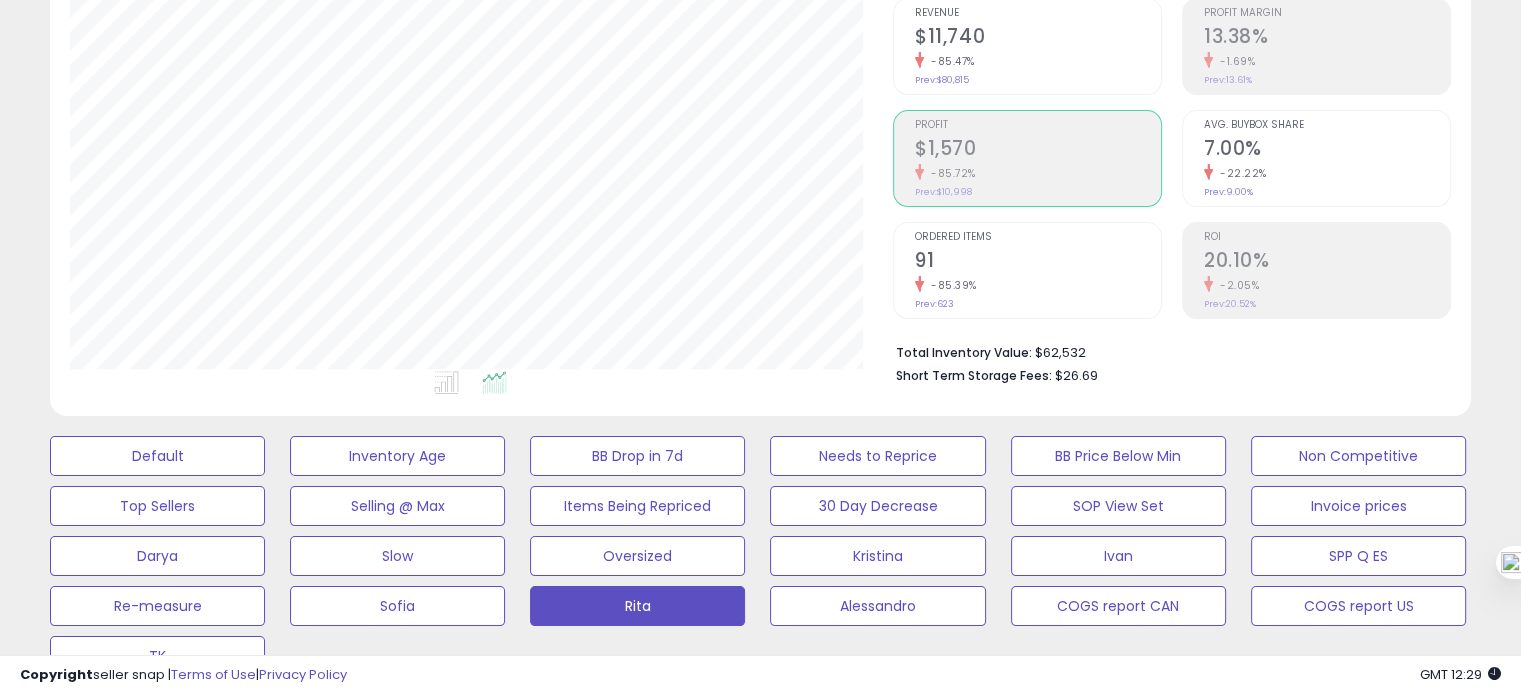 click on "-85.39%" at bounding box center [1038, 285] 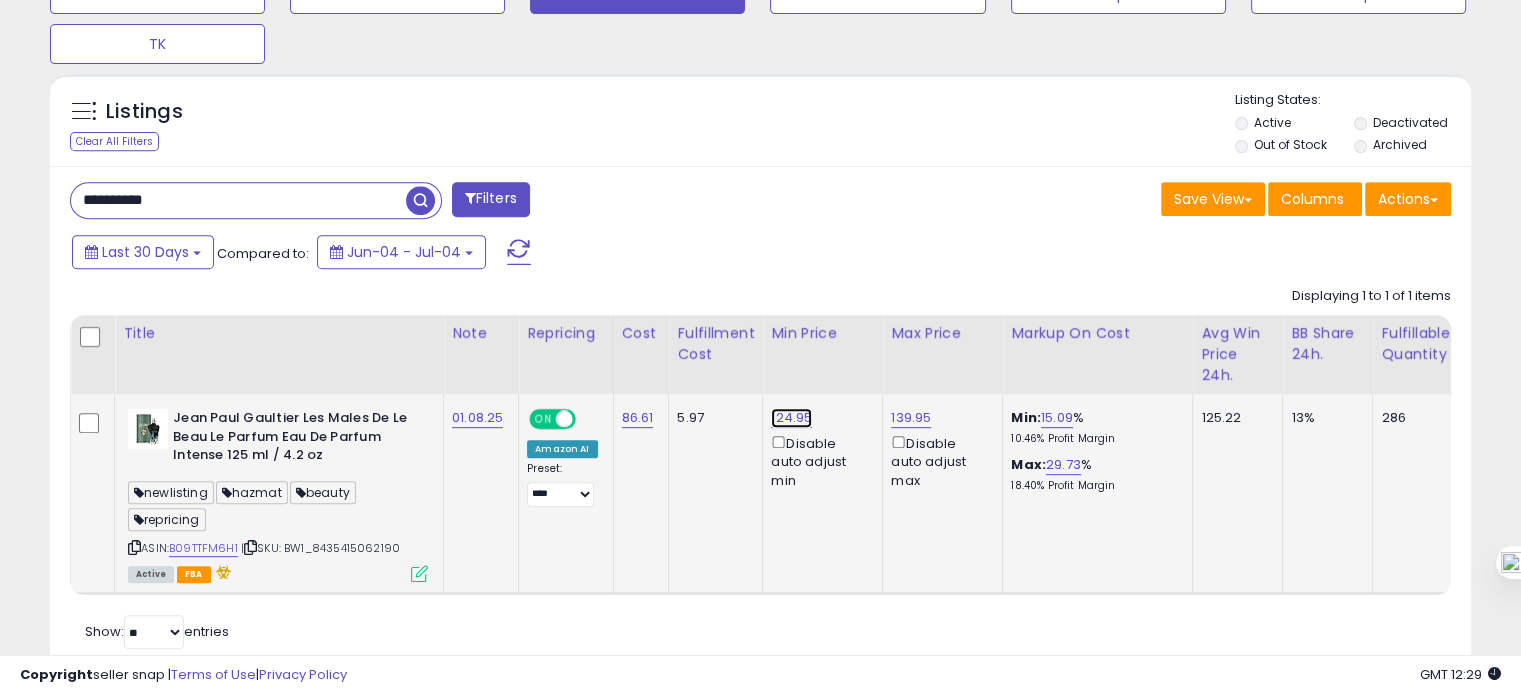 click on "124.95" at bounding box center (791, 418) 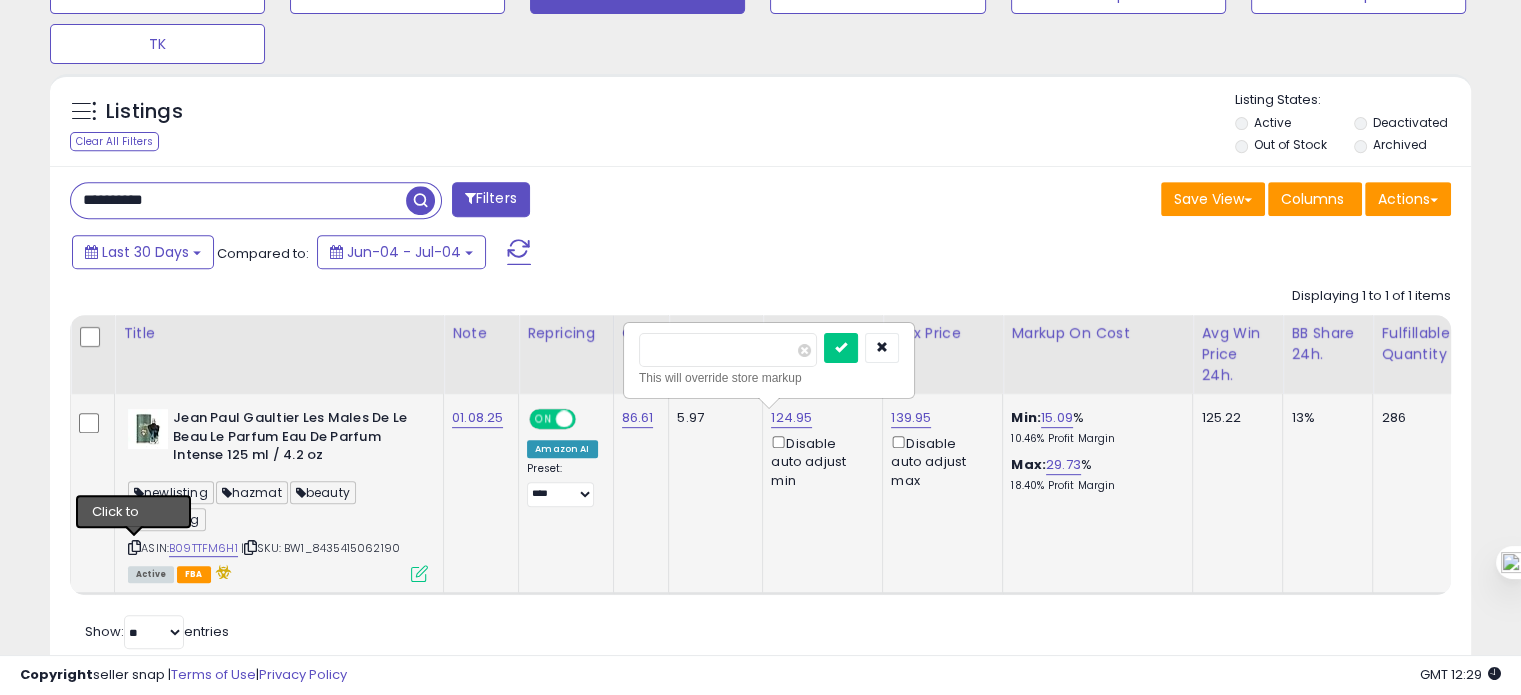 click at bounding box center [134, 547] 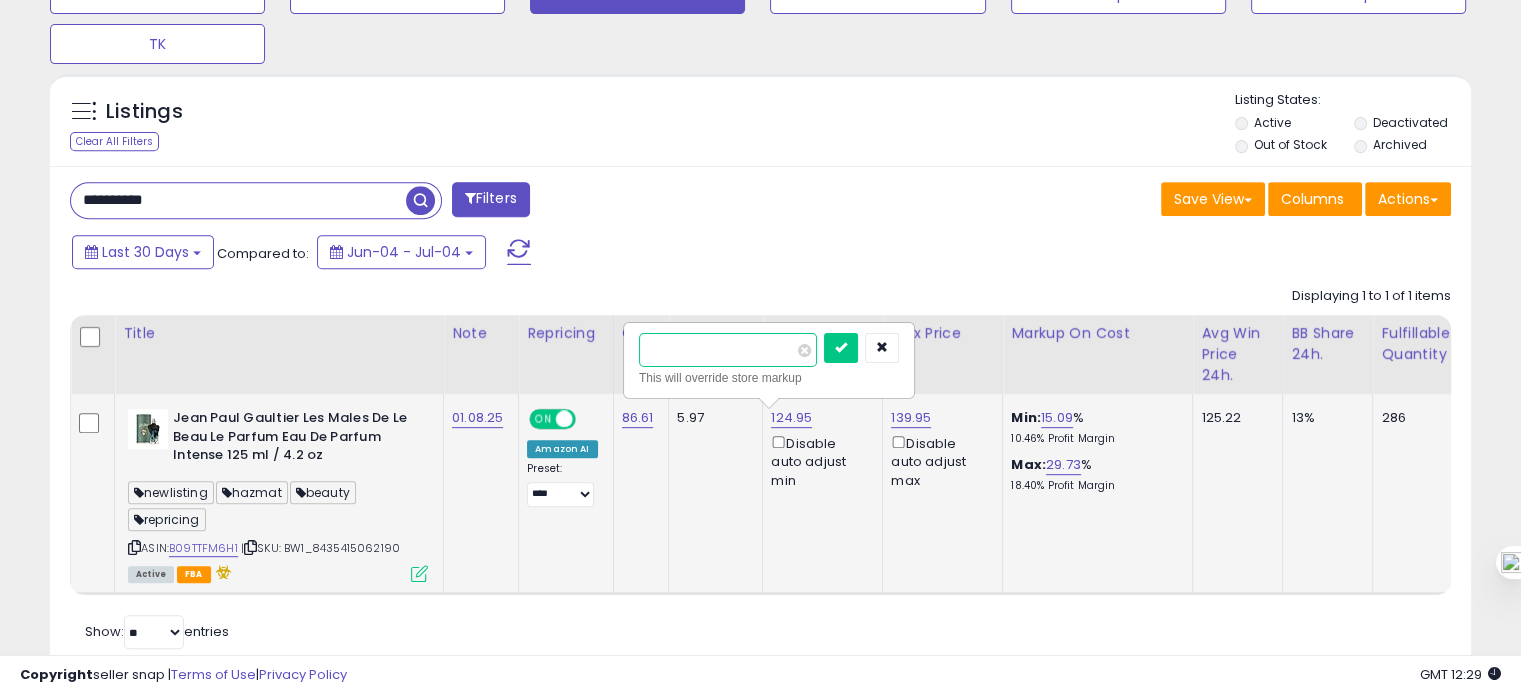 click on "******" at bounding box center (728, 350) 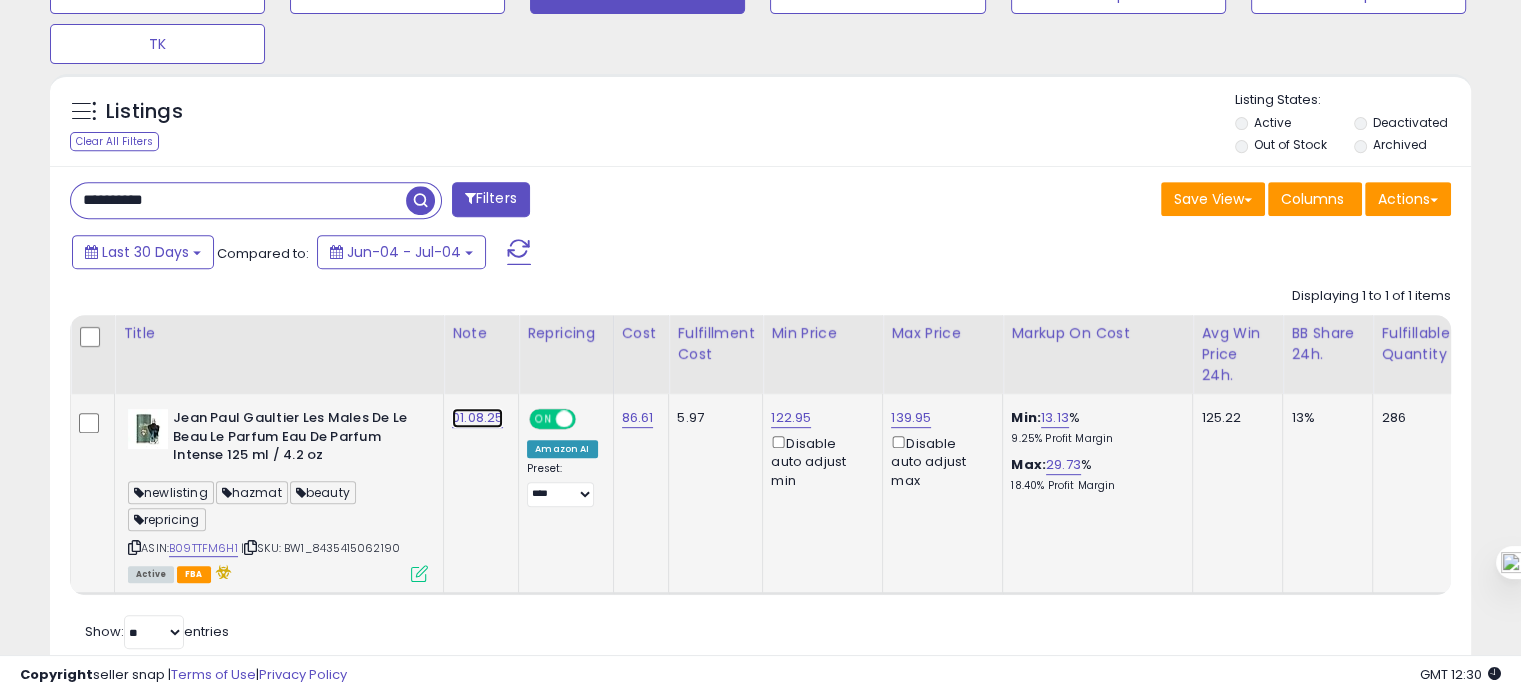 click on "01.08.25" at bounding box center [477, 418] 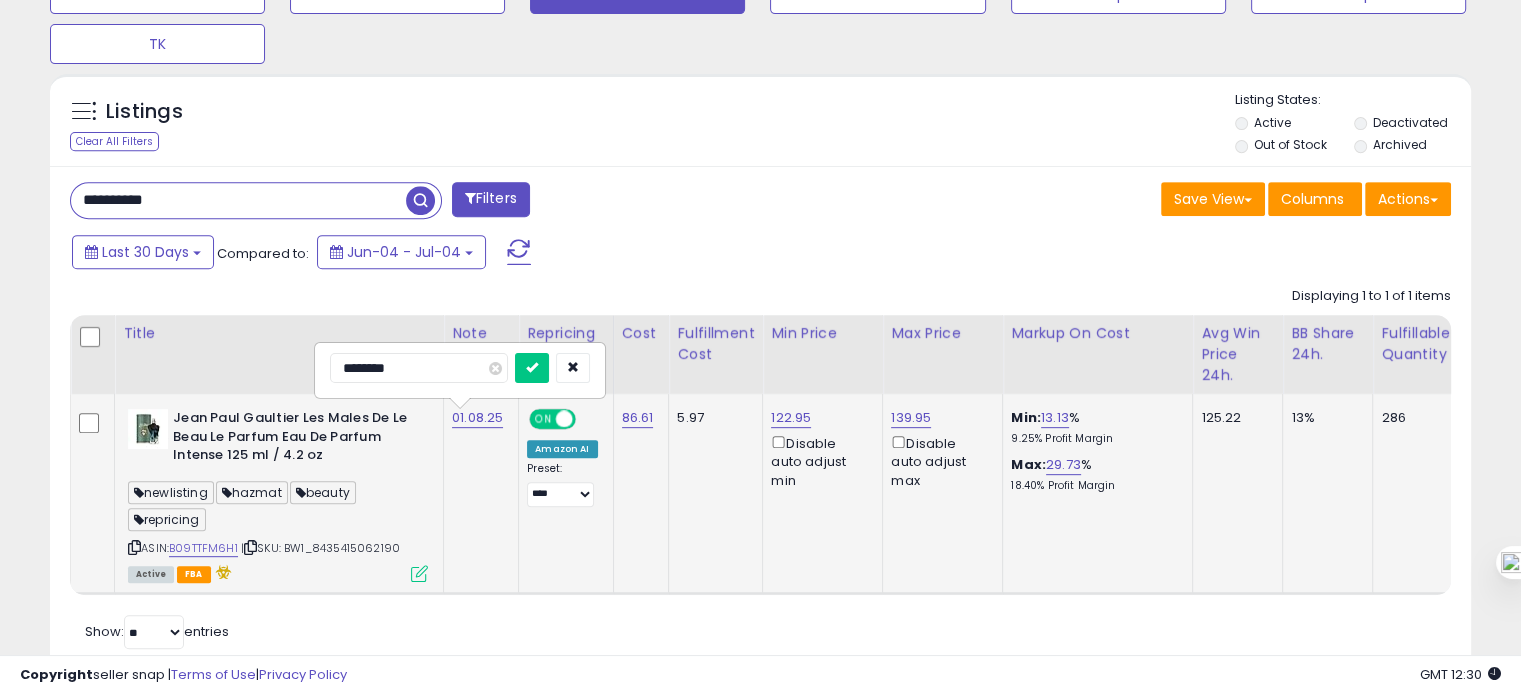 click on "********" at bounding box center (419, 368) 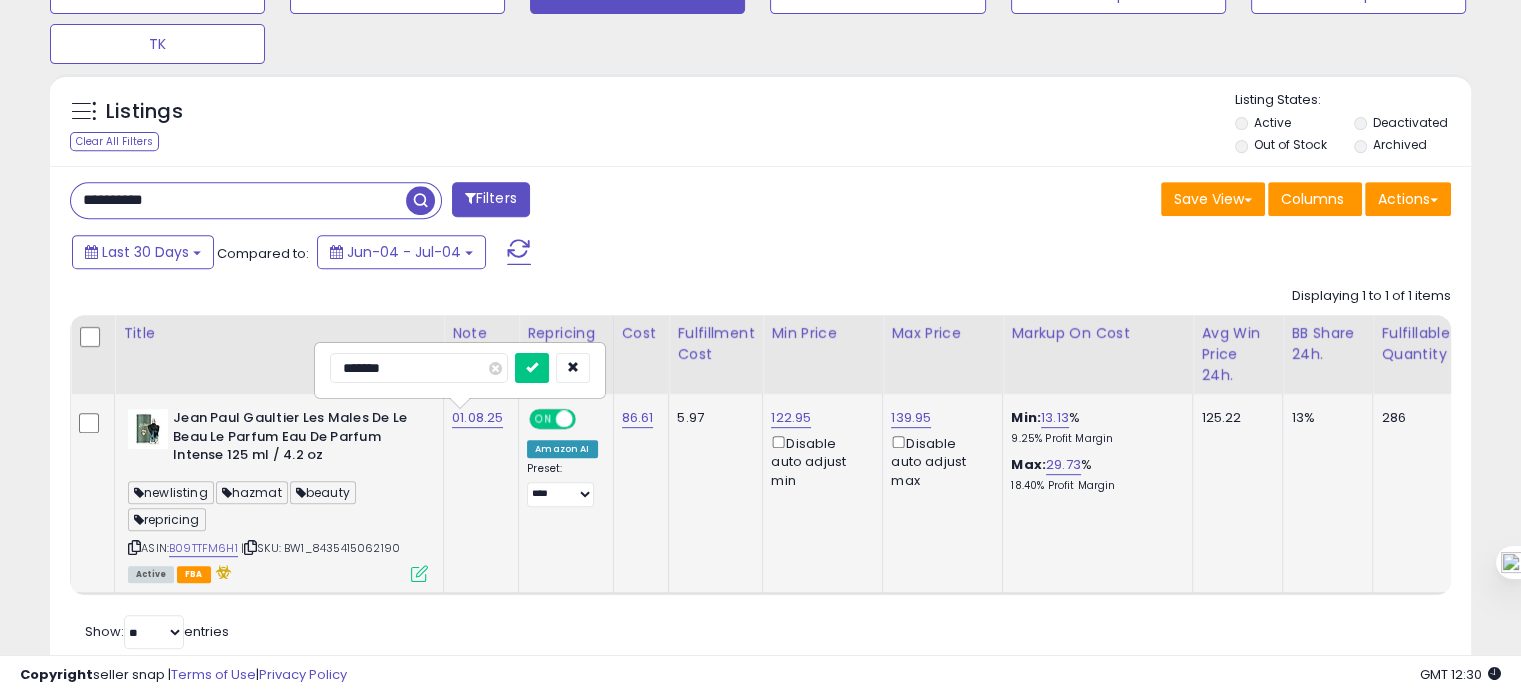 type on "********" 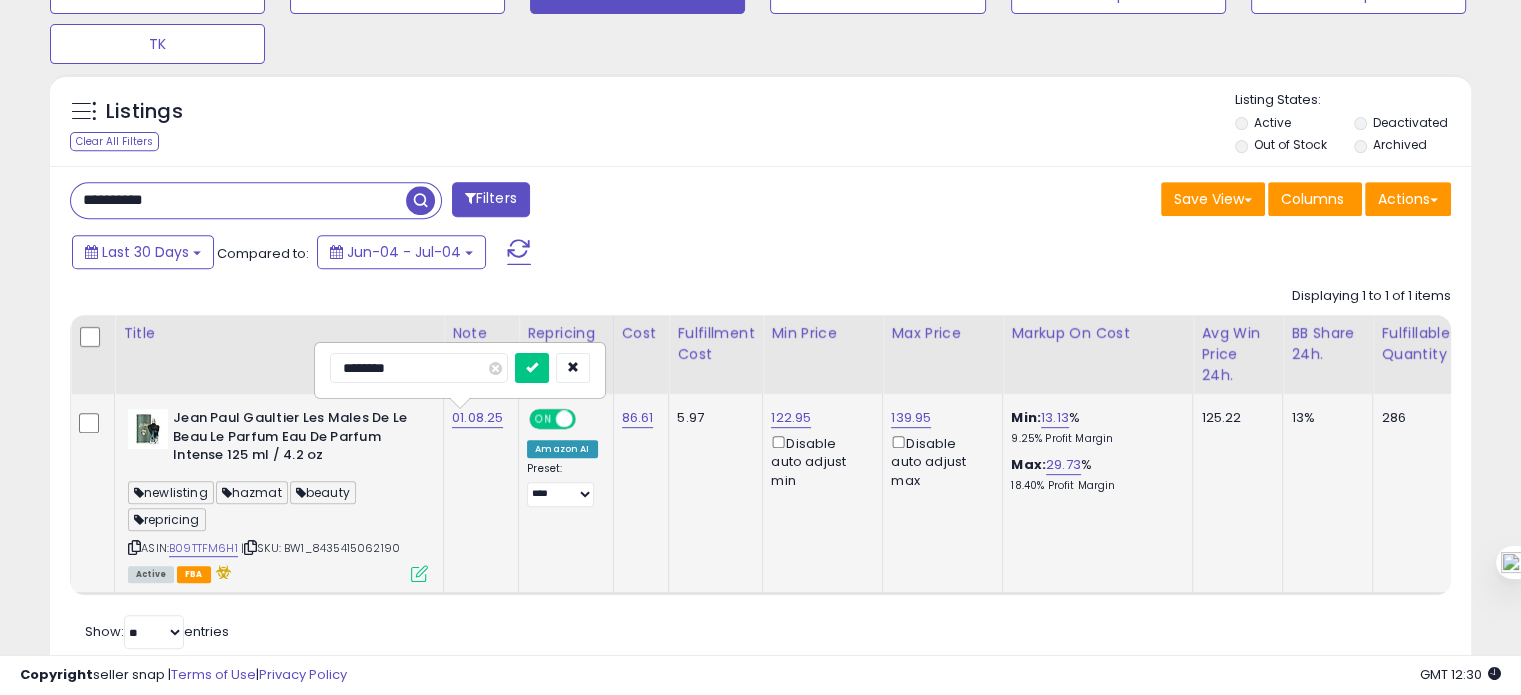 click at bounding box center [532, 368] 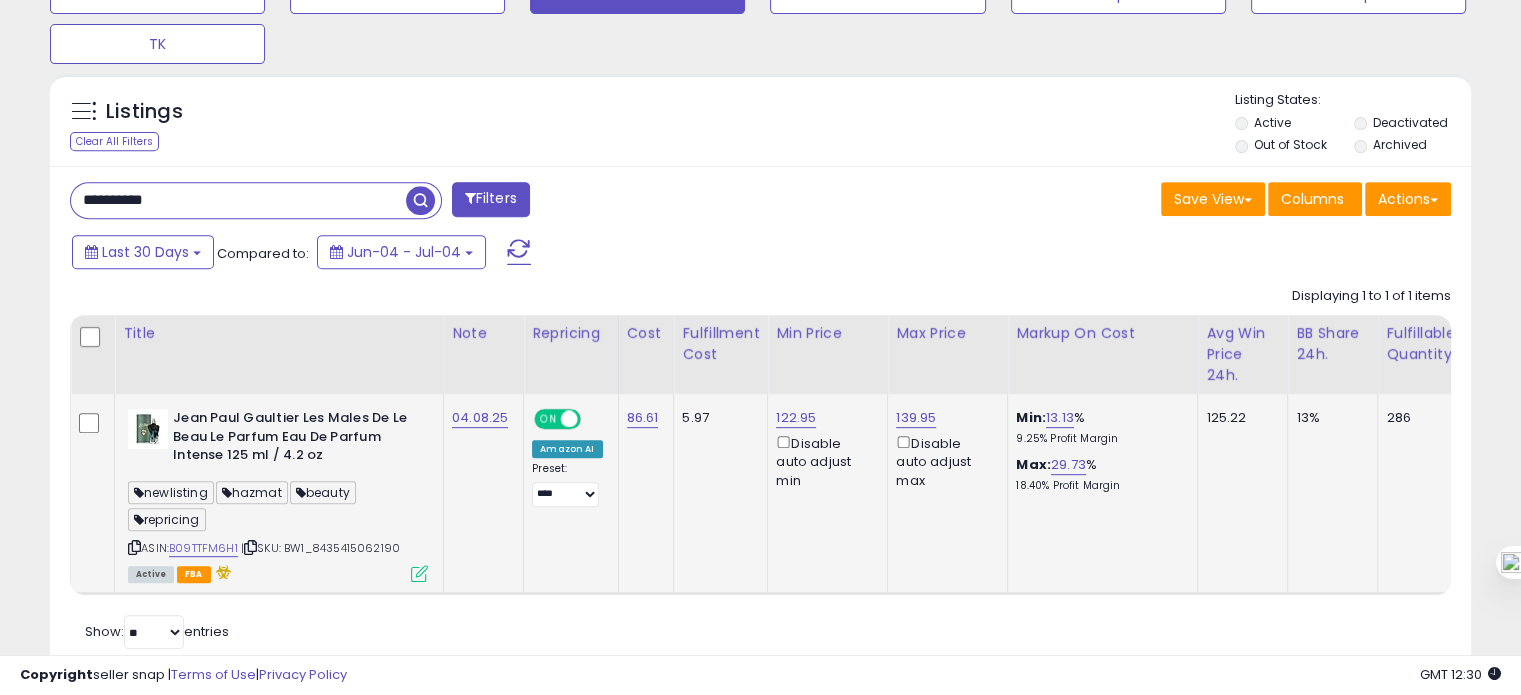 click on "**********" at bounding box center (238, 200) 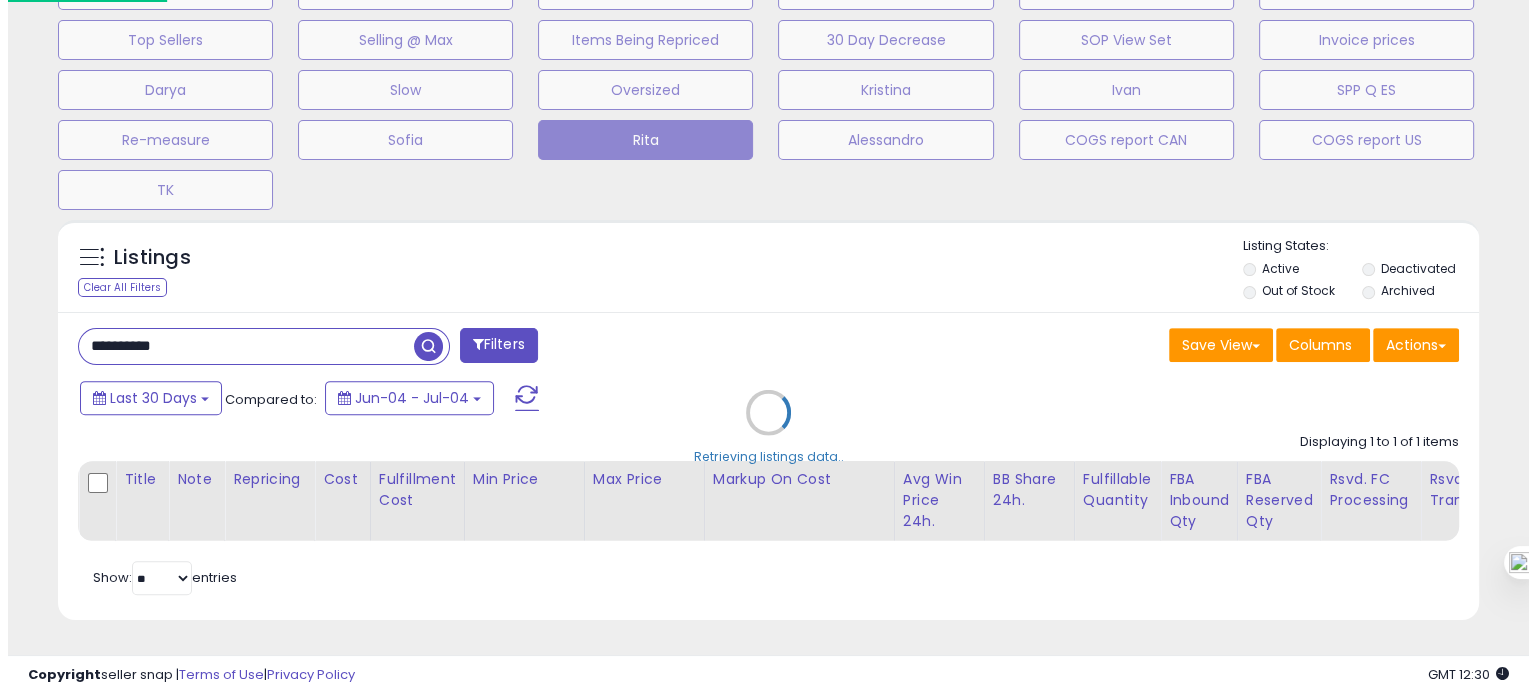 scroll, scrollTop: 674, scrollLeft: 0, axis: vertical 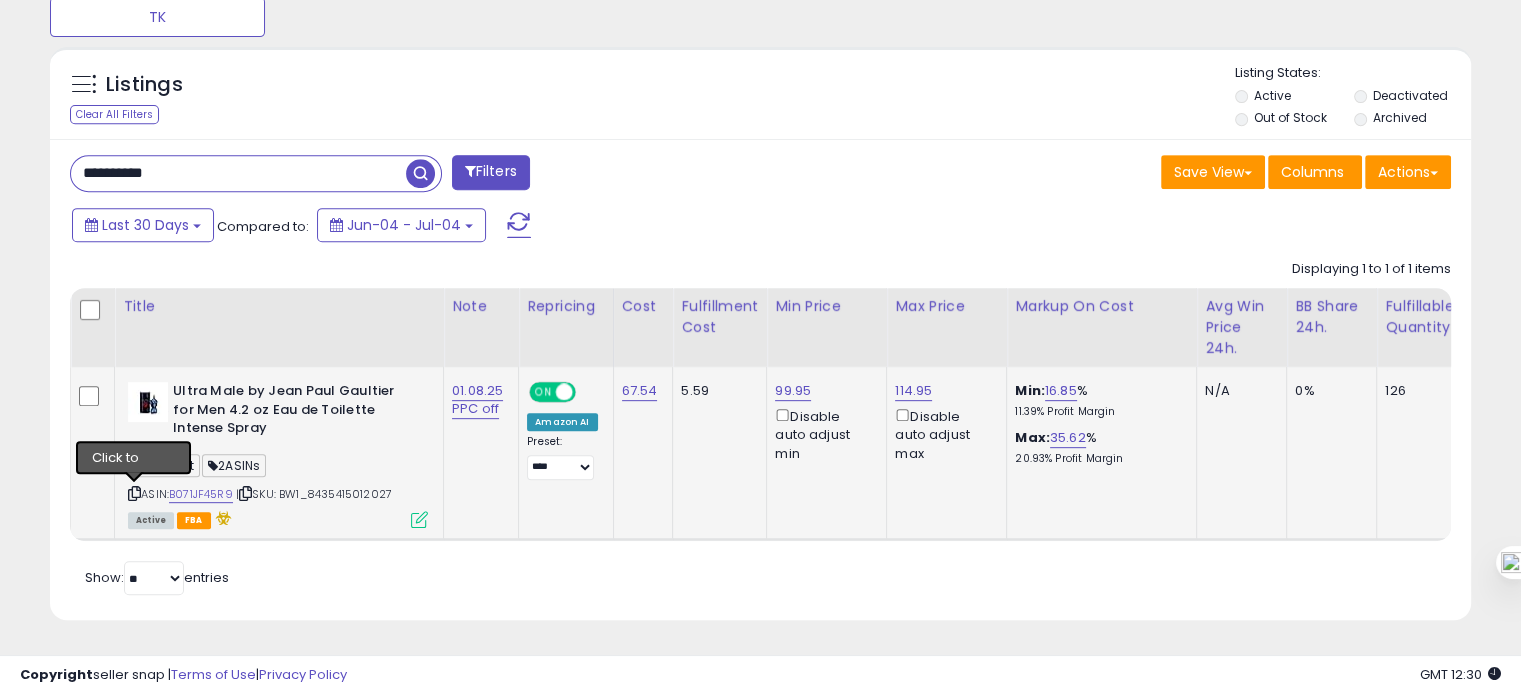 click at bounding box center [134, 493] 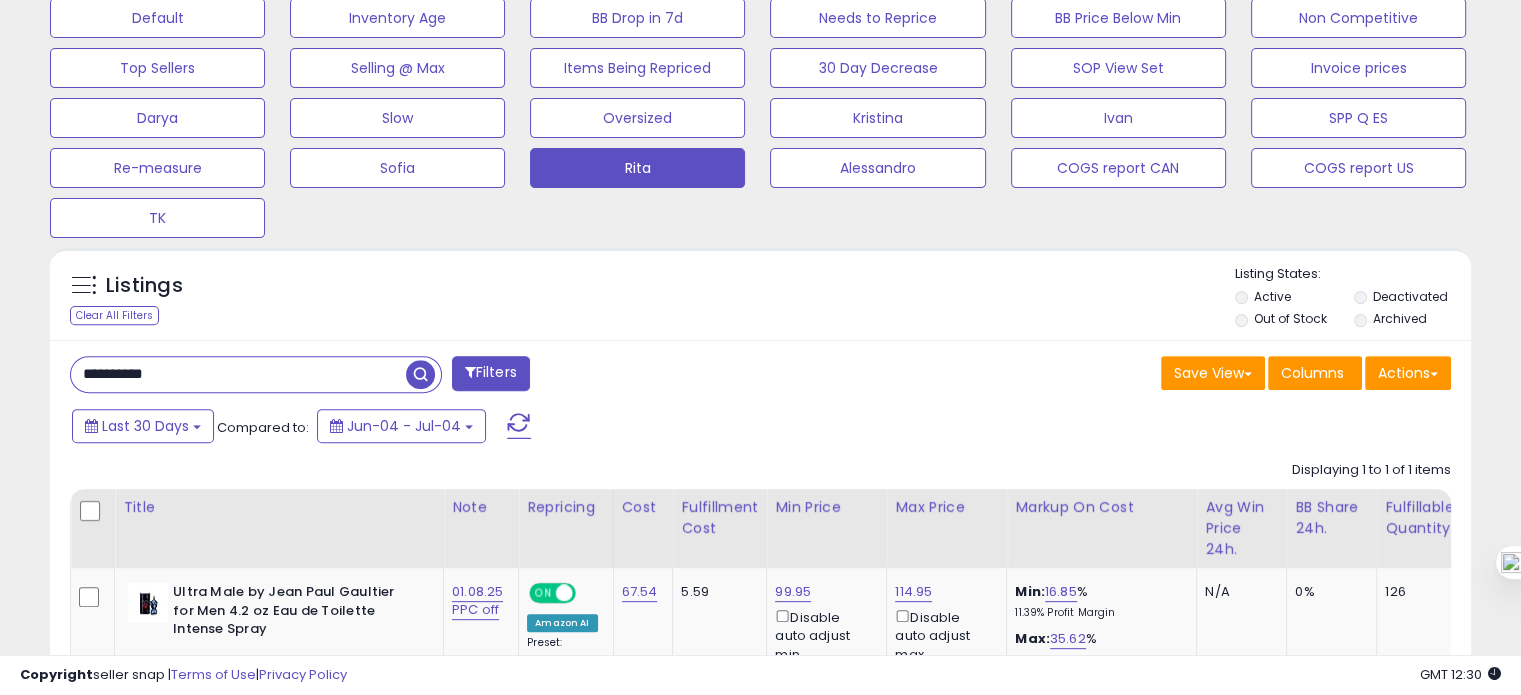 scroll, scrollTop: 848, scrollLeft: 0, axis: vertical 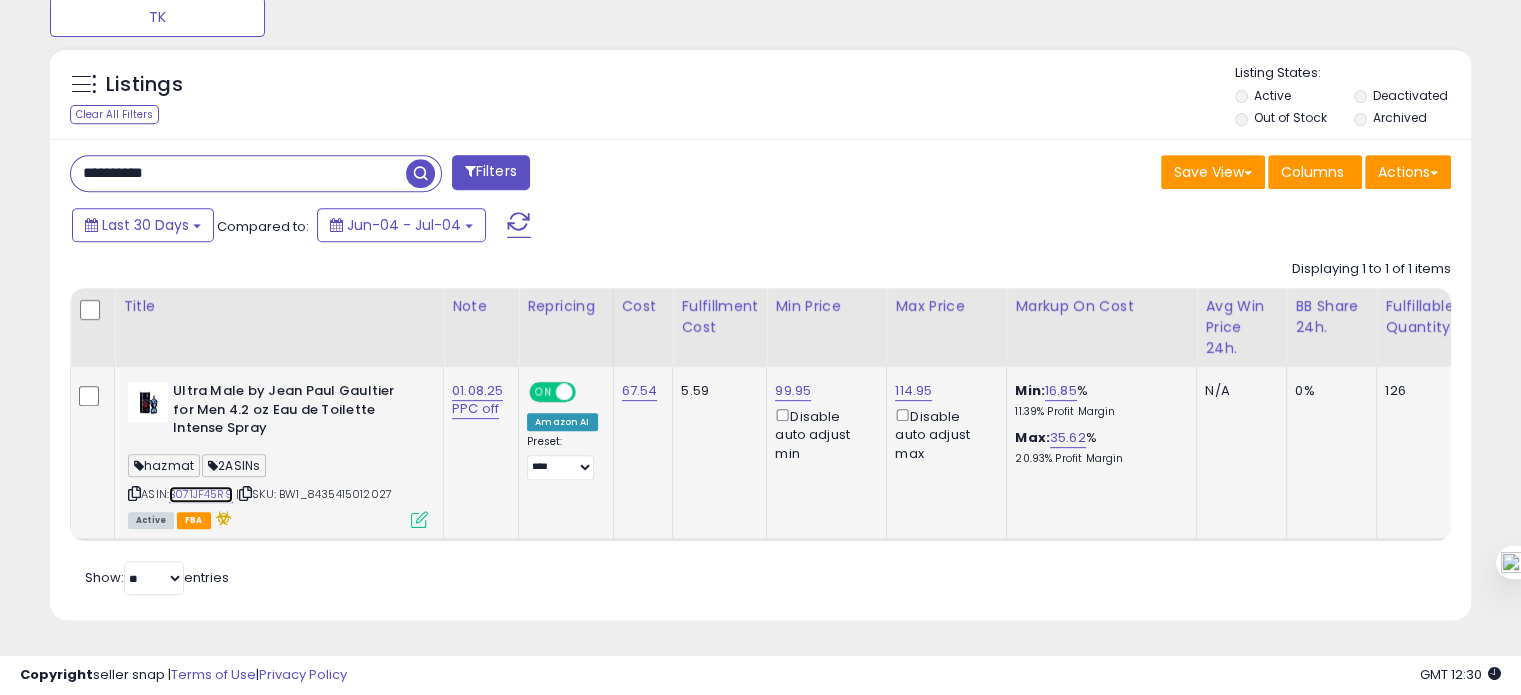 click on "B071JF45R9" at bounding box center [201, 494] 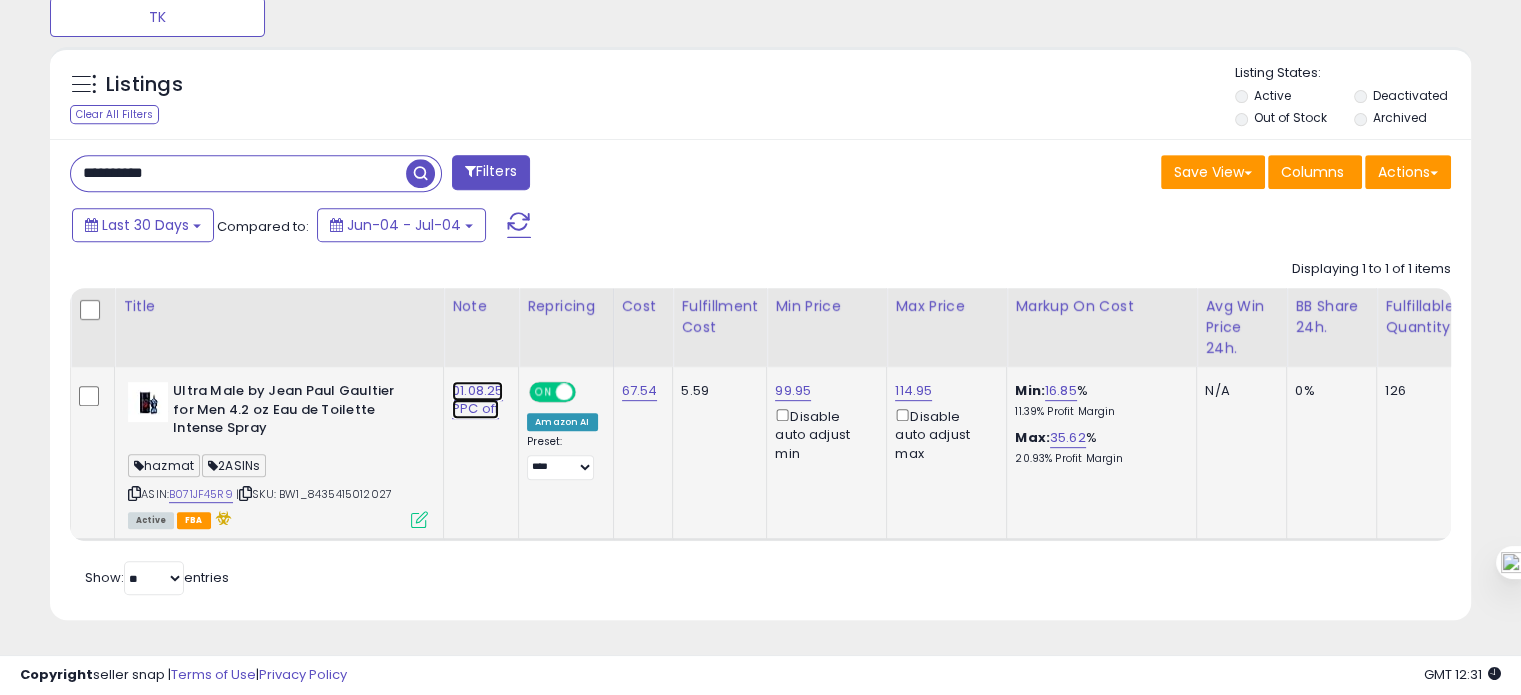 click on "01.08.25 PPC off" at bounding box center (477, 400) 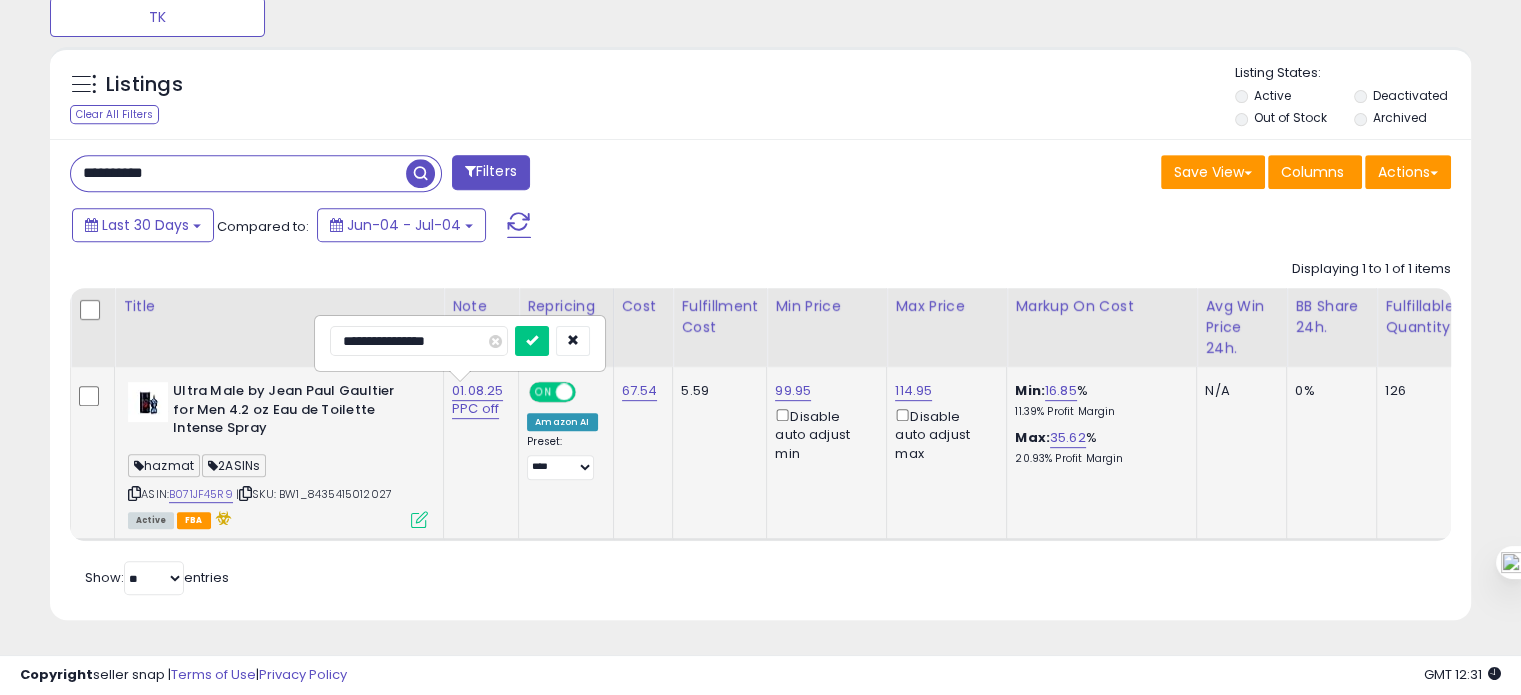 click on "**********" at bounding box center [419, 341] 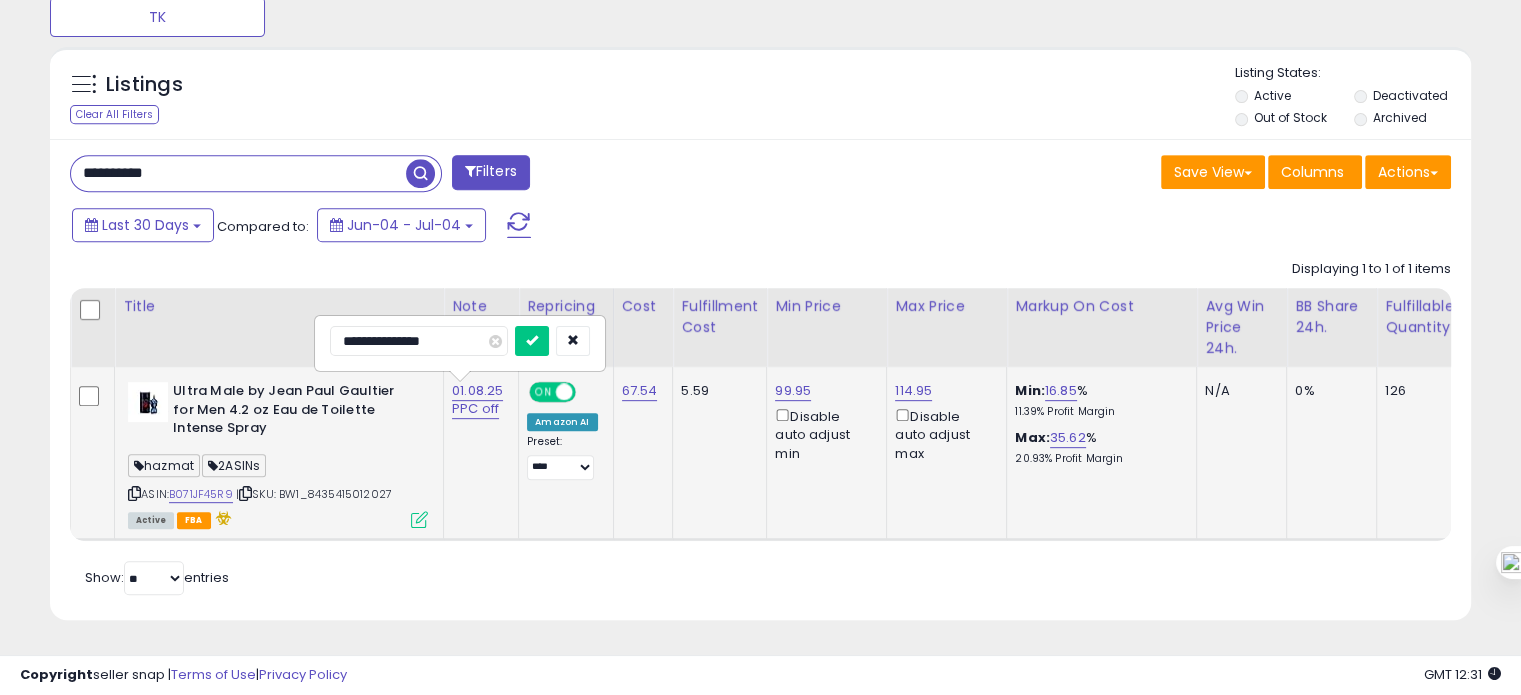 type on "**********" 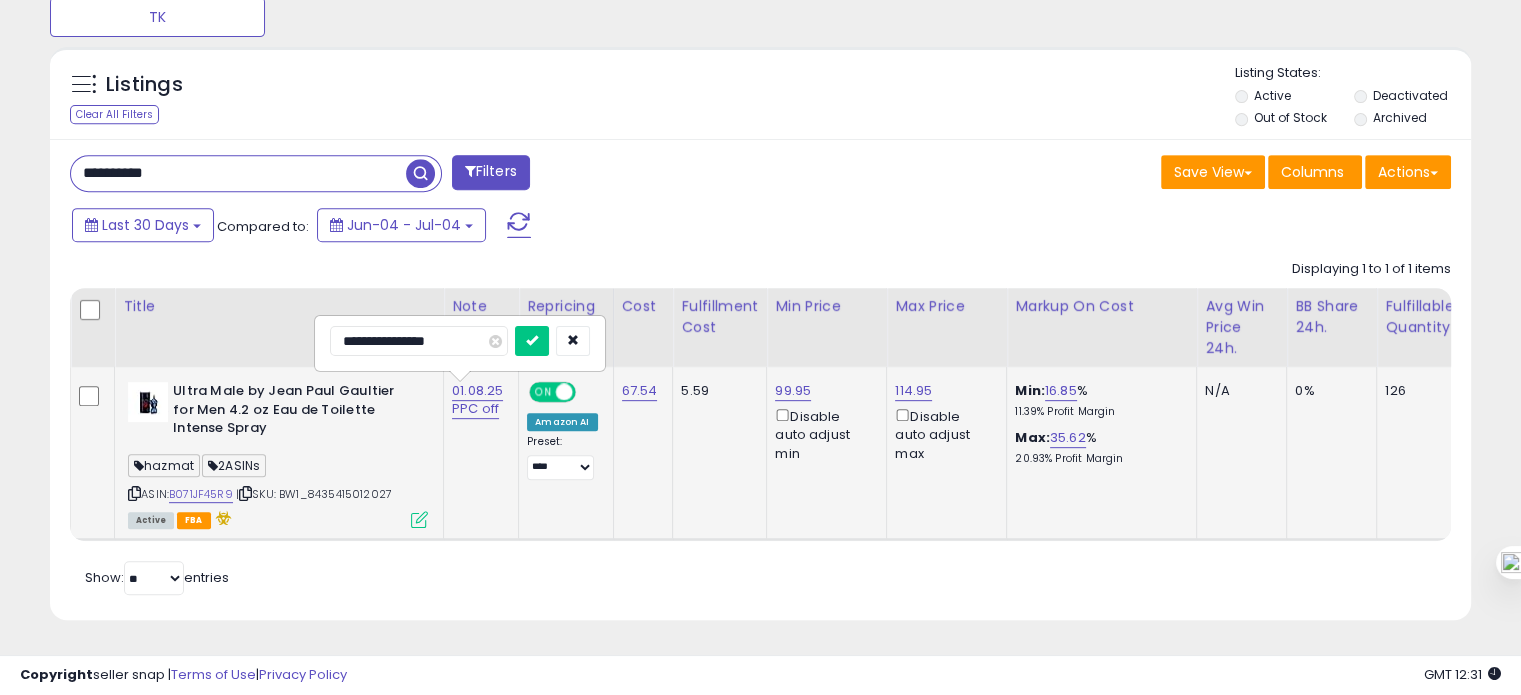 click at bounding box center (532, 341) 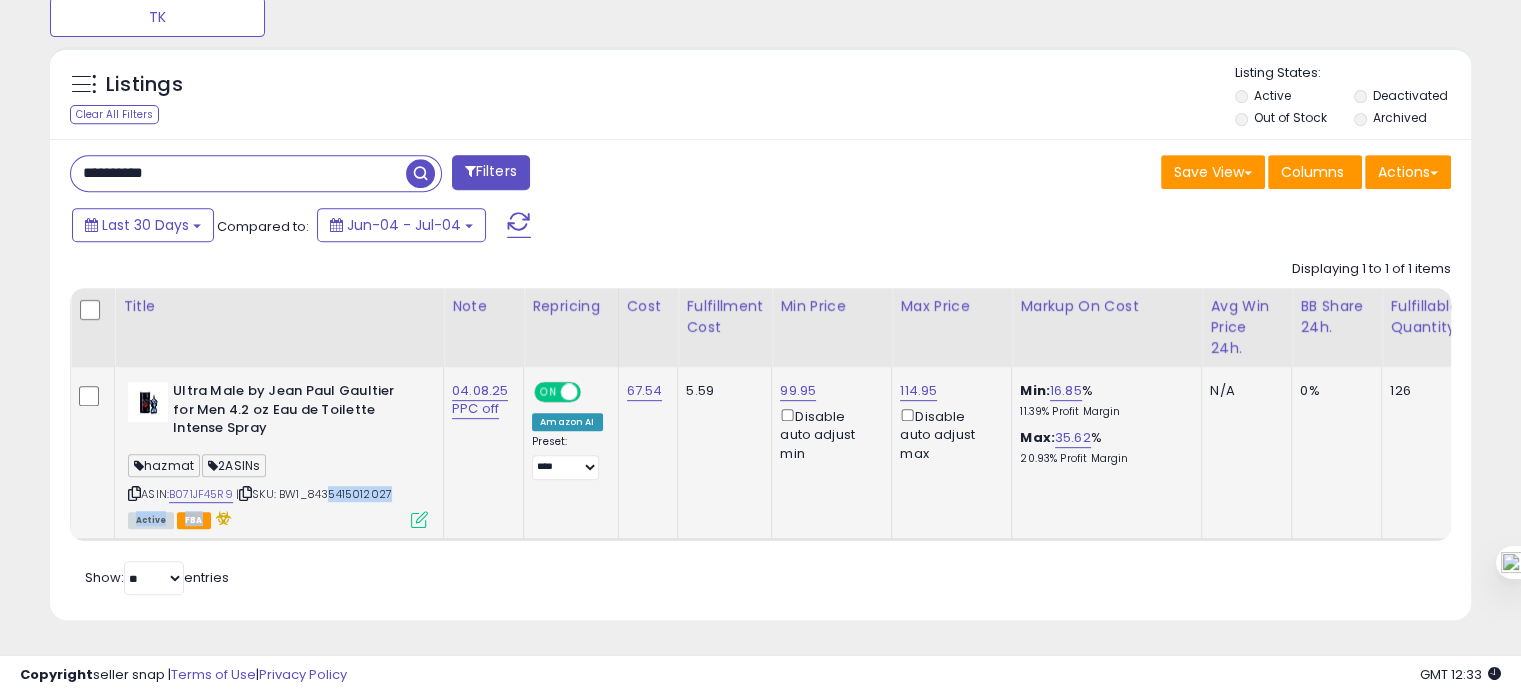 drag, startPoint x: 316, startPoint y: 487, endPoint x: 326, endPoint y: 480, distance: 12.206555 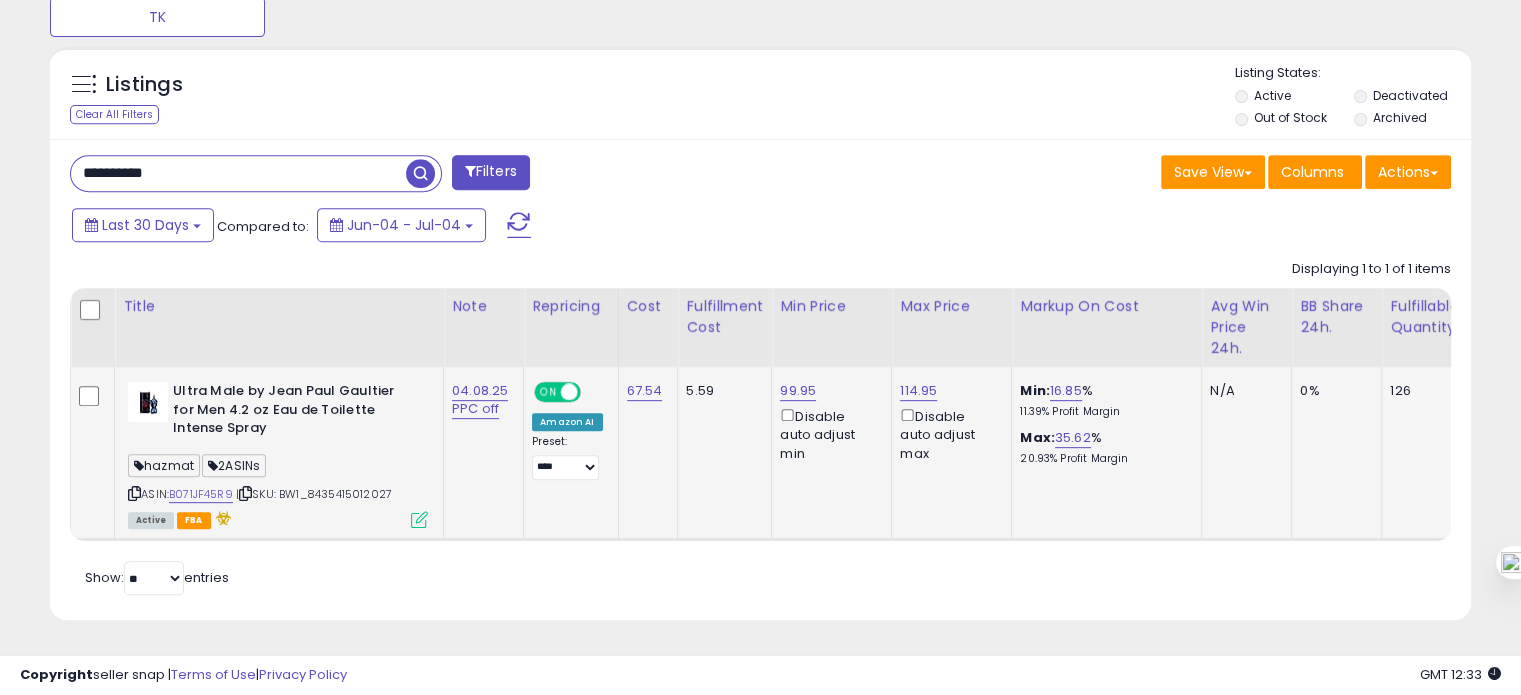 click on "|   SKU: BW1_8435415012027" at bounding box center (314, 494) 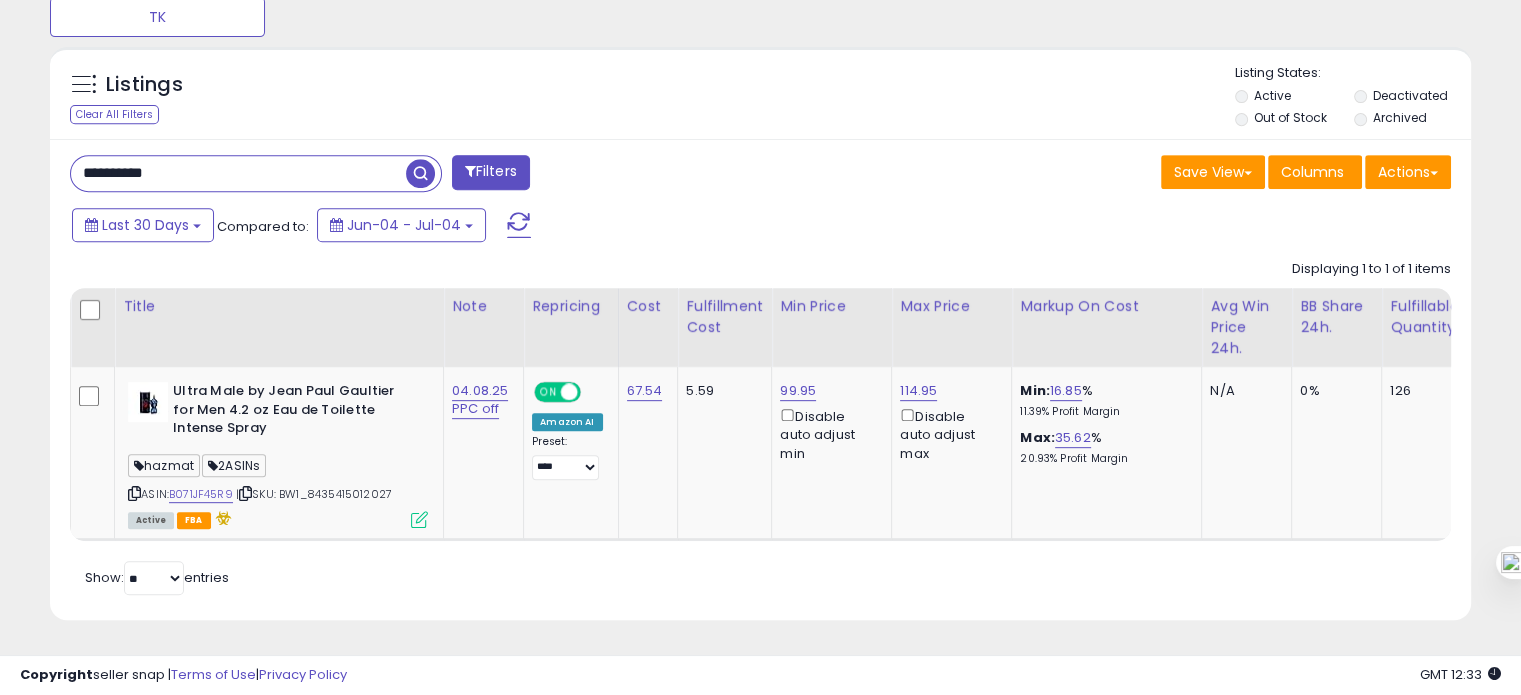 click on "**********" at bounding box center [238, 173] 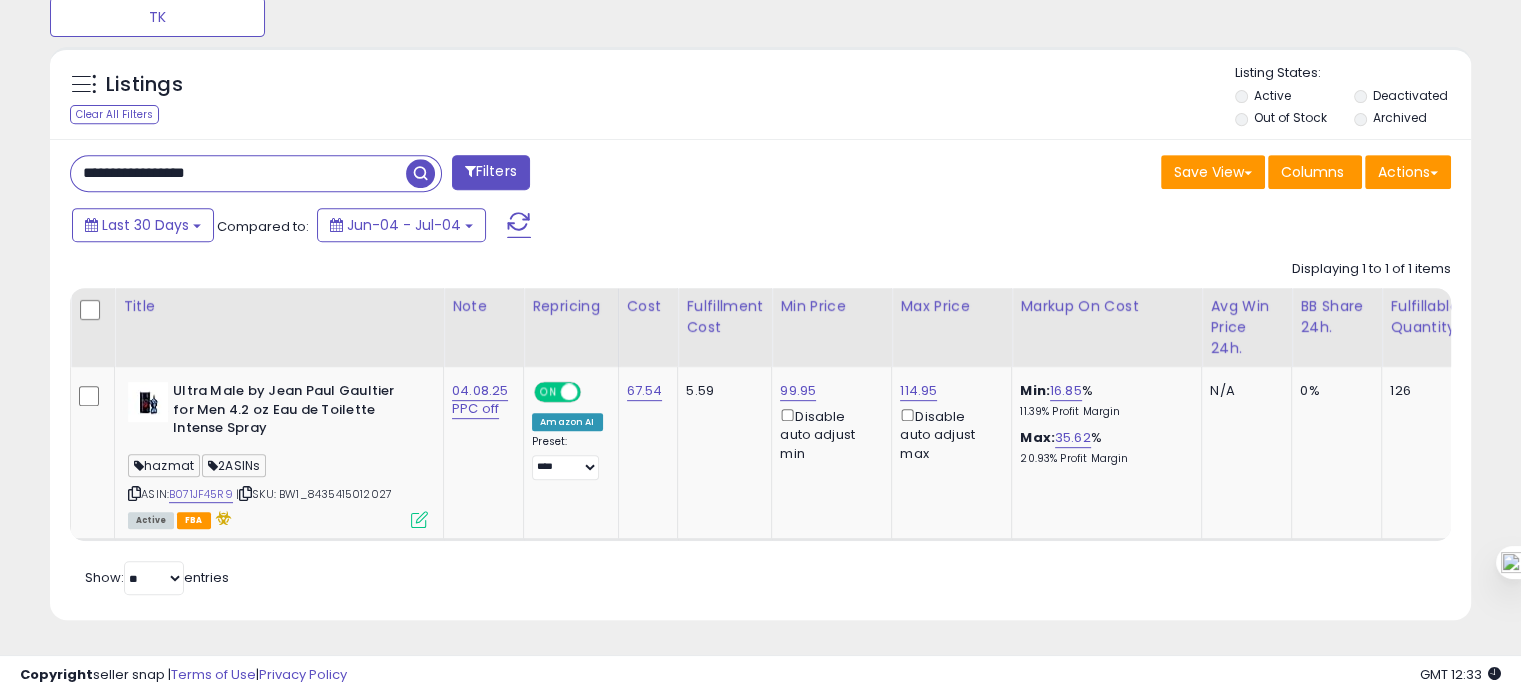 click on "**********" at bounding box center [238, 173] 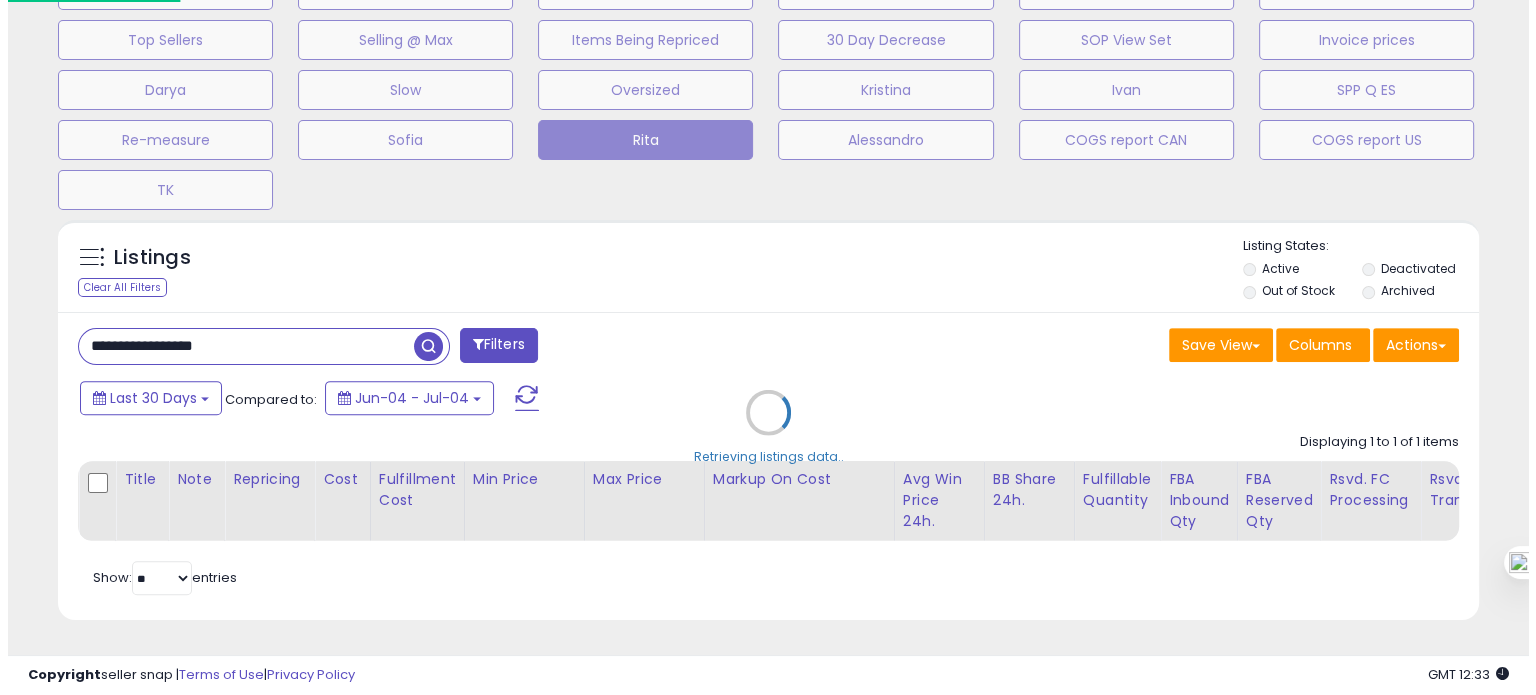 scroll, scrollTop: 674, scrollLeft: 0, axis: vertical 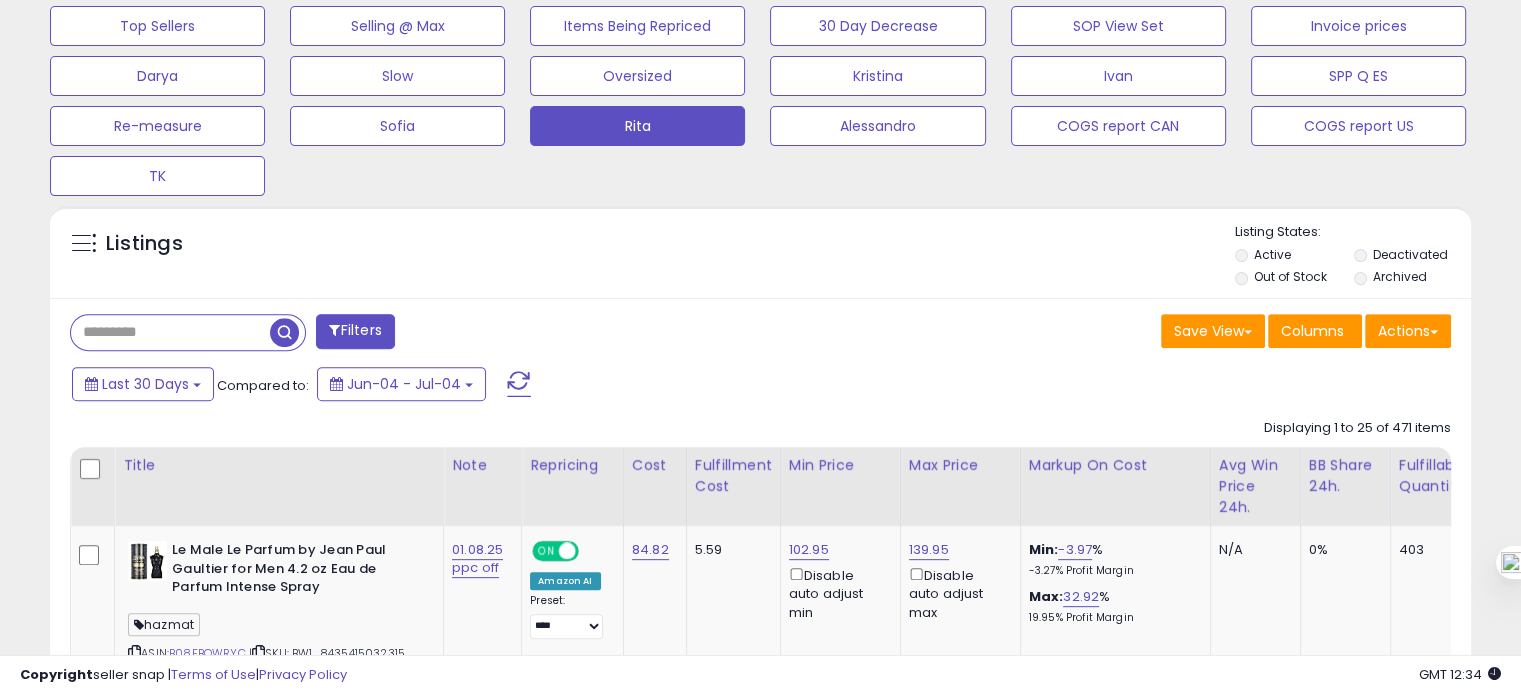 click at bounding box center (170, 332) 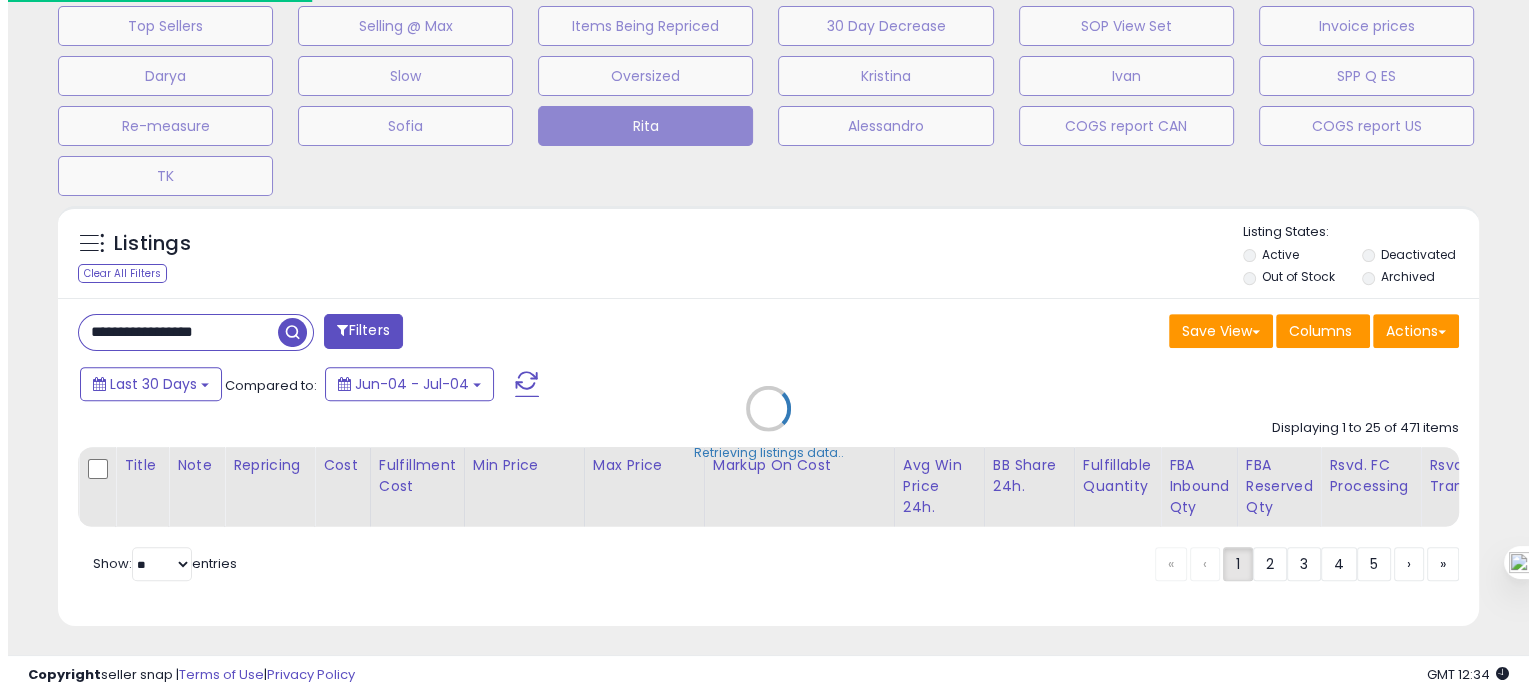 scroll, scrollTop: 999589, scrollLeft: 999168, axis: both 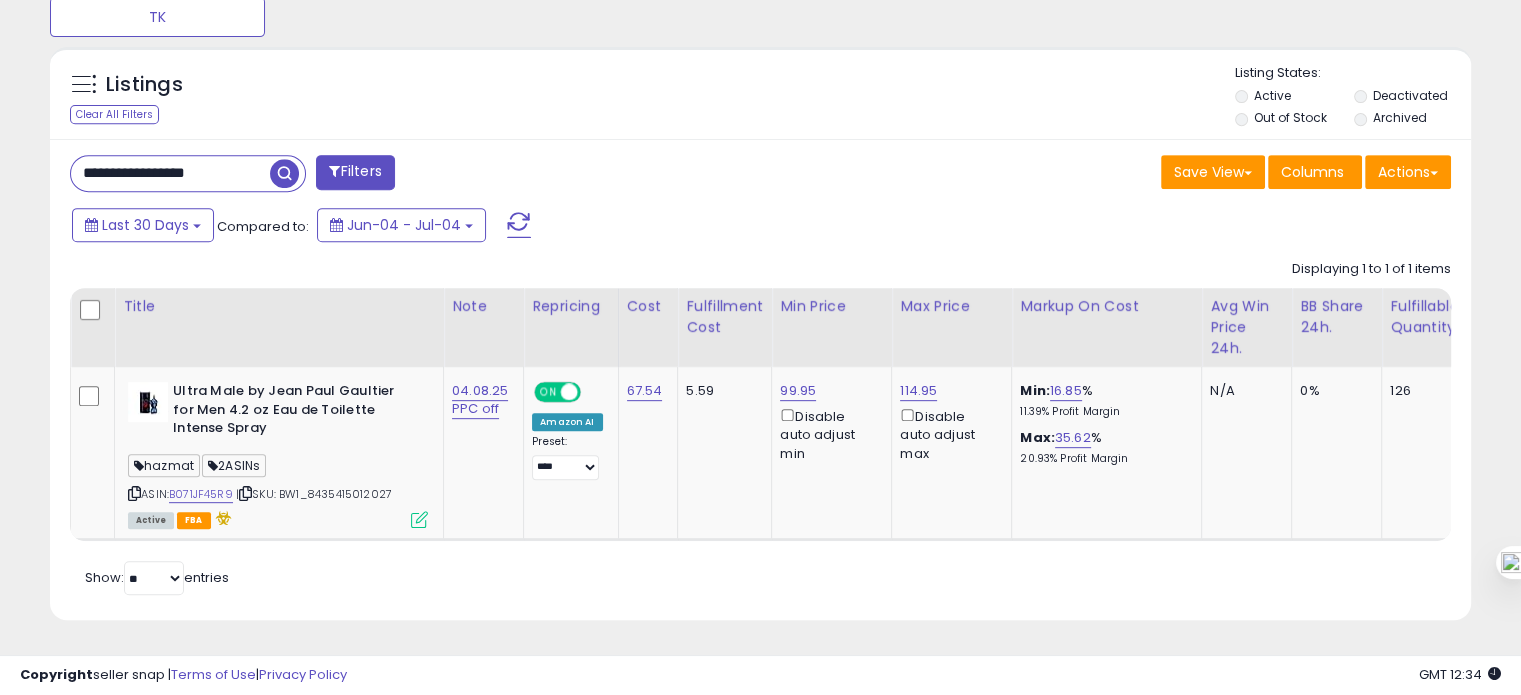 click on "**********" at bounding box center (170, 173) 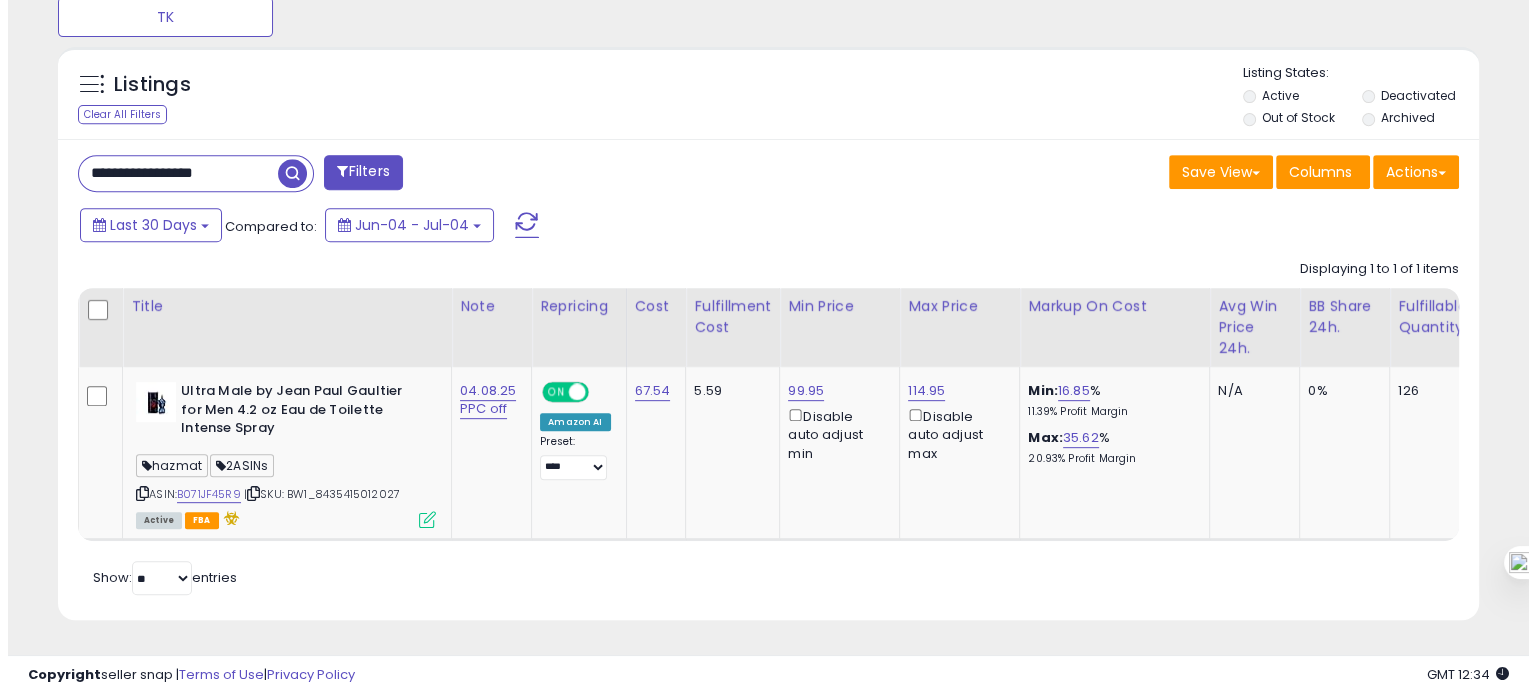 scroll, scrollTop: 674, scrollLeft: 0, axis: vertical 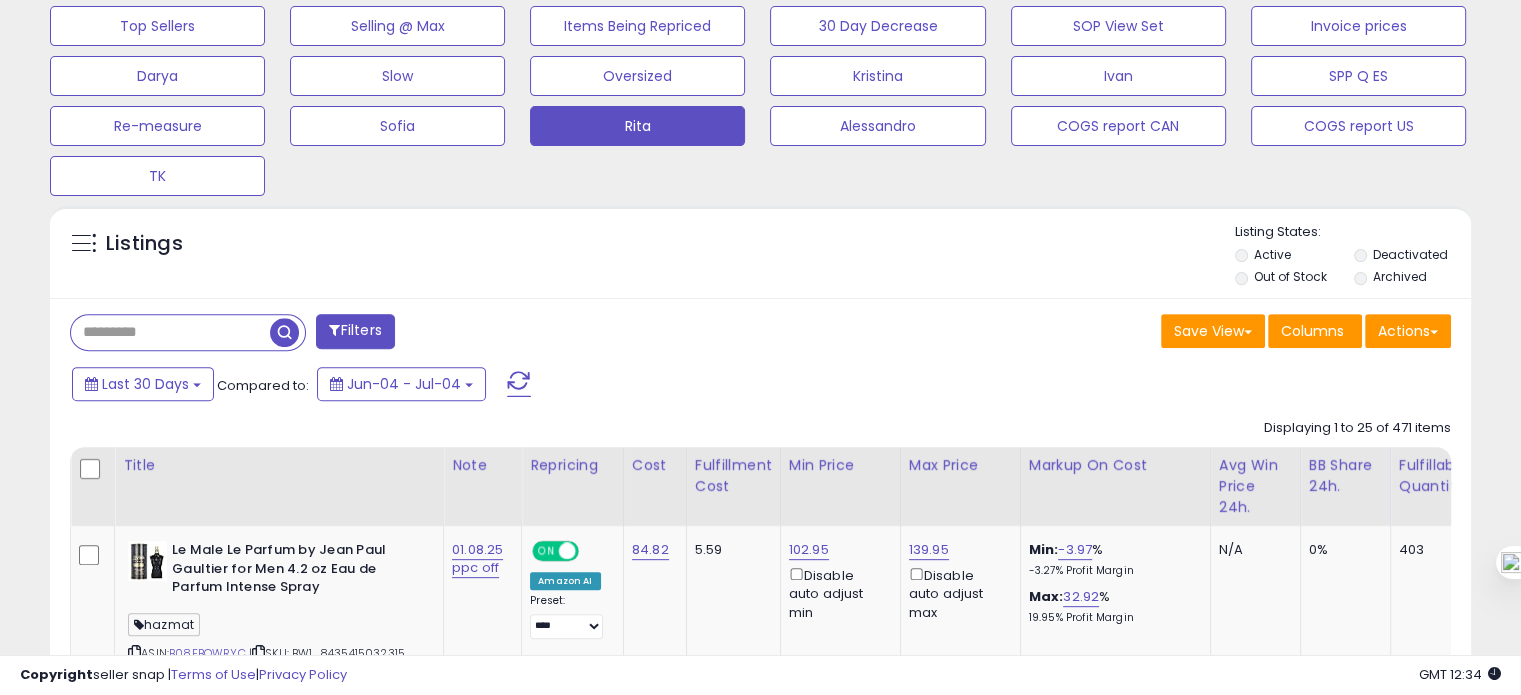click at bounding box center [170, 332] 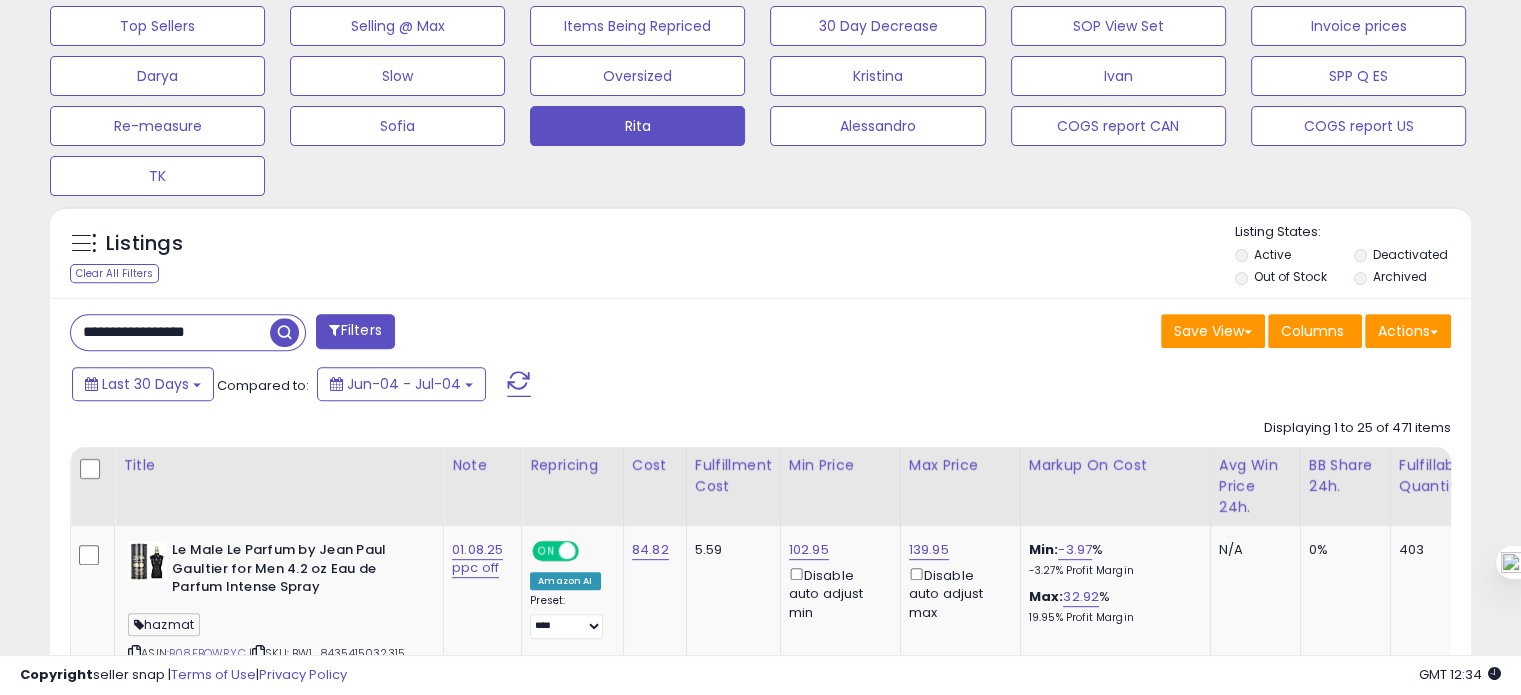 click on "**********" at bounding box center [170, 332] 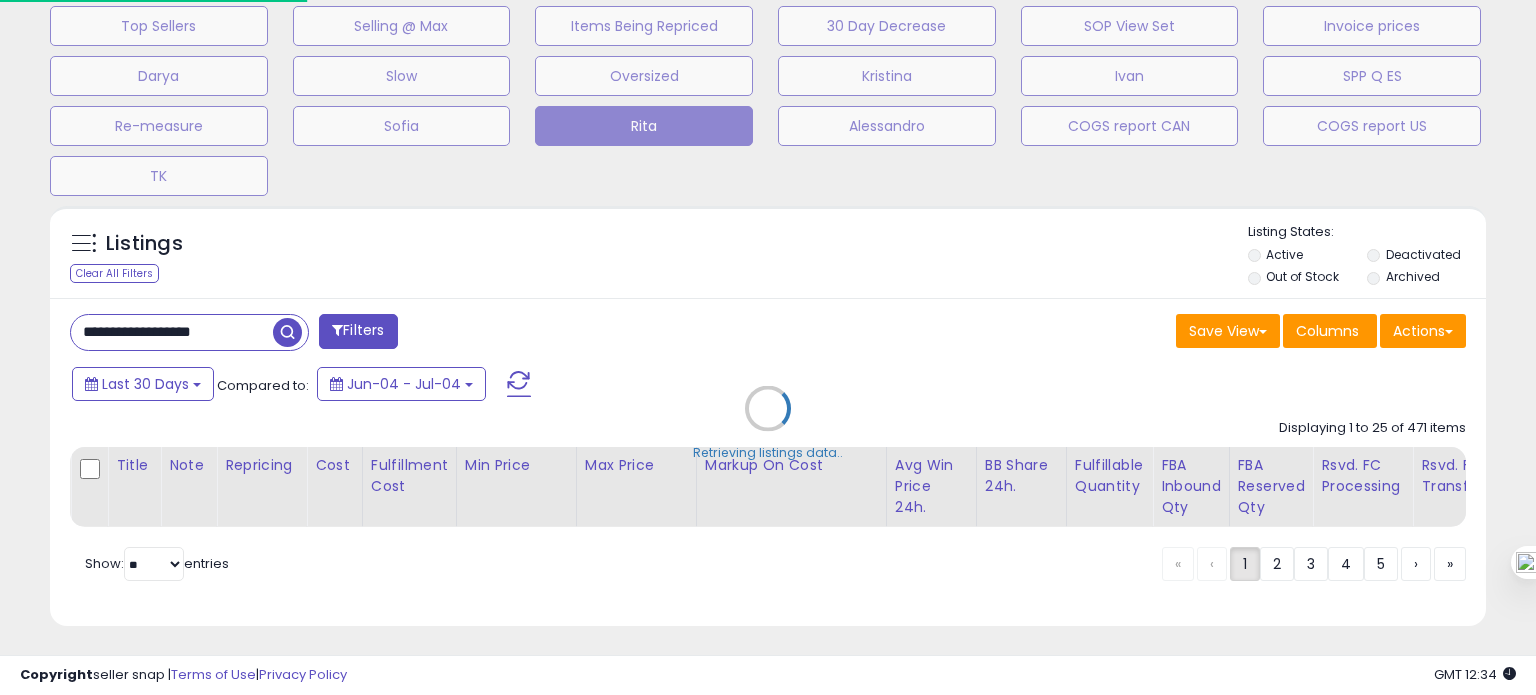 scroll, scrollTop: 999589, scrollLeft: 999168, axis: both 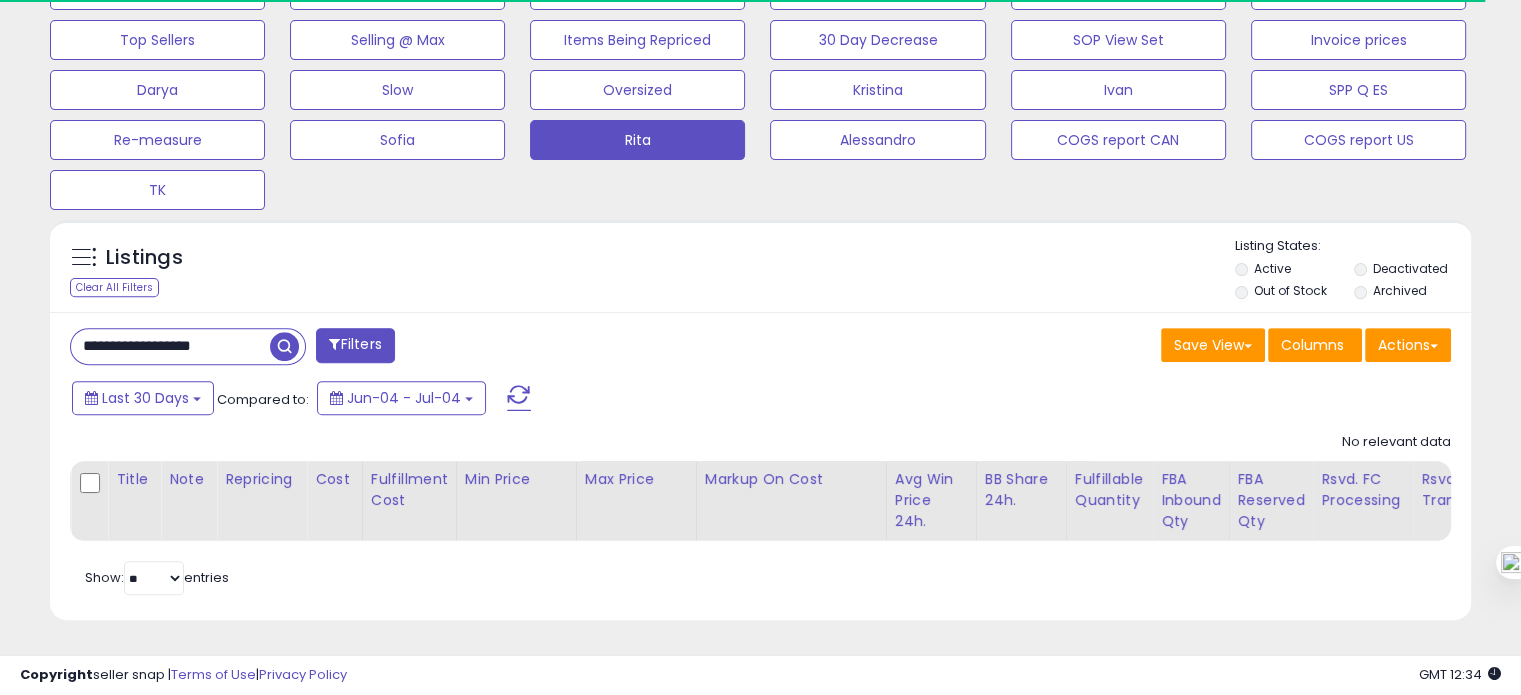 click on "**********" at bounding box center [170, 346] 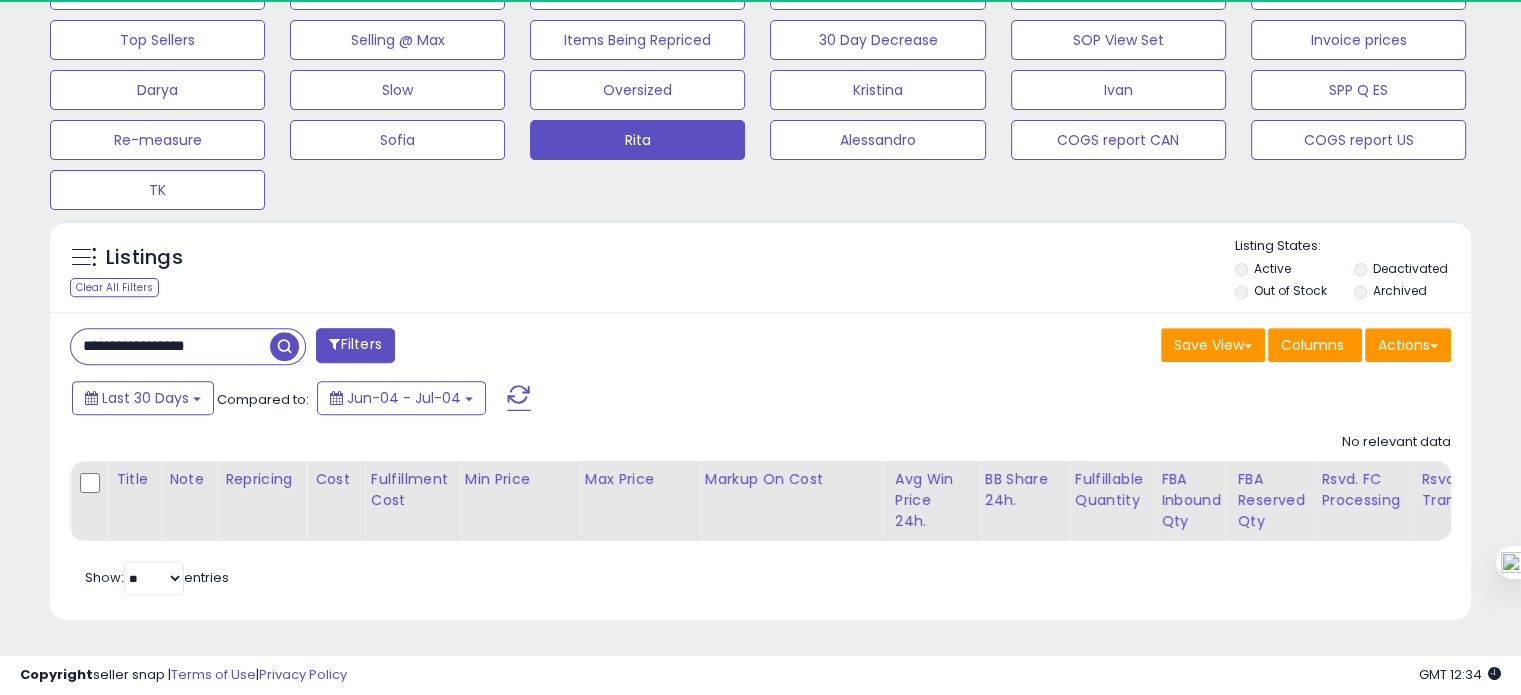 type on "**********" 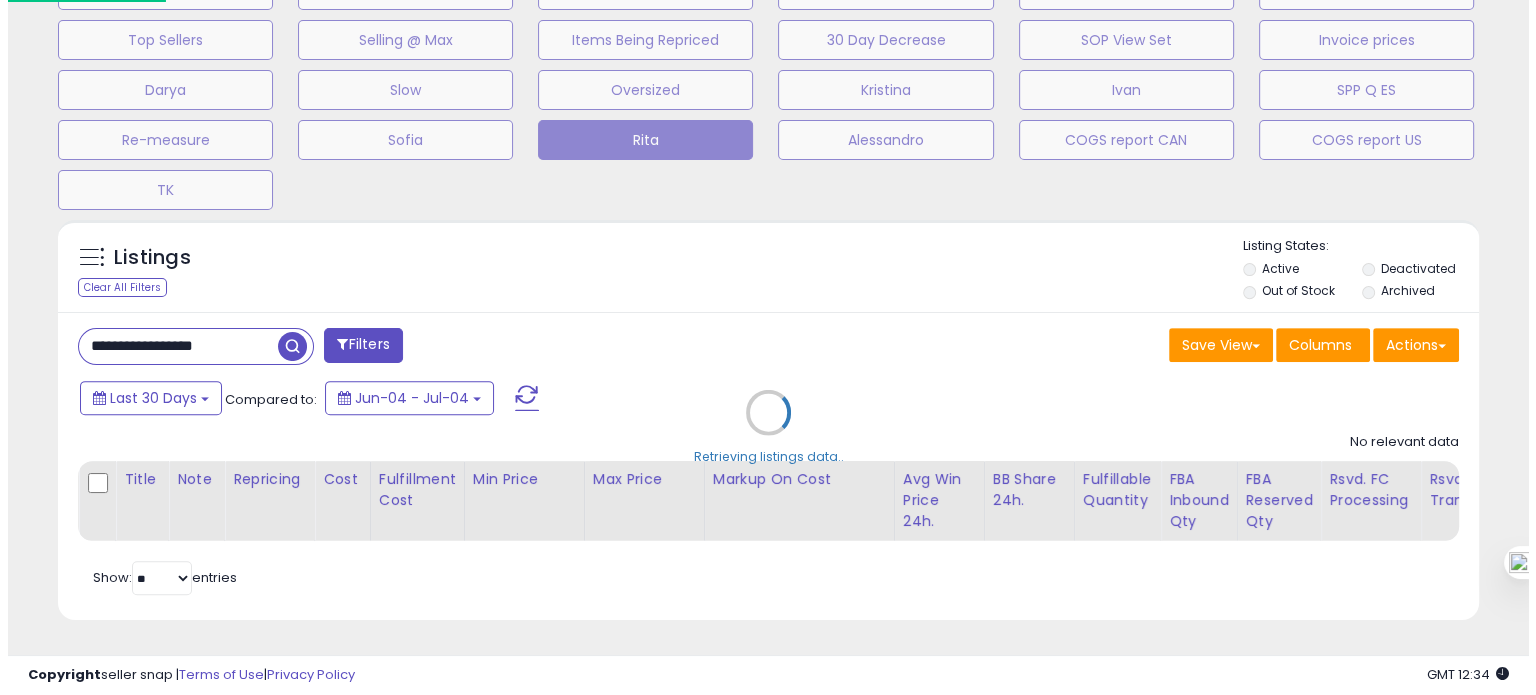 scroll, scrollTop: 999589, scrollLeft: 999168, axis: both 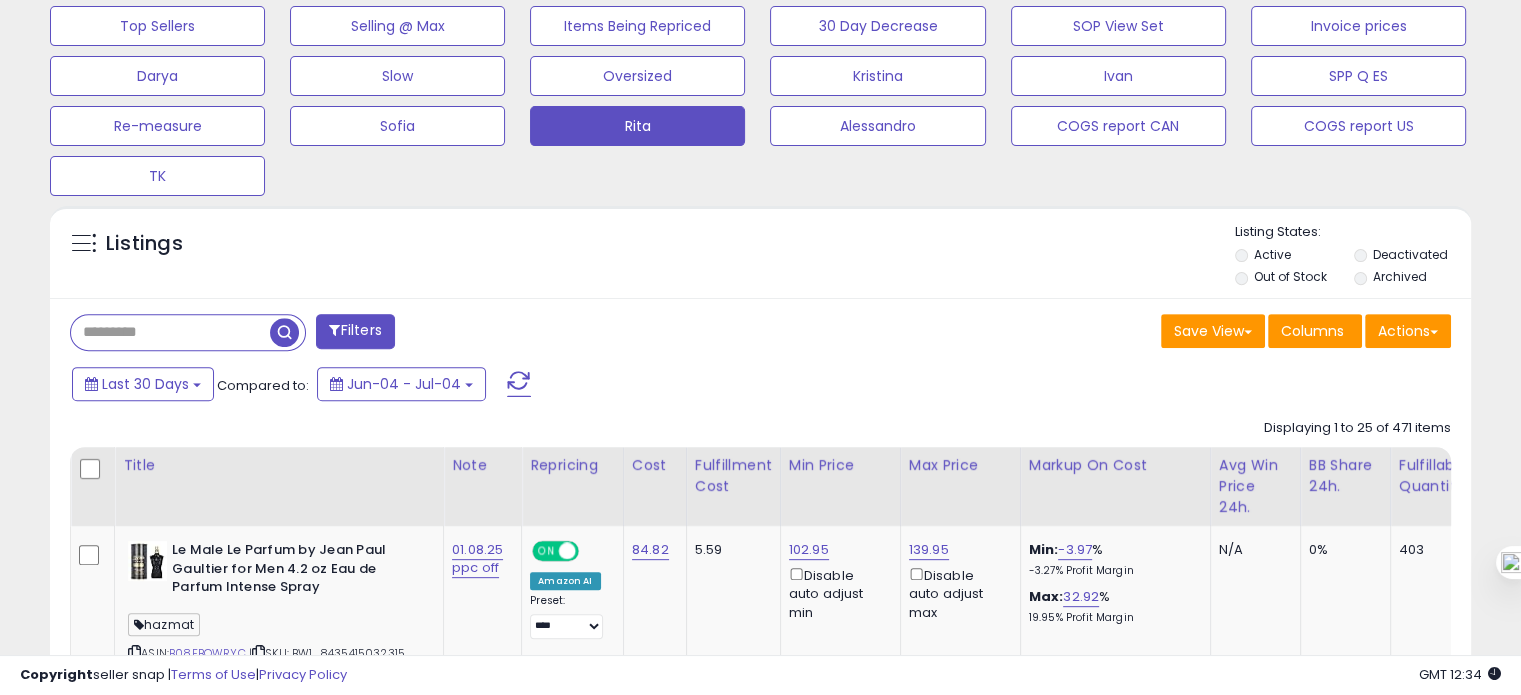 click at bounding box center [170, 332] 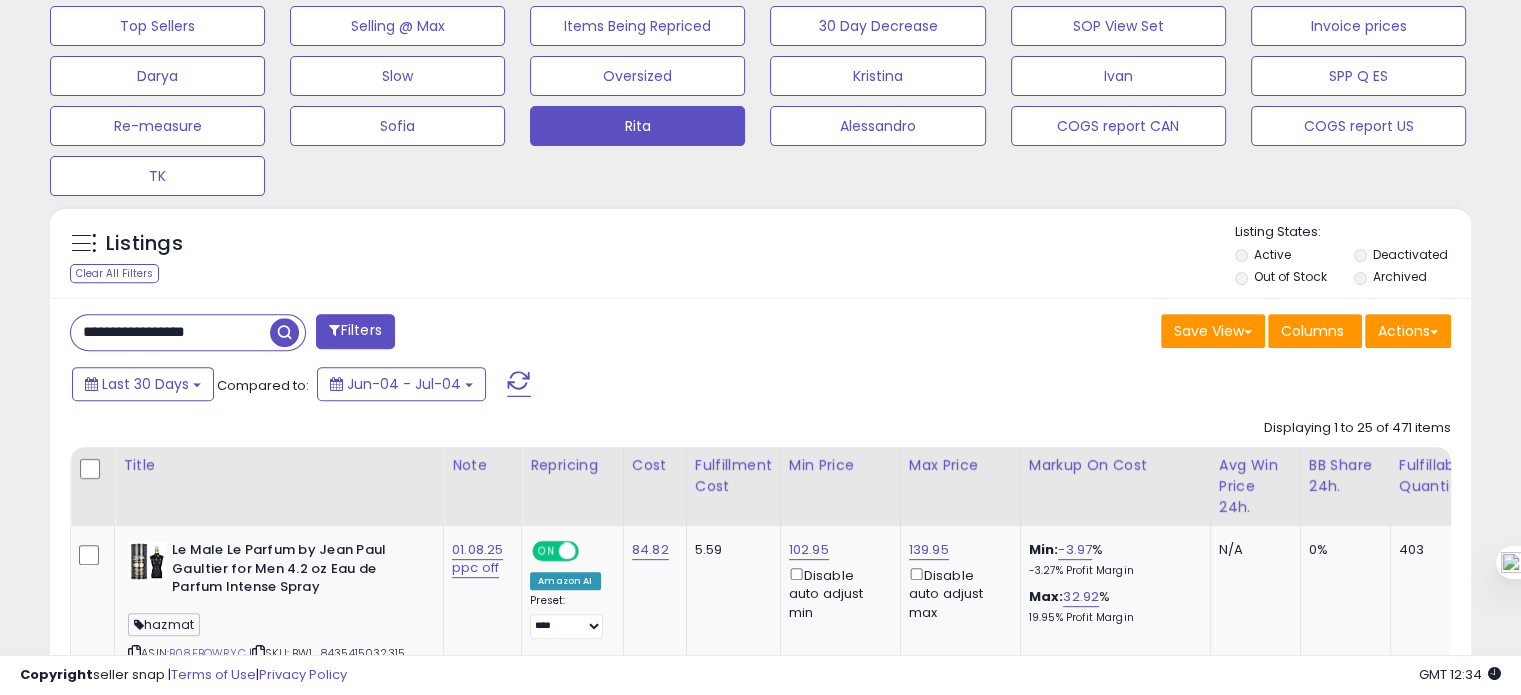 click on "**********" at bounding box center [170, 332] 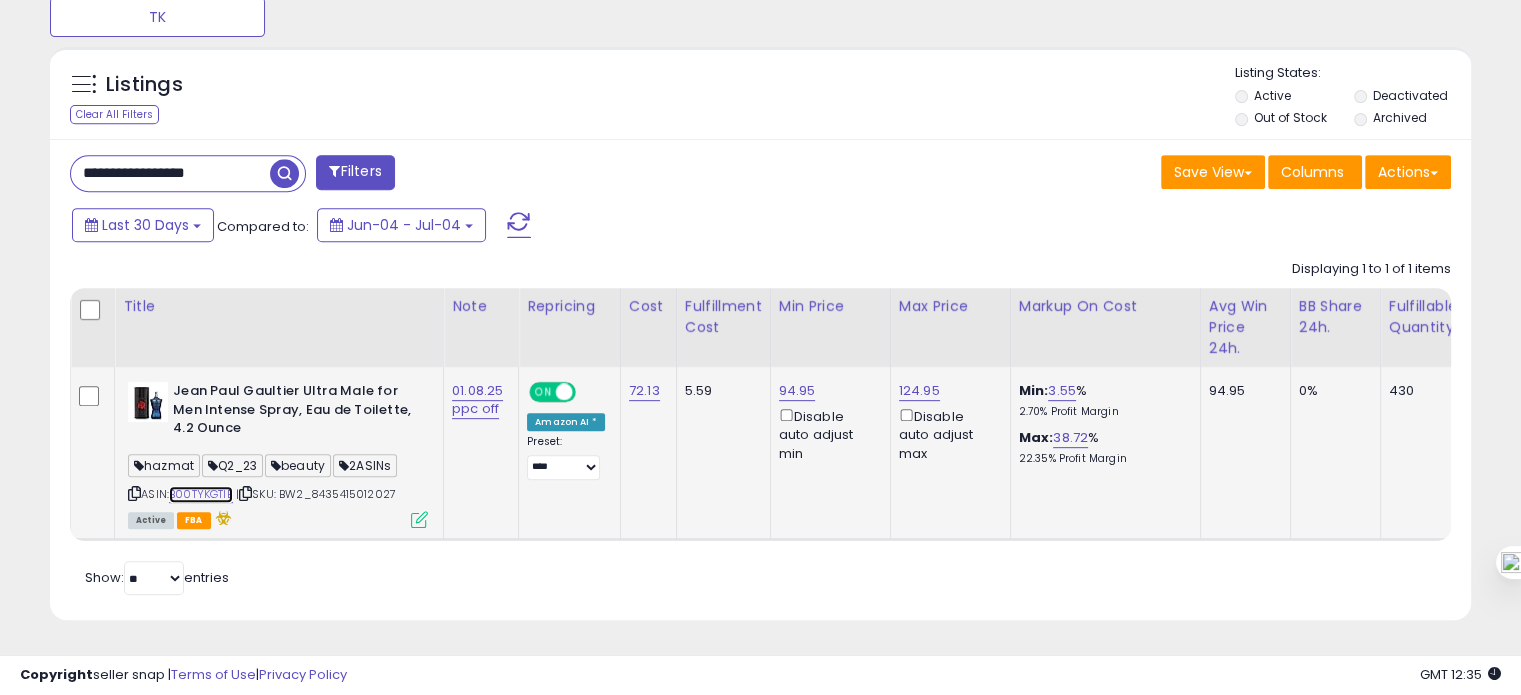 click on "B00TYKGTIE" at bounding box center [201, 494] 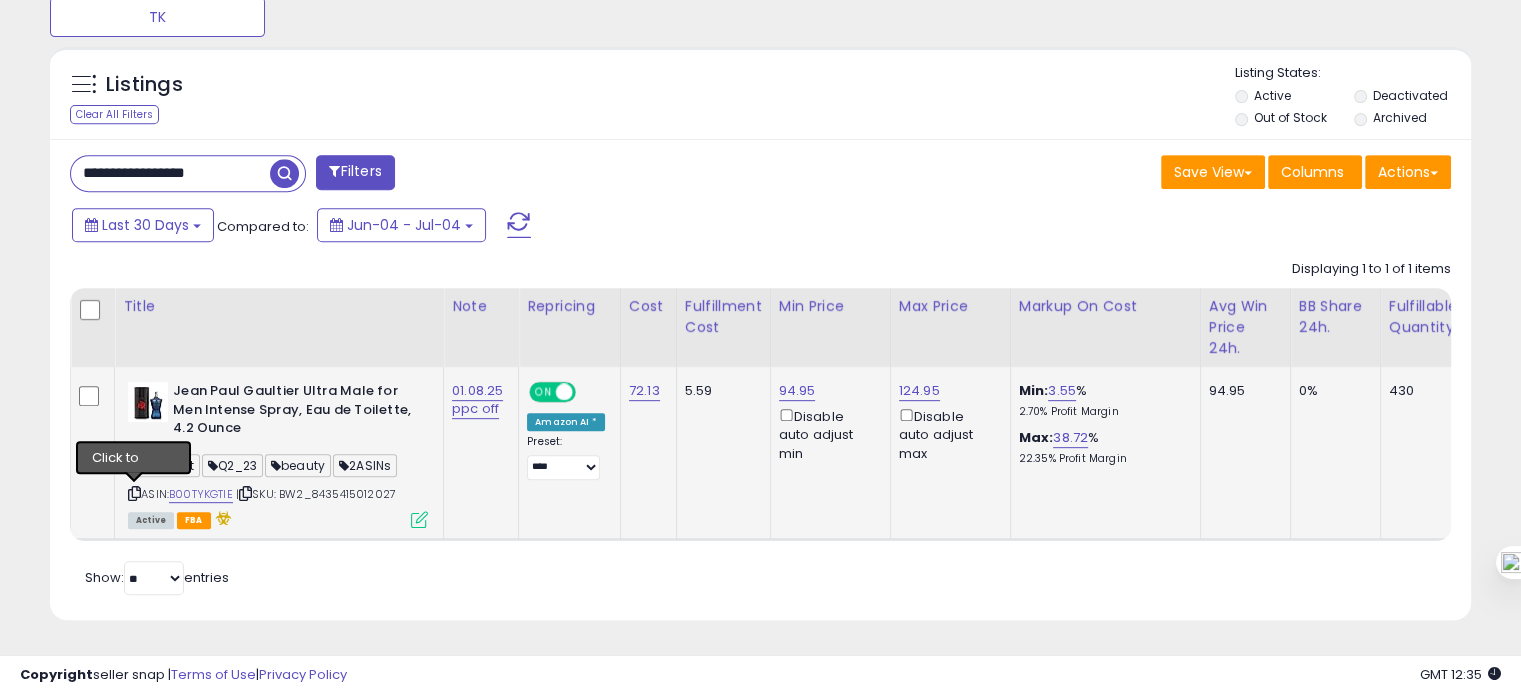 click at bounding box center (134, 493) 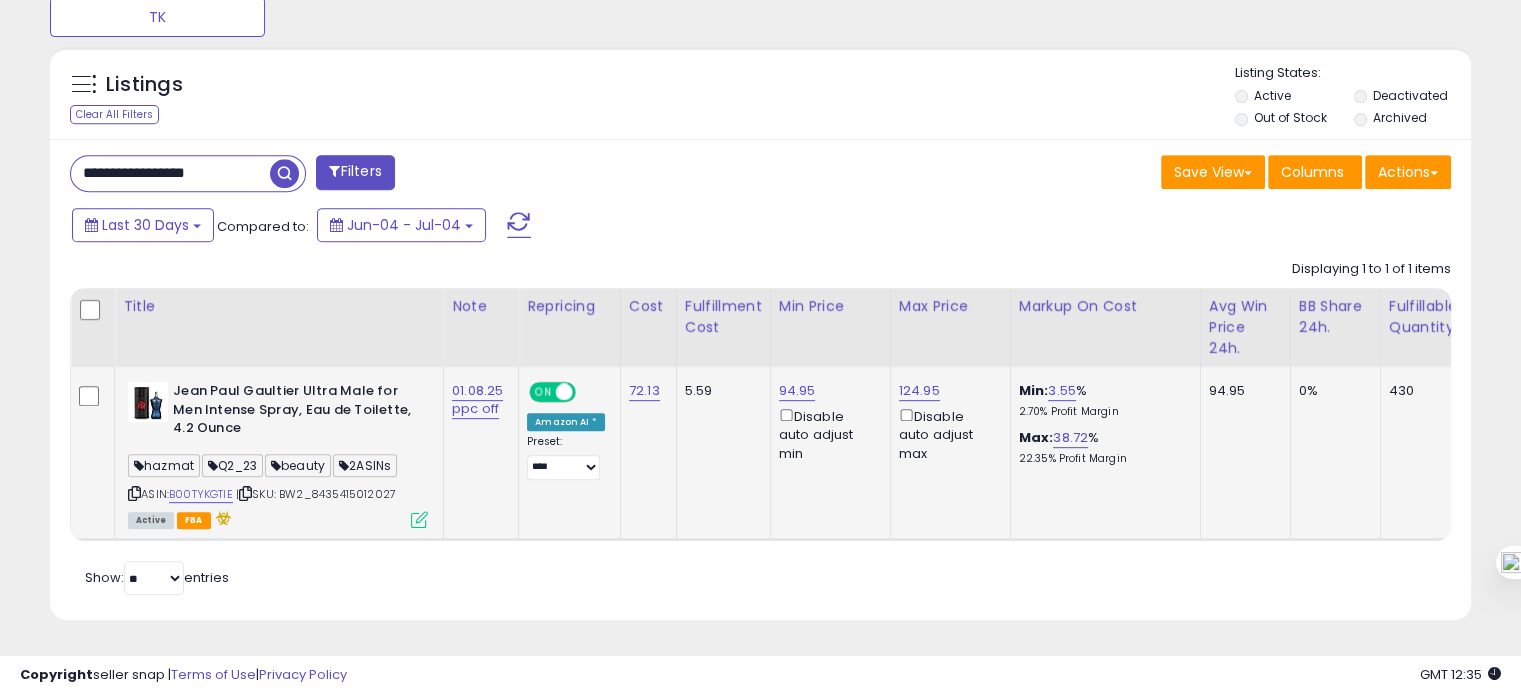click at bounding box center (419, 519) 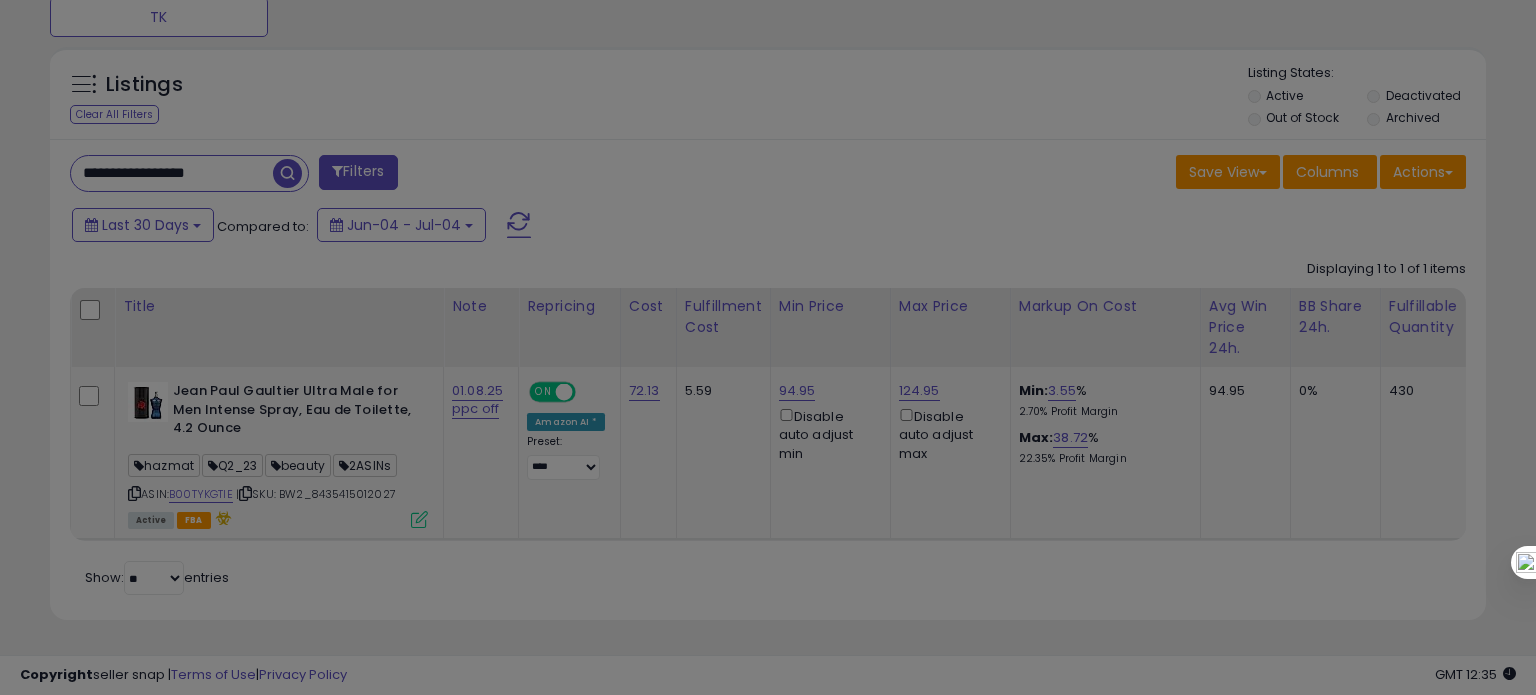 scroll, scrollTop: 999589, scrollLeft: 999168, axis: both 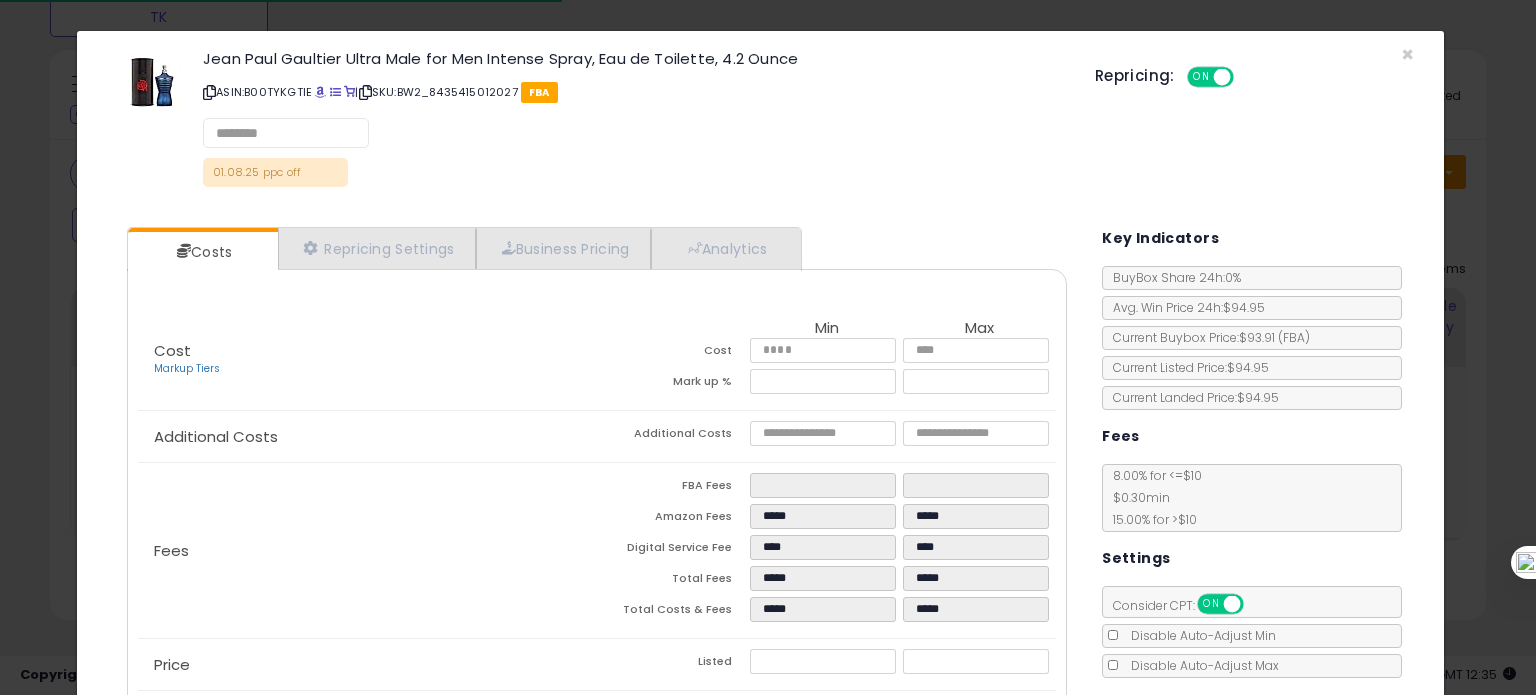select on "*********" 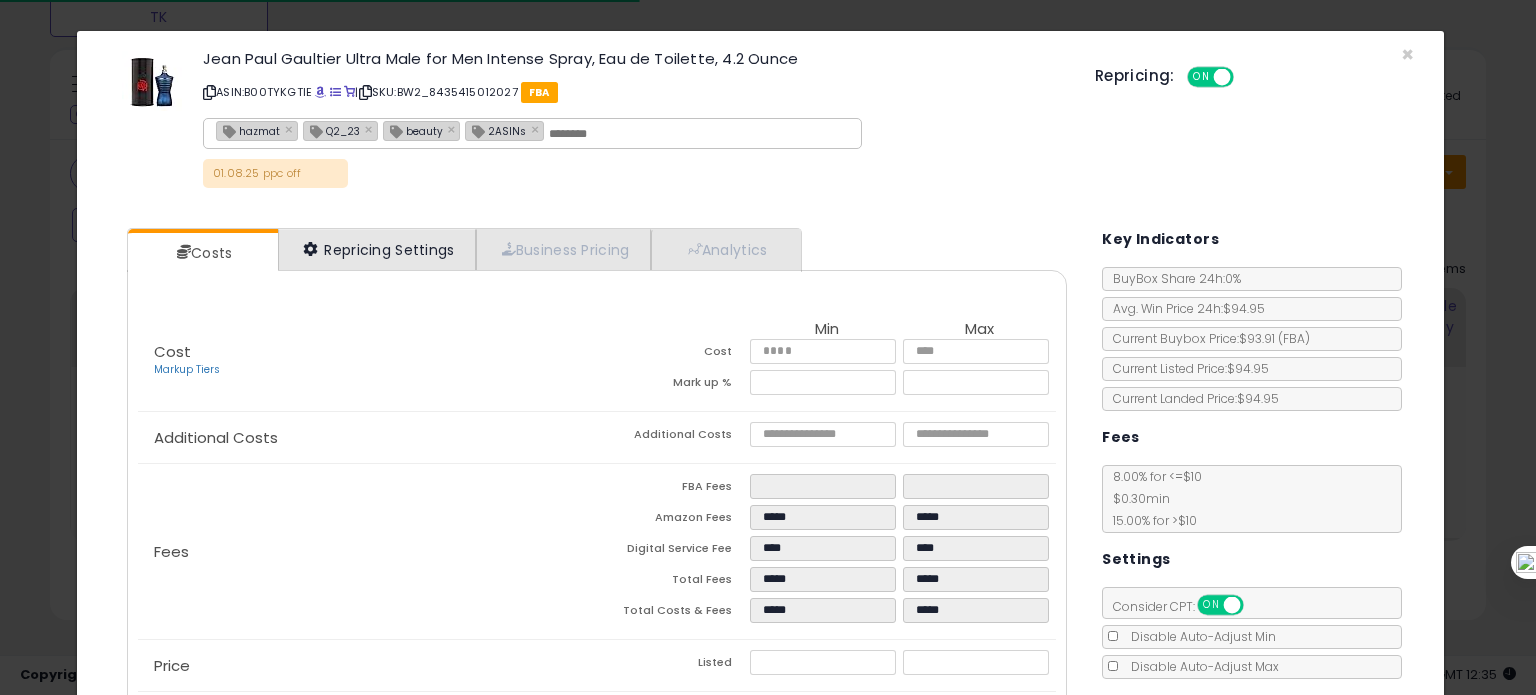 select on "**********" 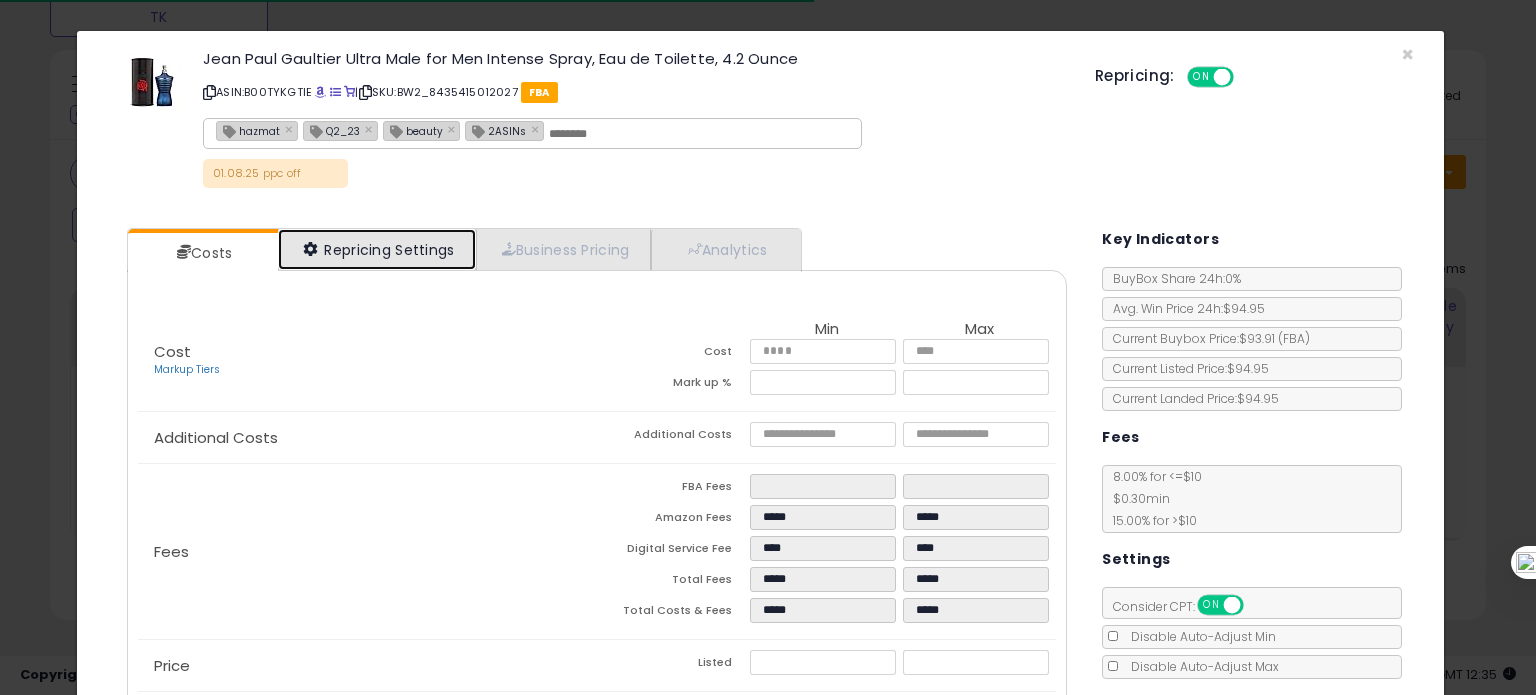 click on "Repricing Settings" at bounding box center [377, 249] 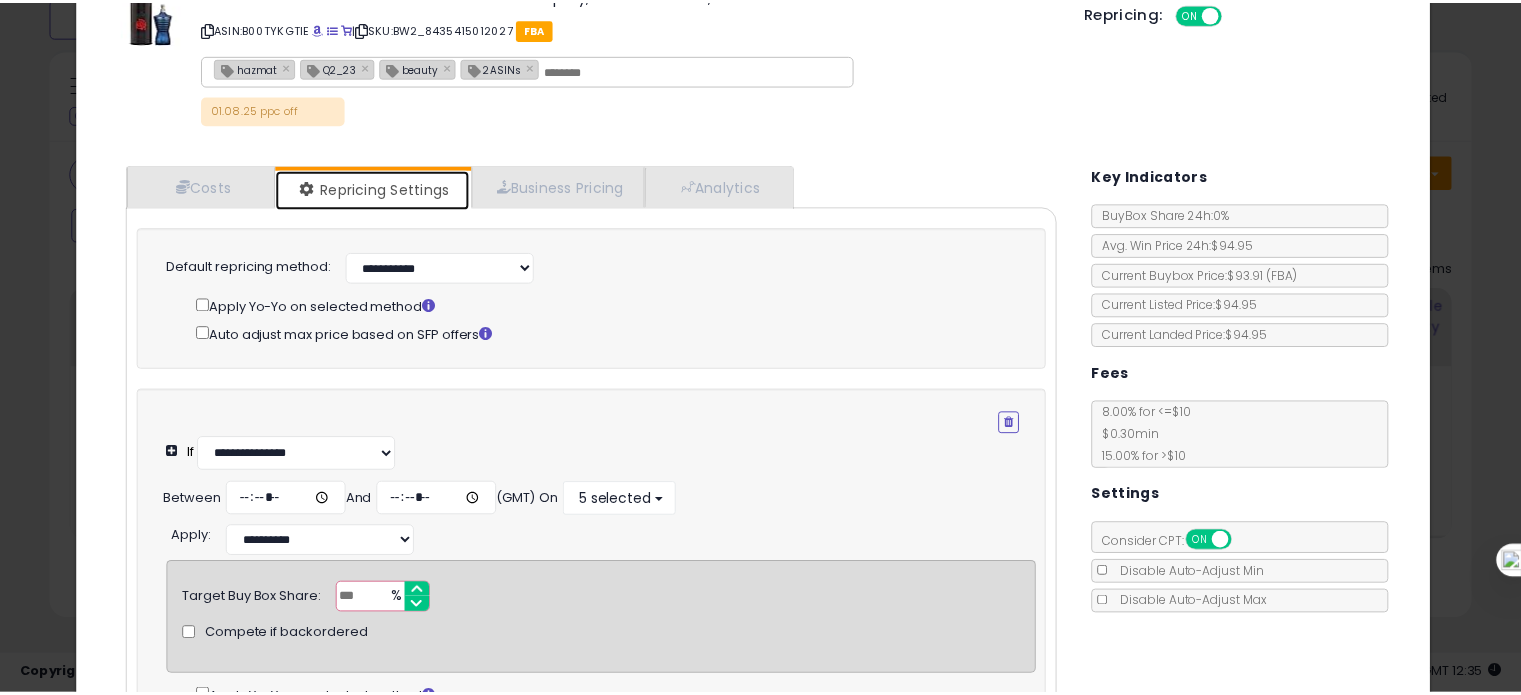 scroll, scrollTop: 0, scrollLeft: 0, axis: both 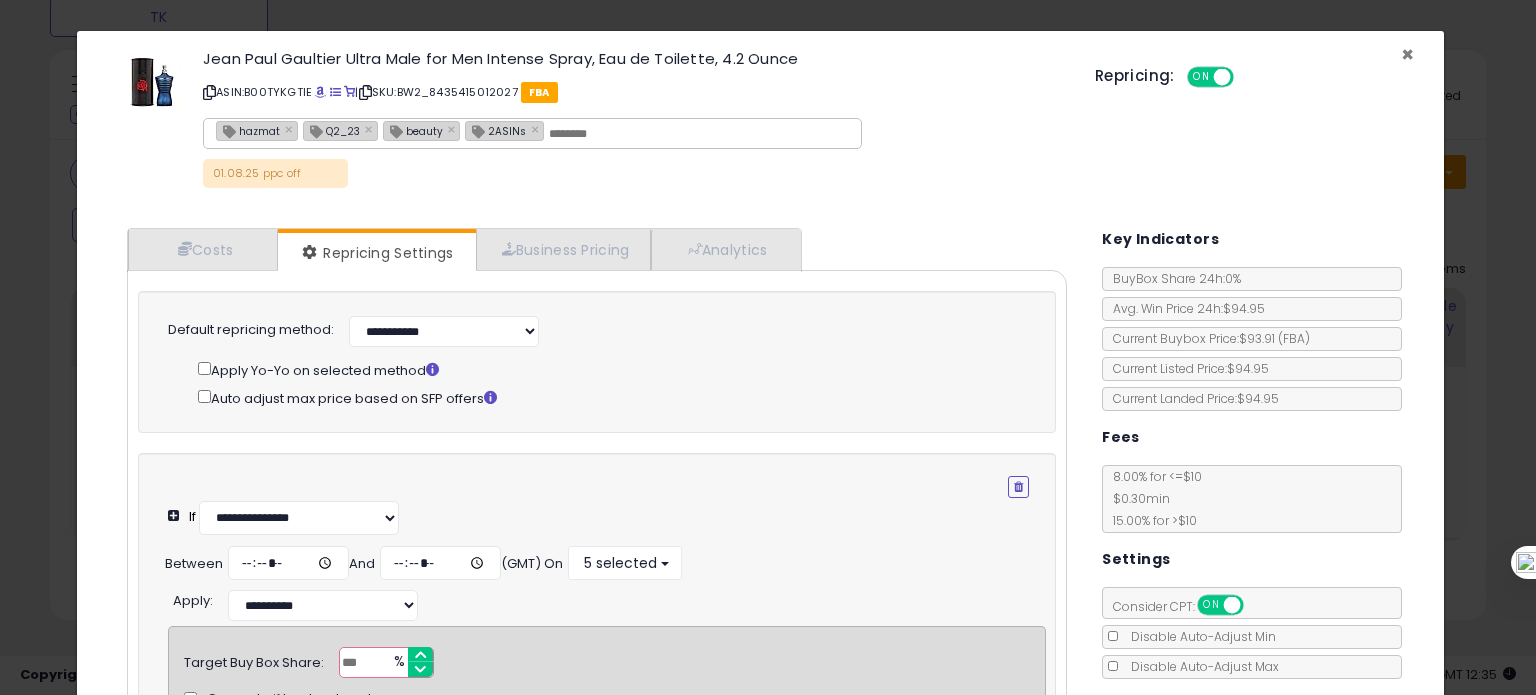 click on "×" at bounding box center (1407, 54) 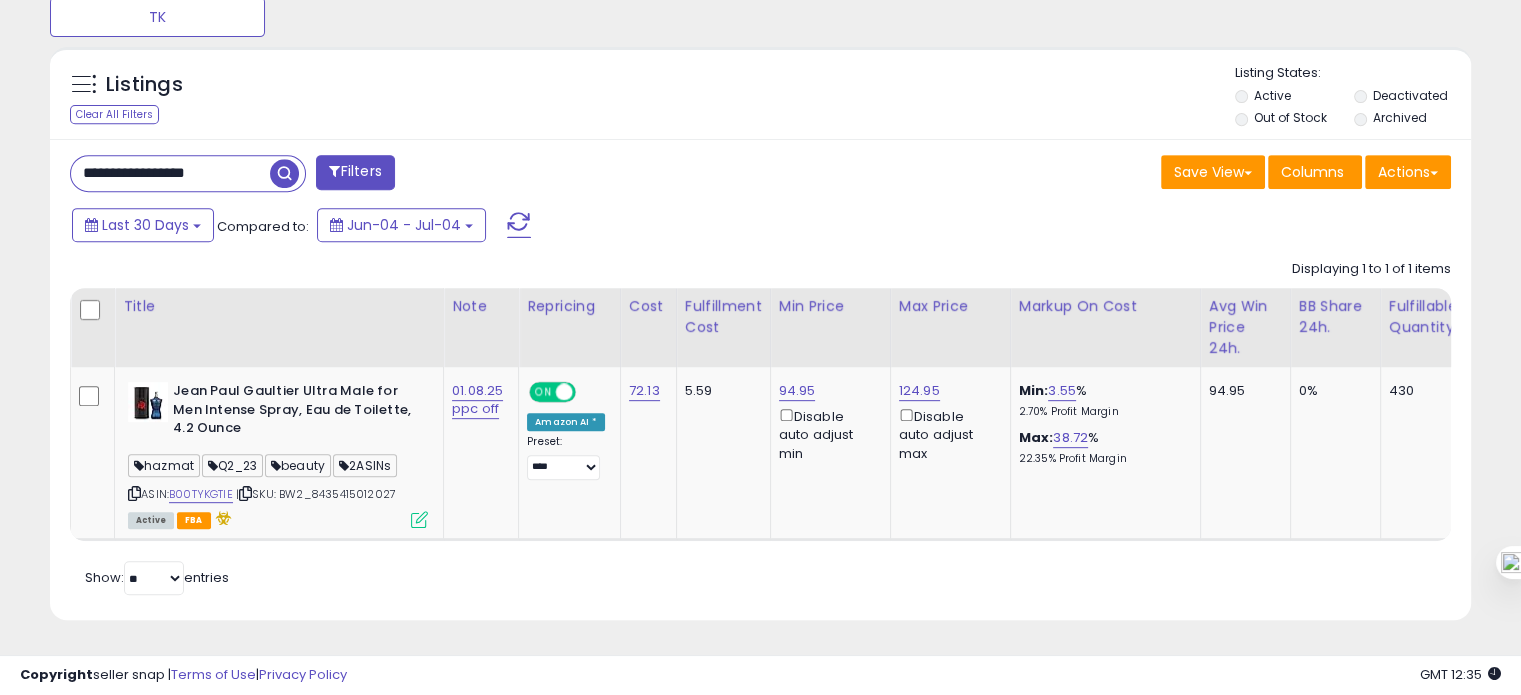 scroll, scrollTop: 409, scrollLeft: 822, axis: both 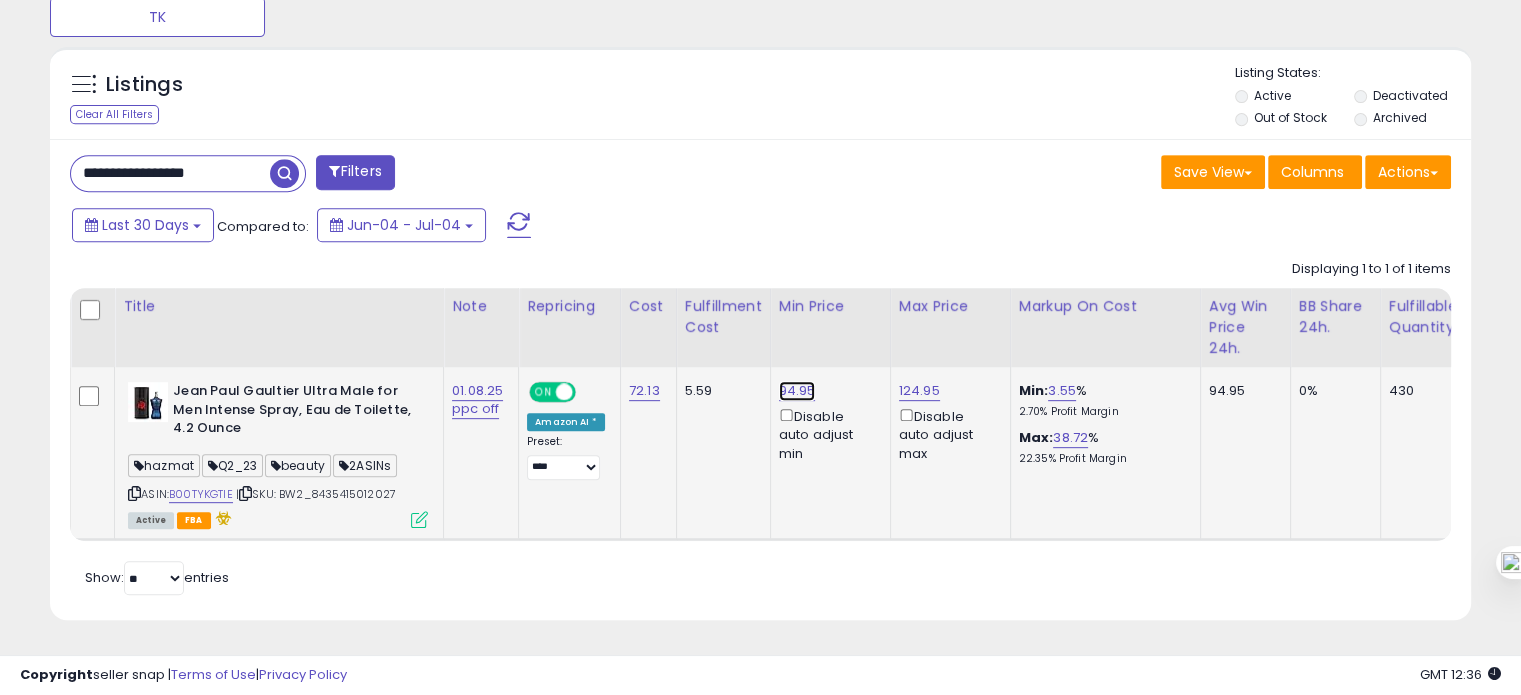 click on "94.95" at bounding box center [797, 391] 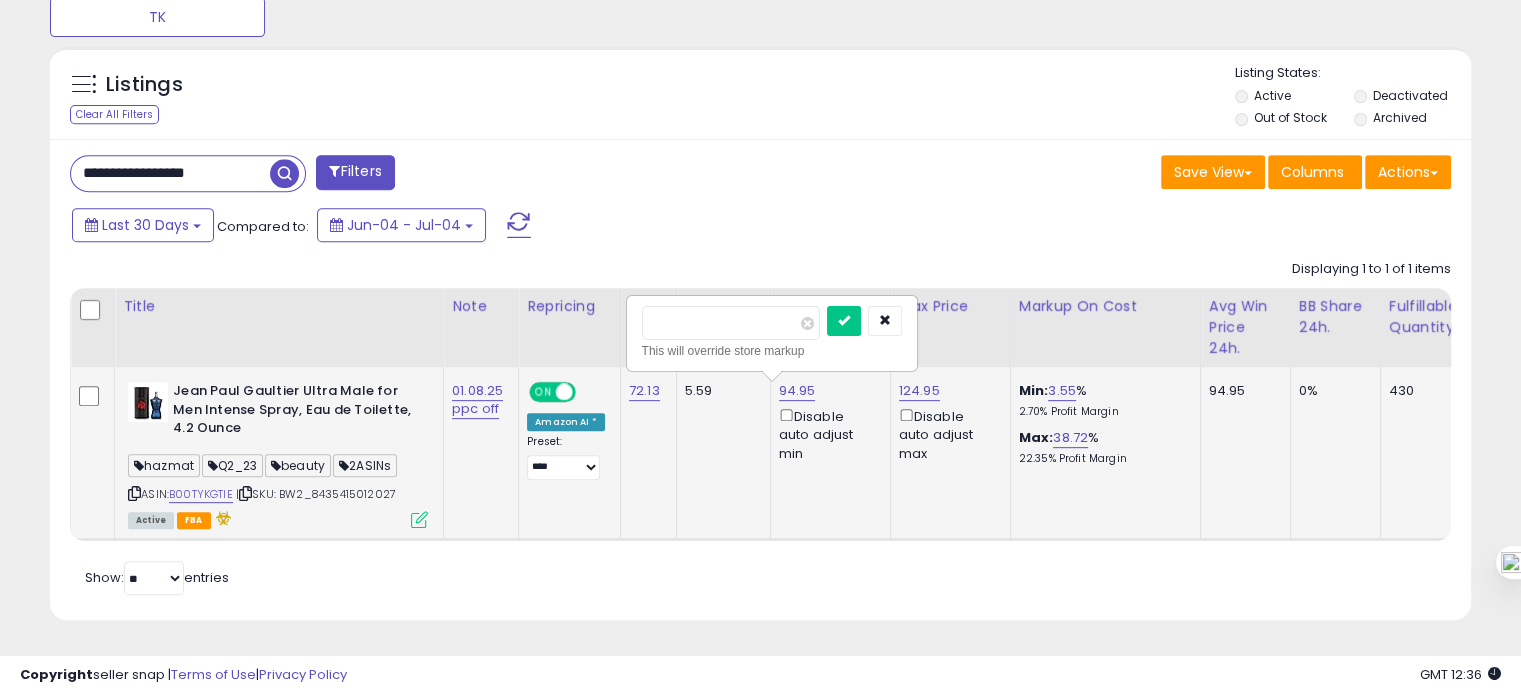 click on "*****" at bounding box center (731, 323) 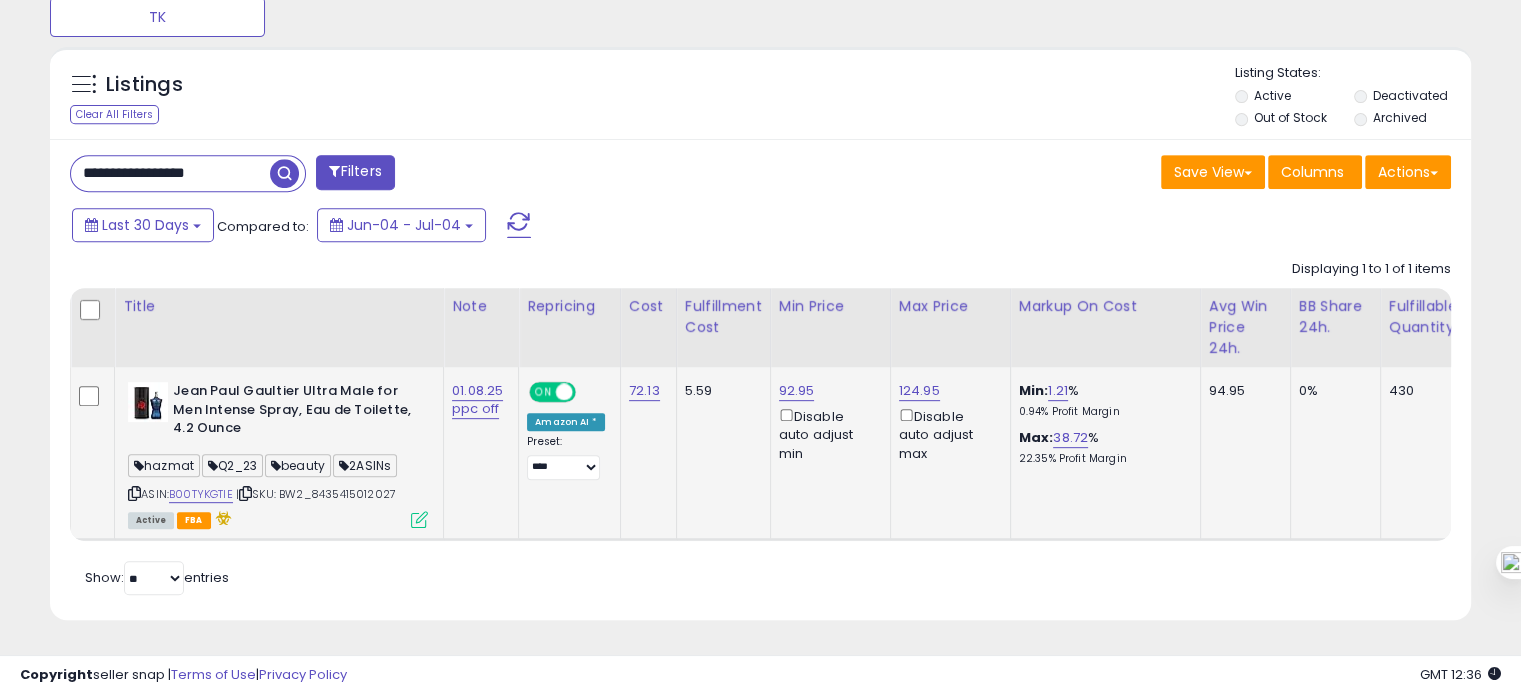 click at bounding box center [419, 519] 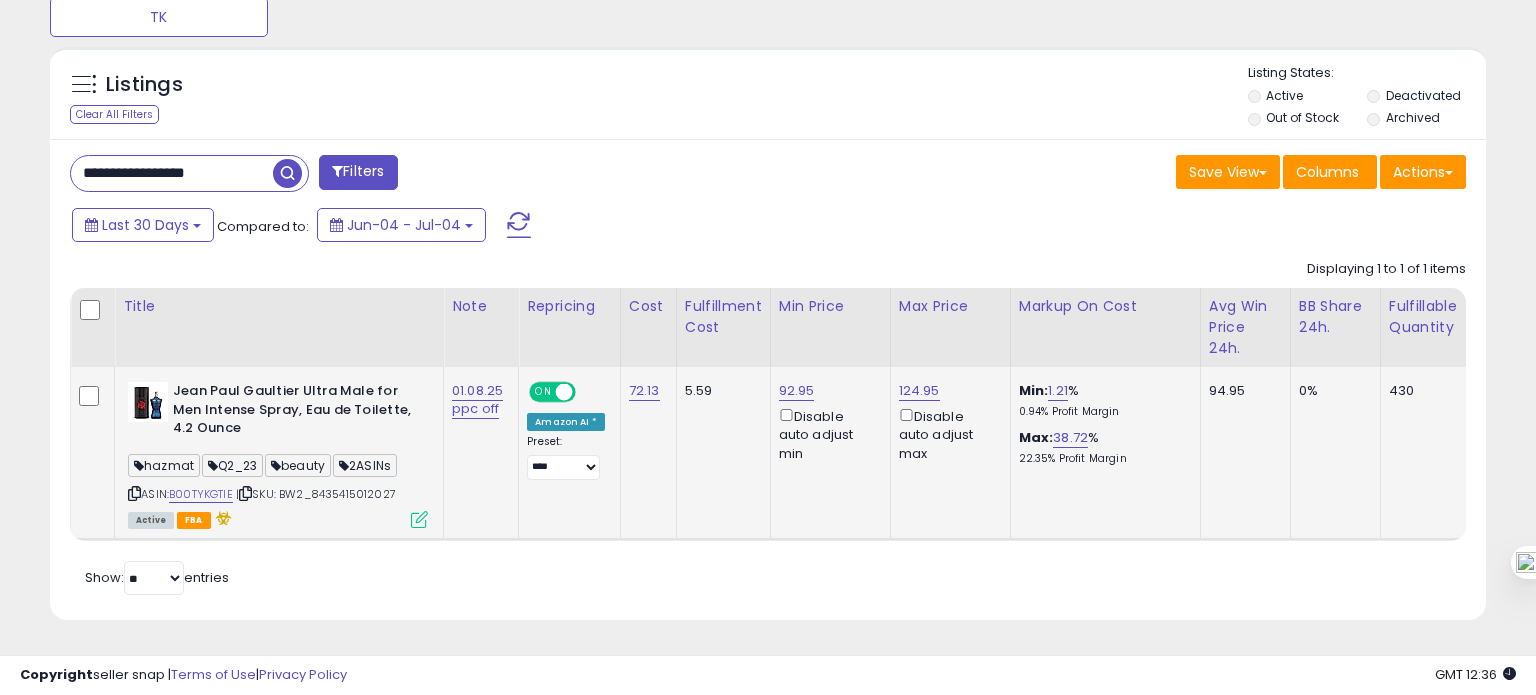 scroll, scrollTop: 999589, scrollLeft: 999168, axis: both 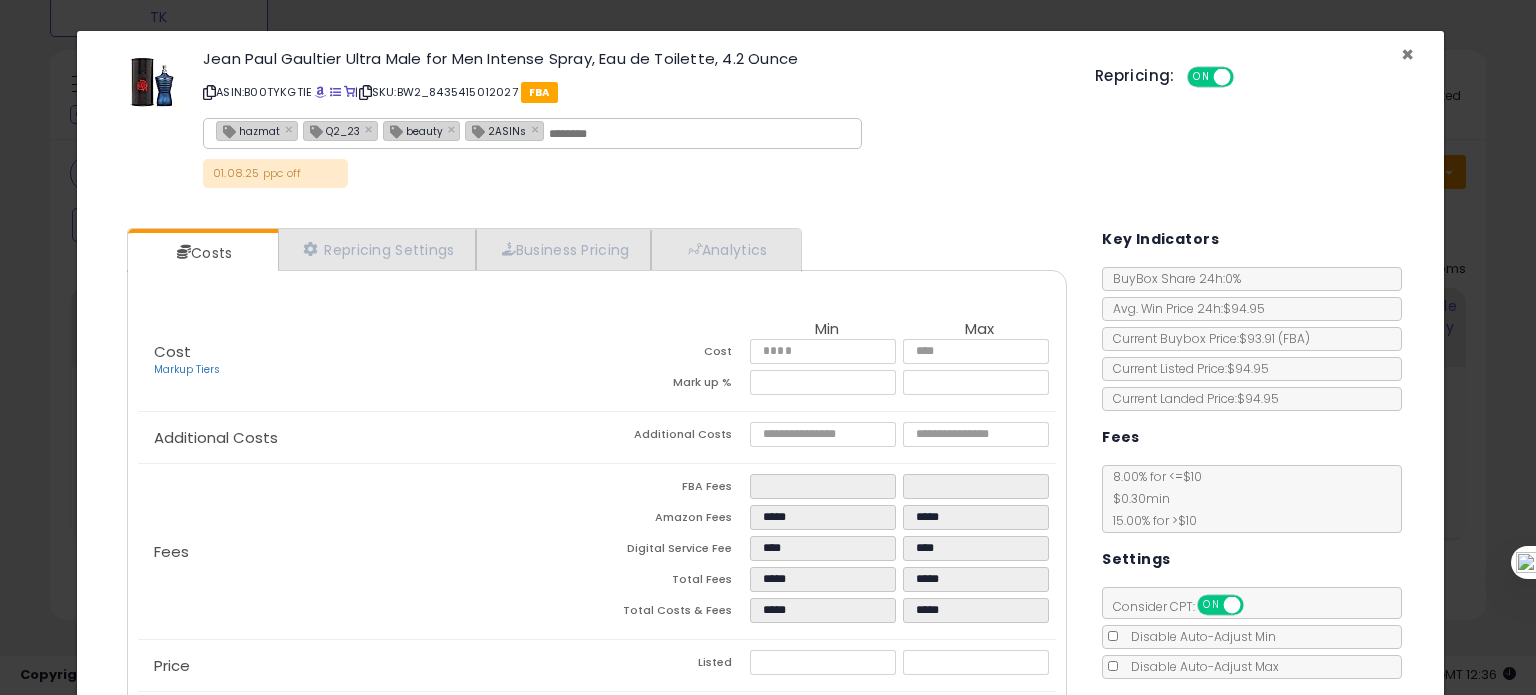 click on "×" at bounding box center [1407, 54] 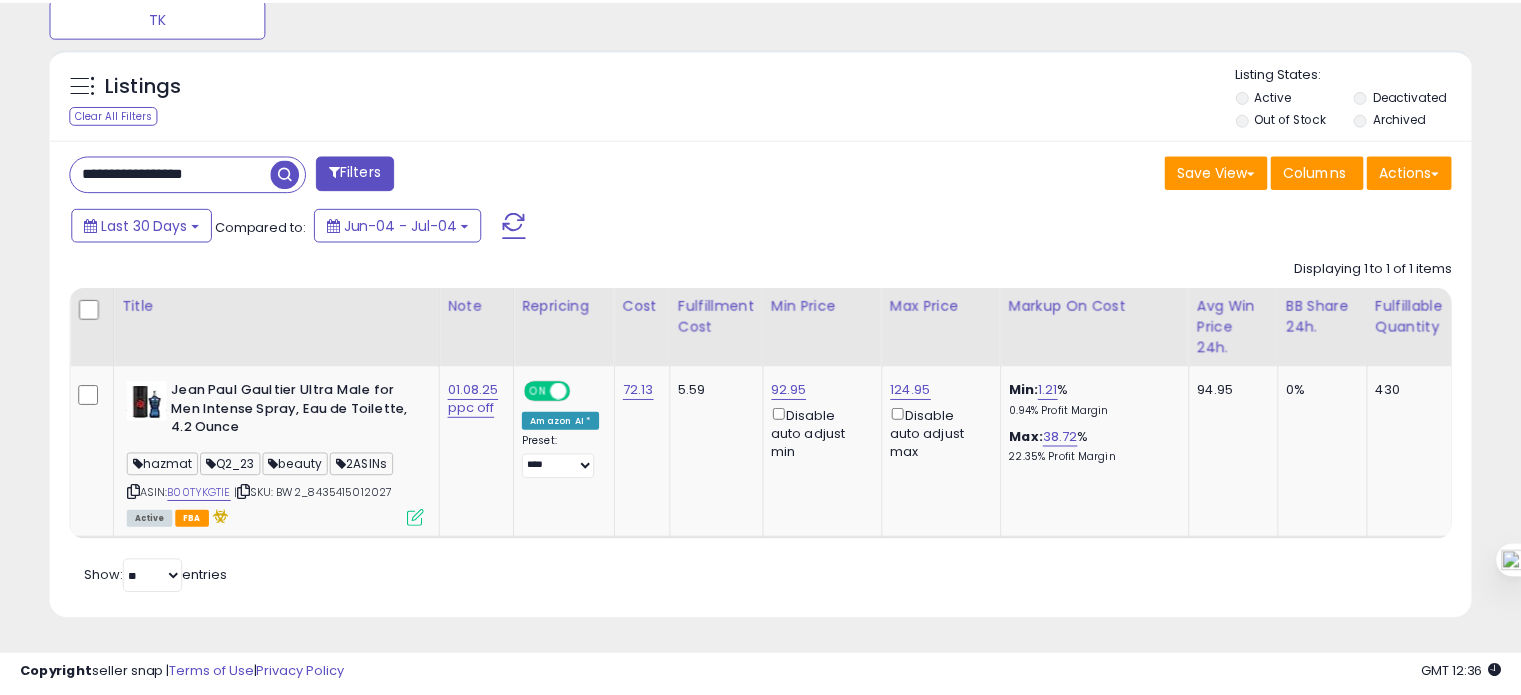 scroll, scrollTop: 409, scrollLeft: 822, axis: both 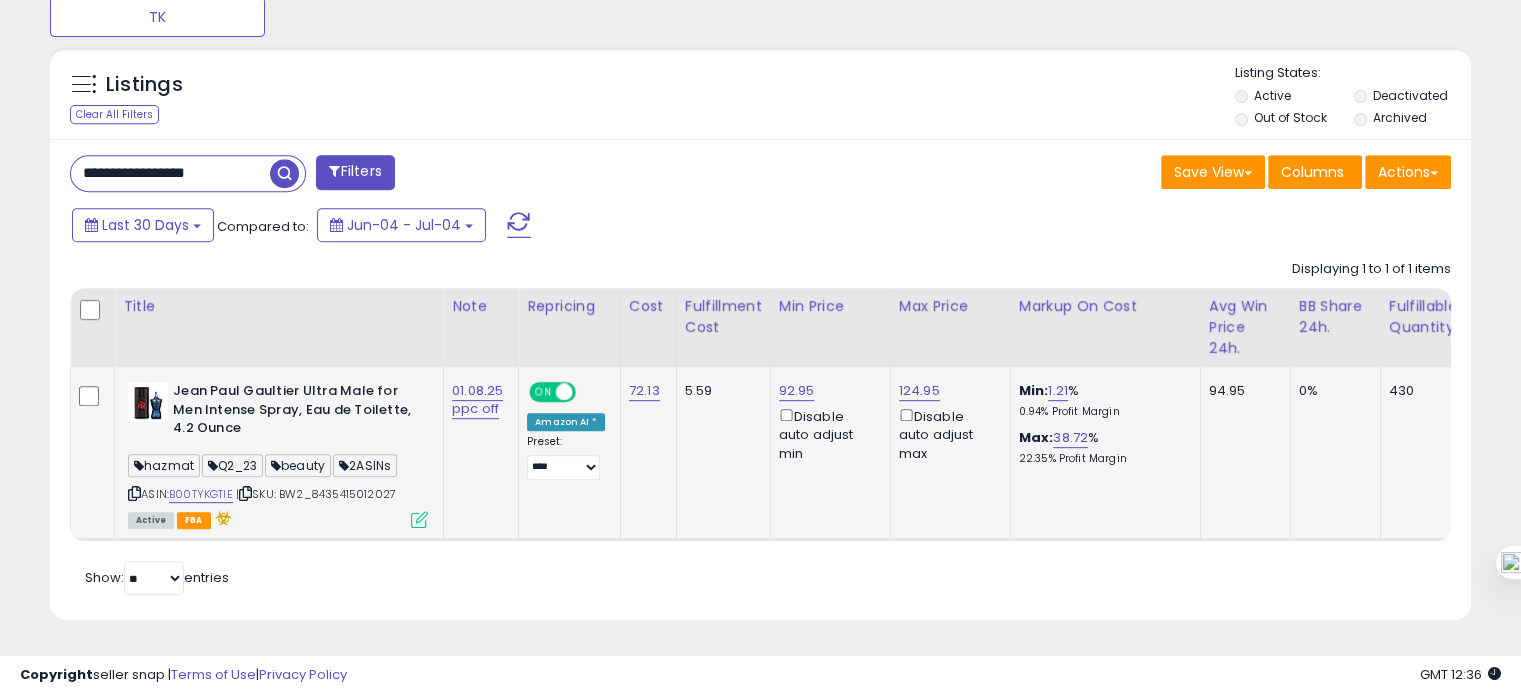 click at bounding box center (419, 519) 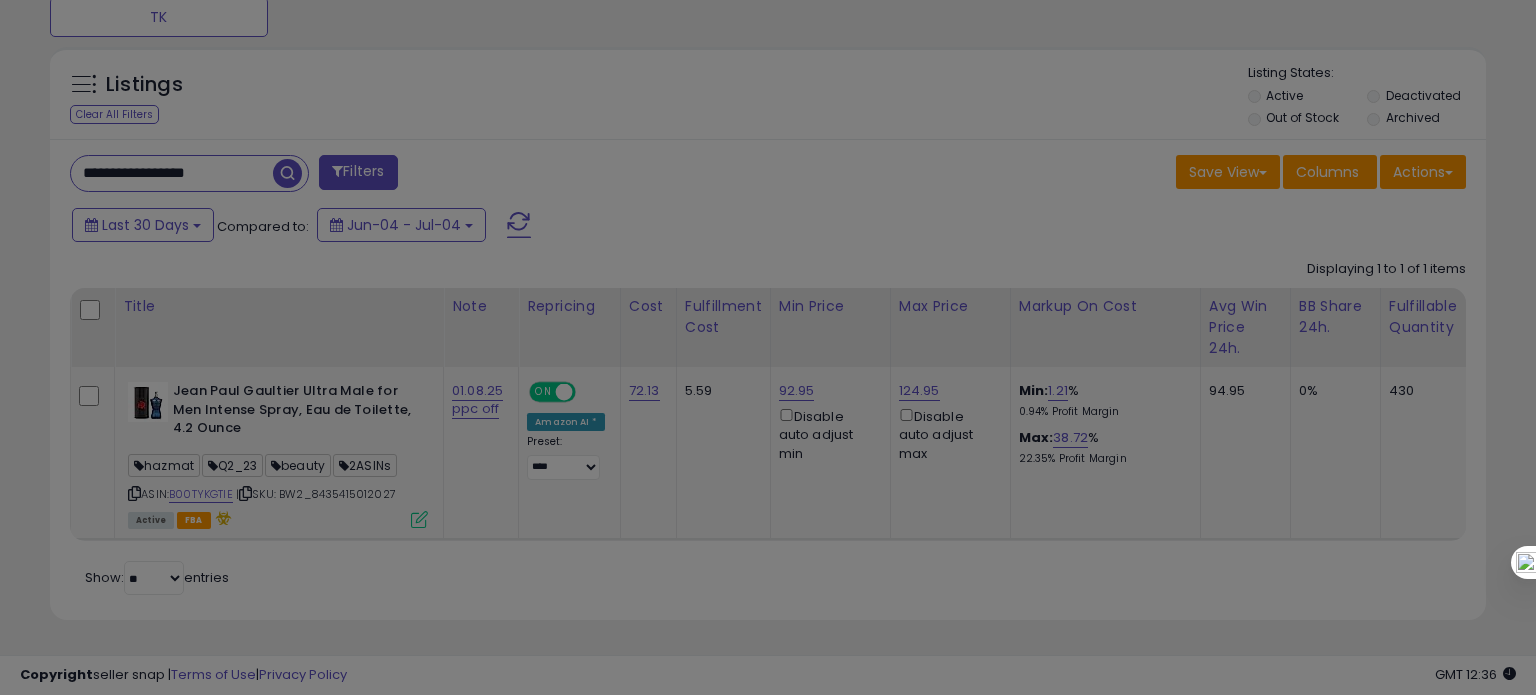 scroll, scrollTop: 999589, scrollLeft: 999168, axis: both 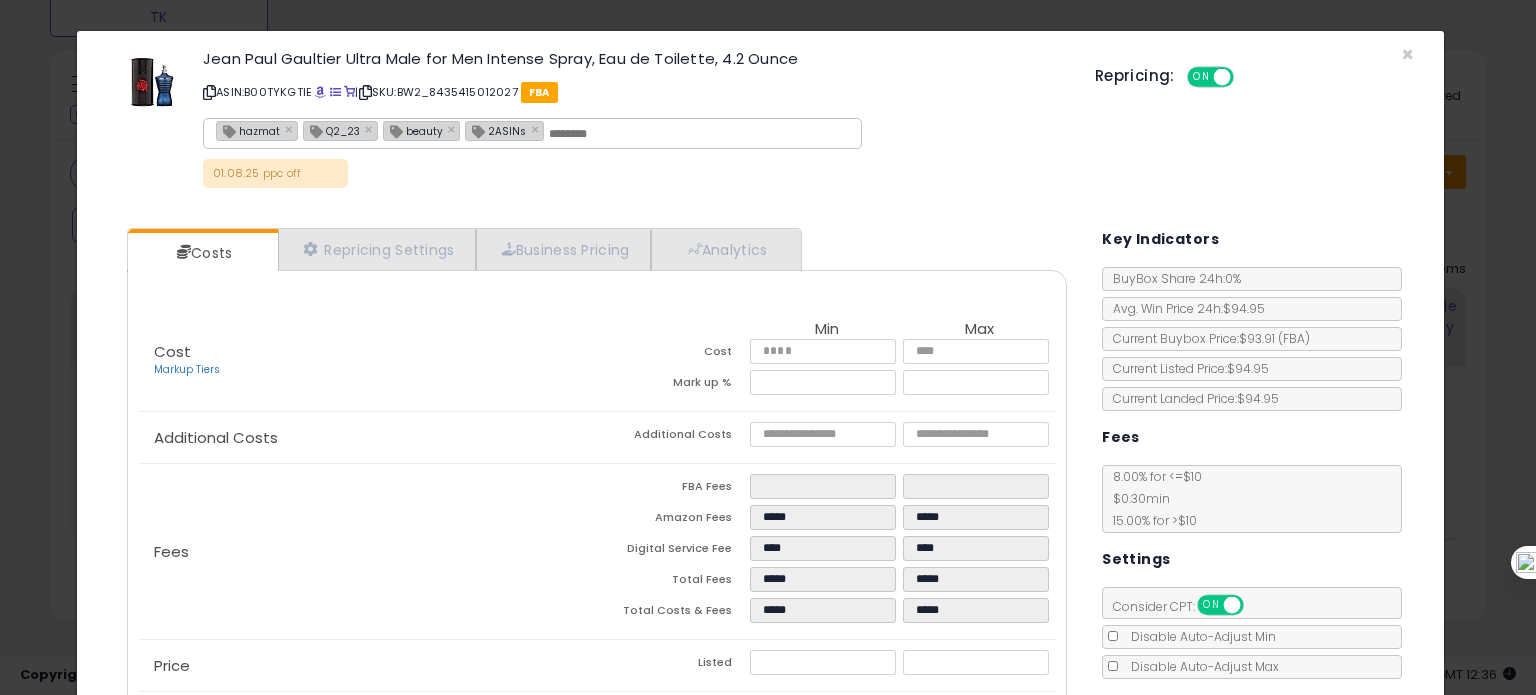 select on "**********" 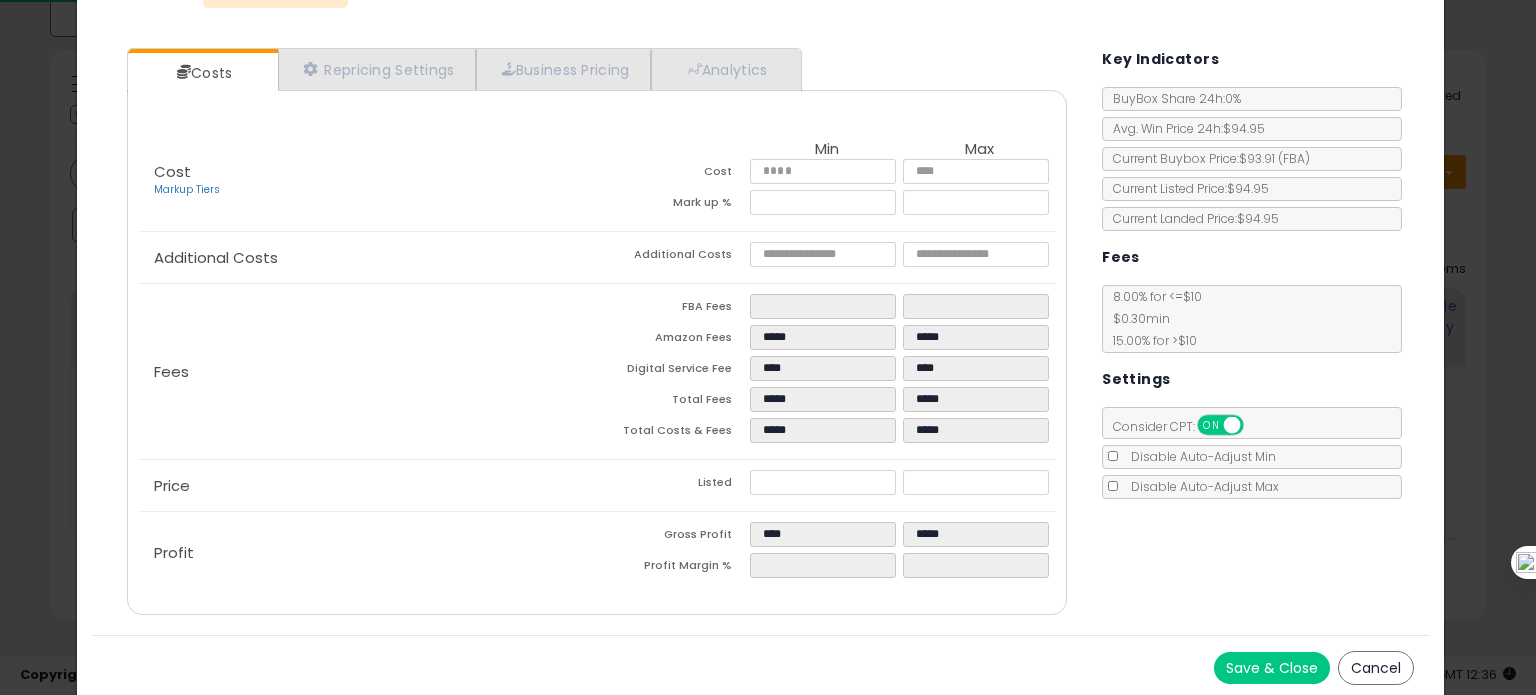 scroll, scrollTop: 182, scrollLeft: 0, axis: vertical 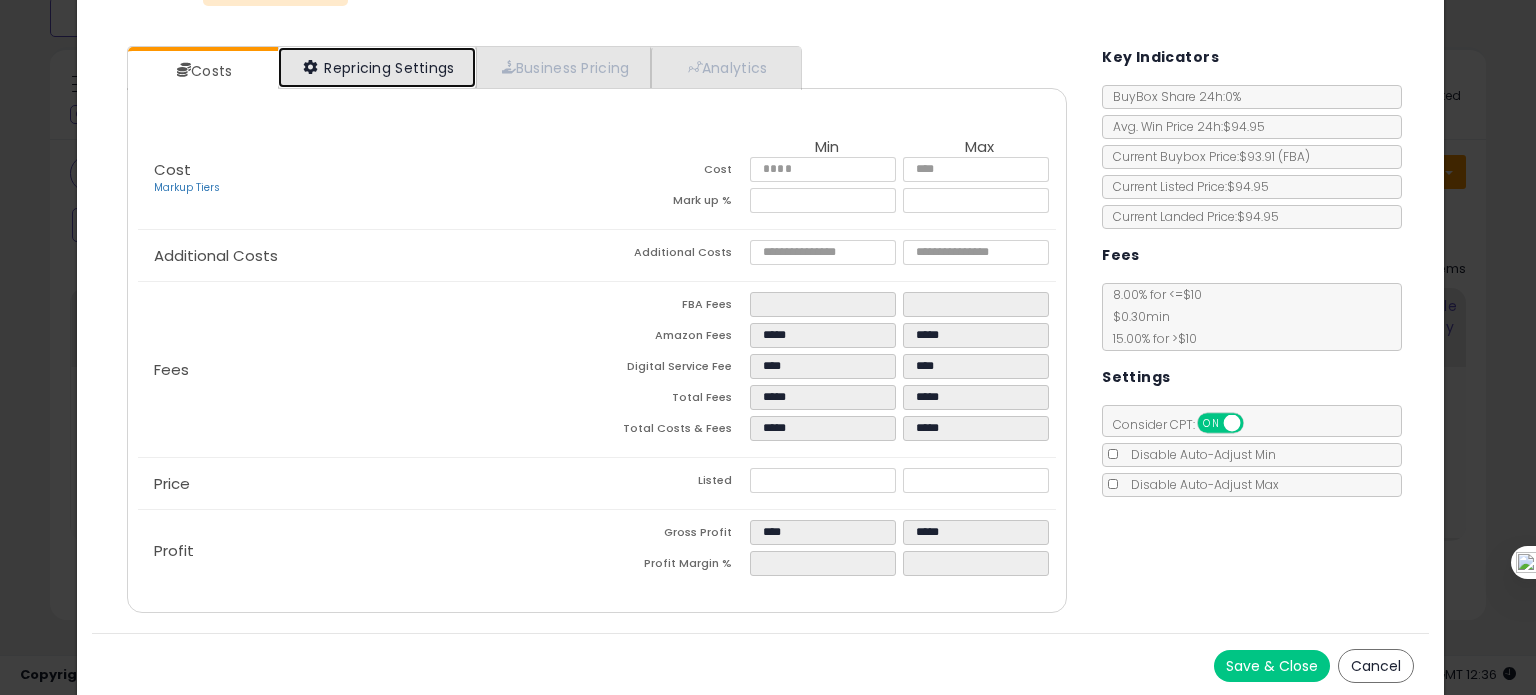 click on "Repricing Settings" at bounding box center [377, 67] 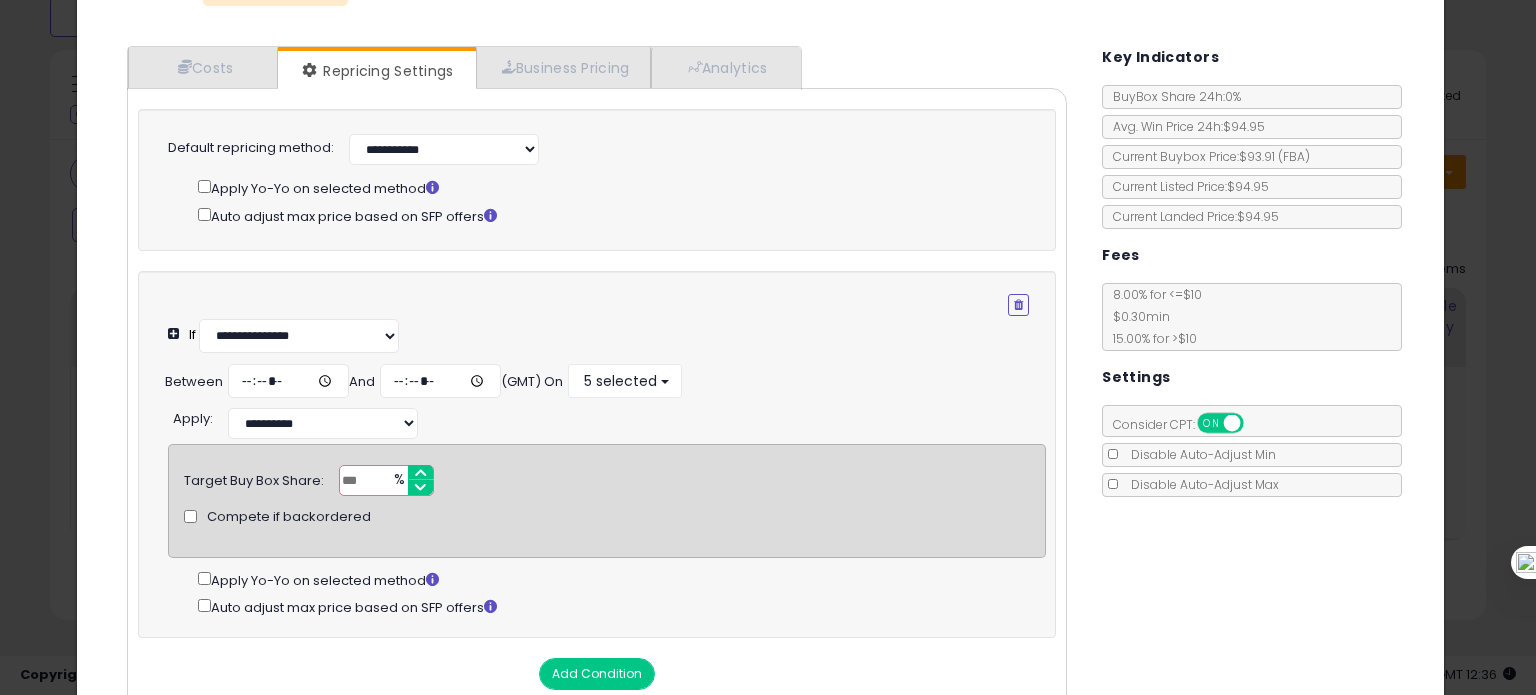 click on "**" at bounding box center [386, 480] 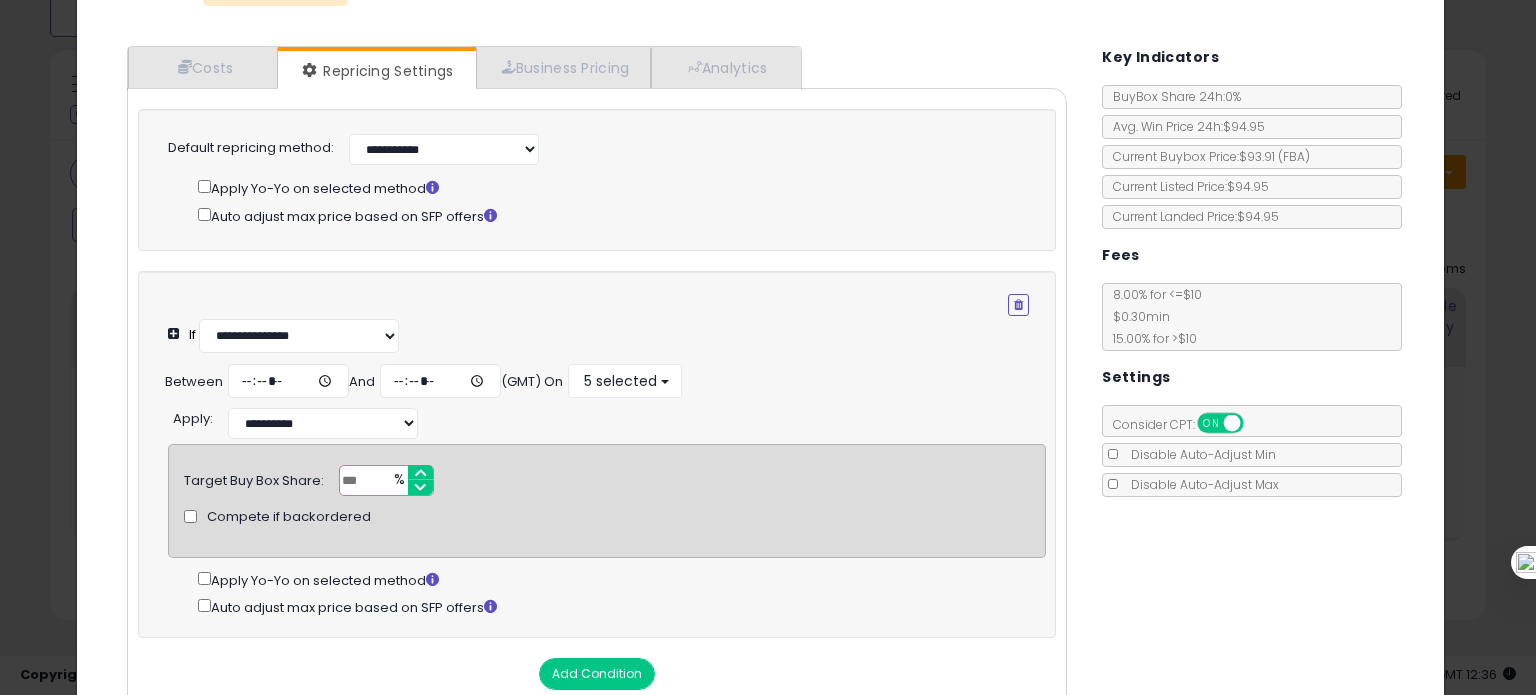 scroll, scrollTop: 307, scrollLeft: 0, axis: vertical 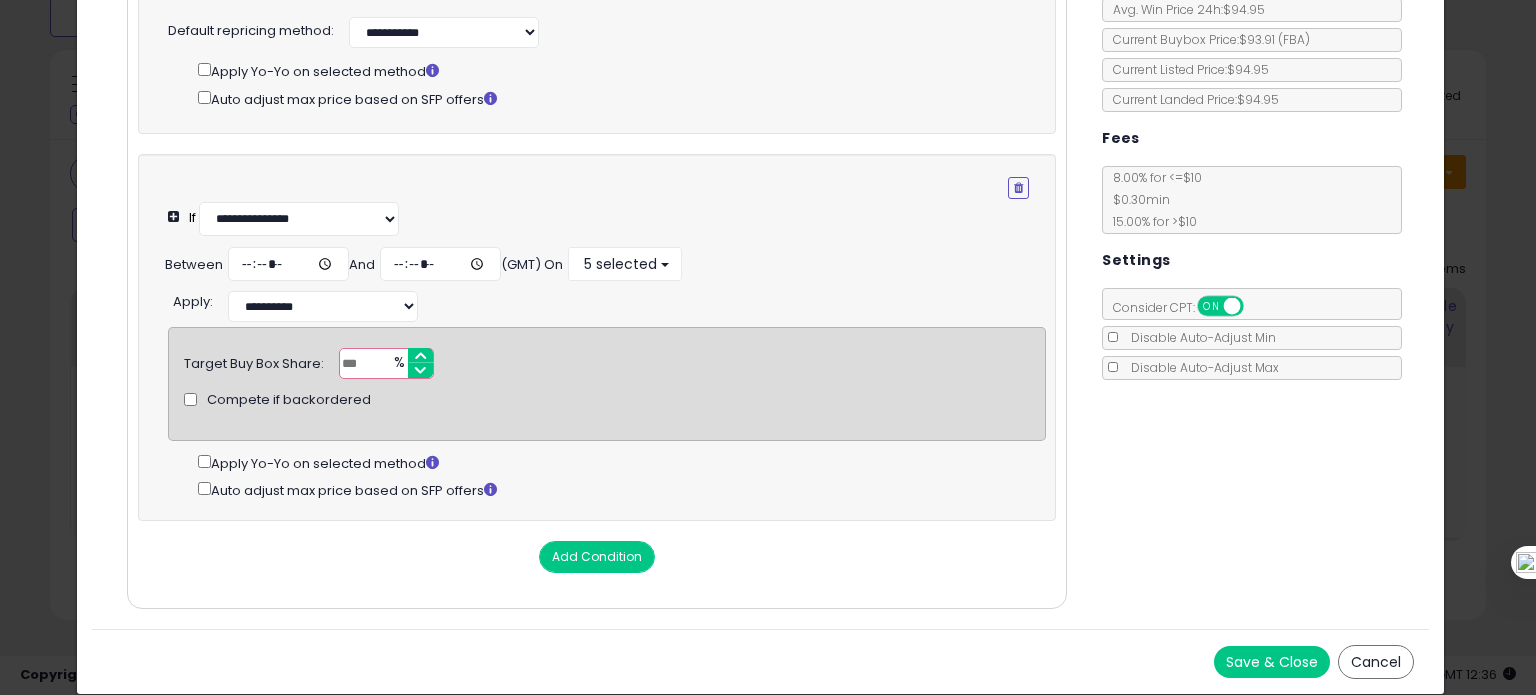 type on "*****" 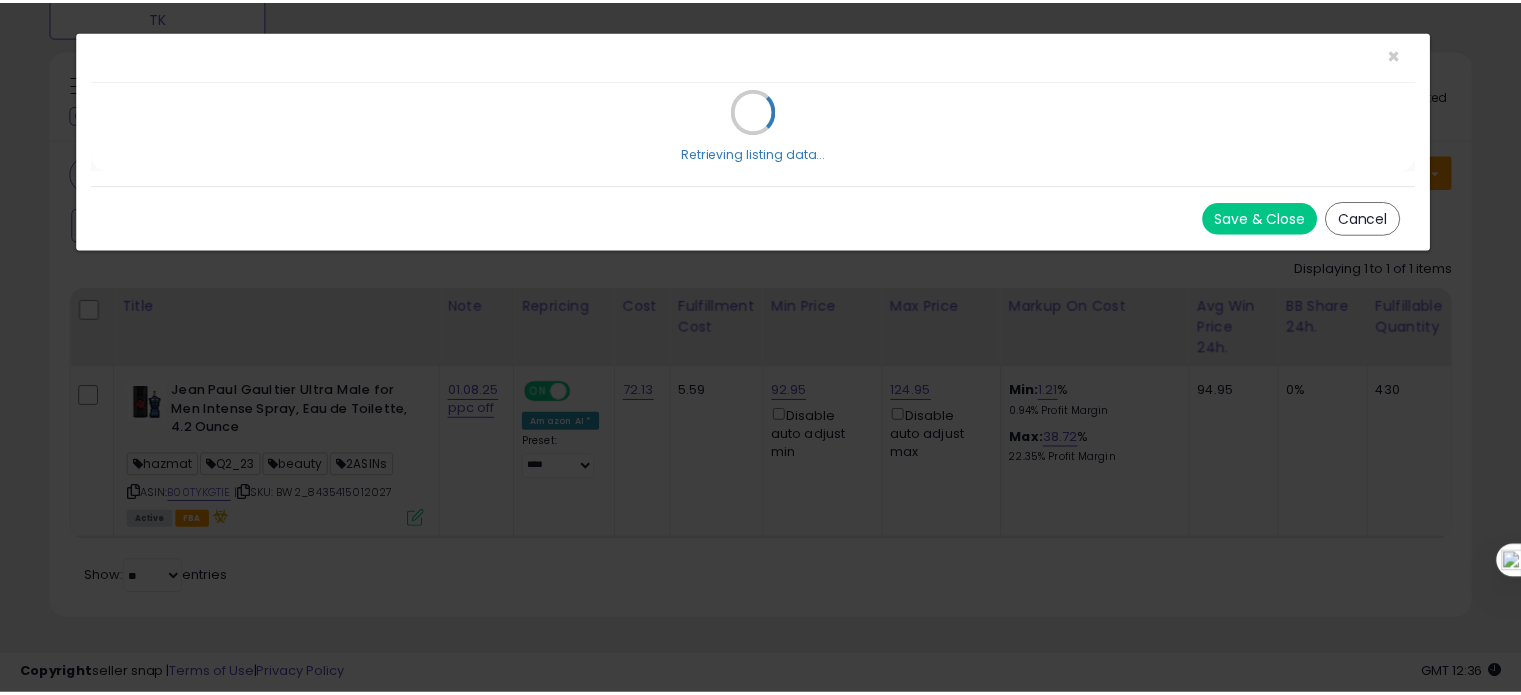 scroll, scrollTop: 0, scrollLeft: 0, axis: both 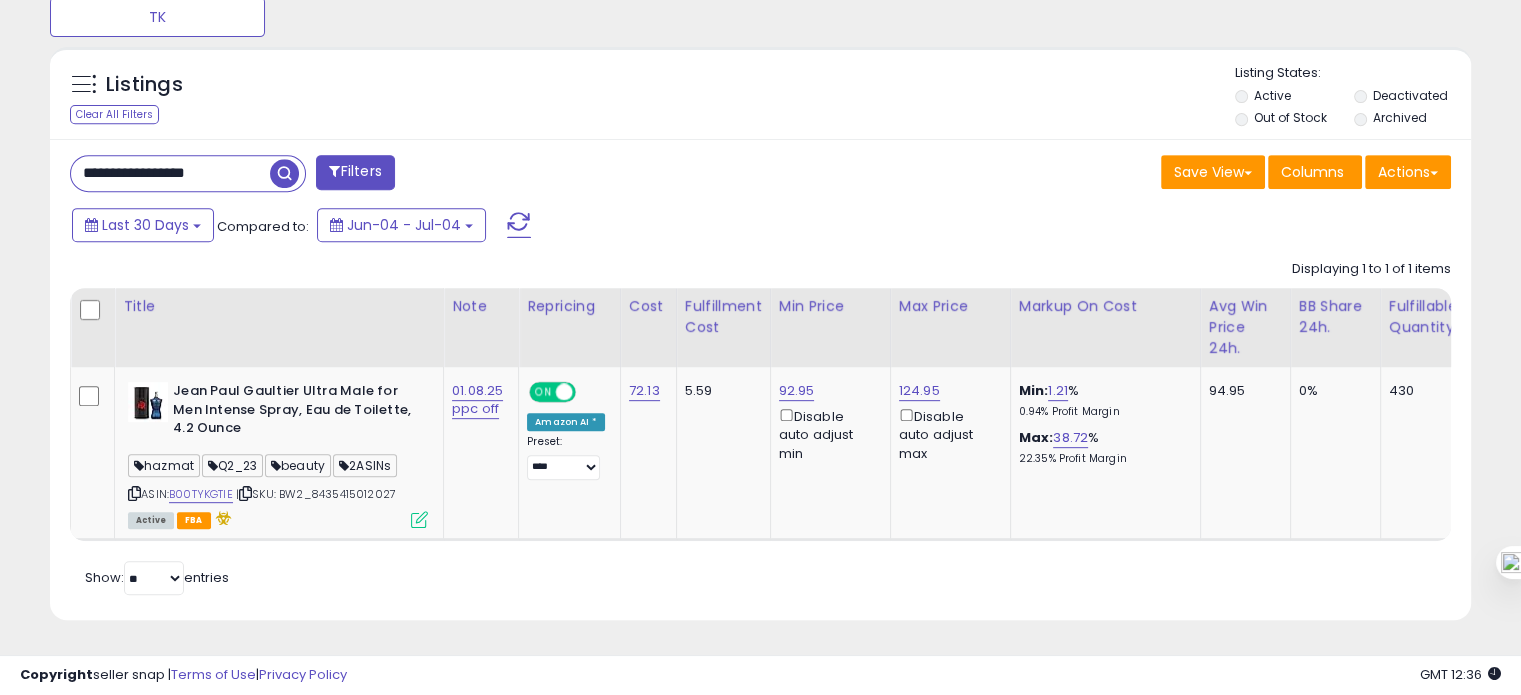 click on "**********" at bounding box center [170, 173] 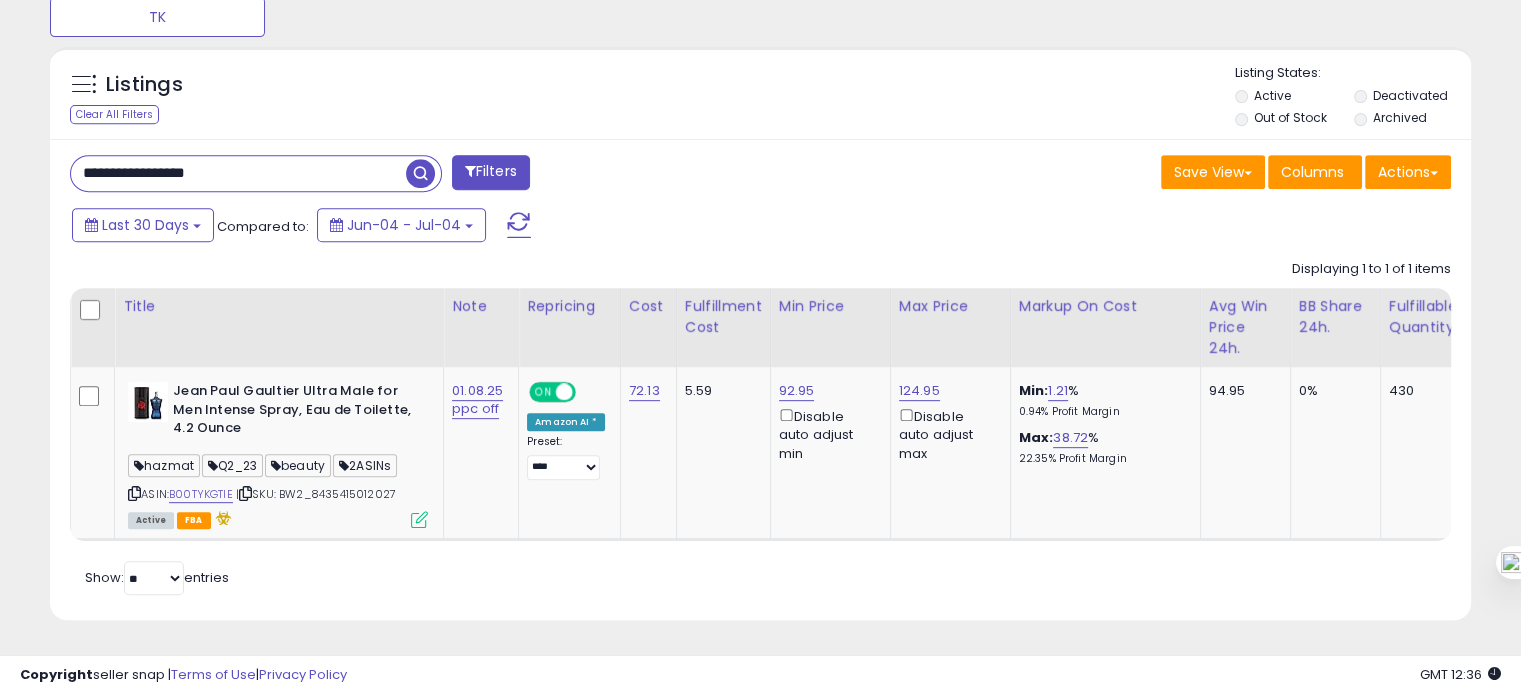 click on "**********" at bounding box center [238, 173] 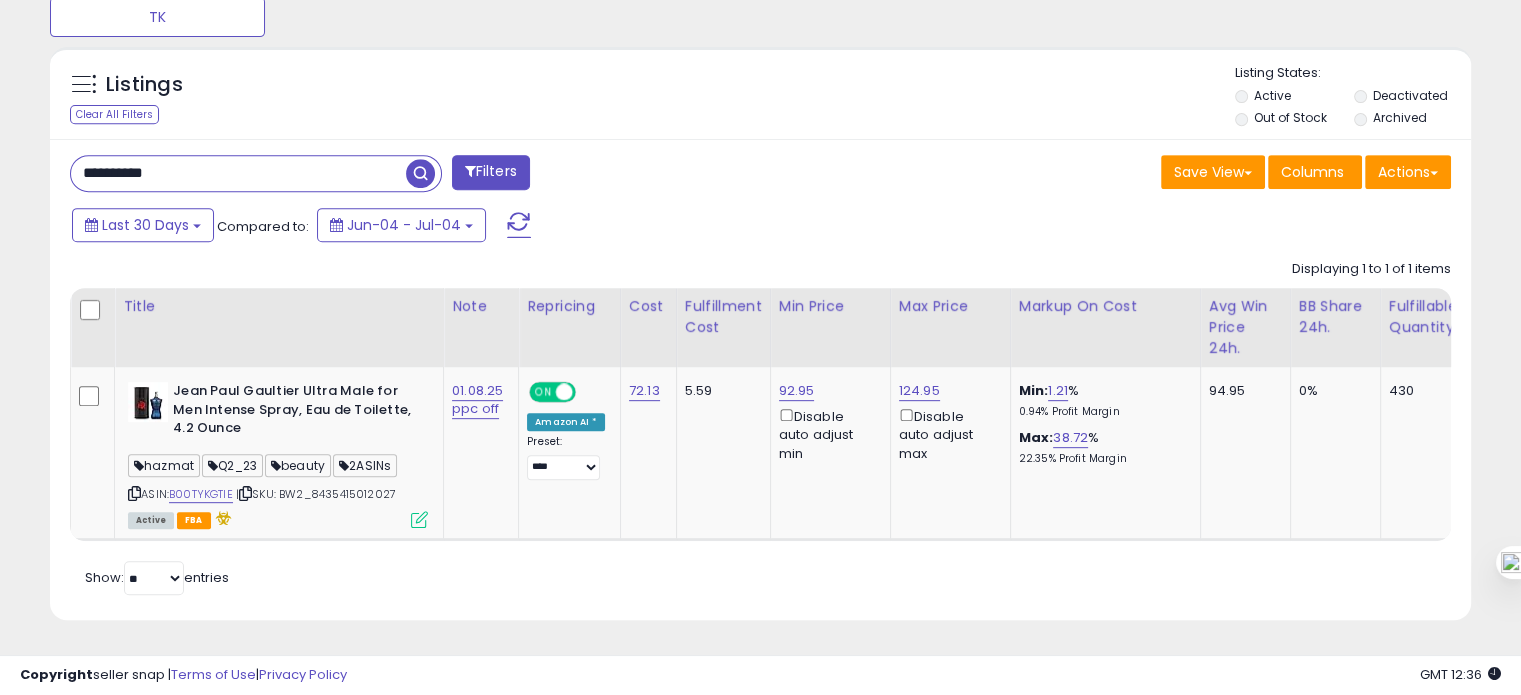 type on "**********" 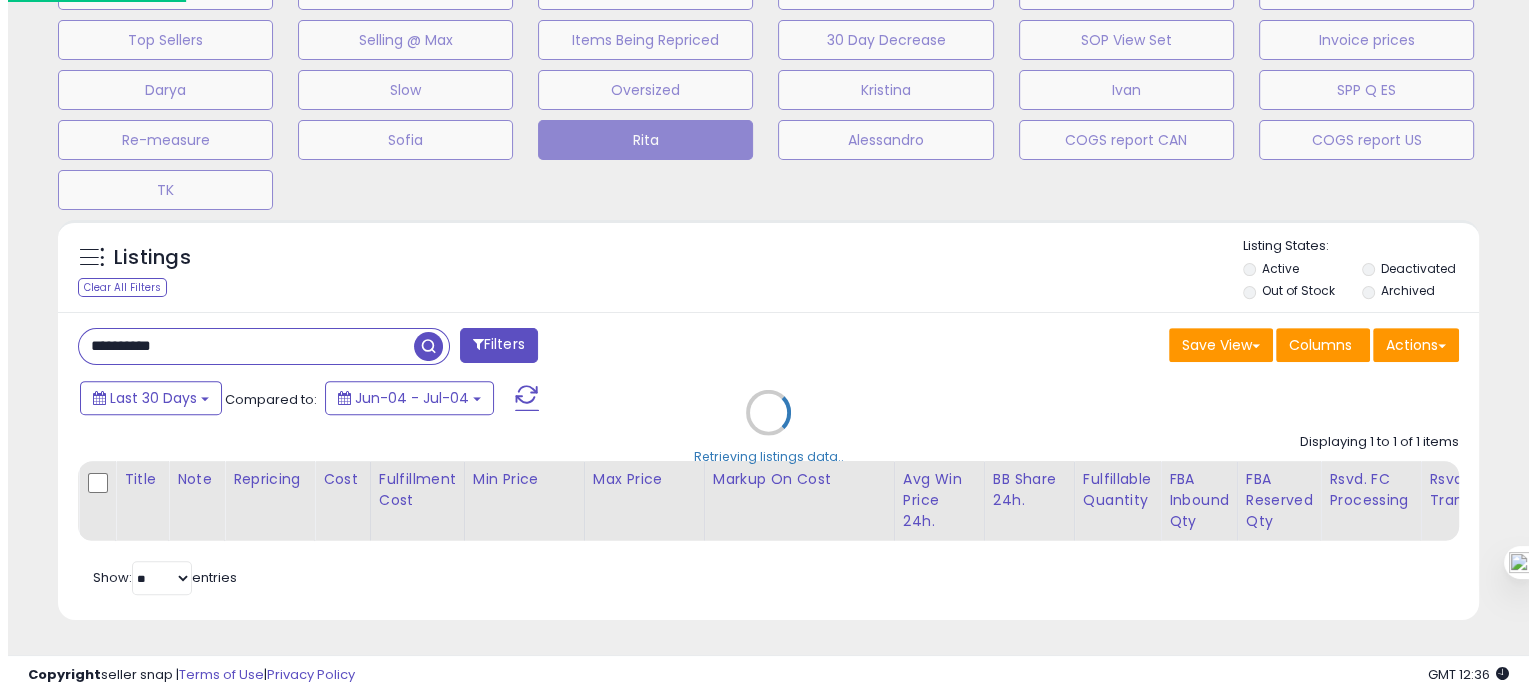 scroll, scrollTop: 674, scrollLeft: 0, axis: vertical 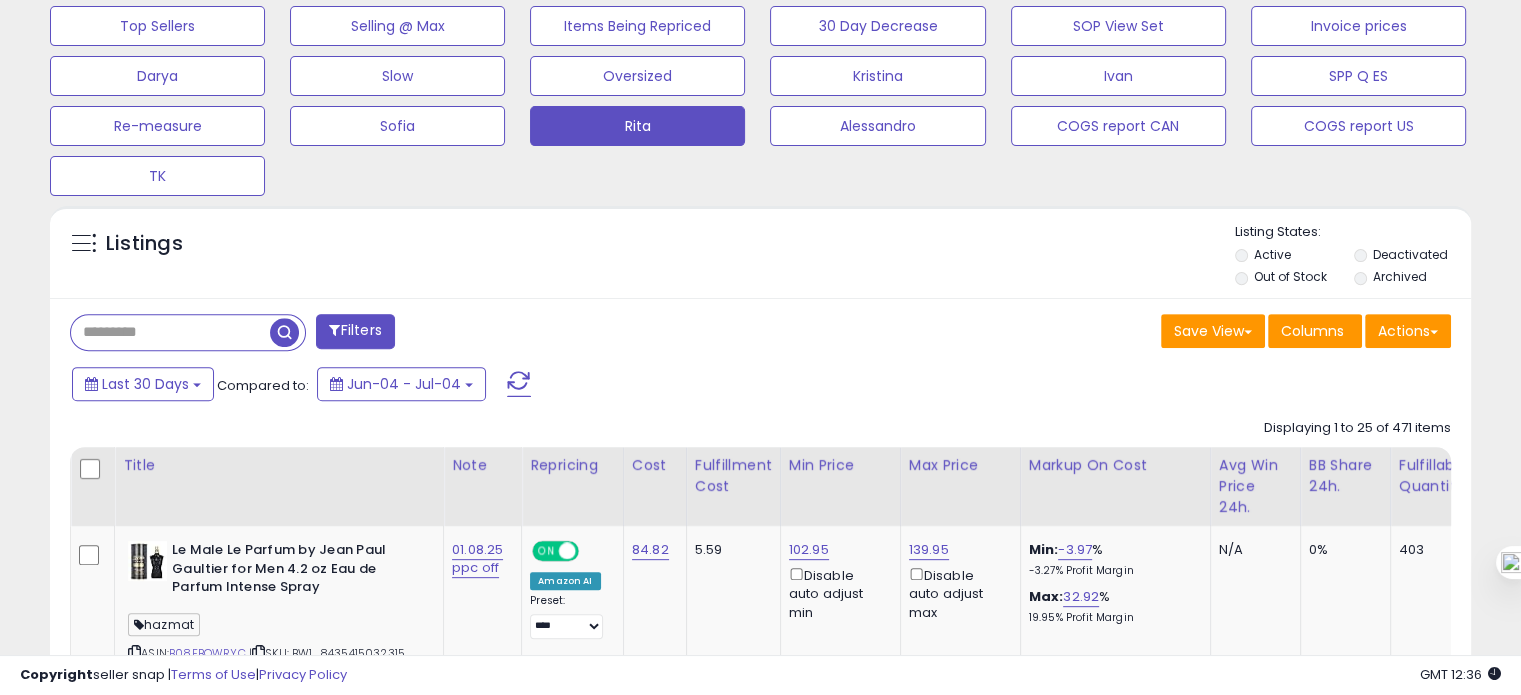 click at bounding box center (170, 332) 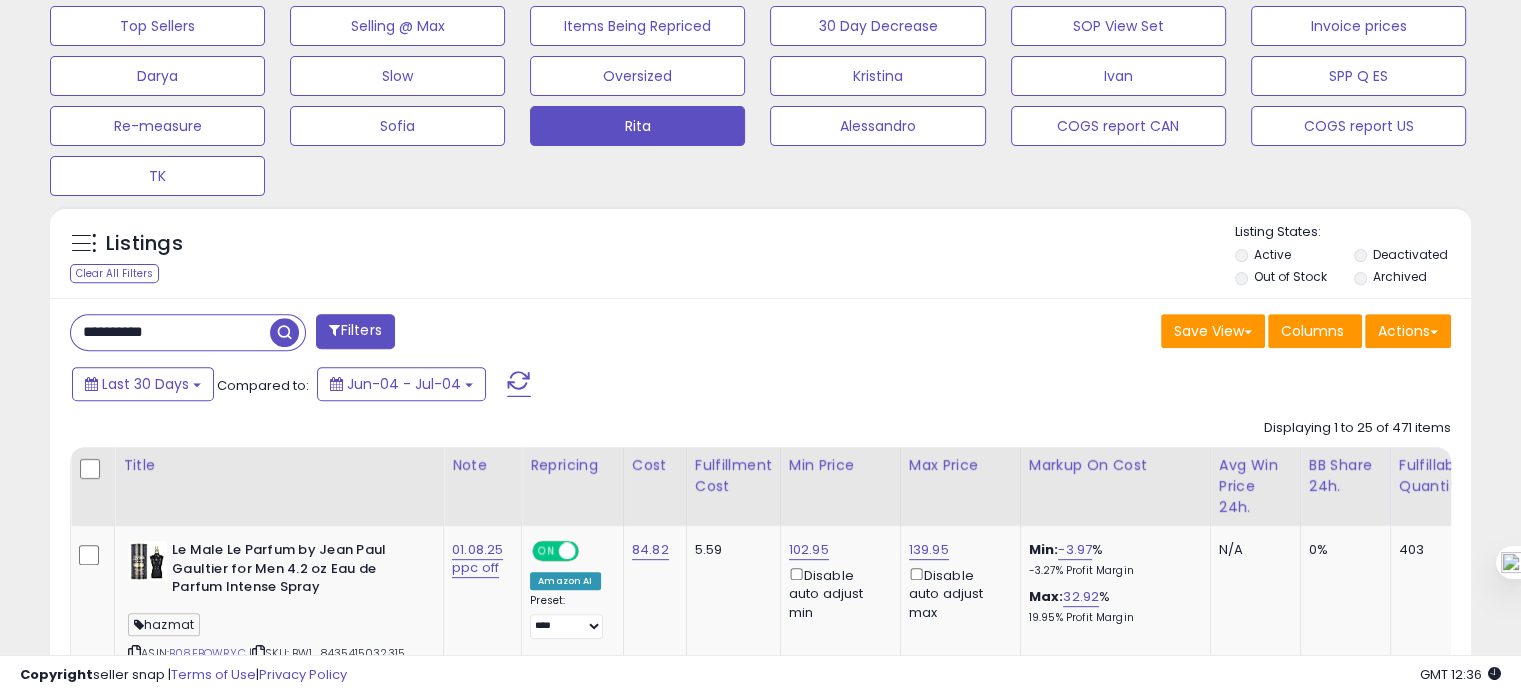 type on "**********" 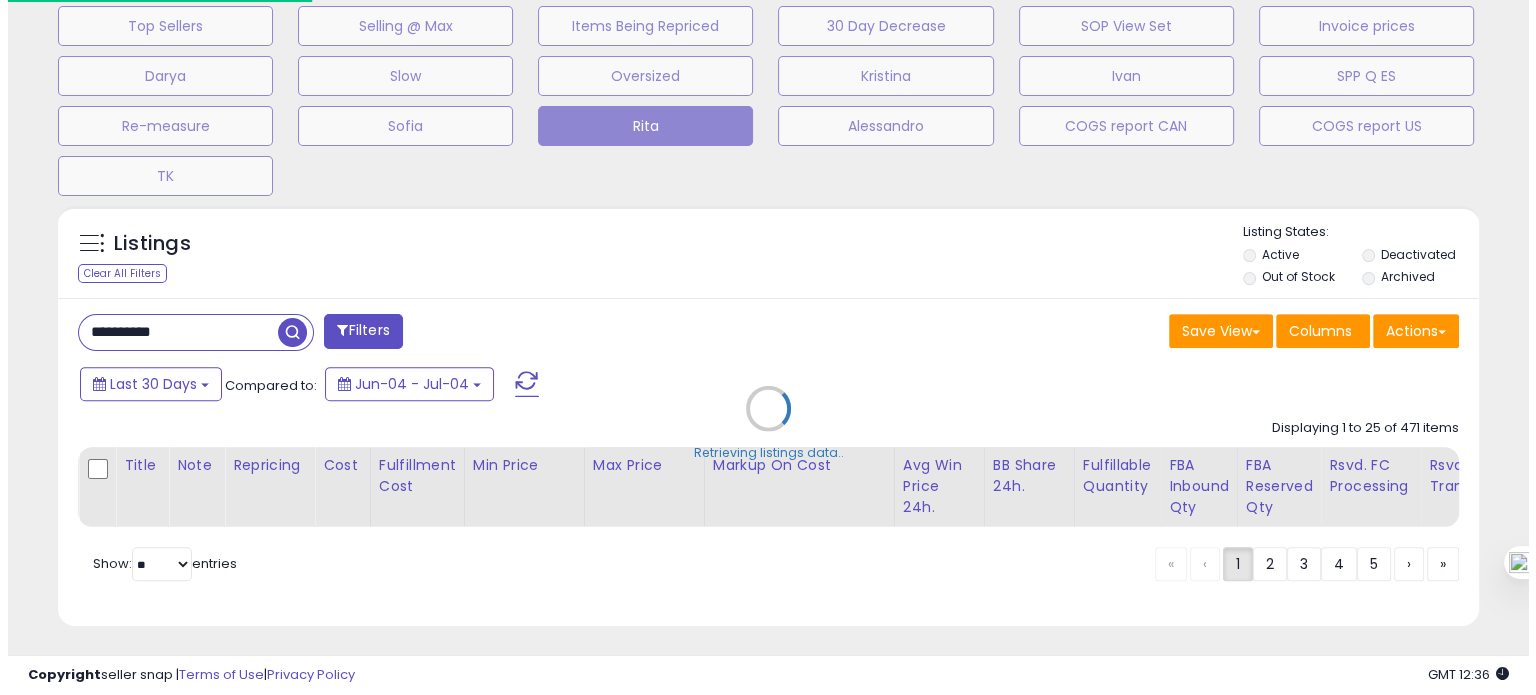scroll, scrollTop: 999589, scrollLeft: 999168, axis: both 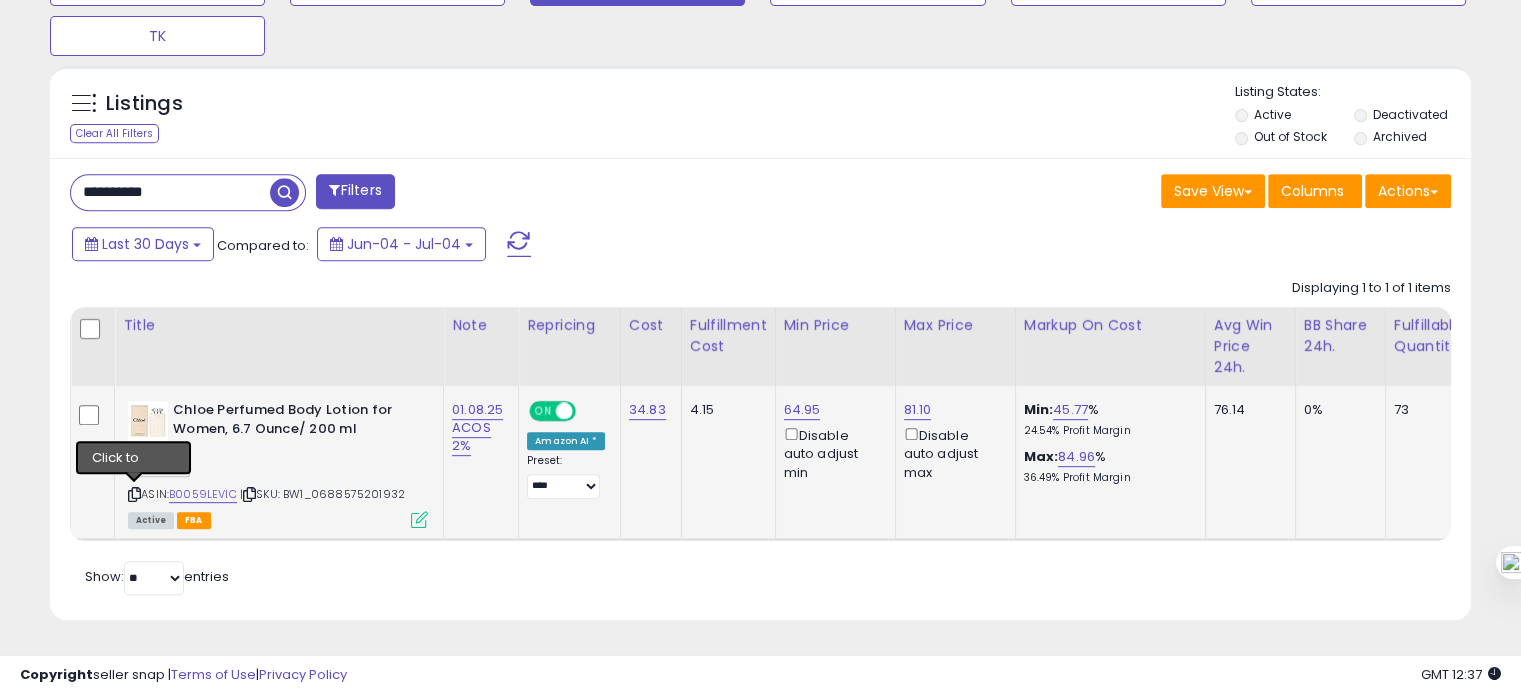 click at bounding box center (134, 494) 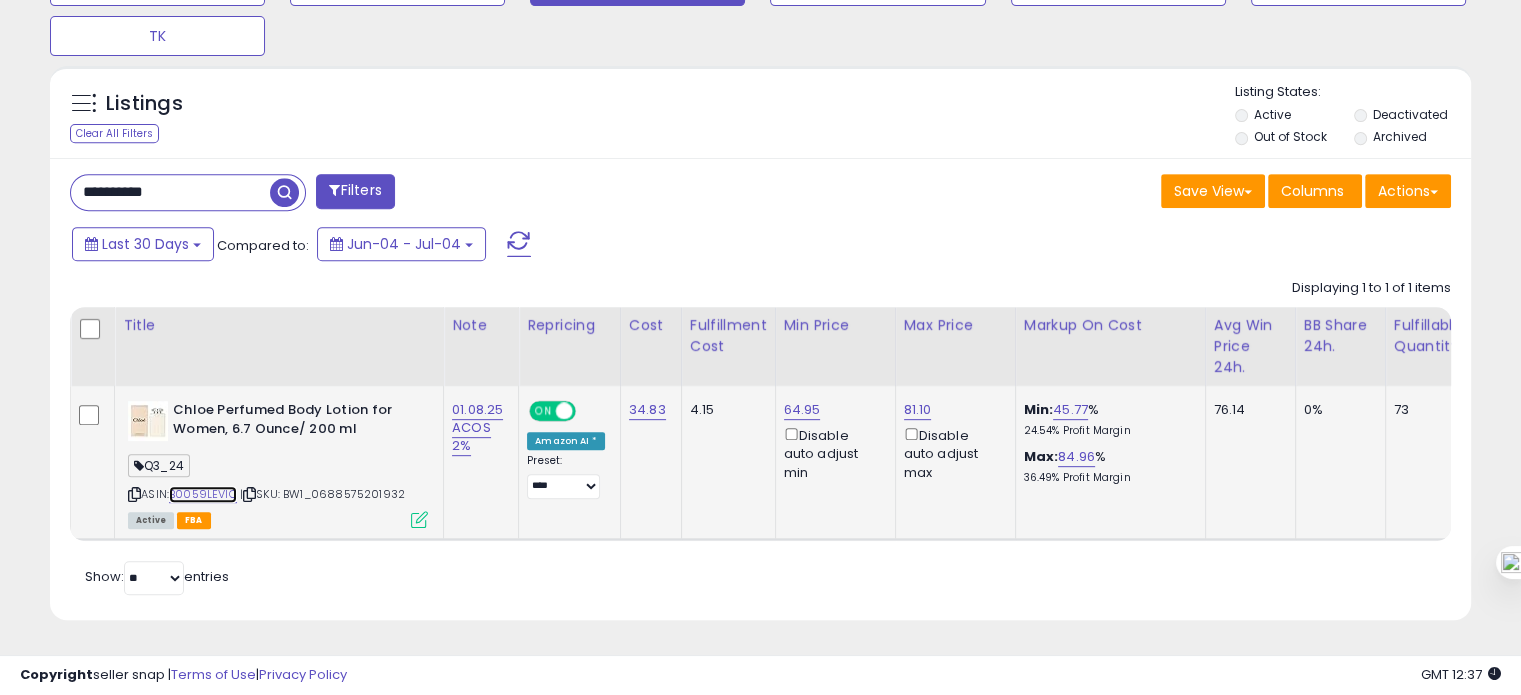 click on "B0059LEVIC" at bounding box center (203, 494) 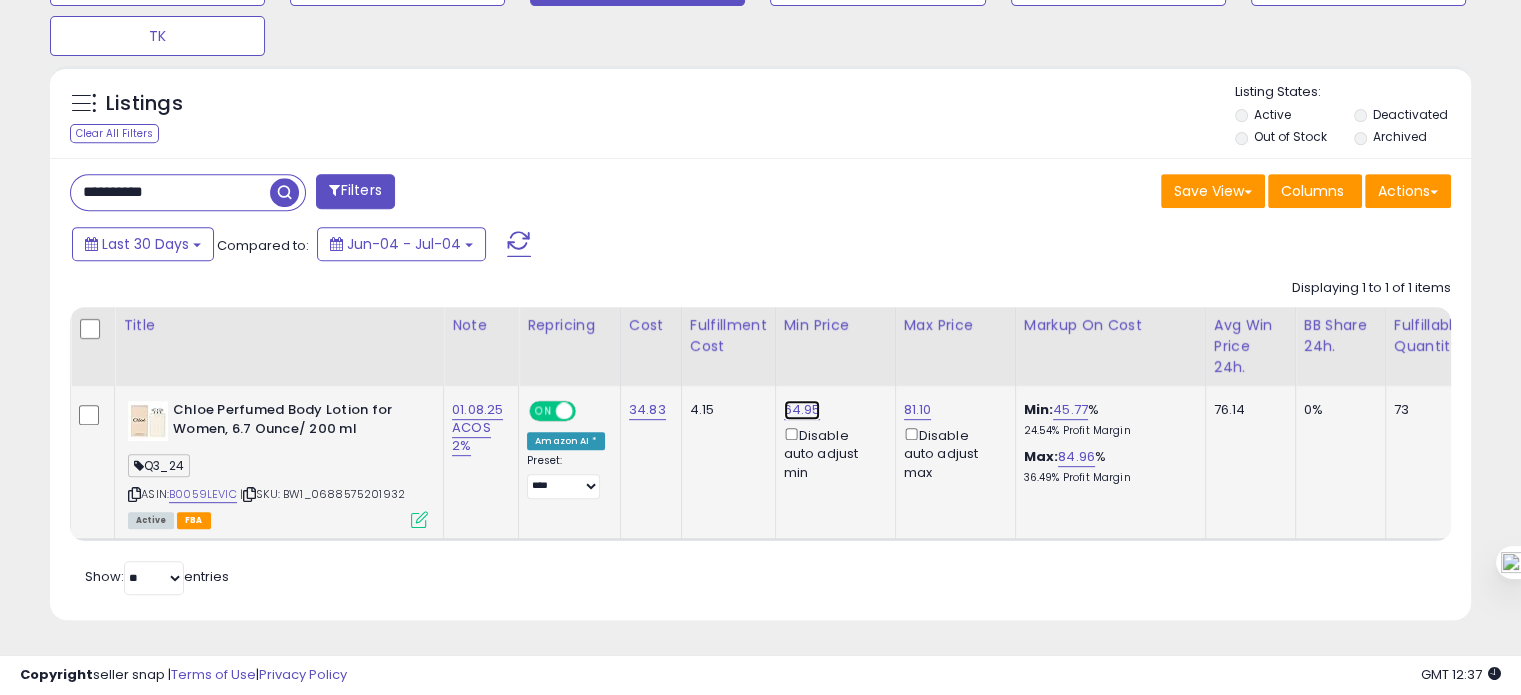 click on "64.95" at bounding box center [802, 410] 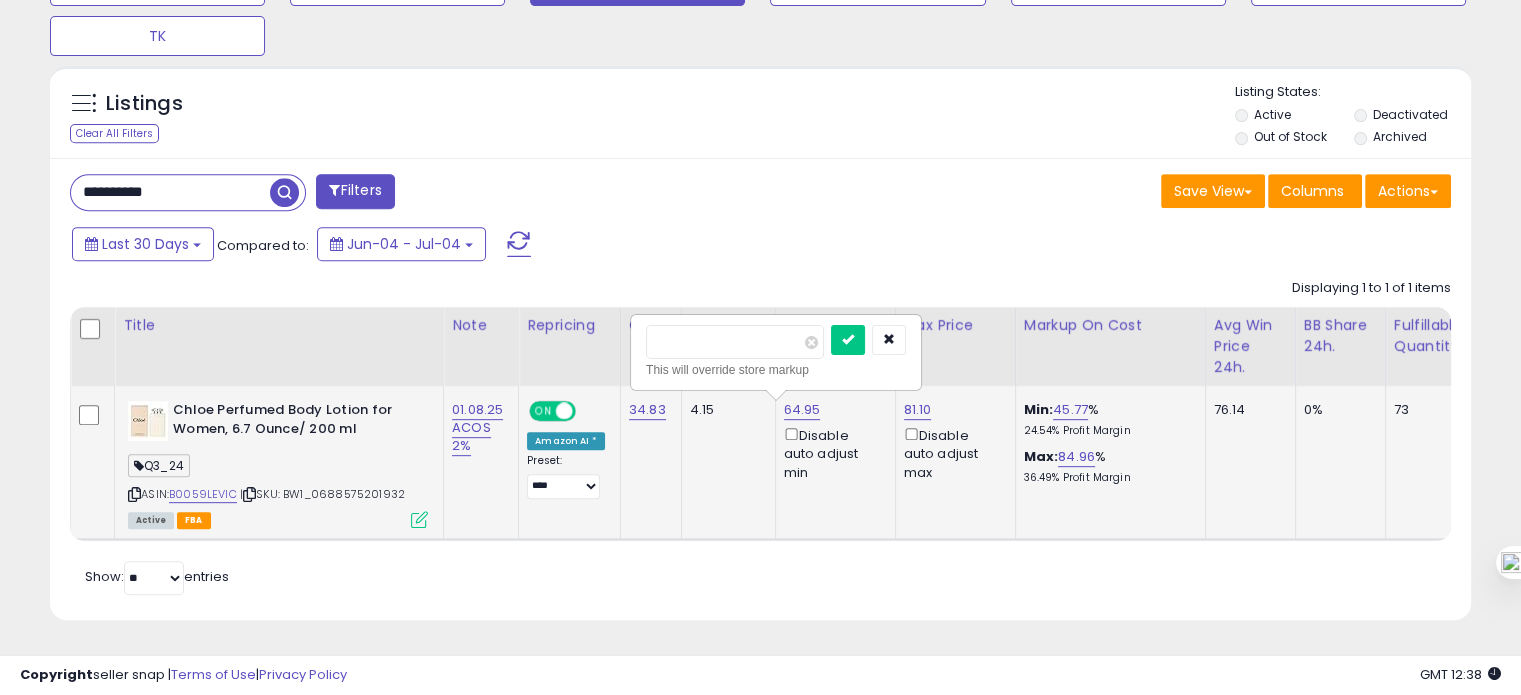 drag, startPoint x: 673, startPoint y: 334, endPoint x: 651, endPoint y: 334, distance: 22 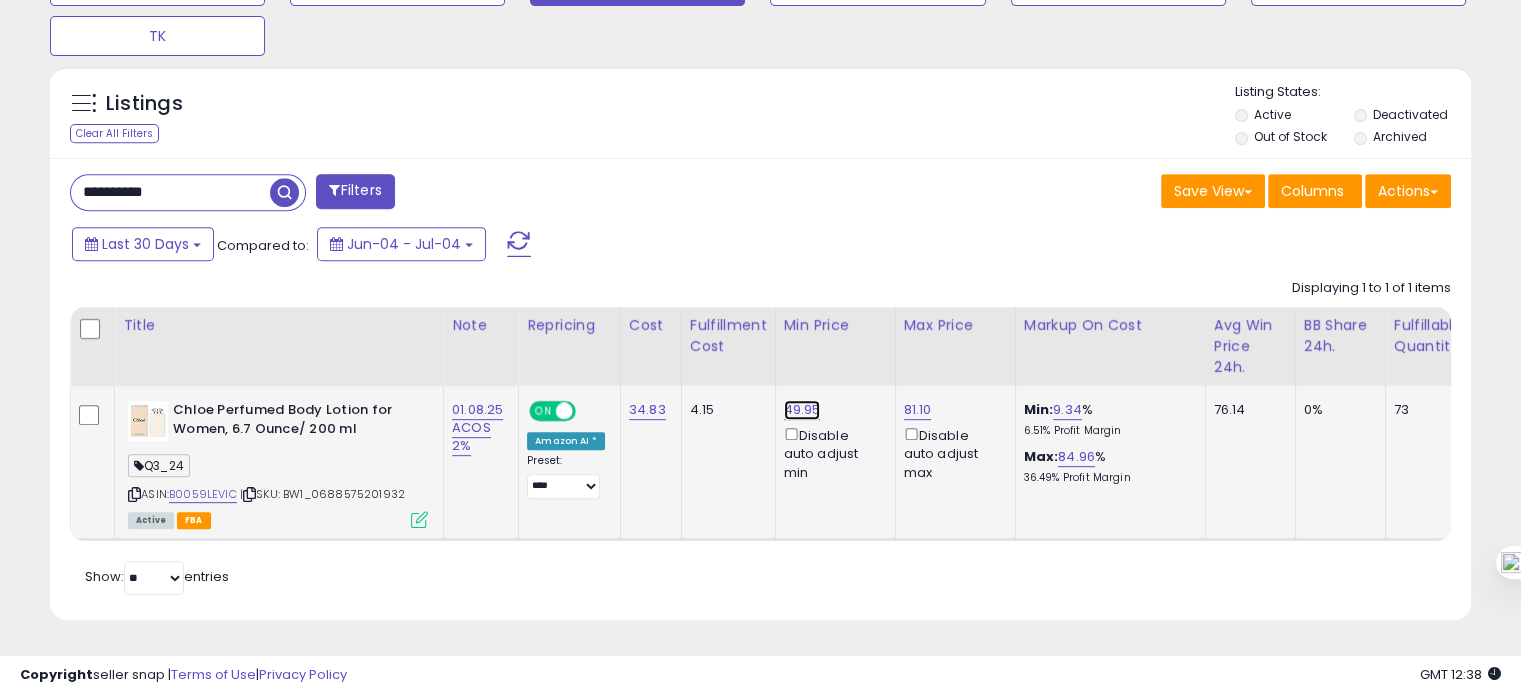 click on "49.95" at bounding box center [802, 410] 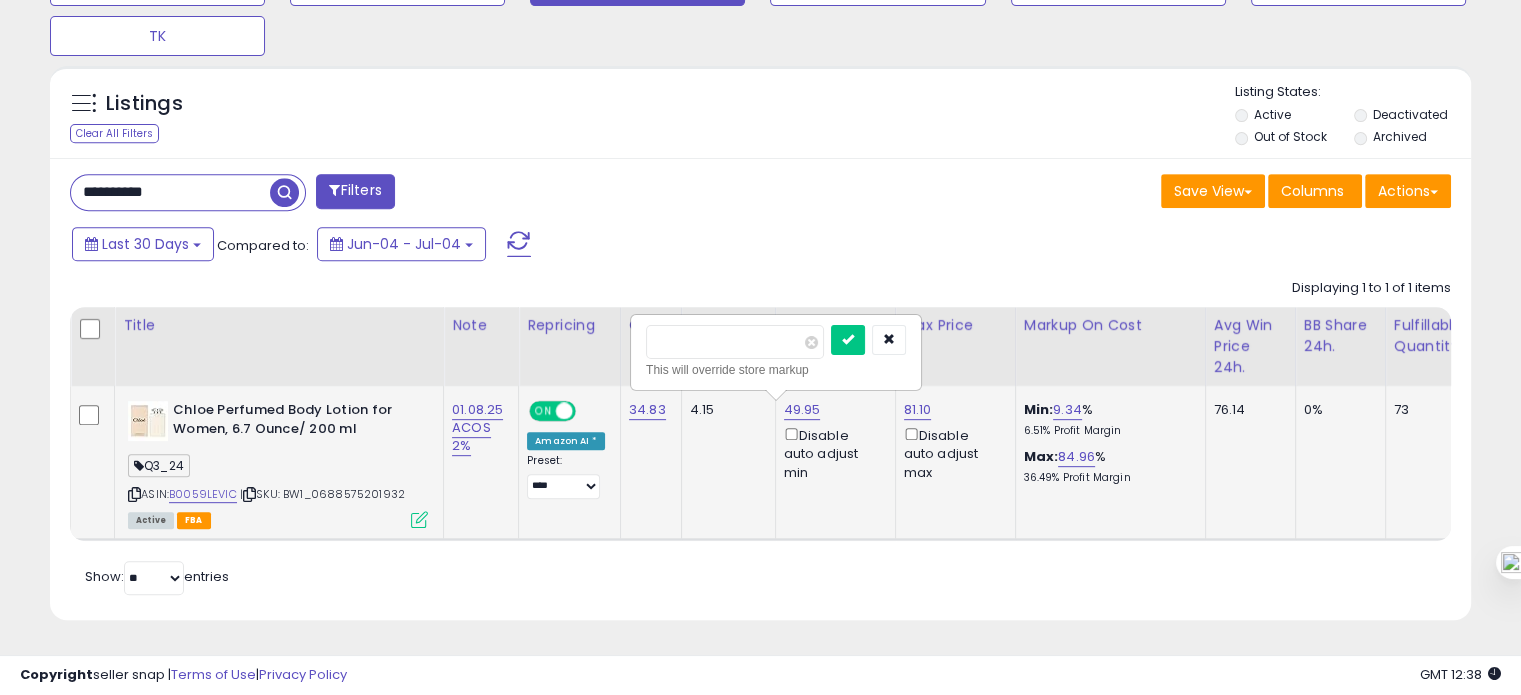 drag, startPoint x: 675, startPoint y: 335, endPoint x: 629, endPoint y: 339, distance: 46.173584 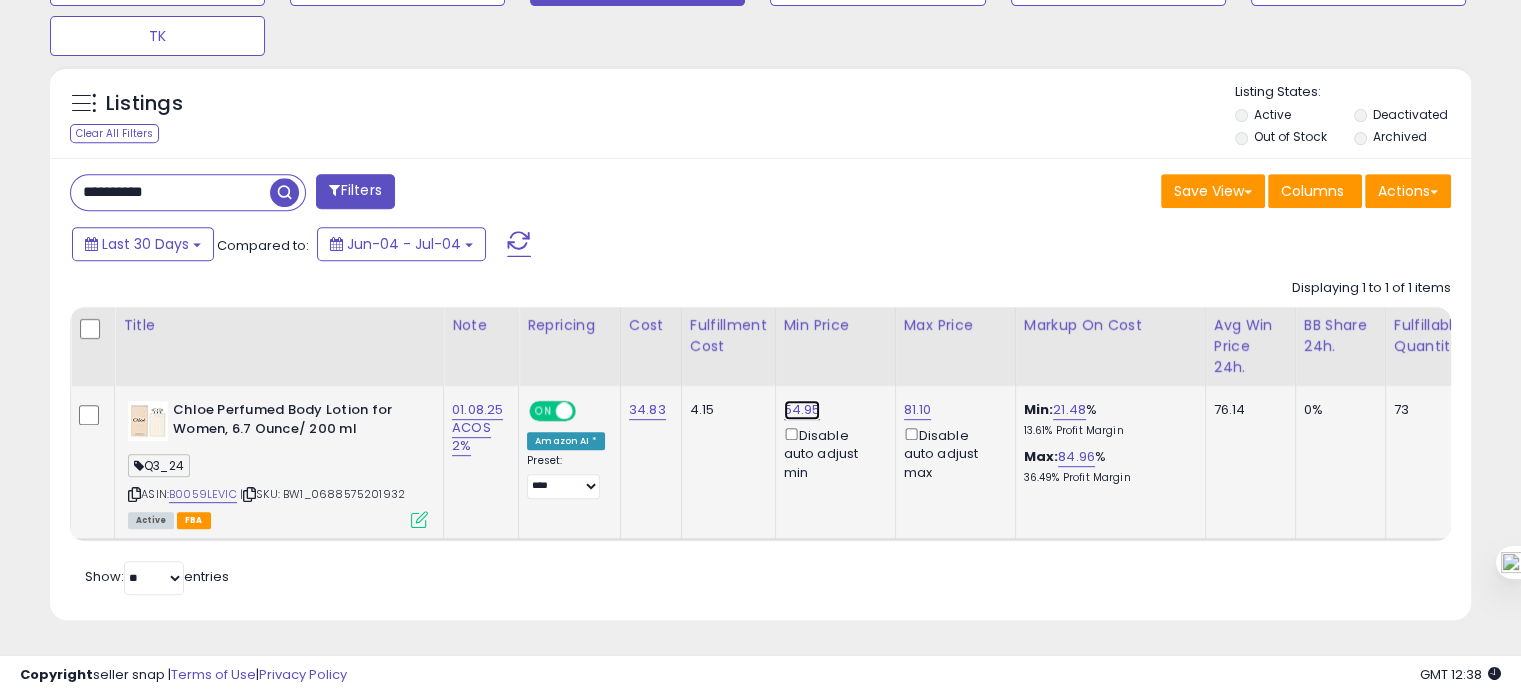 click on "54.95" at bounding box center [802, 410] 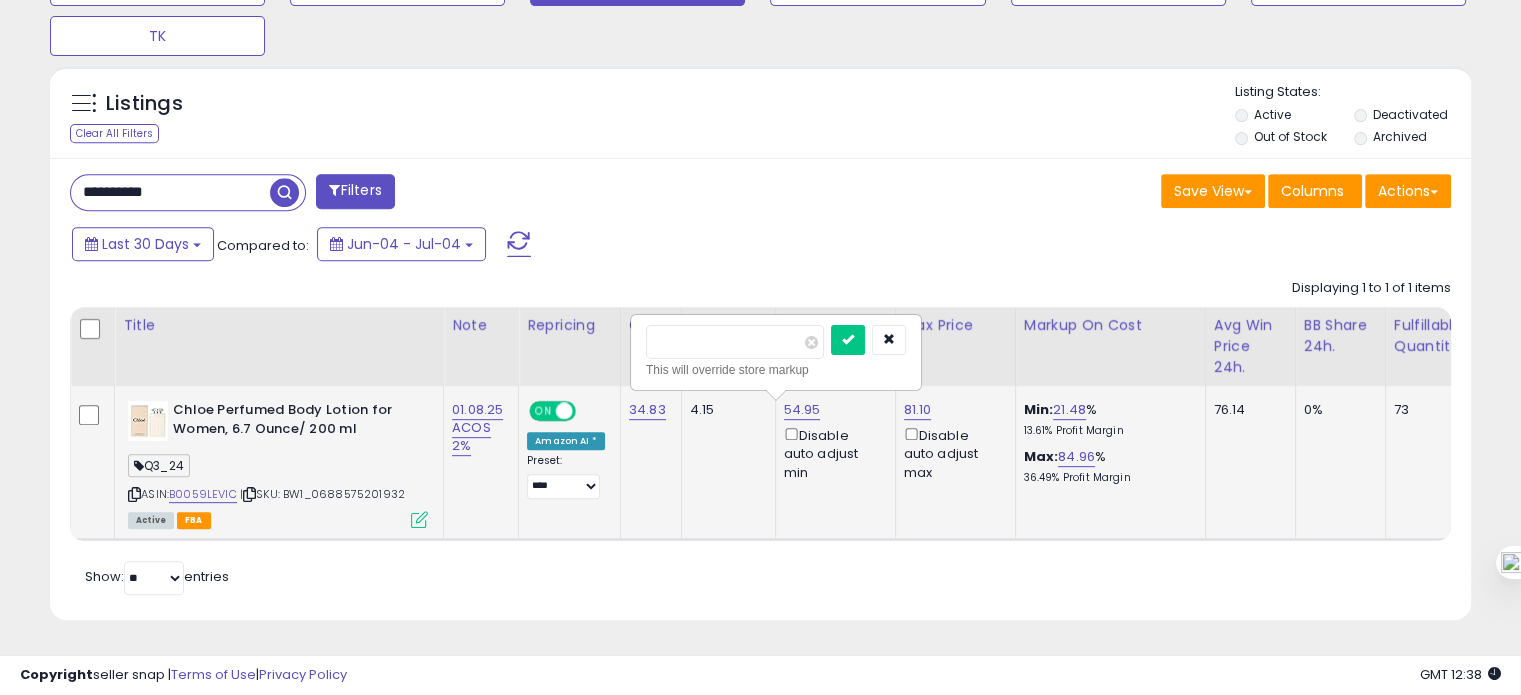 click on "*****" at bounding box center (735, 342) 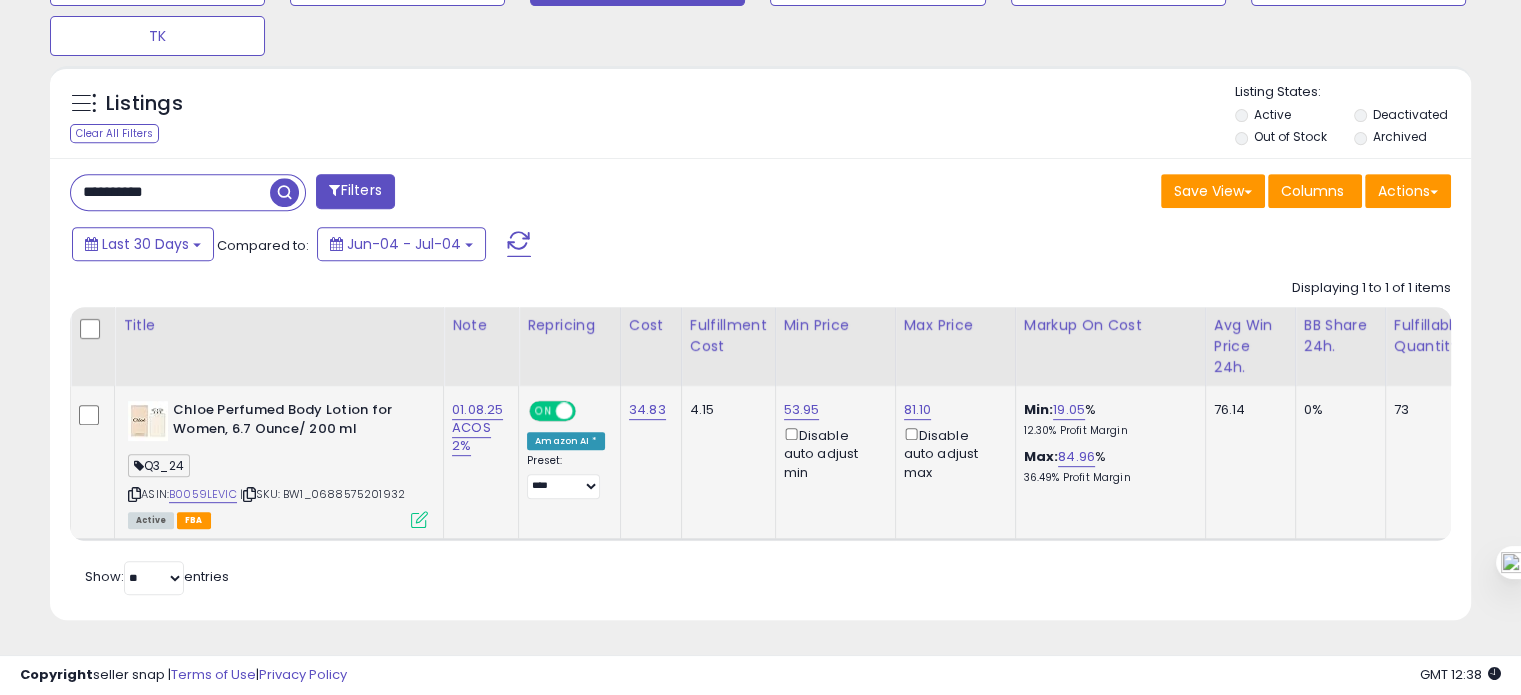 click at bounding box center (134, 494) 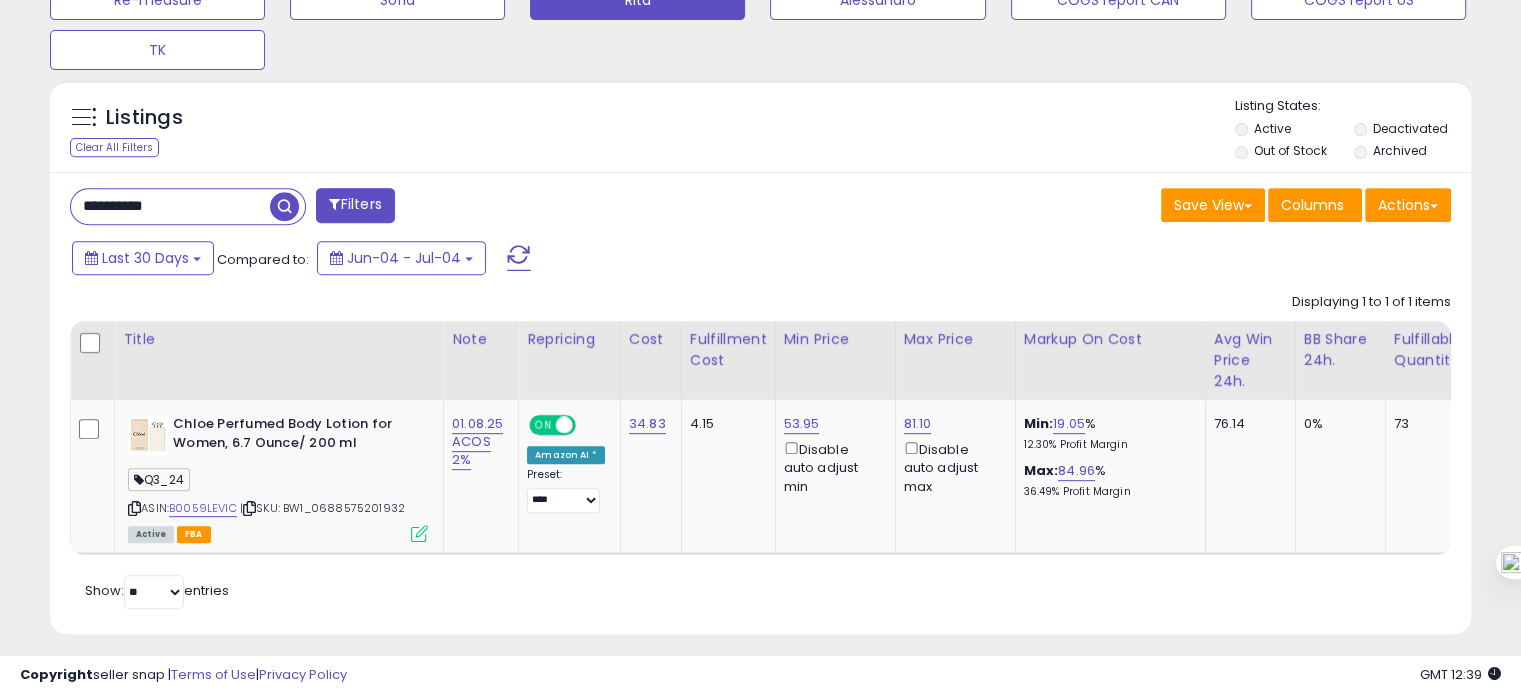 scroll, scrollTop: 827, scrollLeft: 0, axis: vertical 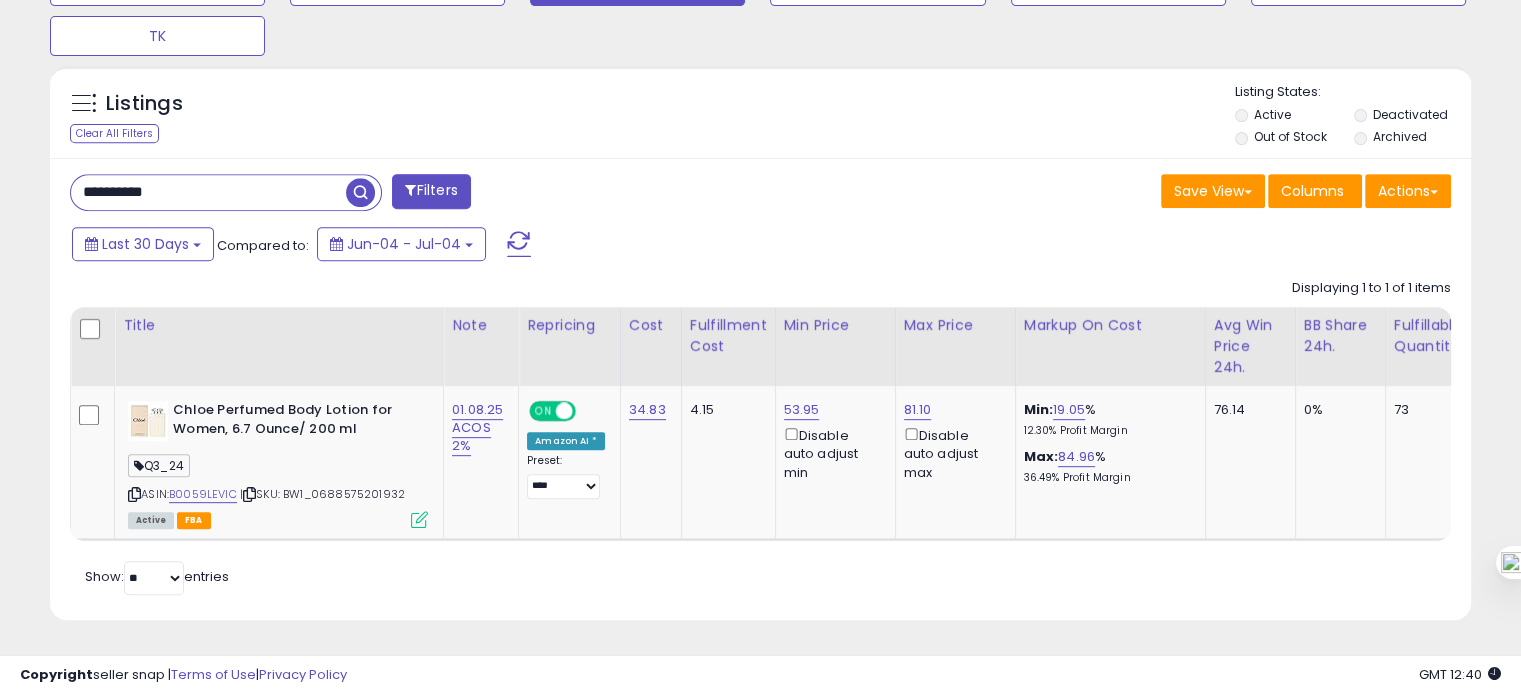 click on "**********" at bounding box center (208, 192) 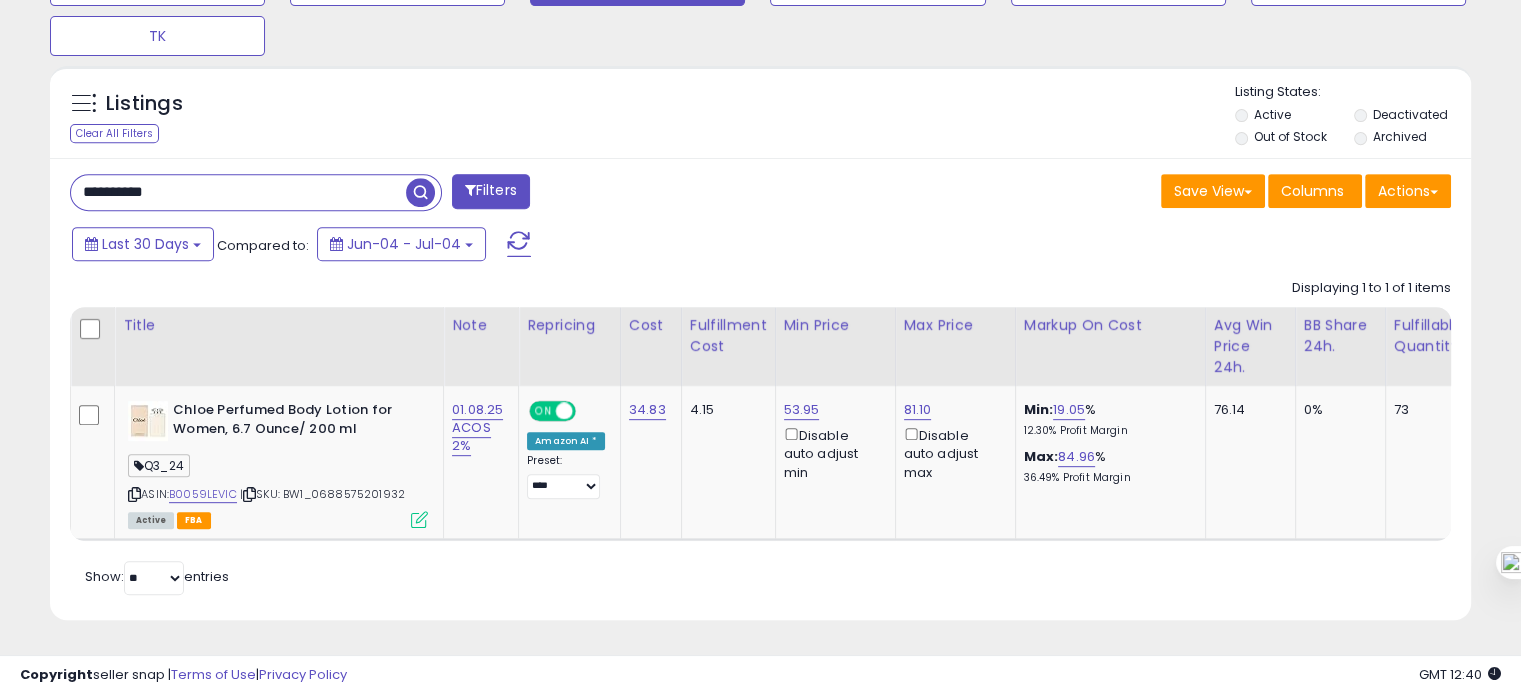 paste on "******" 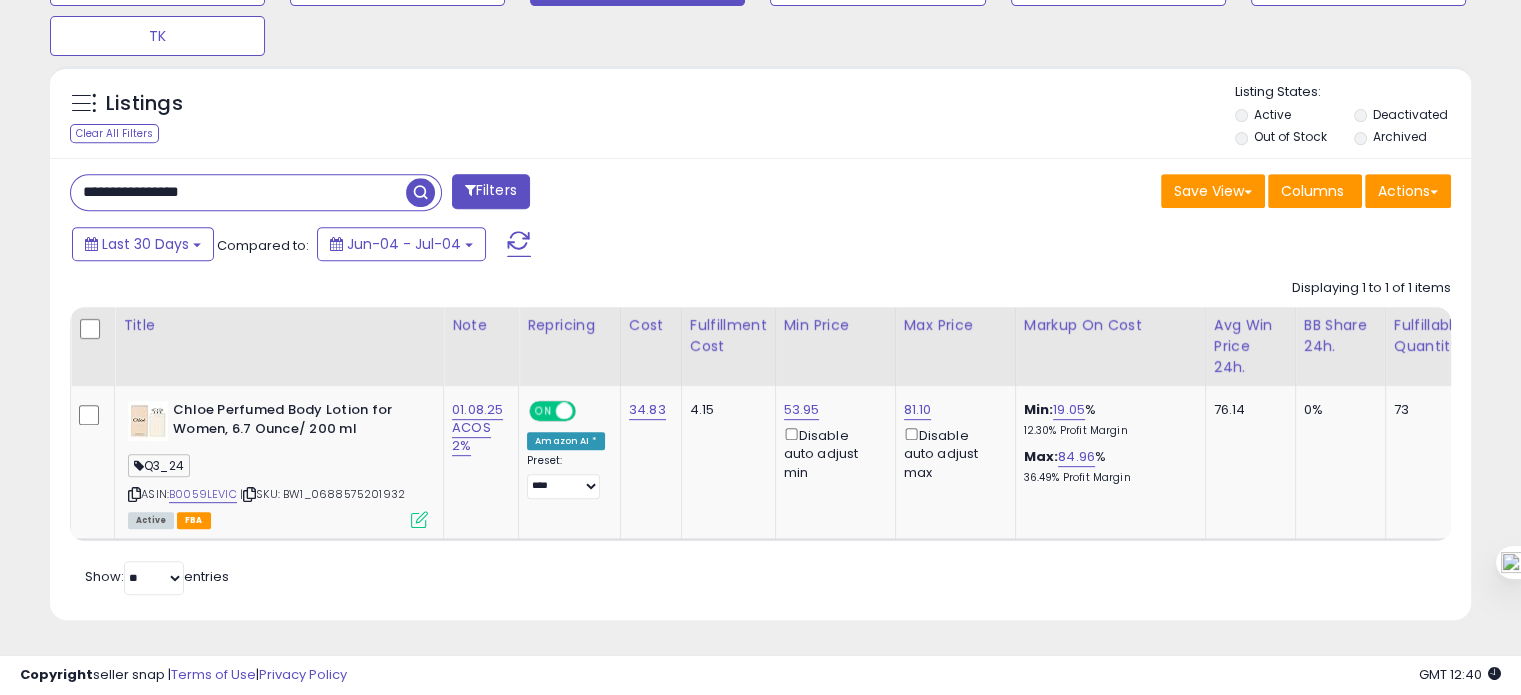 click on "**********" at bounding box center [238, 192] 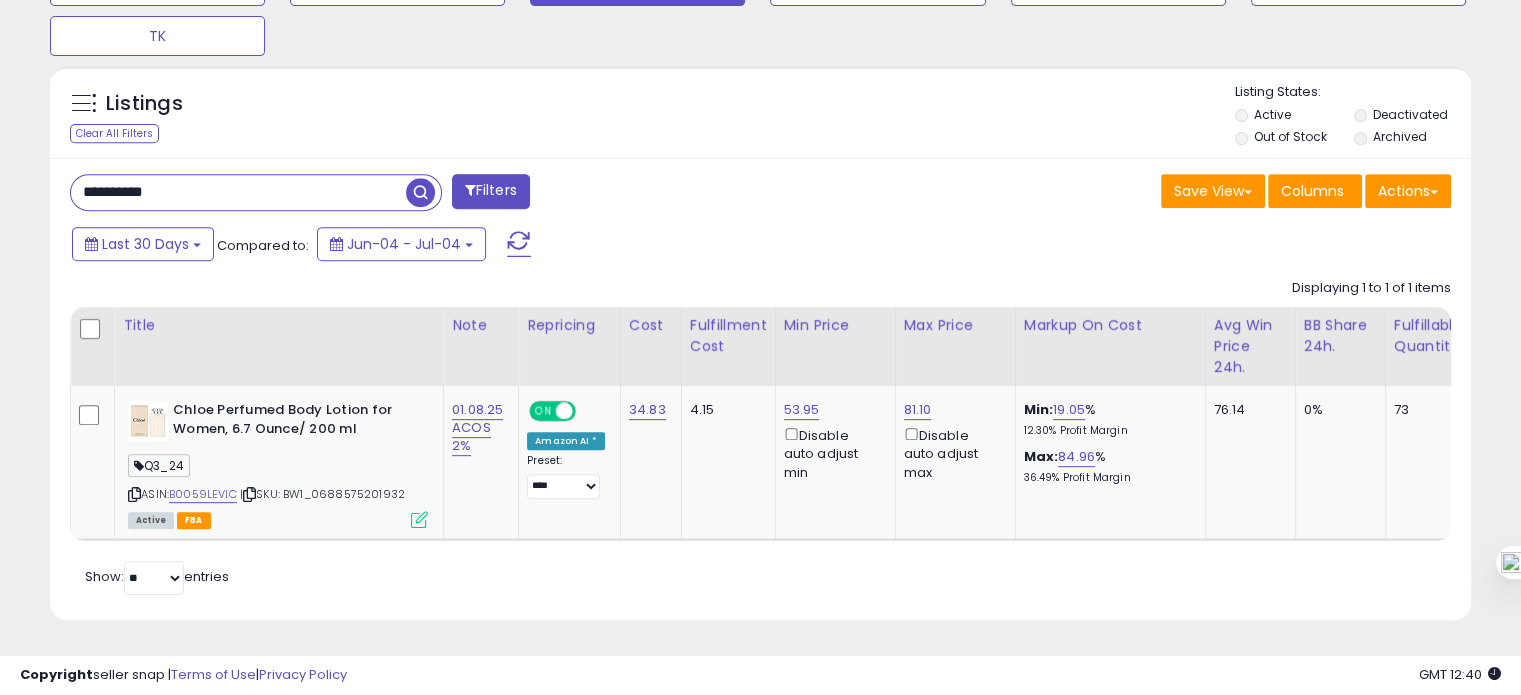 type on "**********" 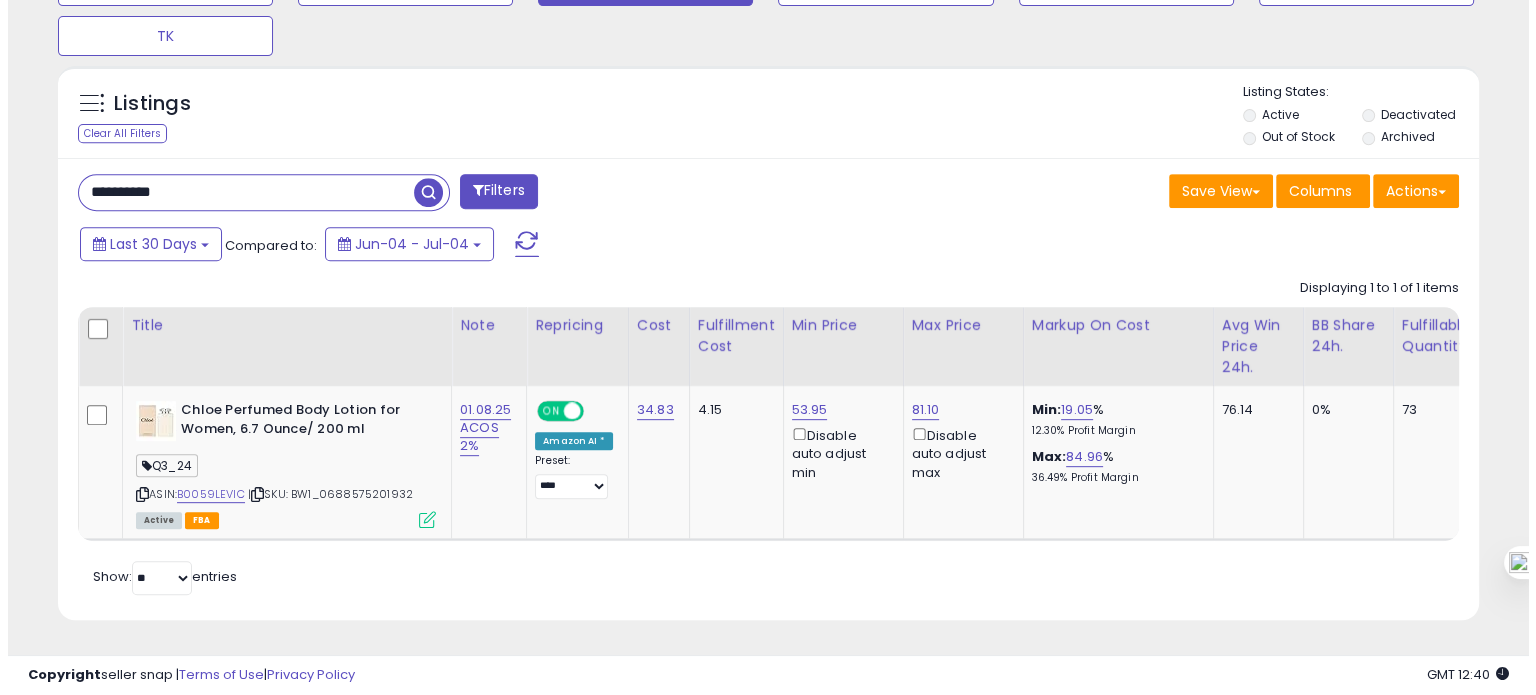 scroll, scrollTop: 674, scrollLeft: 0, axis: vertical 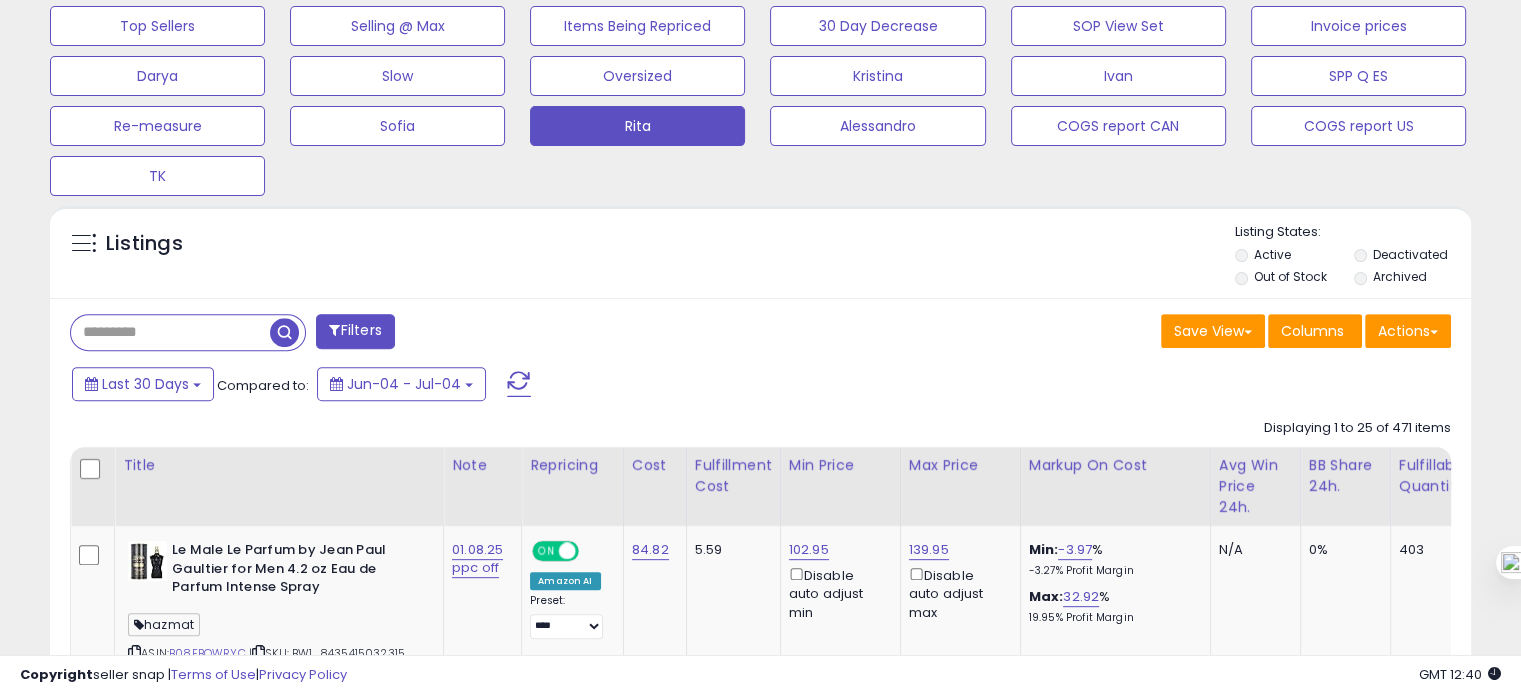 click at bounding box center (170, 332) 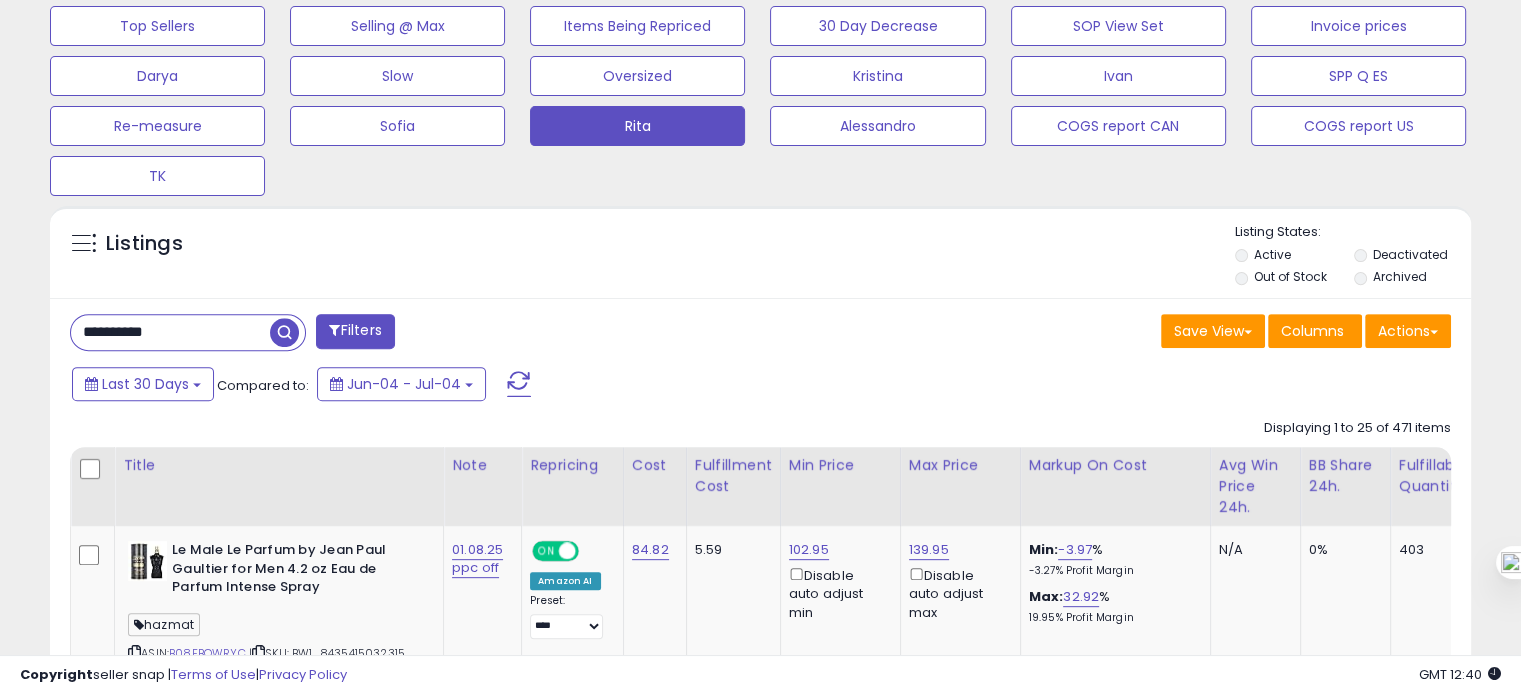 type on "**********" 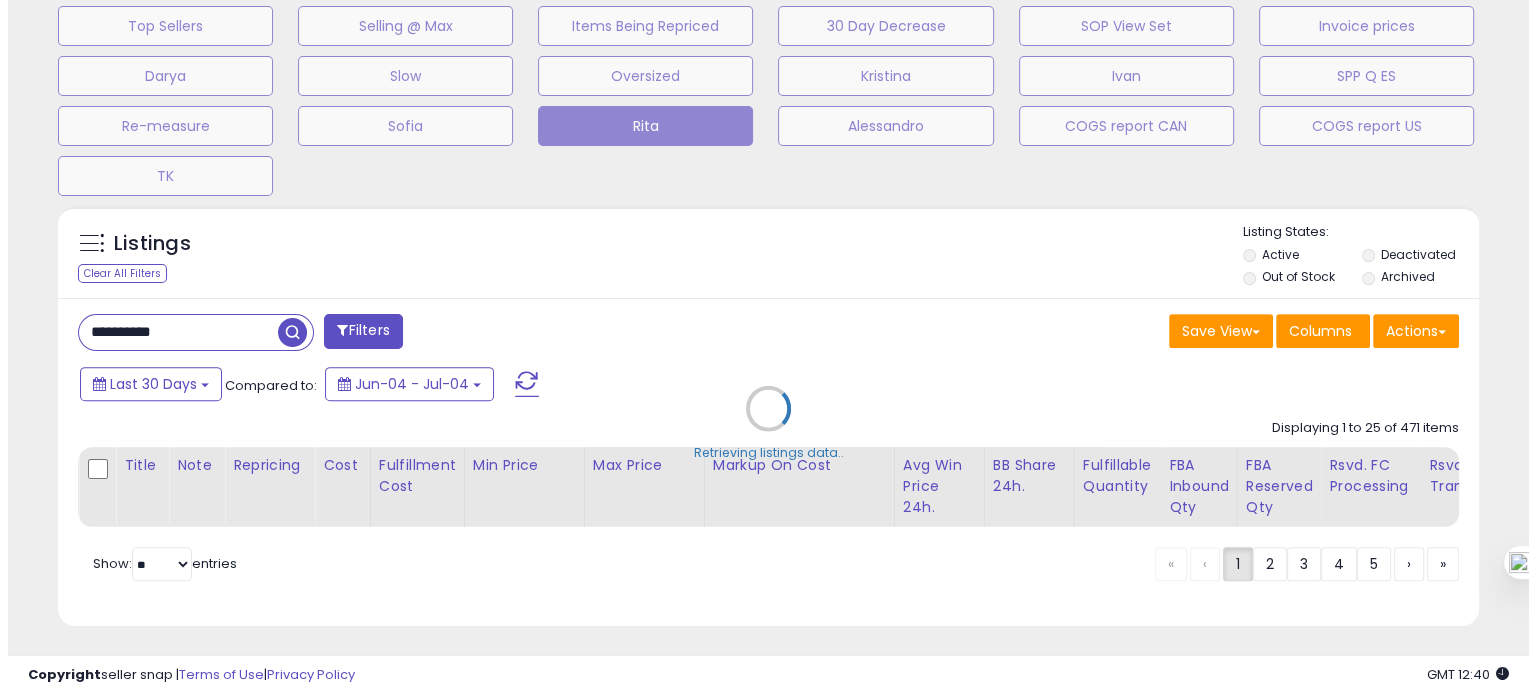 scroll, scrollTop: 999589, scrollLeft: 999168, axis: both 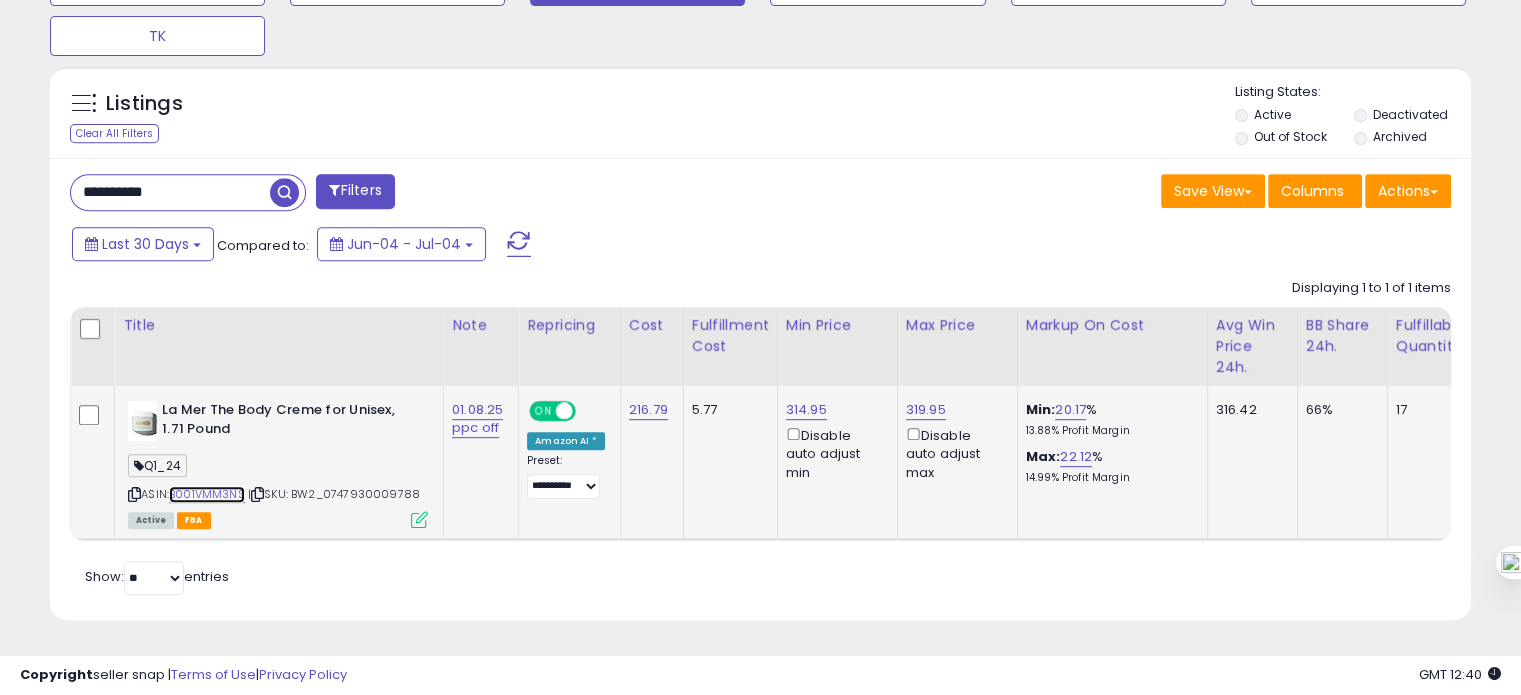 click on "B001VMM3NS" at bounding box center (207, 494) 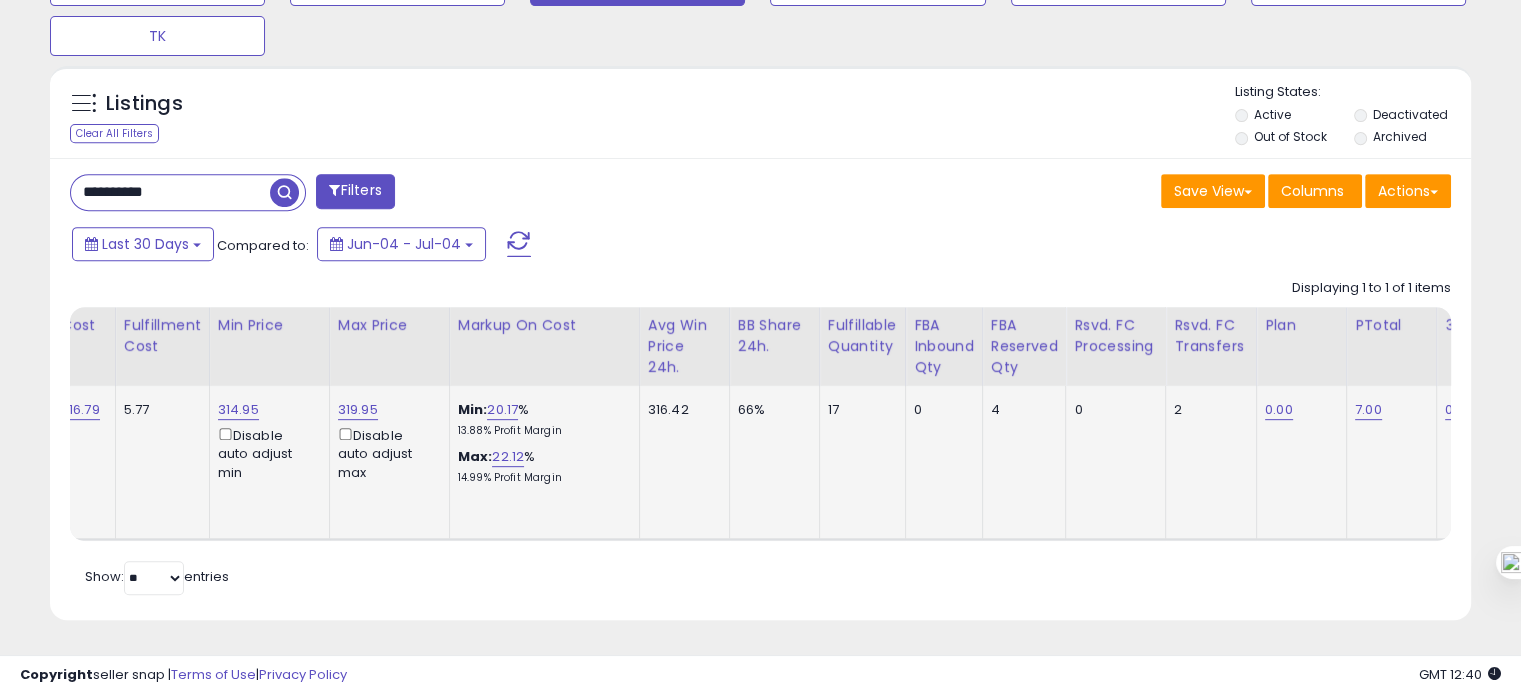 scroll, scrollTop: 0, scrollLeft: 590, axis: horizontal 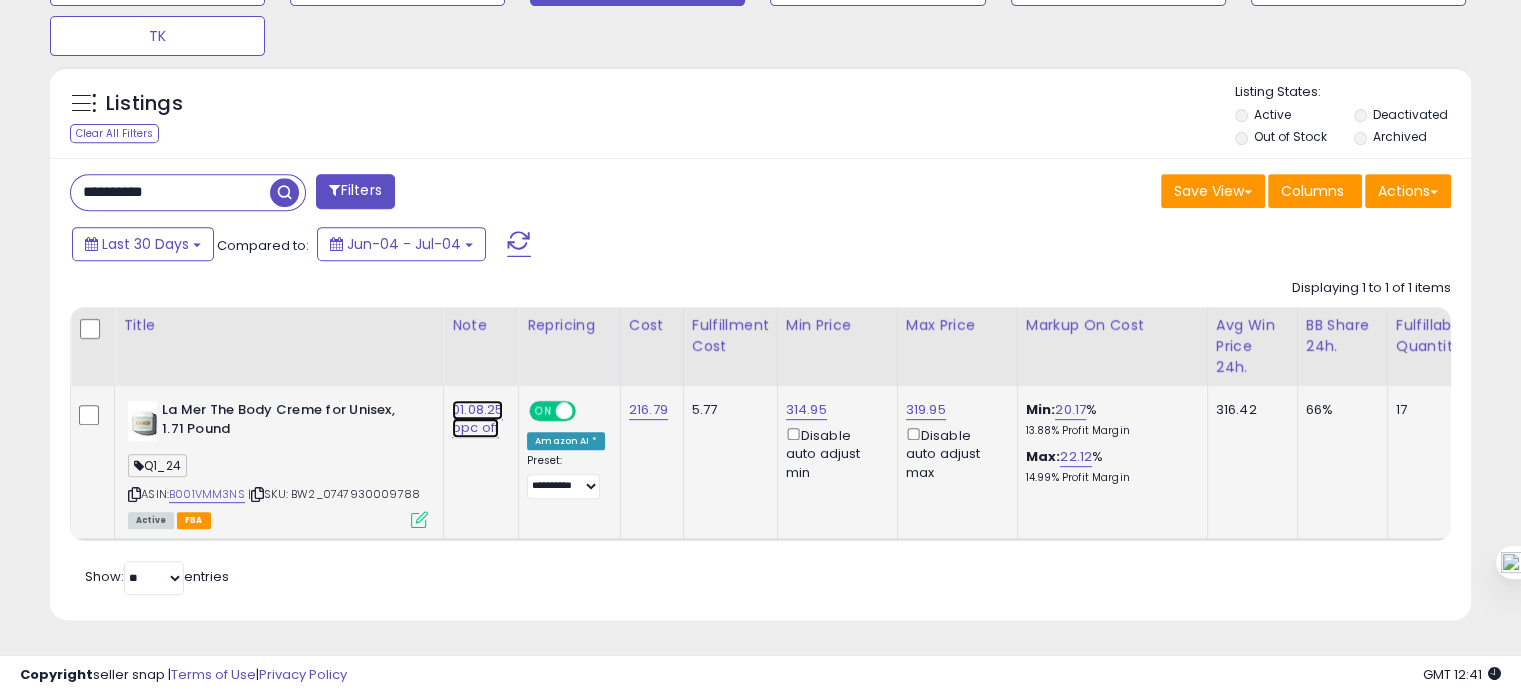click on "01.08.25 ppc off" at bounding box center [477, 419] 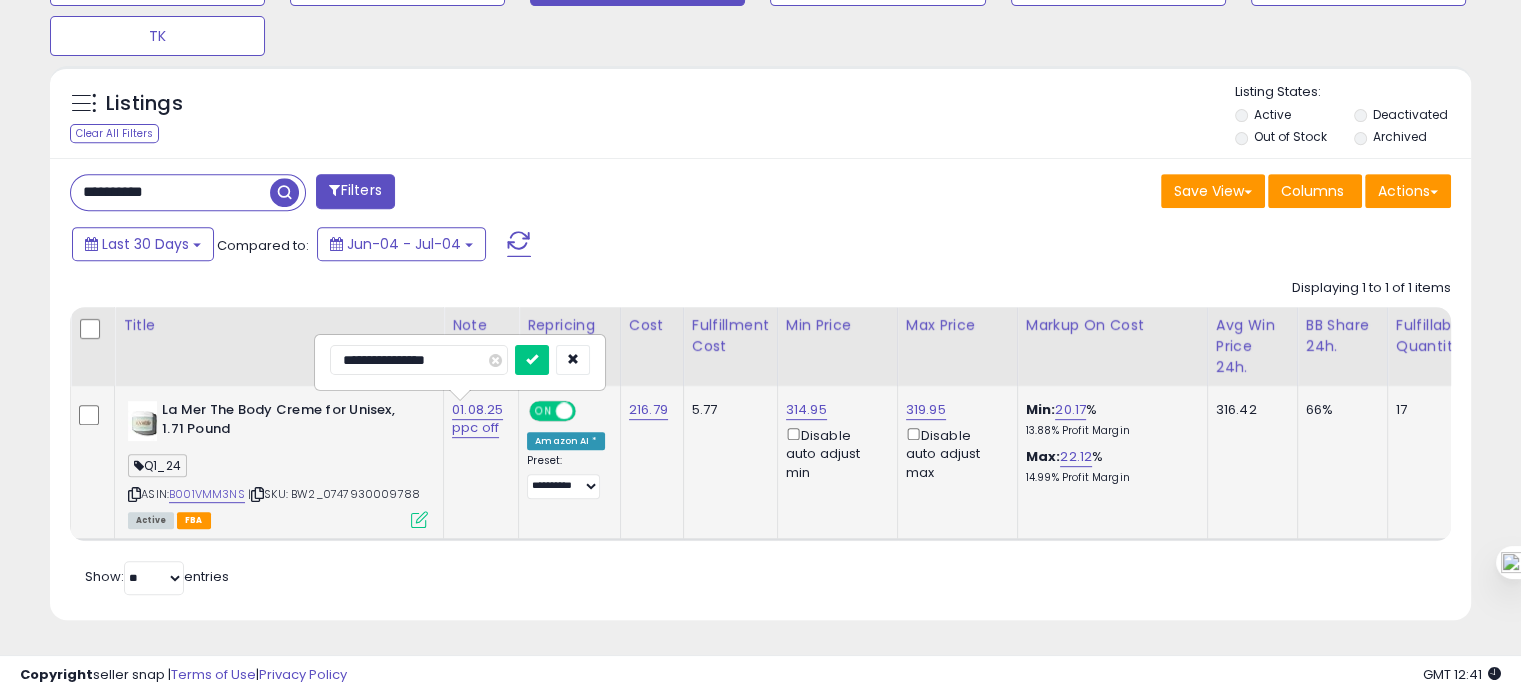 click on "**********" at bounding box center [419, 360] 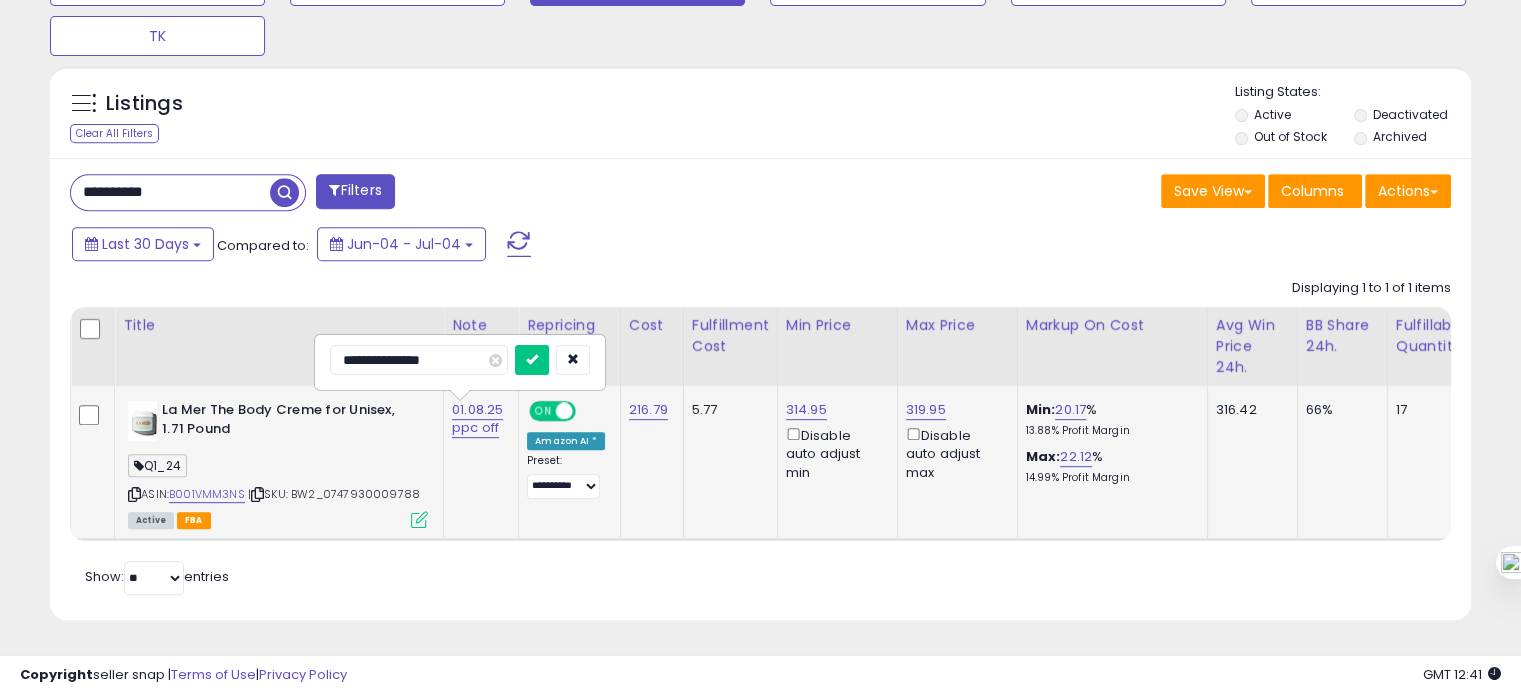 type on "**********" 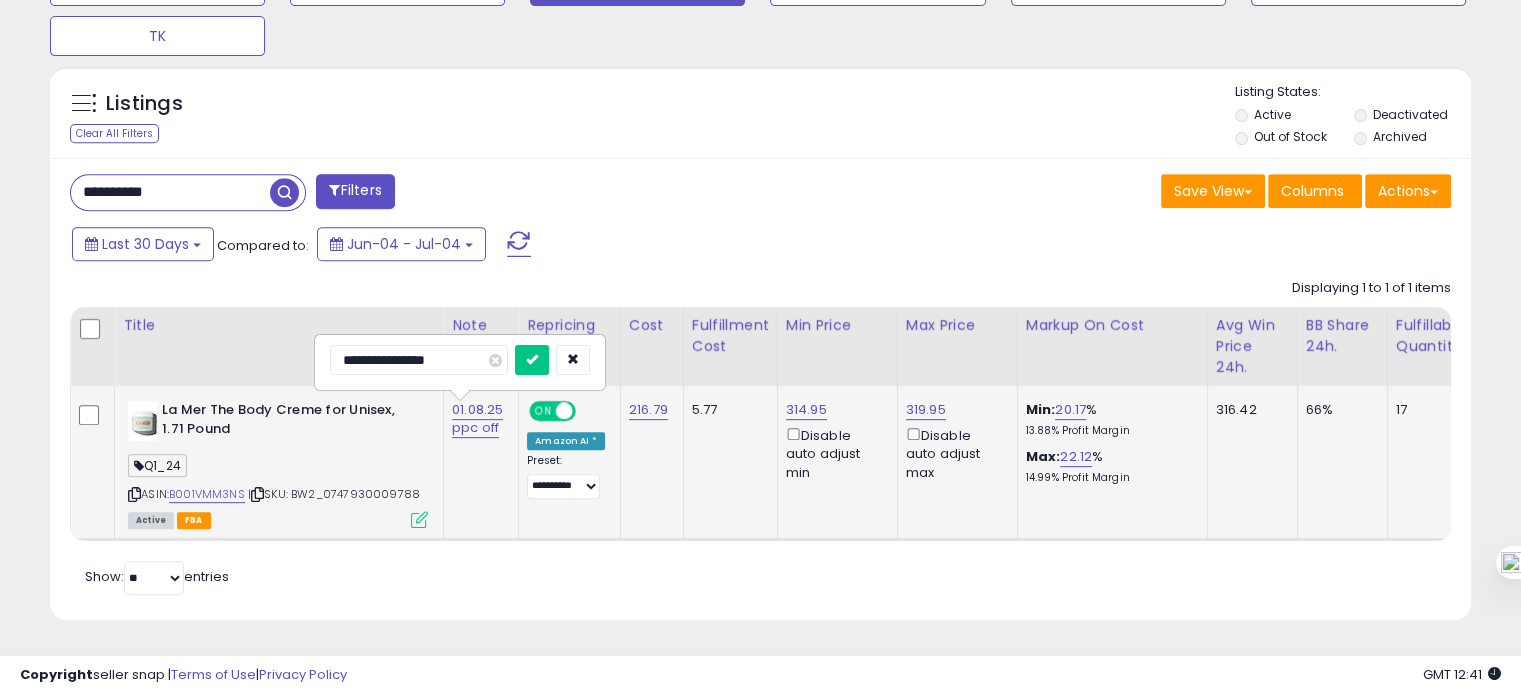 click at bounding box center (532, 360) 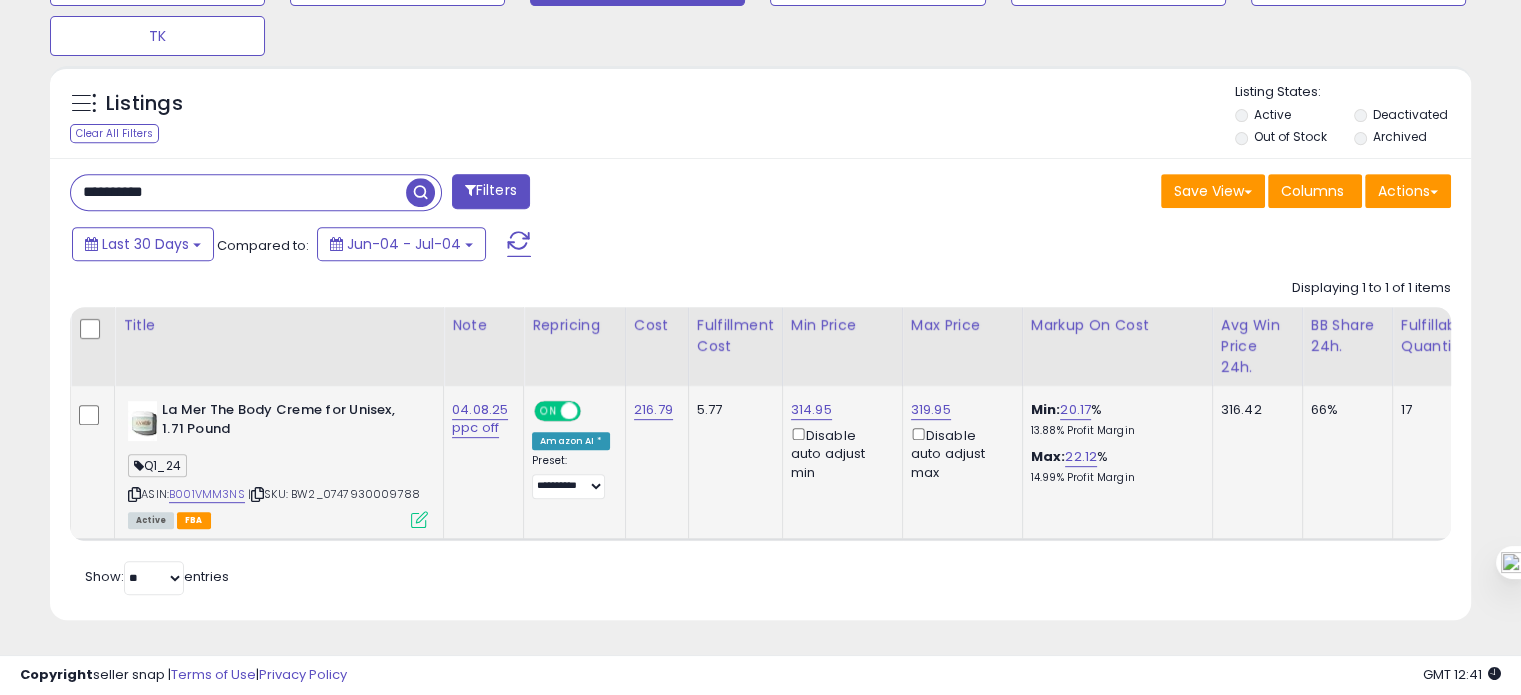 click on "**********" at bounding box center (238, 192) 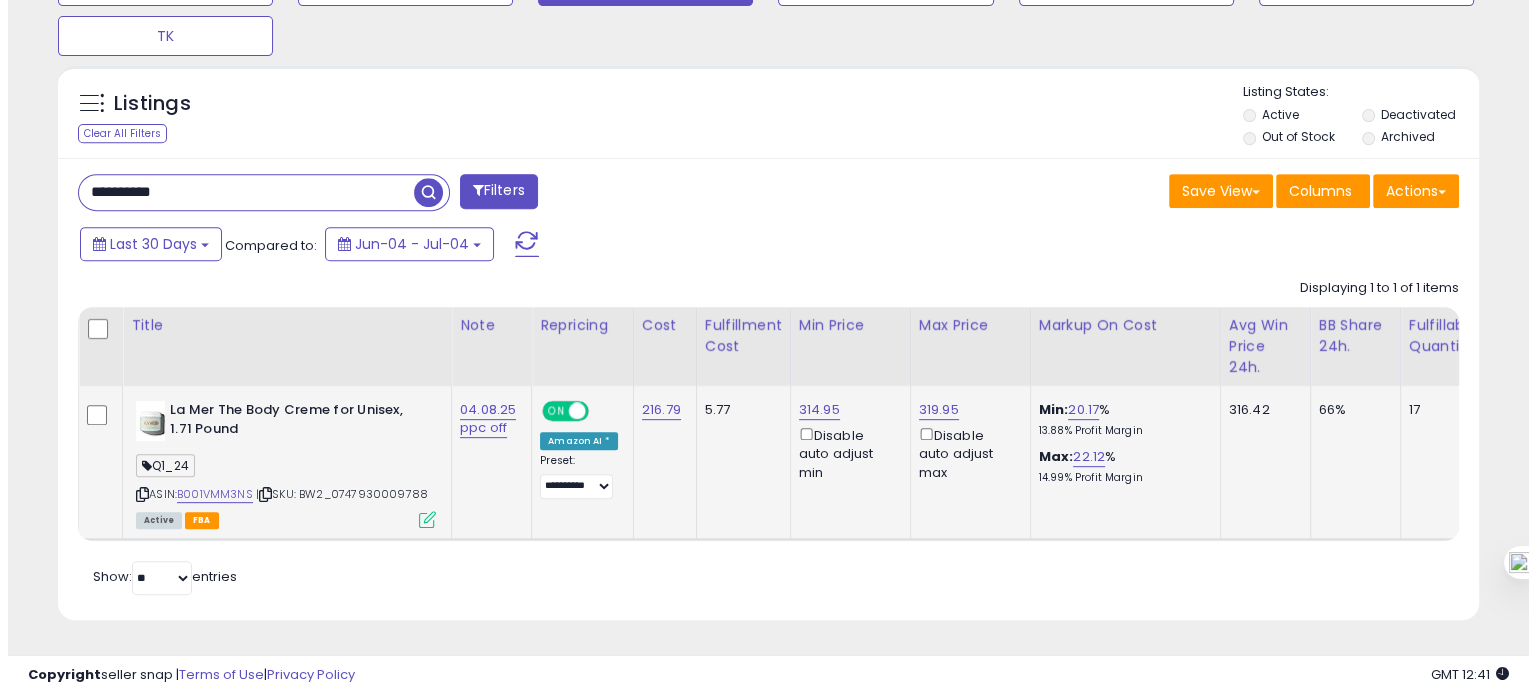 scroll 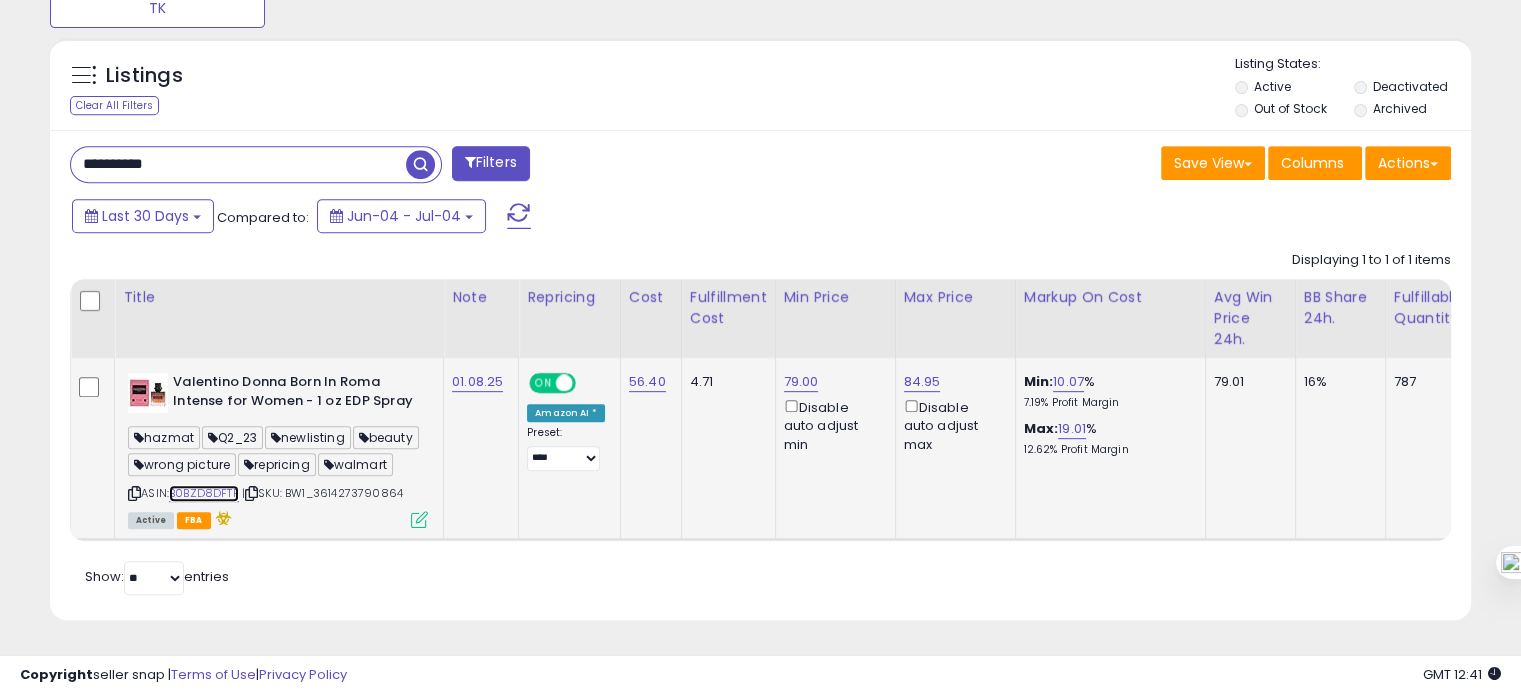 click on "B0BZD8DFTF" at bounding box center [204, 493] 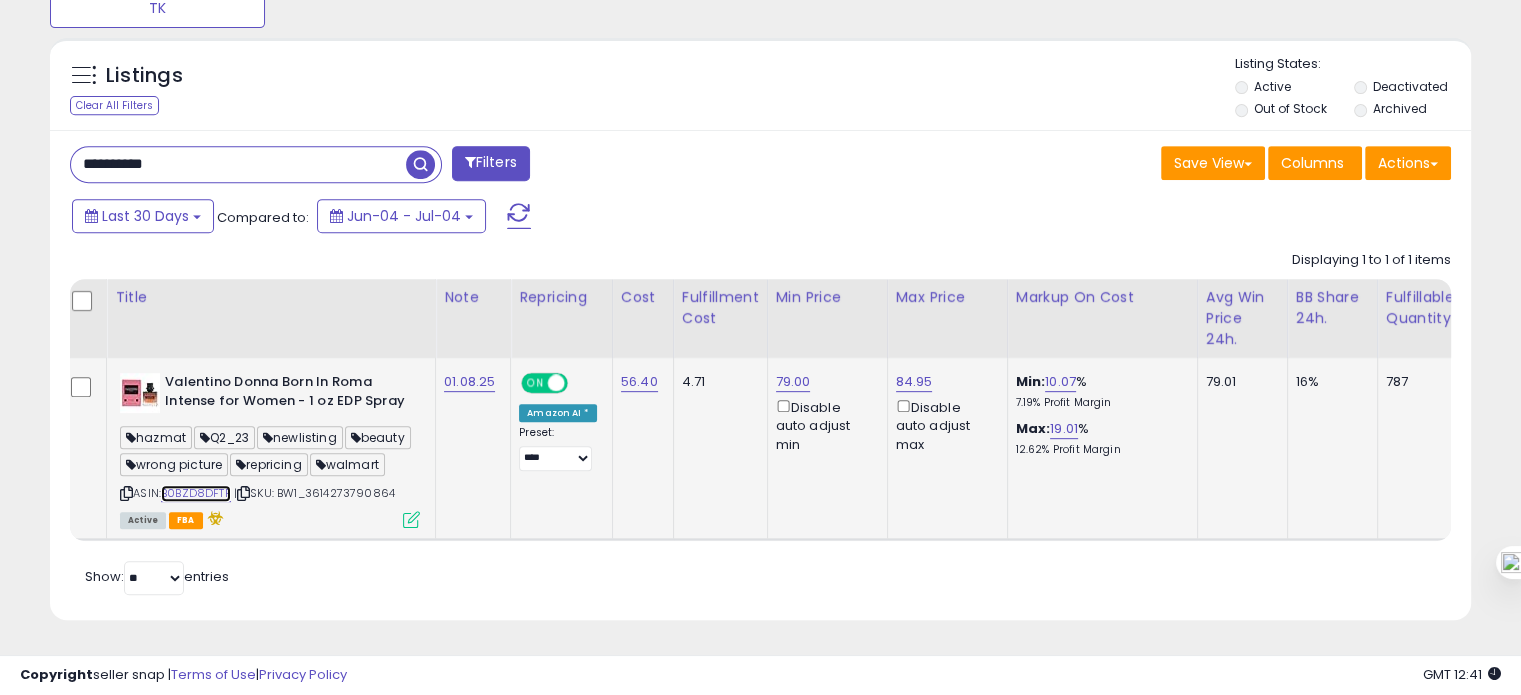 scroll, scrollTop: 0, scrollLeft: 0, axis: both 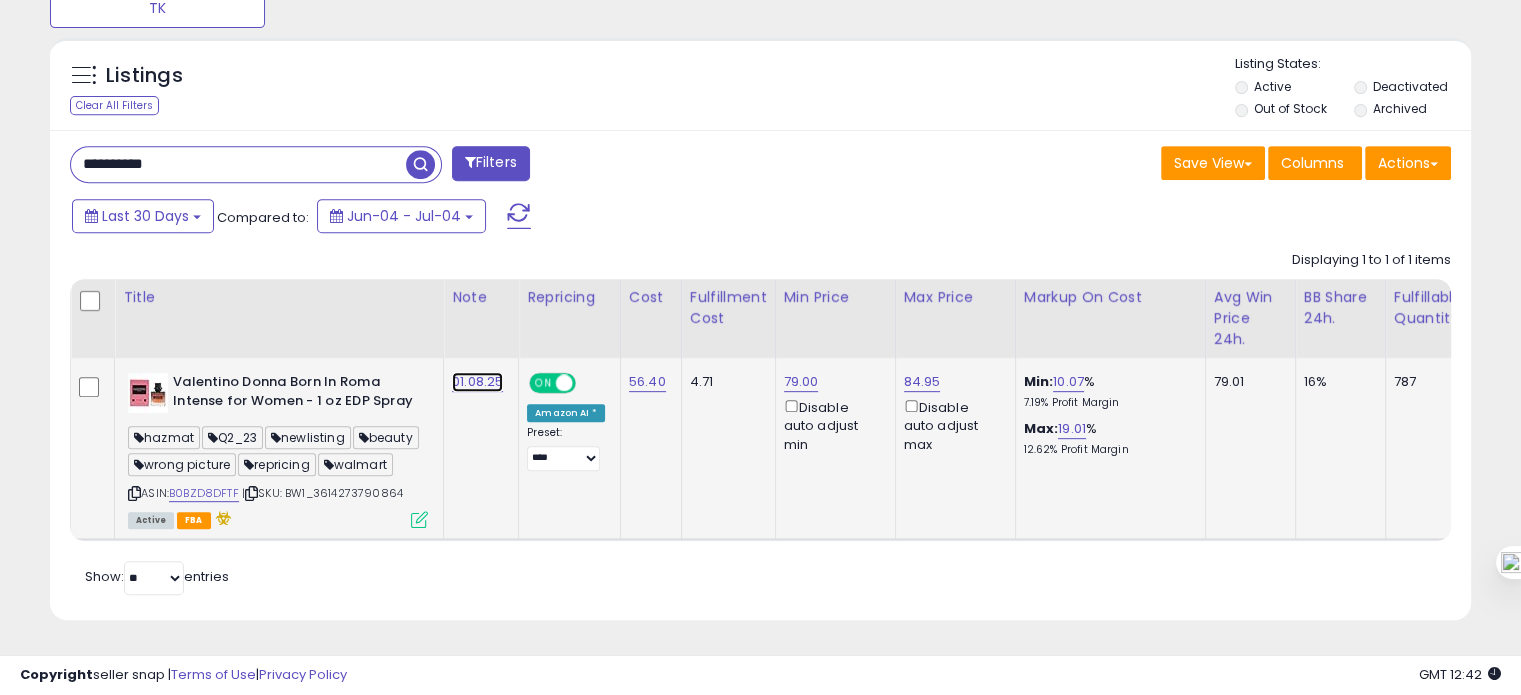 click on "01.08.25" at bounding box center (477, 382) 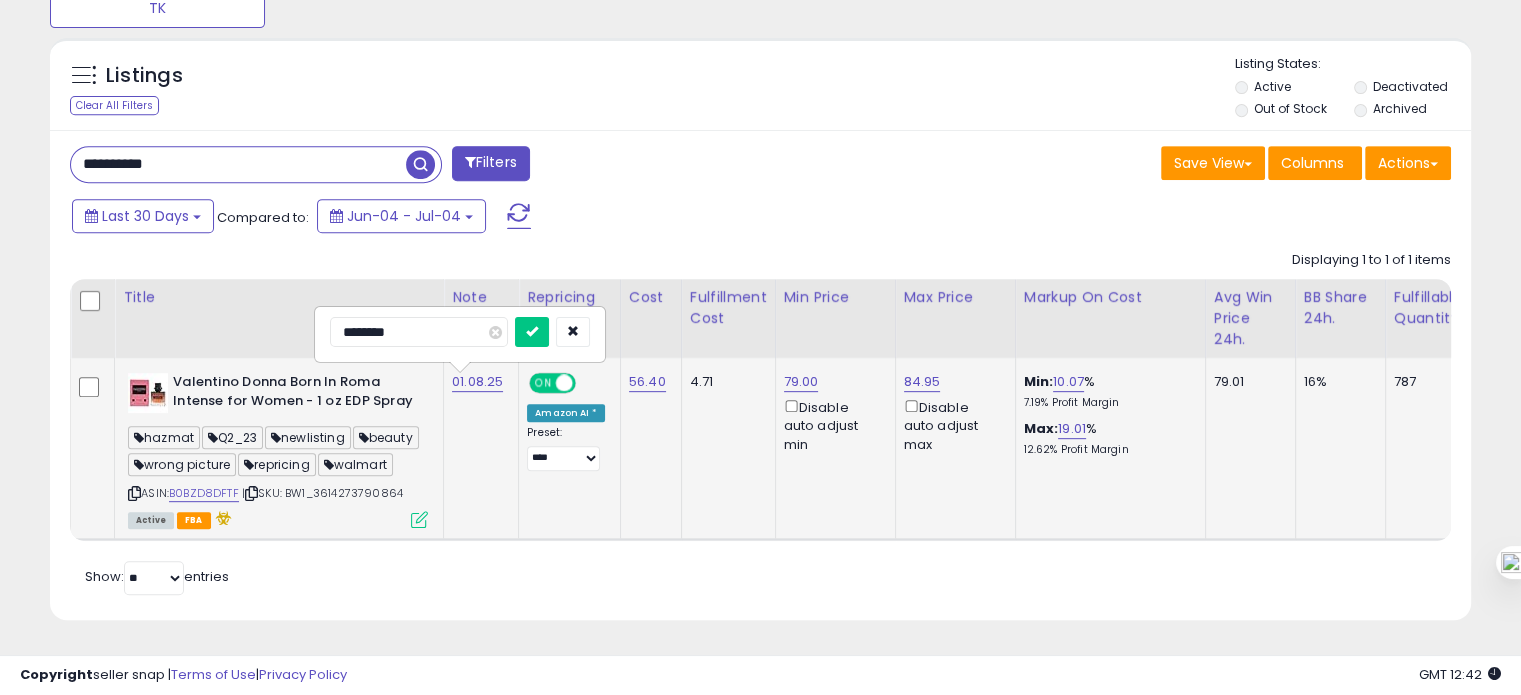 click on "********" at bounding box center [419, 332] 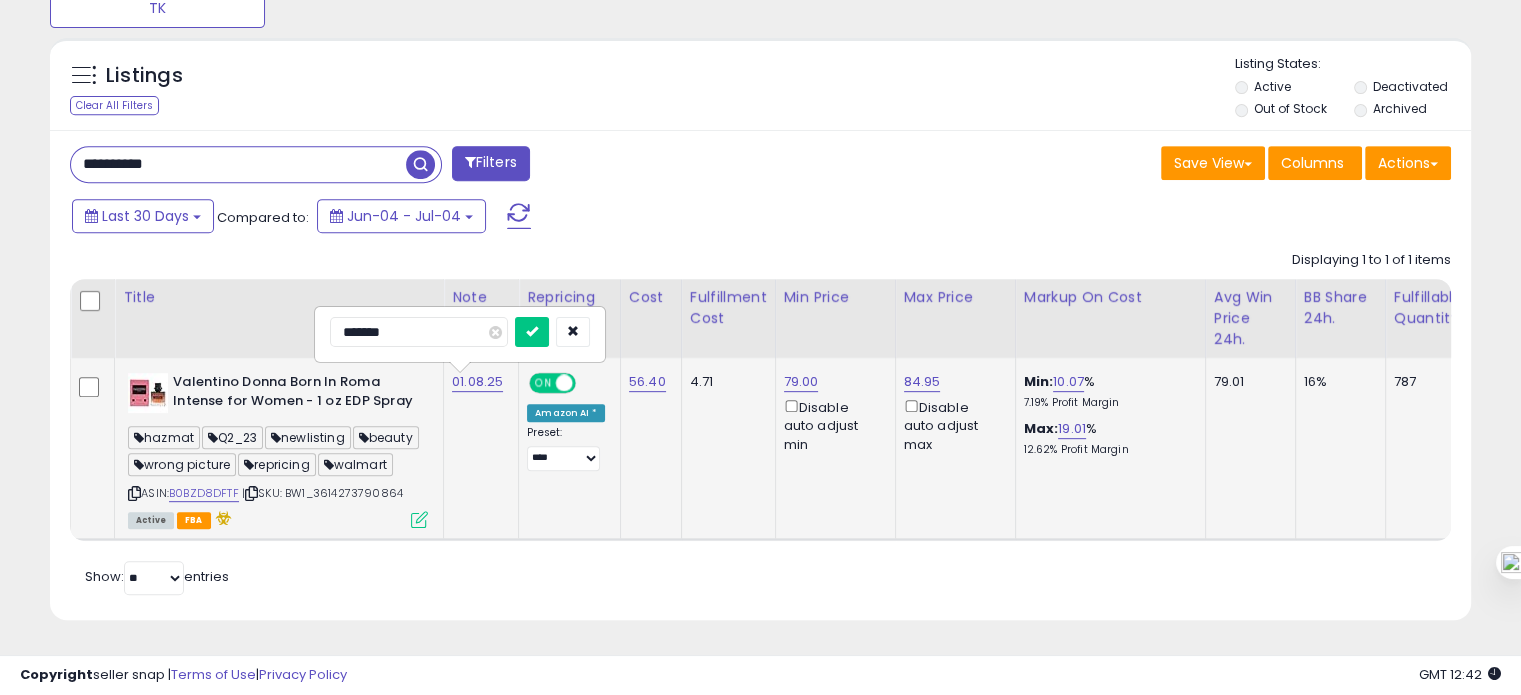 type on "********" 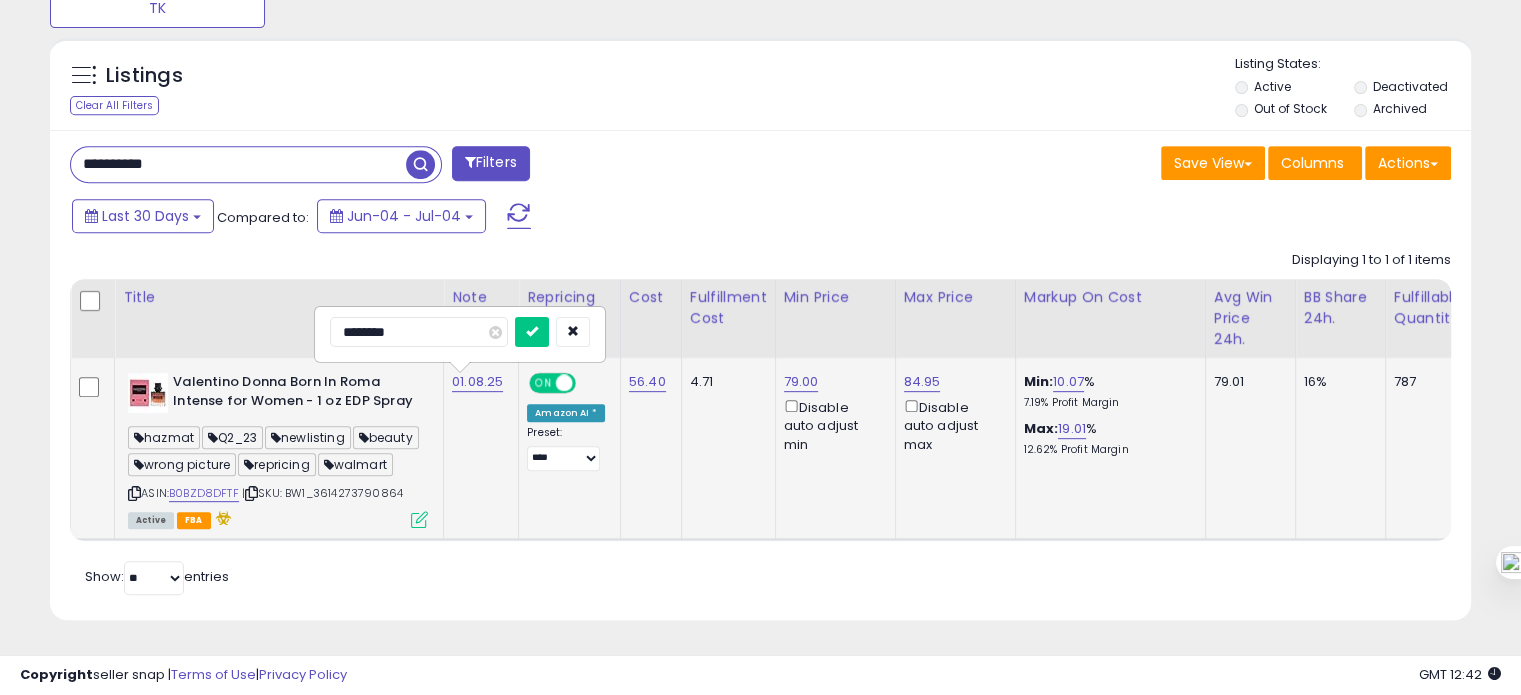click at bounding box center (532, 332) 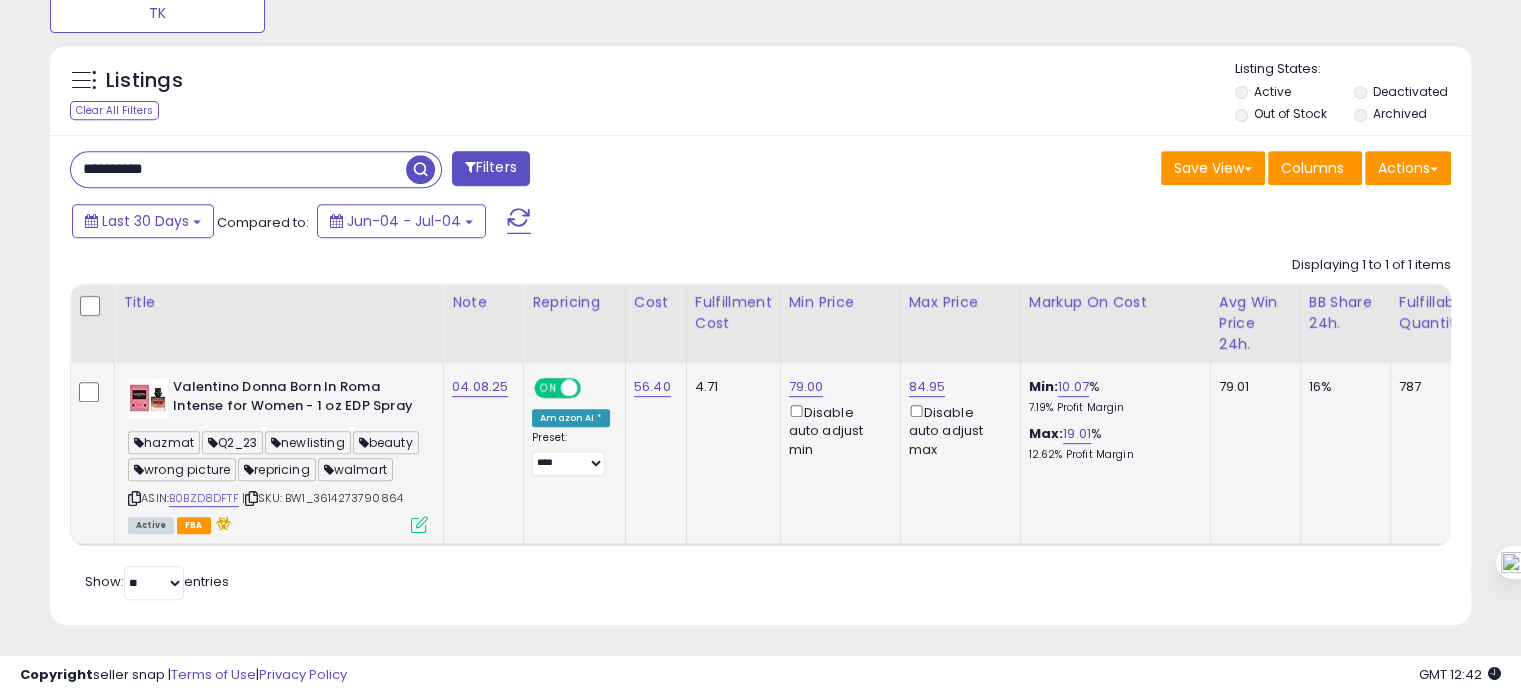 scroll, scrollTop: 883, scrollLeft: 0, axis: vertical 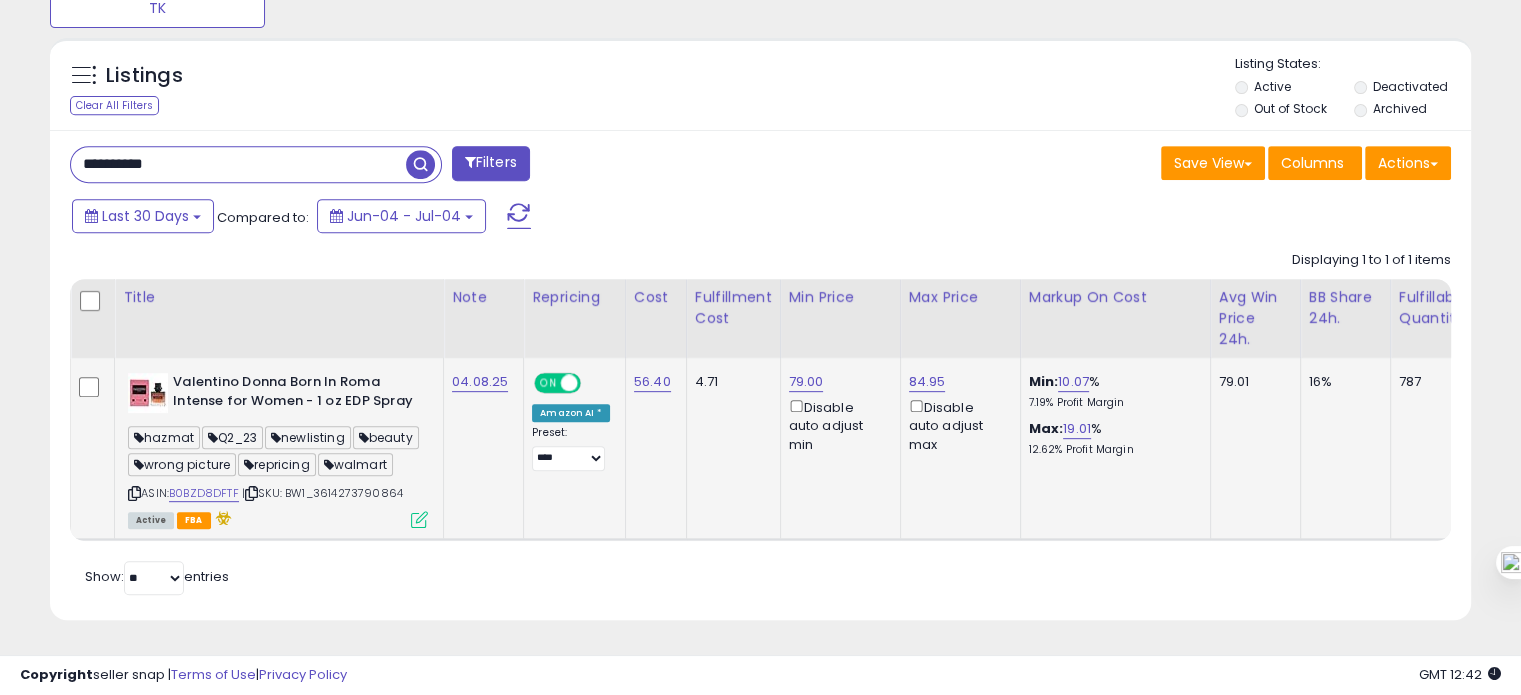 click at bounding box center [134, 493] 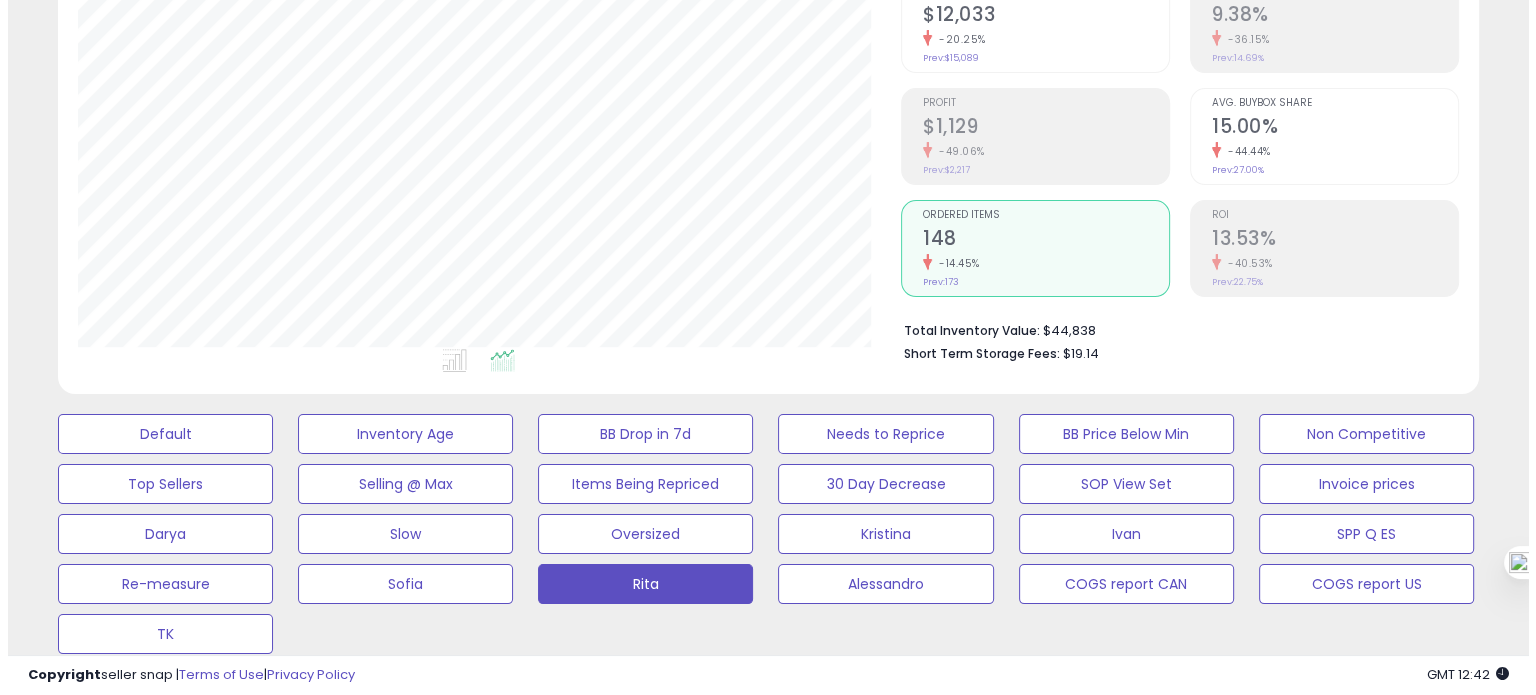 scroll, scrollTop: 212, scrollLeft: 0, axis: vertical 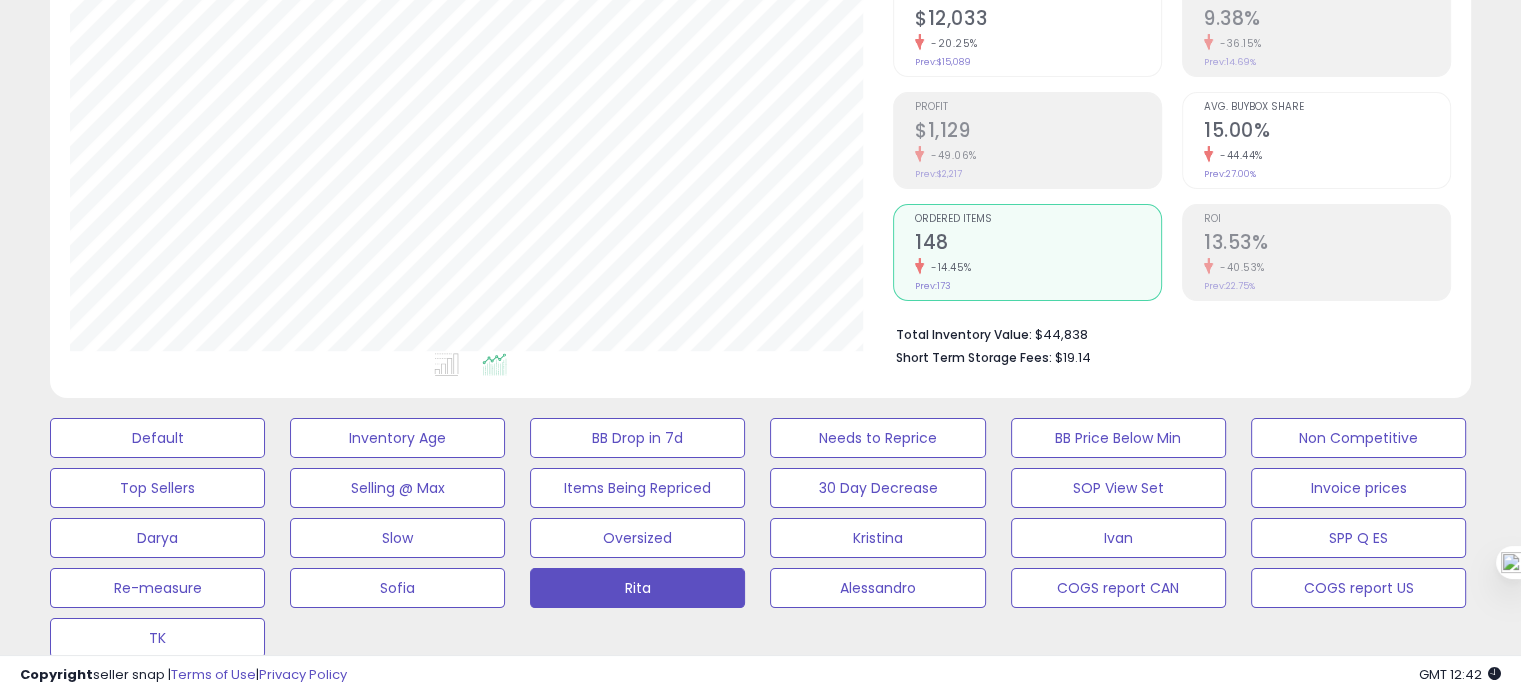 click on "Profit
$1,129
-49.06%
Prev:  $2,217" at bounding box center (1038, 138) 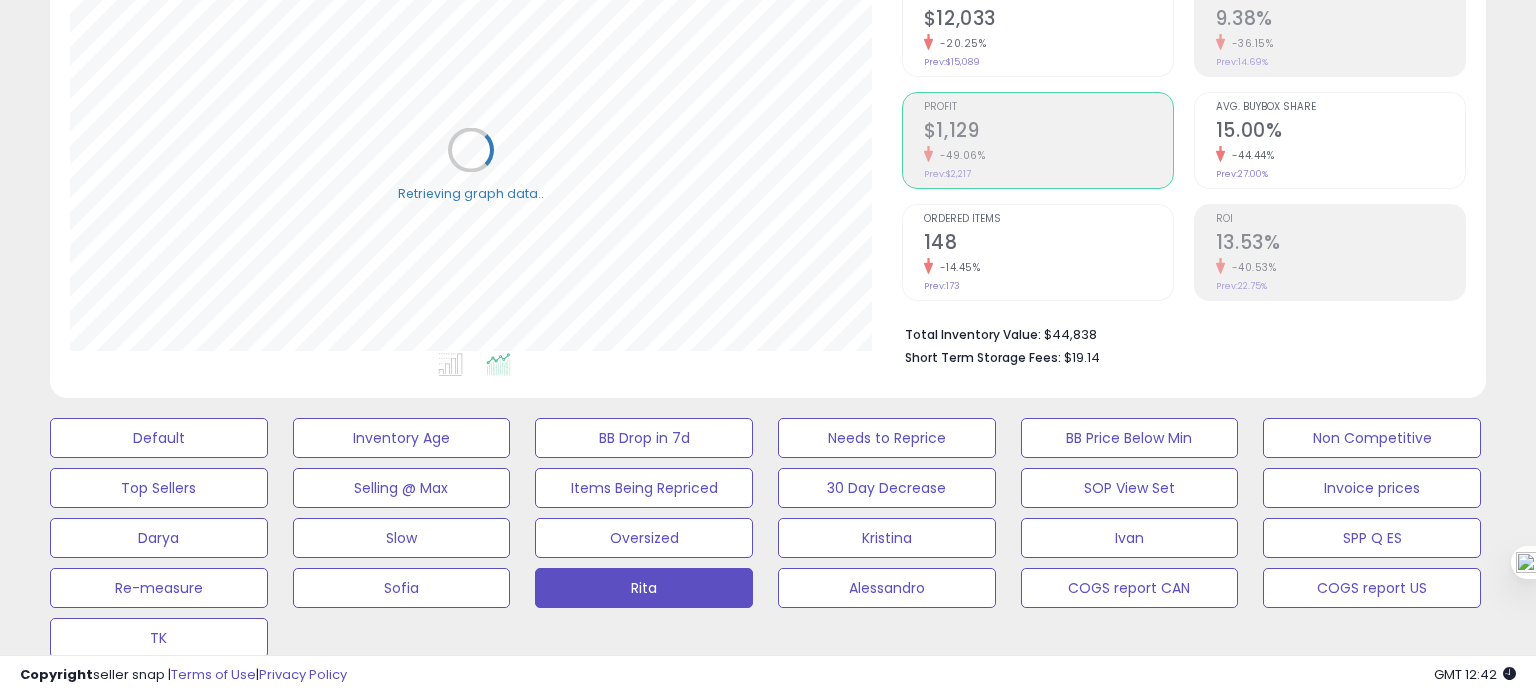 scroll, scrollTop: 999589, scrollLeft: 999168, axis: both 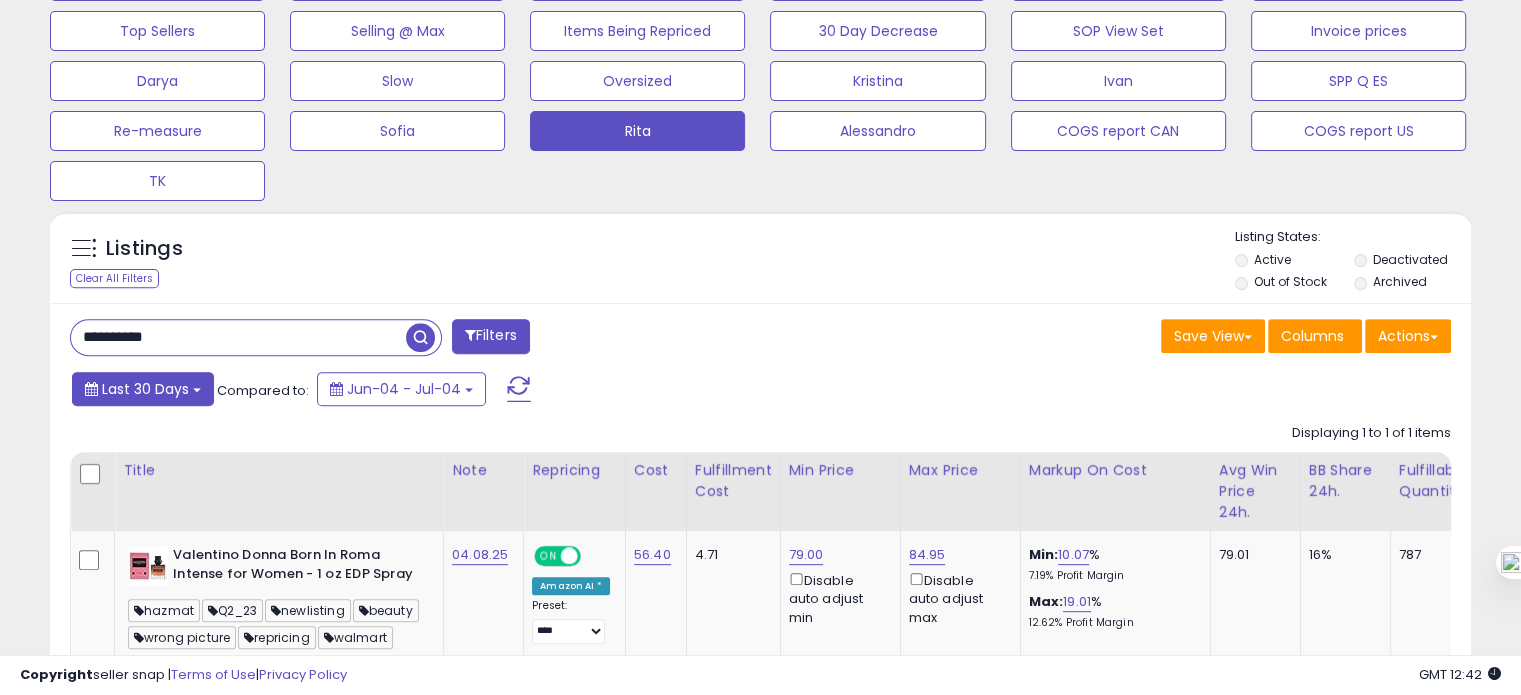 click on "Last 30 Days" at bounding box center [145, 389] 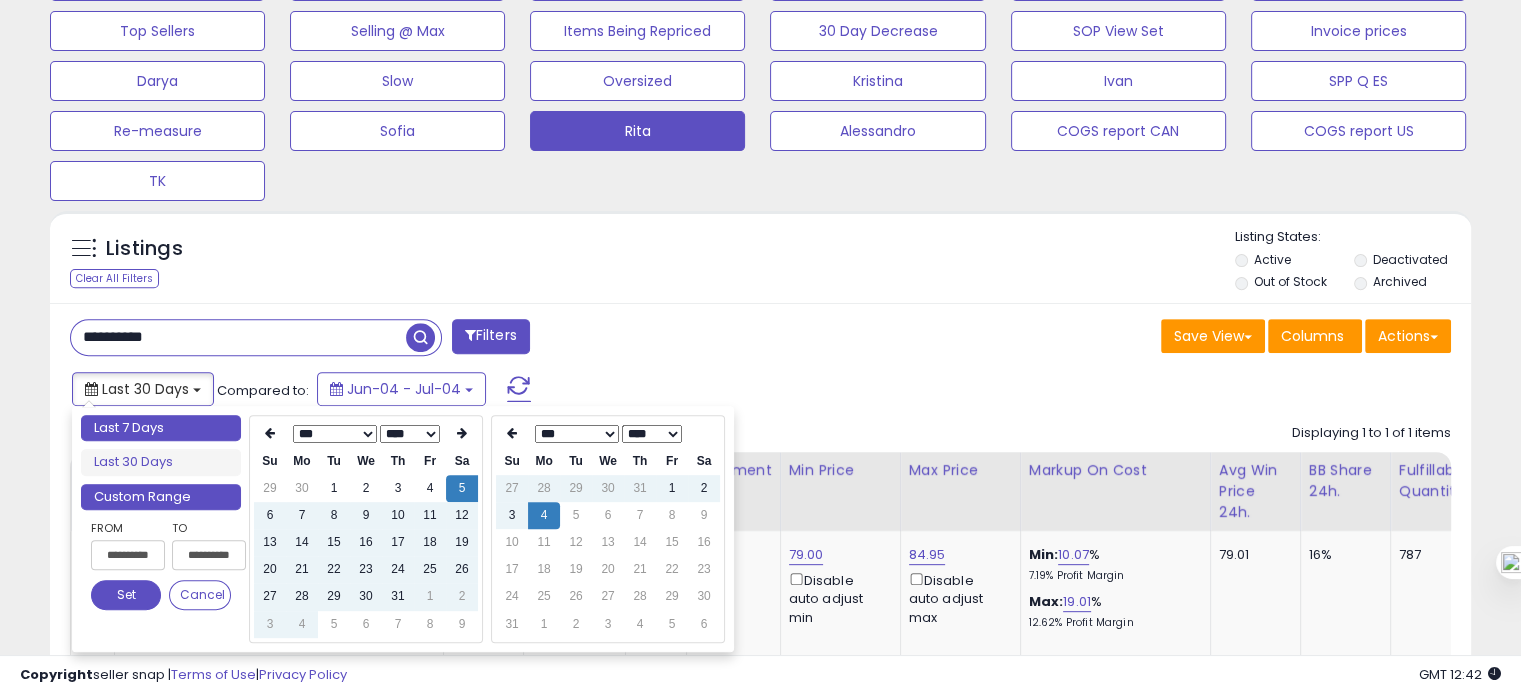 type on "**********" 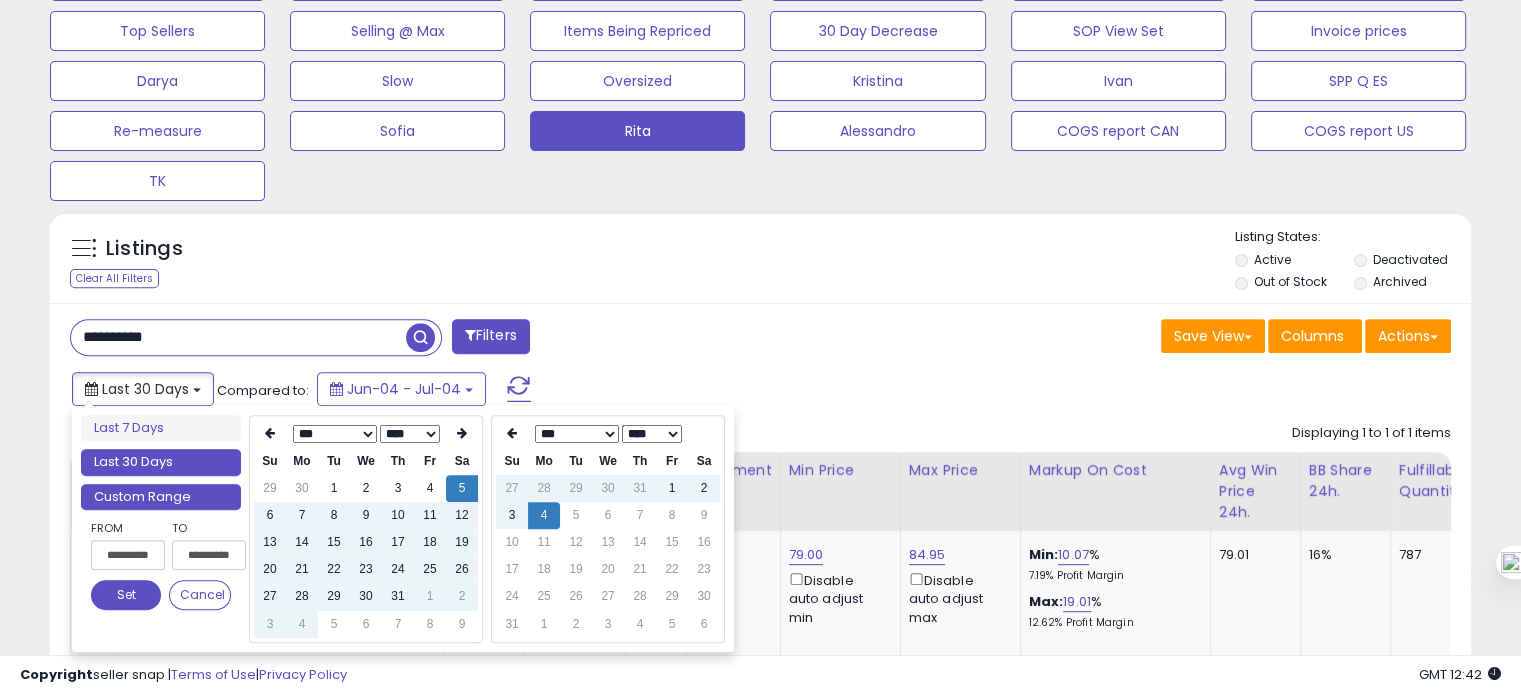 type on "**********" 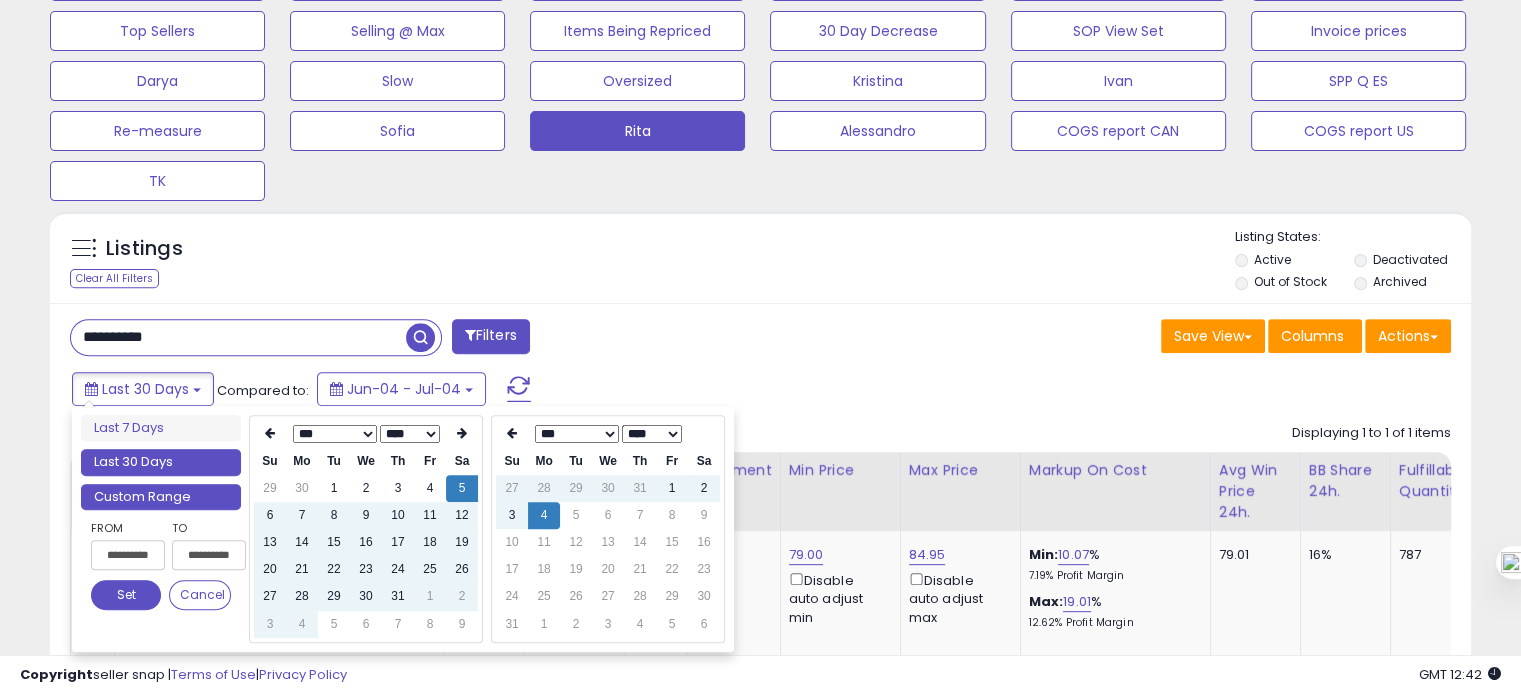 click on "Last 30 Days" at bounding box center (161, 462) 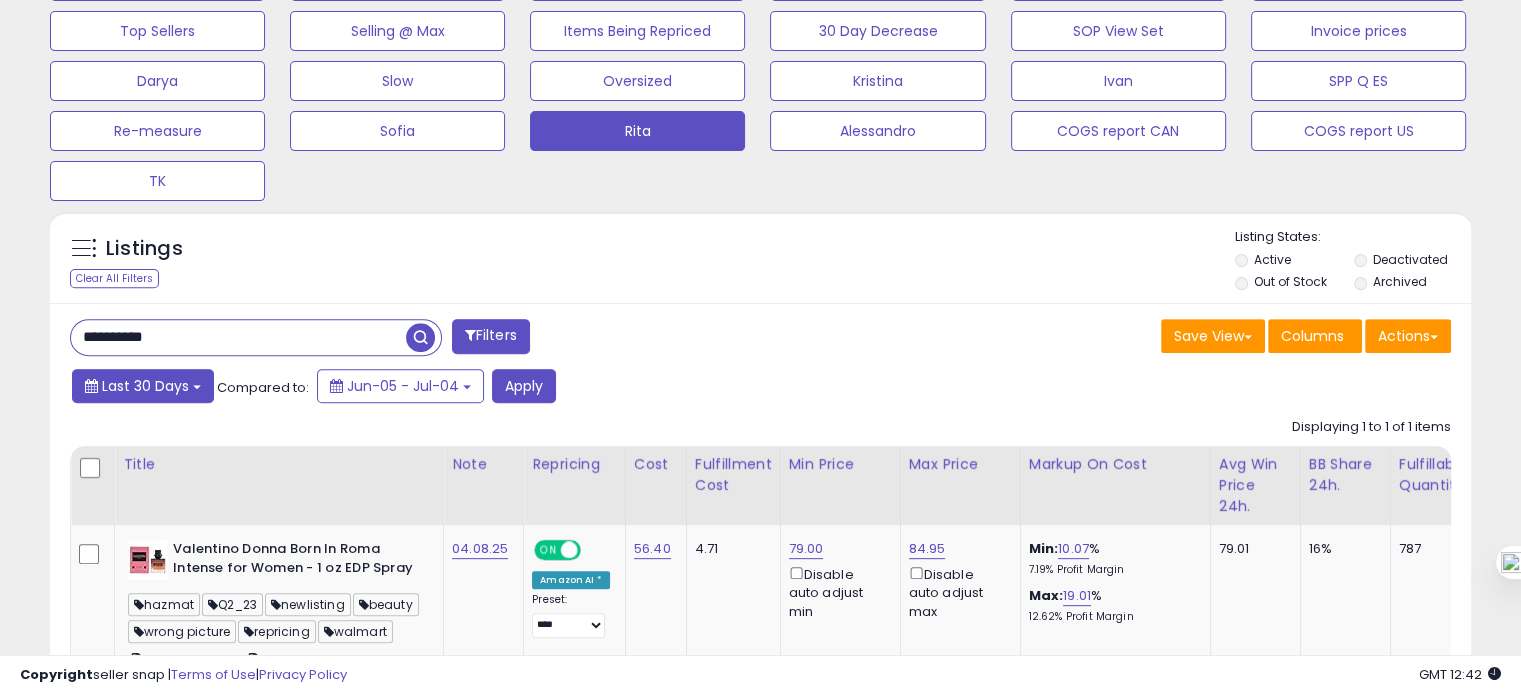 click on "Last 30 Days" at bounding box center [145, 386] 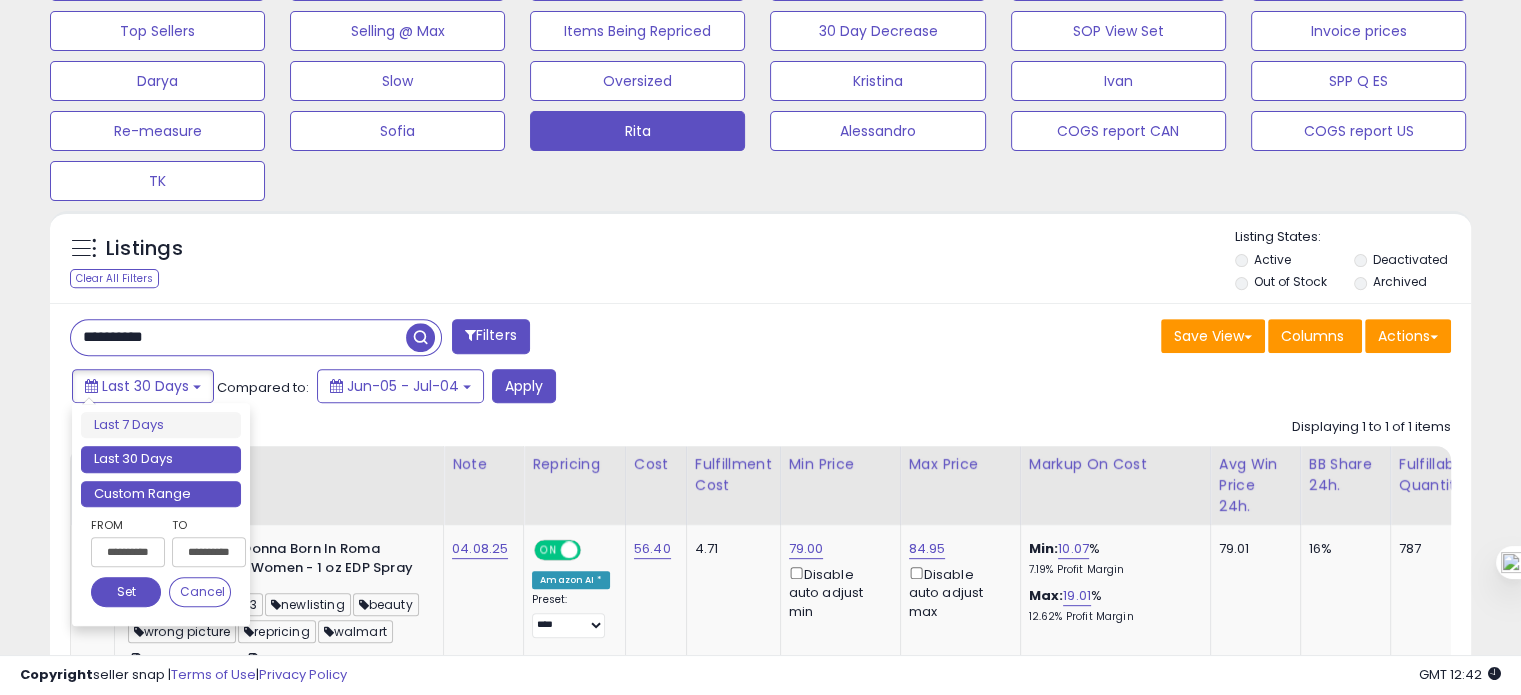 click on "Custom Range" at bounding box center (161, 494) 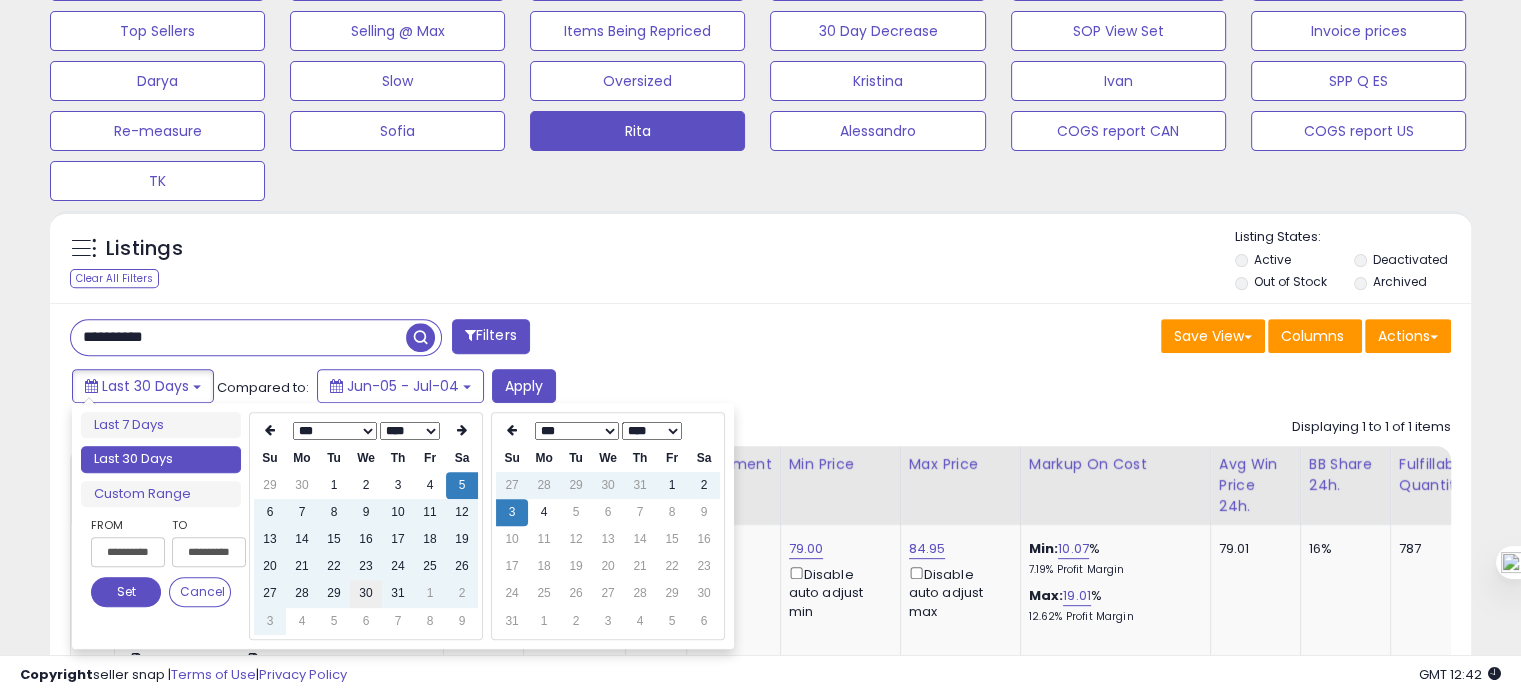 click on "30" at bounding box center [366, 593] 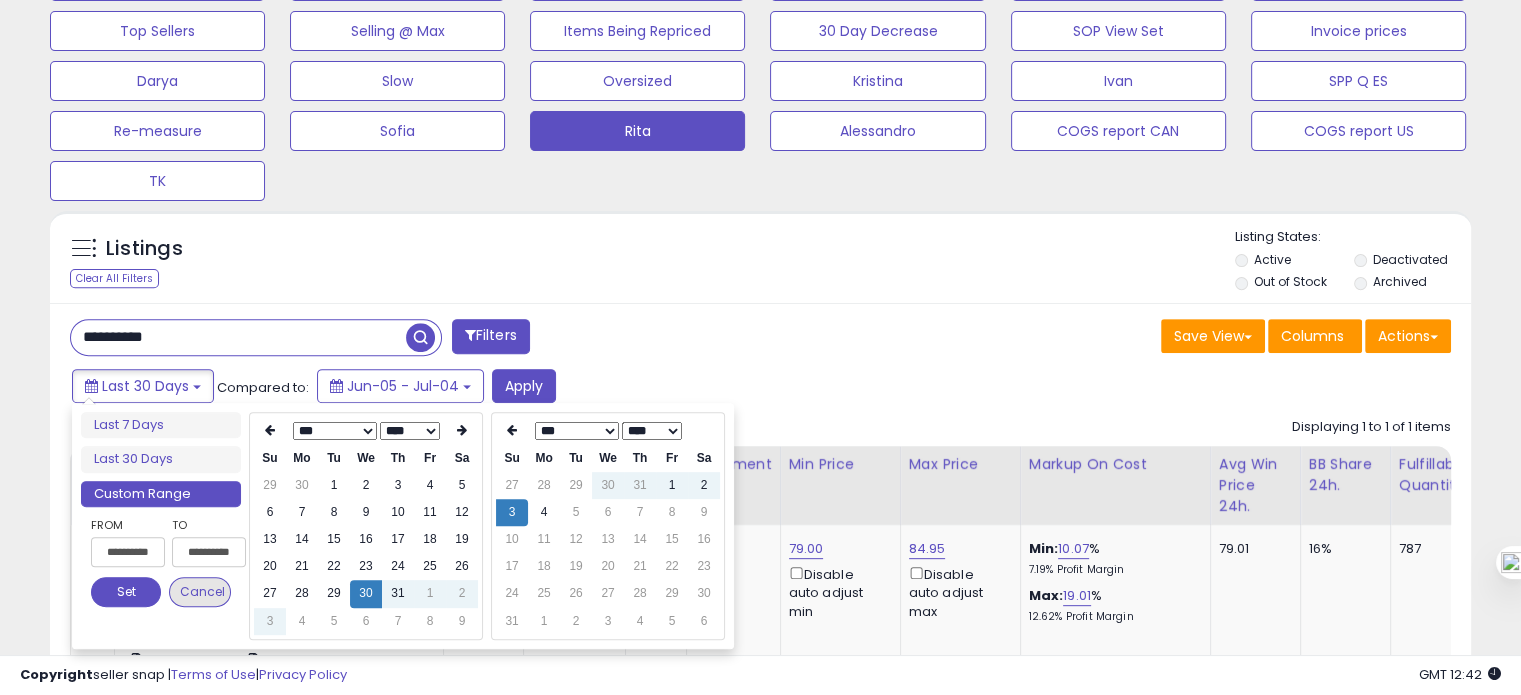 type on "**********" 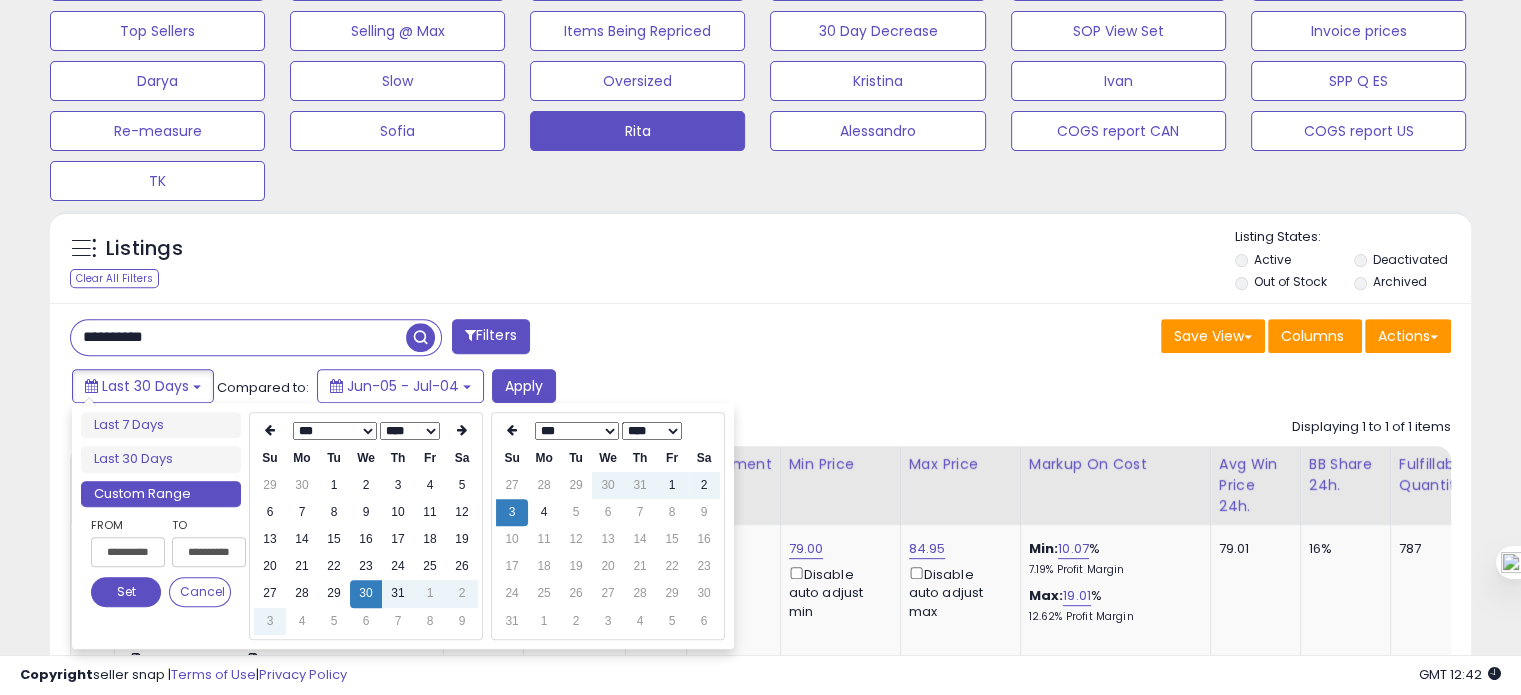 click on "Set" at bounding box center [126, 592] 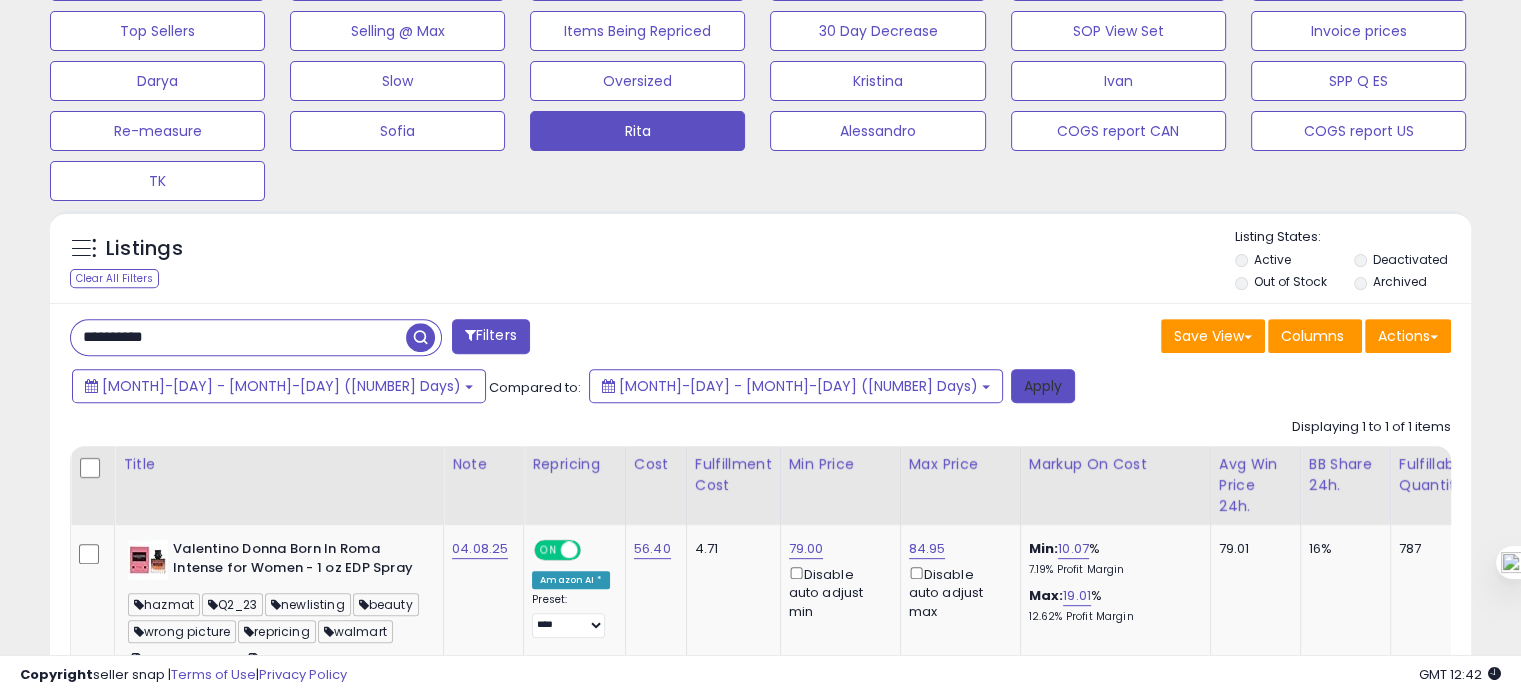 click on "Apply" at bounding box center [1043, 386] 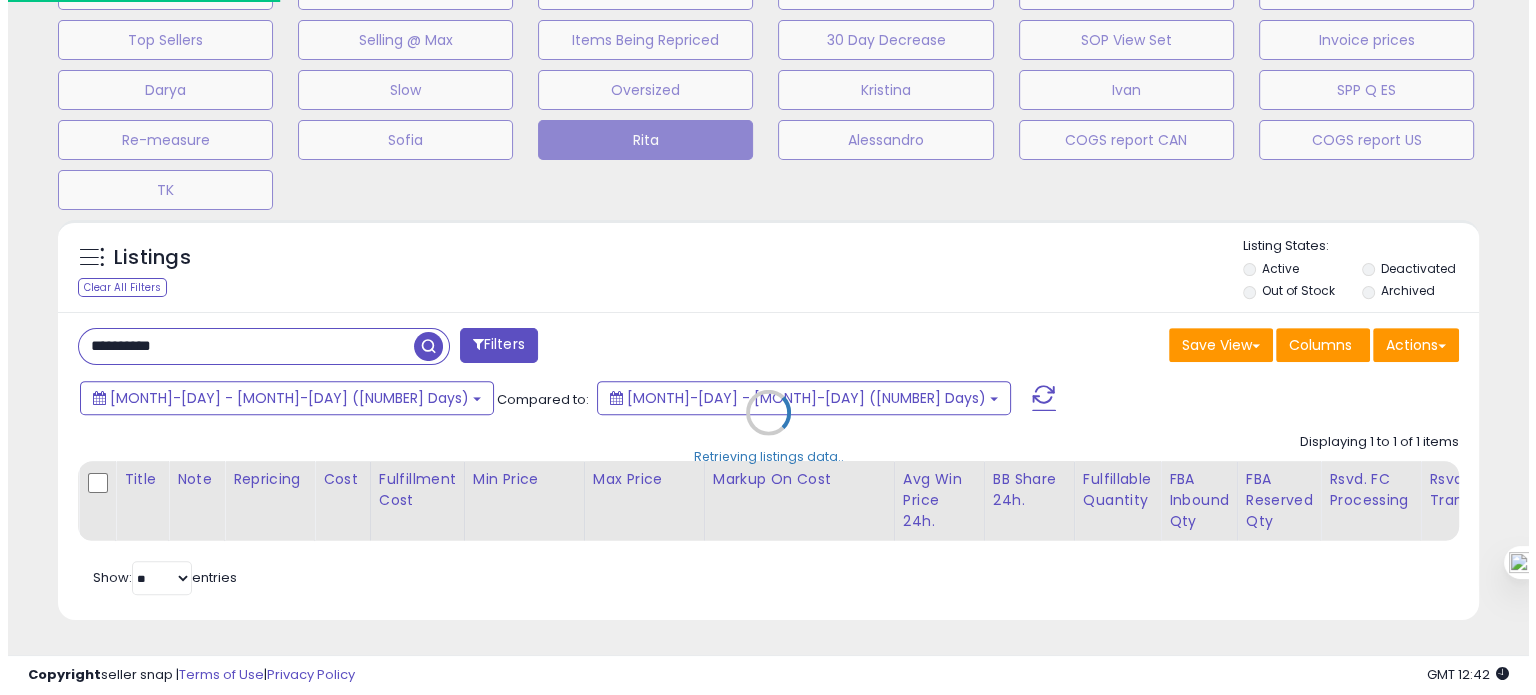 scroll, scrollTop: 999589, scrollLeft: 999168, axis: both 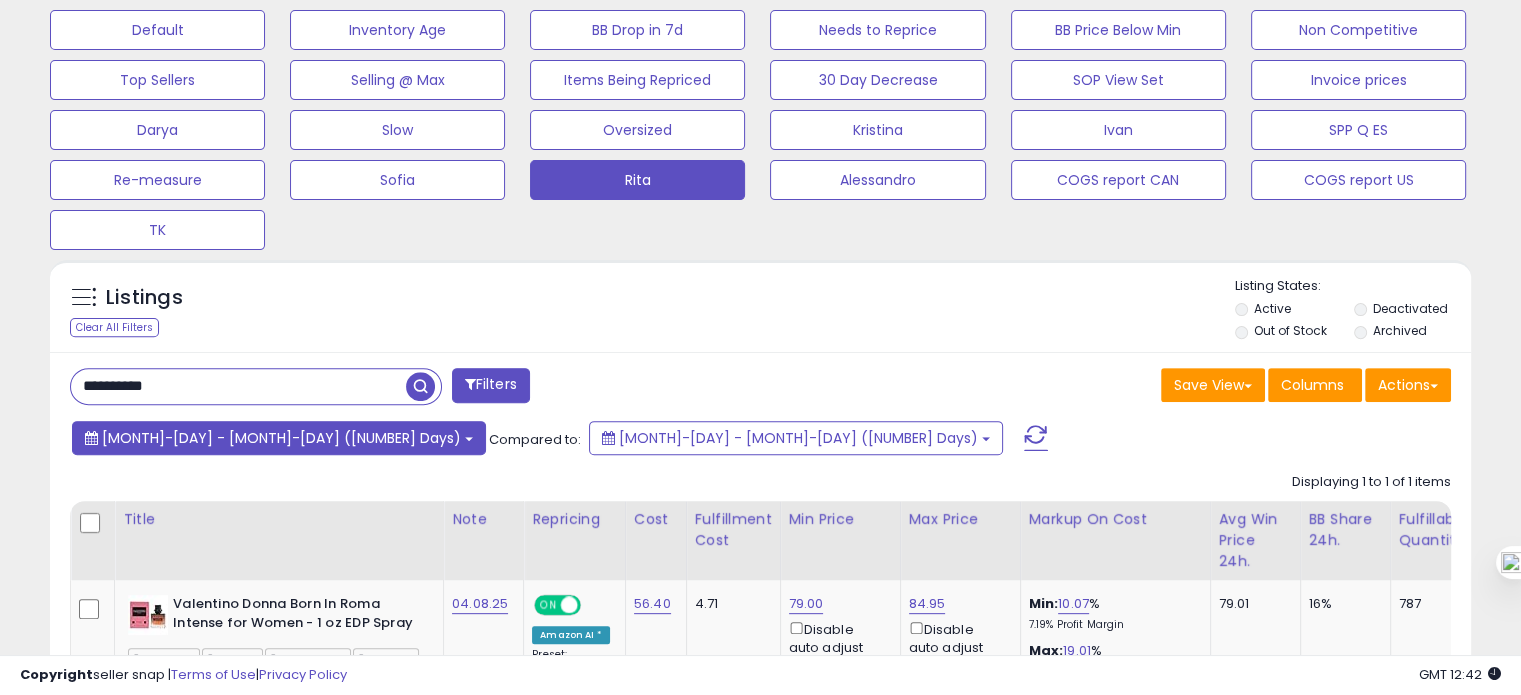 click on "Jul-30 - Aug-03 (5 Days)" at bounding box center [279, 438] 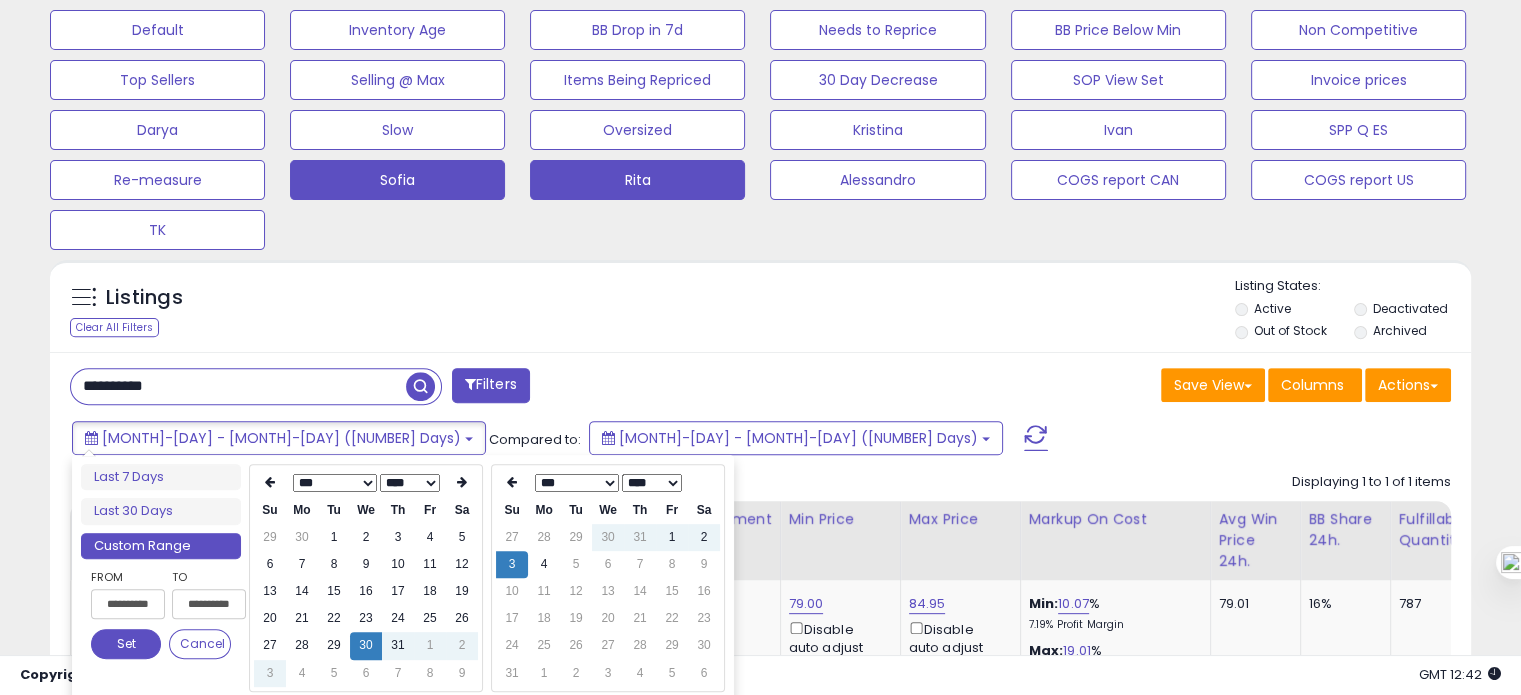 click on "Sofia" at bounding box center [157, 30] 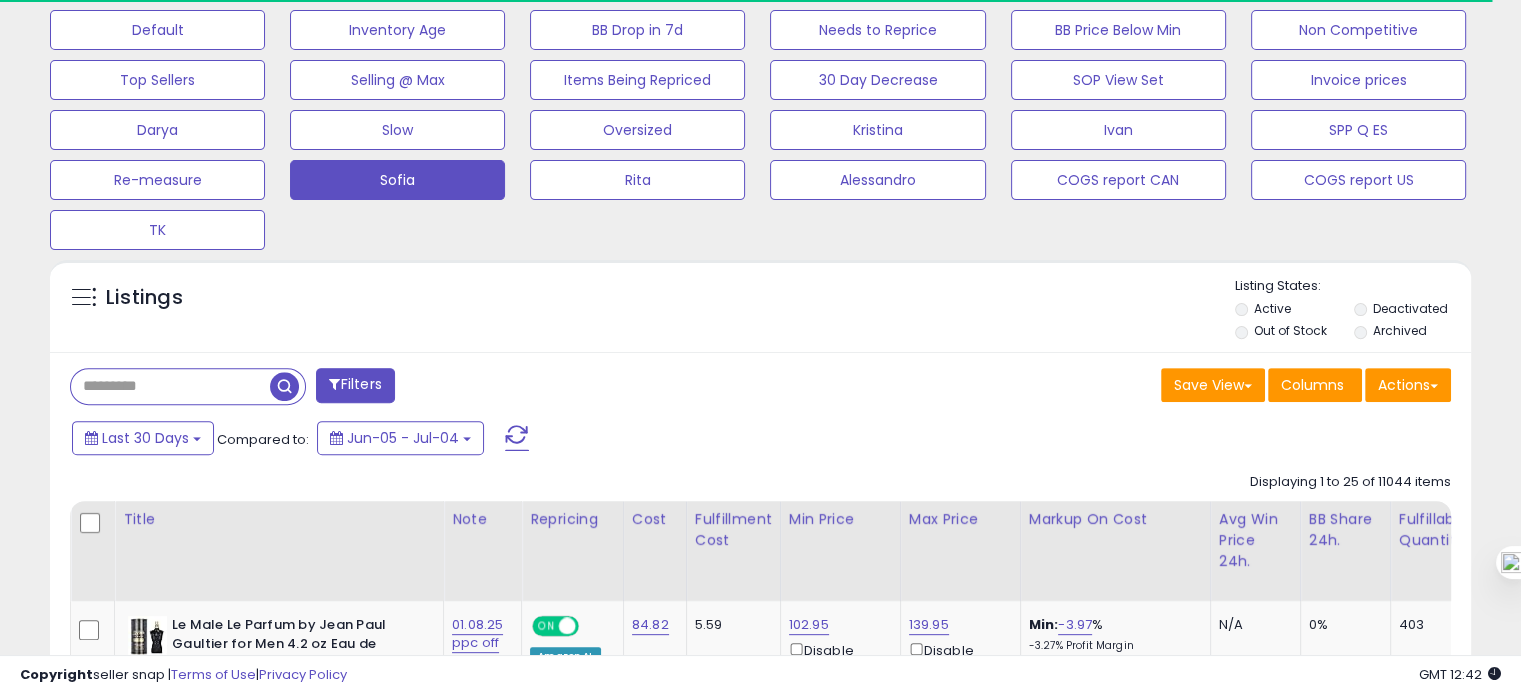 scroll, scrollTop: 409, scrollLeft: 822, axis: both 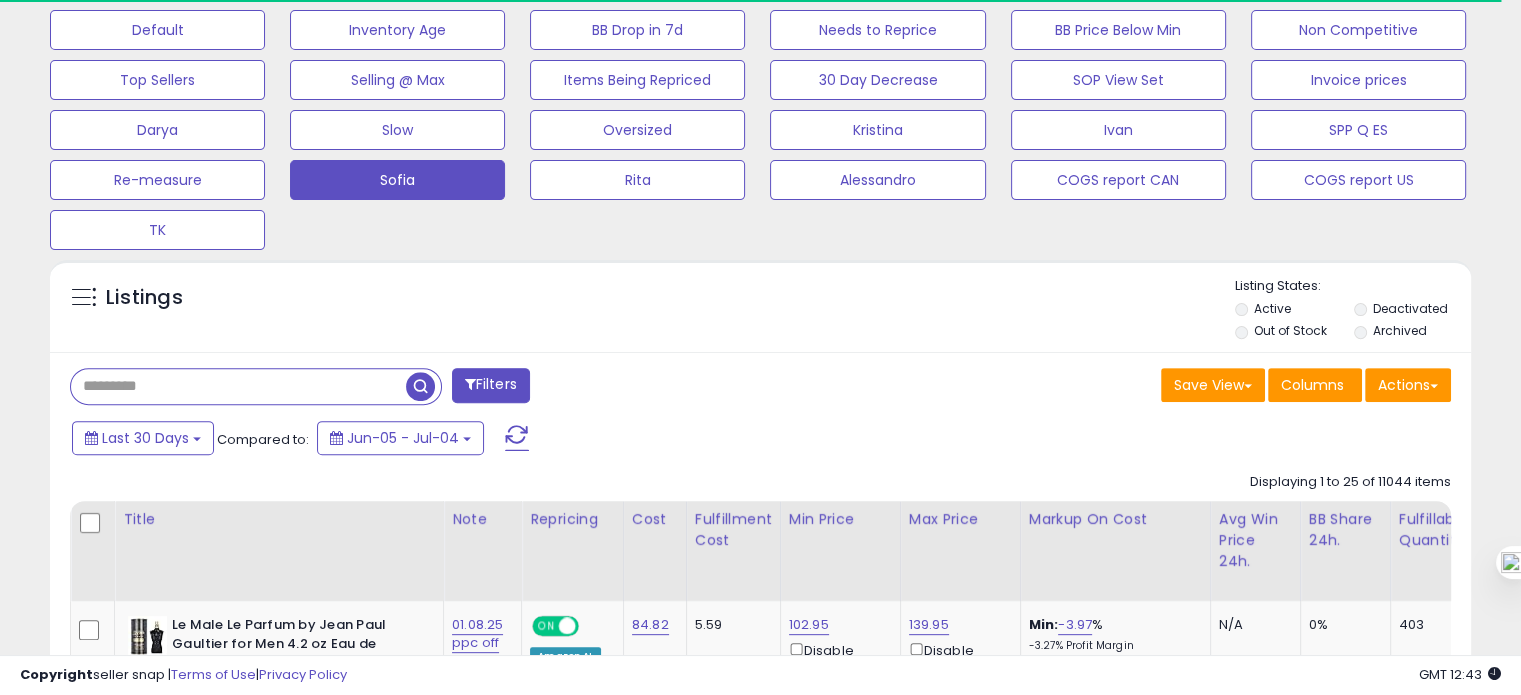 click at bounding box center [238, 386] 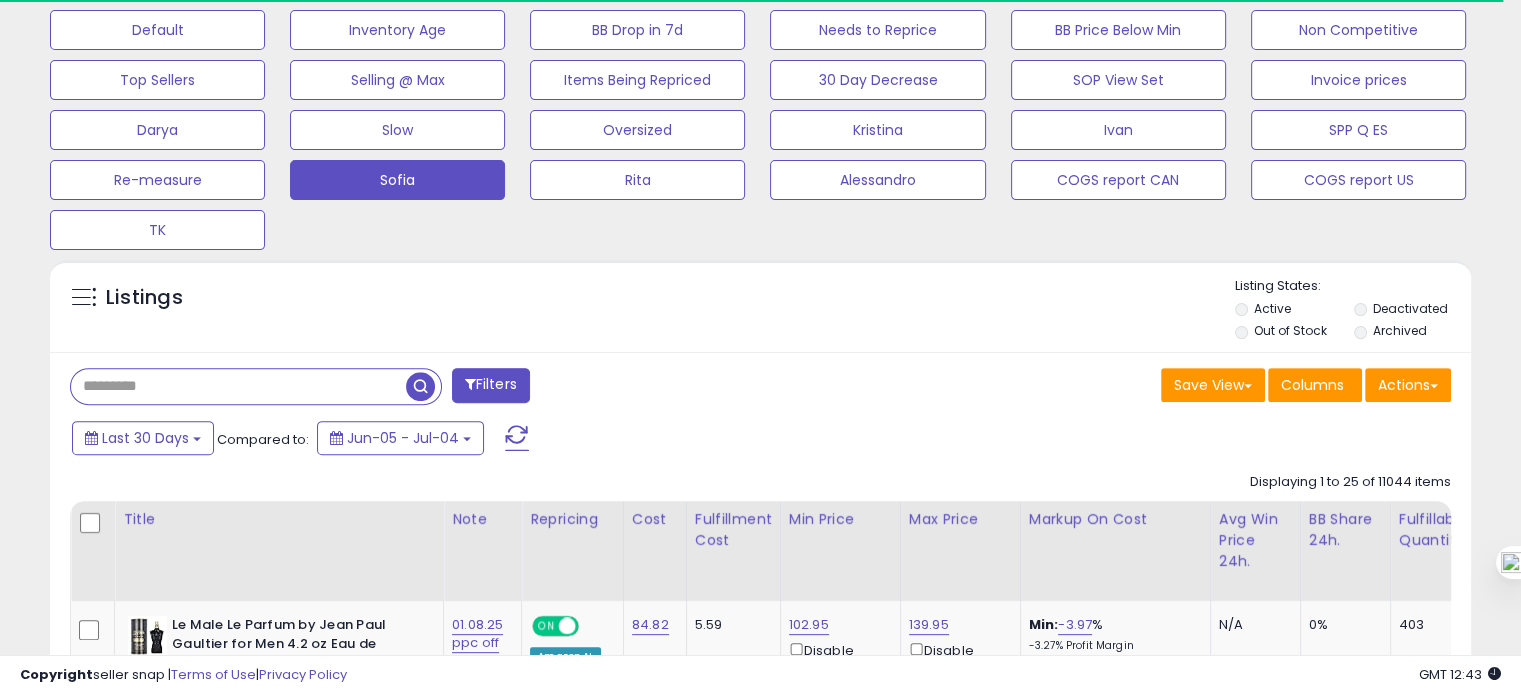 paste on "**********" 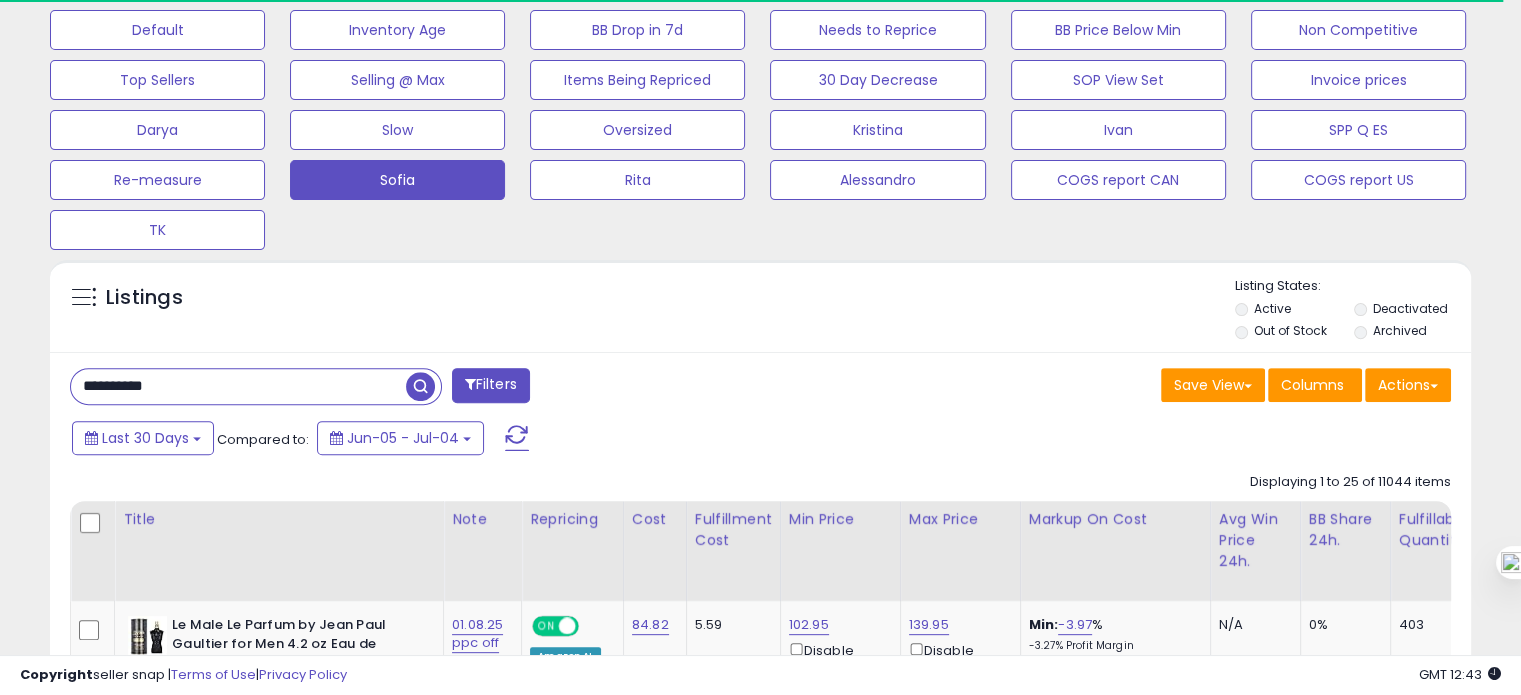type on "**********" 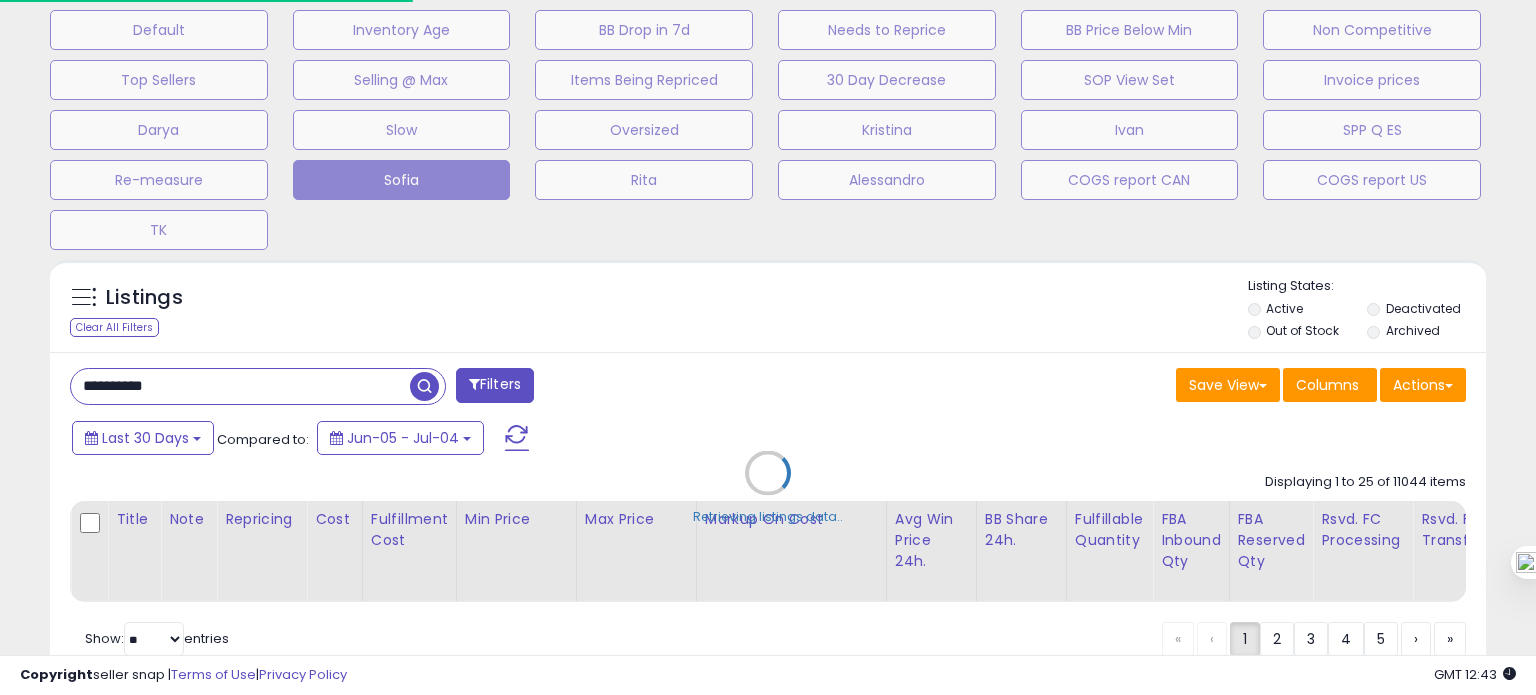 scroll, scrollTop: 999589, scrollLeft: 999168, axis: both 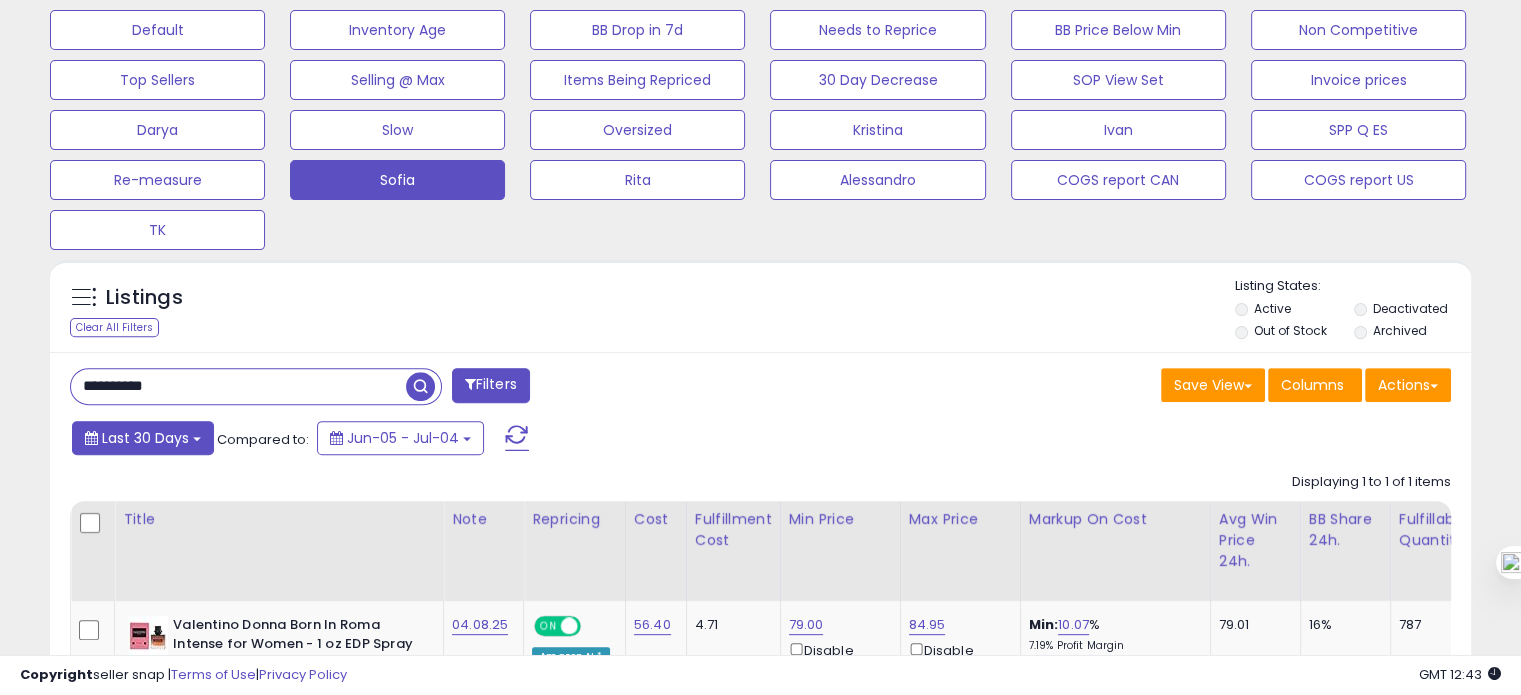click on "Last 30 Days" at bounding box center [145, 438] 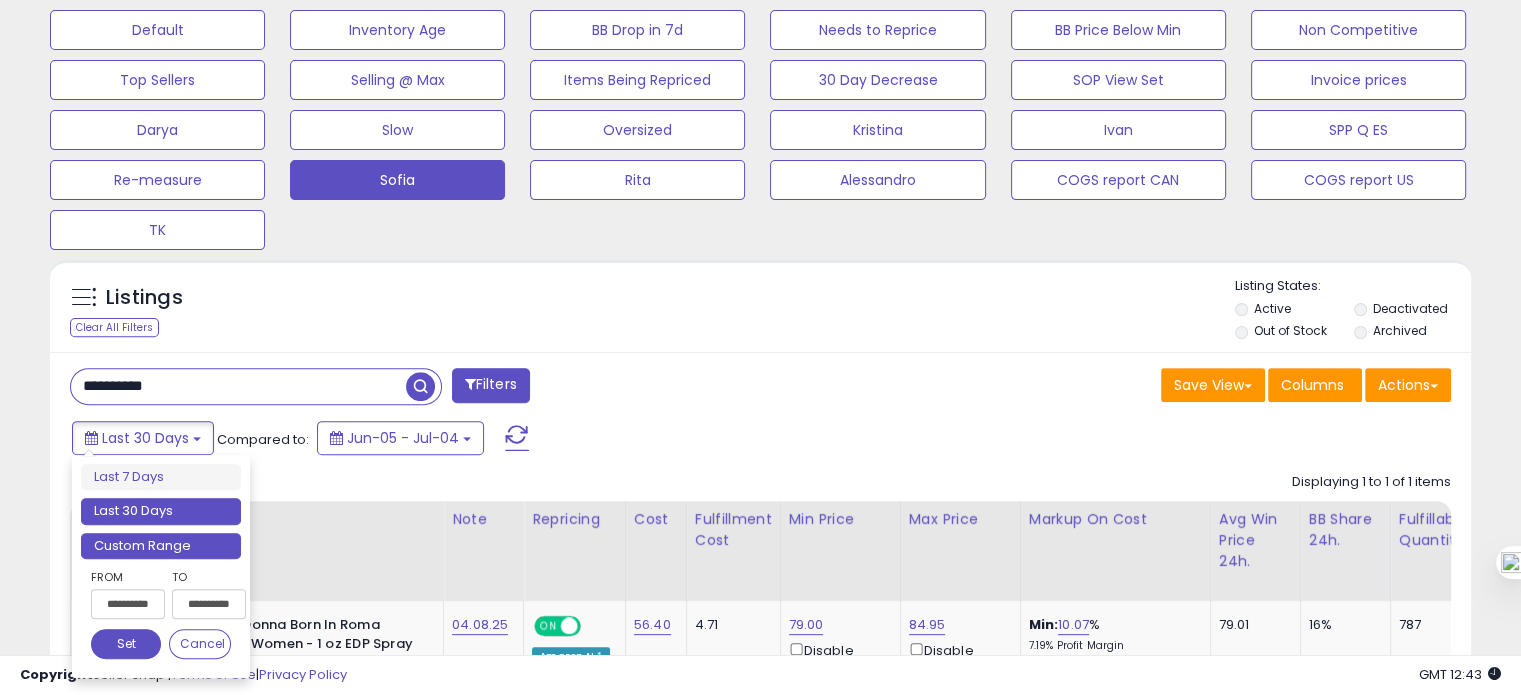 click on "Custom Range" at bounding box center [161, 546] 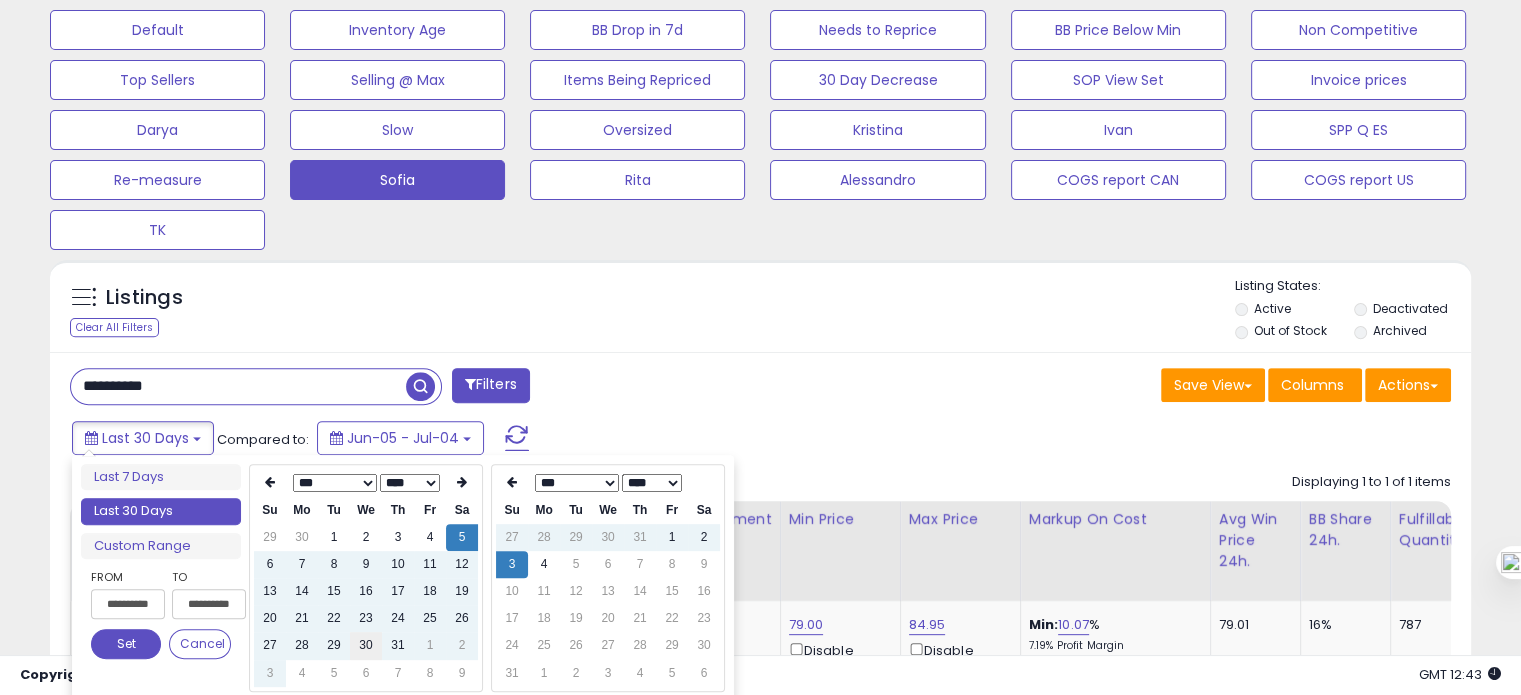 click on "30" at bounding box center (366, 645) 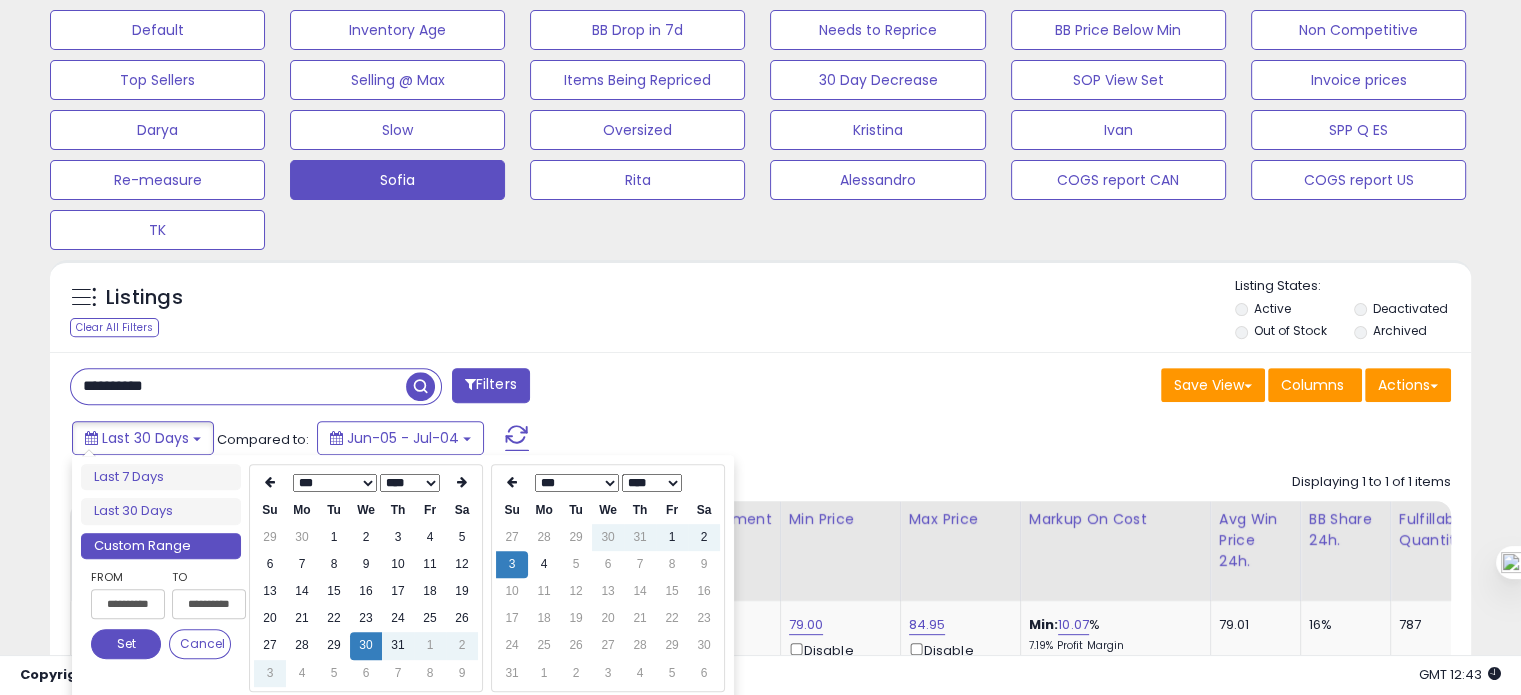 type on "**********" 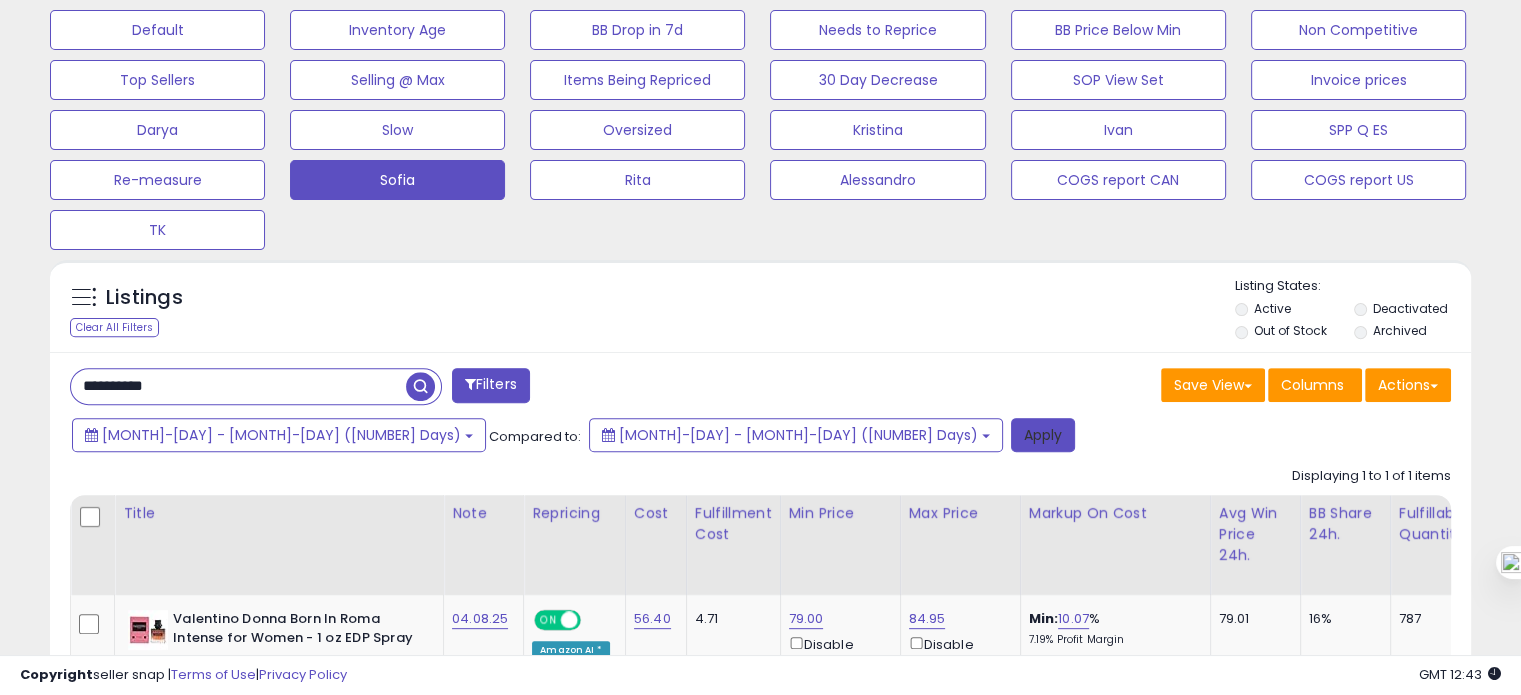 click on "Apply" at bounding box center (1043, 435) 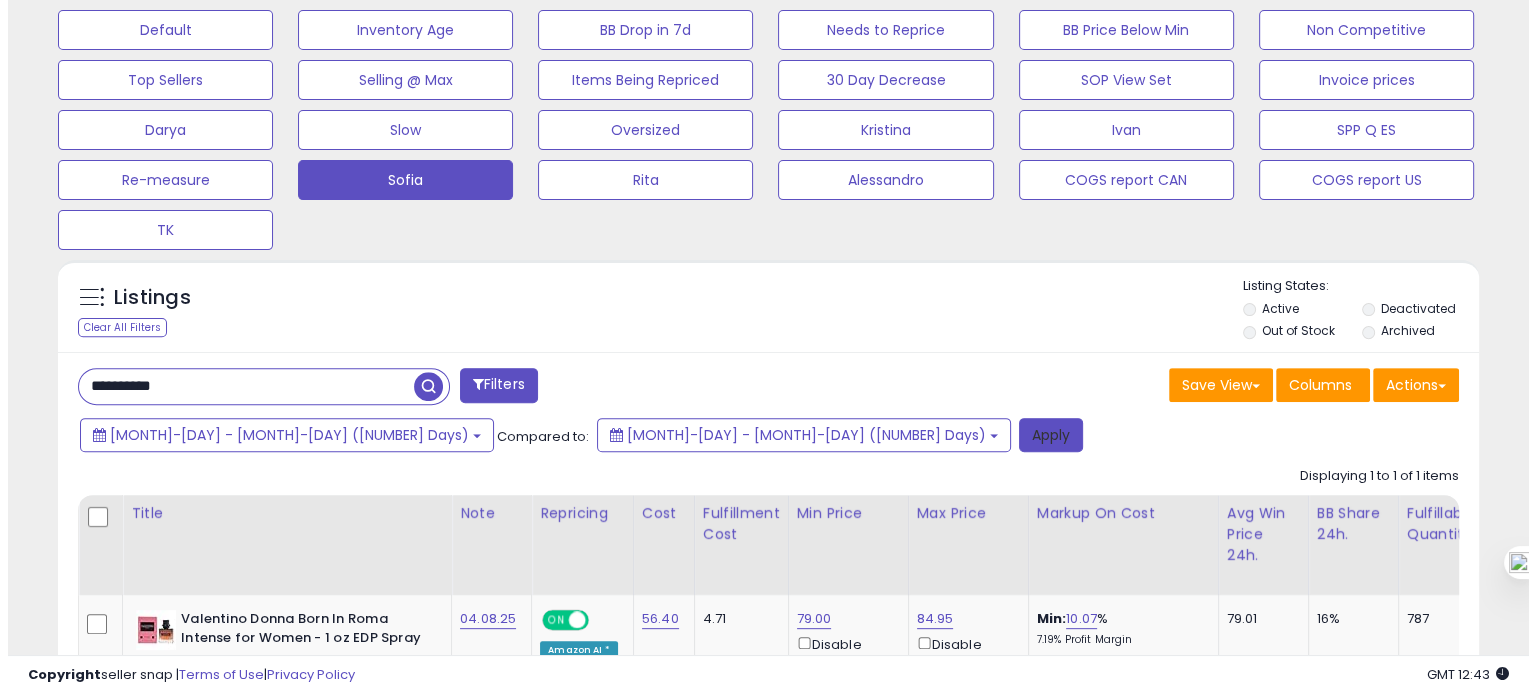 scroll, scrollTop: 999589, scrollLeft: 999168, axis: both 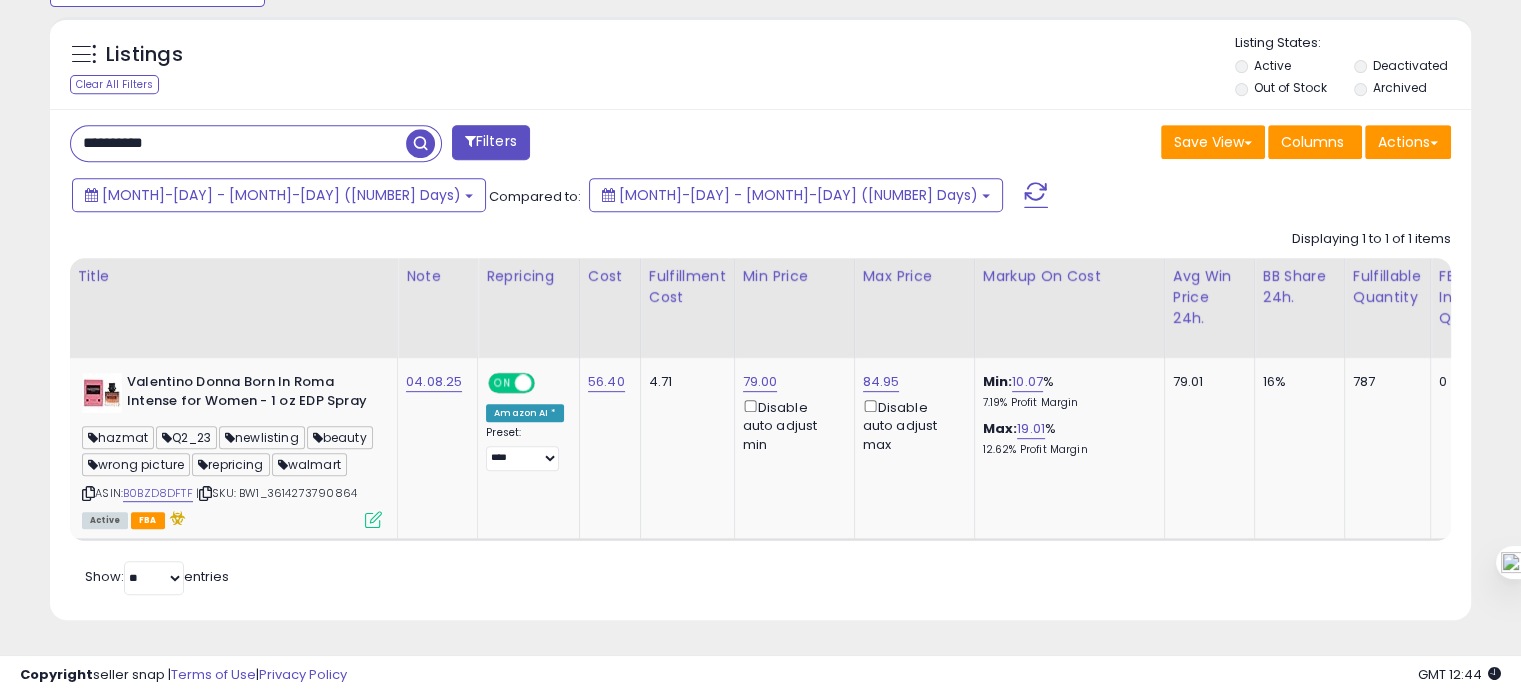 click on "**********" at bounding box center (238, 143) 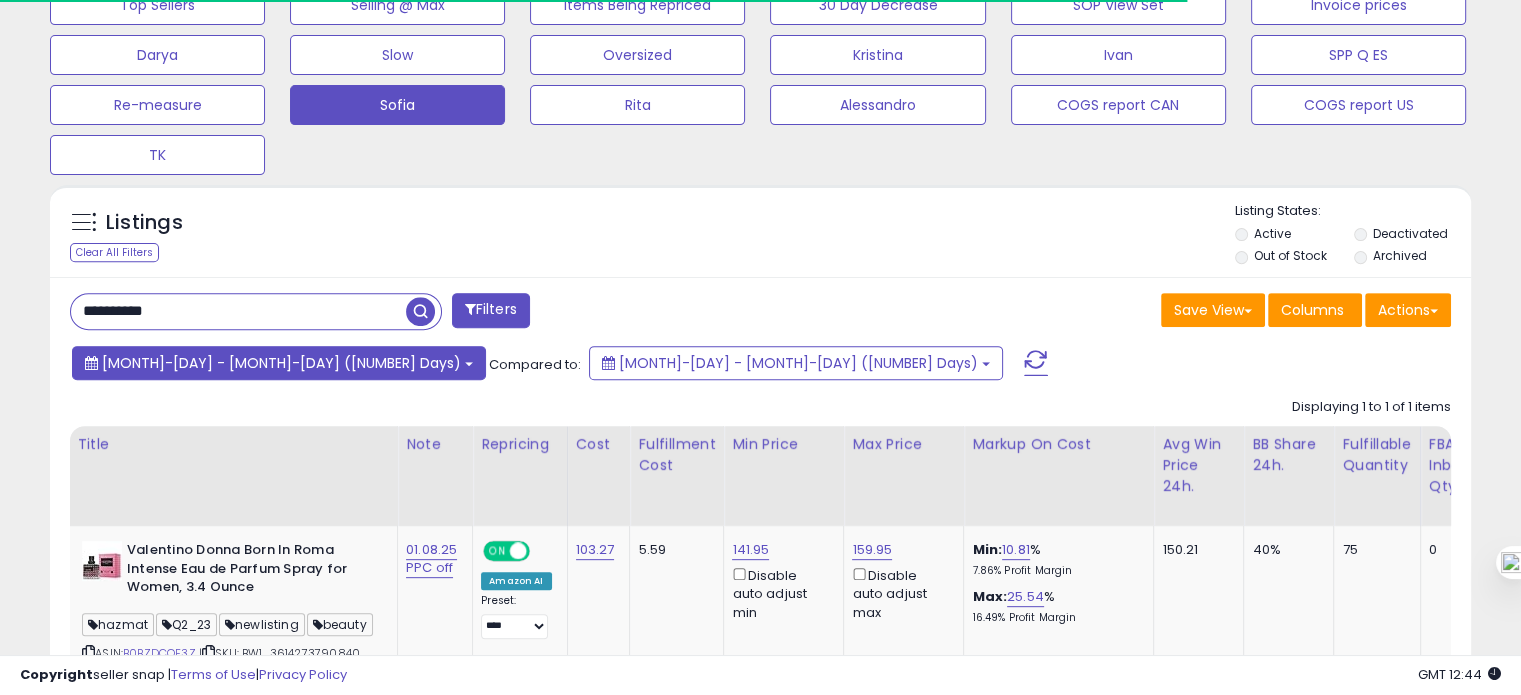 click on "Jul-30 - Aug-03 (5 Days)" at bounding box center (281, 363) 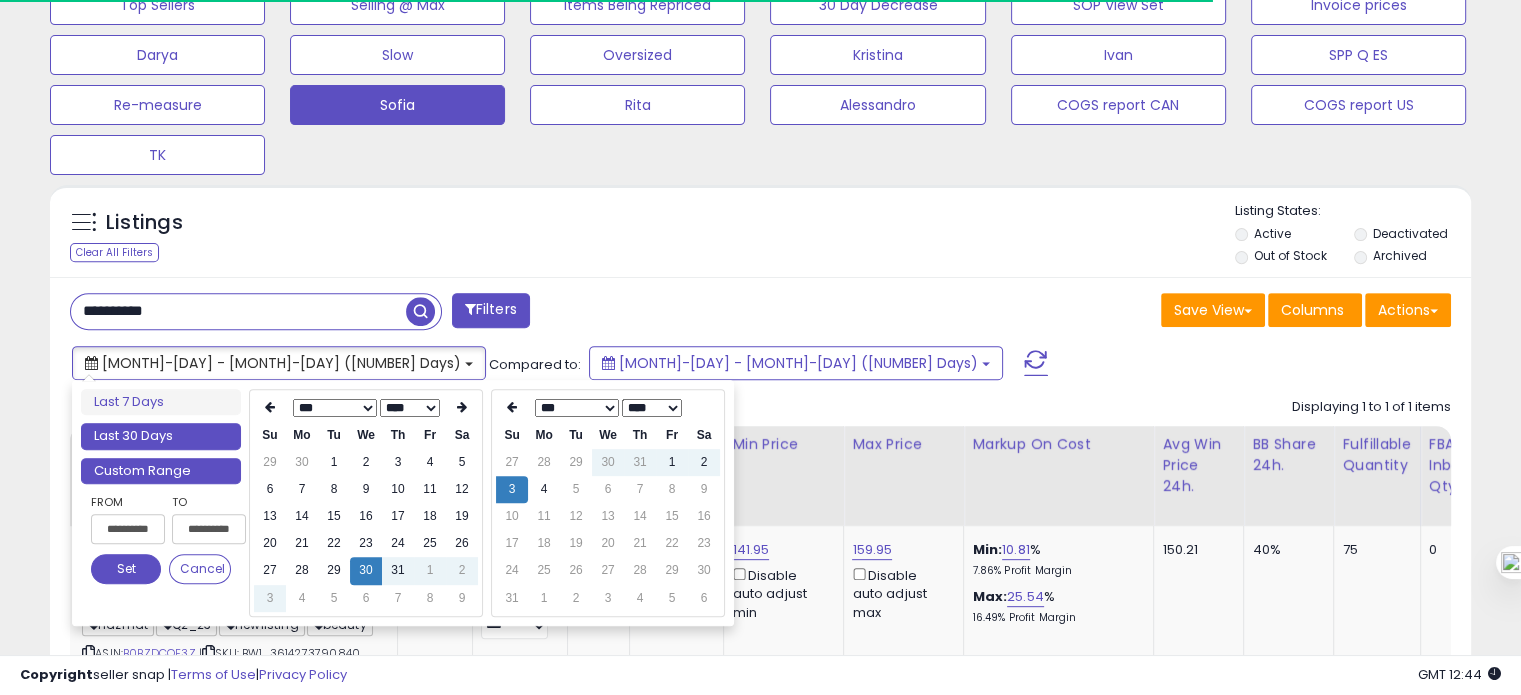 type on "**********" 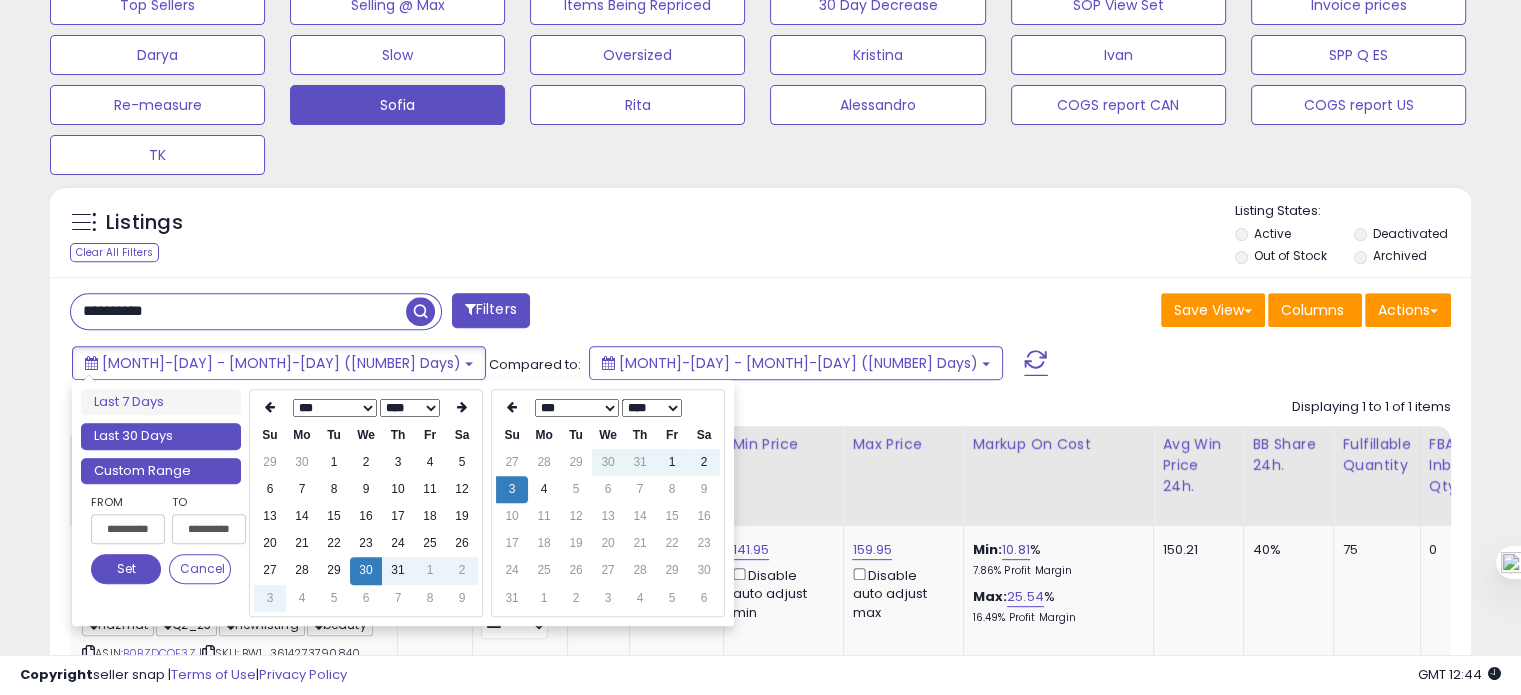 click on "Last 30 Days" at bounding box center [161, 436] 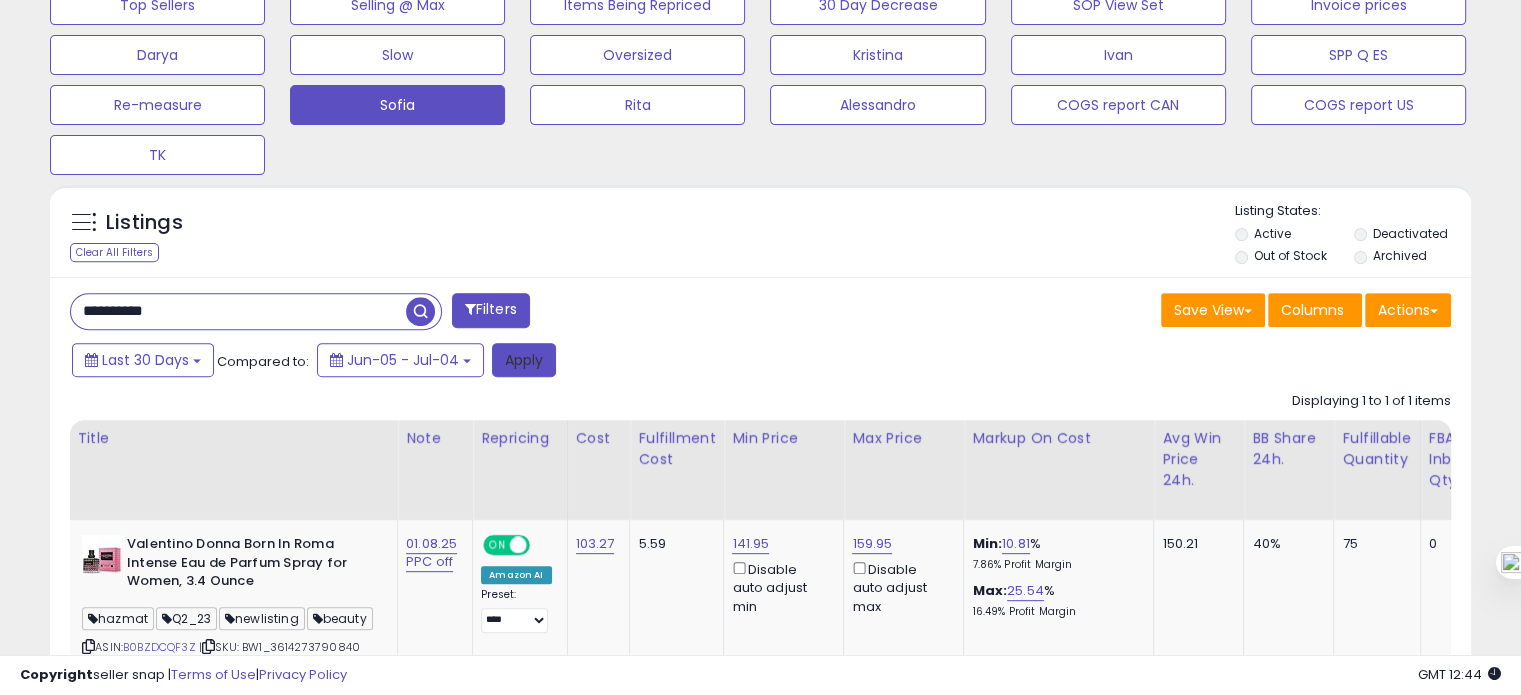 click on "Apply" at bounding box center [524, 360] 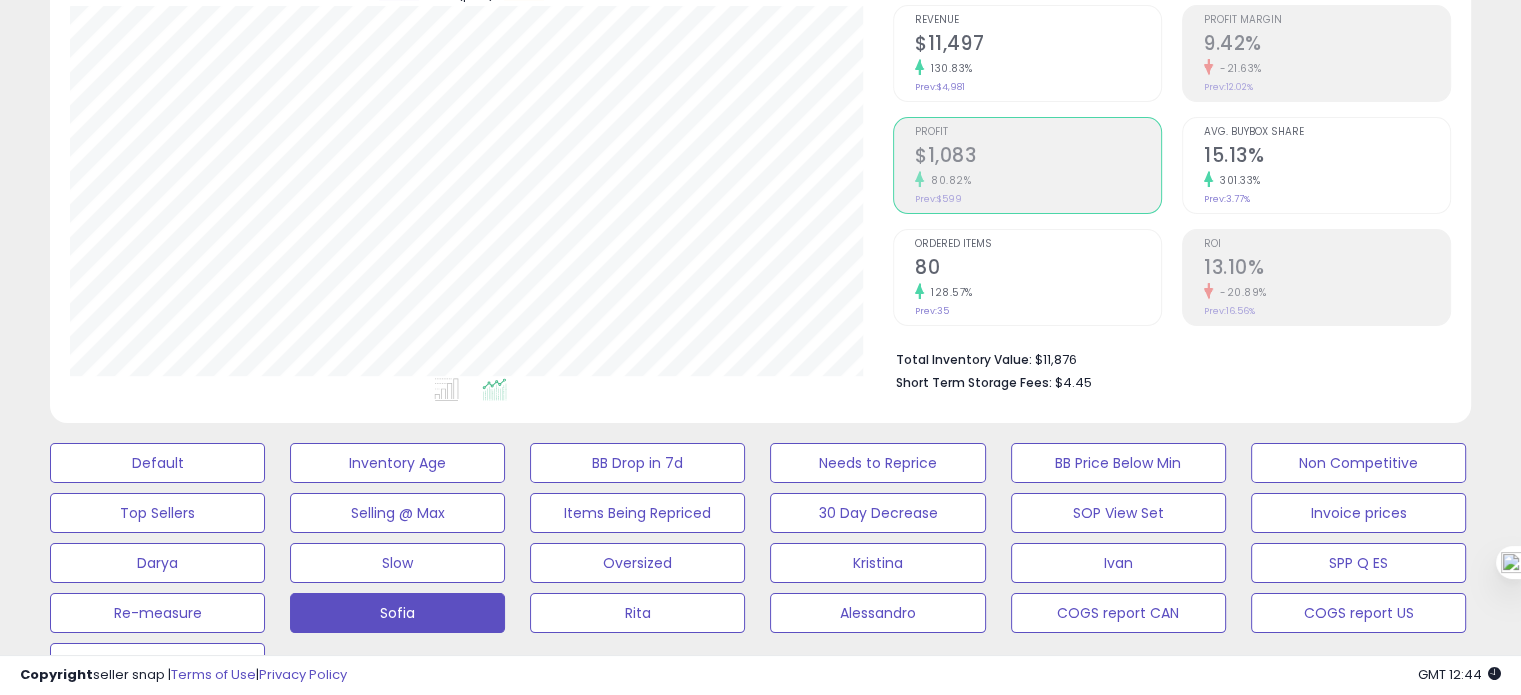 click on "128.57%" 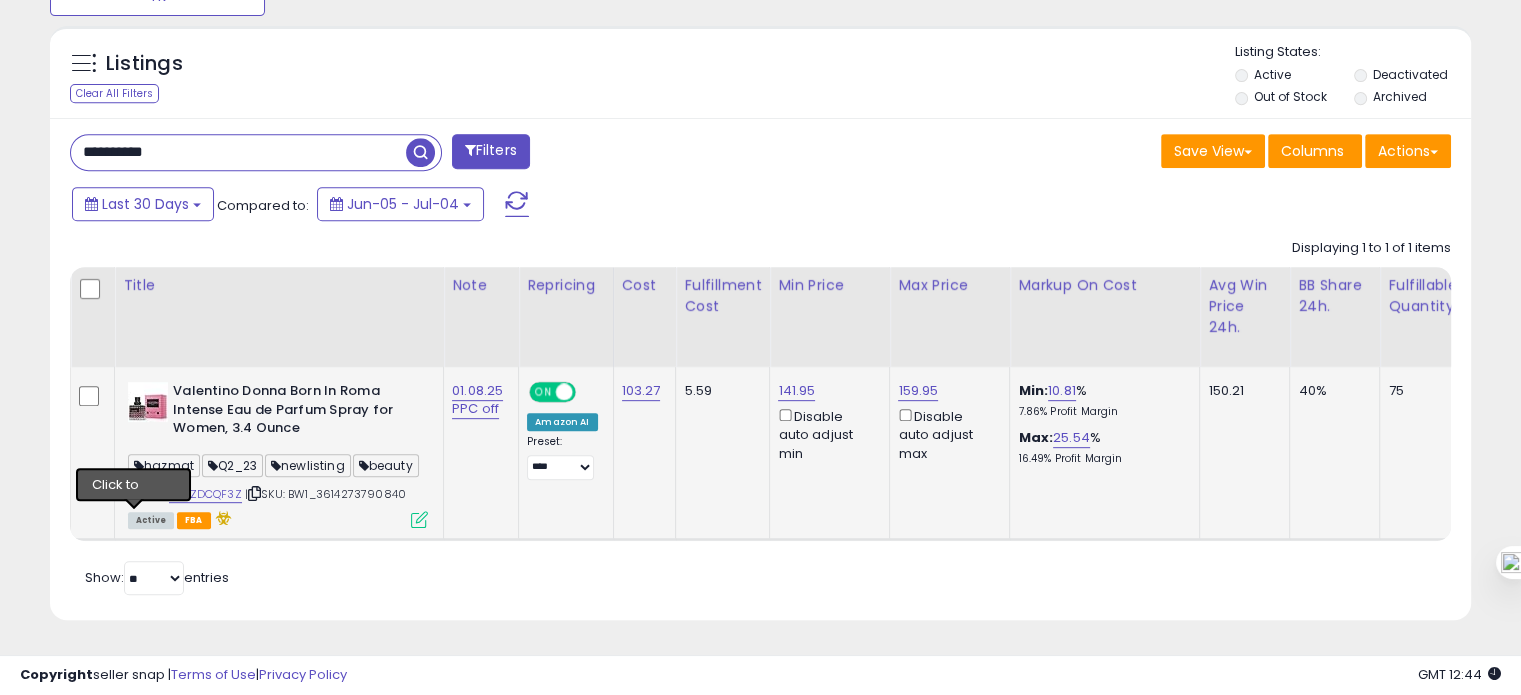 click at bounding box center [134, 493] 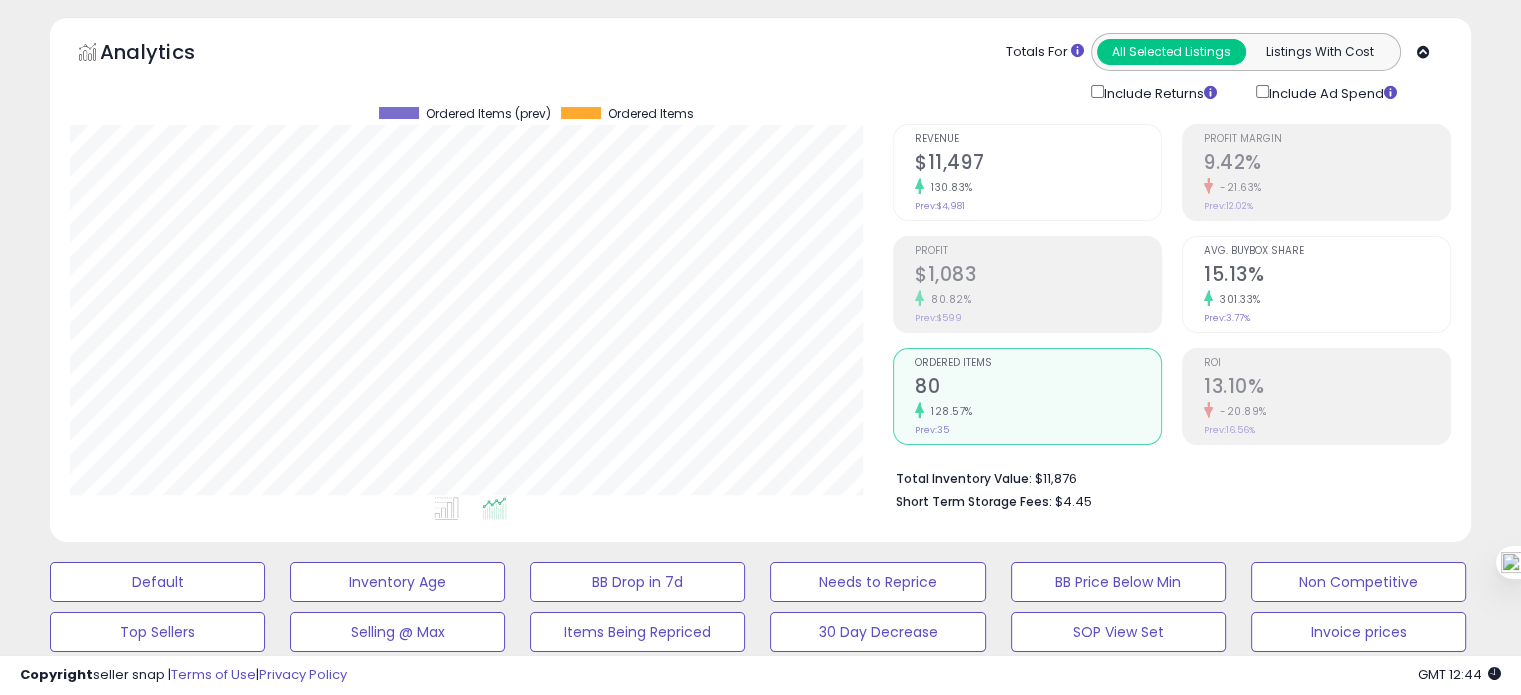 click on "15.13%" at bounding box center [1327, 276] 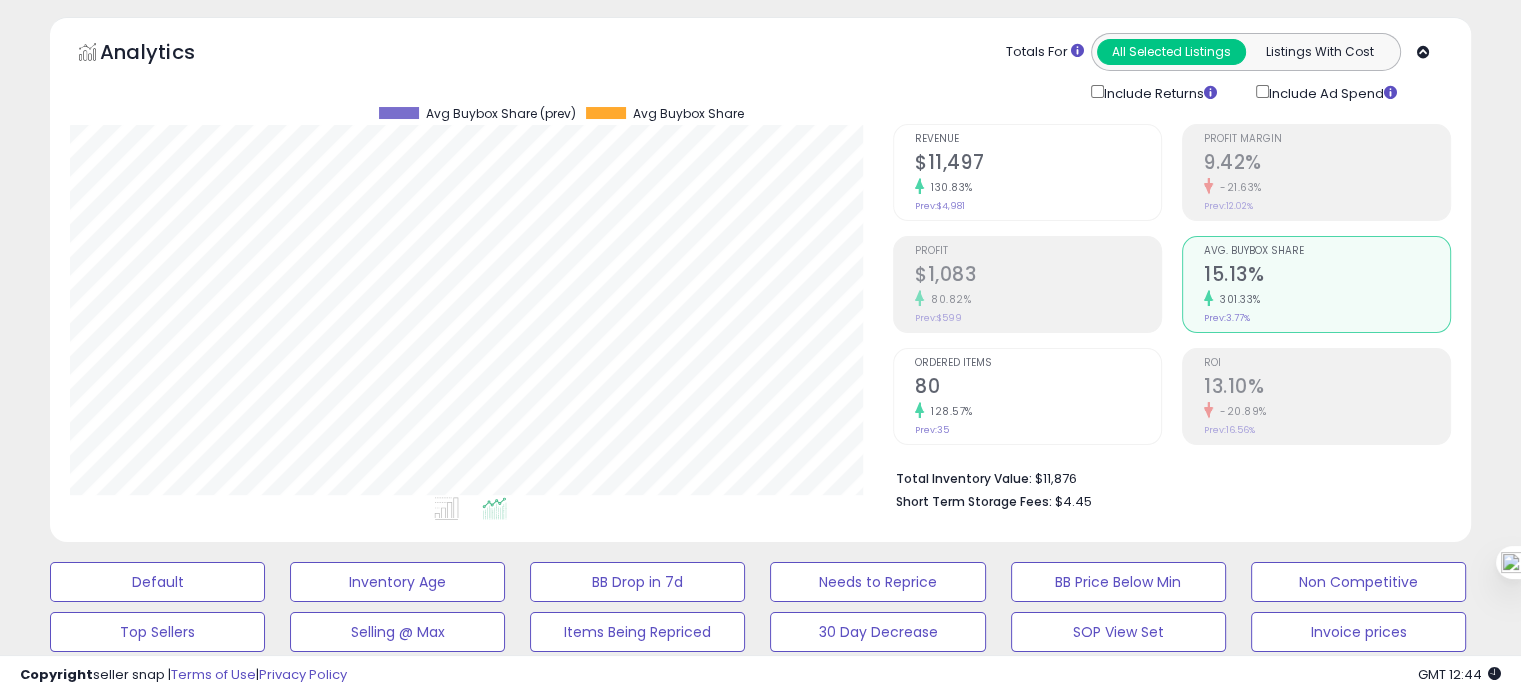 click on "Ordered Items" at bounding box center [1038, 363] 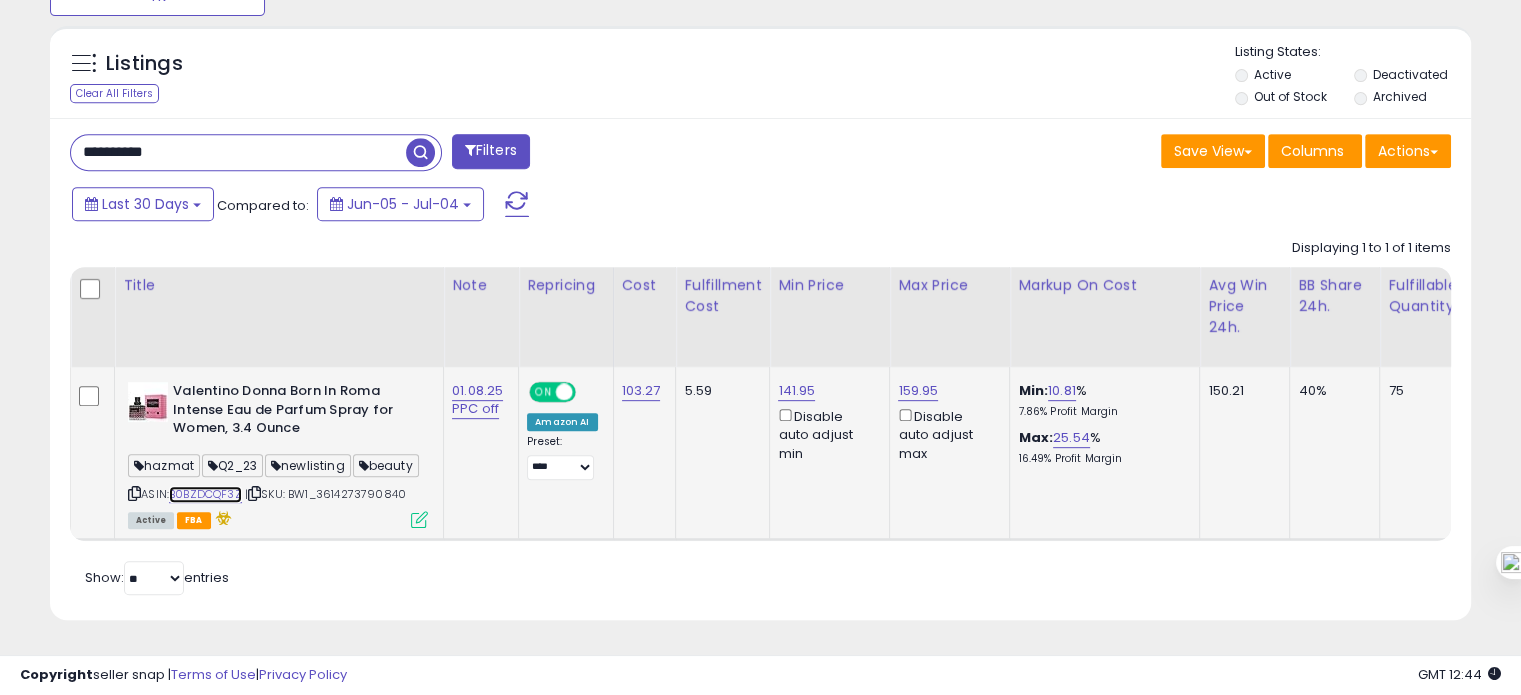 click on "B0BZDCQF3Z" at bounding box center [205, 494] 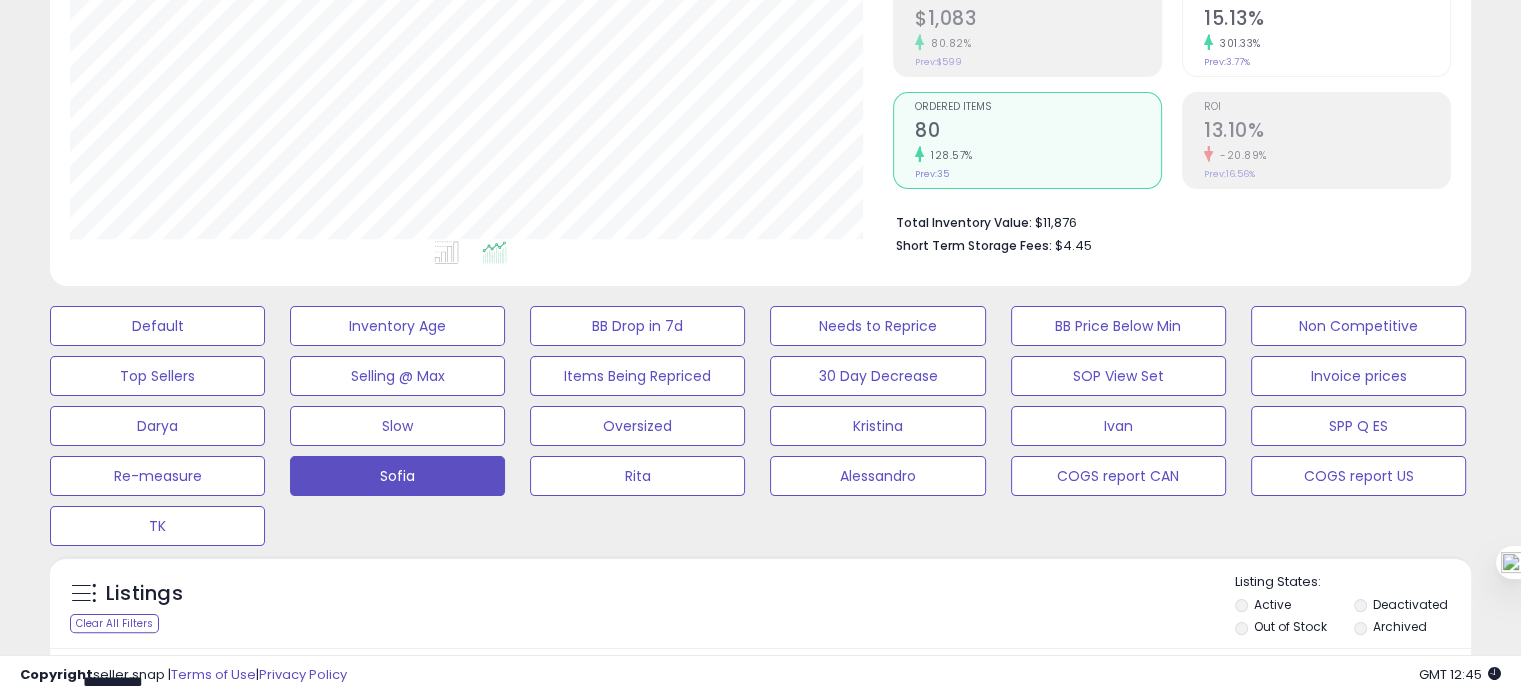 scroll, scrollTop: 323, scrollLeft: 0, axis: vertical 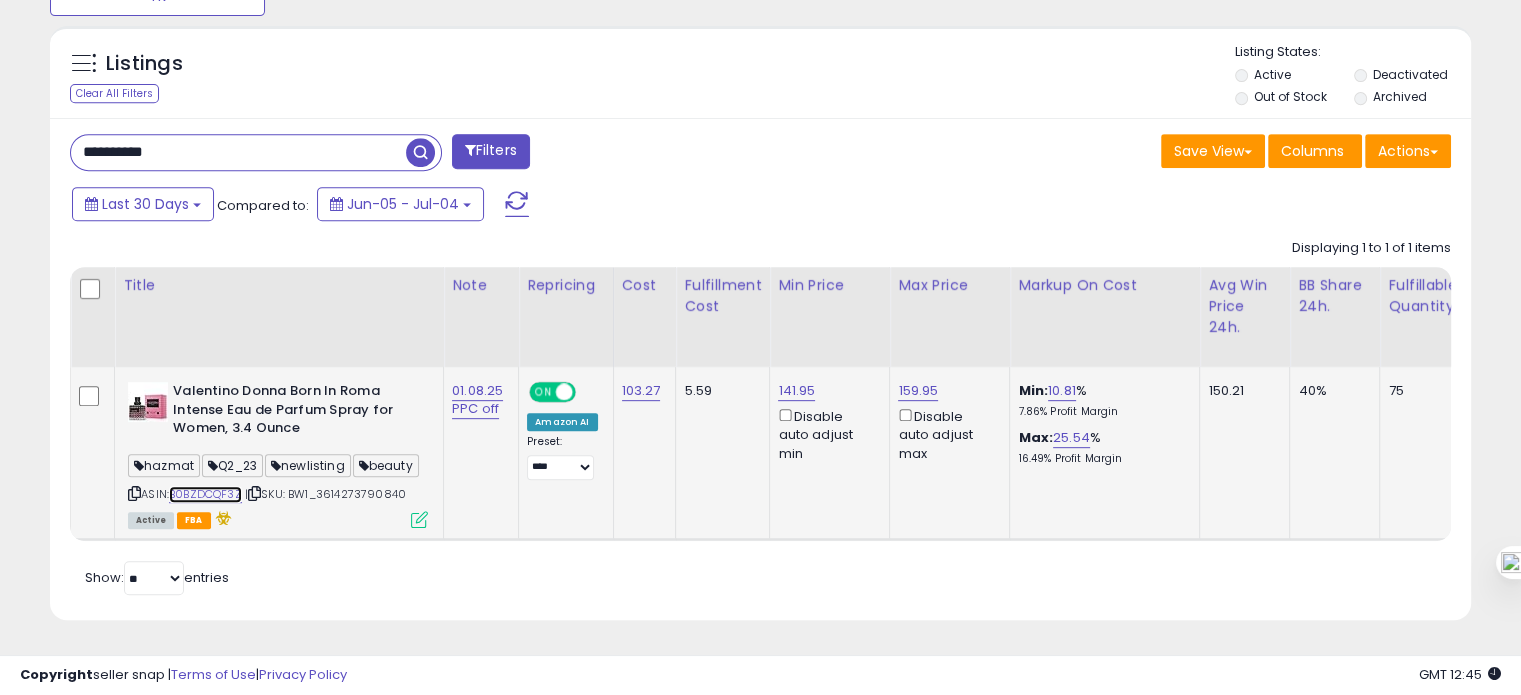 click on "B0BZDCQF3Z" at bounding box center (205, 494) 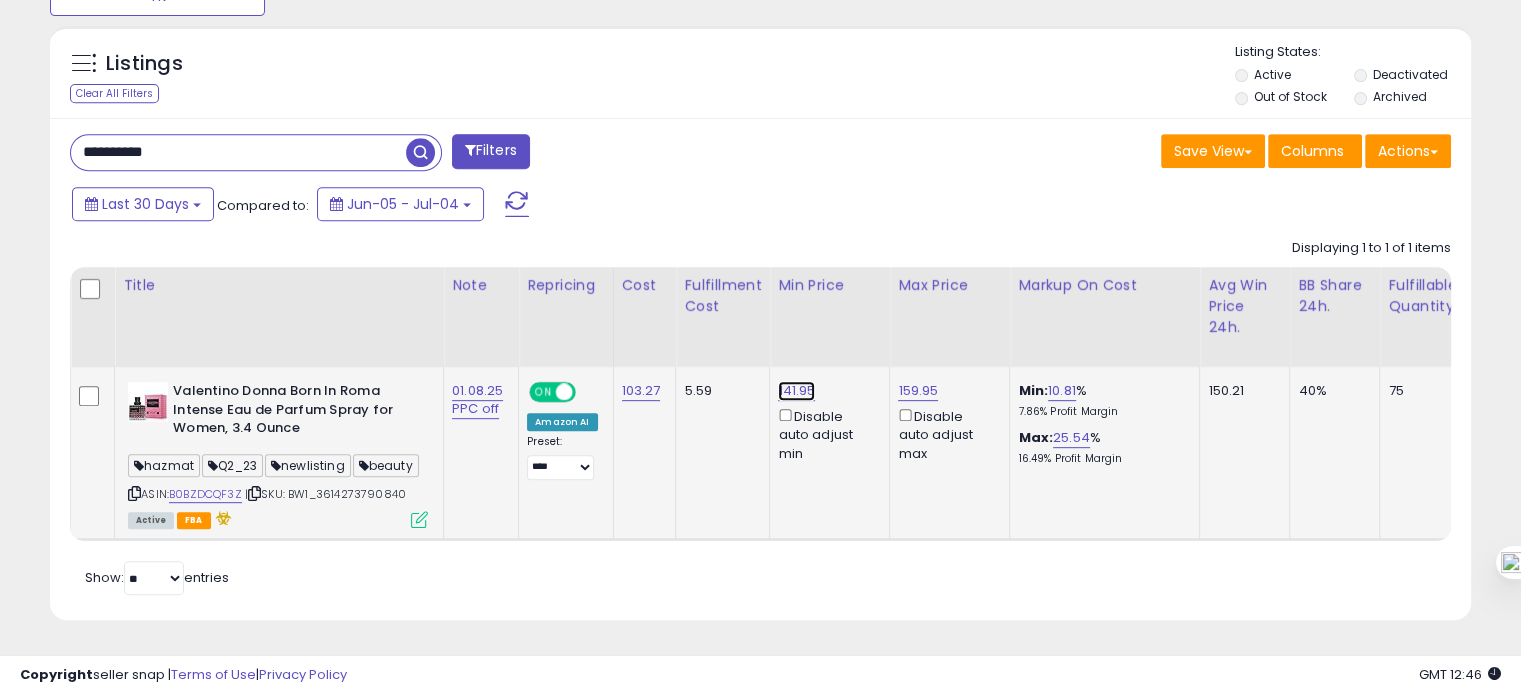 click on "141.95" at bounding box center (796, 391) 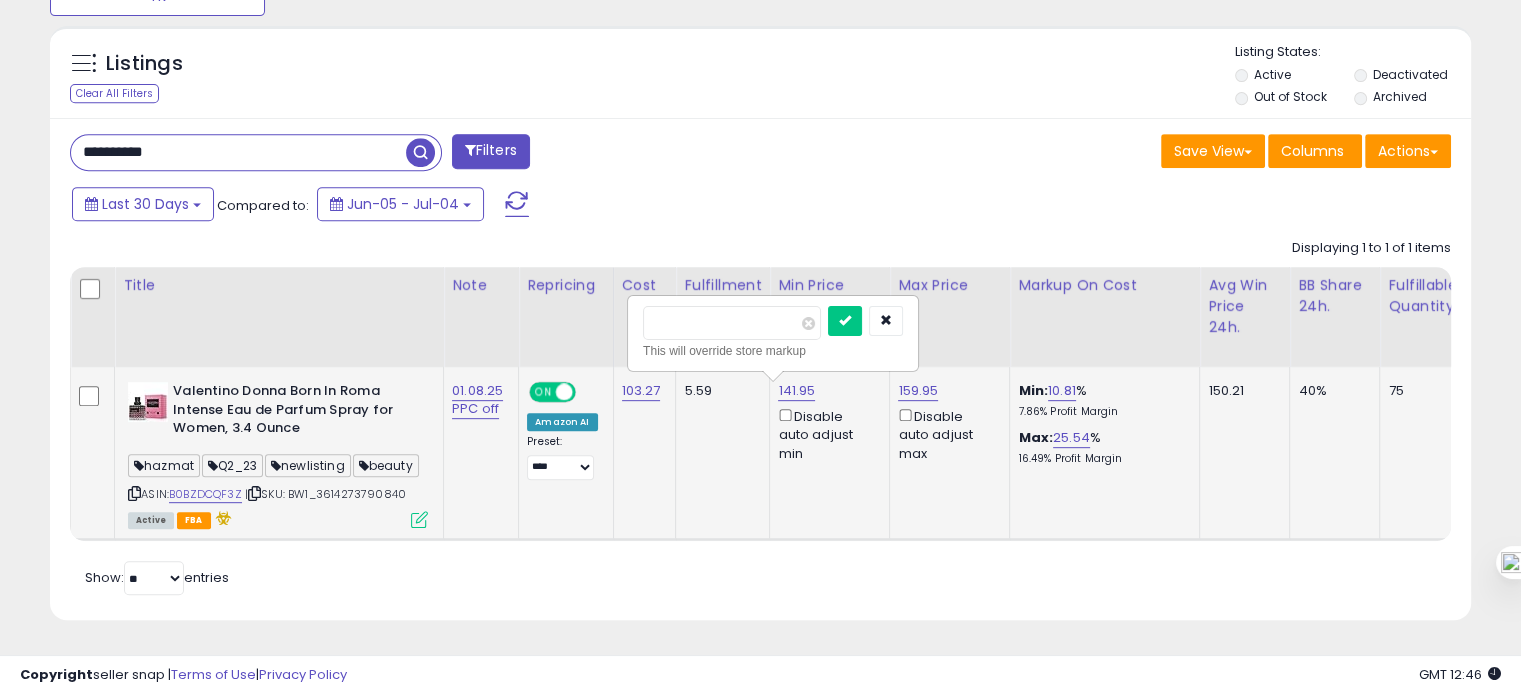 click on "******" at bounding box center (732, 323) 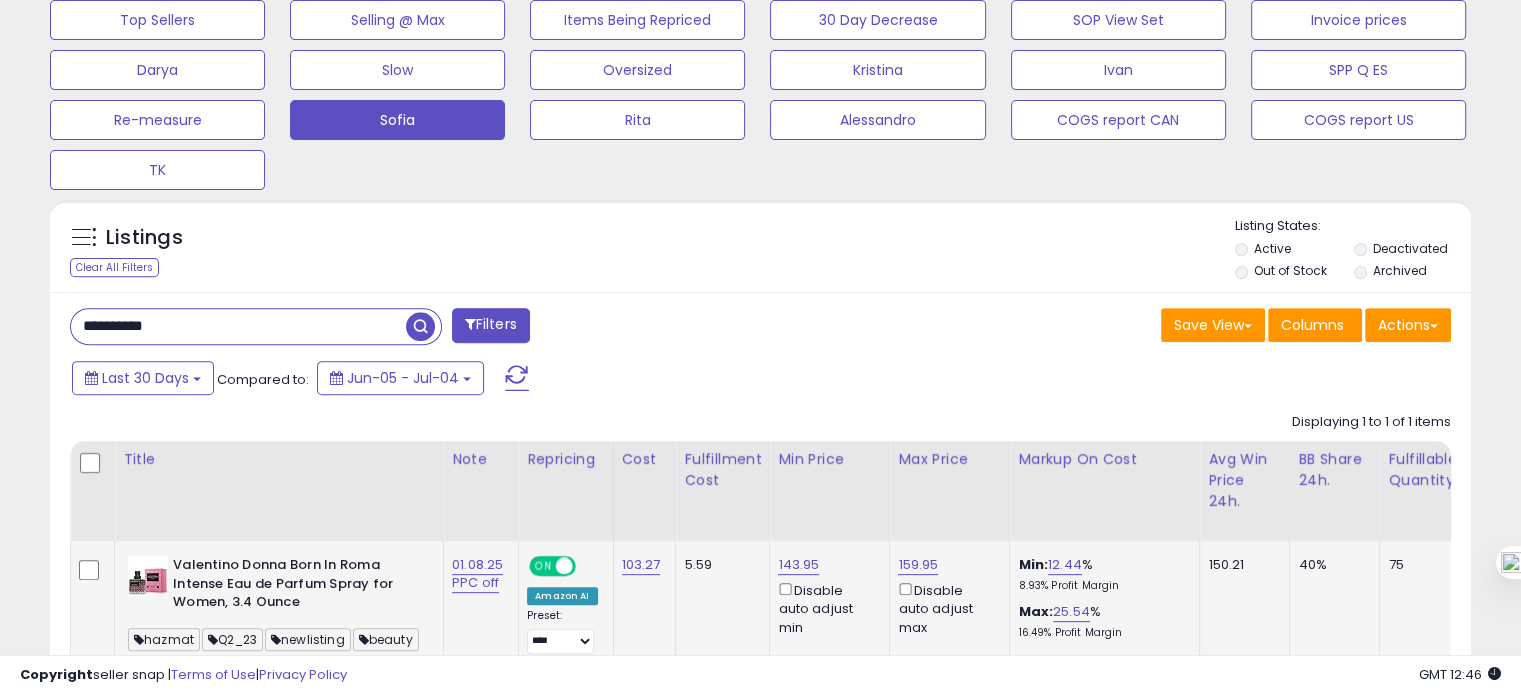 scroll, scrollTop: 896, scrollLeft: 0, axis: vertical 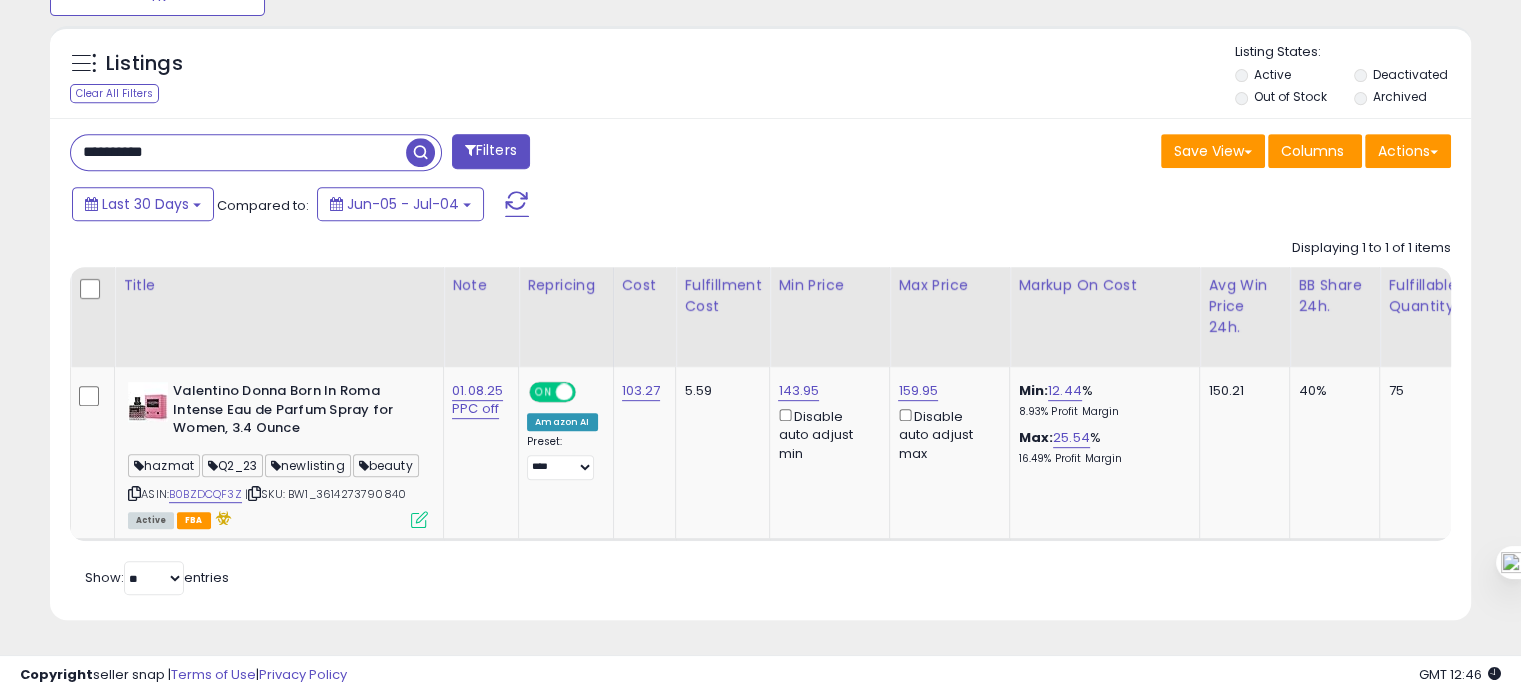 click on "**********" at bounding box center (238, 152) 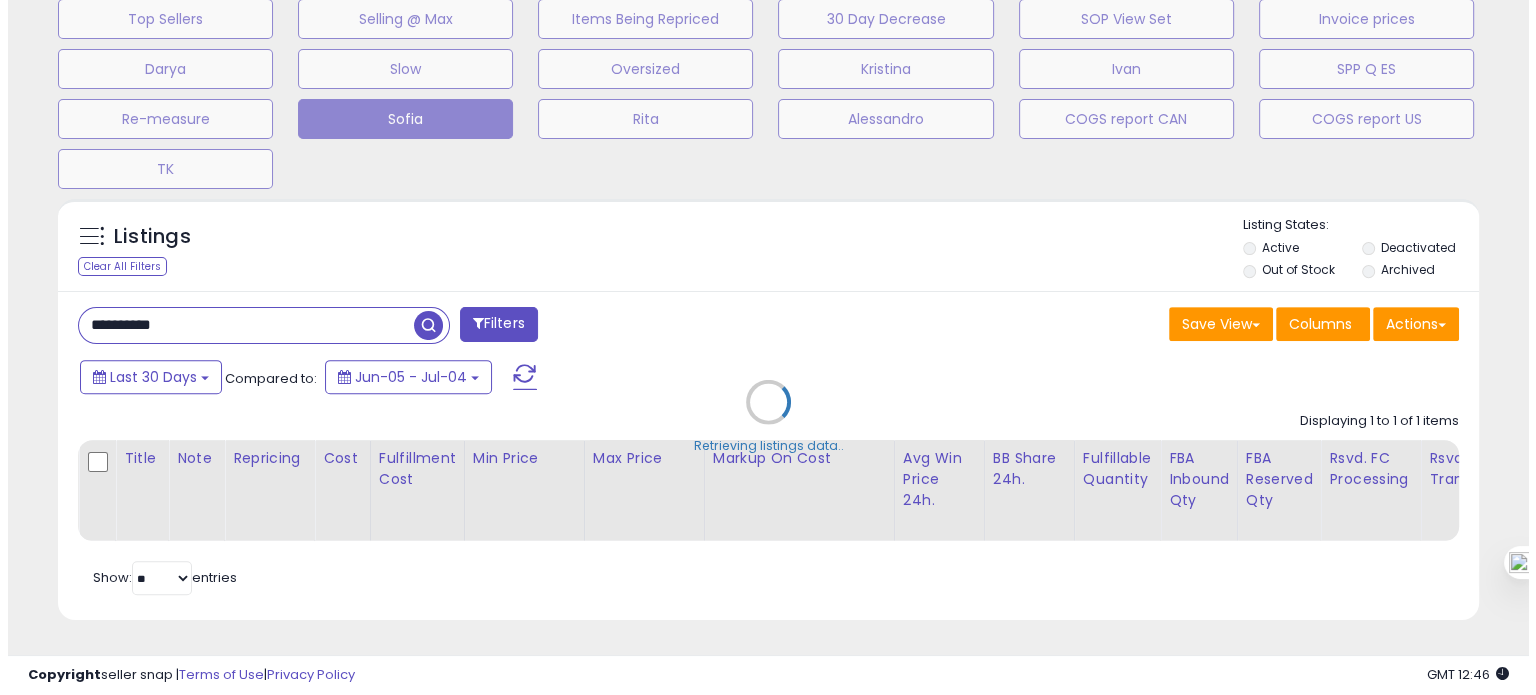 scroll, scrollTop: 695, scrollLeft: 0, axis: vertical 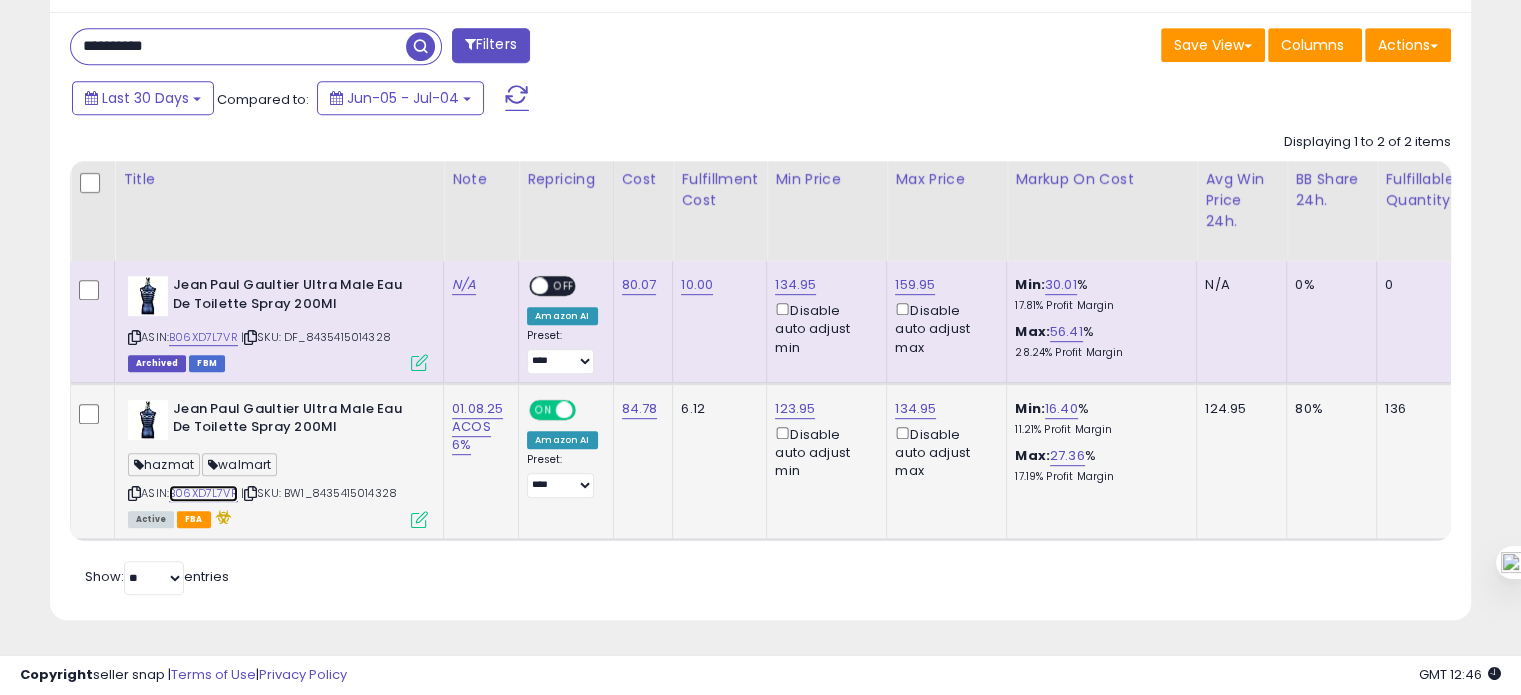 click on "B06XD7L7VR" at bounding box center (203, 493) 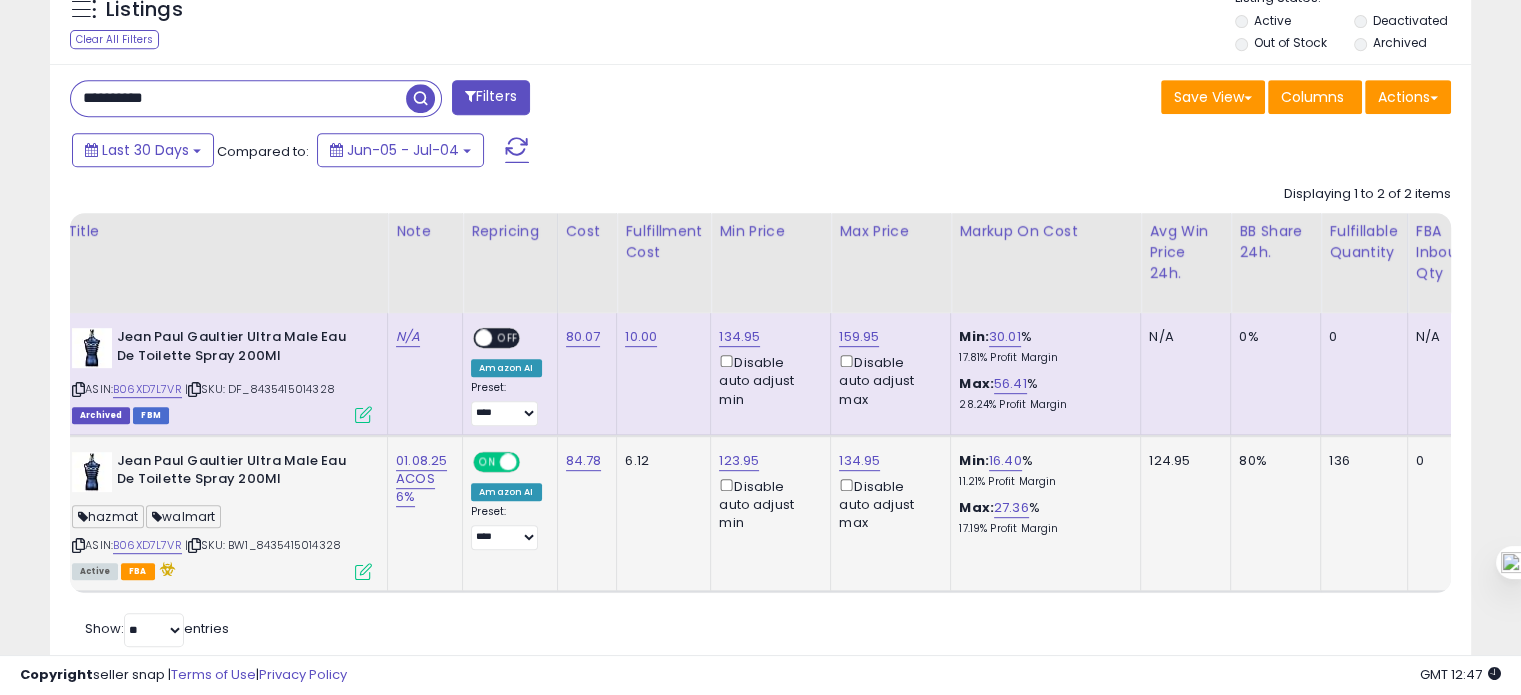 click on "0%" 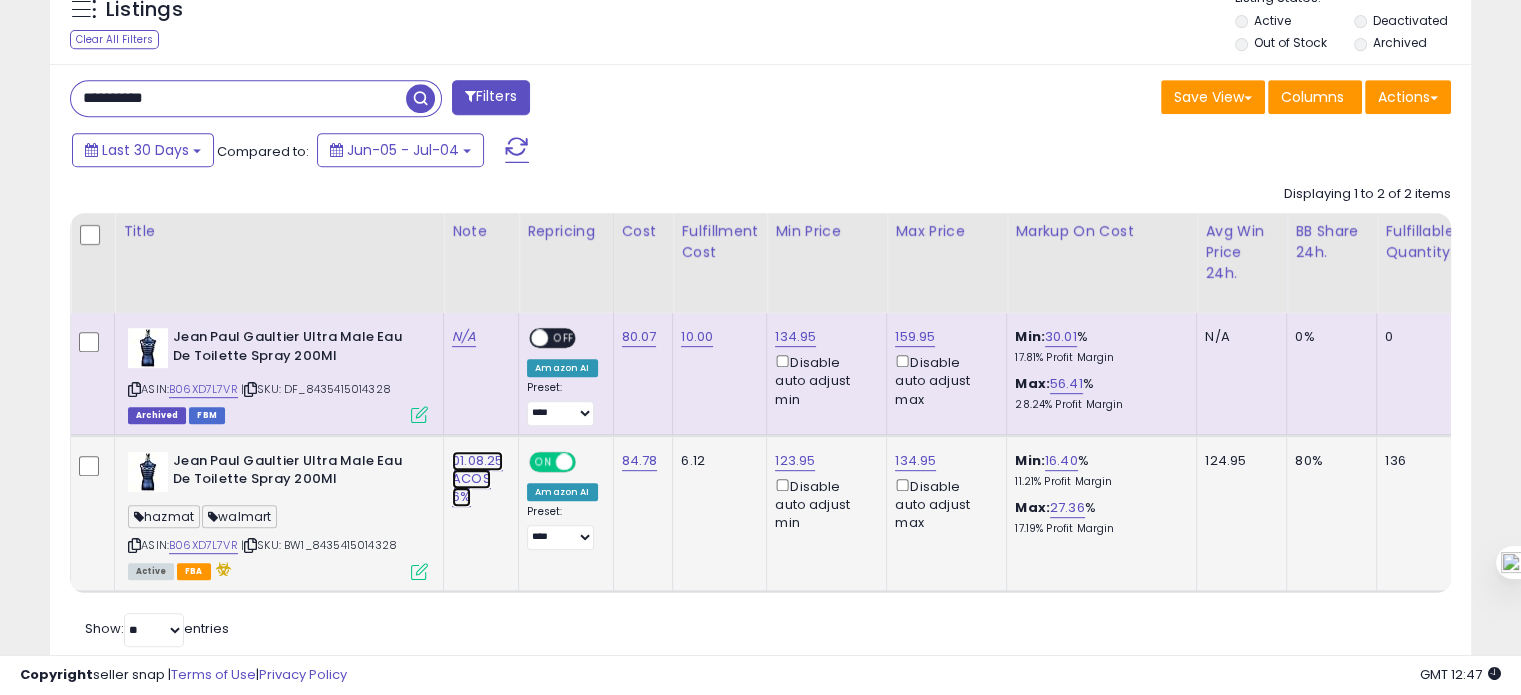click on "01.08.25 ACOS 6%" at bounding box center [464, 337] 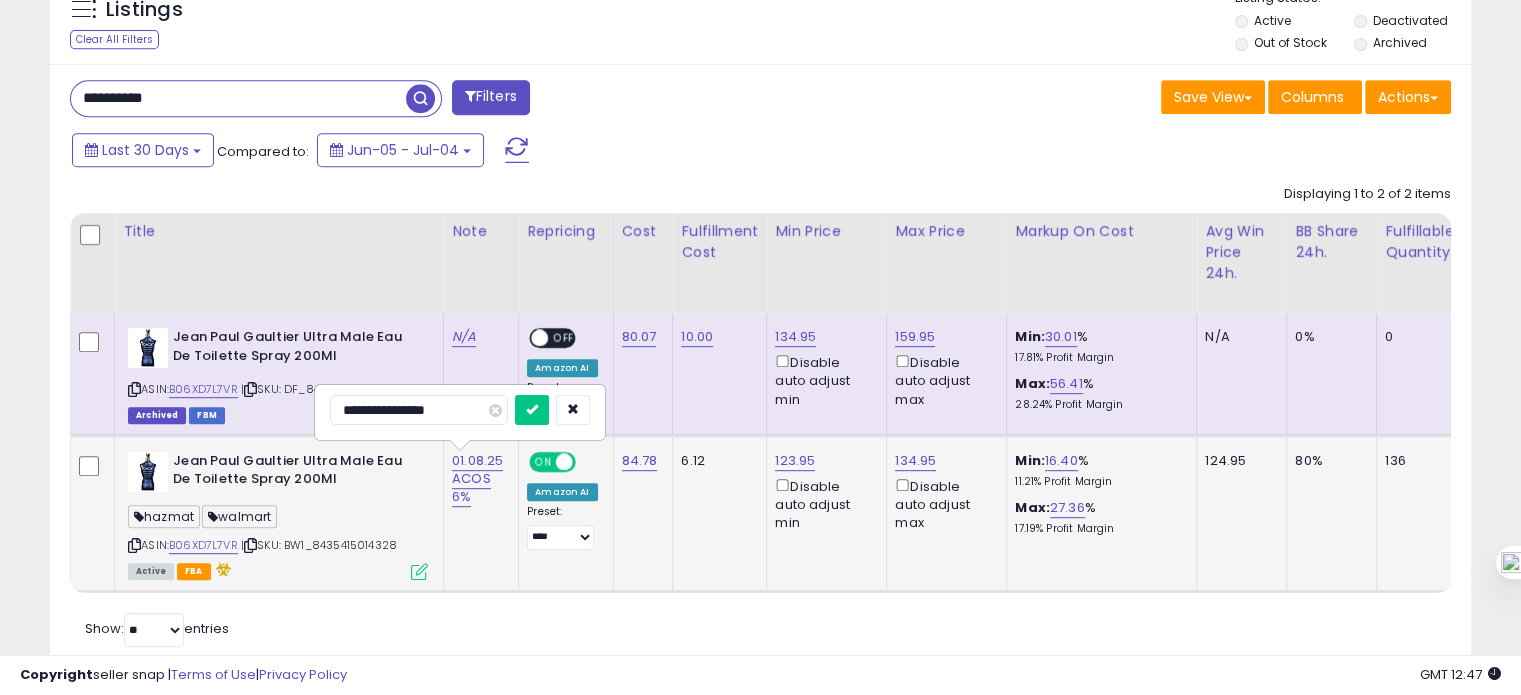 click on "**********" at bounding box center (419, 410) 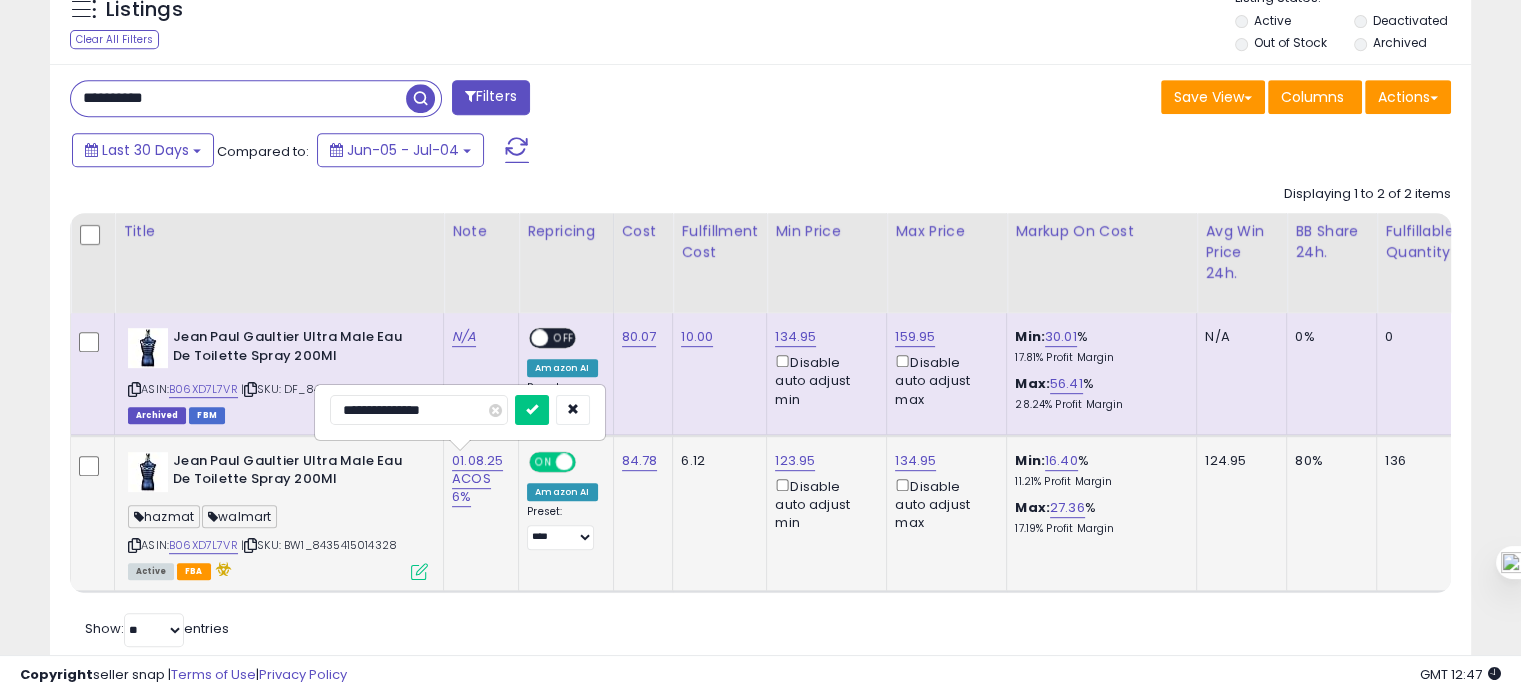 type on "**********" 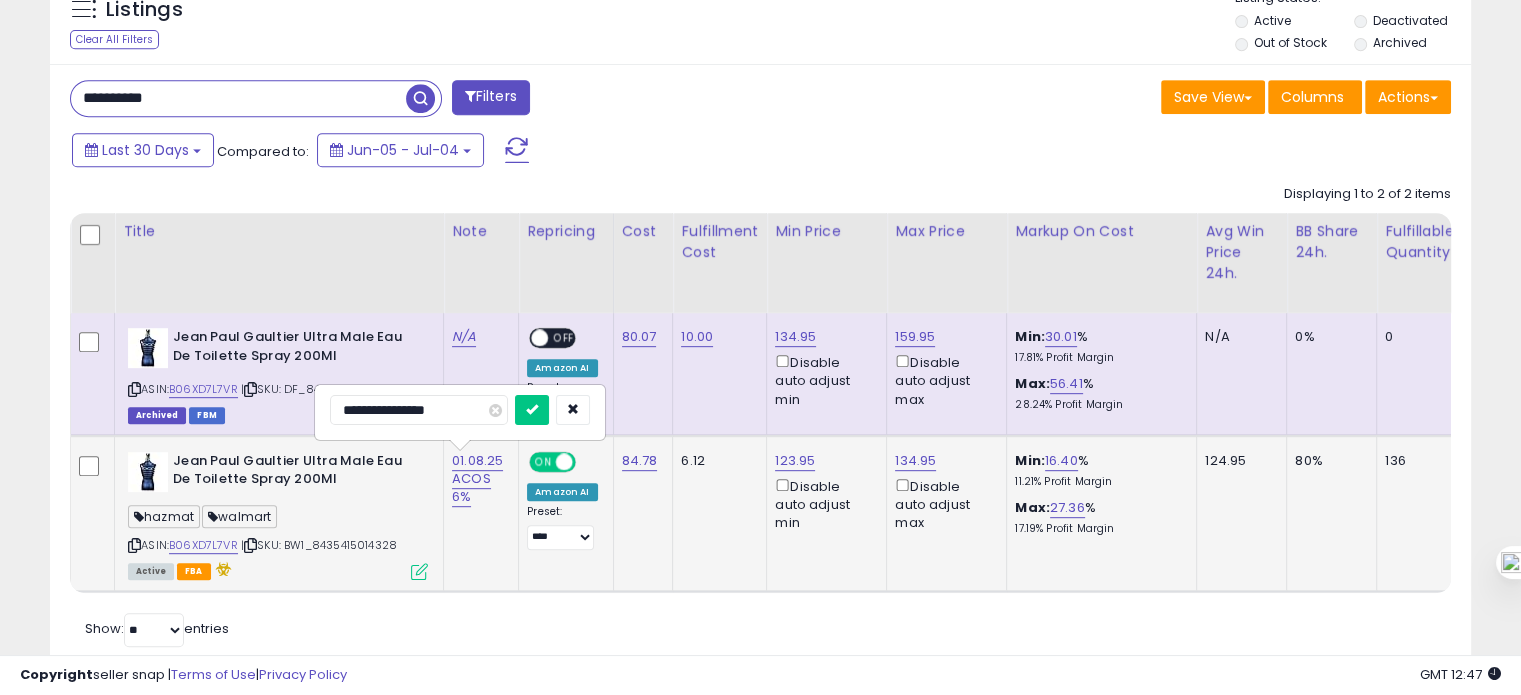 click at bounding box center (532, 410) 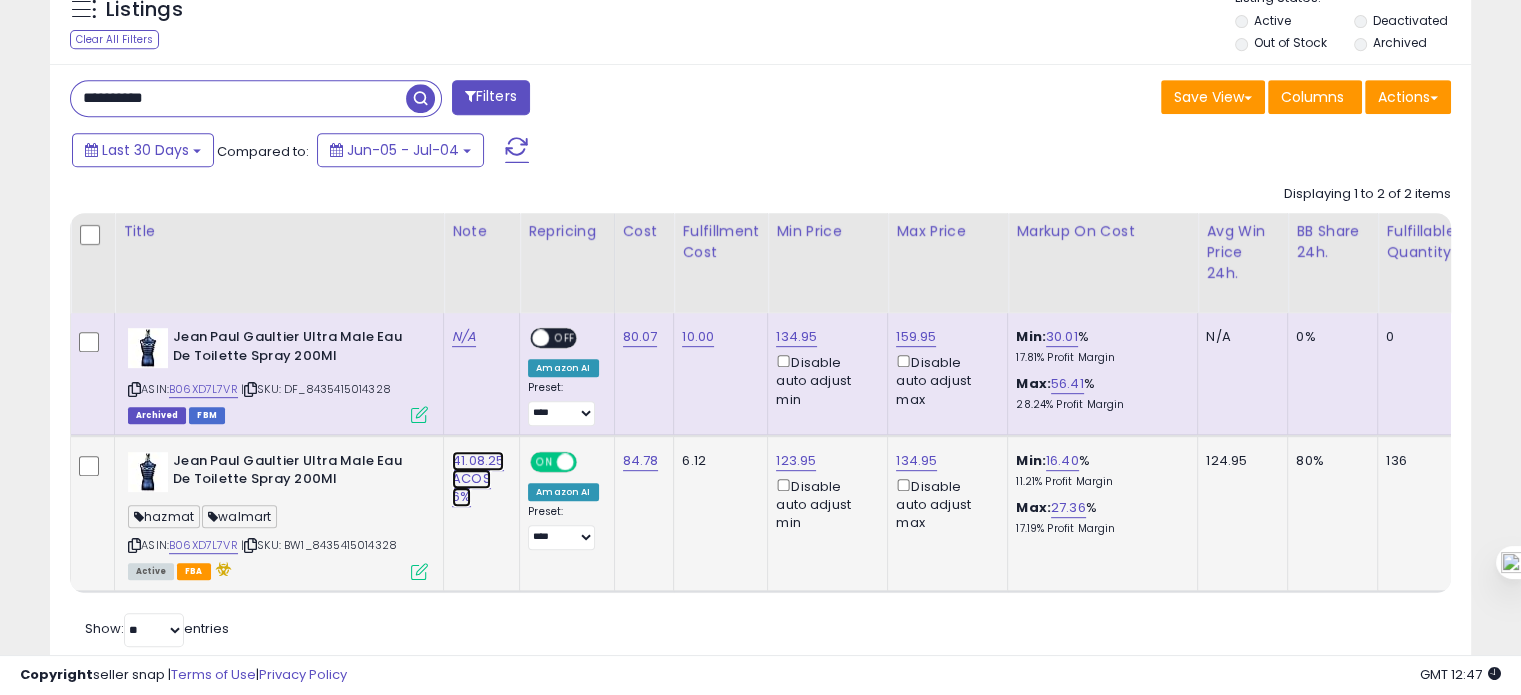 click on "41.08.25 ACOS 6%" at bounding box center (464, 337) 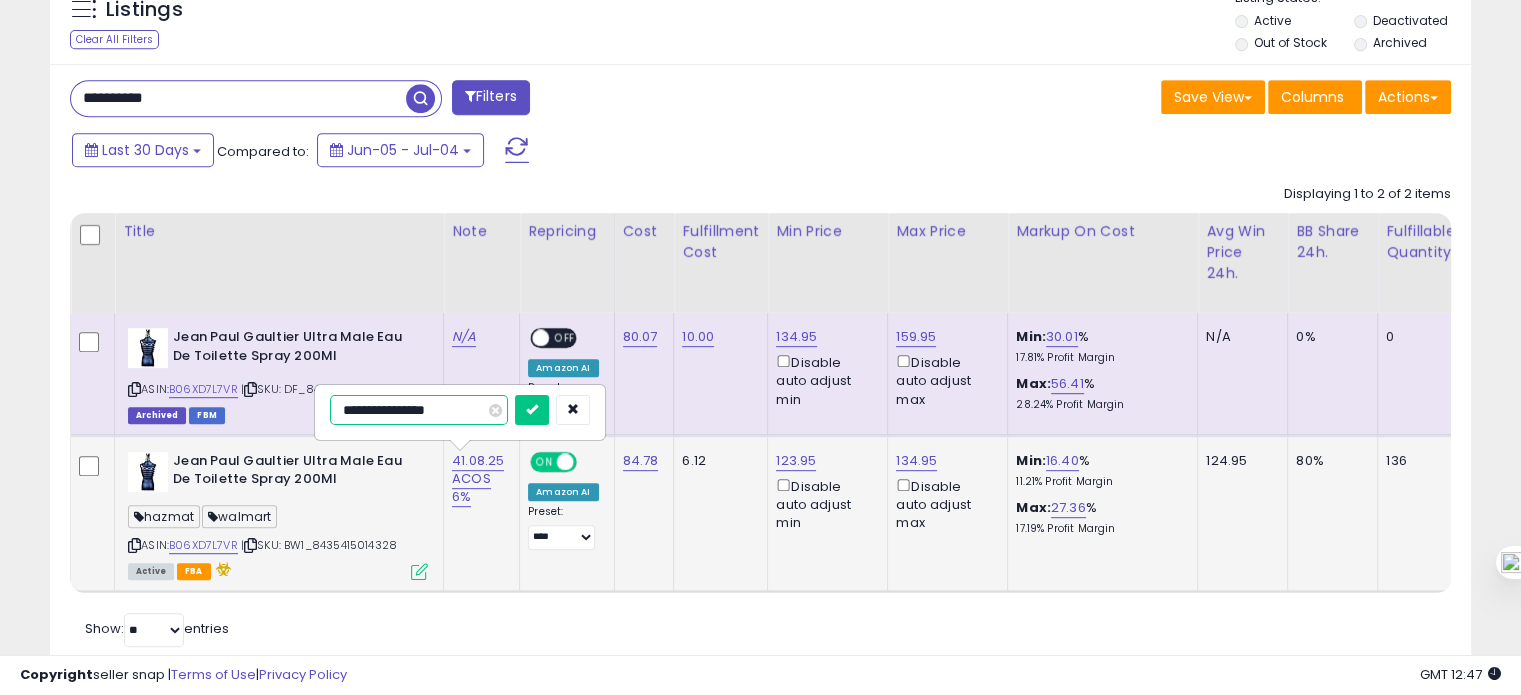 drag, startPoint x: 359, startPoint y: 404, endPoint x: 334, endPoint y: 404, distance: 25 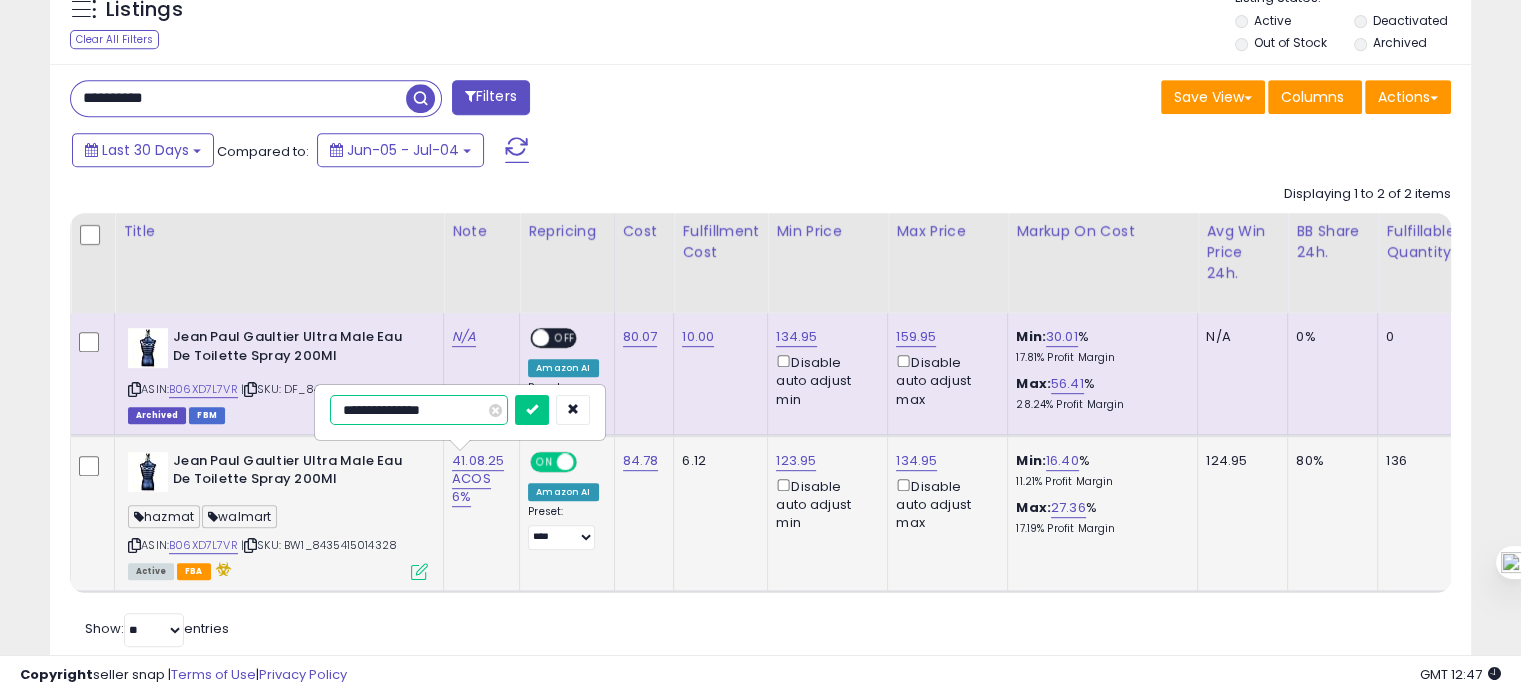 type on "**********" 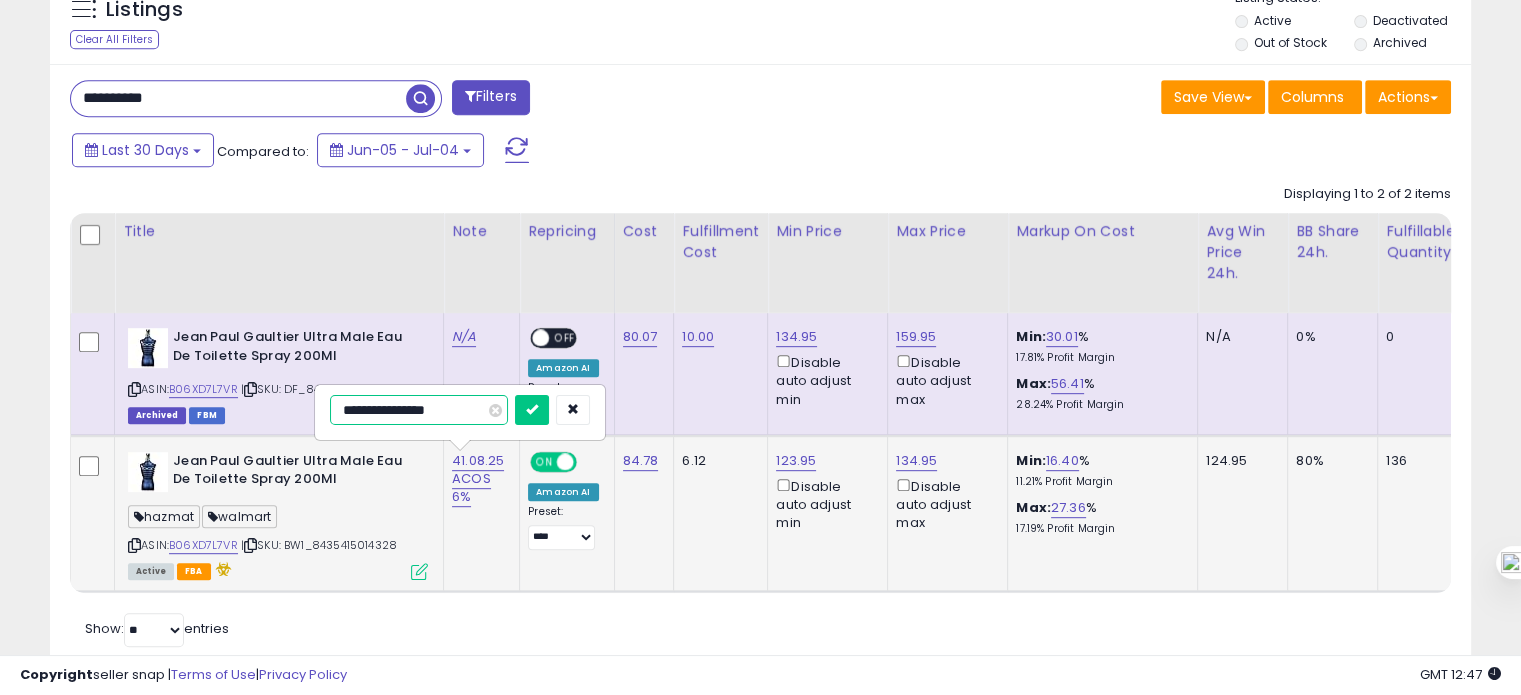 click at bounding box center [532, 410] 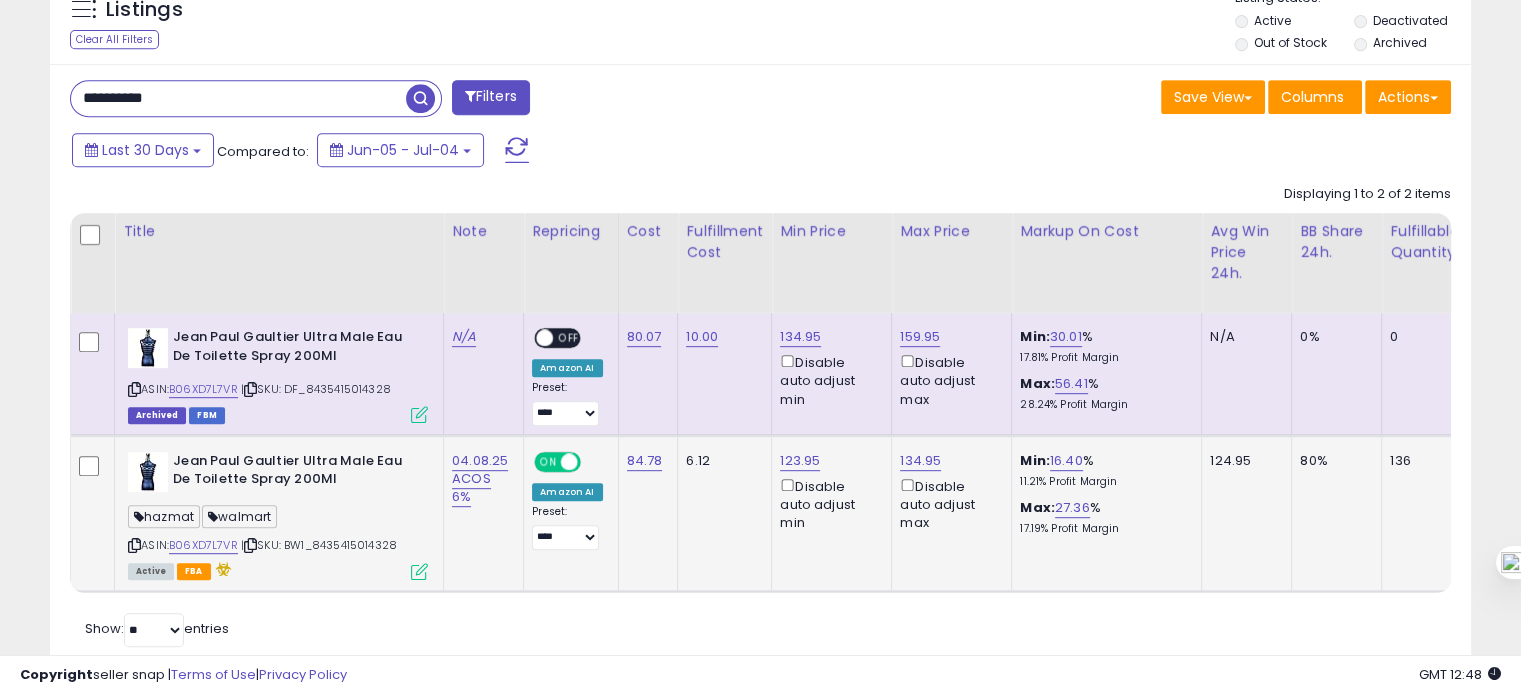 click on "**********" at bounding box center [238, 98] 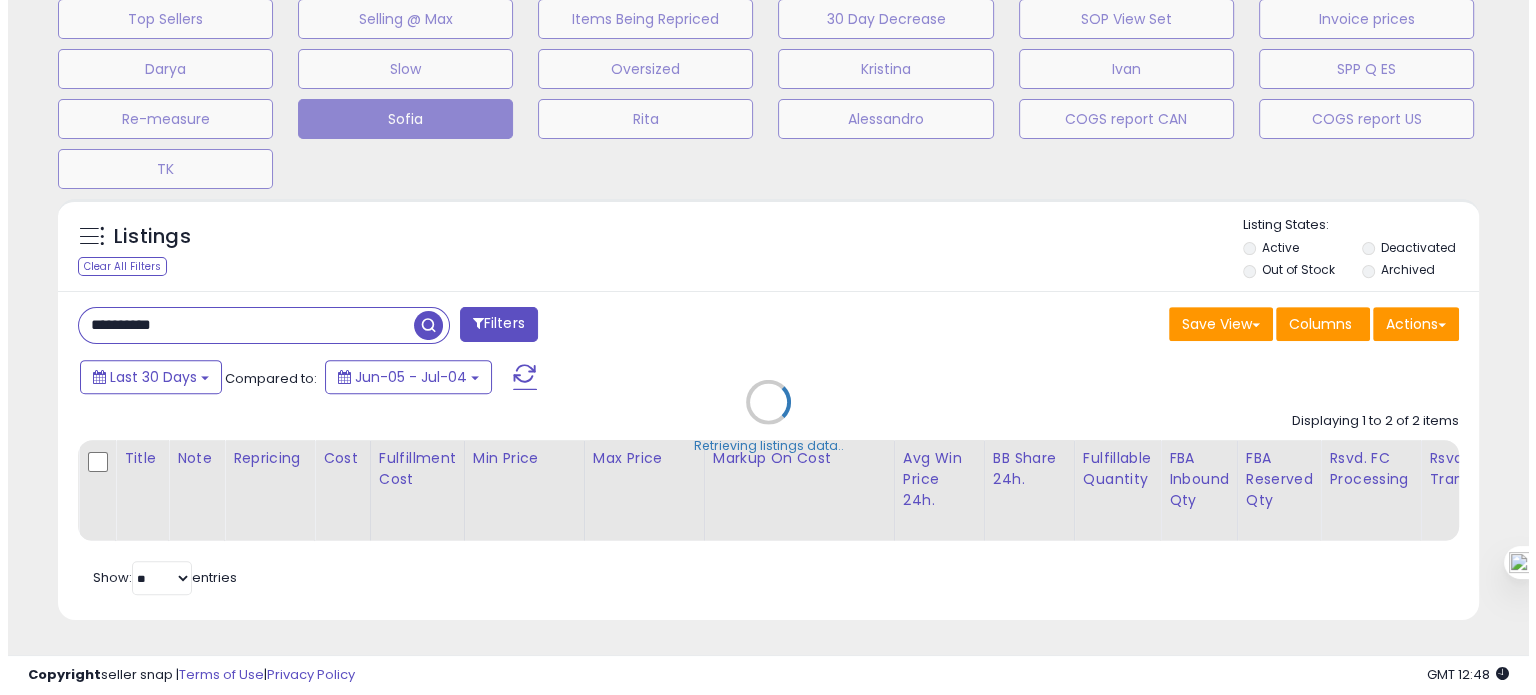 scroll, scrollTop: 695, scrollLeft: 0, axis: vertical 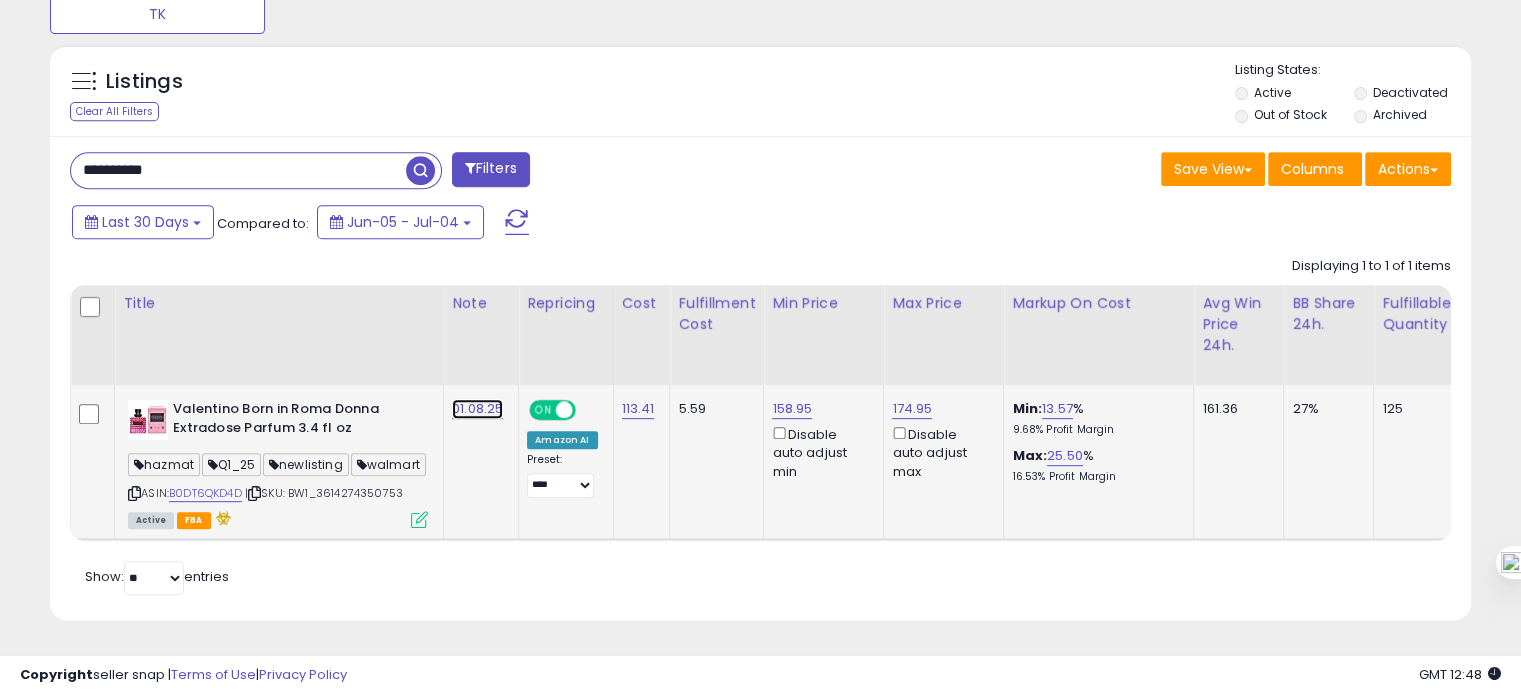 click on "01.08.25" at bounding box center [477, 409] 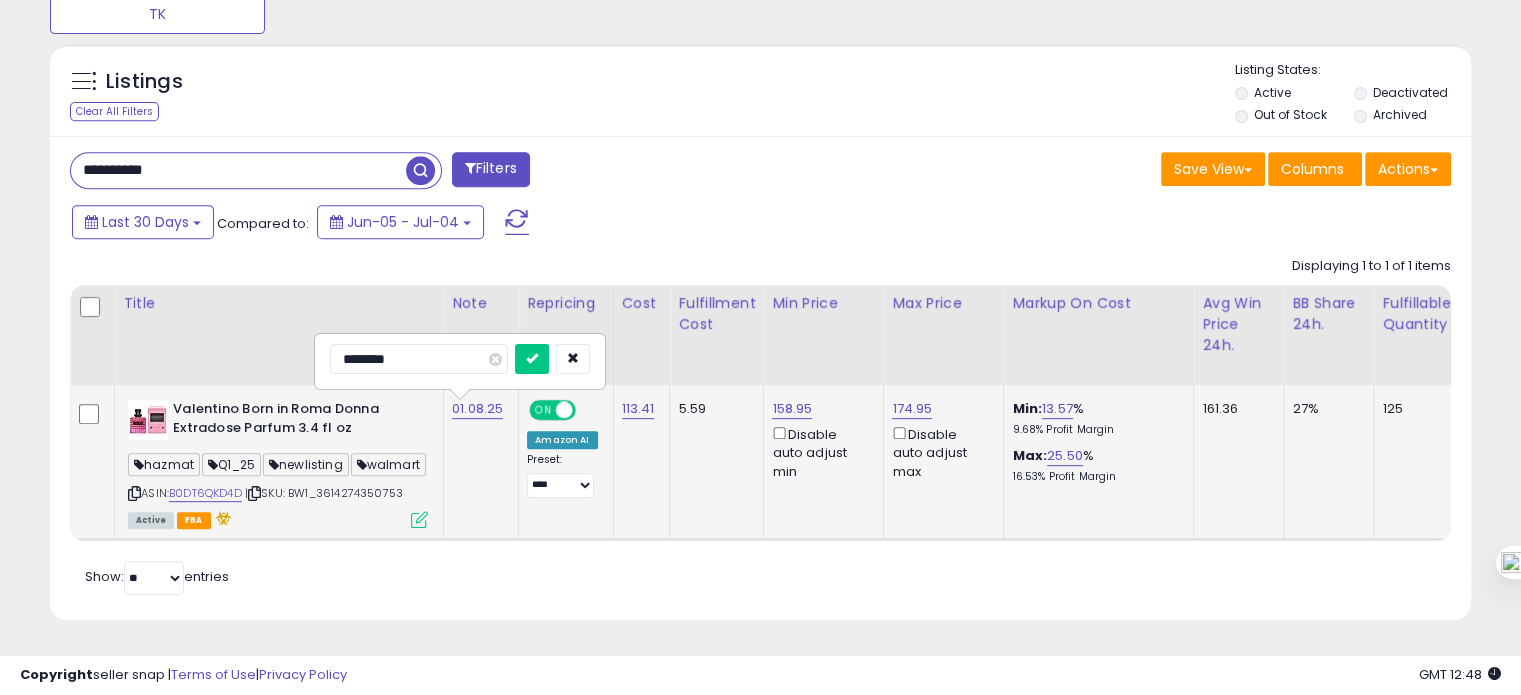 click on "********" at bounding box center (419, 359) 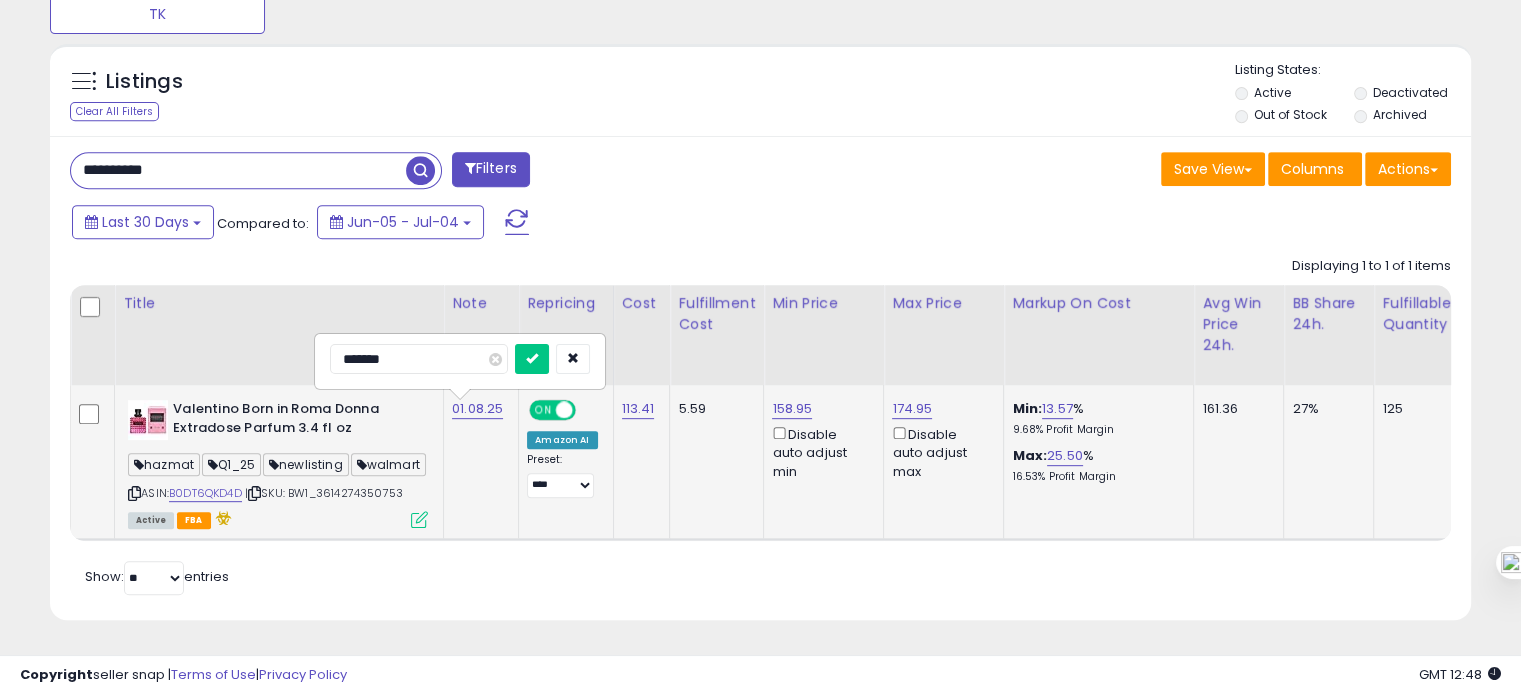 type on "********" 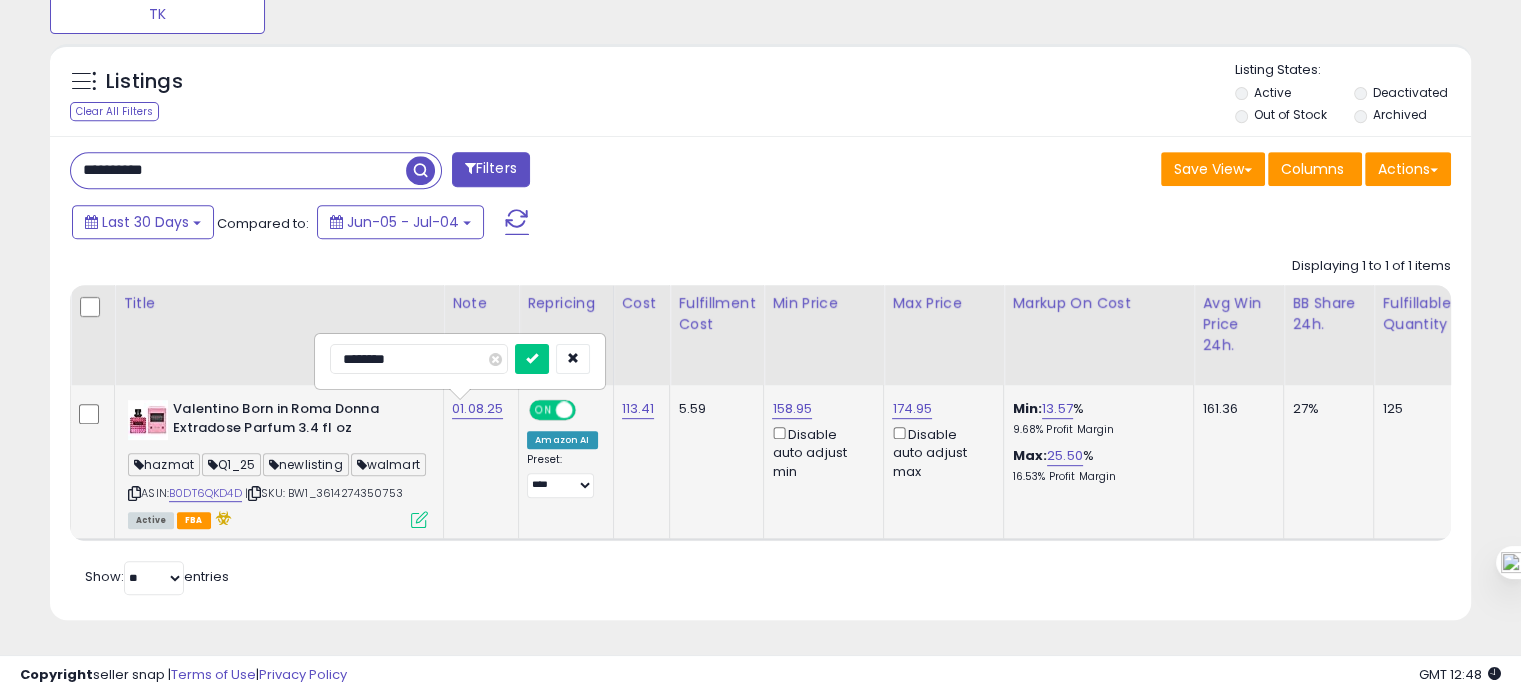 click at bounding box center [532, 359] 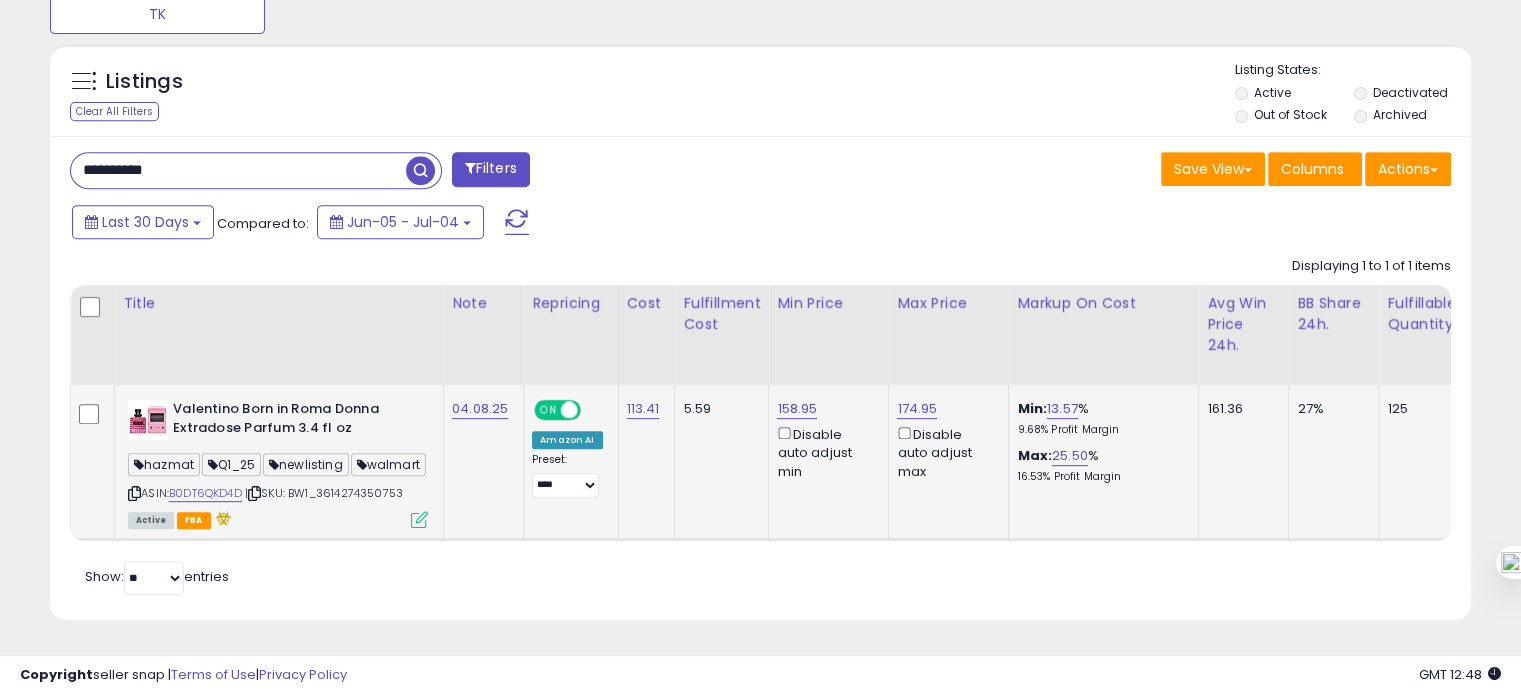 click on "**********" at bounding box center (238, 170) 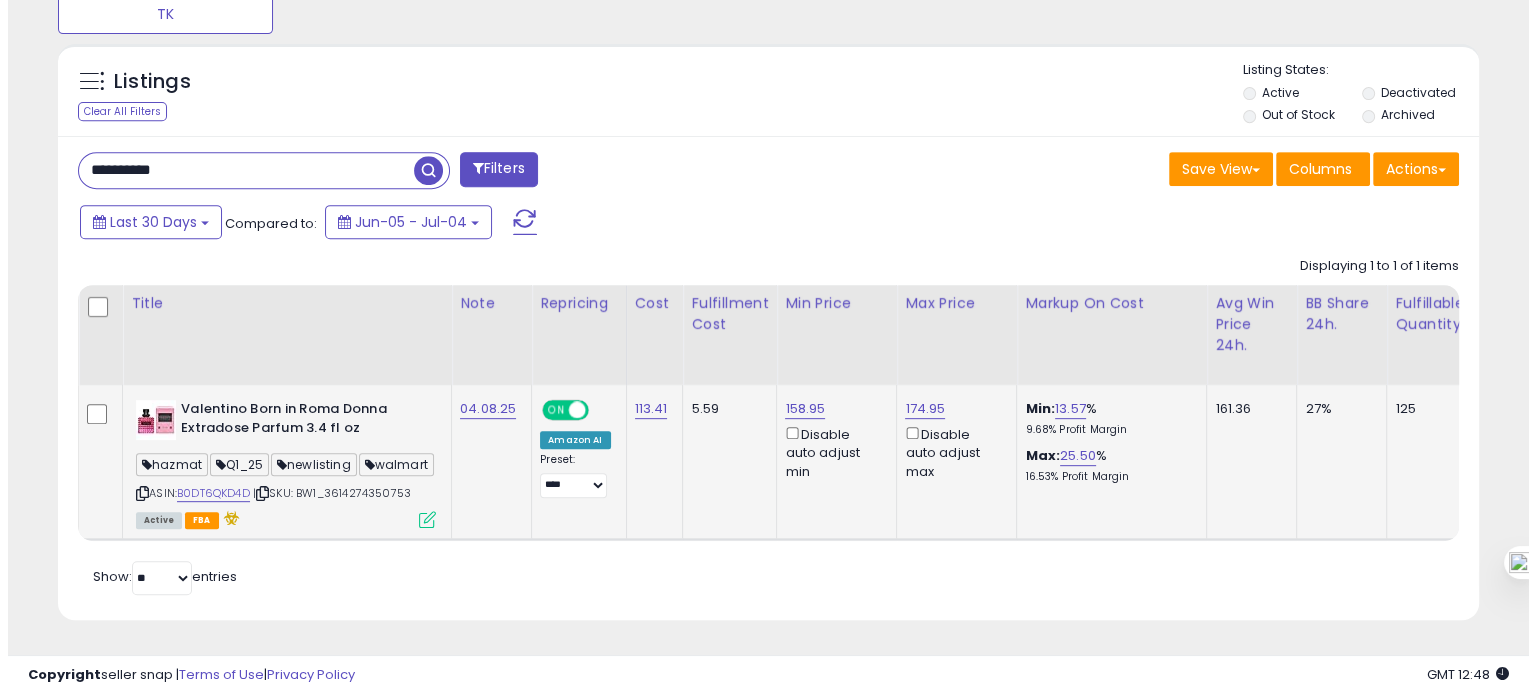scroll, scrollTop: 695, scrollLeft: 0, axis: vertical 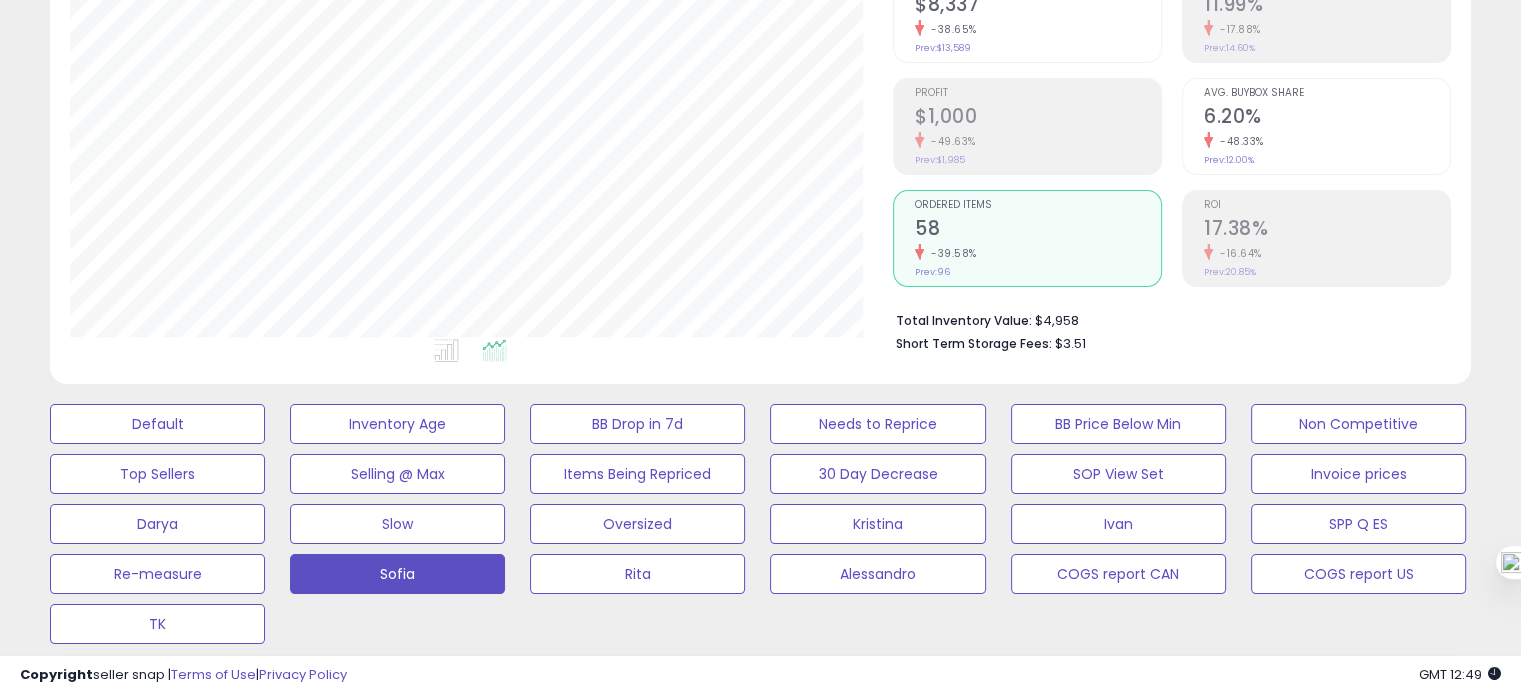 click on "Prev:  14.60%" 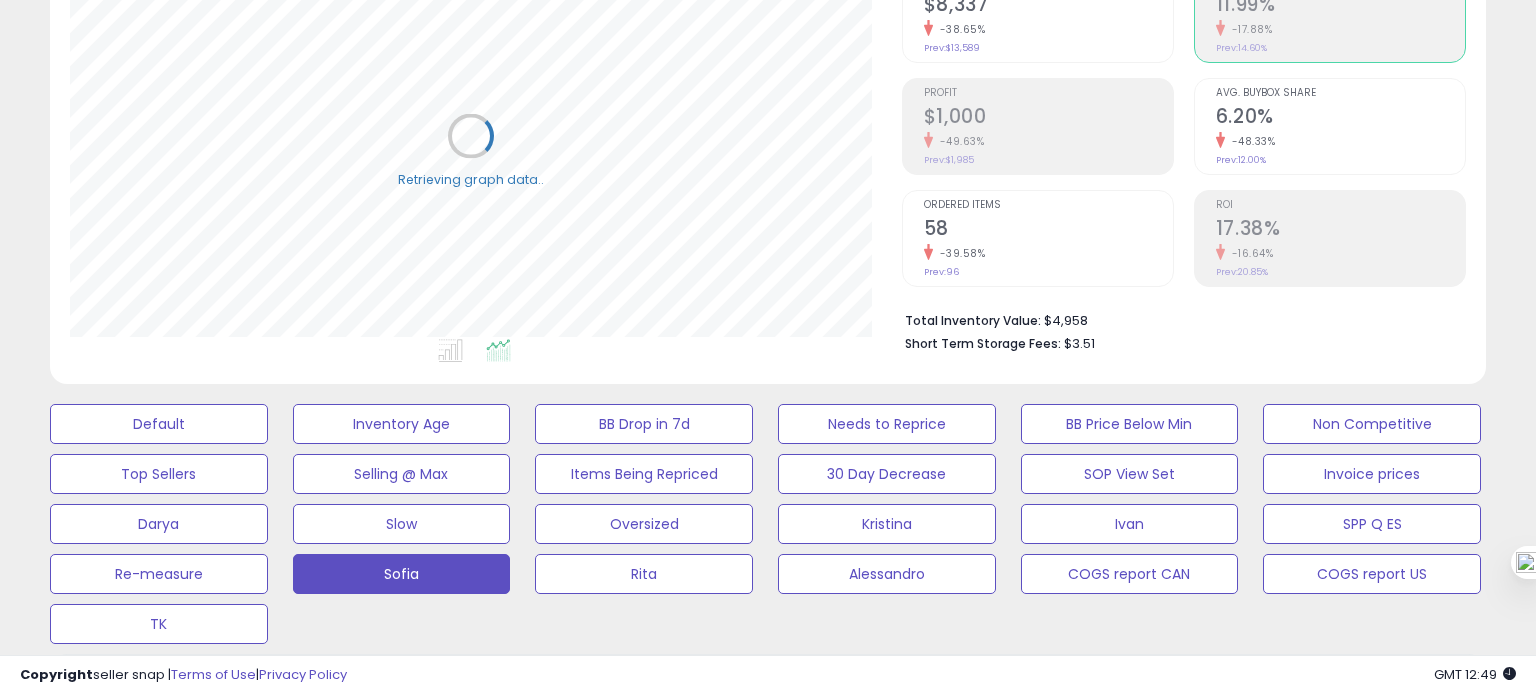 scroll, scrollTop: 999589, scrollLeft: 999168, axis: both 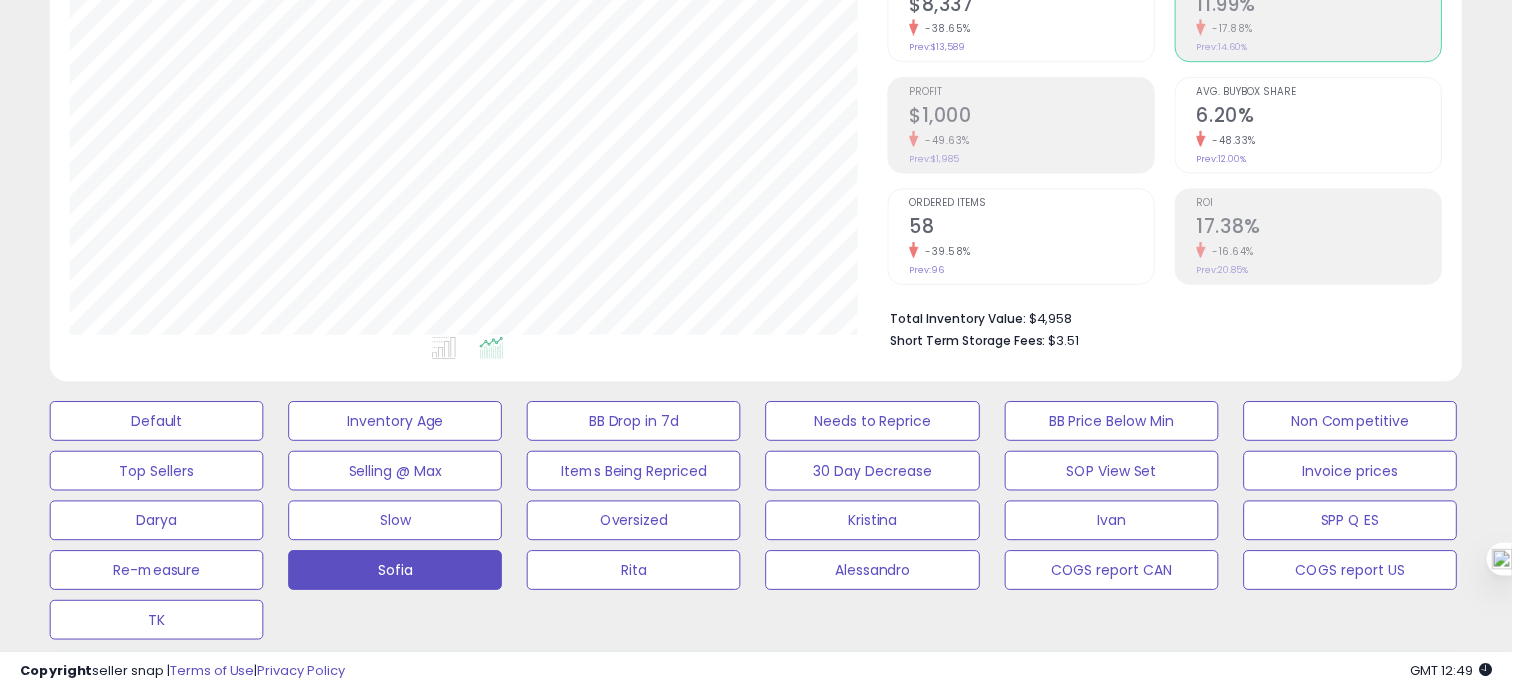 click on "6.20%" at bounding box center (1327, 118) 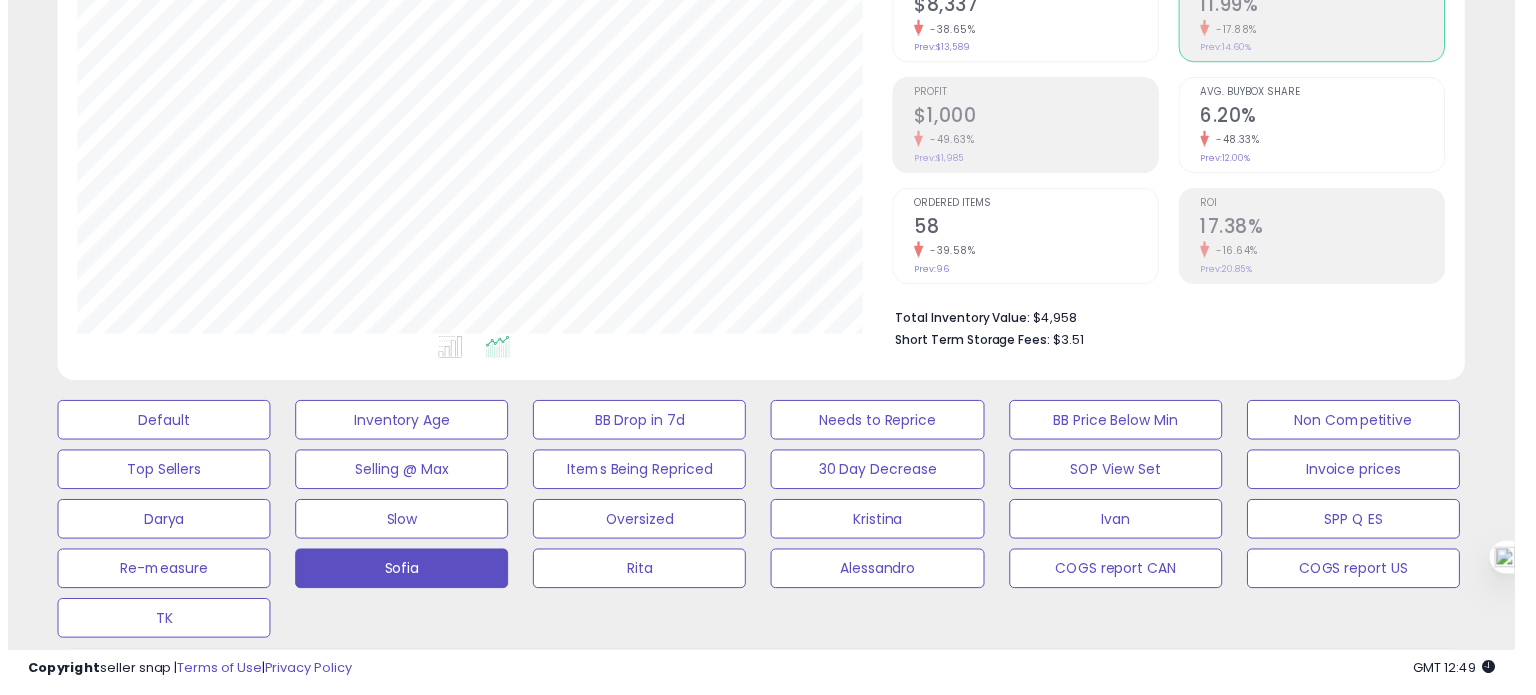 scroll, scrollTop: 0, scrollLeft: 0, axis: both 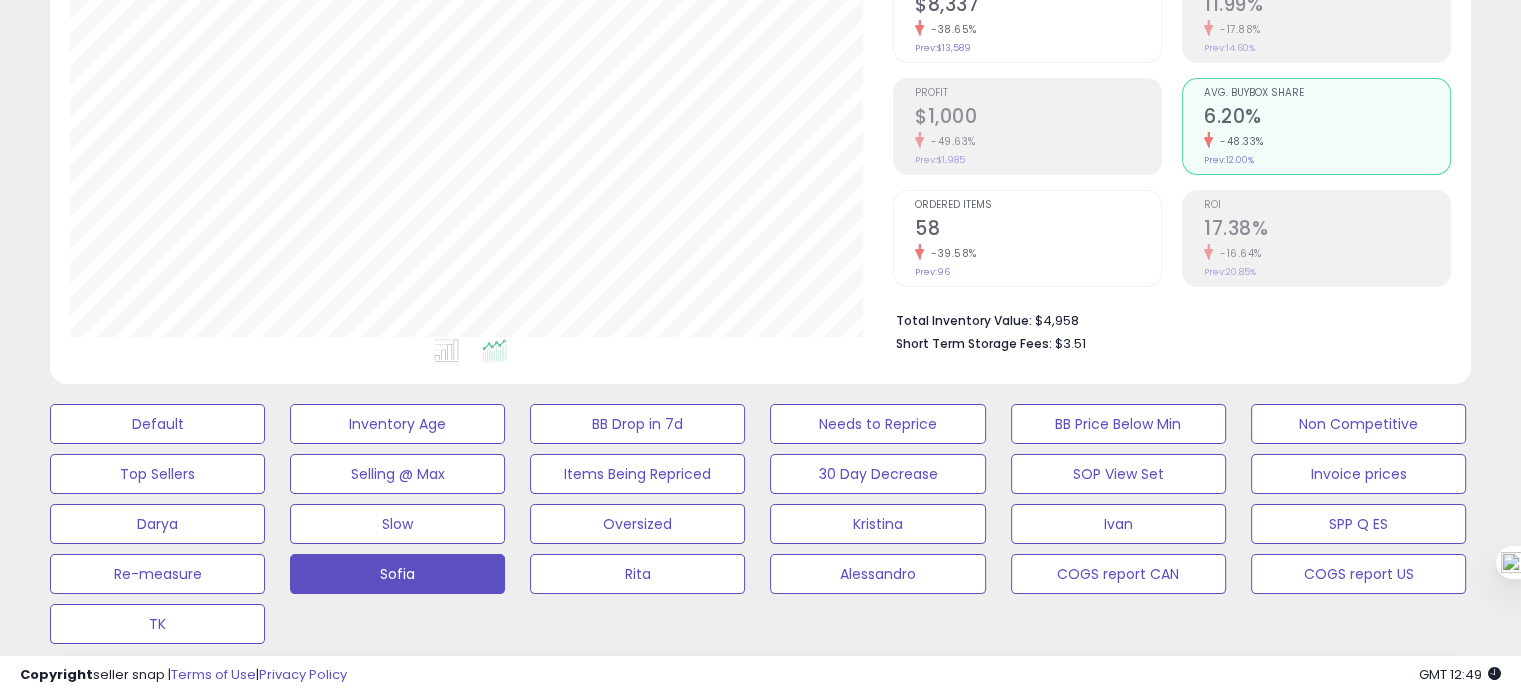 click on "Ordered Items
58
-39.58%
Prev:  96" at bounding box center (1038, 236) 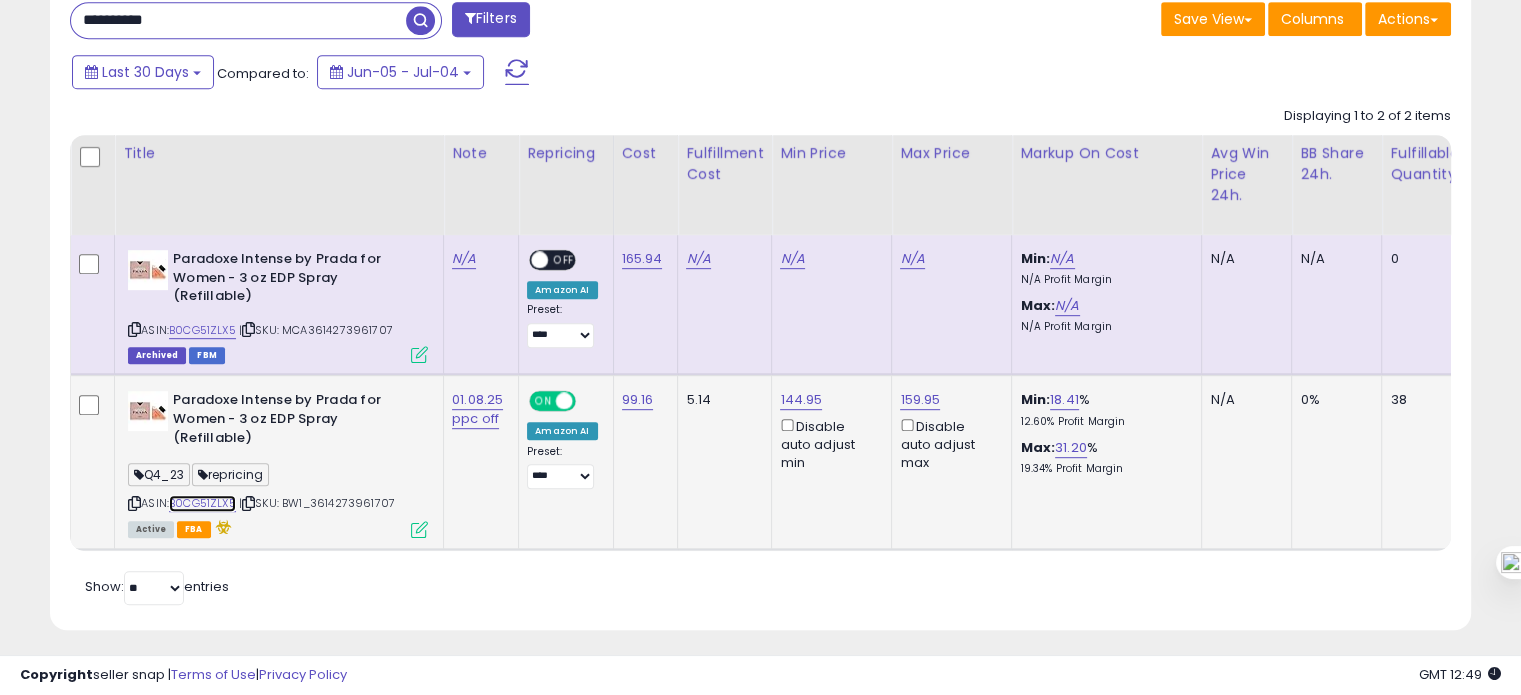 click on "B0CG51ZLX5" at bounding box center [202, 503] 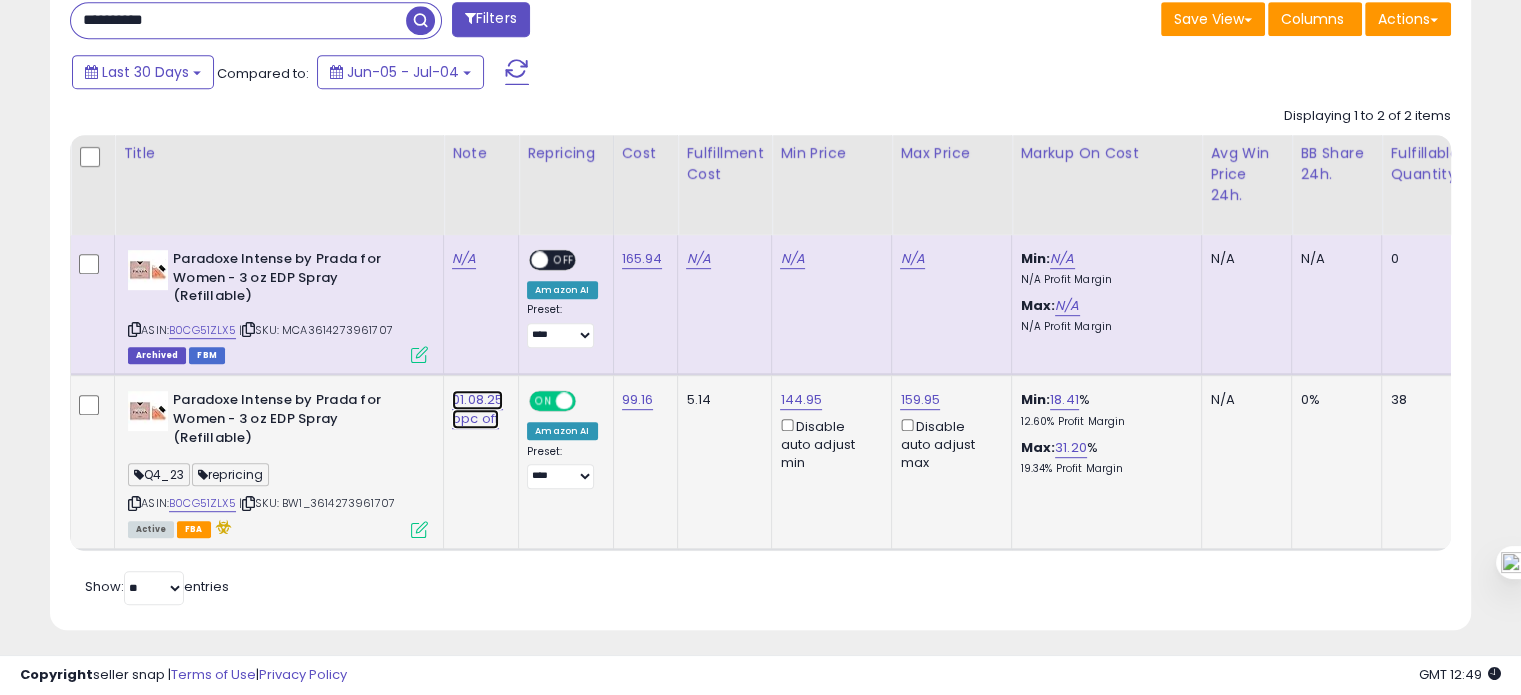 click on "01.08.25 ppc off" at bounding box center [464, 259] 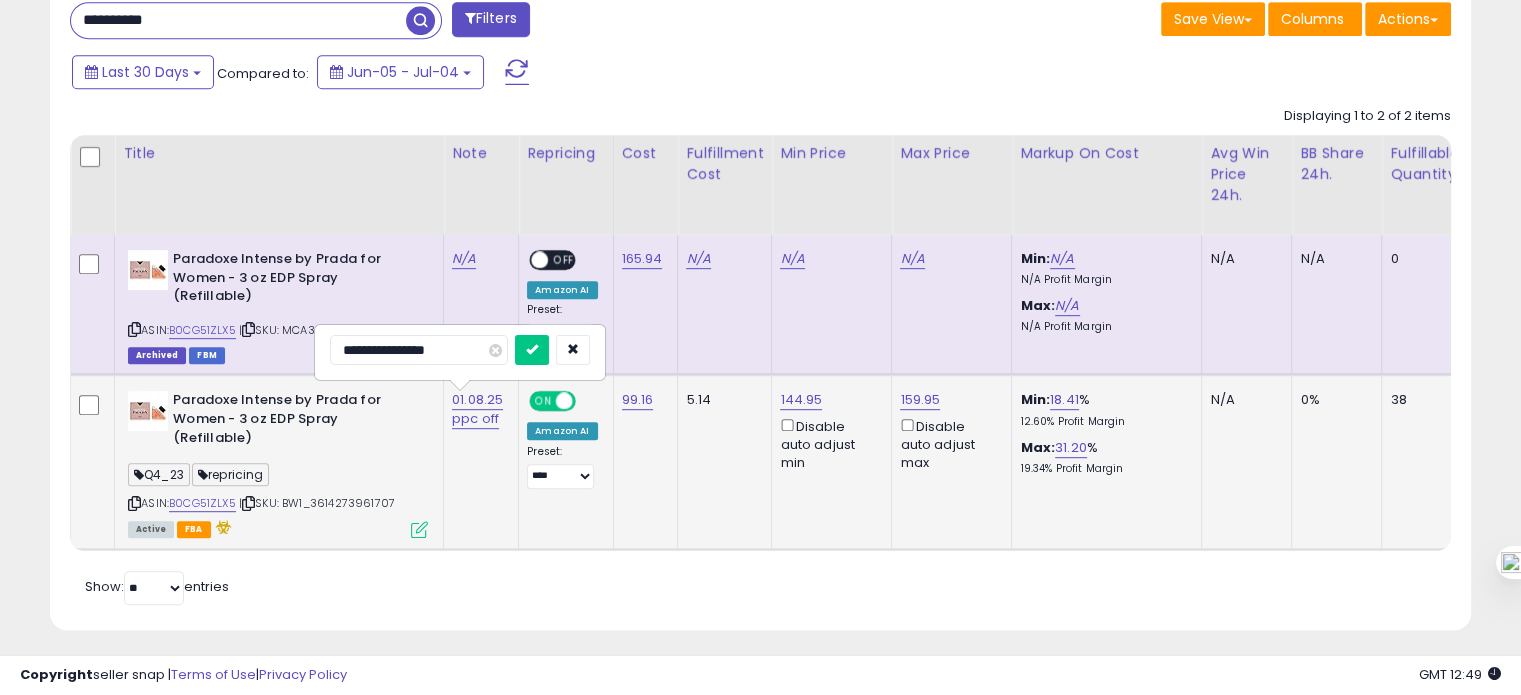 click on "**********" at bounding box center [419, 350] 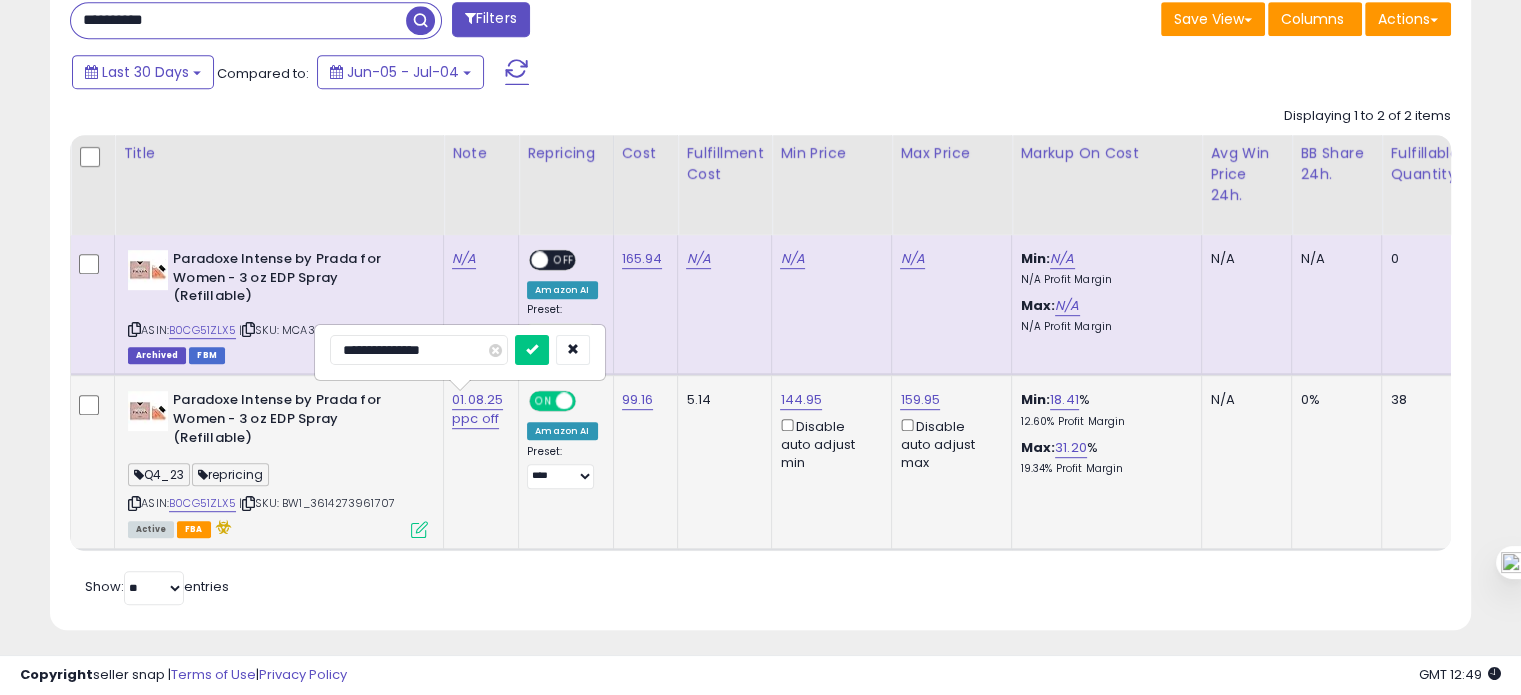 type on "**********" 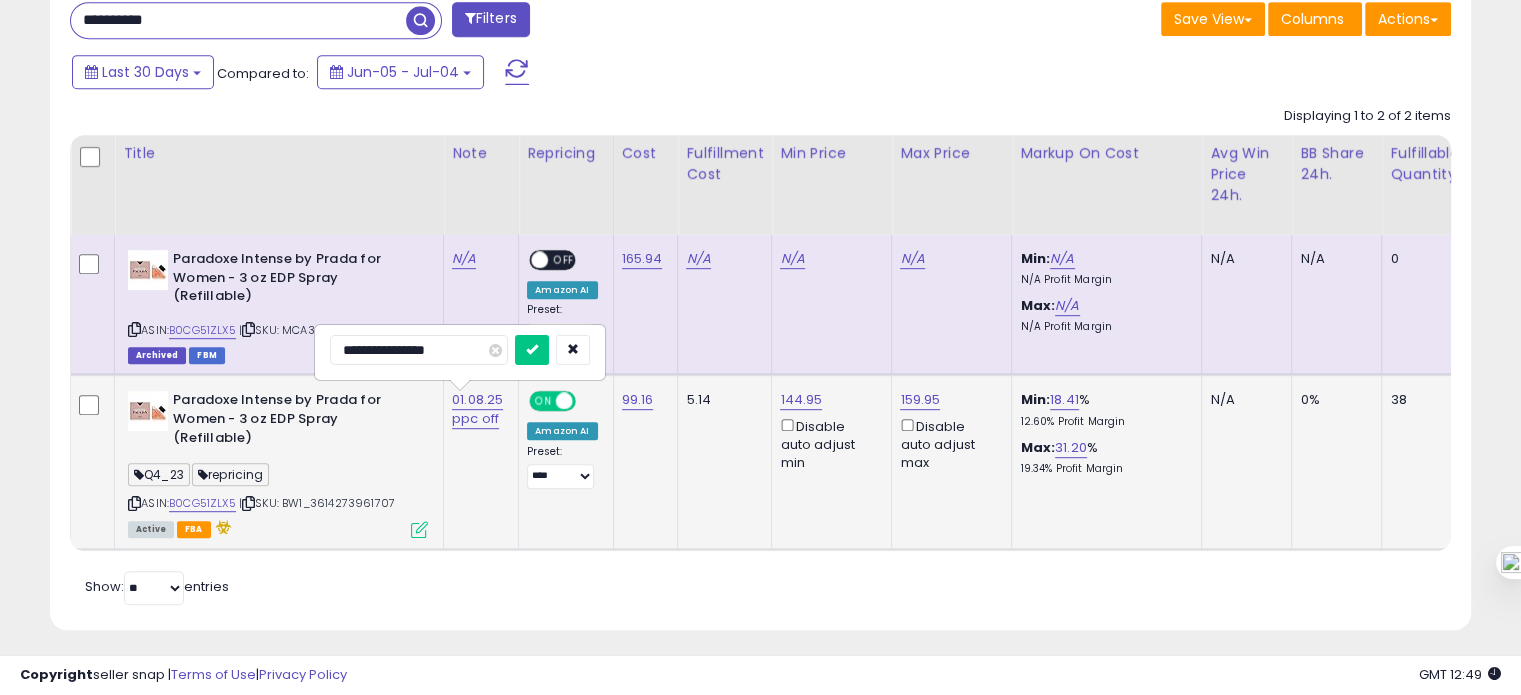 click at bounding box center (532, 350) 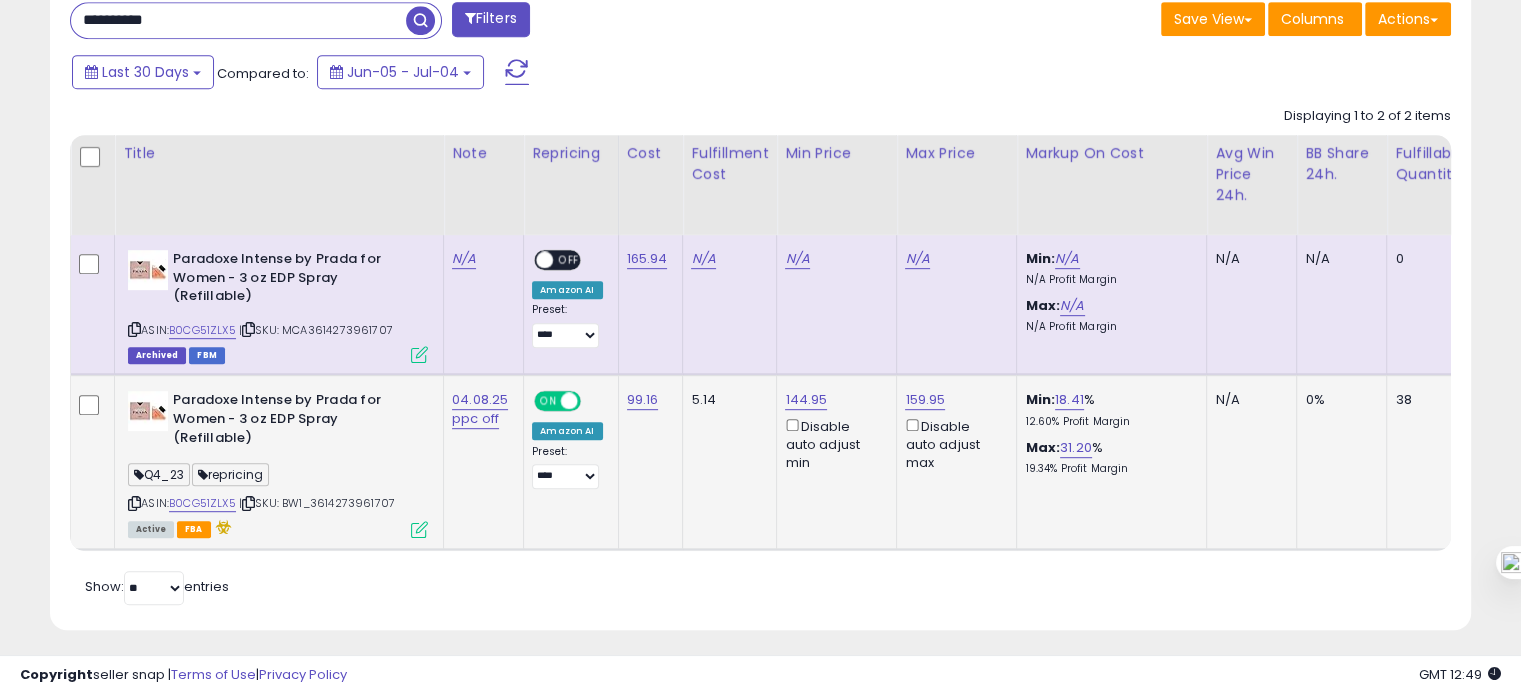 click on "**********" at bounding box center [238, 20] 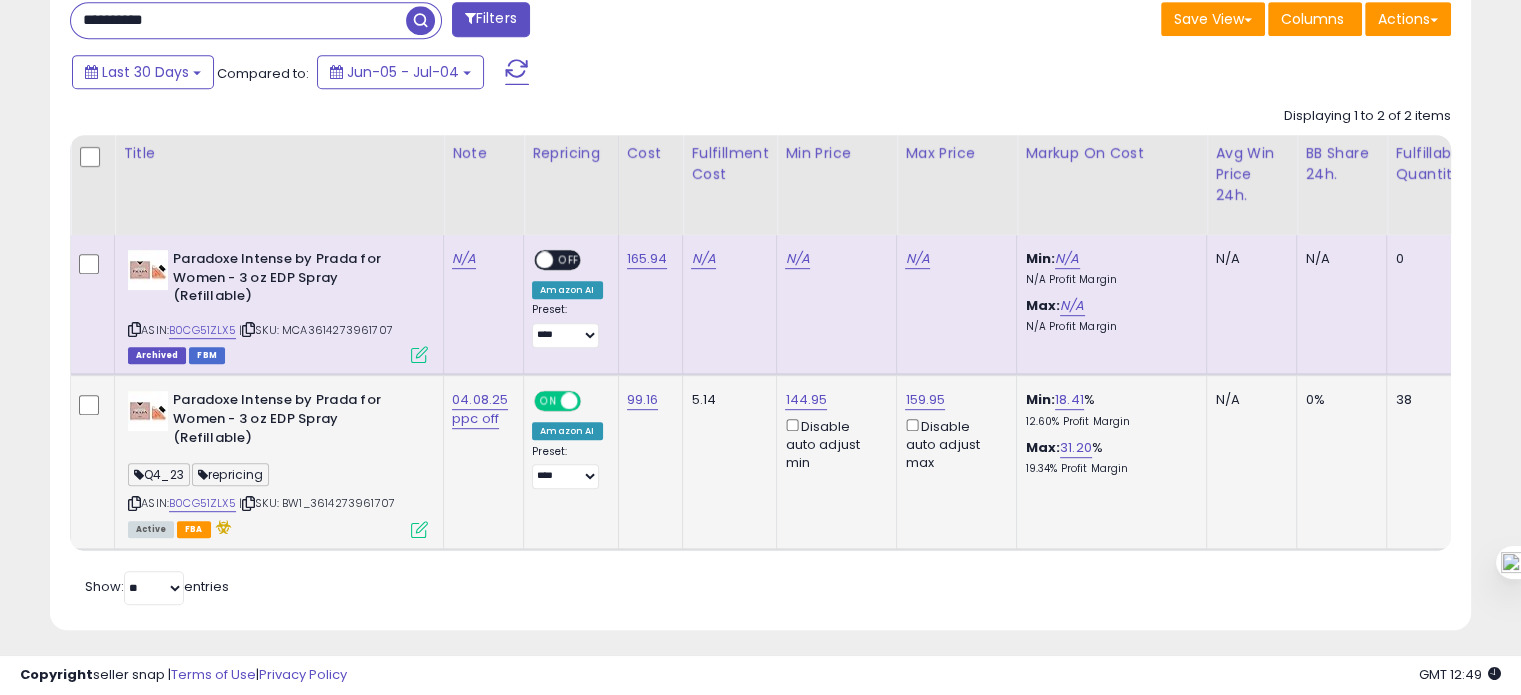 click on "**********" at bounding box center [238, 20] 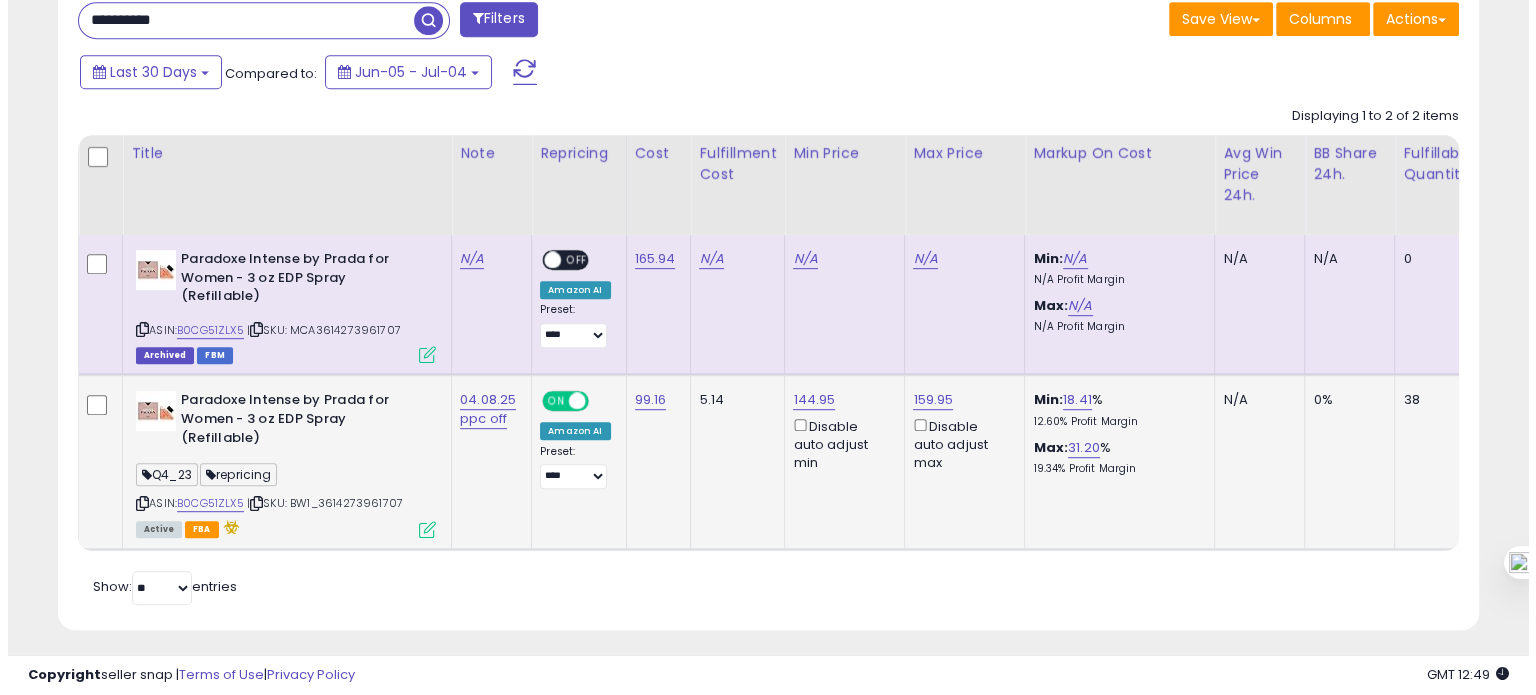 scroll, scrollTop: 695, scrollLeft: 0, axis: vertical 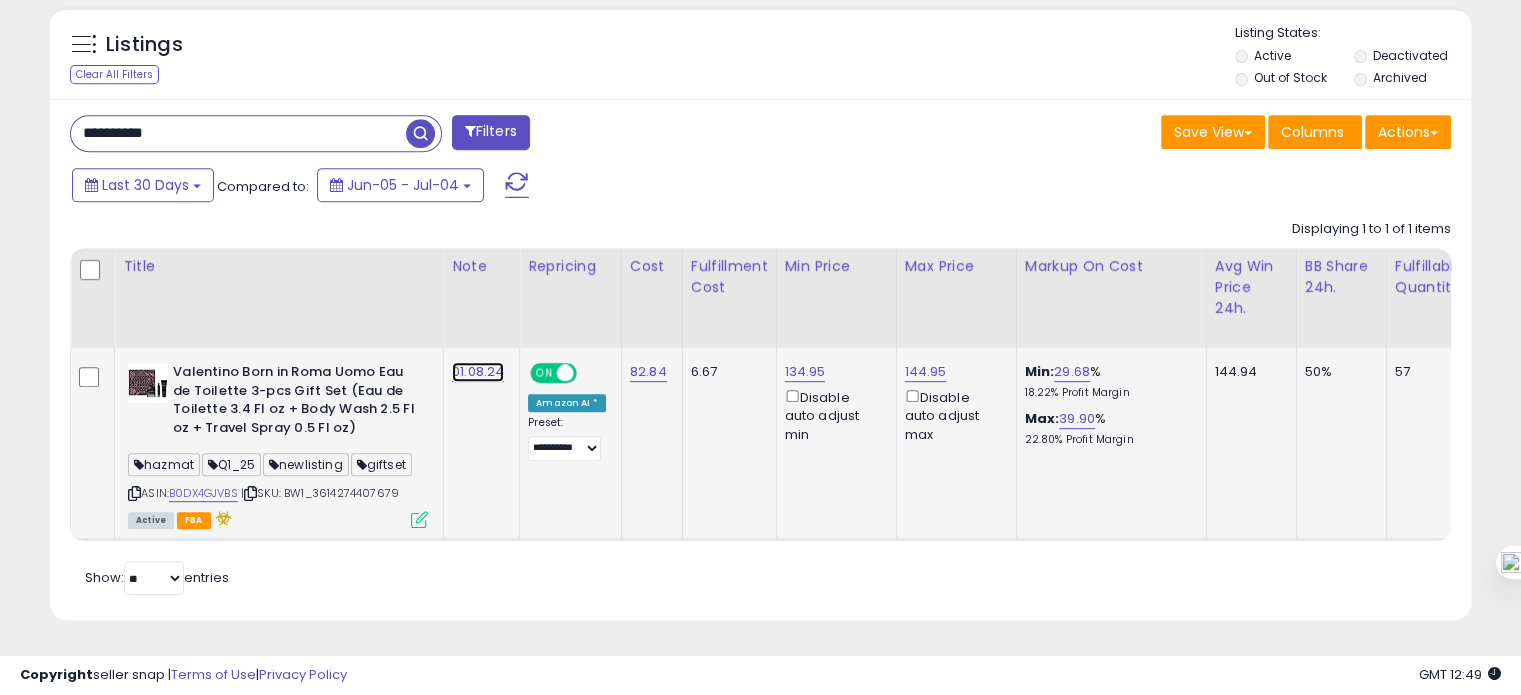 click on "01.08.24" at bounding box center [478, 372] 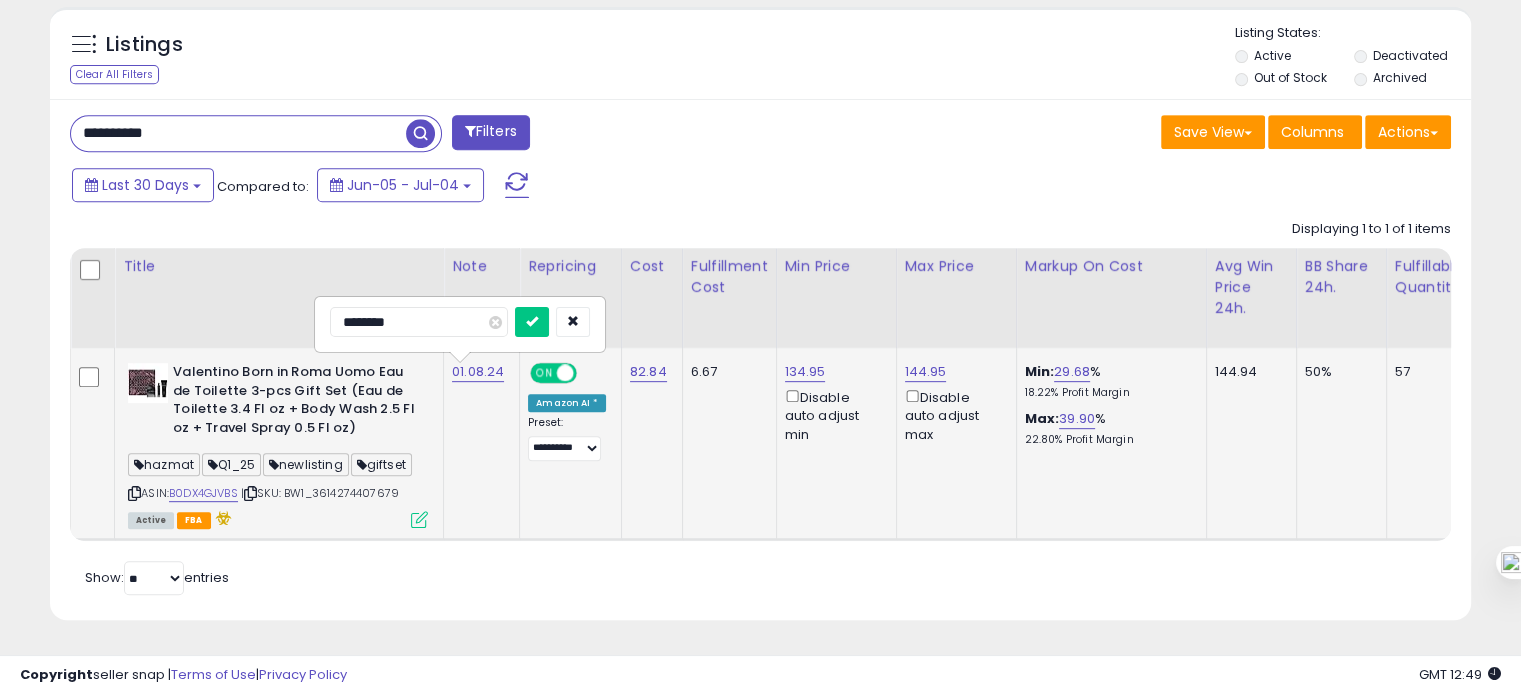 click on "********" at bounding box center (419, 322) 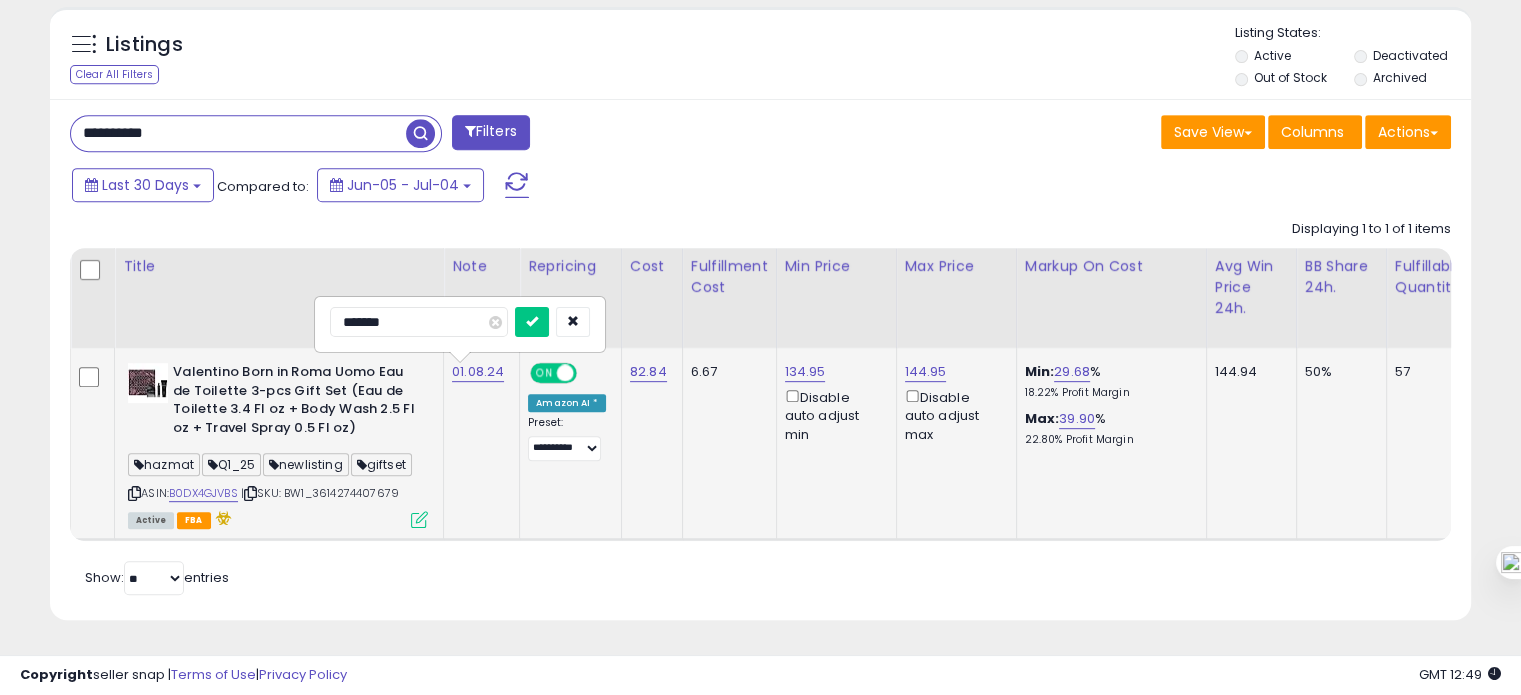 type on "********" 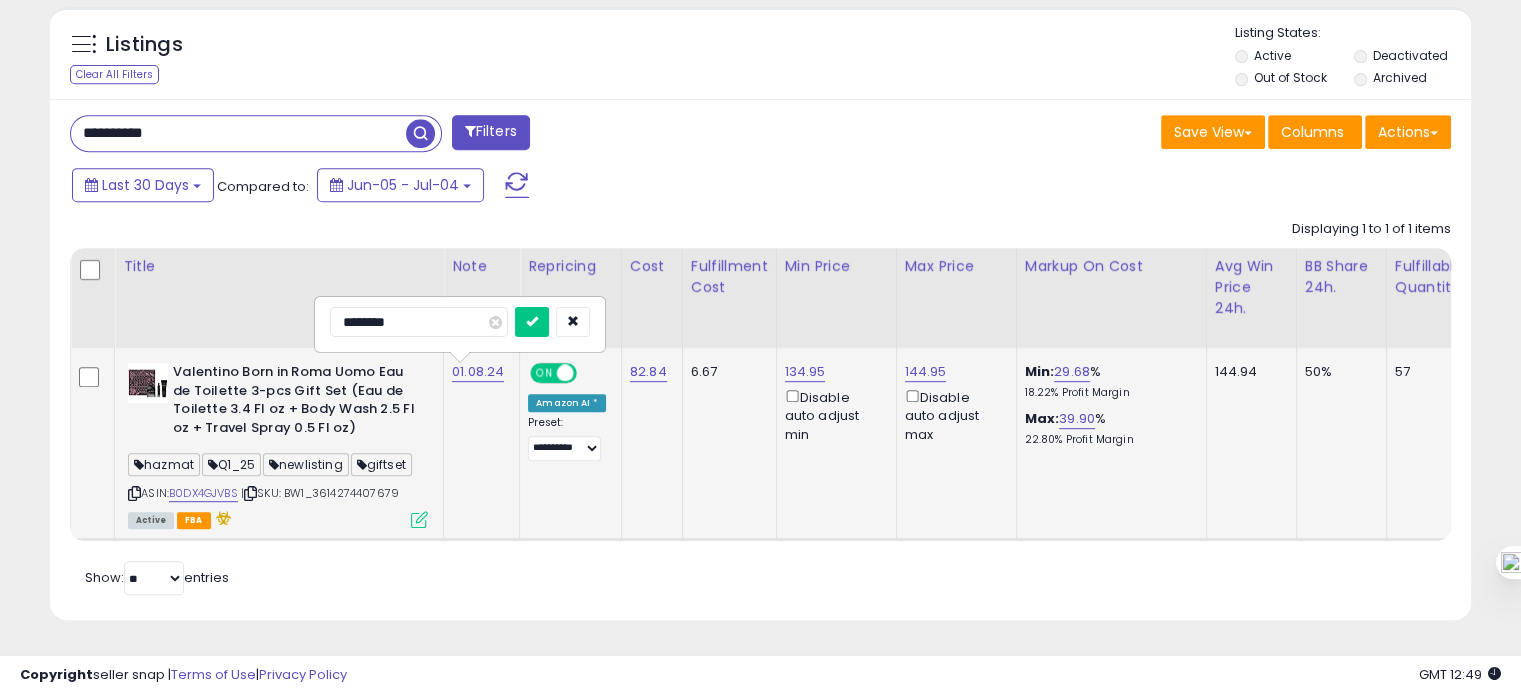 click at bounding box center (532, 322) 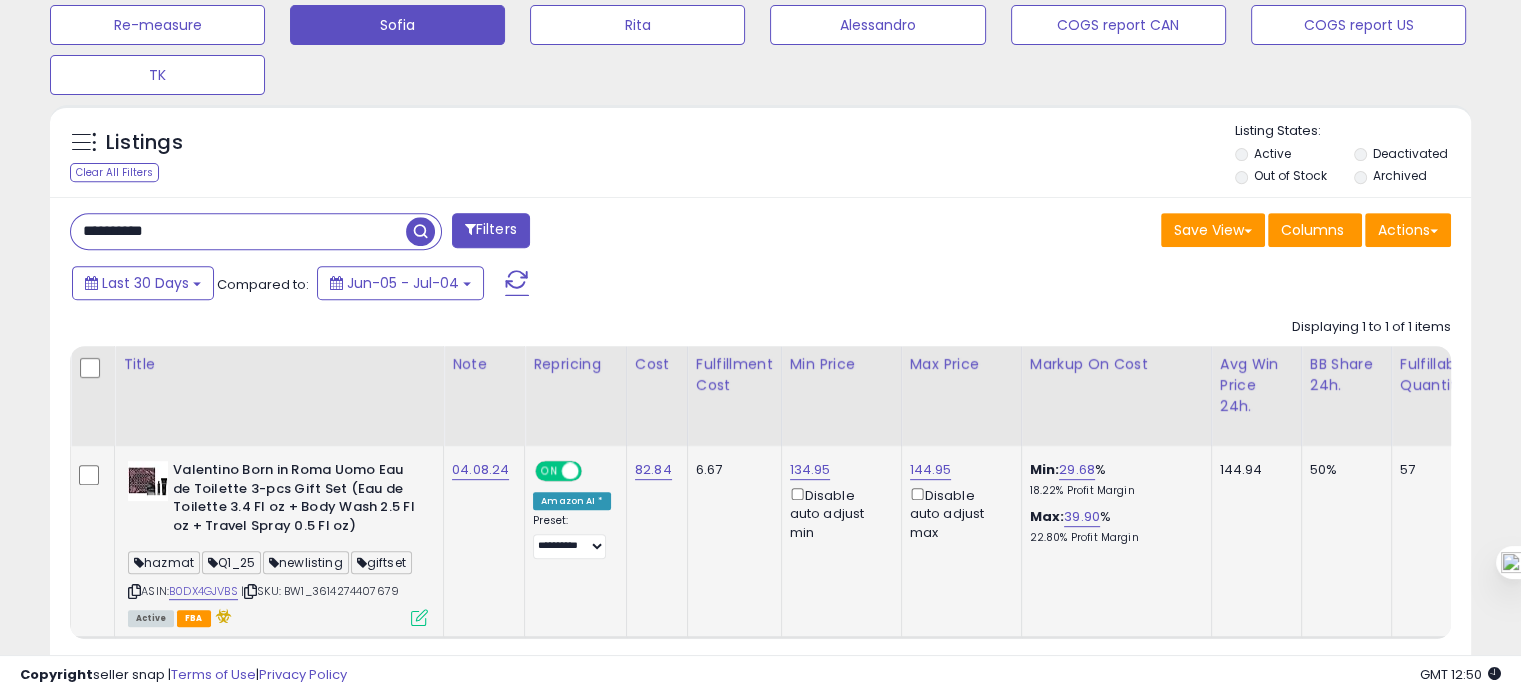click on "**********" at bounding box center [238, 231] 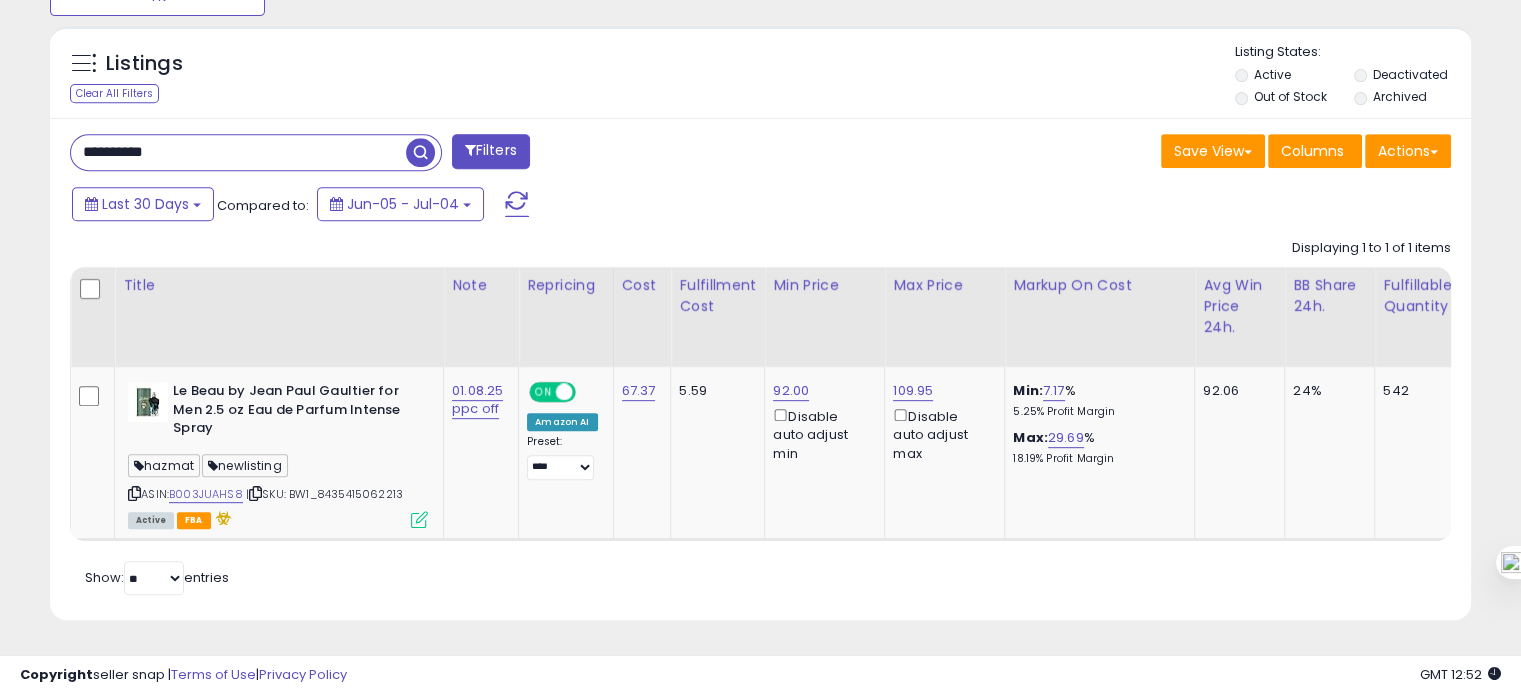 scroll, scrollTop: 868, scrollLeft: 0, axis: vertical 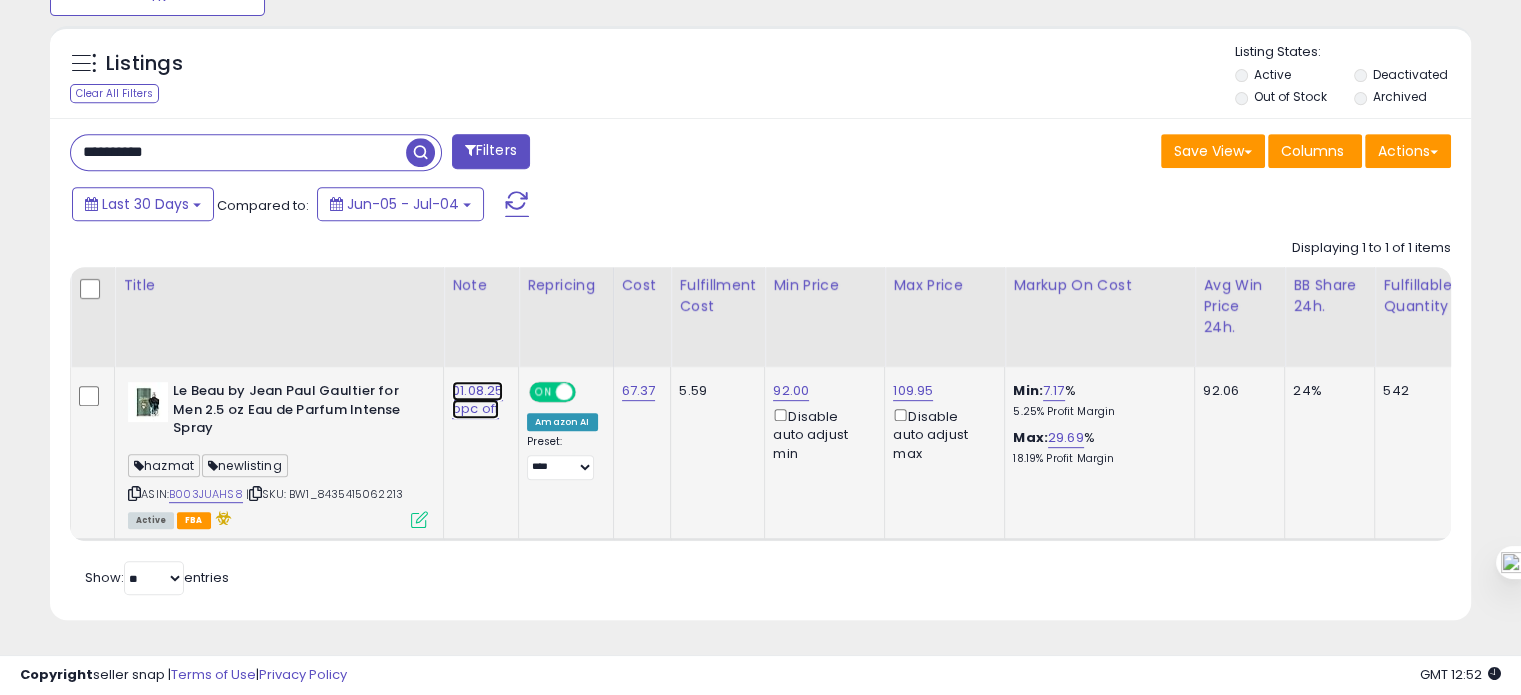 click on "01.08.25 ppc off" at bounding box center (477, 400) 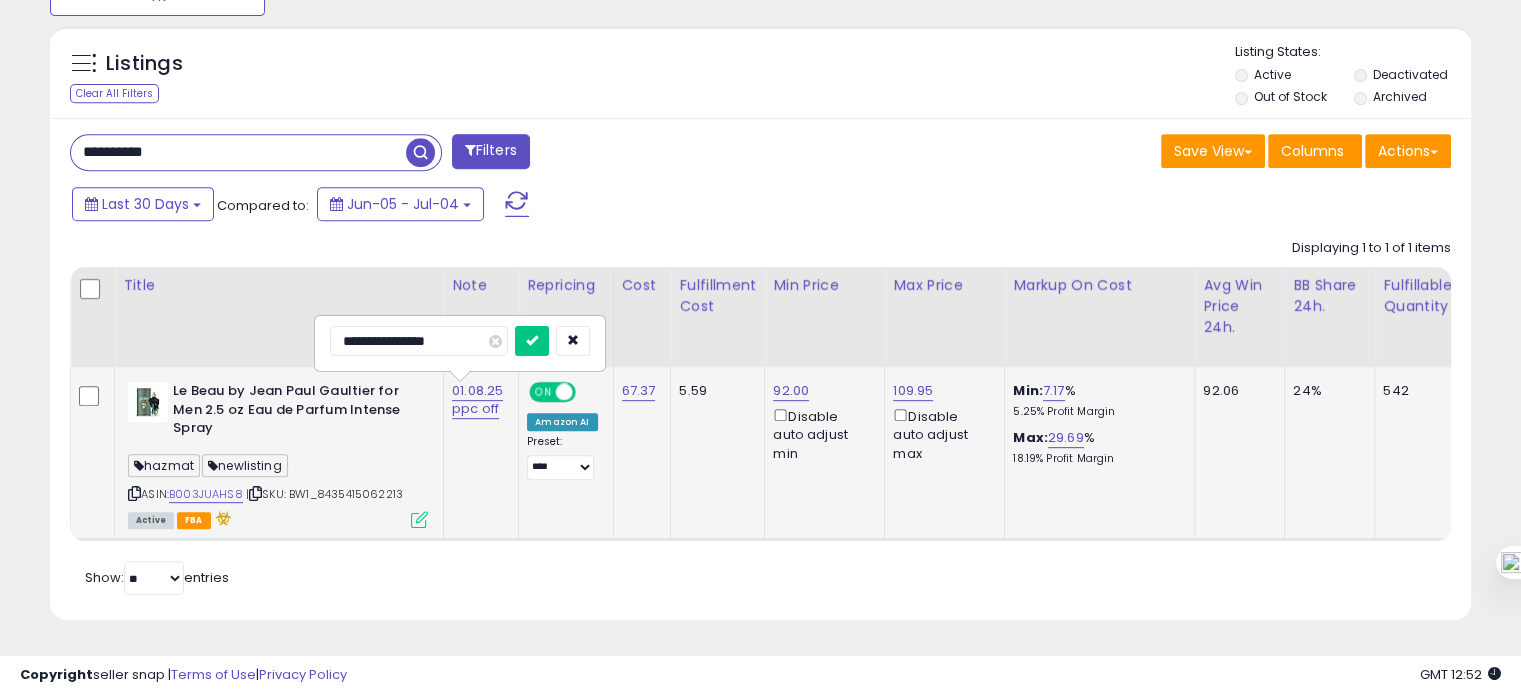 click on "**********" at bounding box center [419, 341] 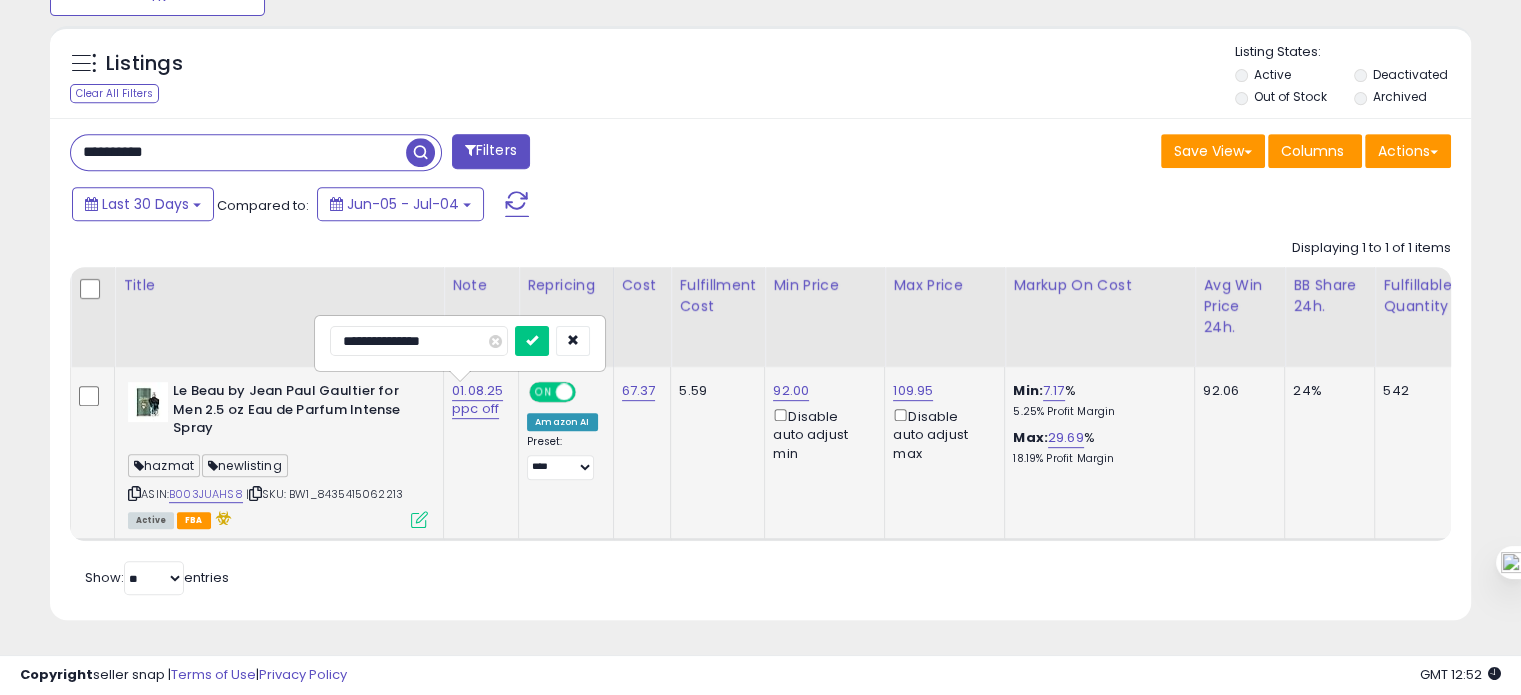type on "**********" 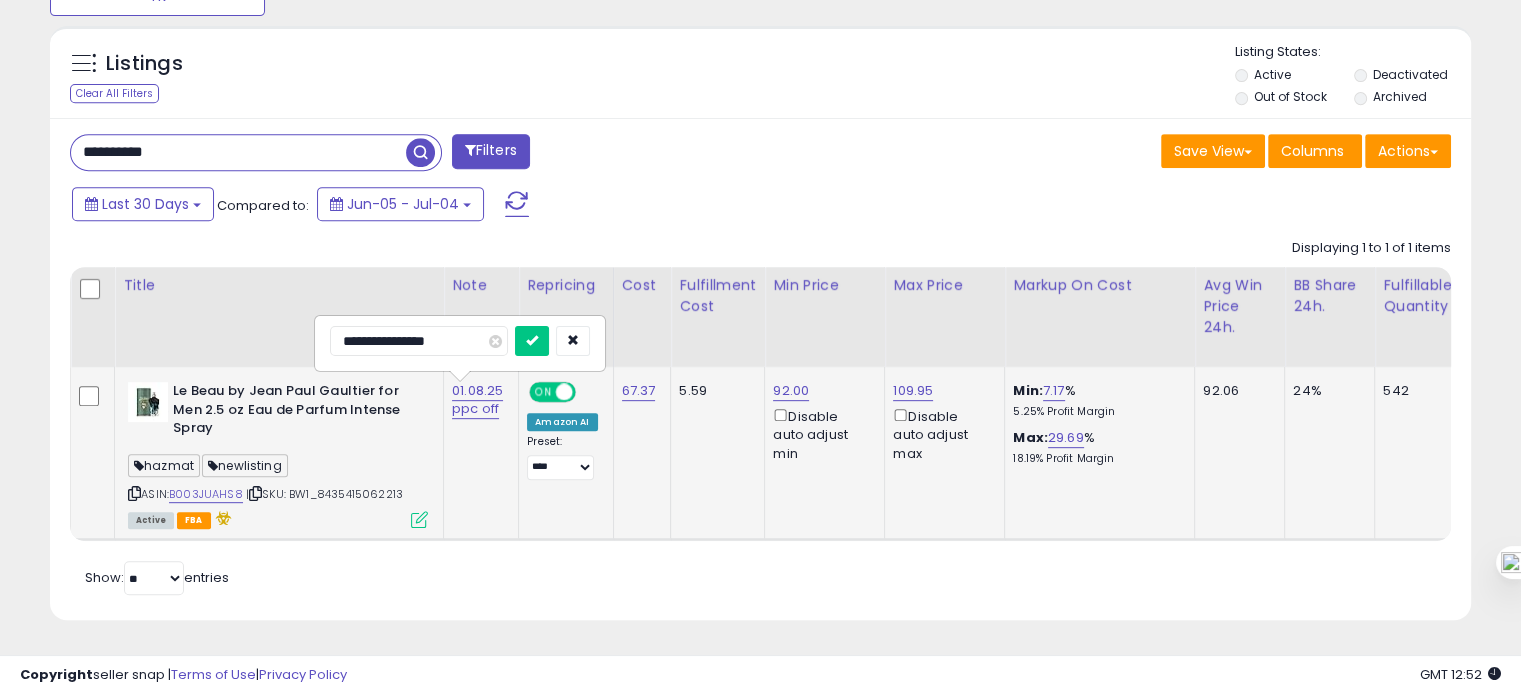 click at bounding box center [532, 341] 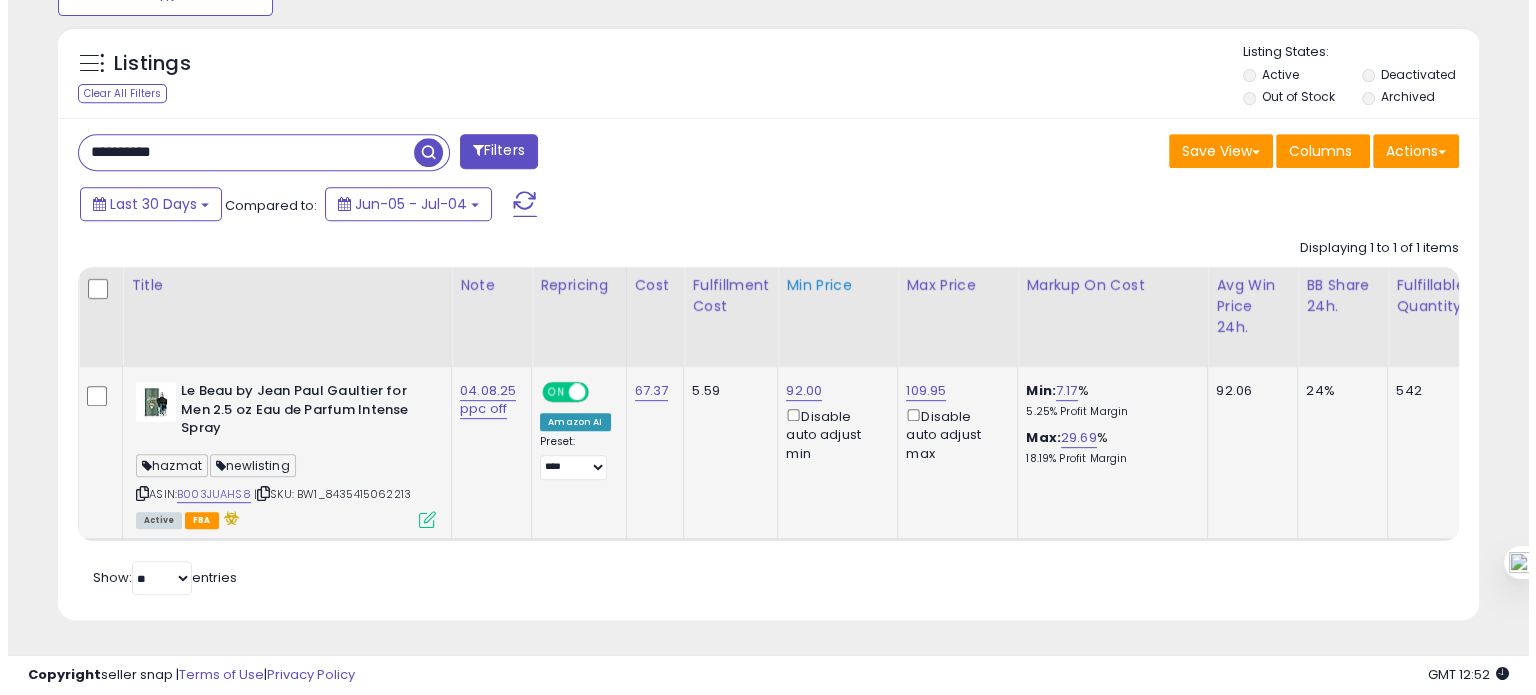 scroll, scrollTop: 195, scrollLeft: 0, axis: vertical 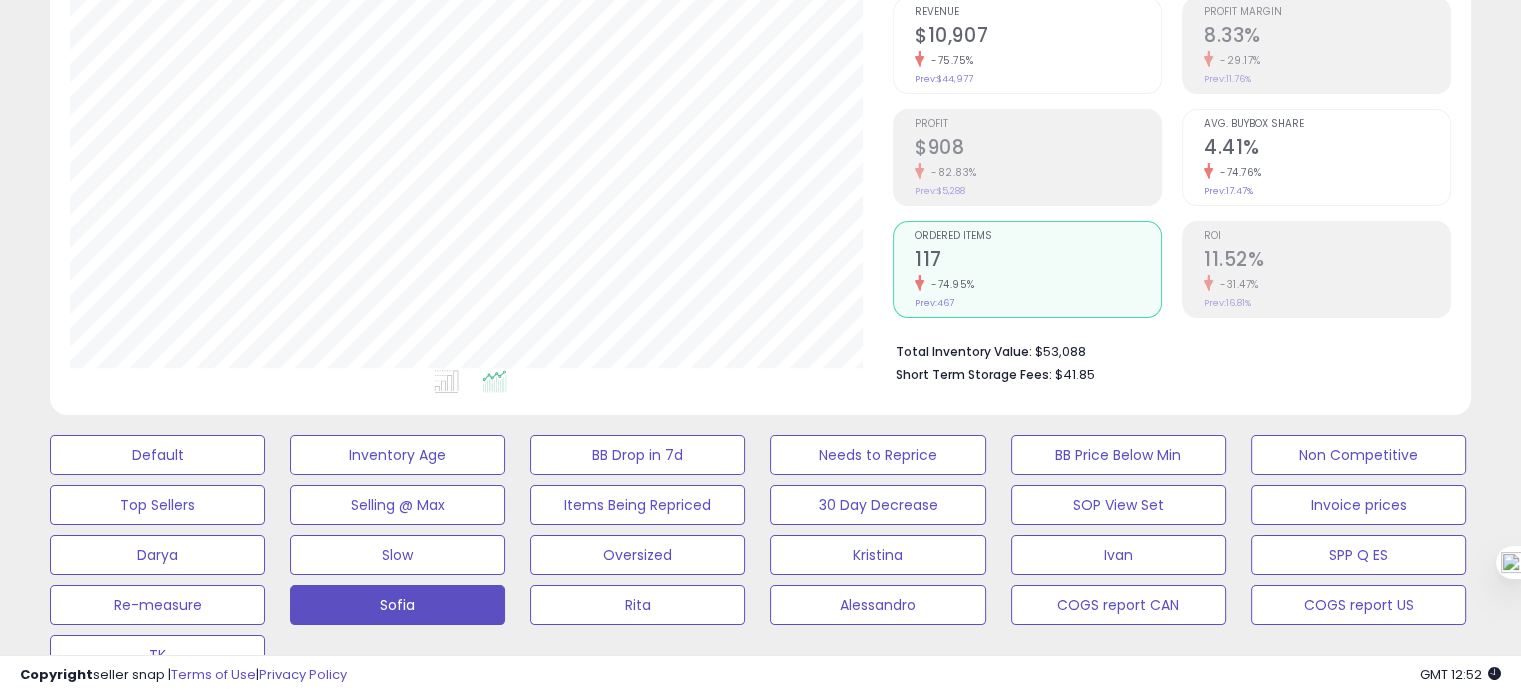 click on "Profit
$908
-82.83%
Prev:  $5,288" at bounding box center [1038, 155] 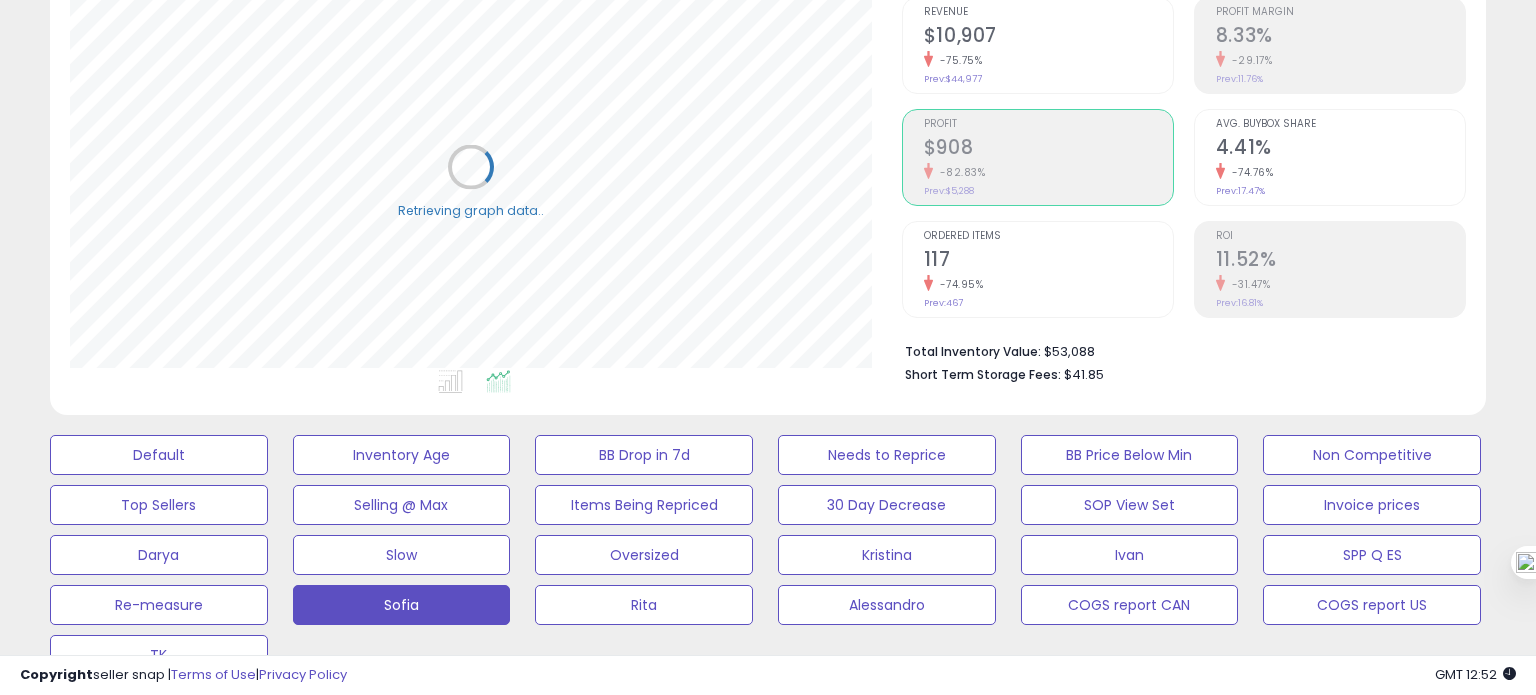 scroll, scrollTop: 999589, scrollLeft: 999168, axis: both 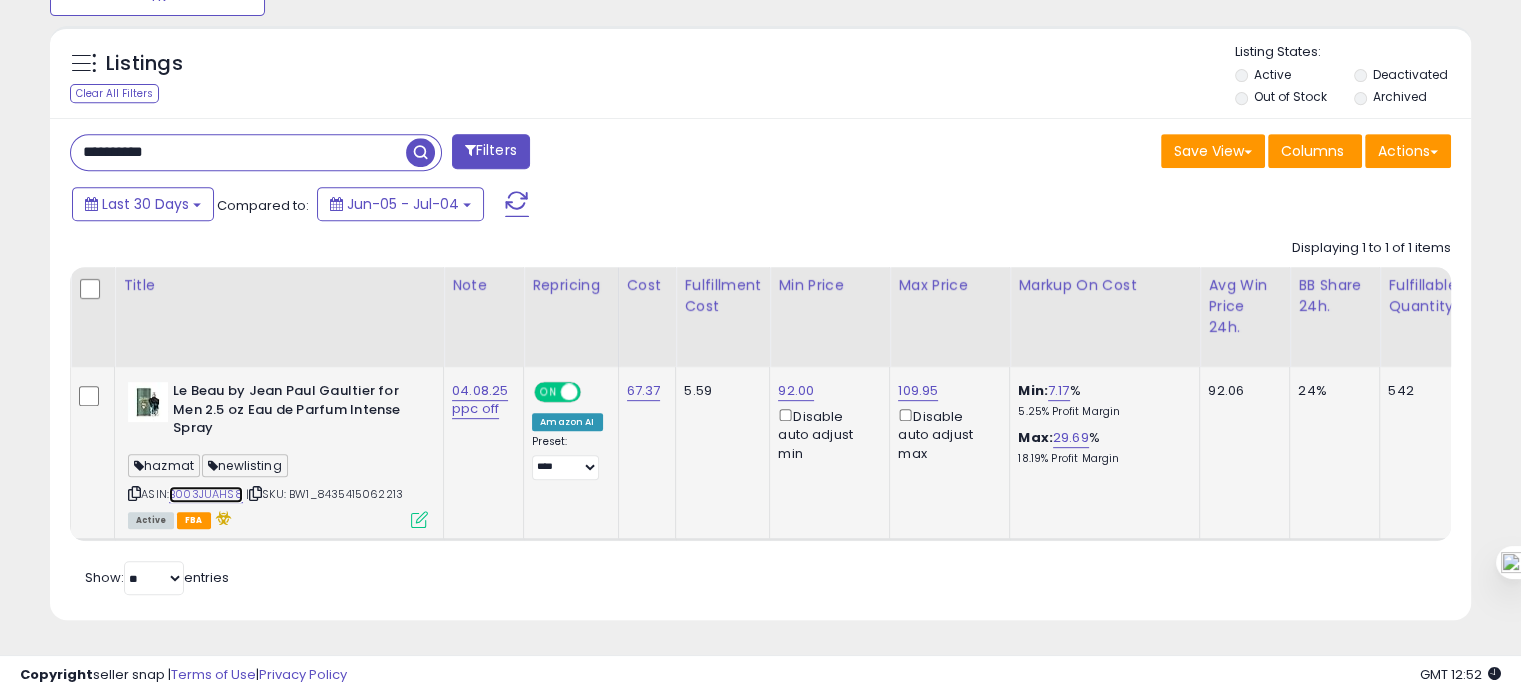 click on "B003JUAHS8" at bounding box center [206, 494] 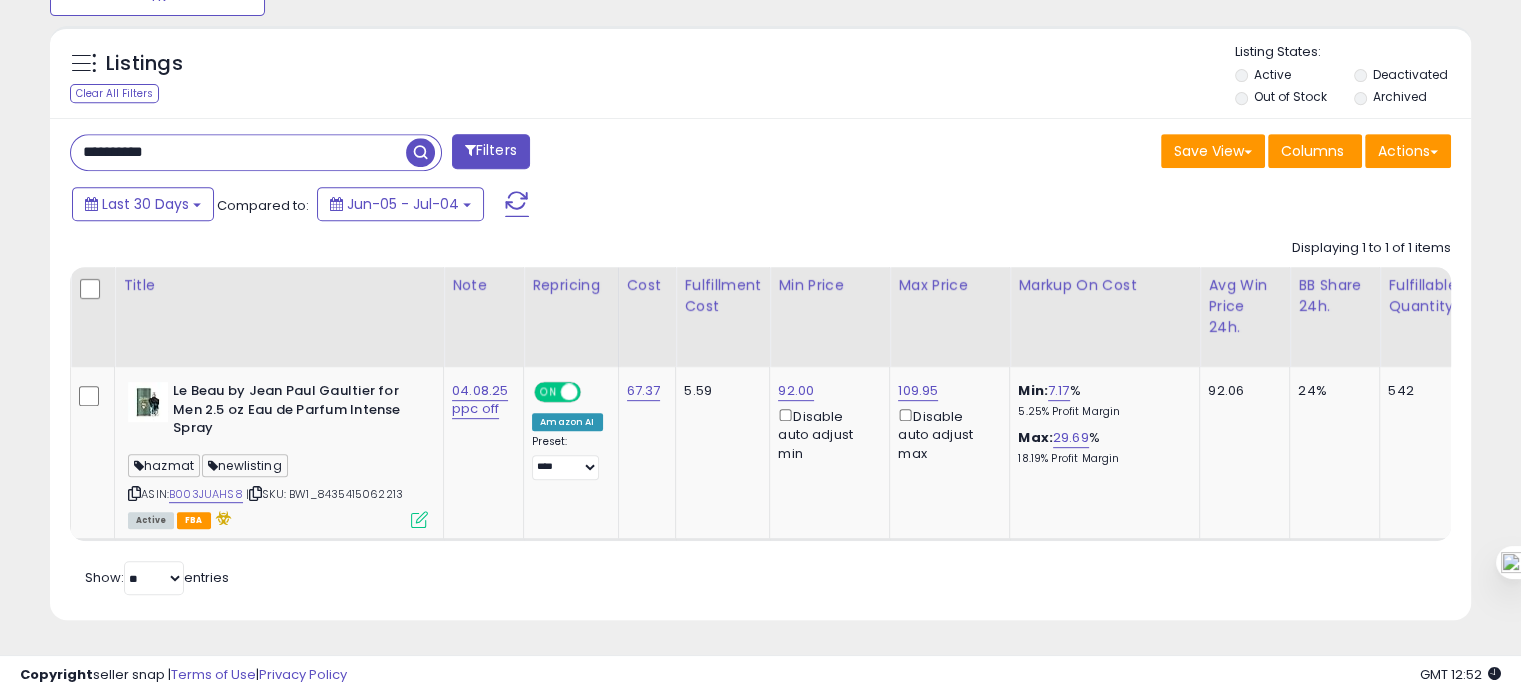 click on "**********" at bounding box center (238, 152) 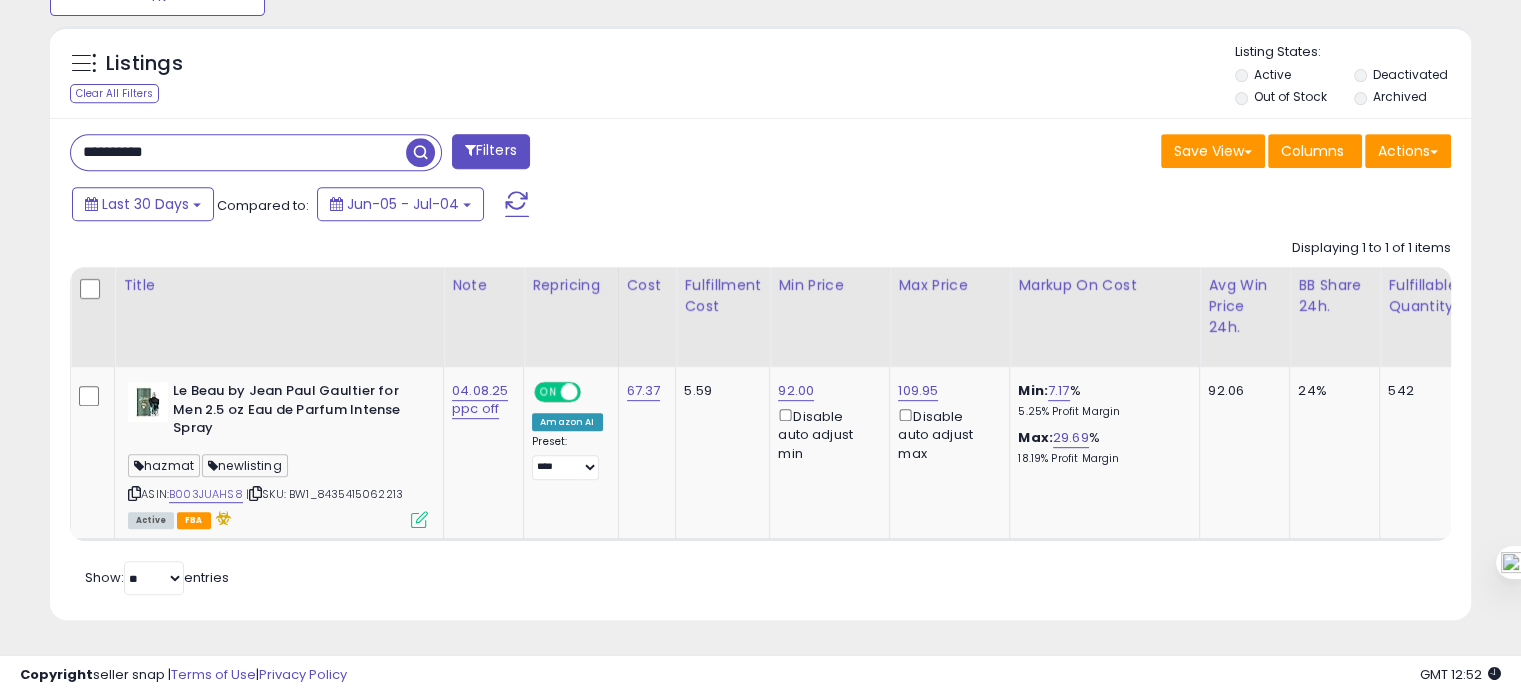 paste 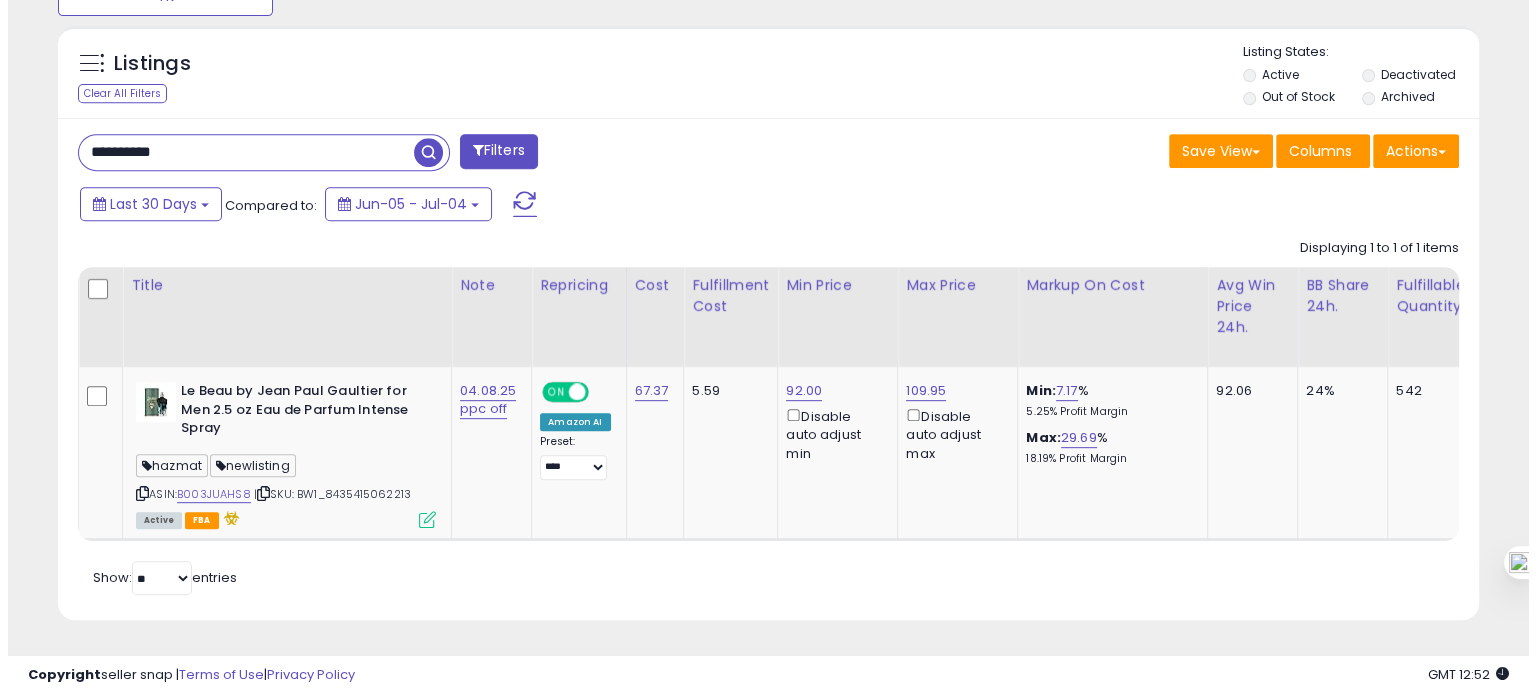 scroll, scrollTop: 695, scrollLeft: 0, axis: vertical 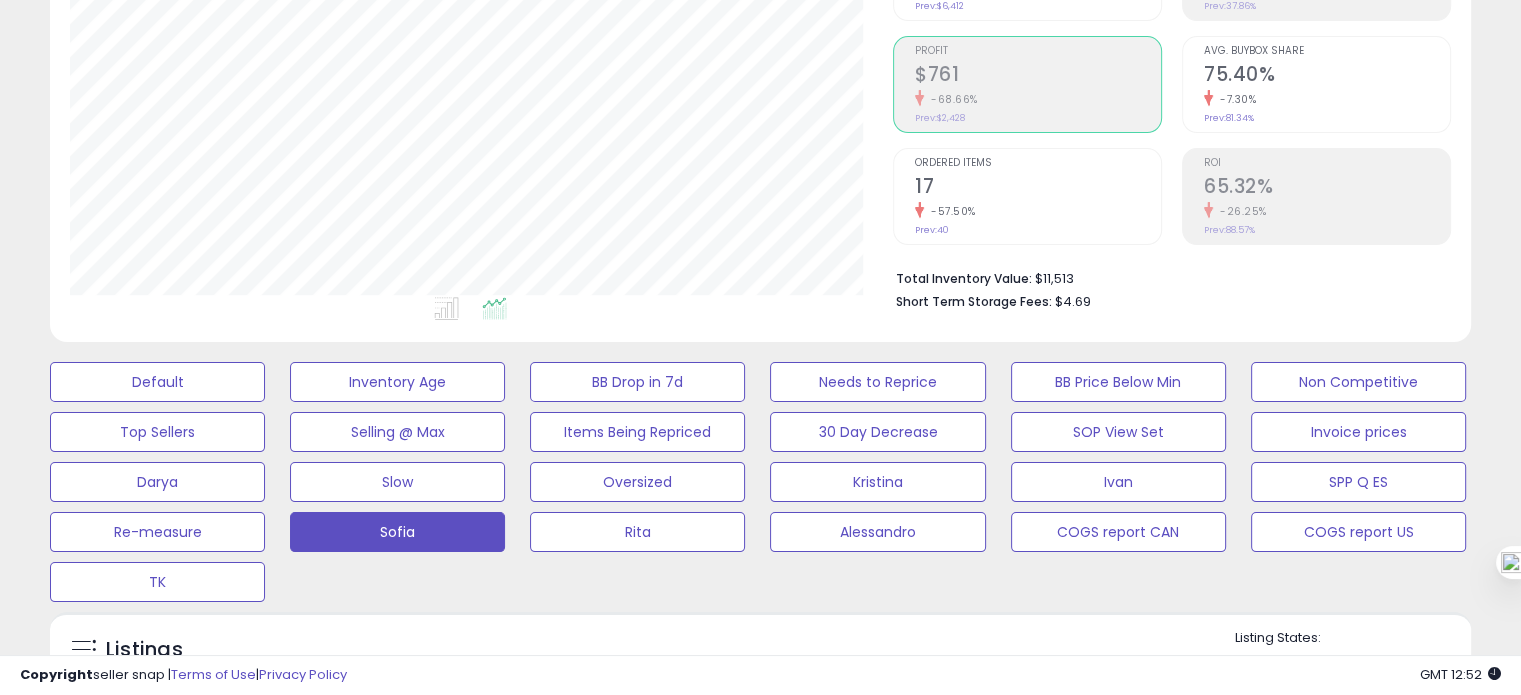 click on "17" at bounding box center (1038, 188) 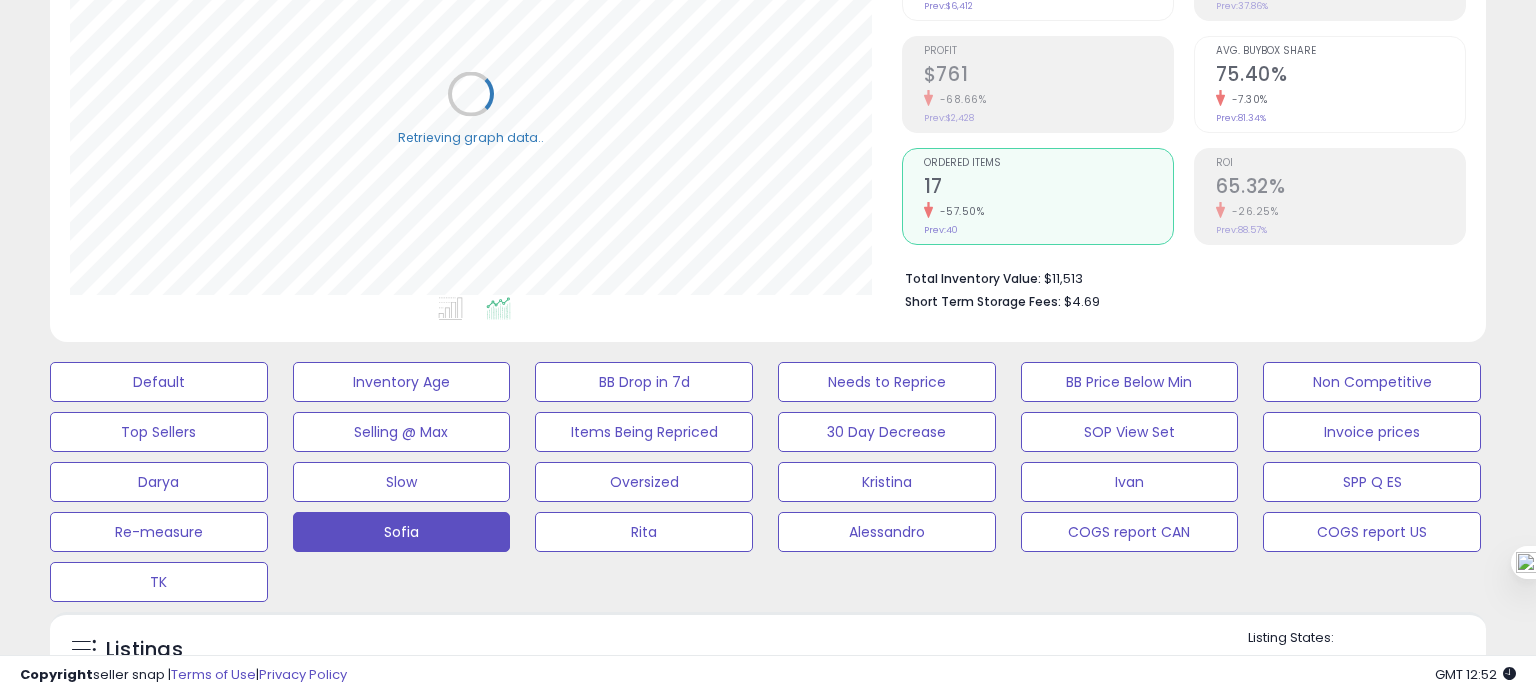 scroll, scrollTop: 999589, scrollLeft: 999168, axis: both 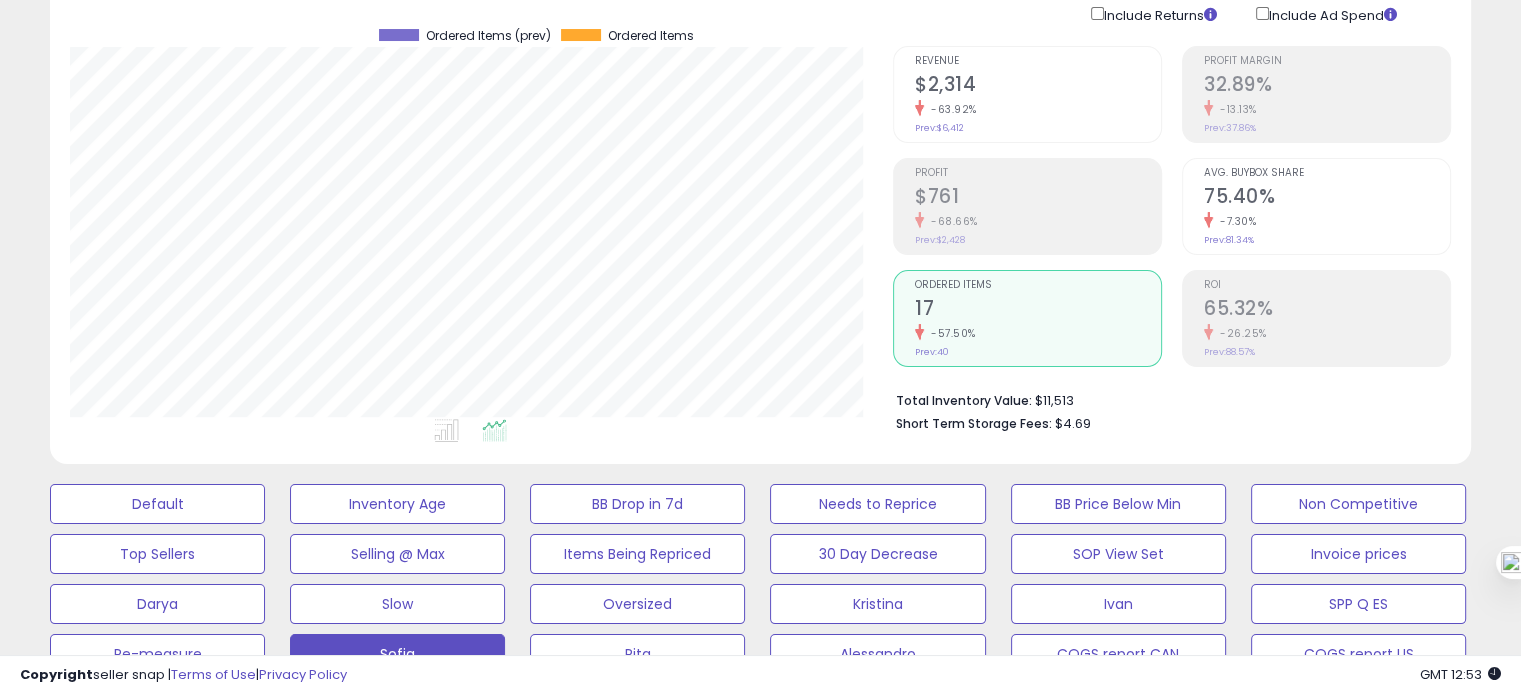 click on "-63.92%" 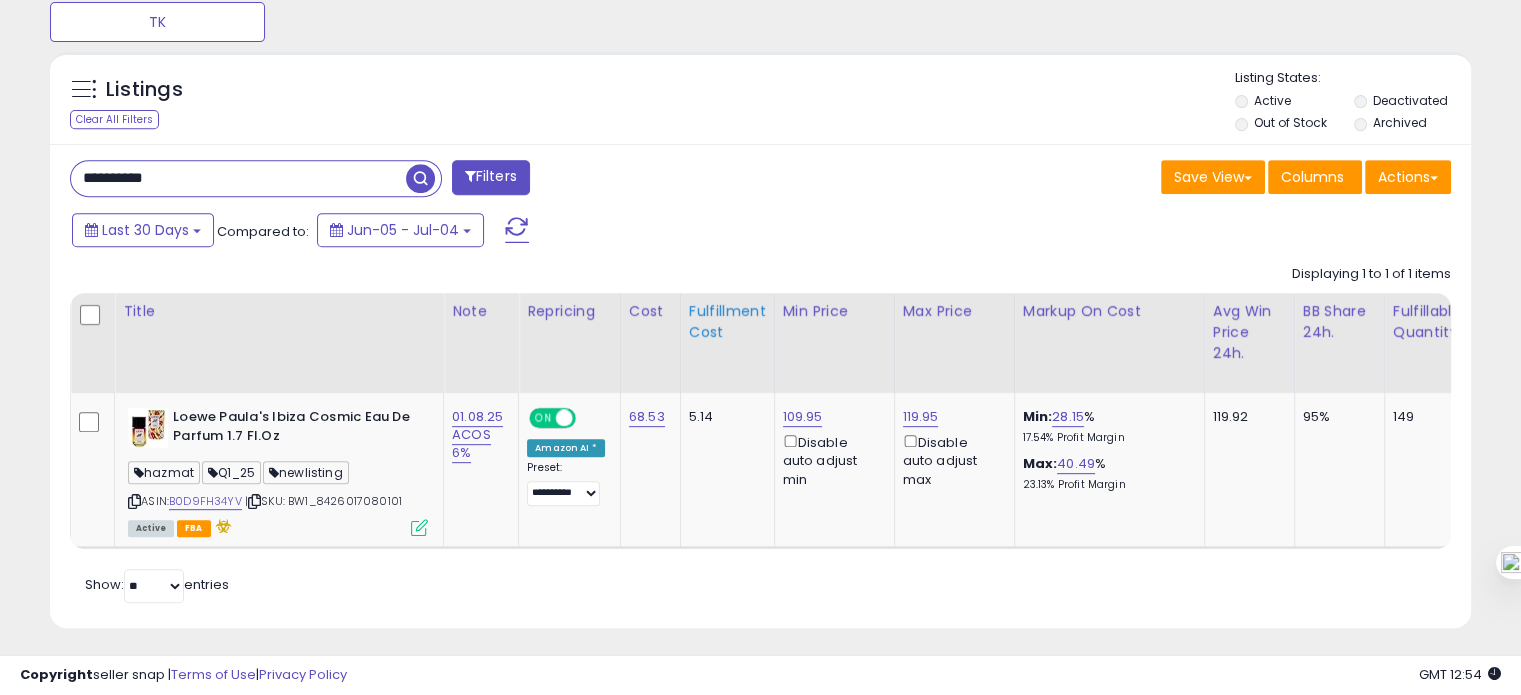scroll, scrollTop: 830, scrollLeft: 0, axis: vertical 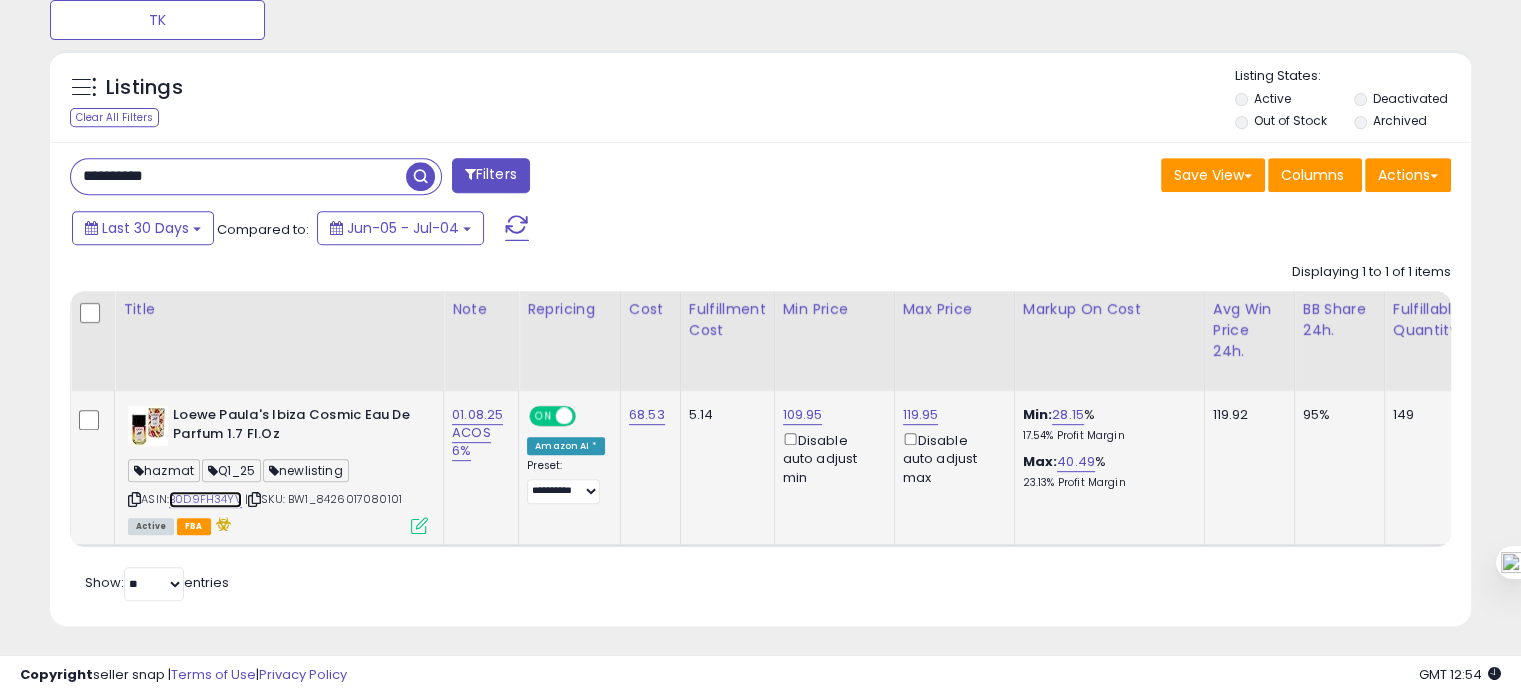 click on "B0D9FH34YV" at bounding box center [205, 499] 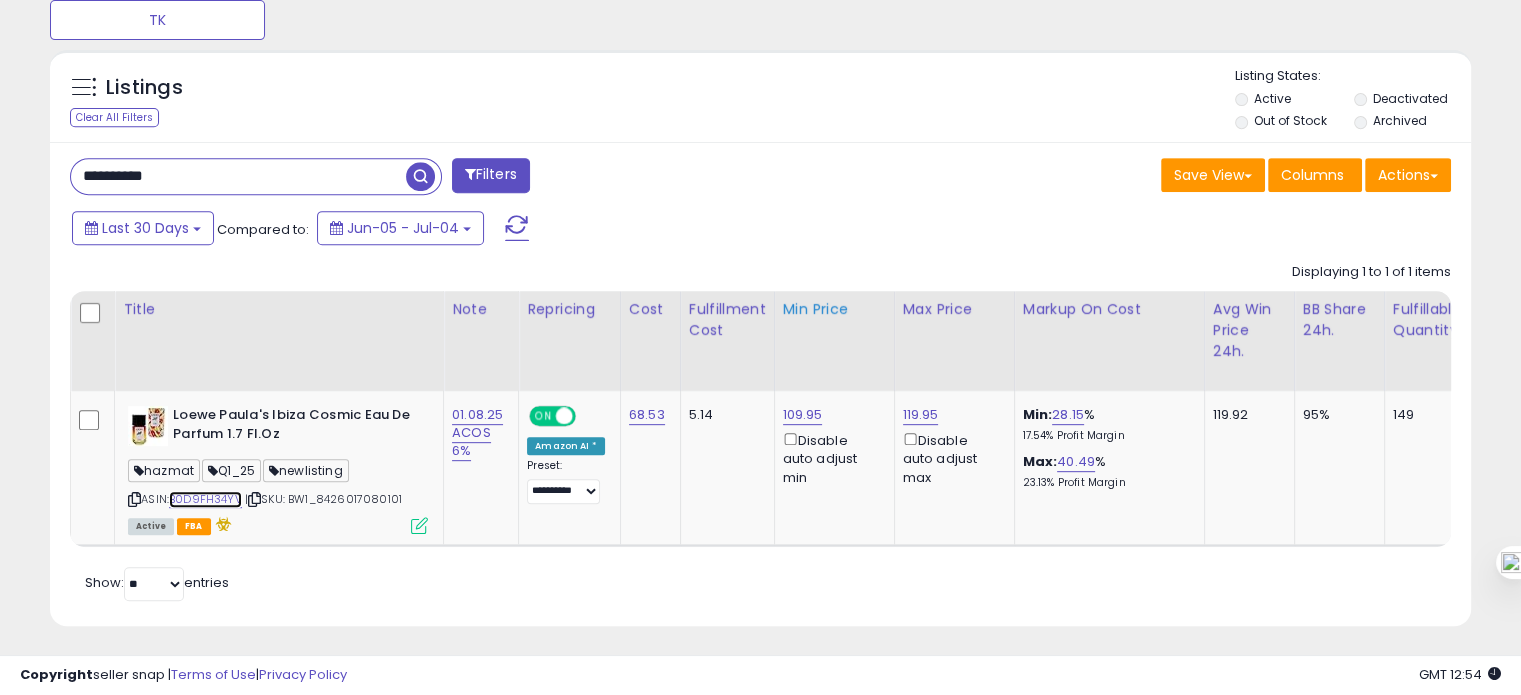scroll, scrollTop: 0, scrollLeft: 506, axis: horizontal 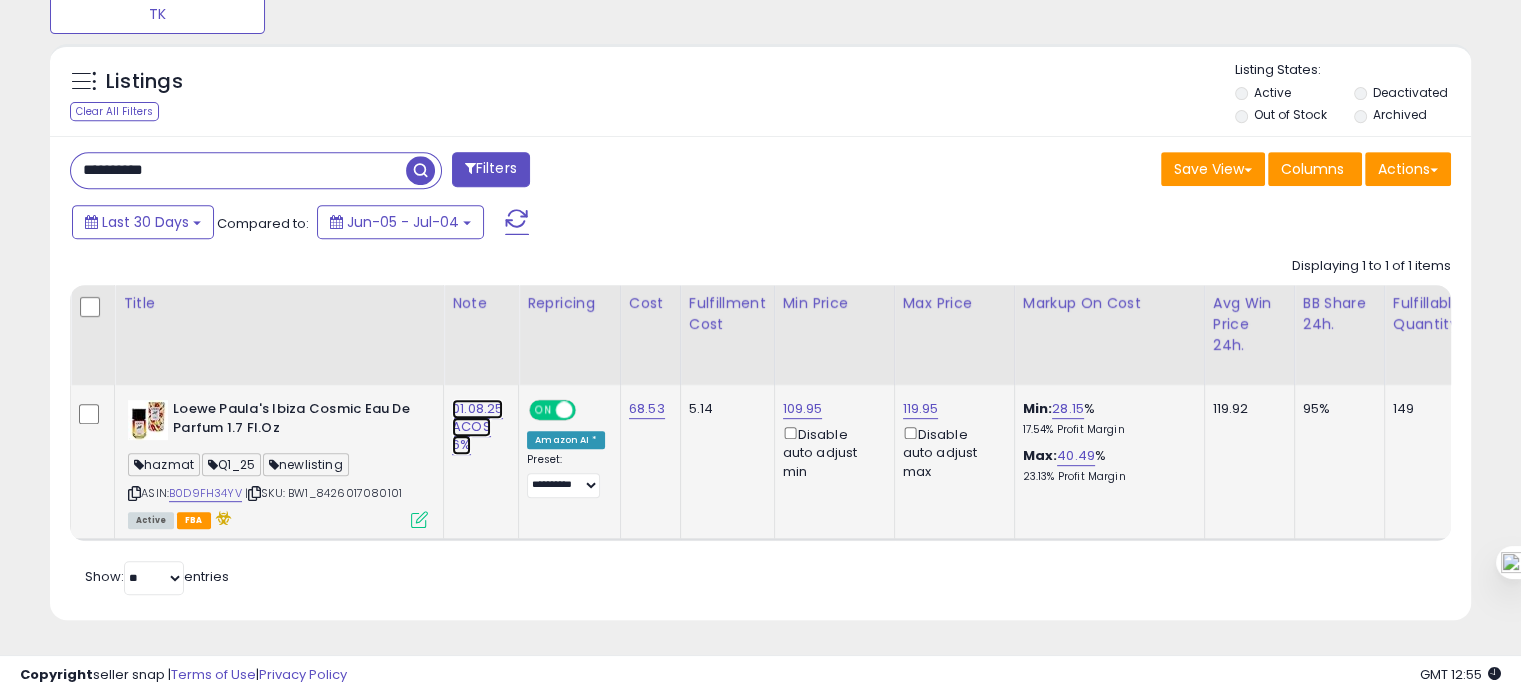 click on "01.08.25 ACOS 6%" at bounding box center [477, 427] 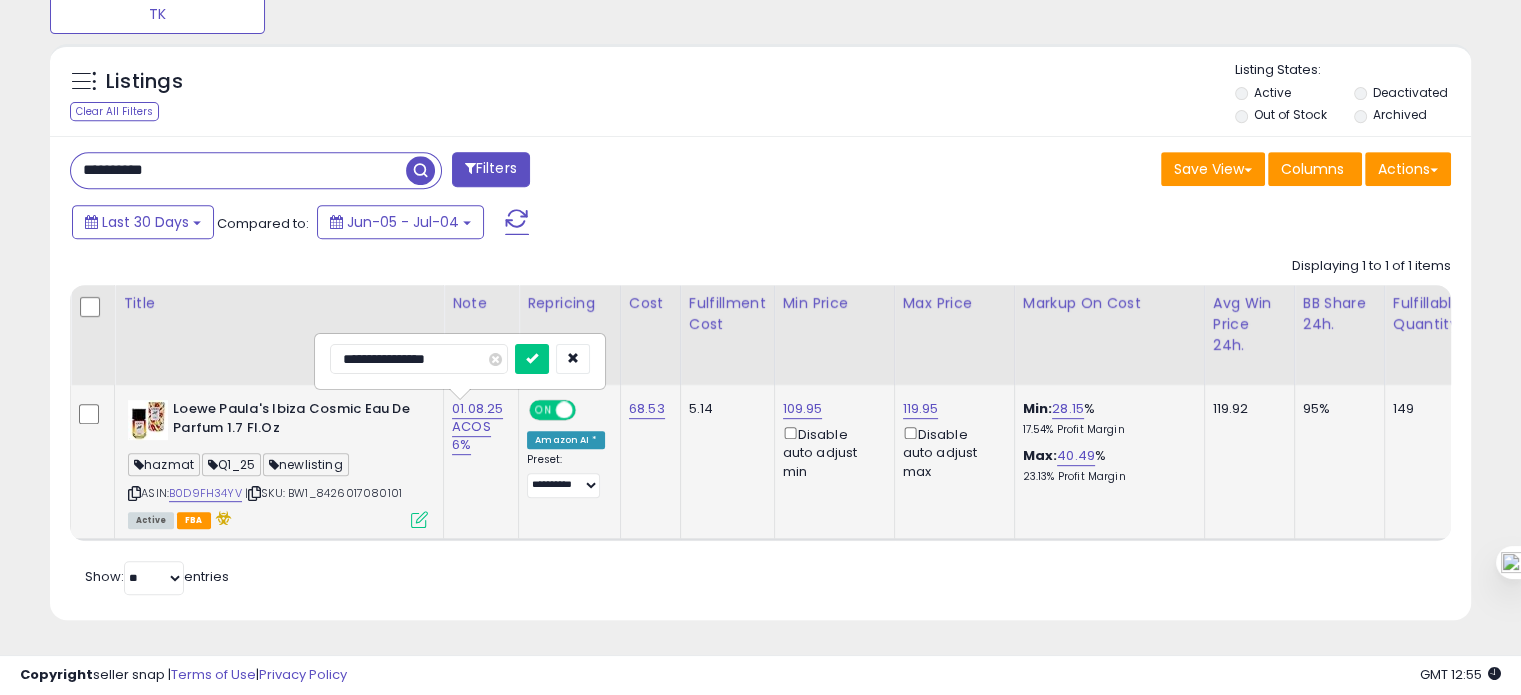 click on "**********" at bounding box center (419, 359) 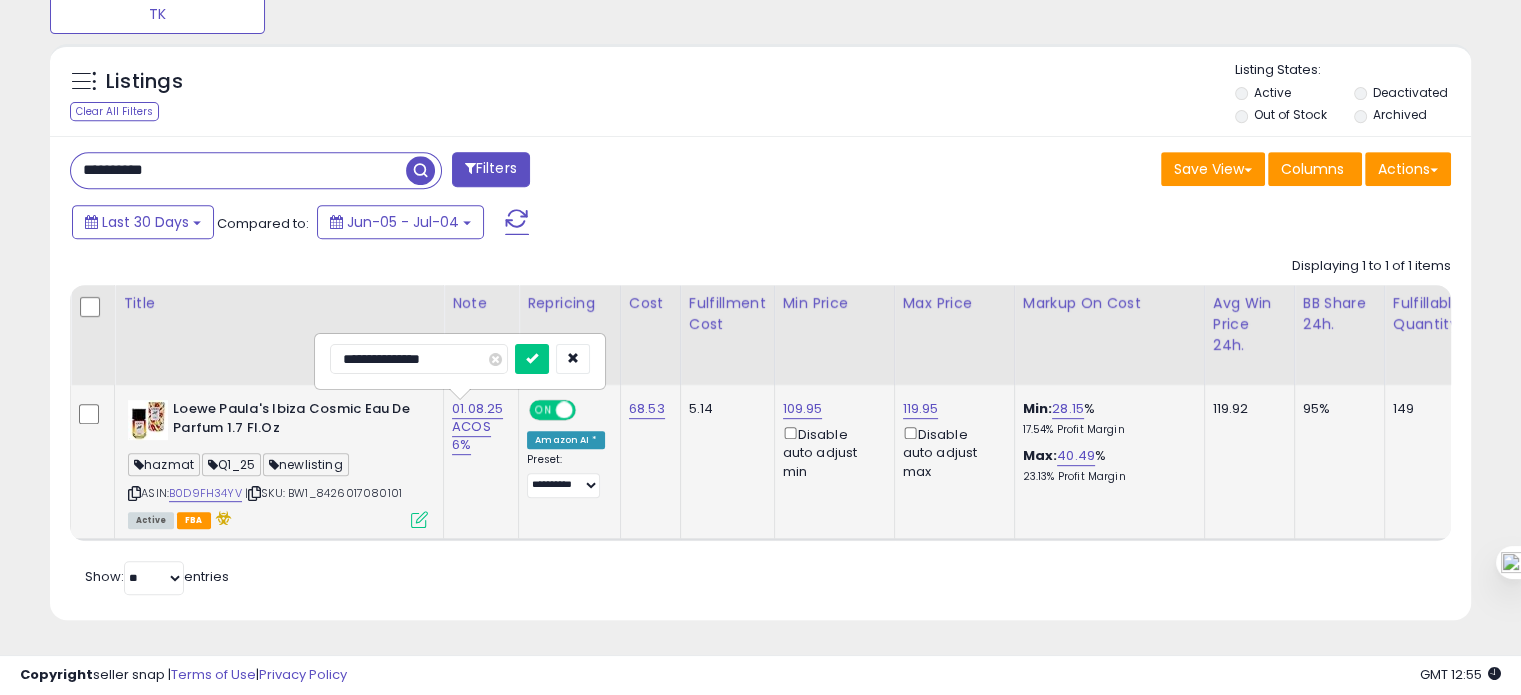 type on "**********" 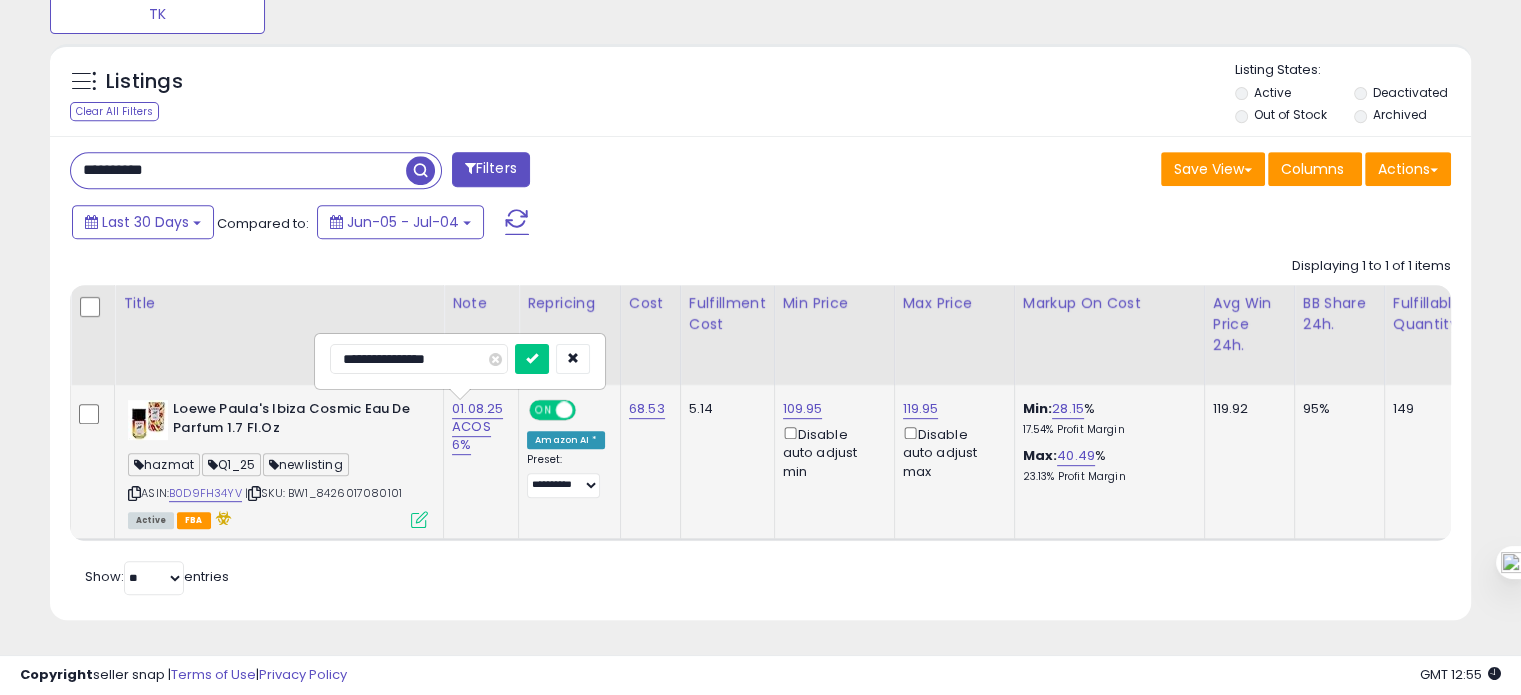 click at bounding box center (532, 359) 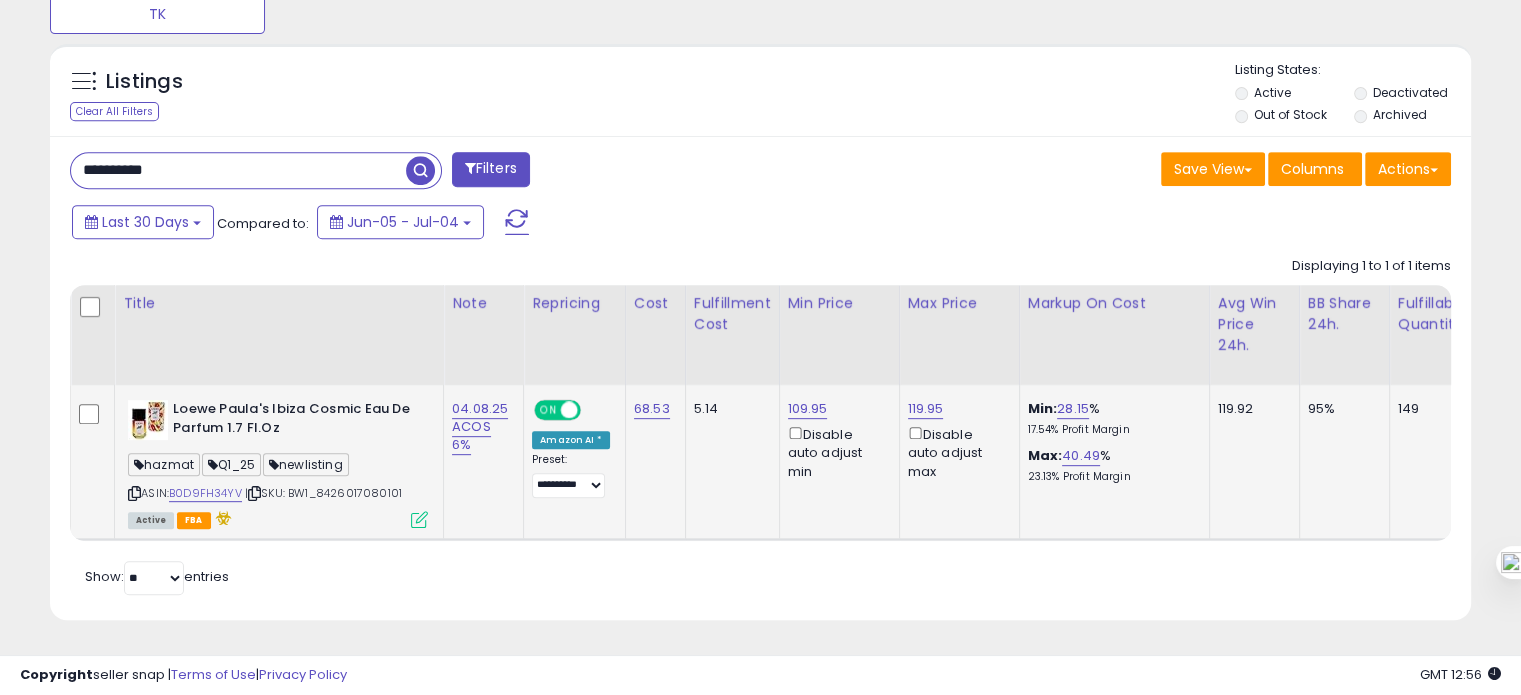 scroll, scrollTop: 850, scrollLeft: 0, axis: vertical 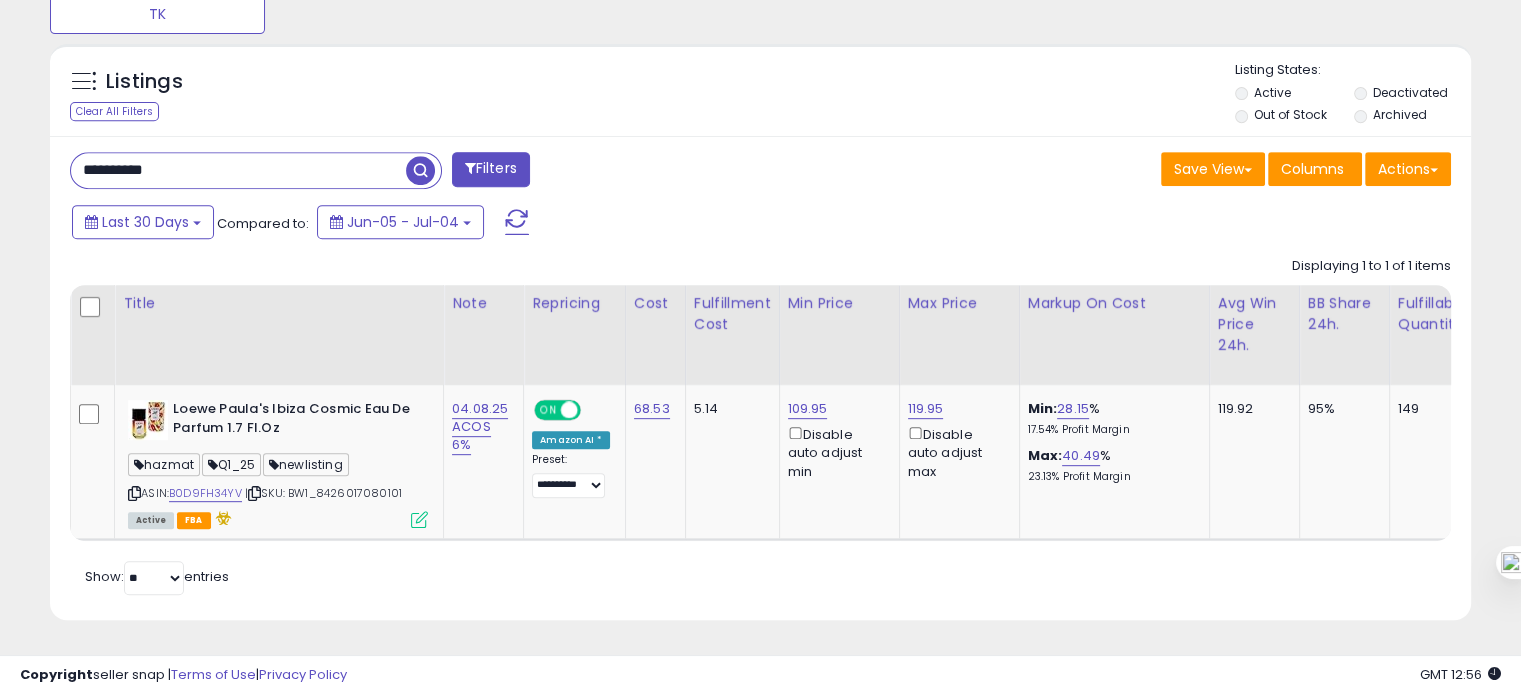 click on "**********" at bounding box center [238, 170] 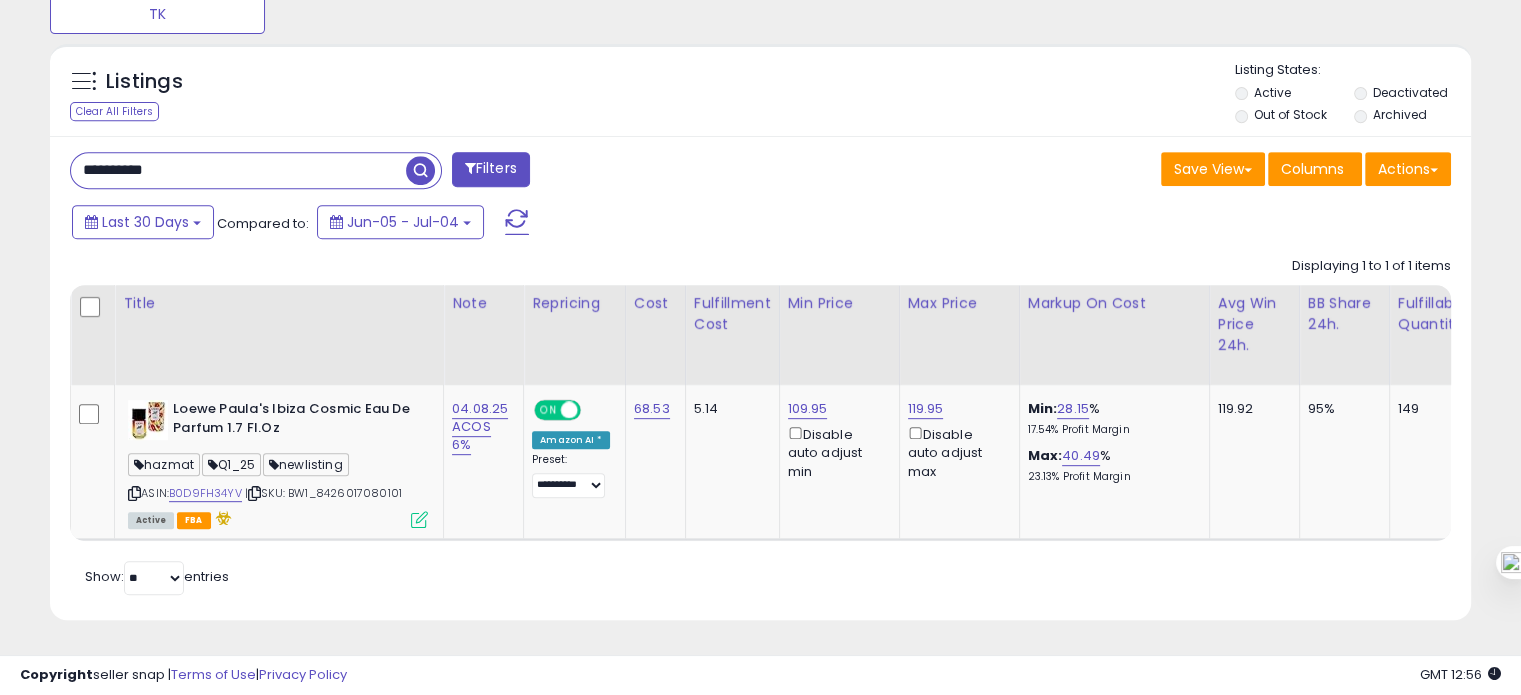 click on "**********" at bounding box center (238, 170) 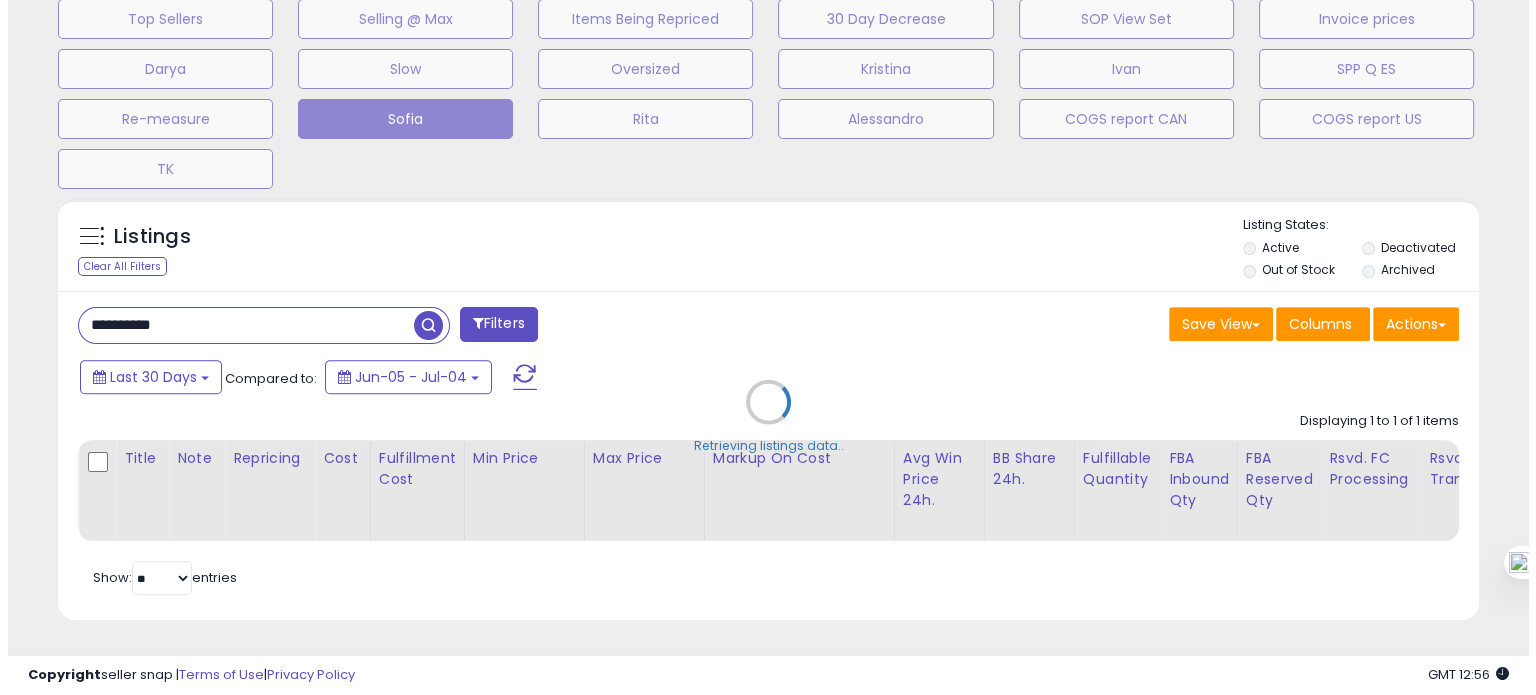 scroll, scrollTop: 695, scrollLeft: 0, axis: vertical 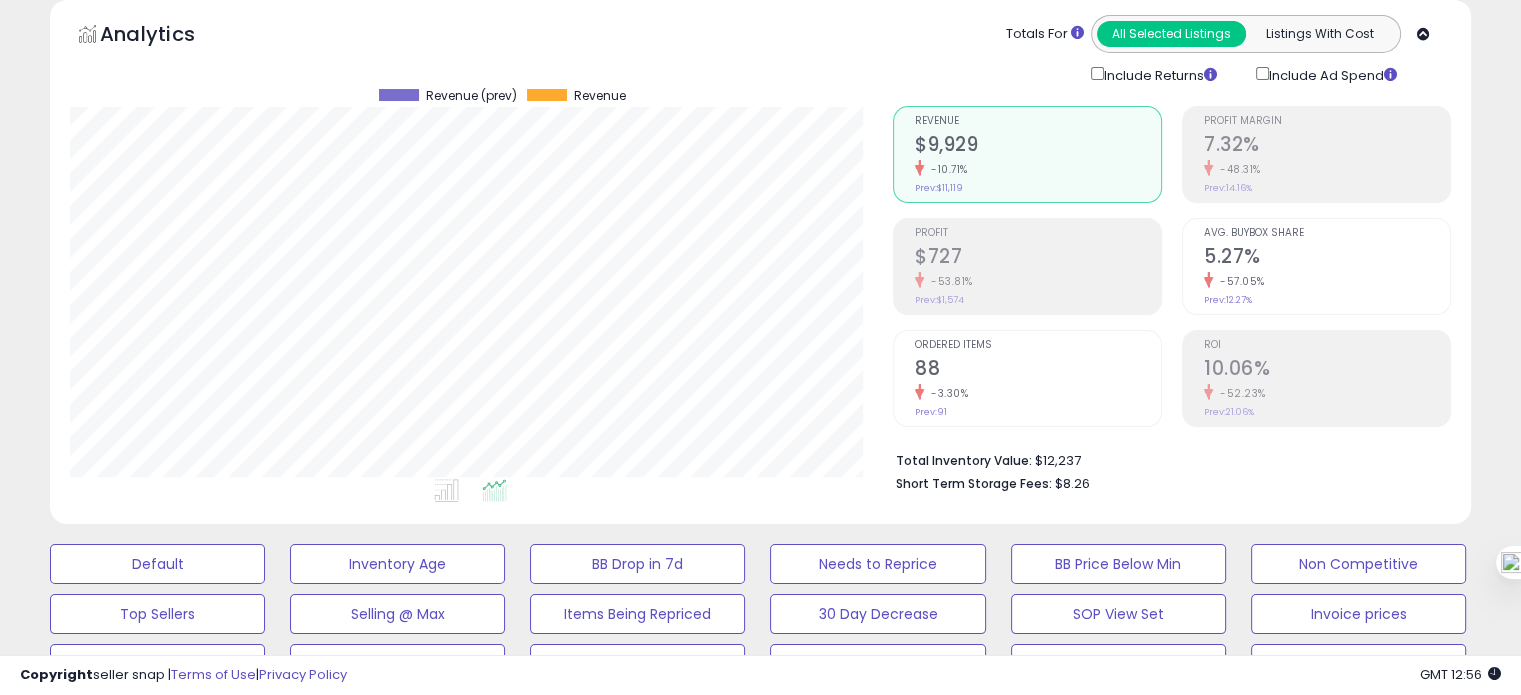 click on "88" at bounding box center (1038, 370) 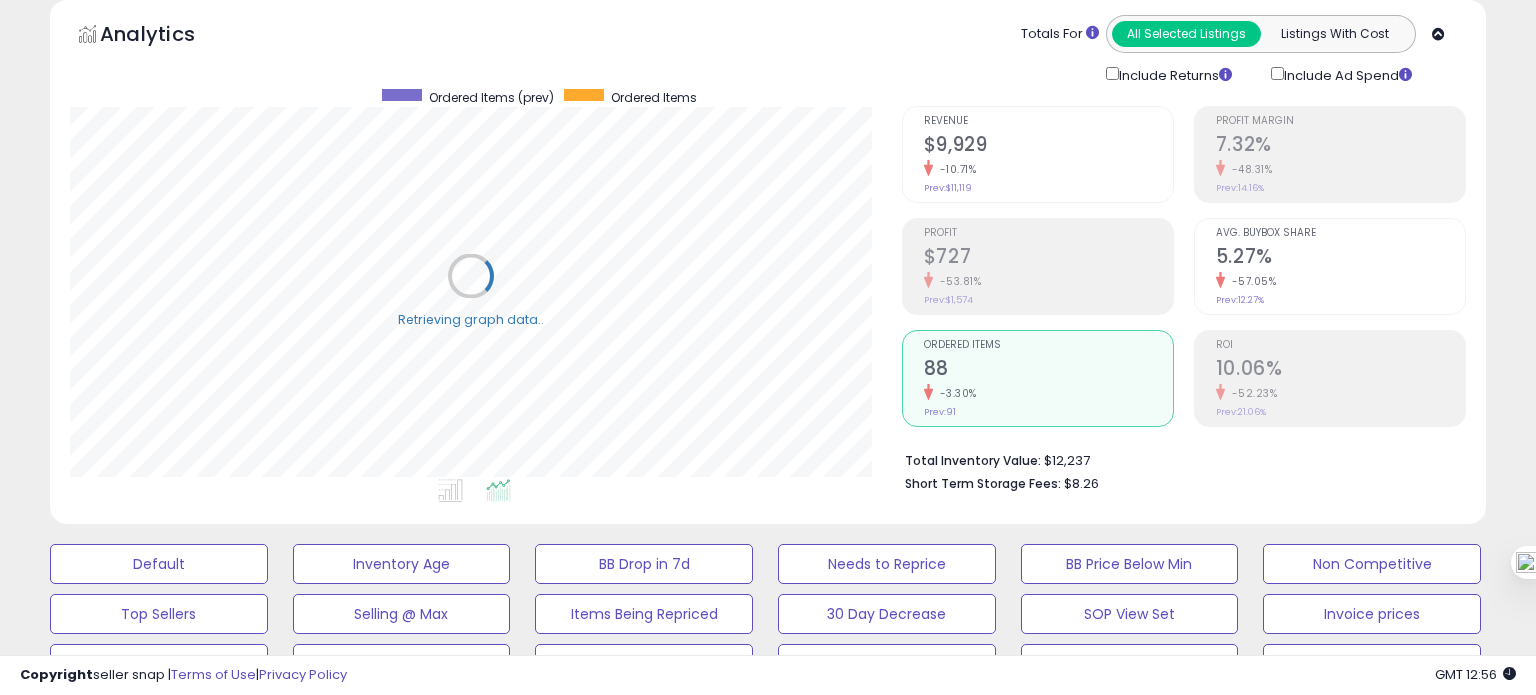 scroll, scrollTop: 999589, scrollLeft: 999168, axis: both 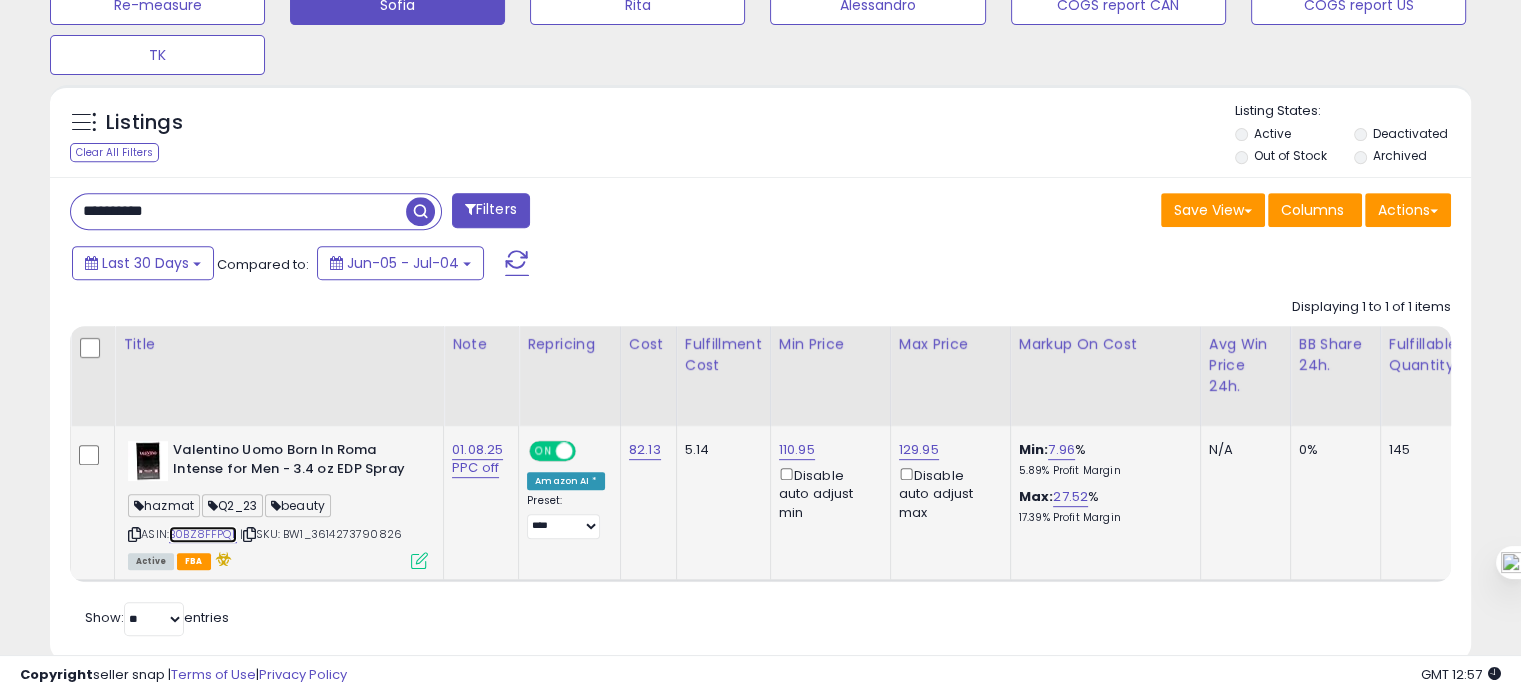click on "B0BZ8FFPQL" at bounding box center (203, 534) 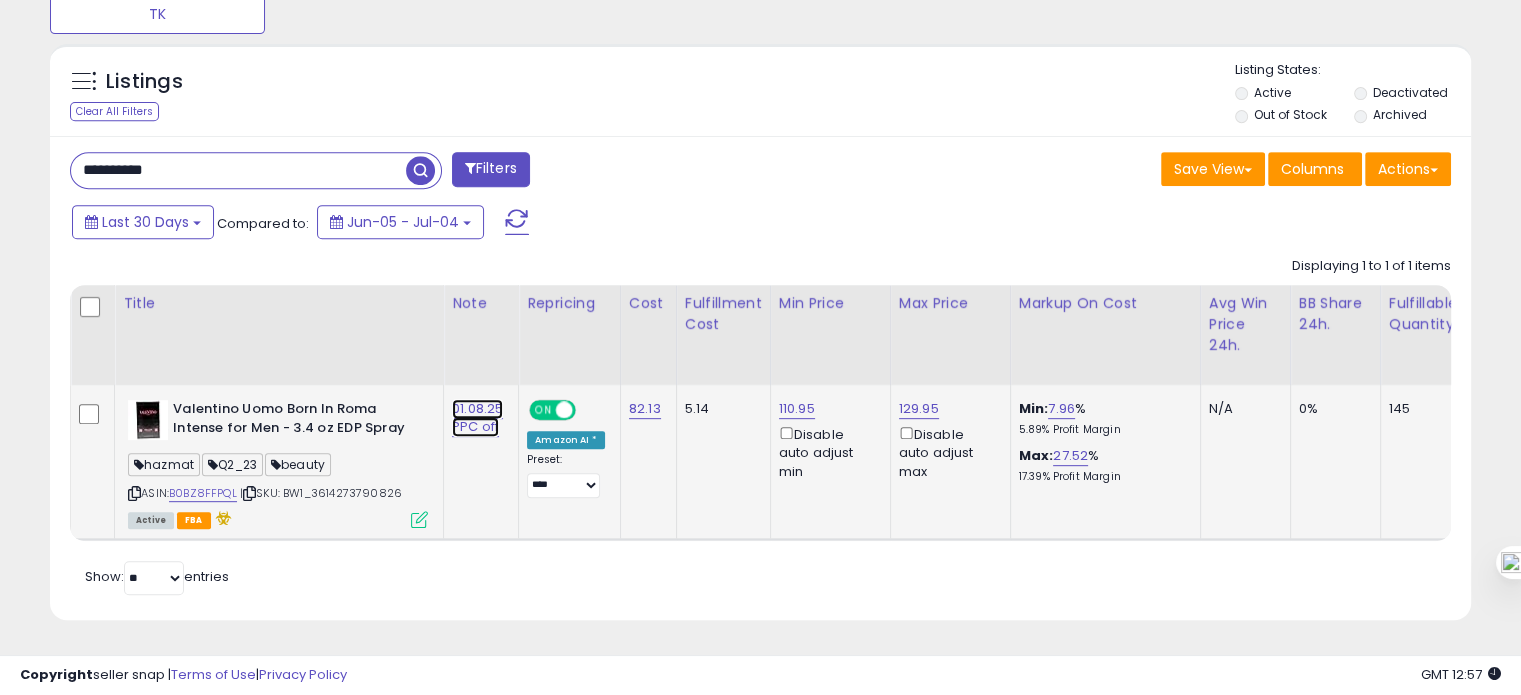 click on "01.08.25 PPC off" at bounding box center (477, 418) 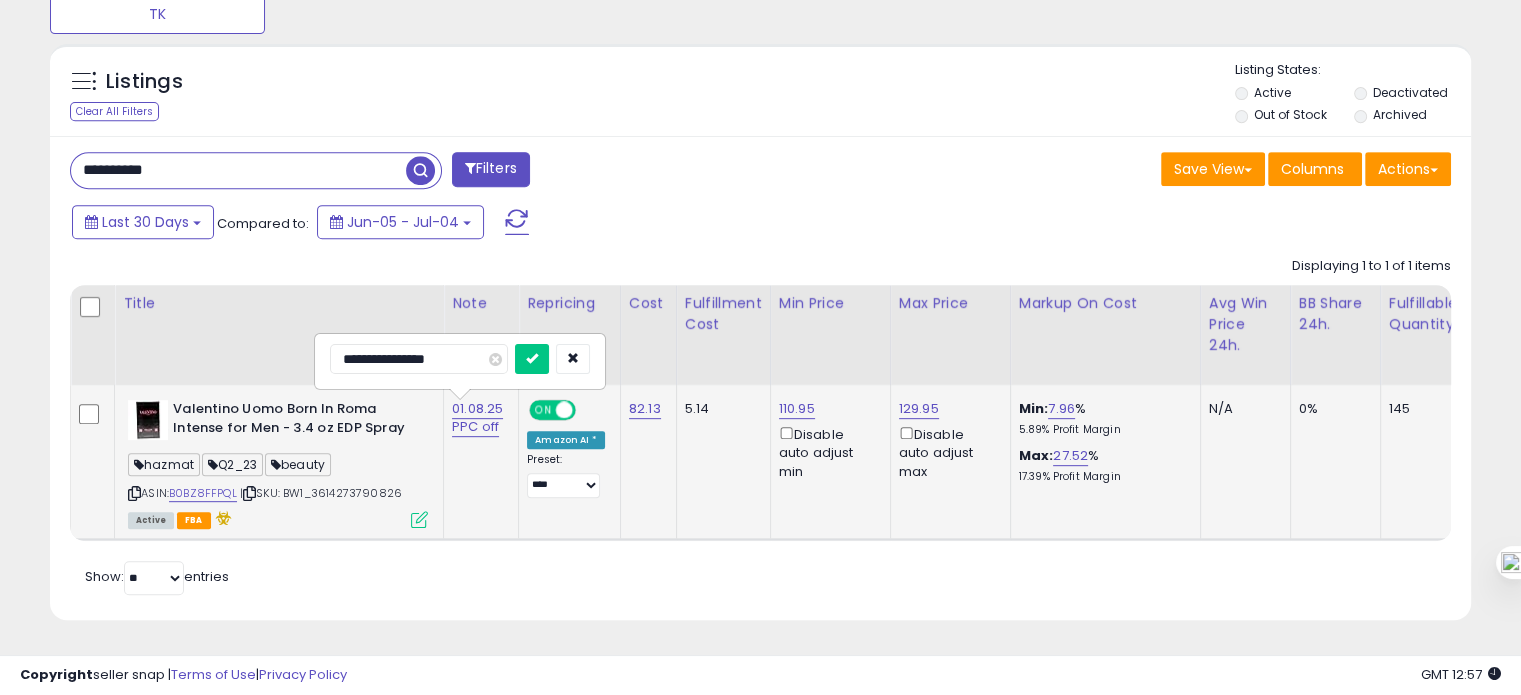 click on "**********" at bounding box center (419, 359) 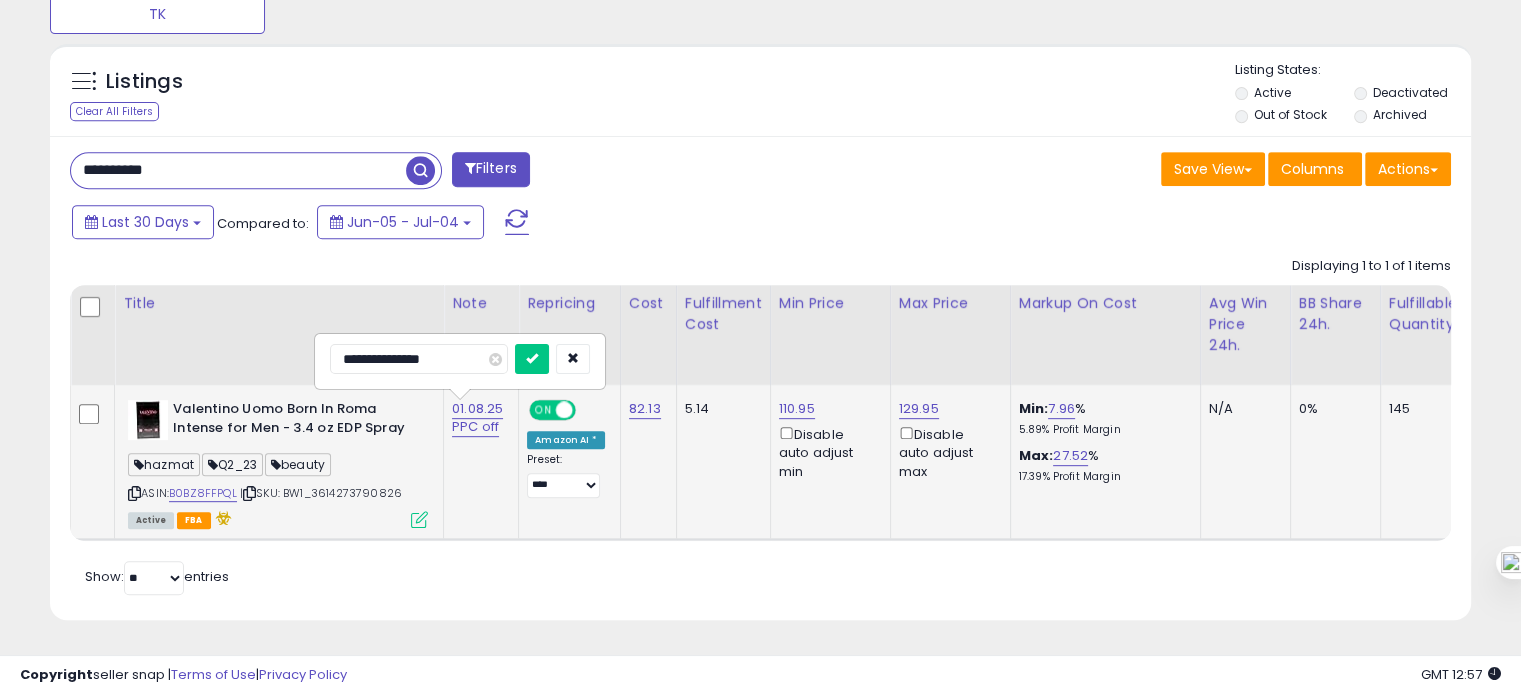 type on "**********" 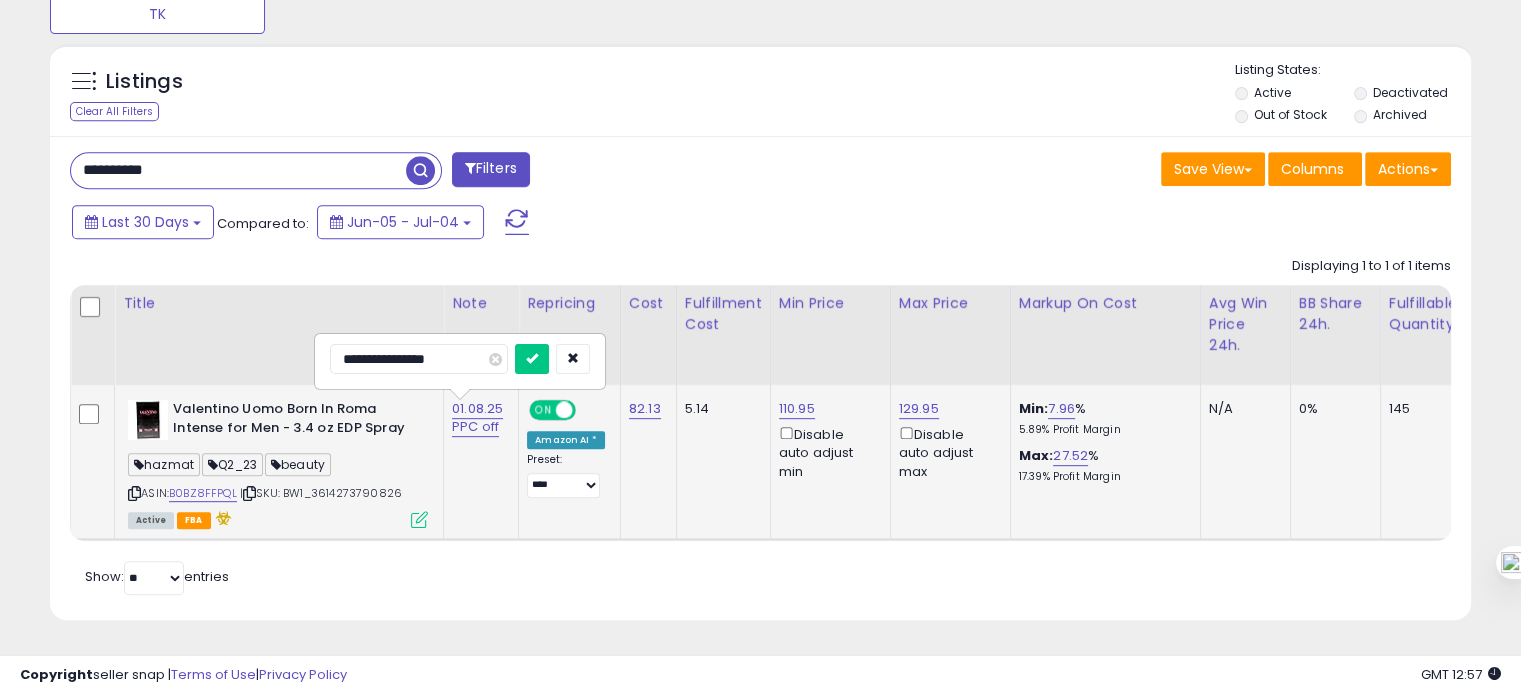 click at bounding box center (532, 359) 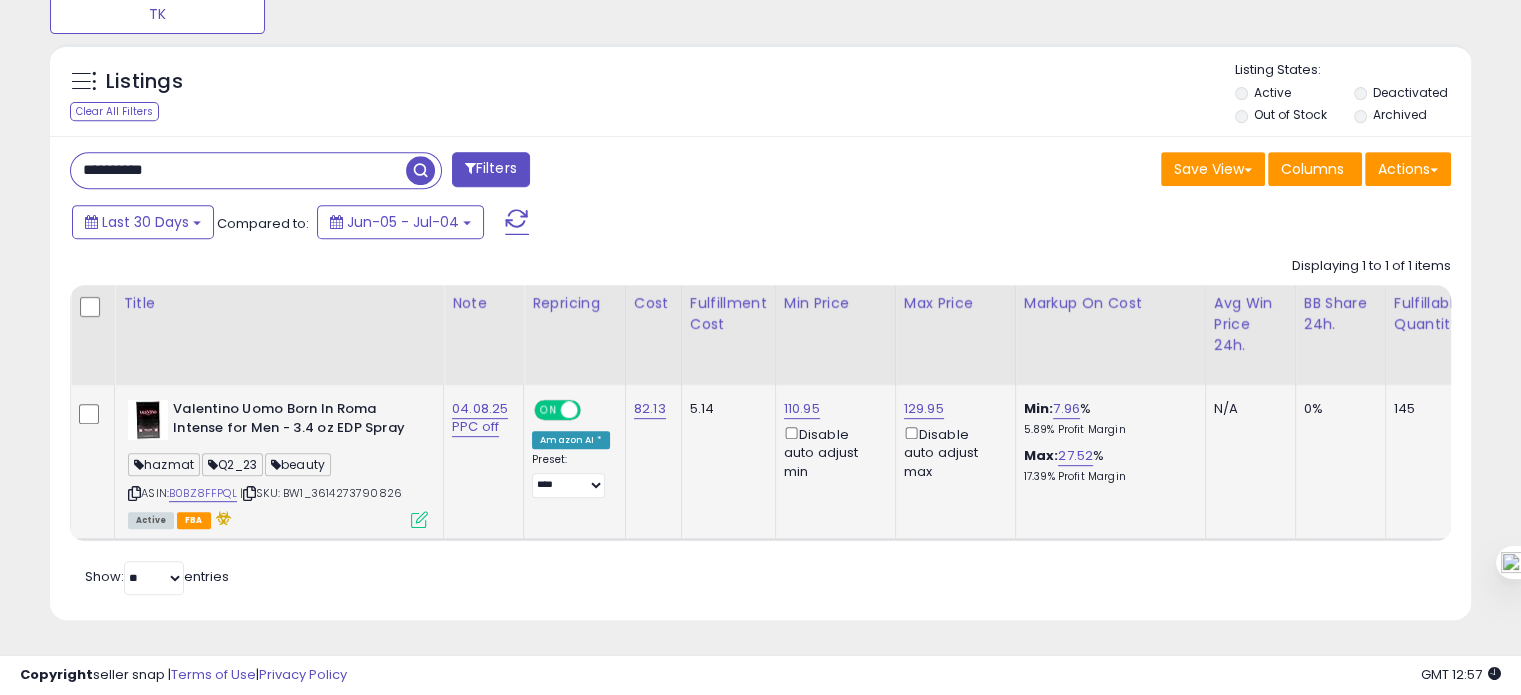 click on "**********" at bounding box center (238, 170) 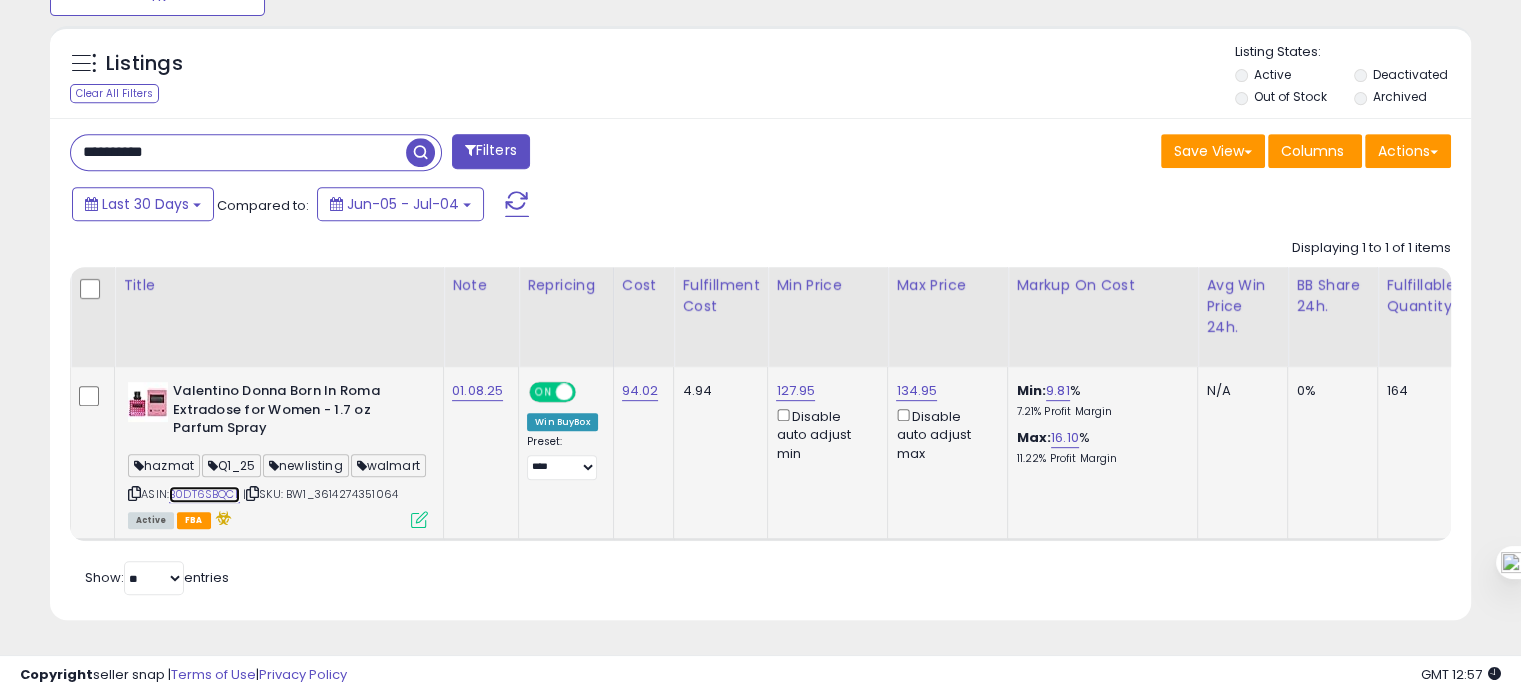 click on "B0DT6SBQCL" at bounding box center (204, 494) 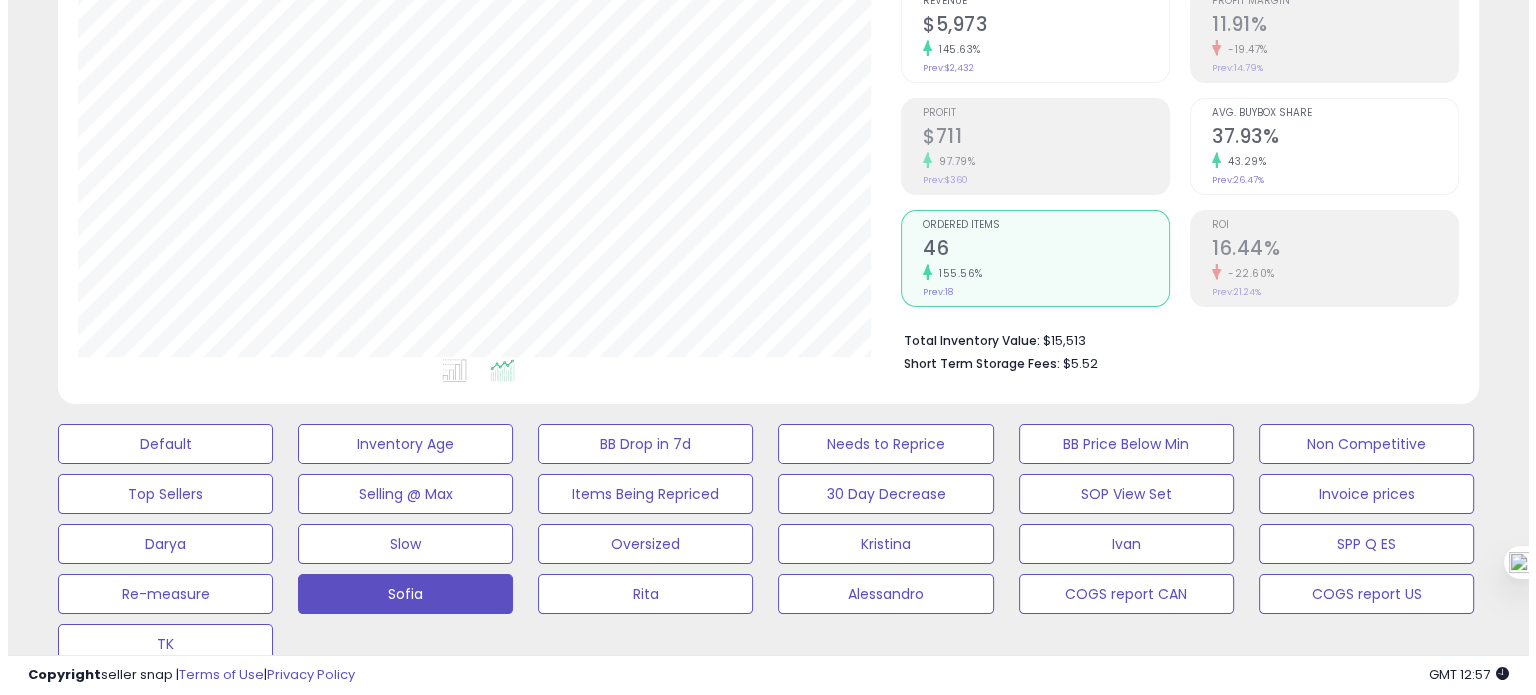 scroll, scrollTop: 203, scrollLeft: 0, axis: vertical 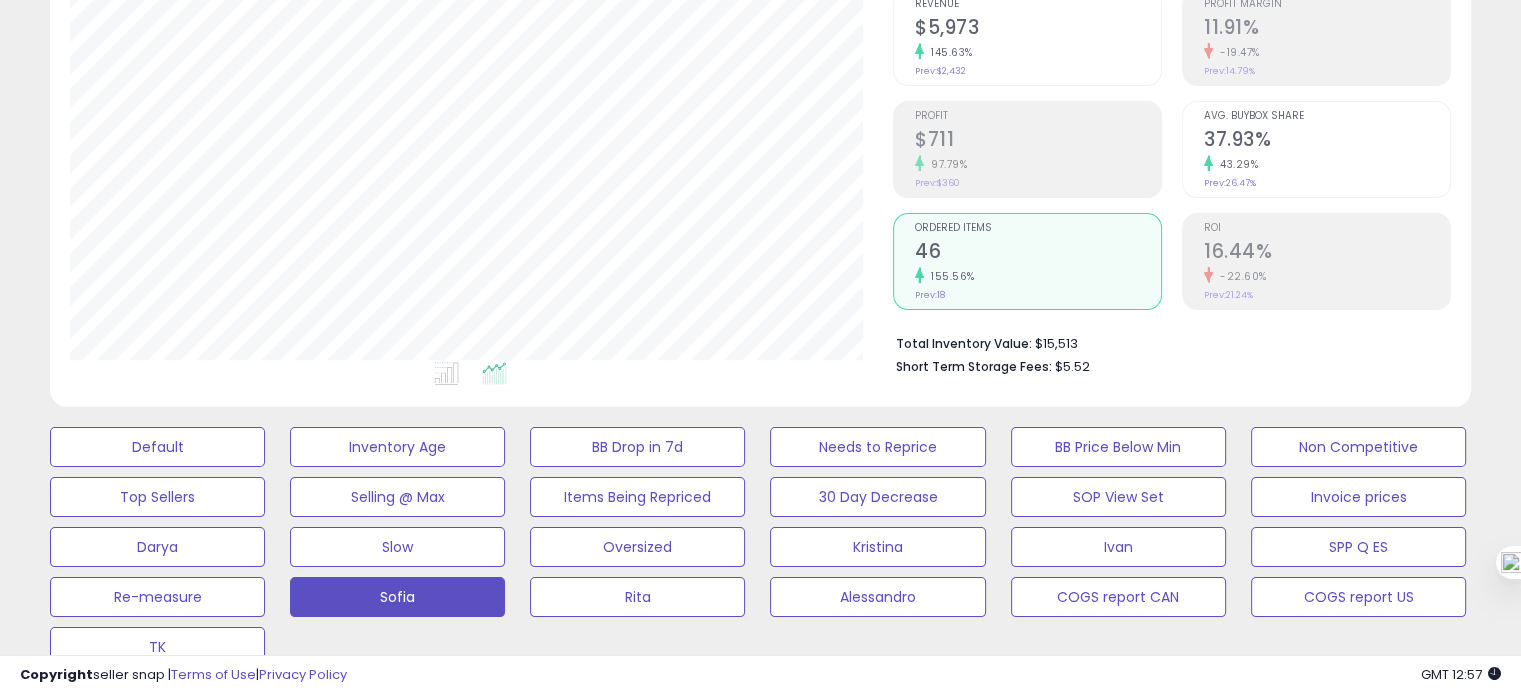 click on "37.93%" at bounding box center [1327, 141] 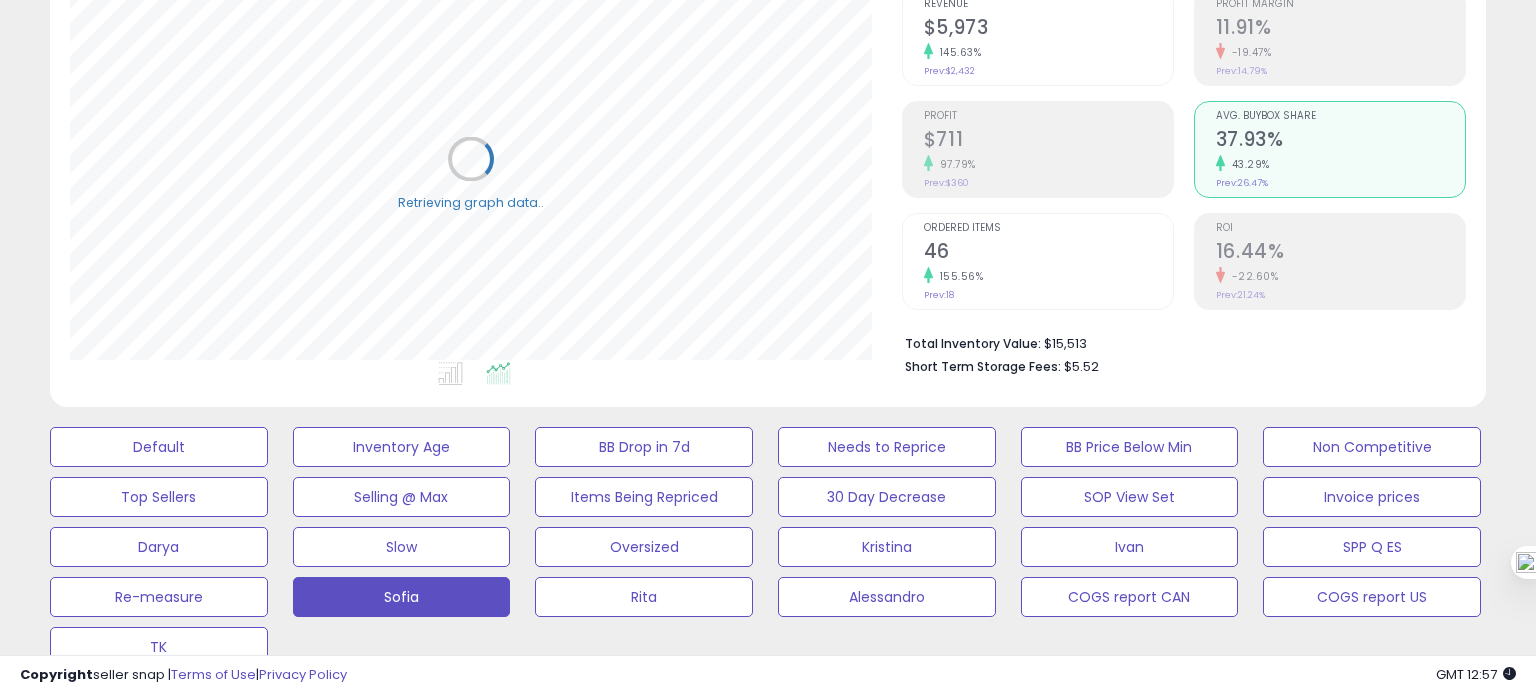 scroll, scrollTop: 999589, scrollLeft: 999168, axis: both 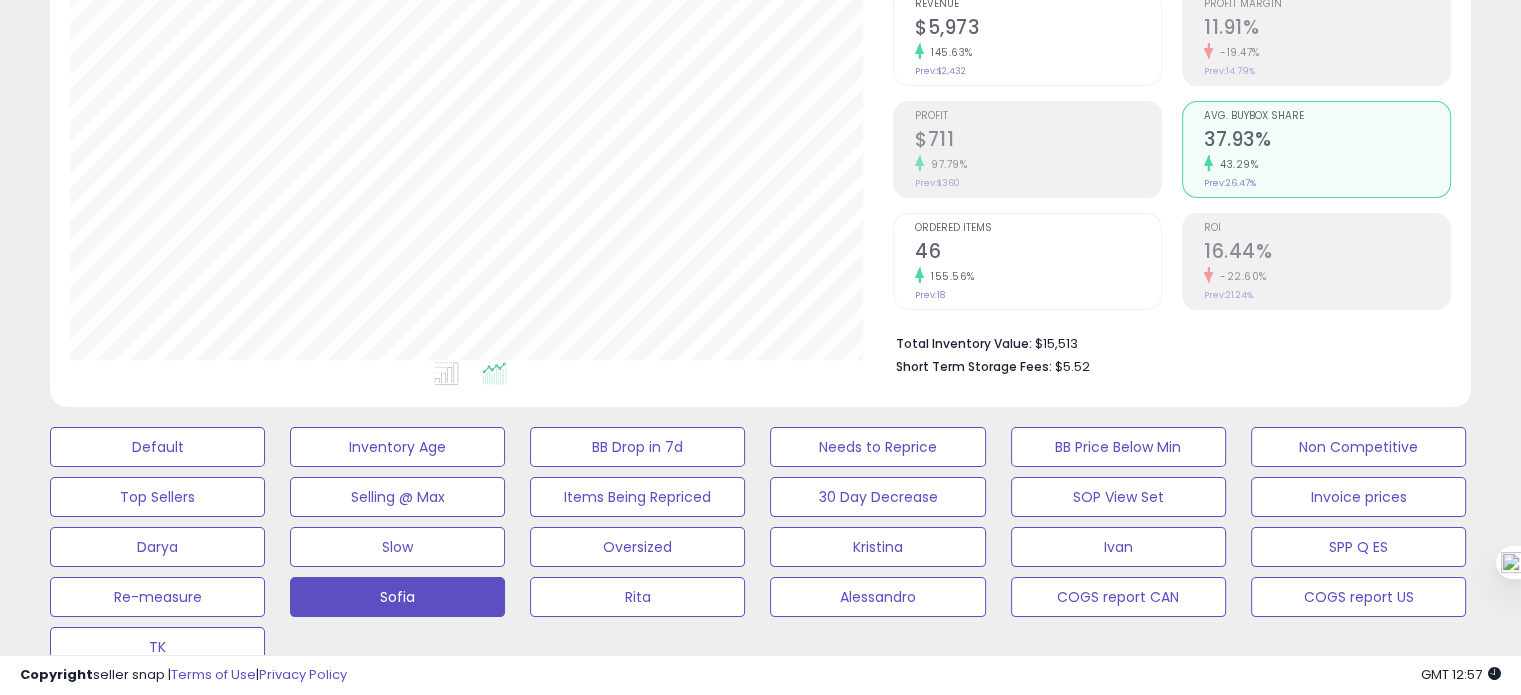 click on "Ordered Items" at bounding box center (1038, 228) 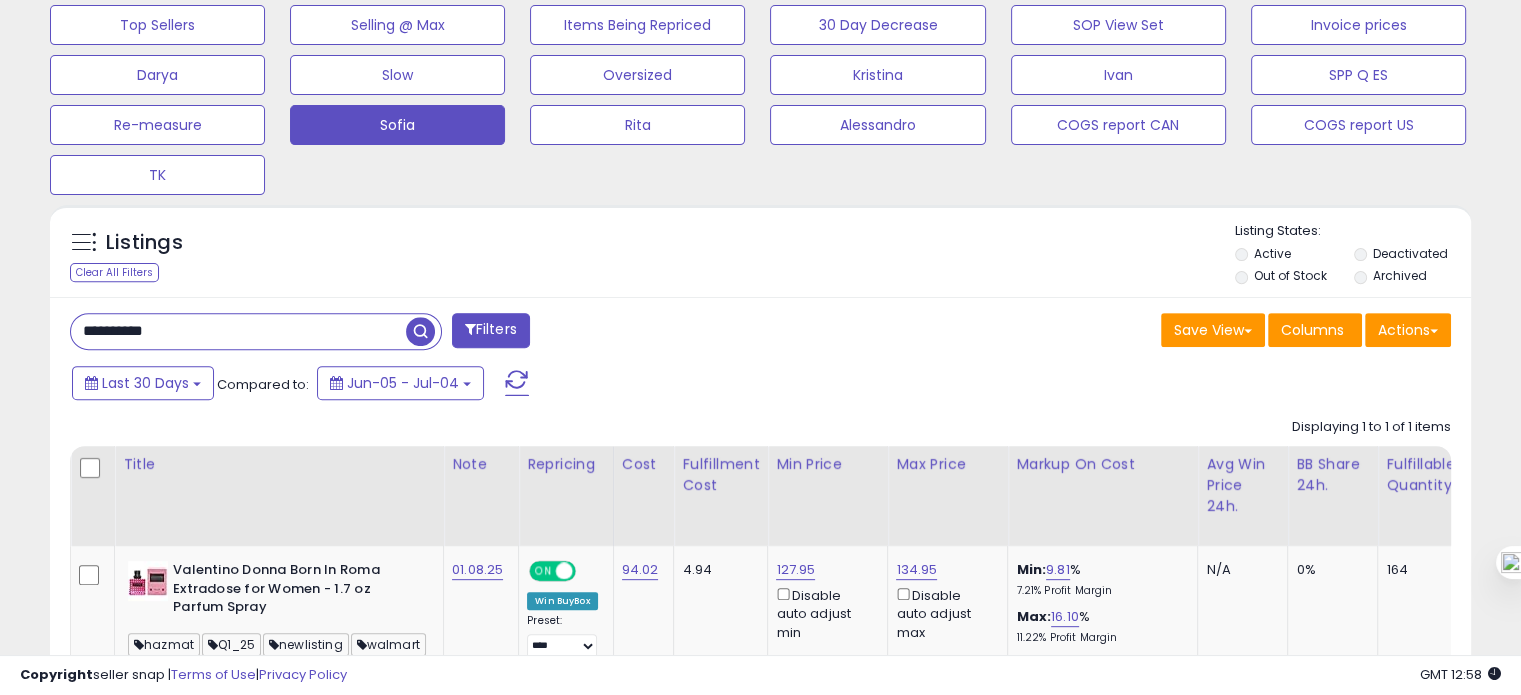 scroll, scrollTop: 896, scrollLeft: 0, axis: vertical 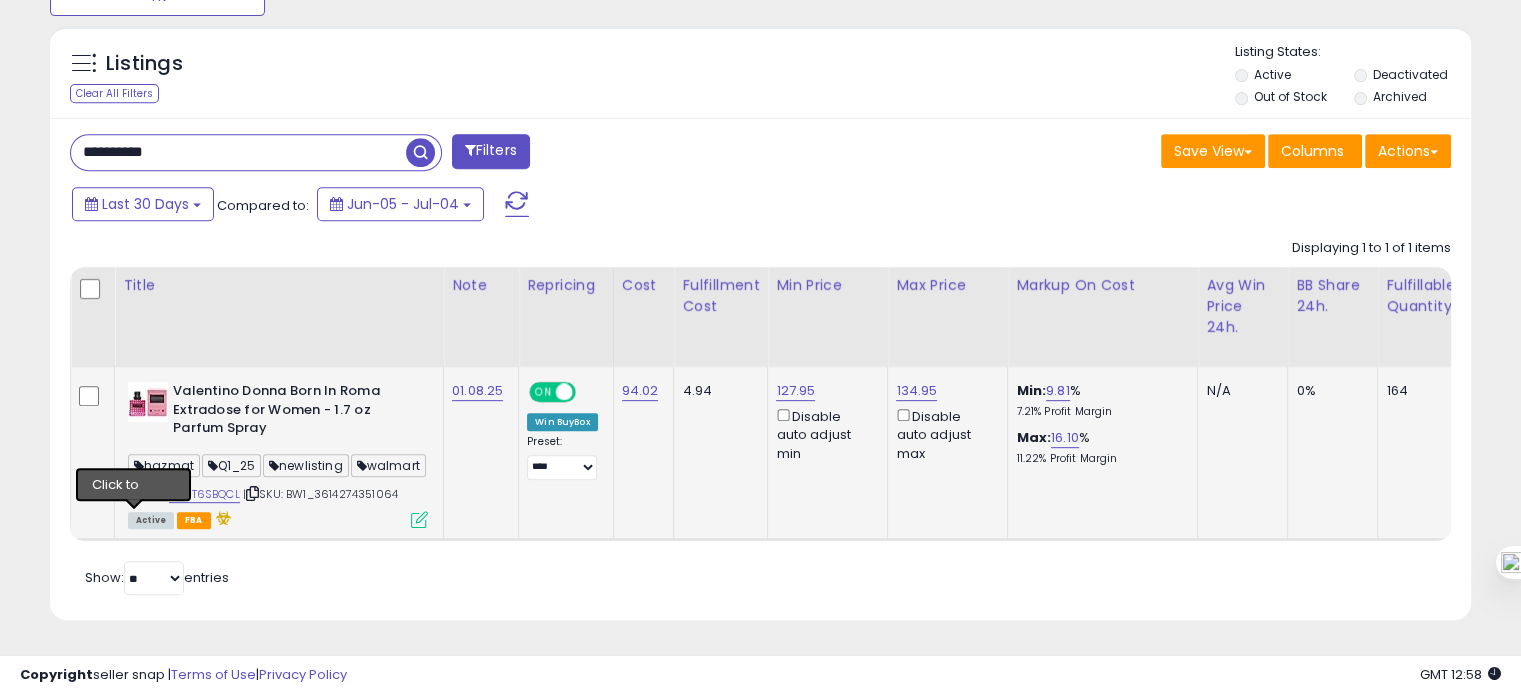 click at bounding box center [134, 493] 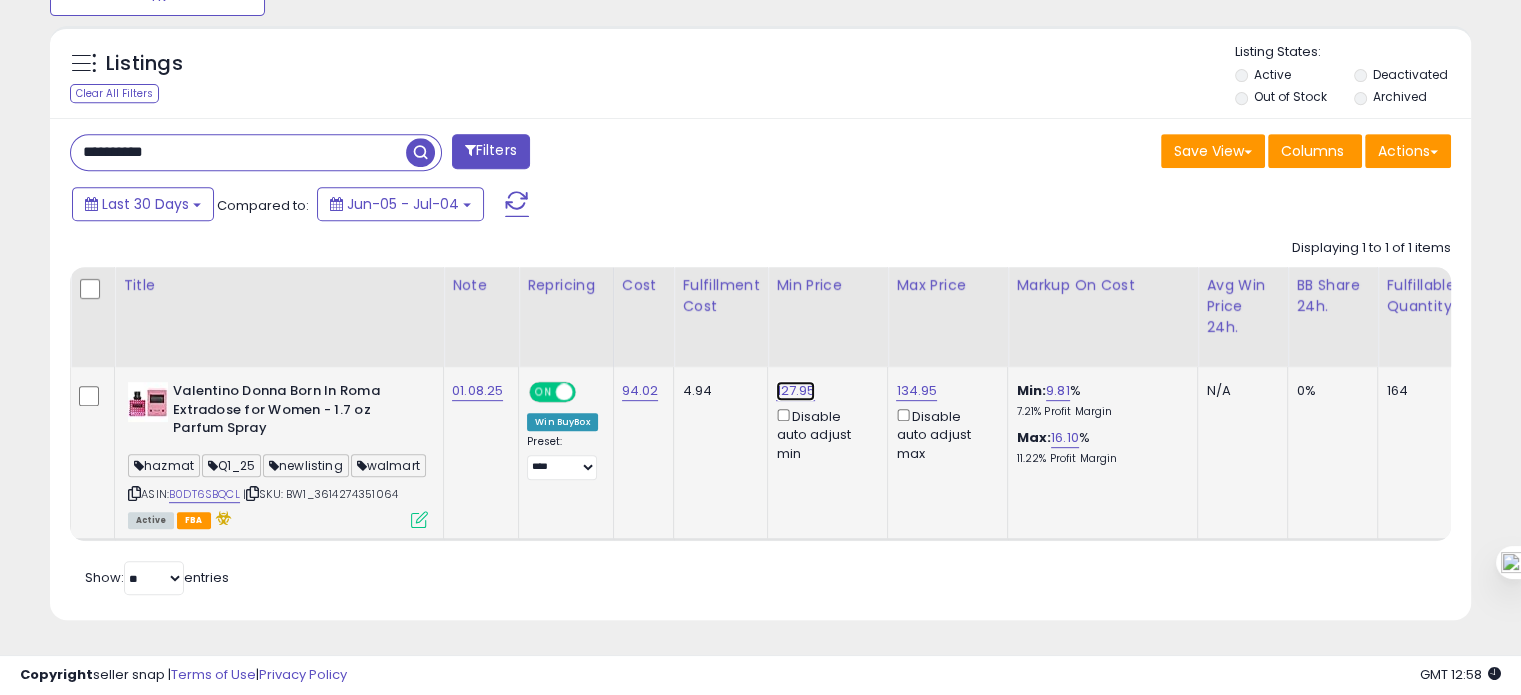 click on "127.95" at bounding box center [795, 391] 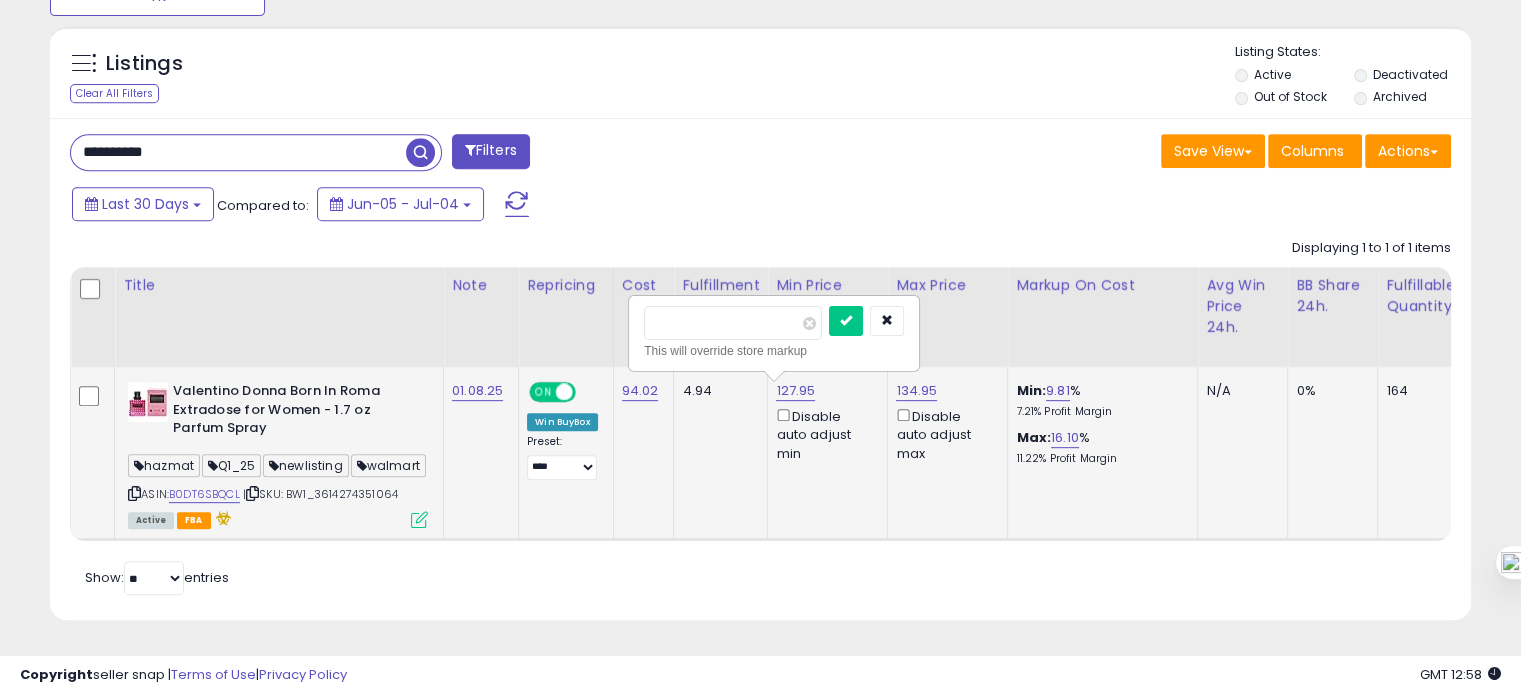 drag, startPoint x: 724, startPoint y: 287, endPoint x: 652, endPoint y: 279, distance: 72.443085 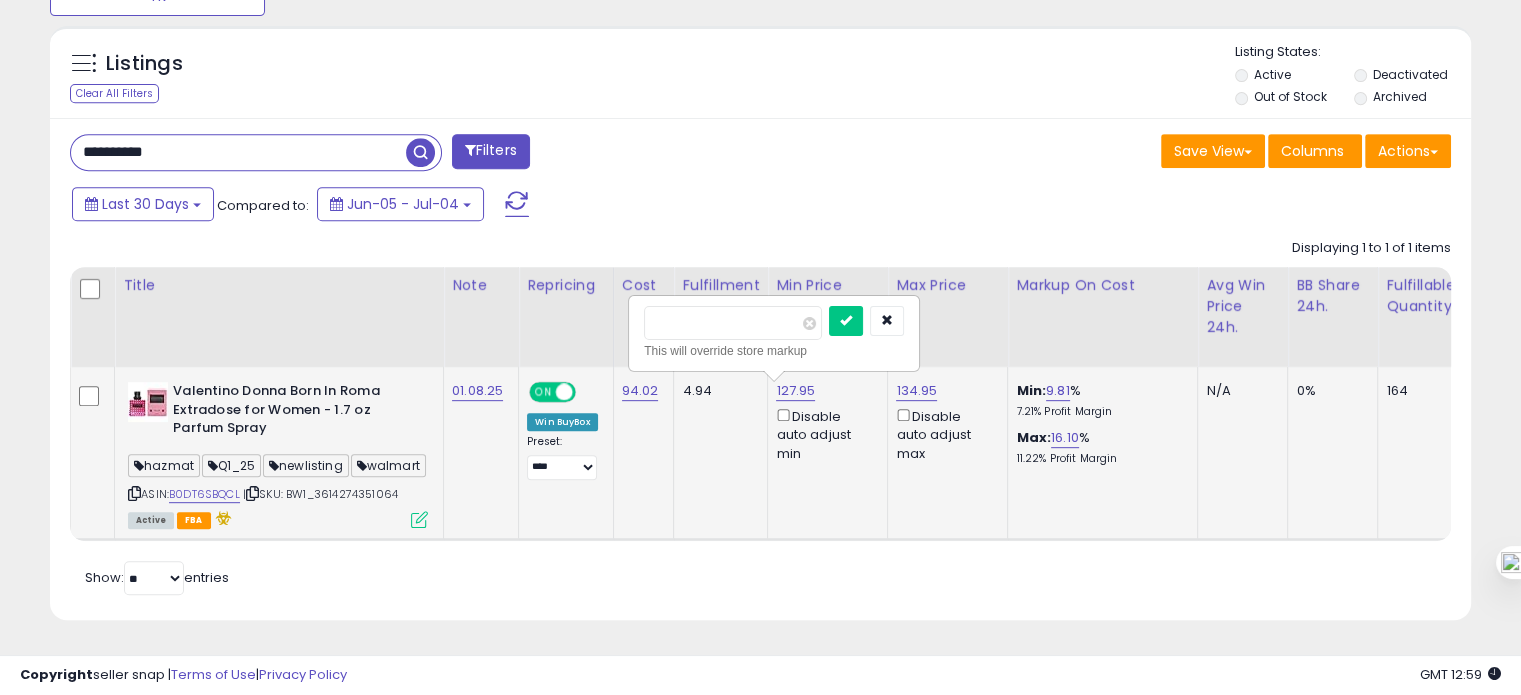 type on "*****" 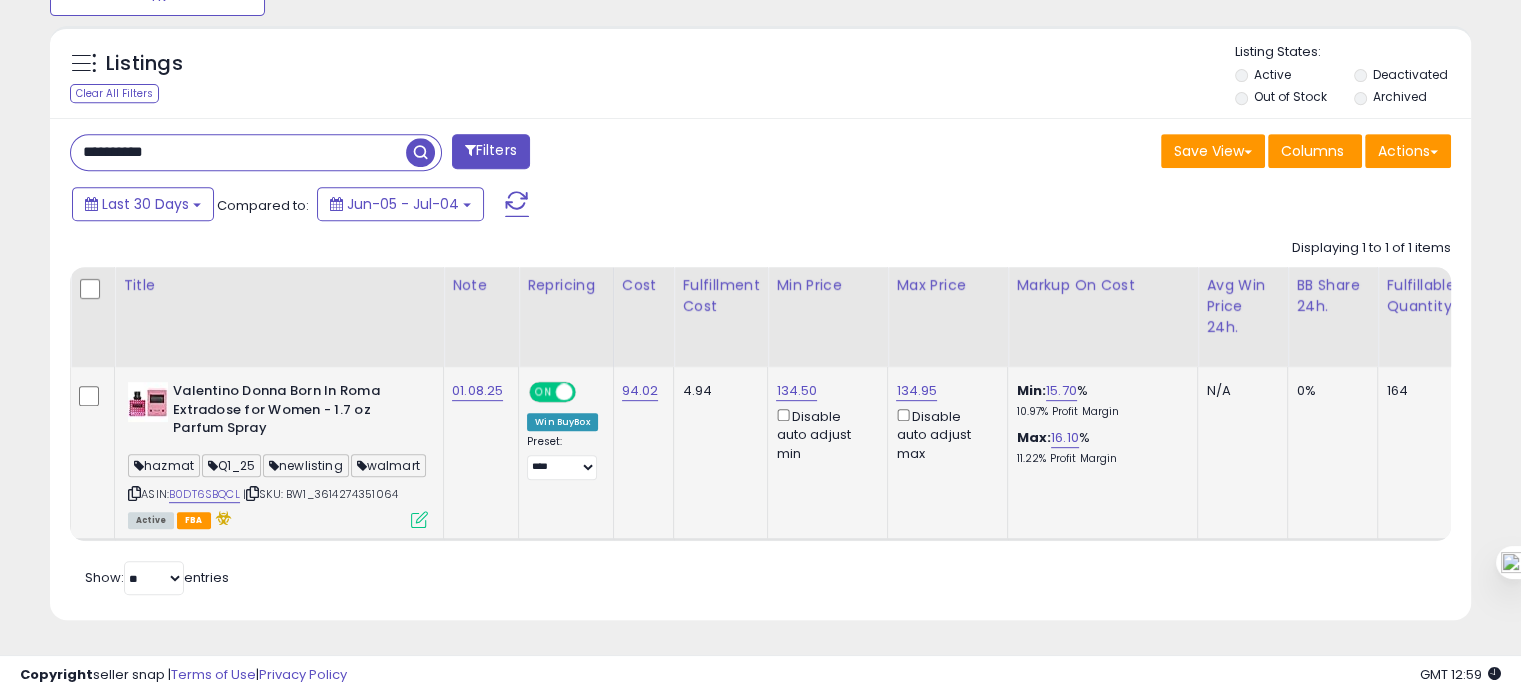 click on "**********" at bounding box center (408, 154) 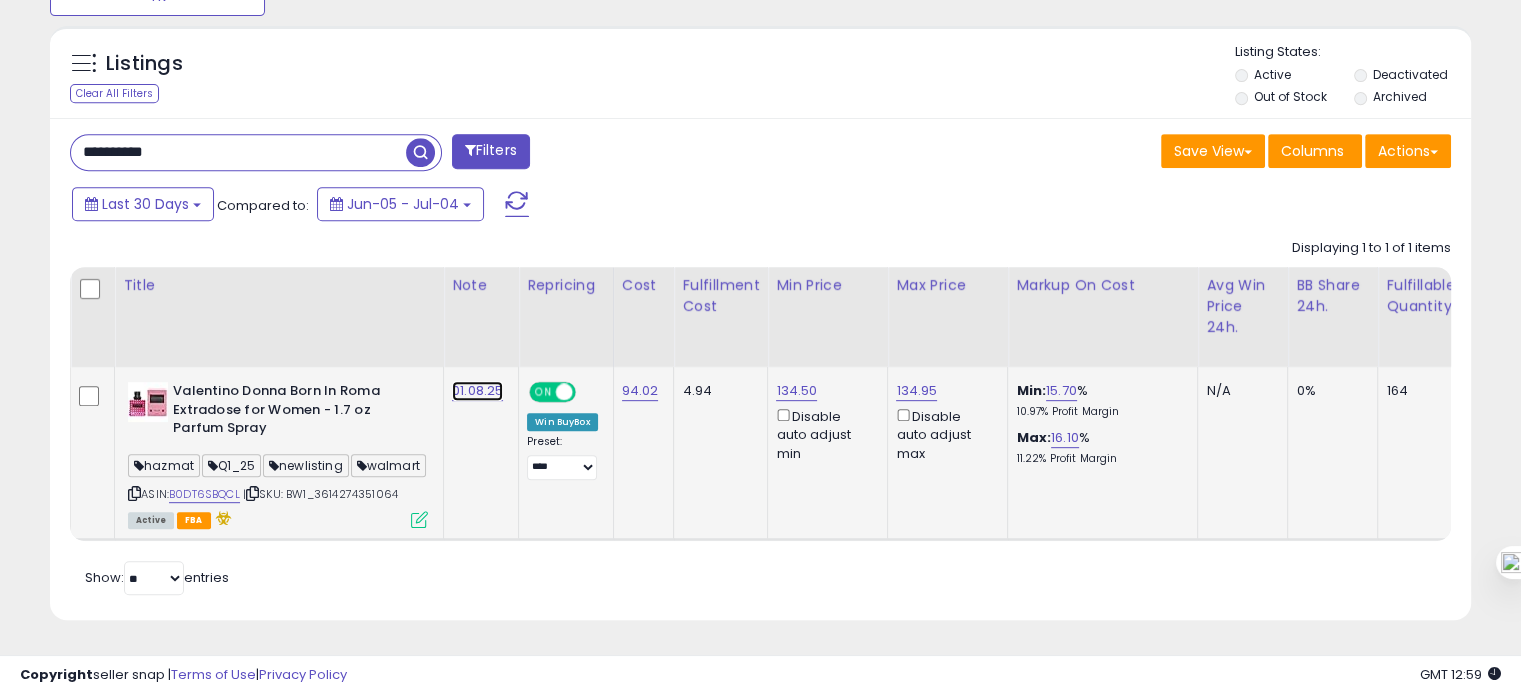 click on "01.08.25" at bounding box center (477, 391) 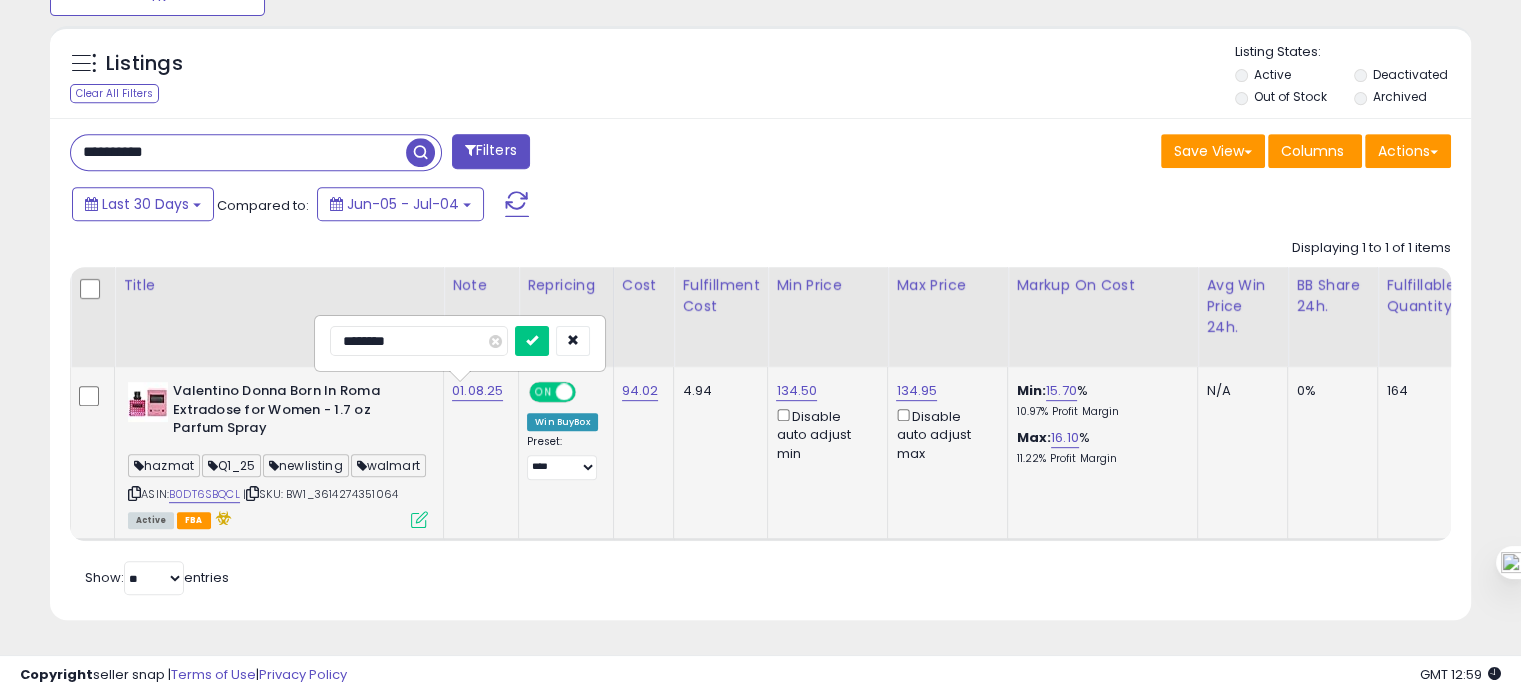 click on "********" at bounding box center (419, 341) 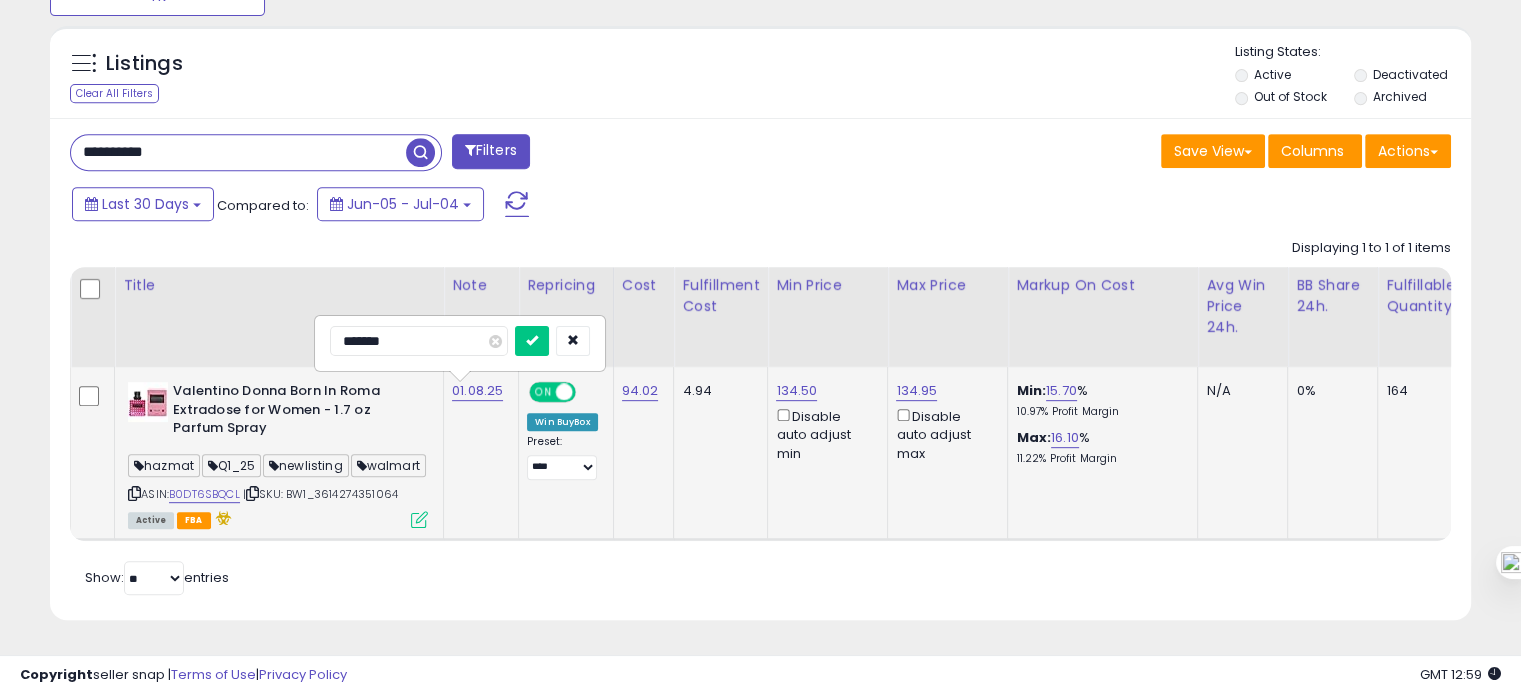 type on "********" 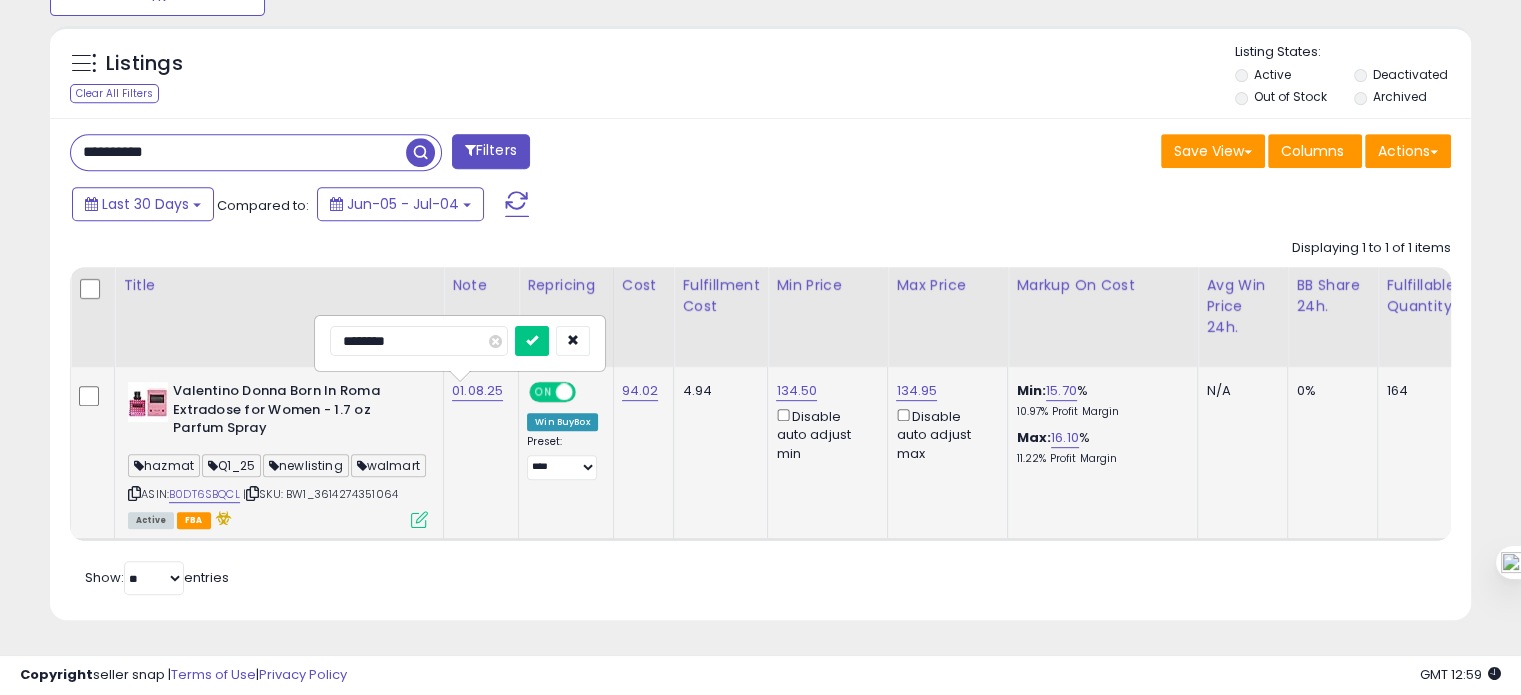 click at bounding box center [532, 341] 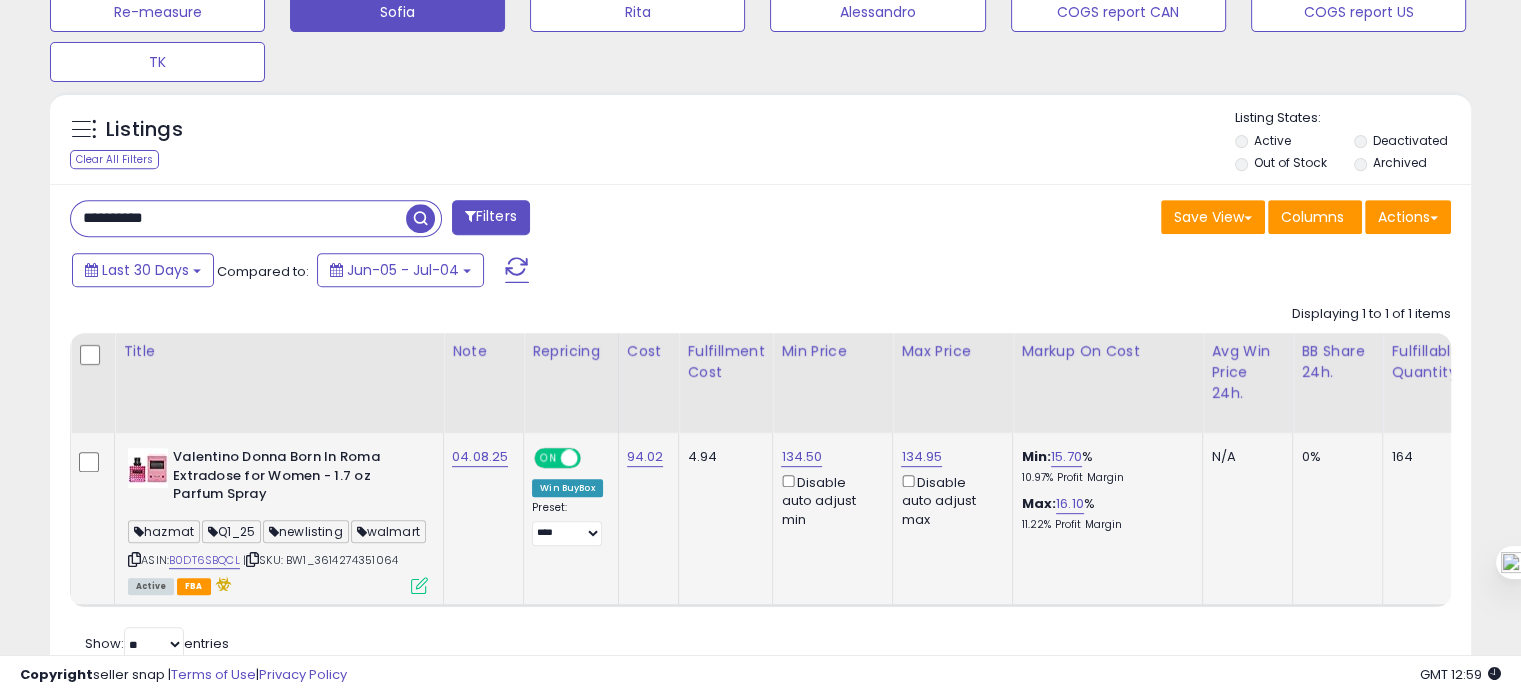 scroll, scrollTop: 896, scrollLeft: 0, axis: vertical 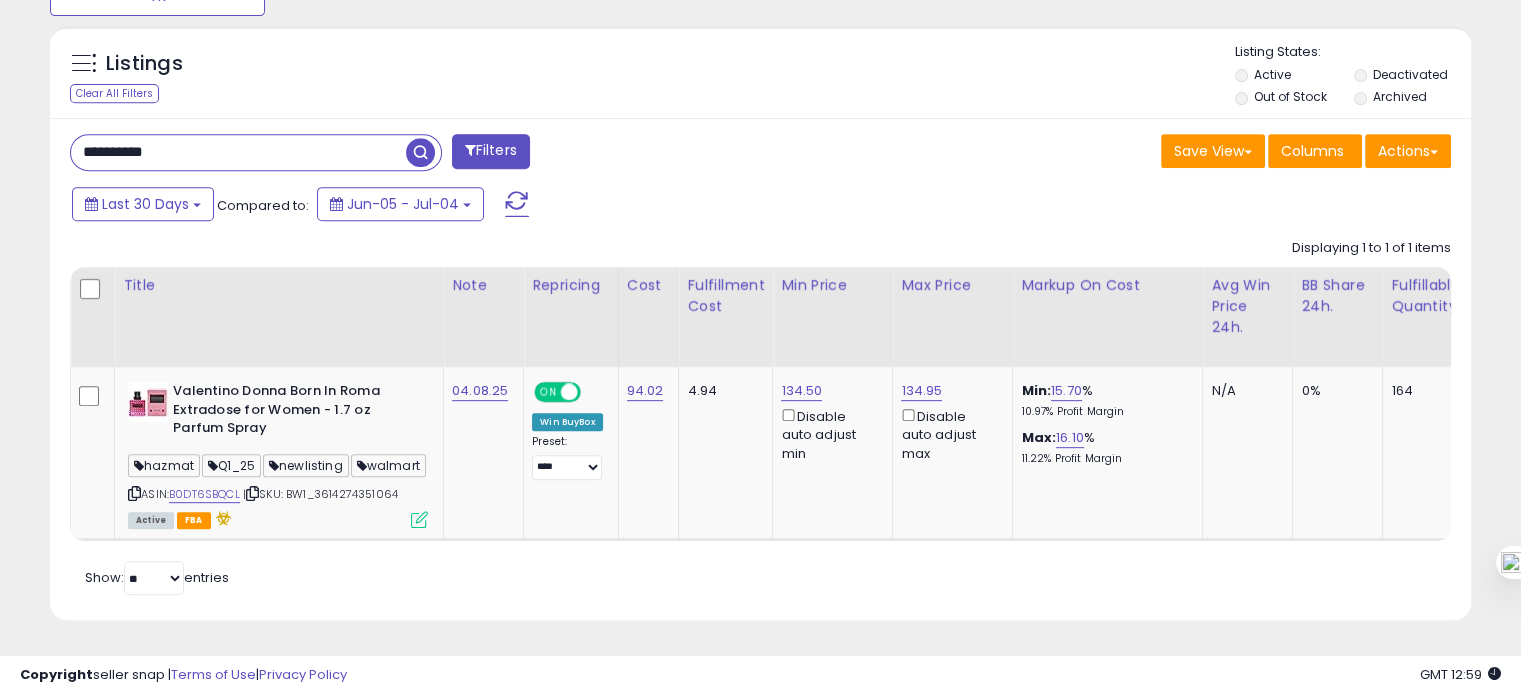 click on "**********" at bounding box center [238, 152] 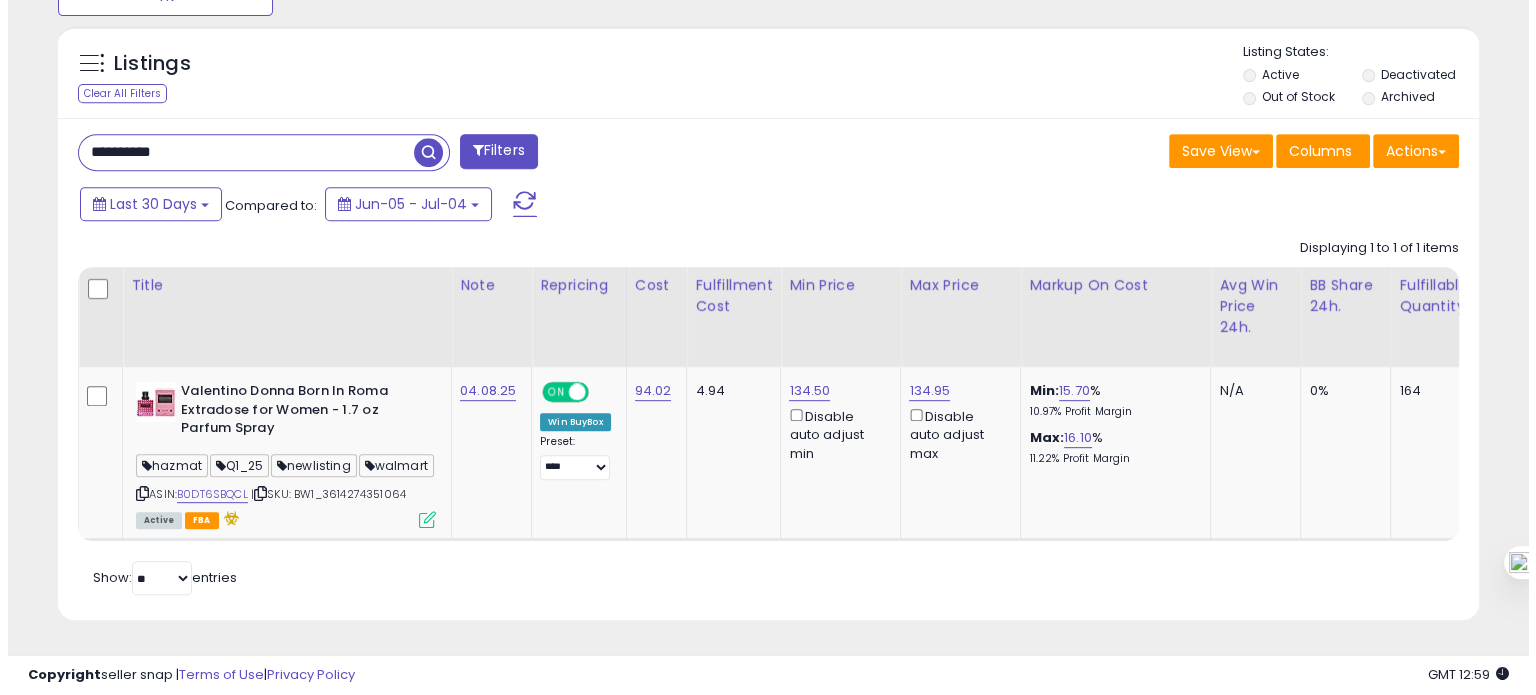 scroll, scrollTop: 695, scrollLeft: 0, axis: vertical 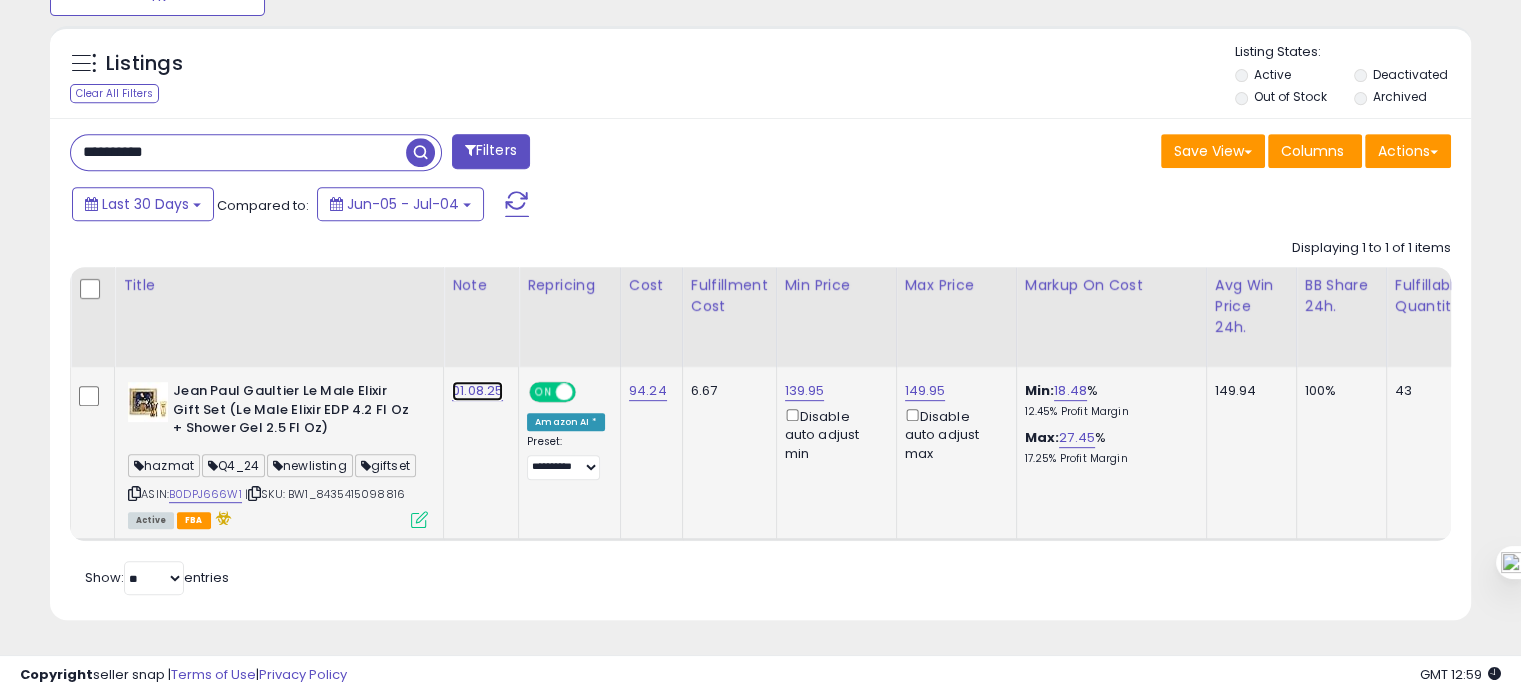 click on "01.08.25" at bounding box center (477, 391) 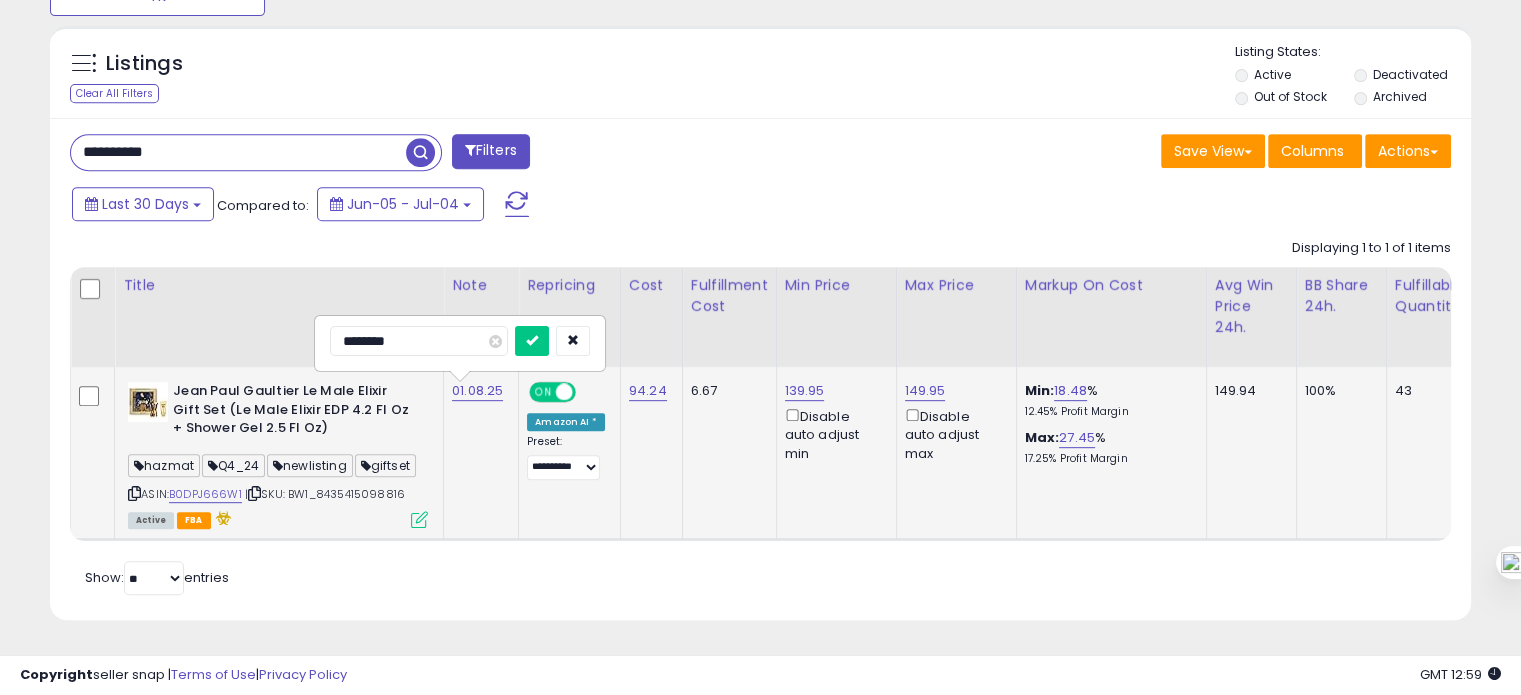 click on "********" at bounding box center [419, 341] 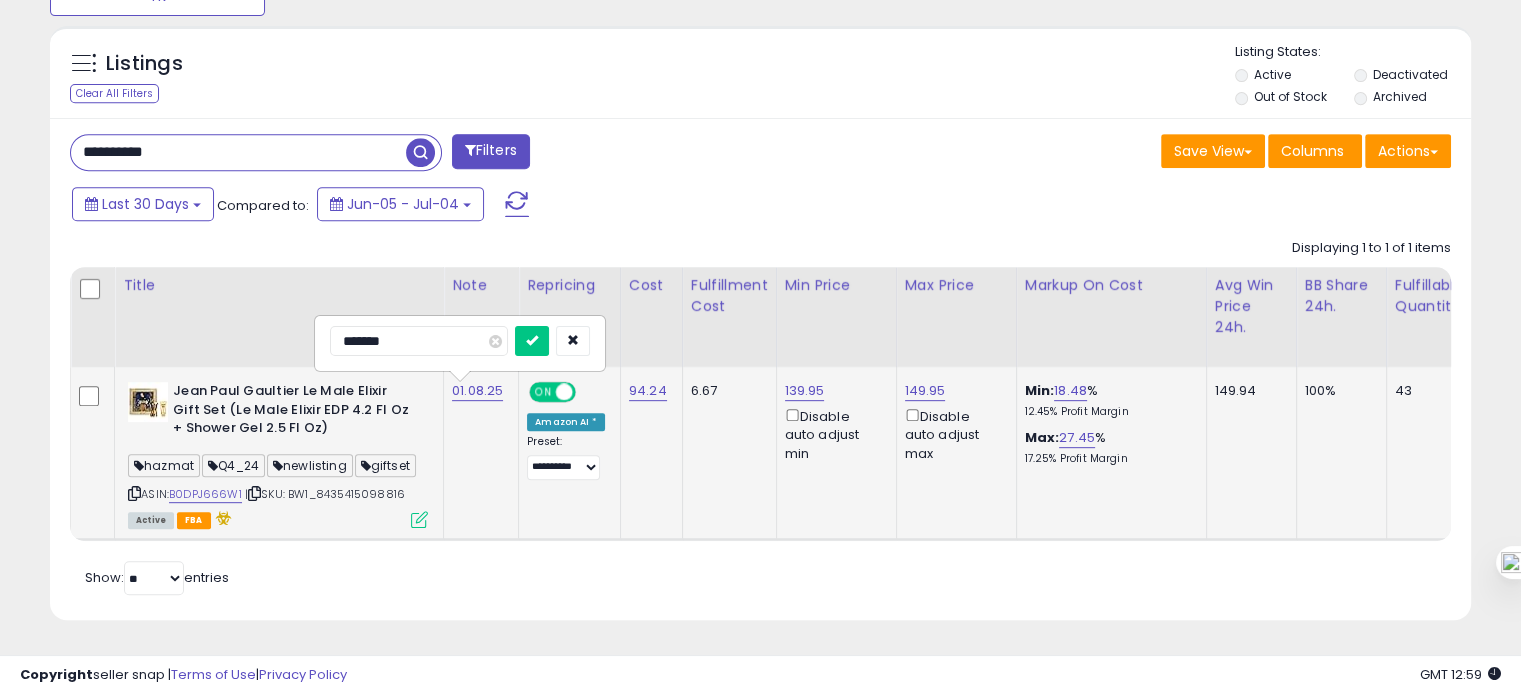 type on "********" 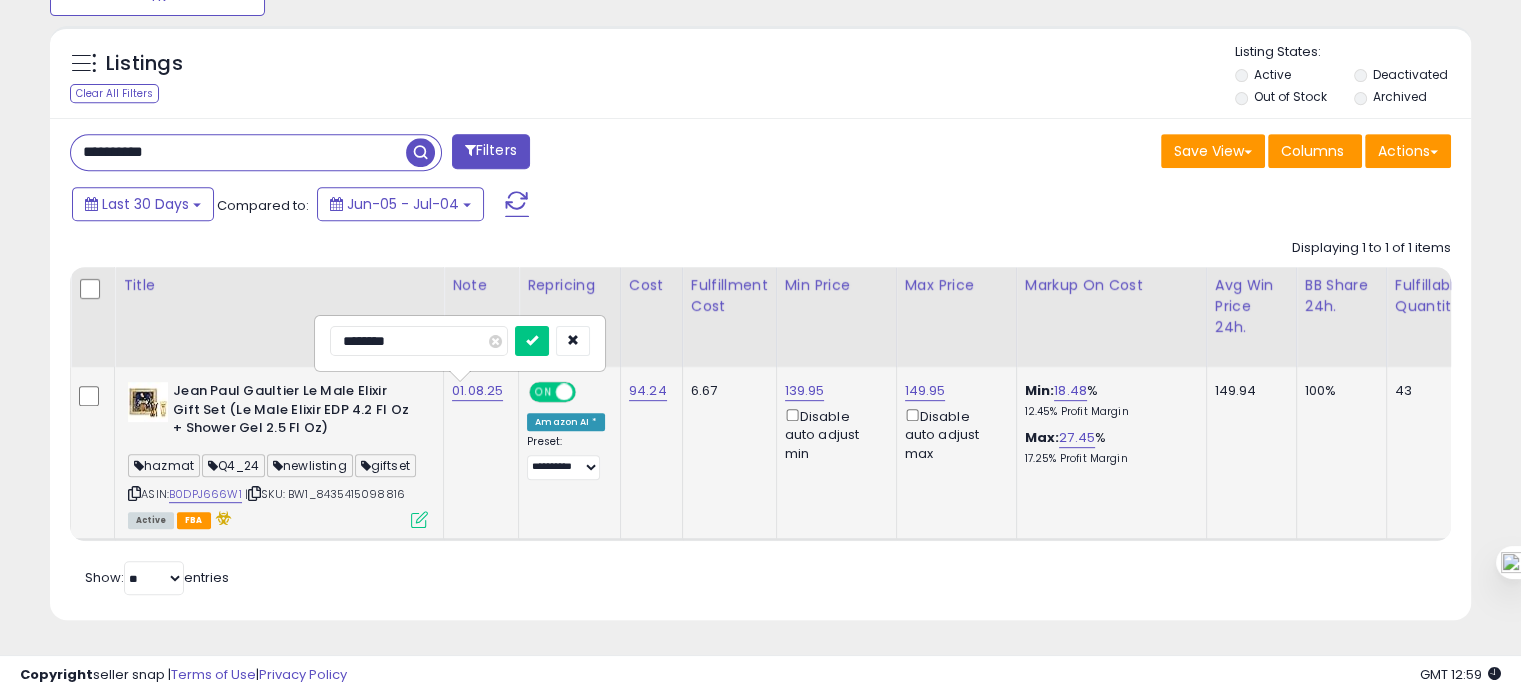click at bounding box center [532, 341] 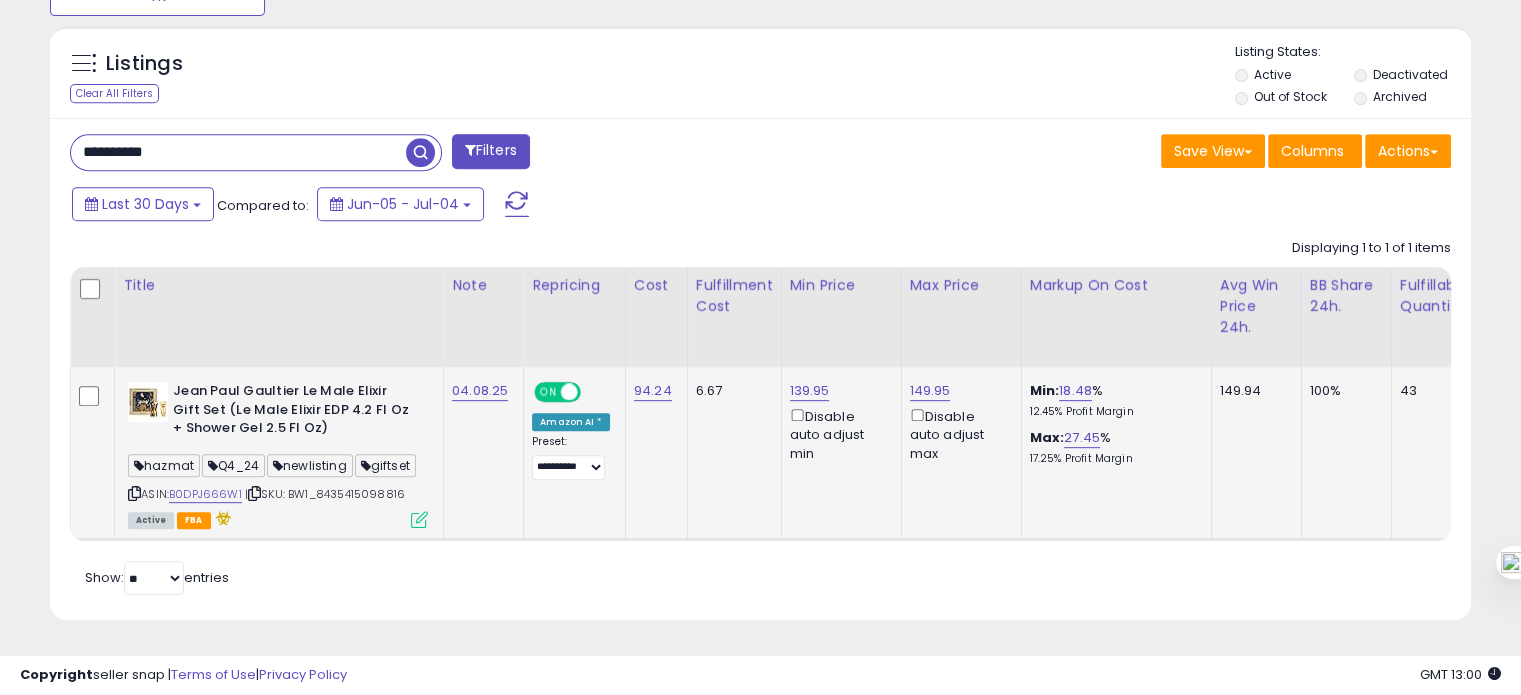 click on "**********" at bounding box center [238, 152] 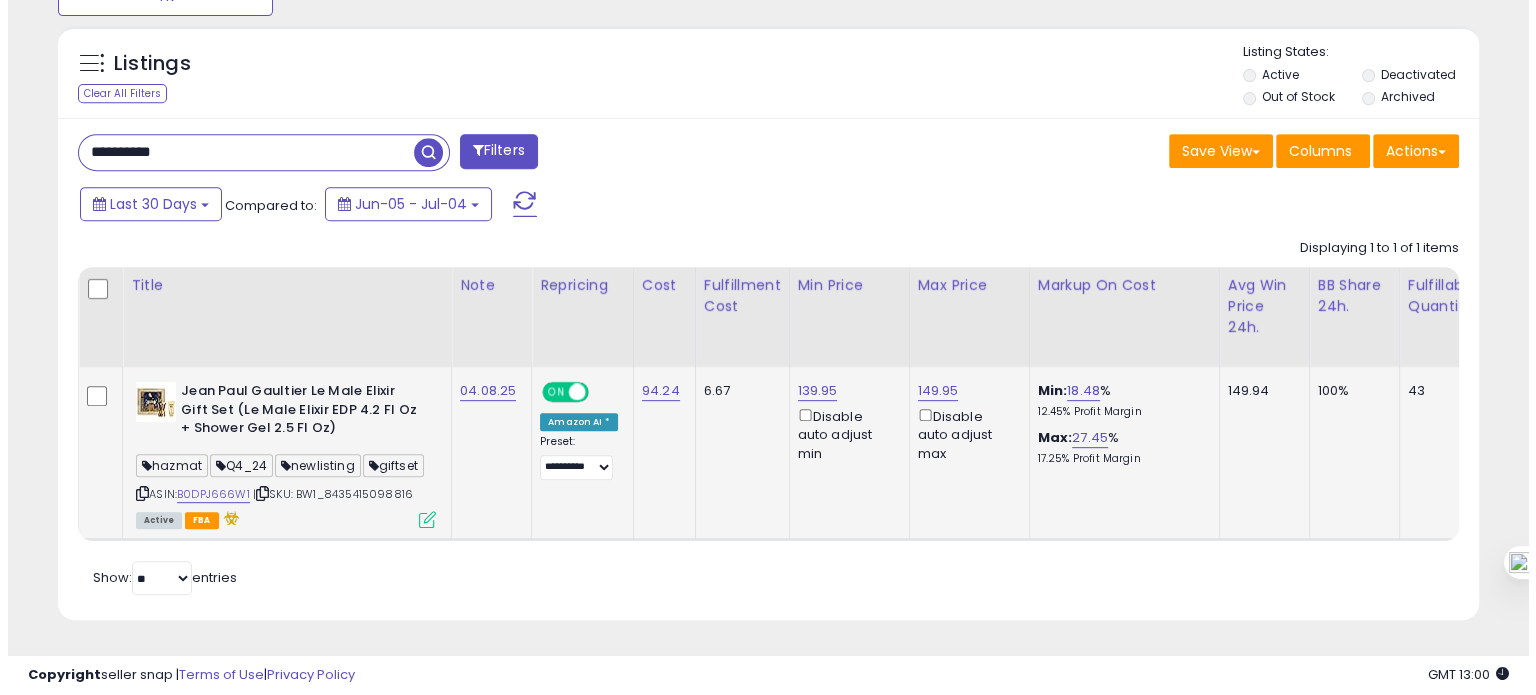 scroll, scrollTop: 695, scrollLeft: 0, axis: vertical 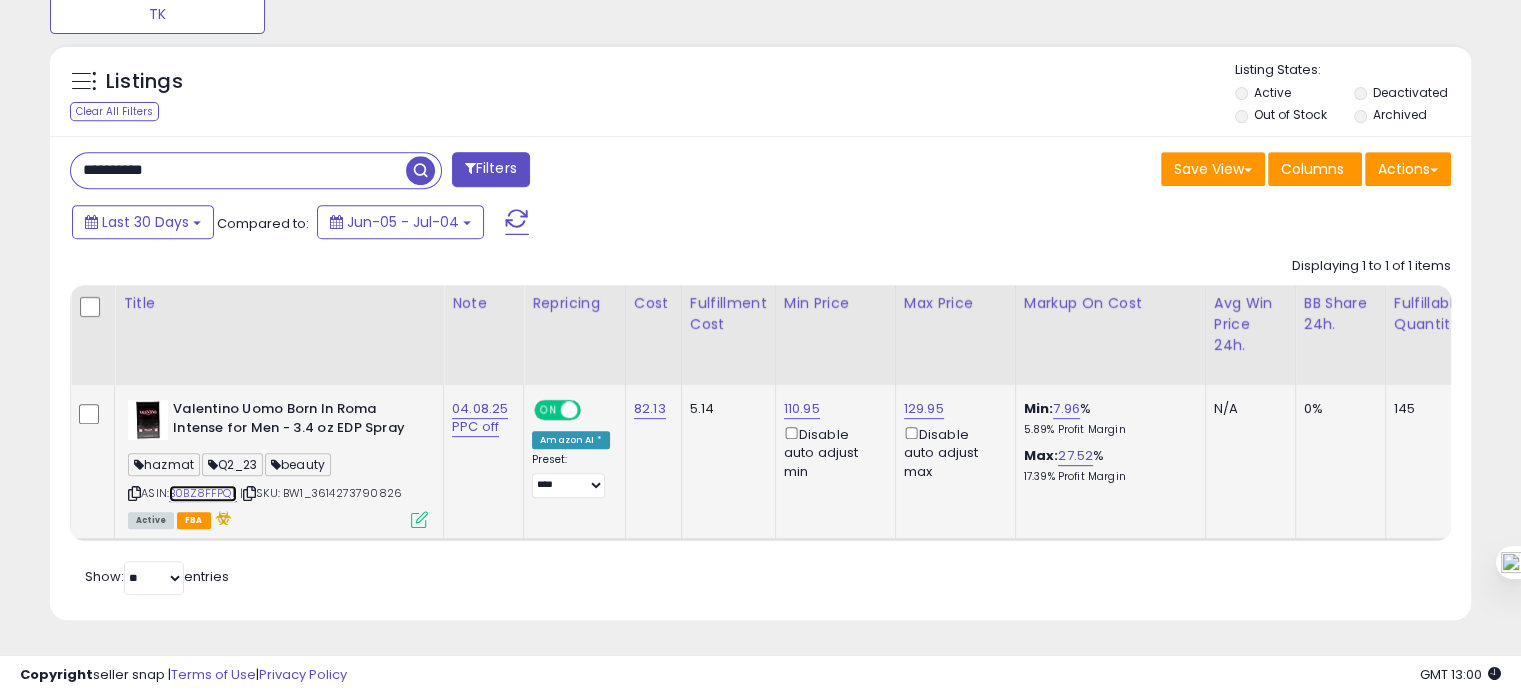 click on "B0BZ8FFPQL" at bounding box center [203, 493] 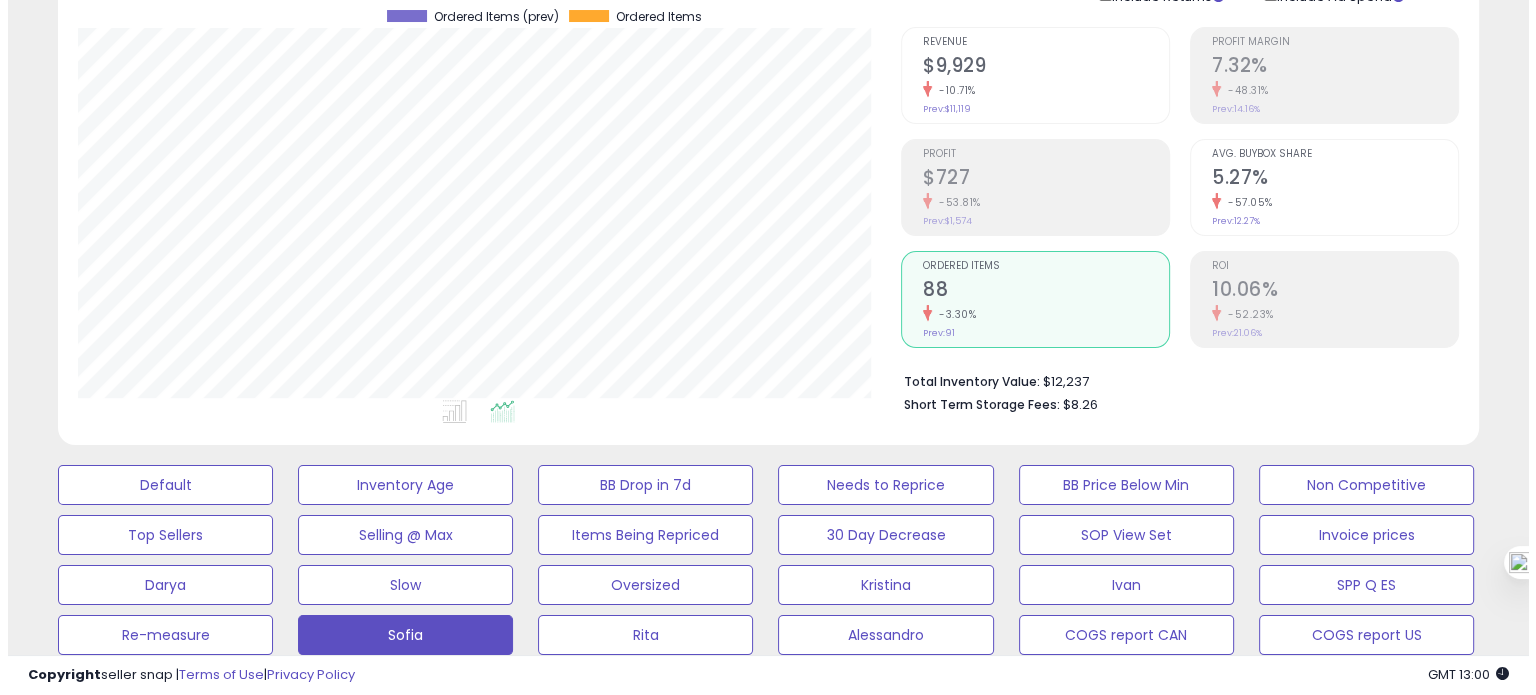 scroll, scrollTop: 155, scrollLeft: 0, axis: vertical 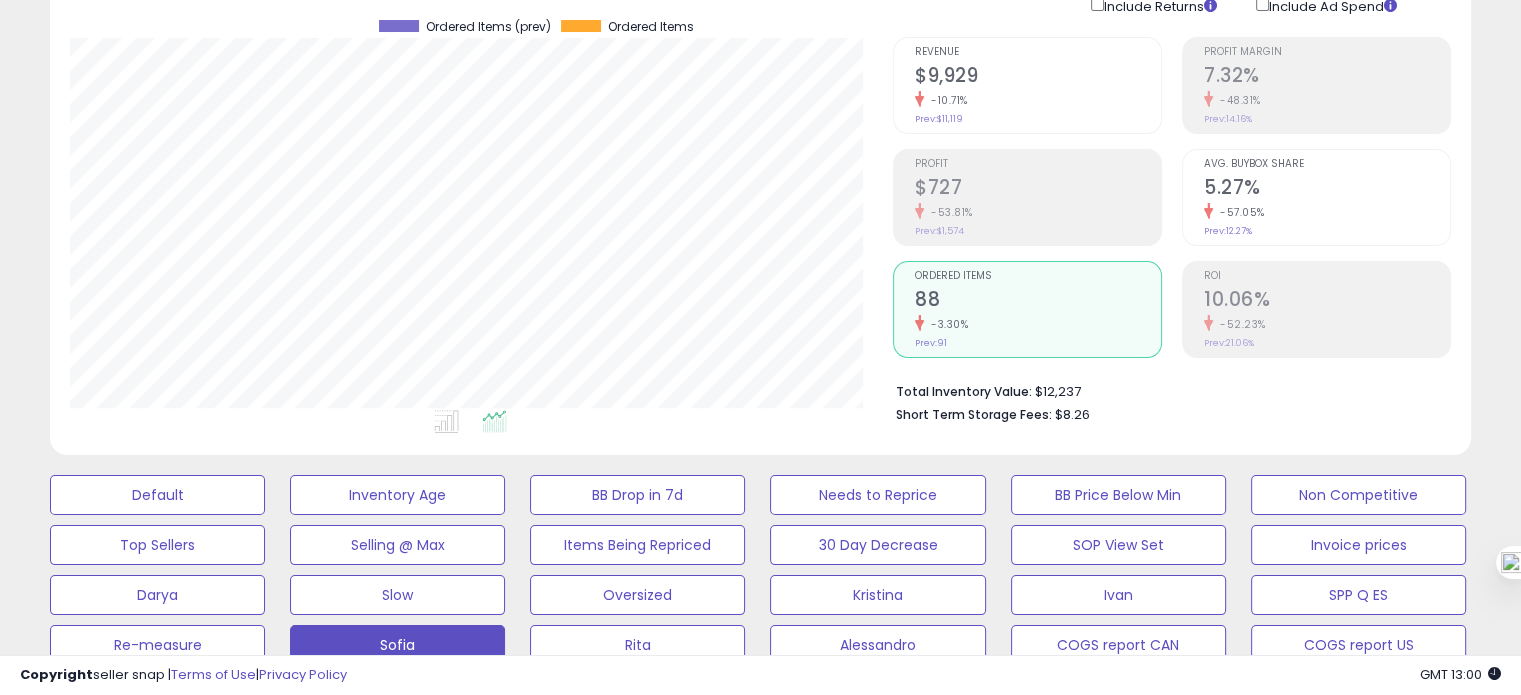 click on "5.27%" at bounding box center (1327, 189) 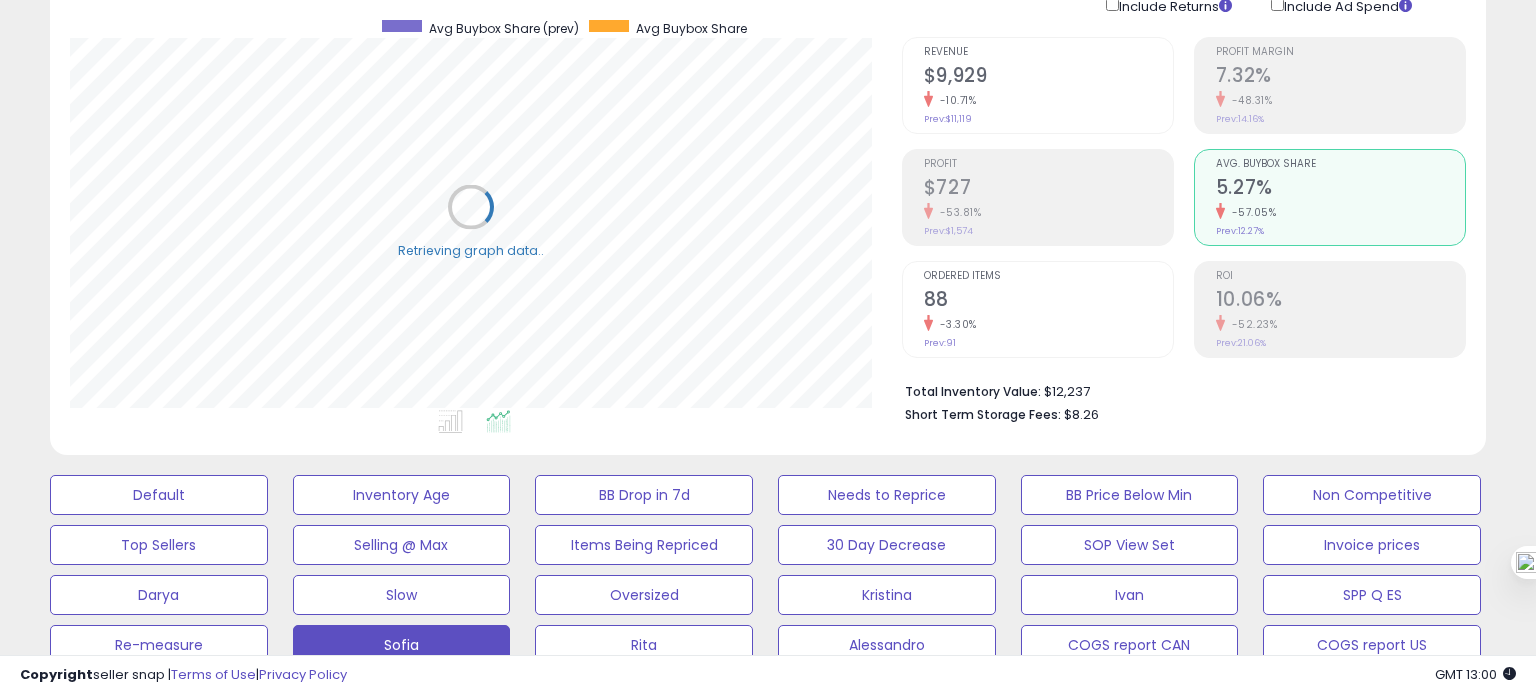 scroll, scrollTop: 999589, scrollLeft: 999168, axis: both 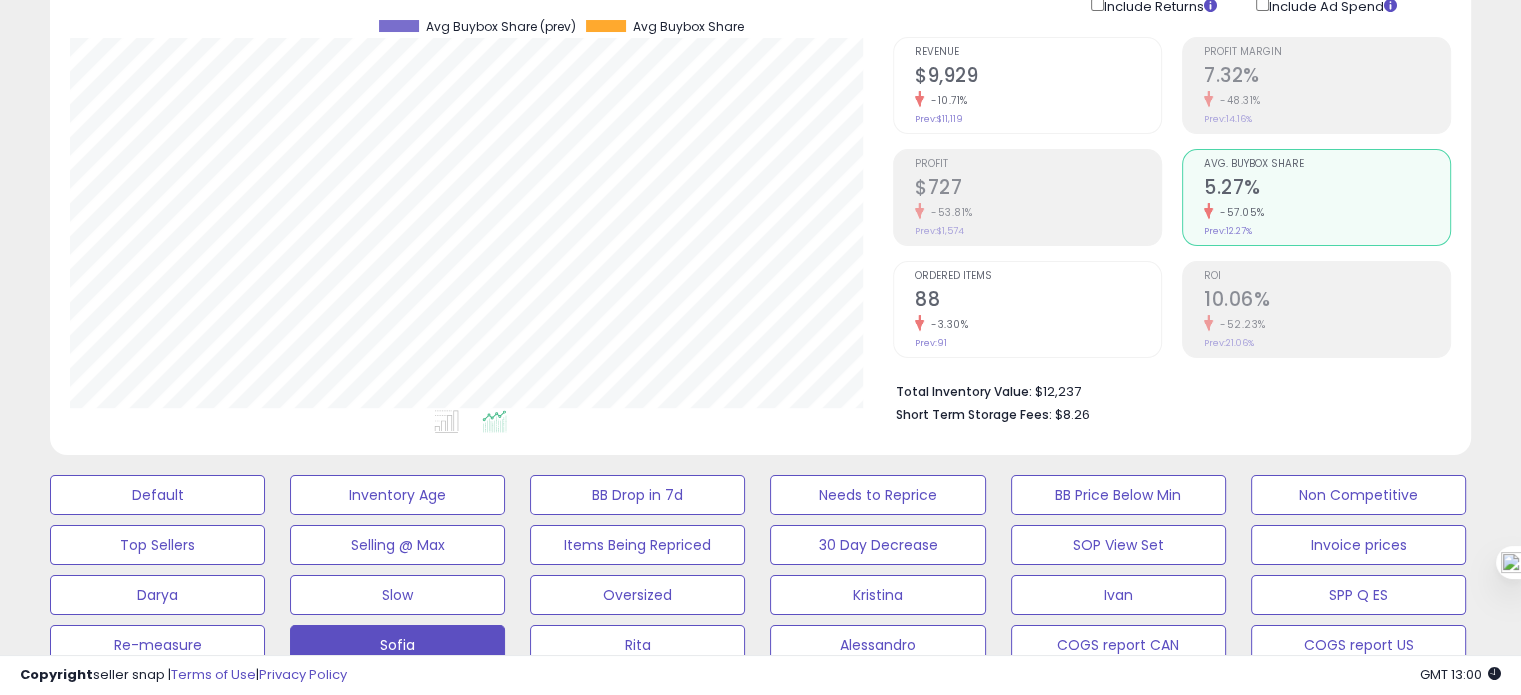 click on "88" at bounding box center [1038, 301] 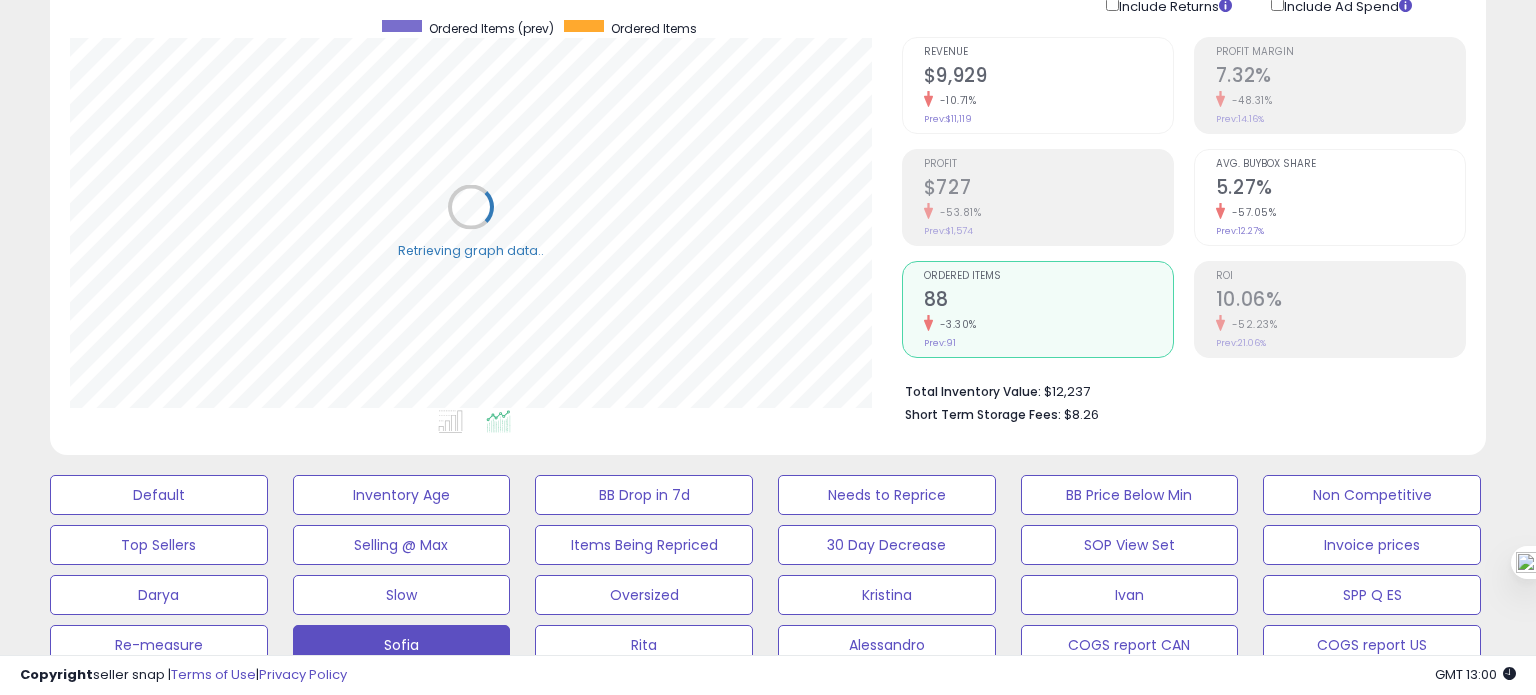 scroll, scrollTop: 999589, scrollLeft: 999168, axis: both 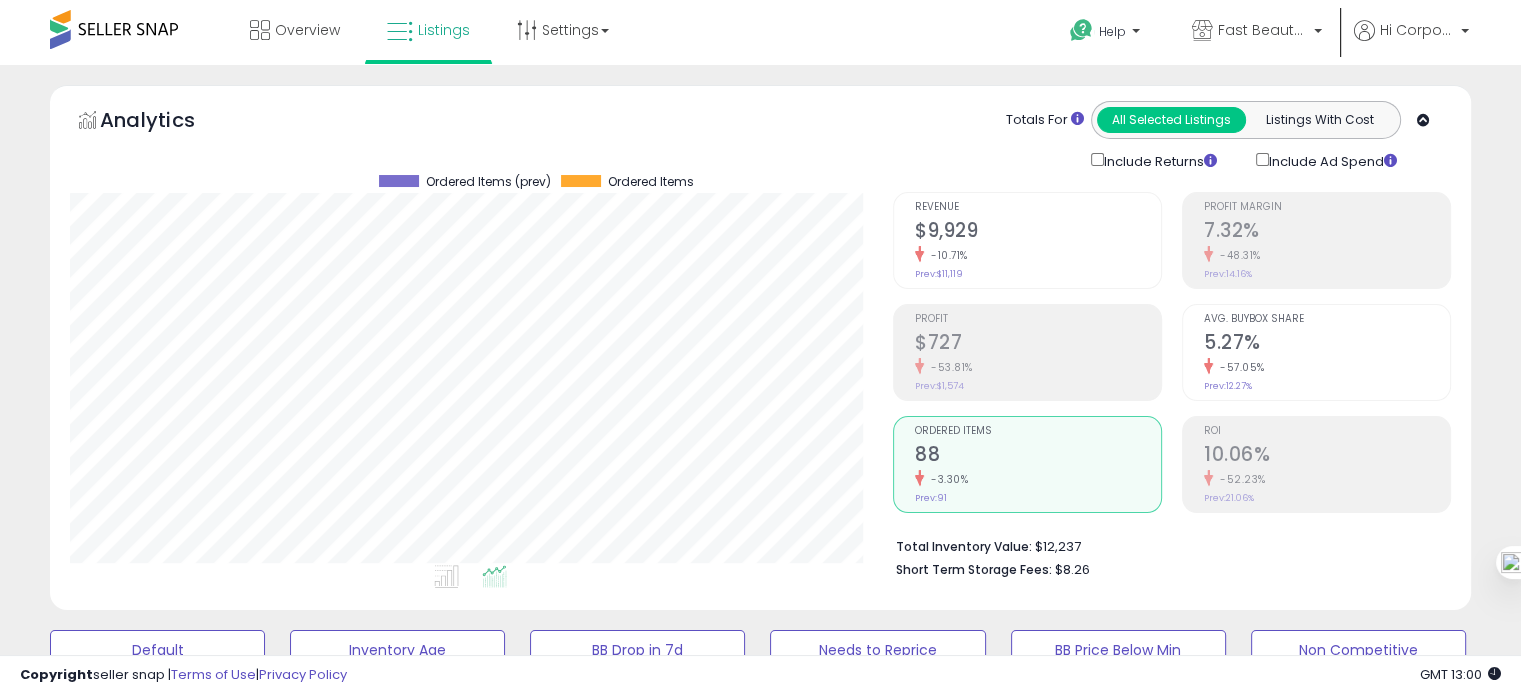 click on "10.06%" at bounding box center [1327, 456] 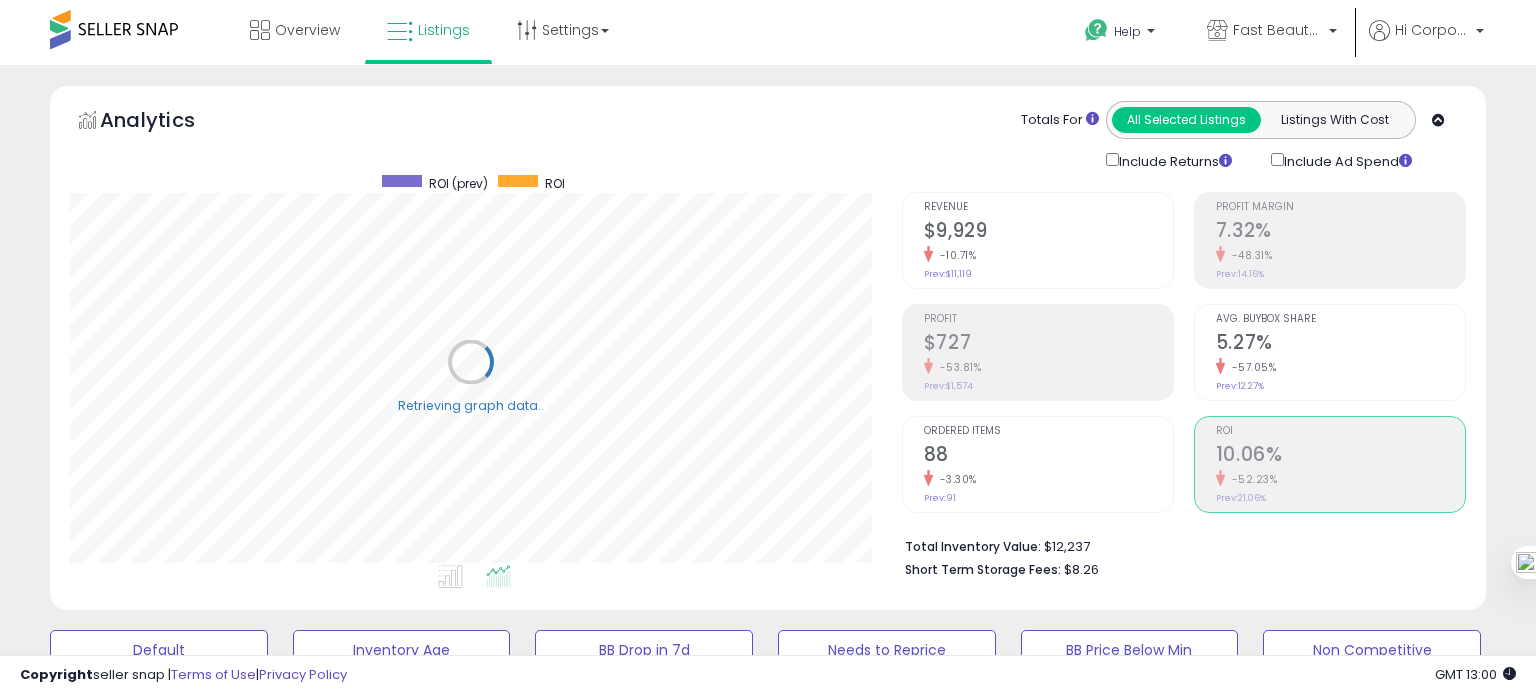 scroll, scrollTop: 999589, scrollLeft: 999168, axis: both 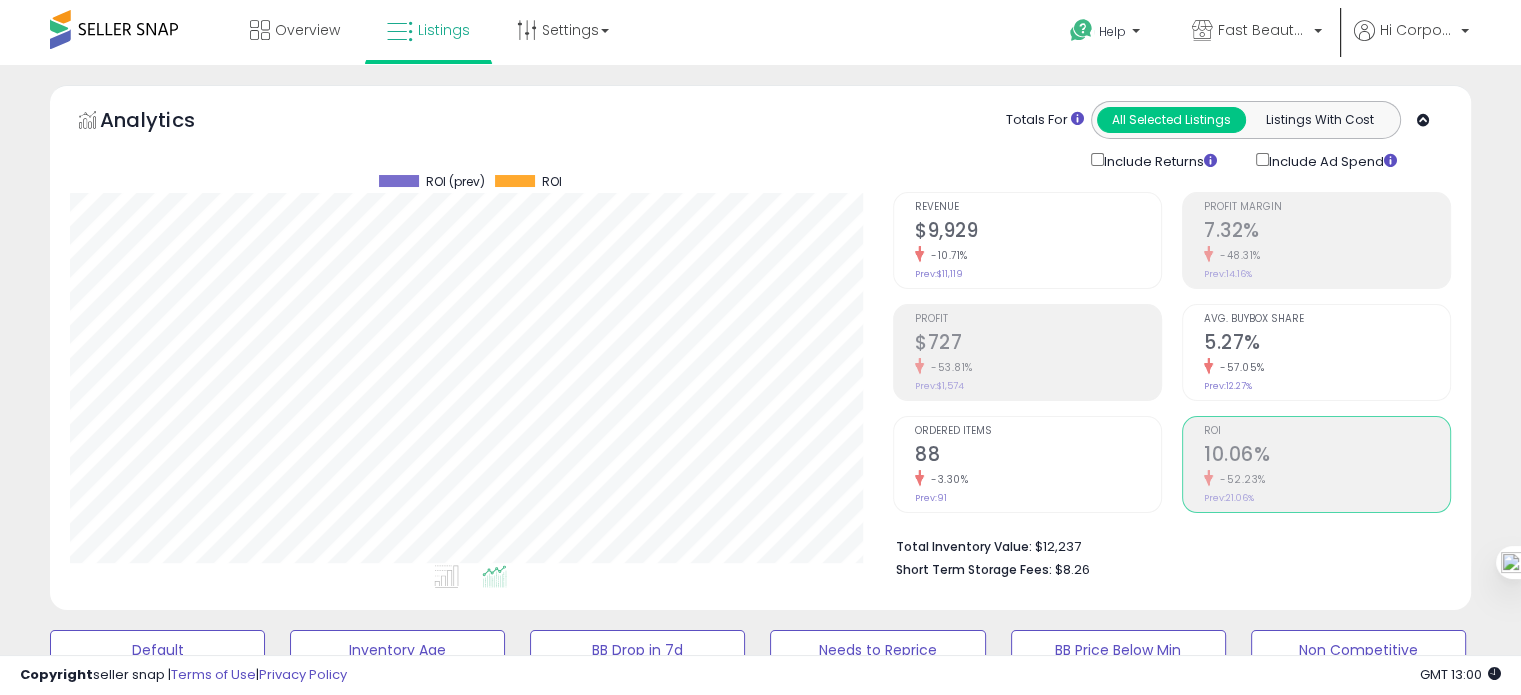 click on "5.27%" at bounding box center (1327, 344) 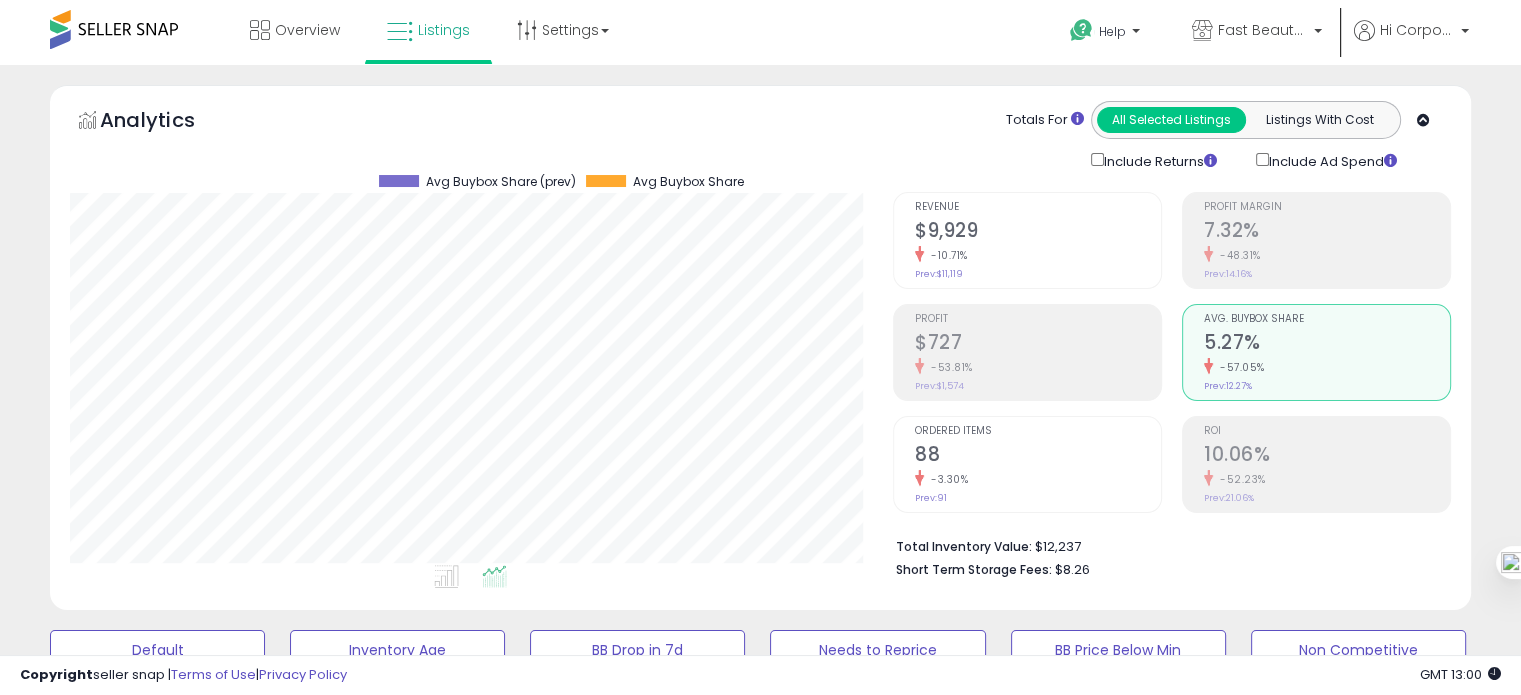 click on "Ordered Items" at bounding box center (1038, 431) 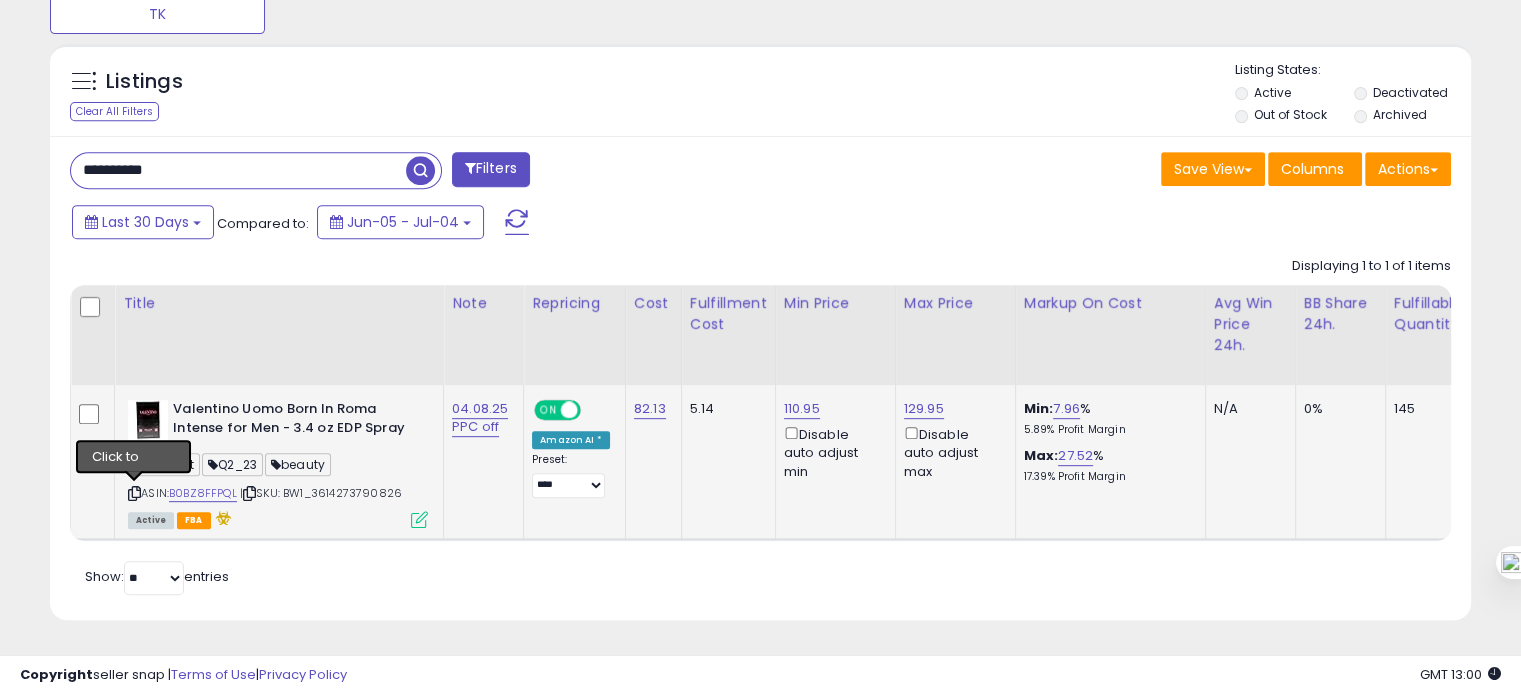 click at bounding box center [134, 493] 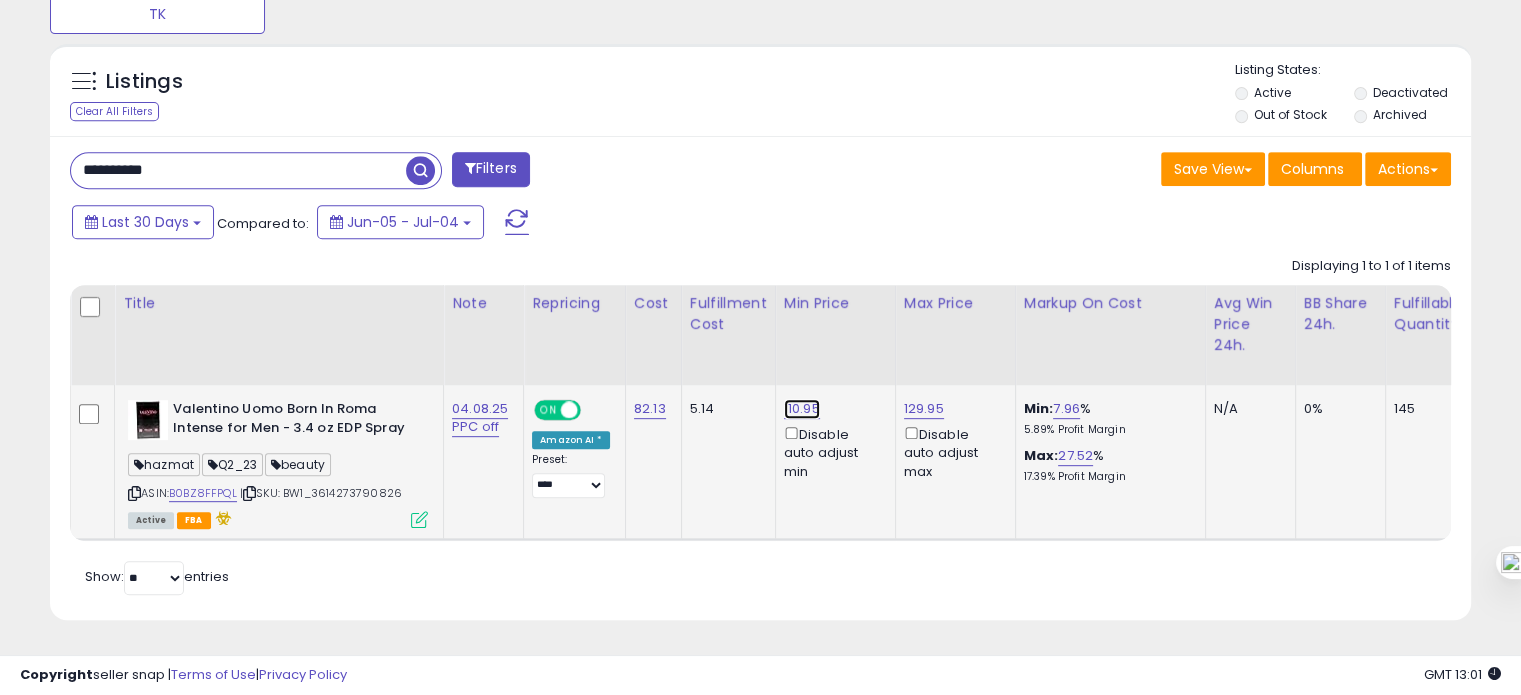 click on "110.95" at bounding box center [802, 409] 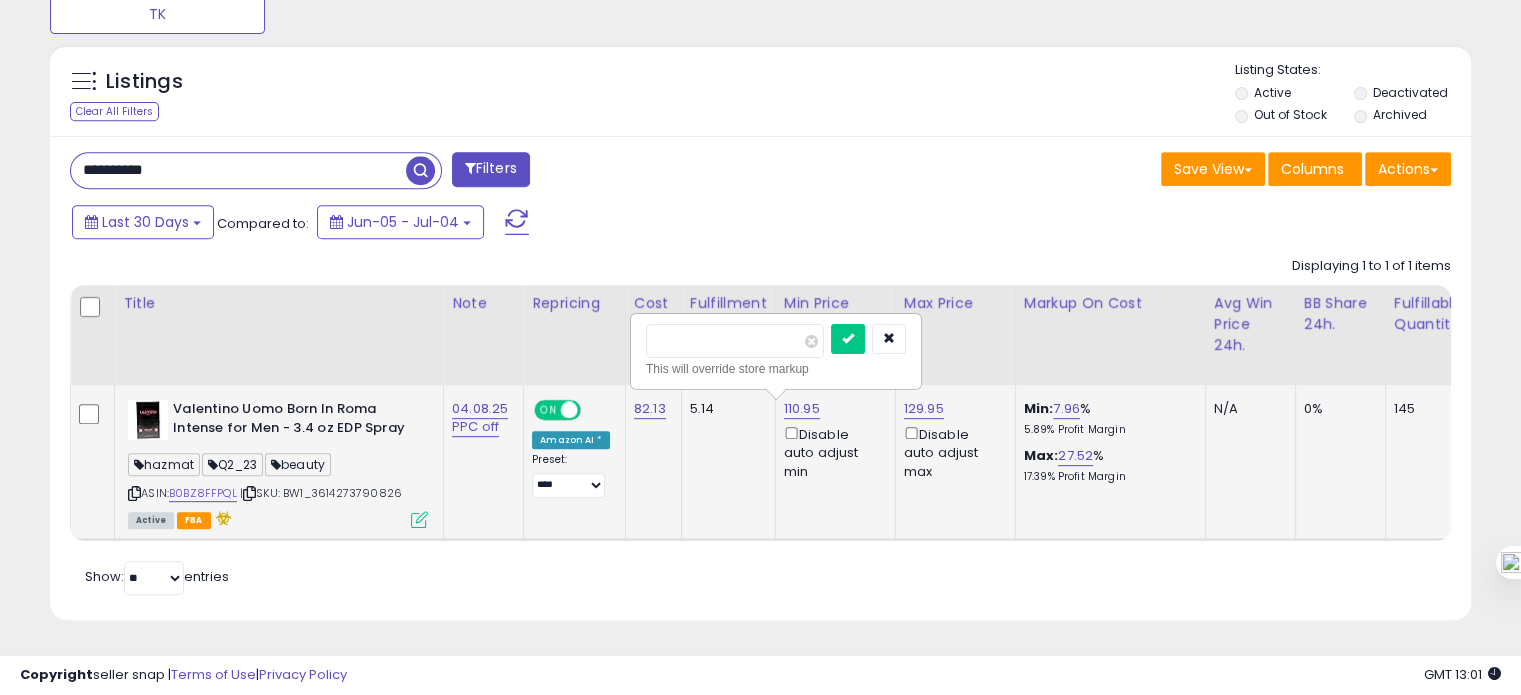 click on "******" at bounding box center [735, 341] 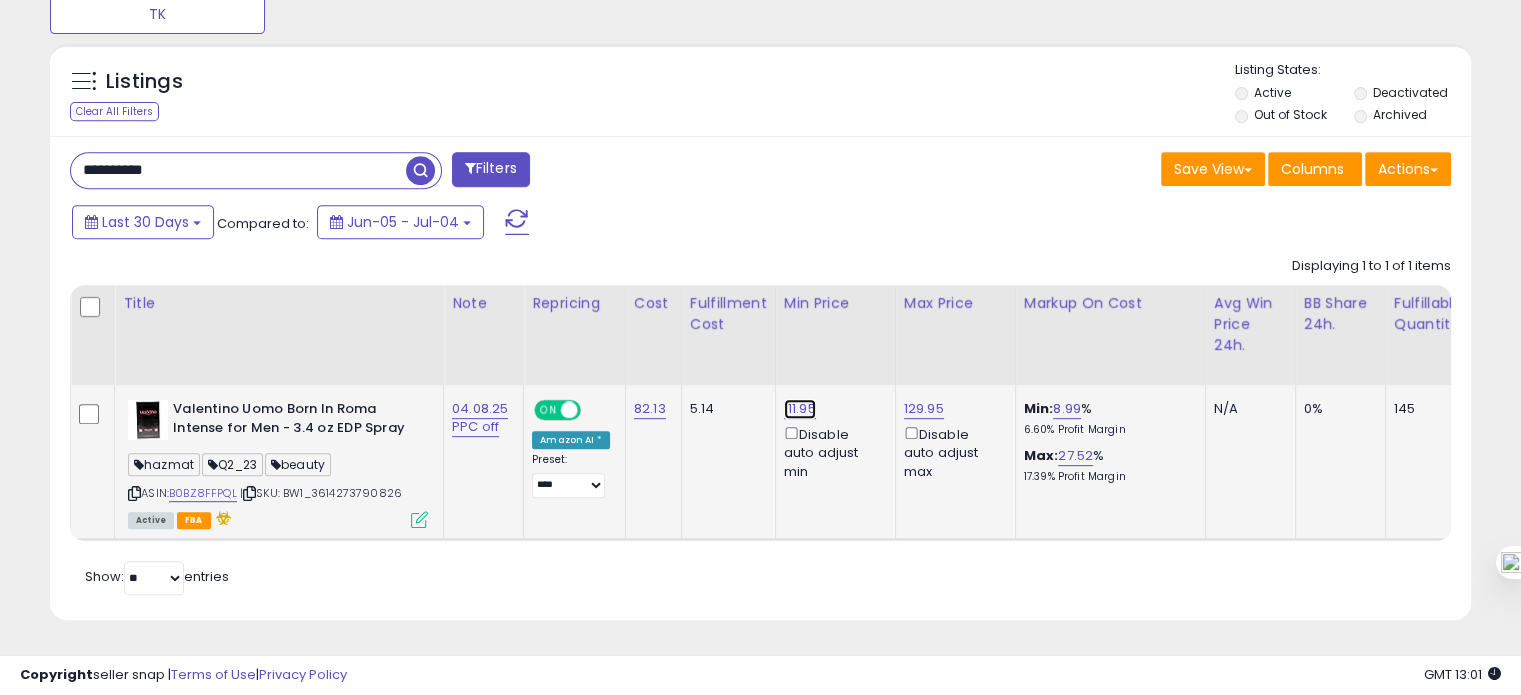 click on "111.95" at bounding box center [800, 409] 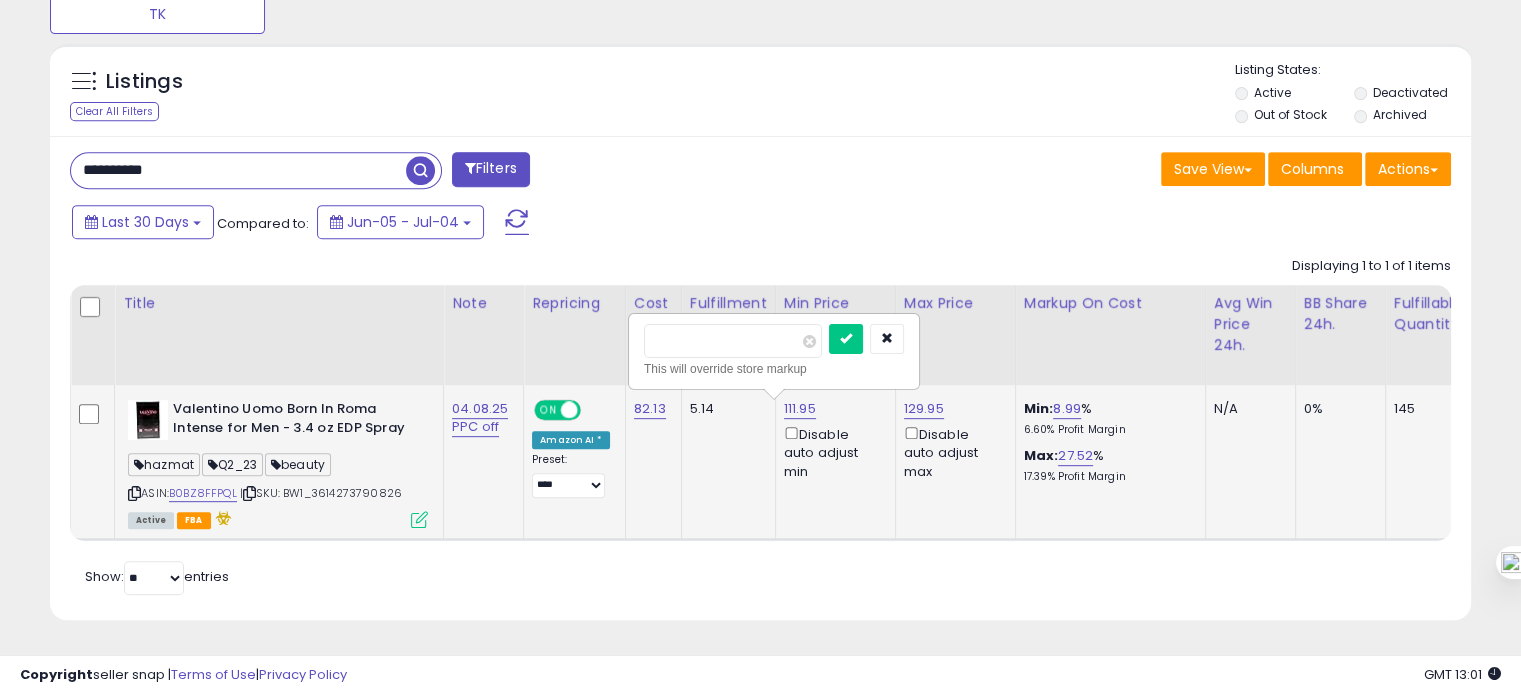 click on "******" at bounding box center (733, 341) 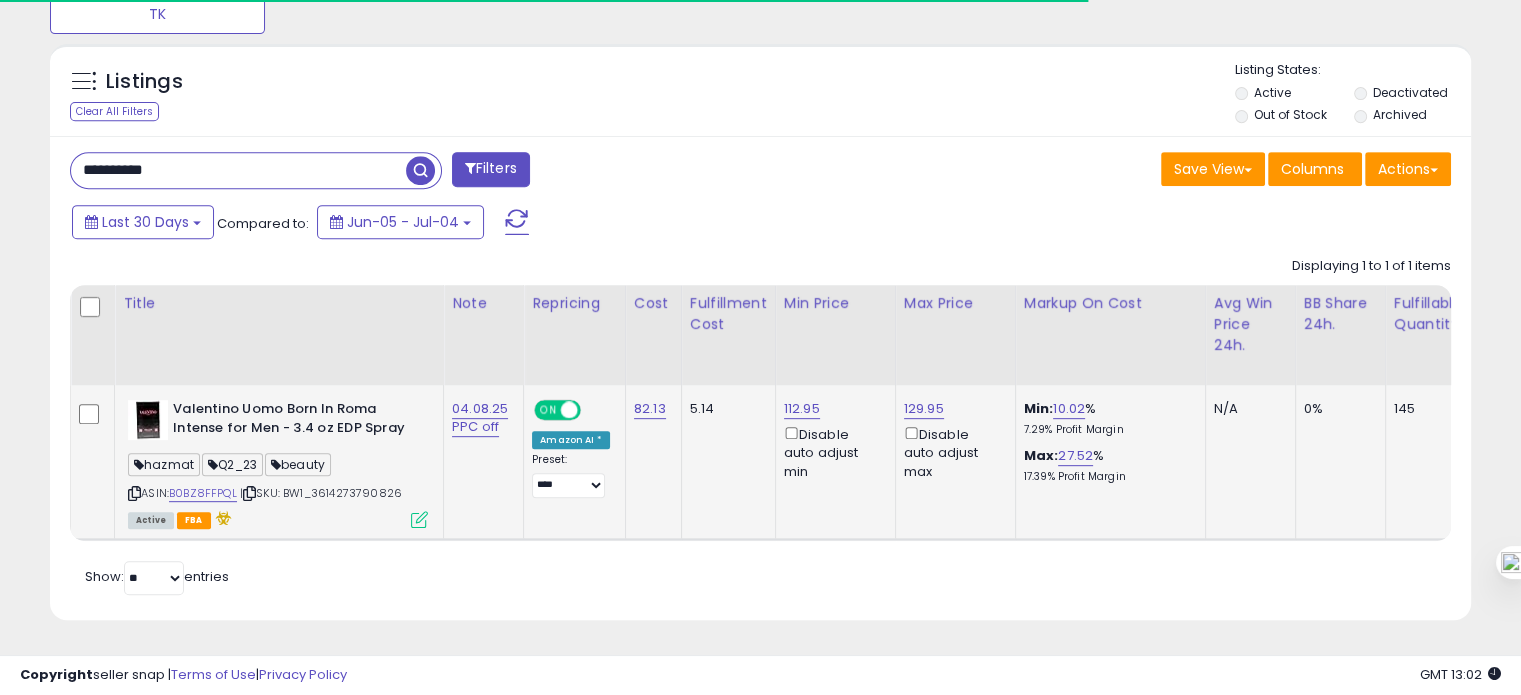 click on "**********" at bounding box center (238, 170) 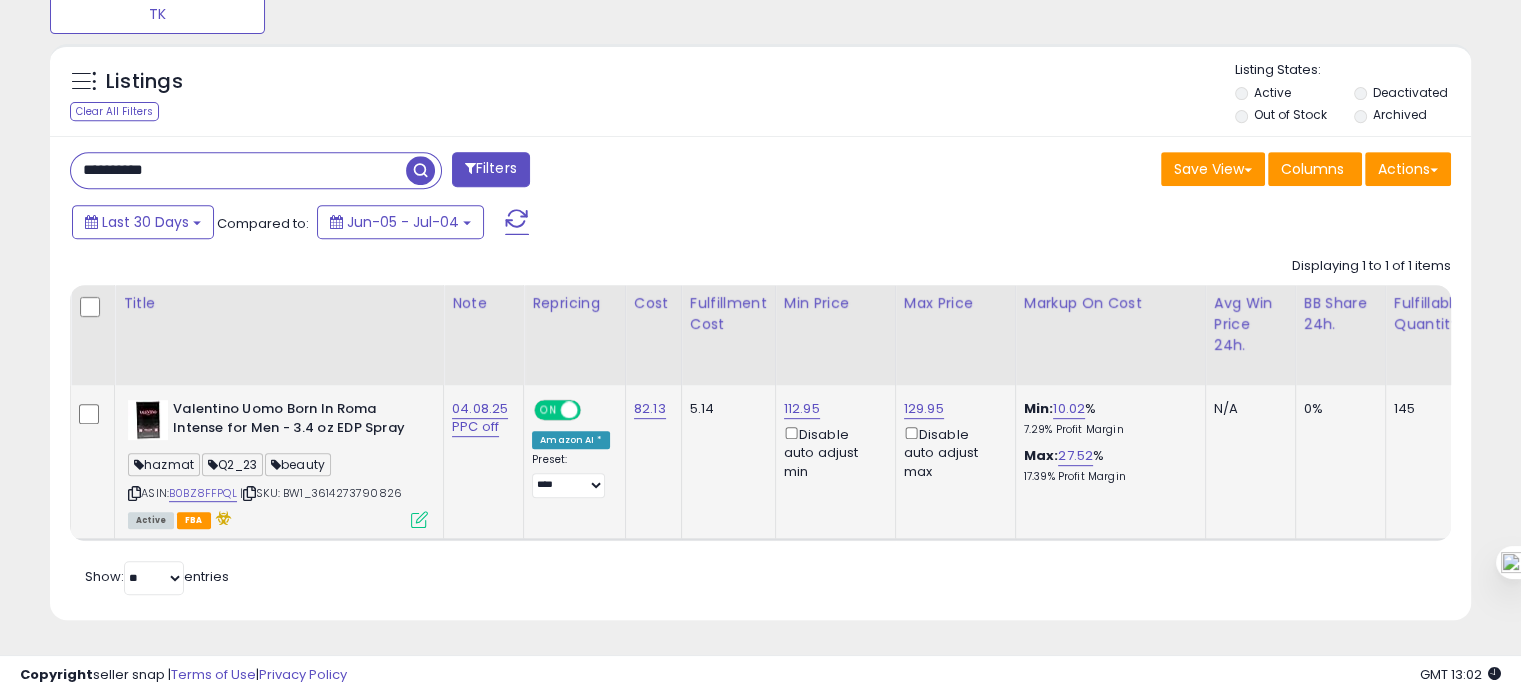 click on "**********" at bounding box center (238, 170) 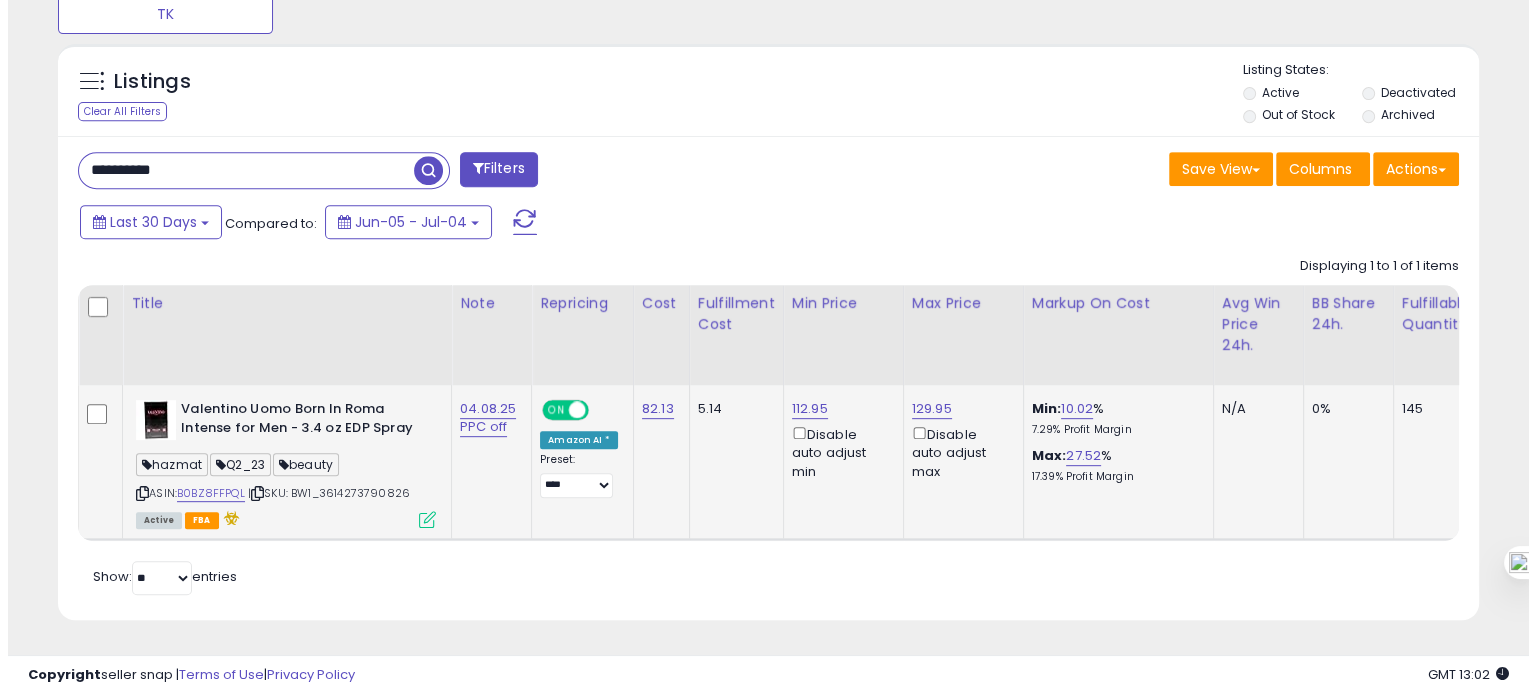 scroll, scrollTop: 695, scrollLeft: 0, axis: vertical 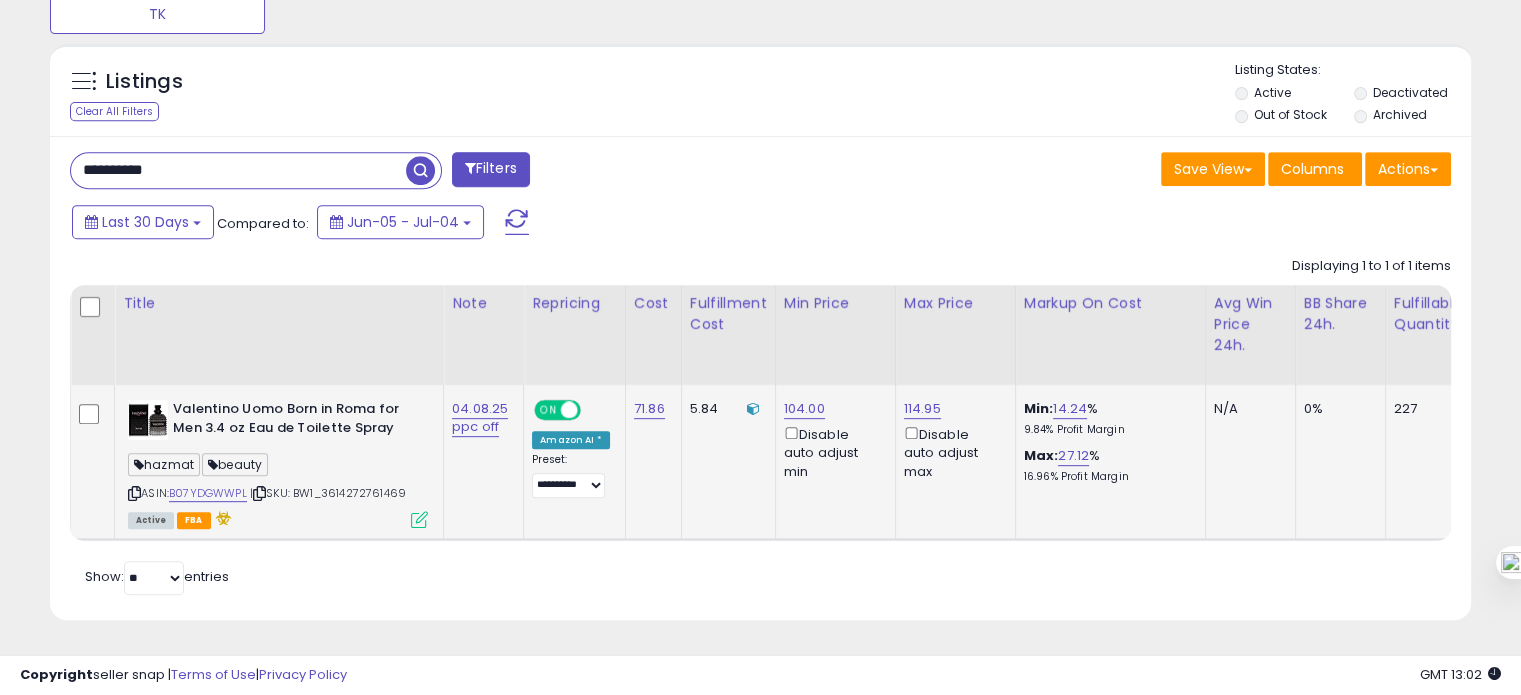 click on "ASIN:  B07YDGWWPL    |   SKU: BW1_3614272761469 Active FBA" at bounding box center (278, 463) 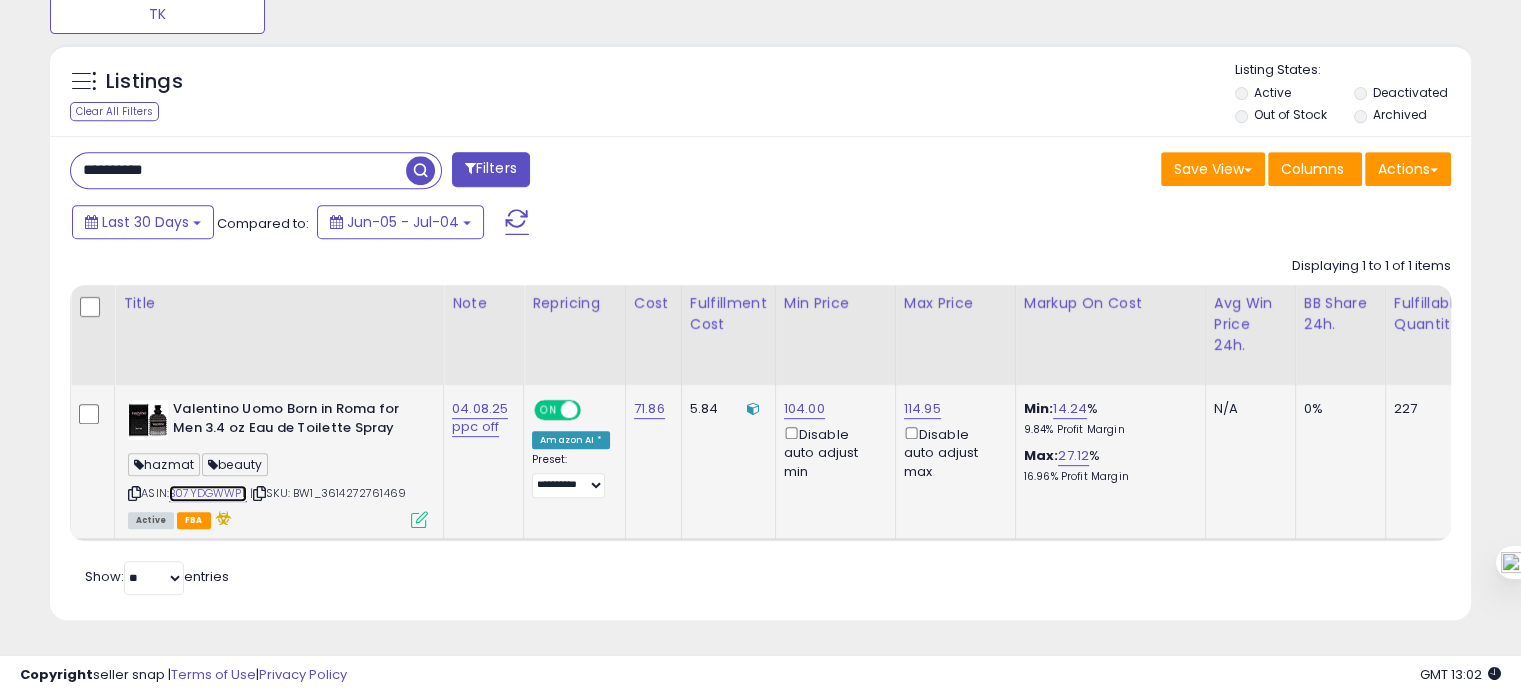 click on "B07YDGWWPL" at bounding box center (208, 493) 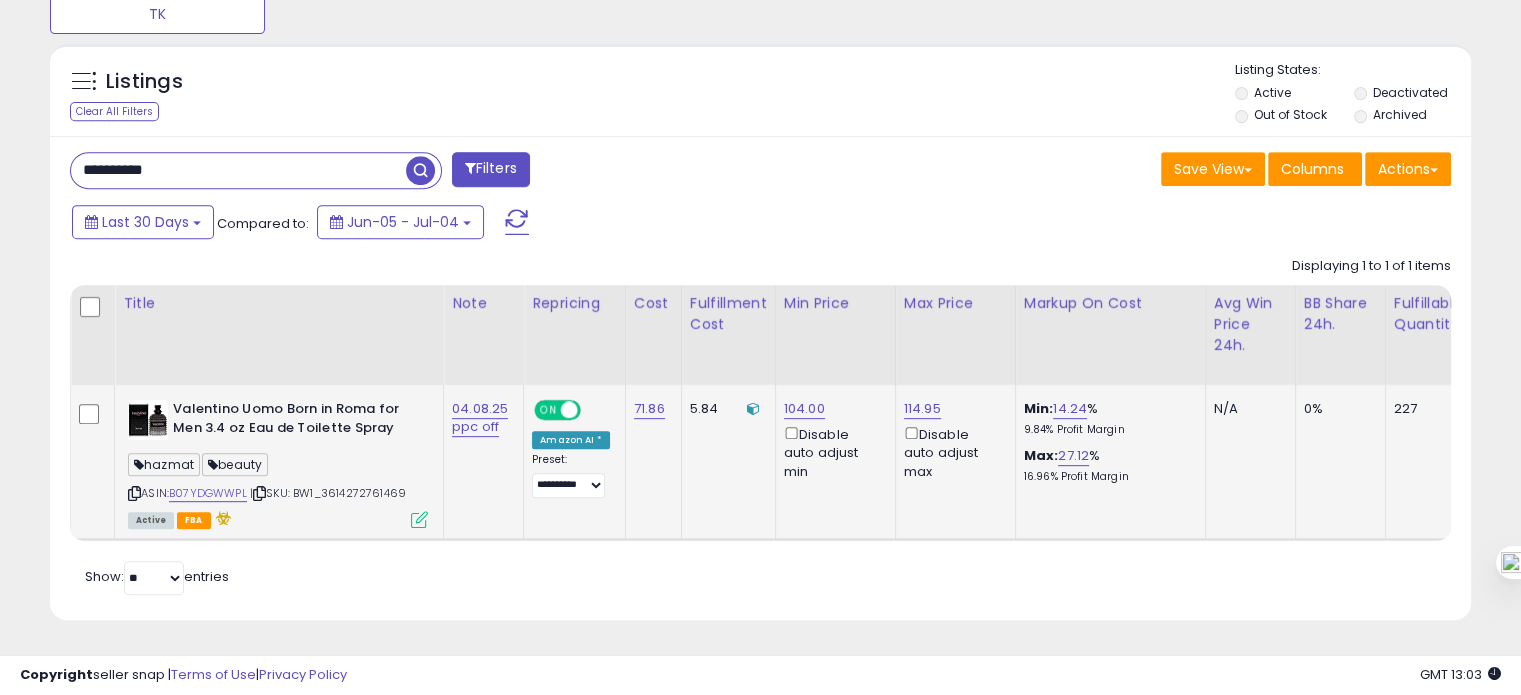 click at bounding box center (419, 519) 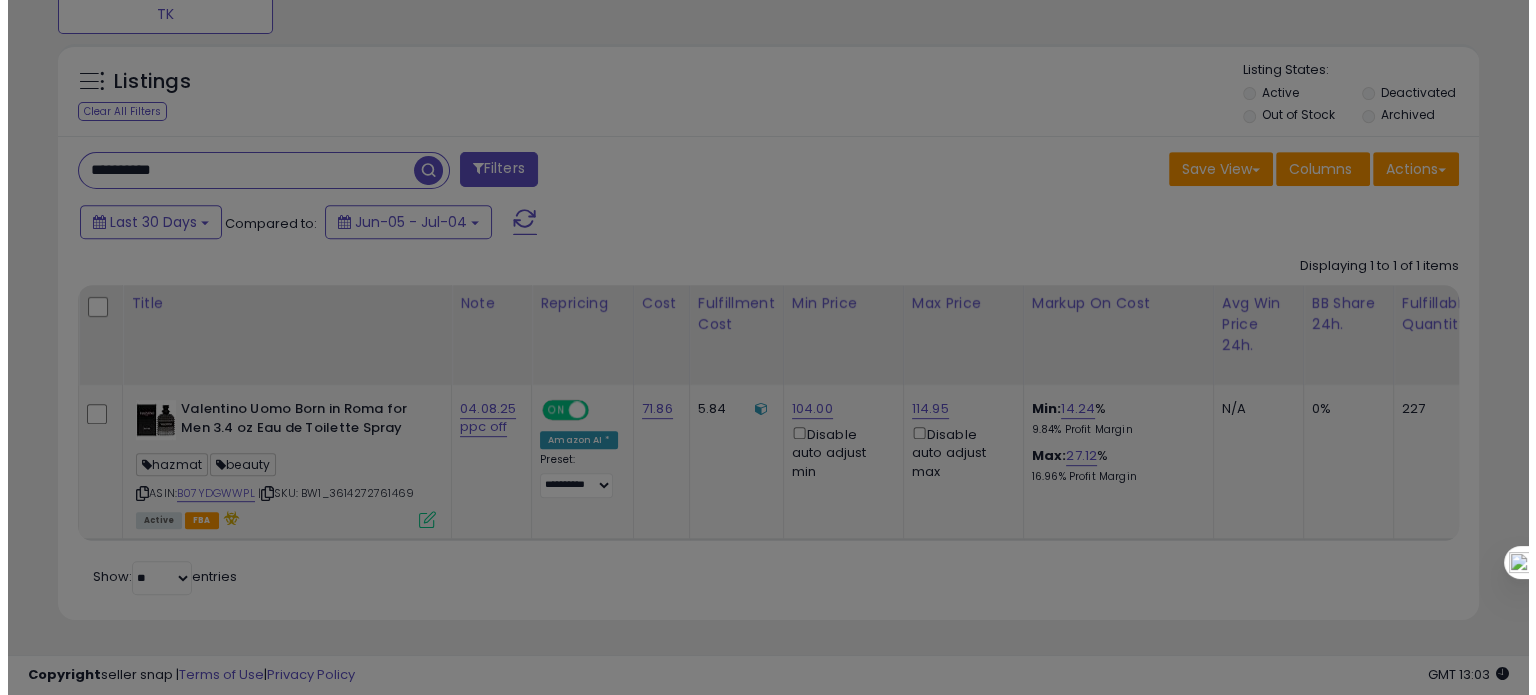 scroll, scrollTop: 999589, scrollLeft: 999168, axis: both 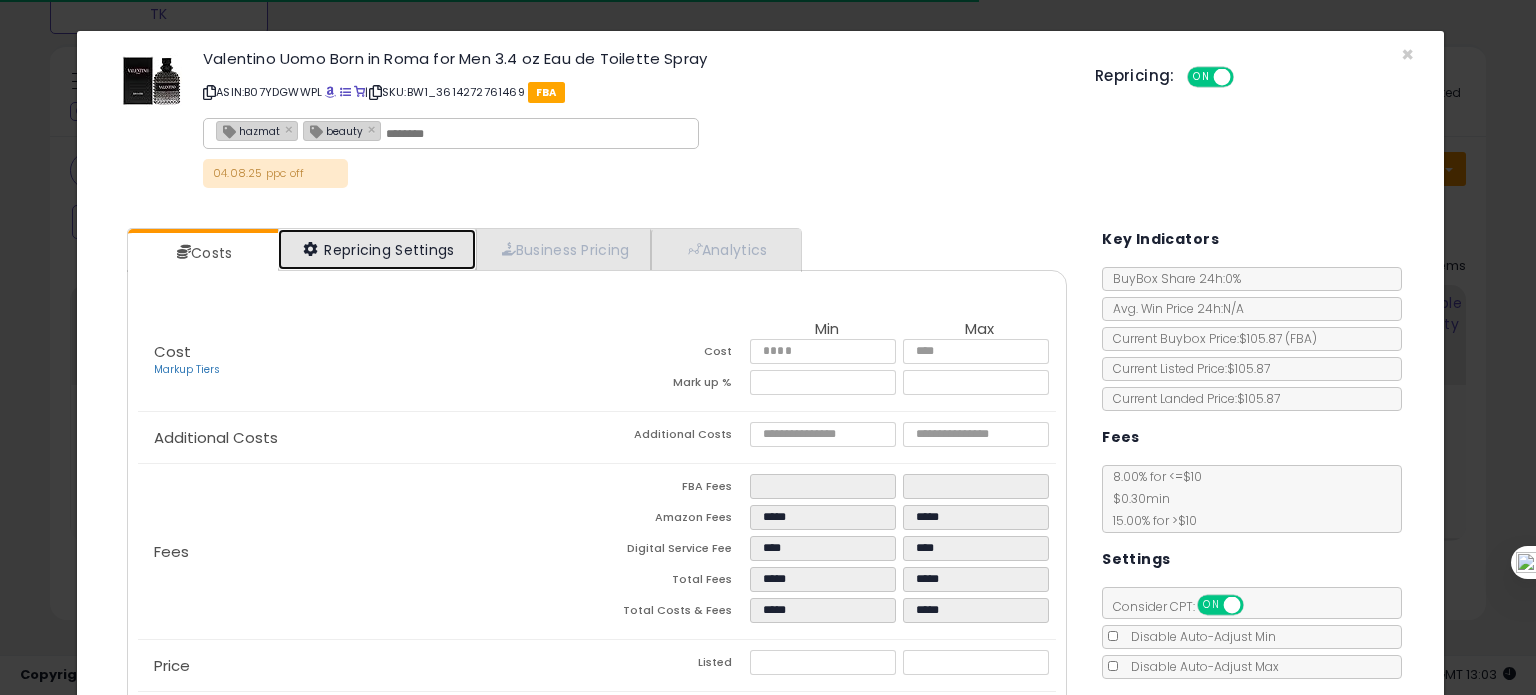 click on "Repricing Settings" at bounding box center (377, 249) 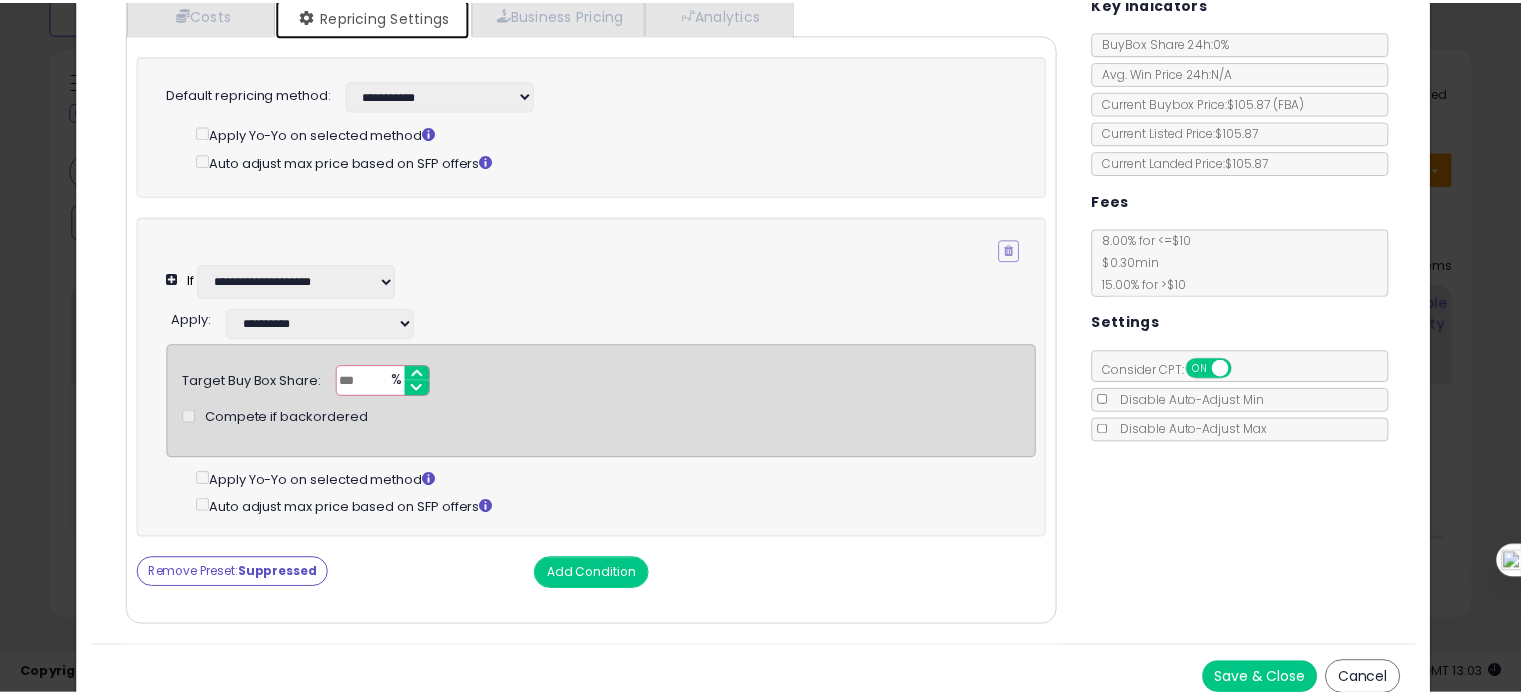 scroll, scrollTop: 0, scrollLeft: 0, axis: both 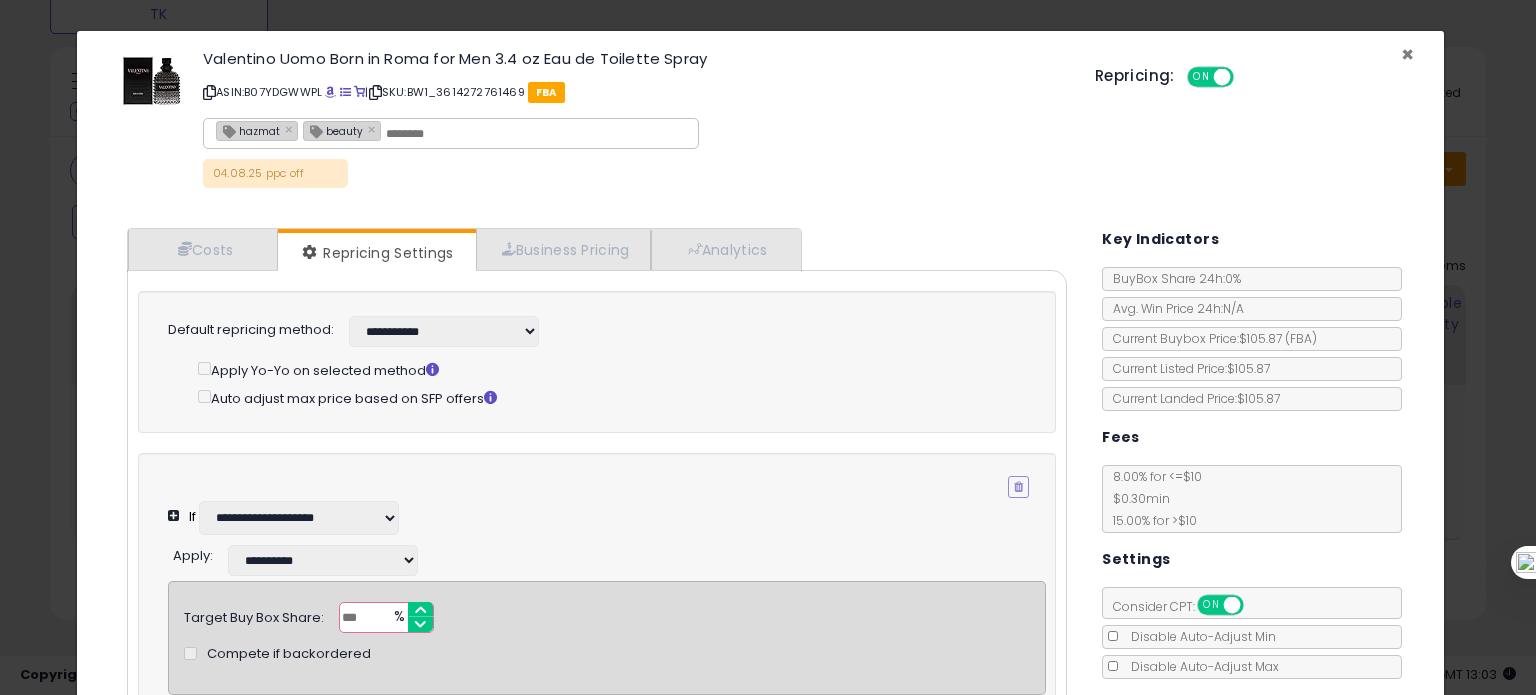 click on "×" at bounding box center [1407, 54] 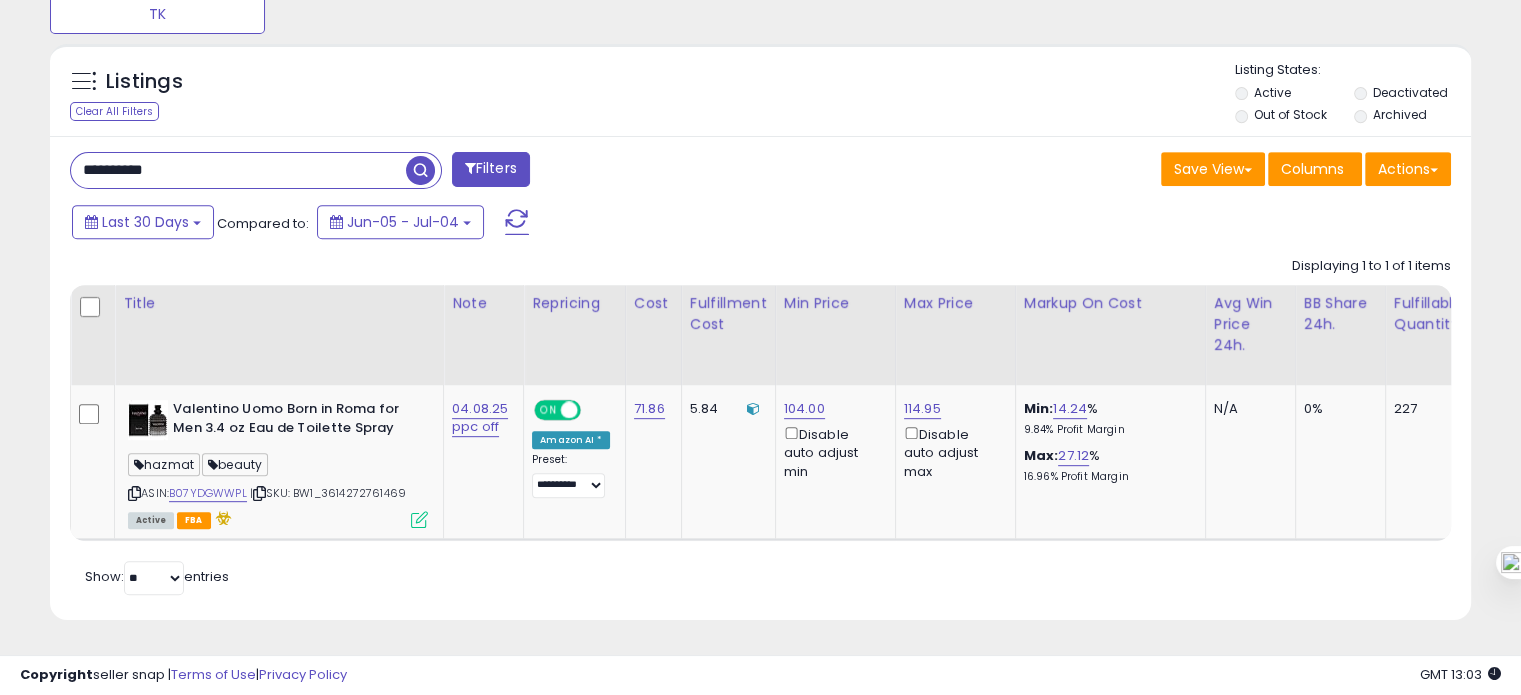 scroll, scrollTop: 409, scrollLeft: 822, axis: both 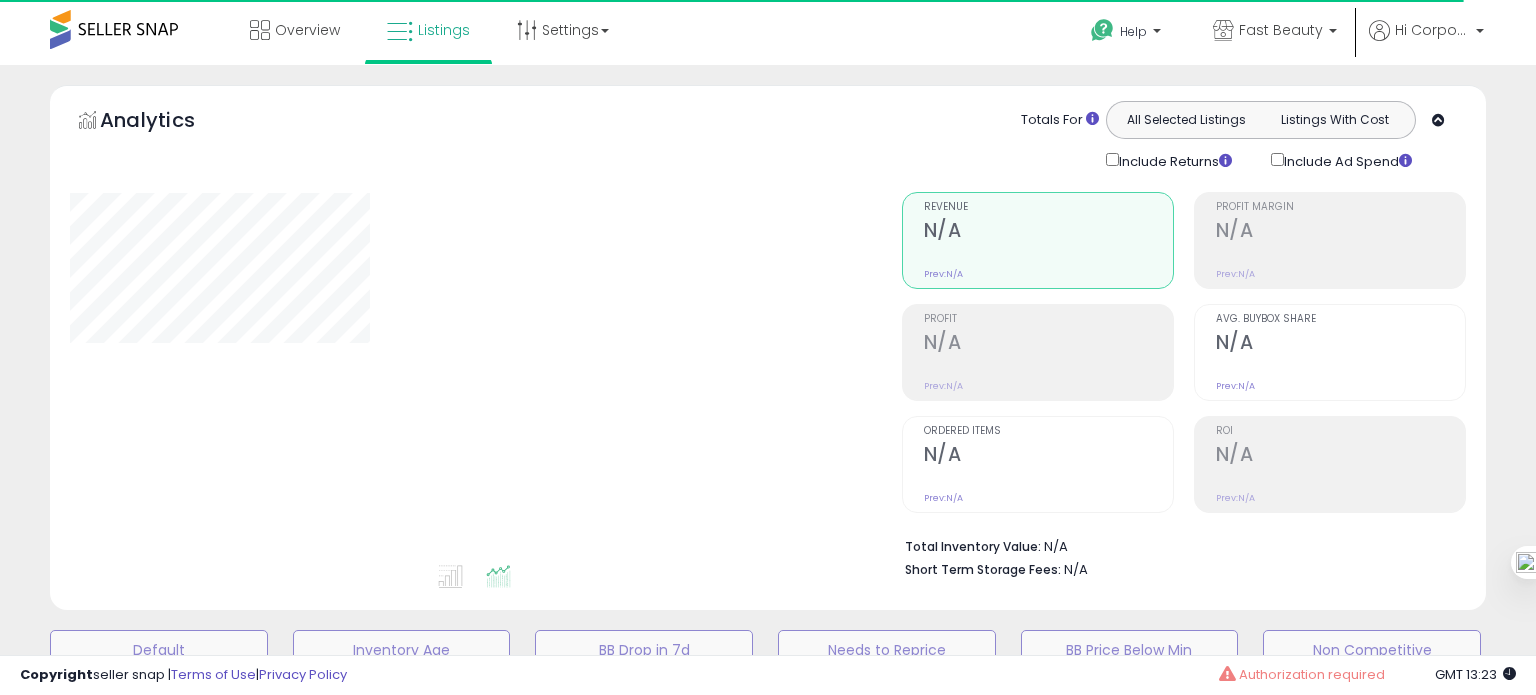 type on "**********" 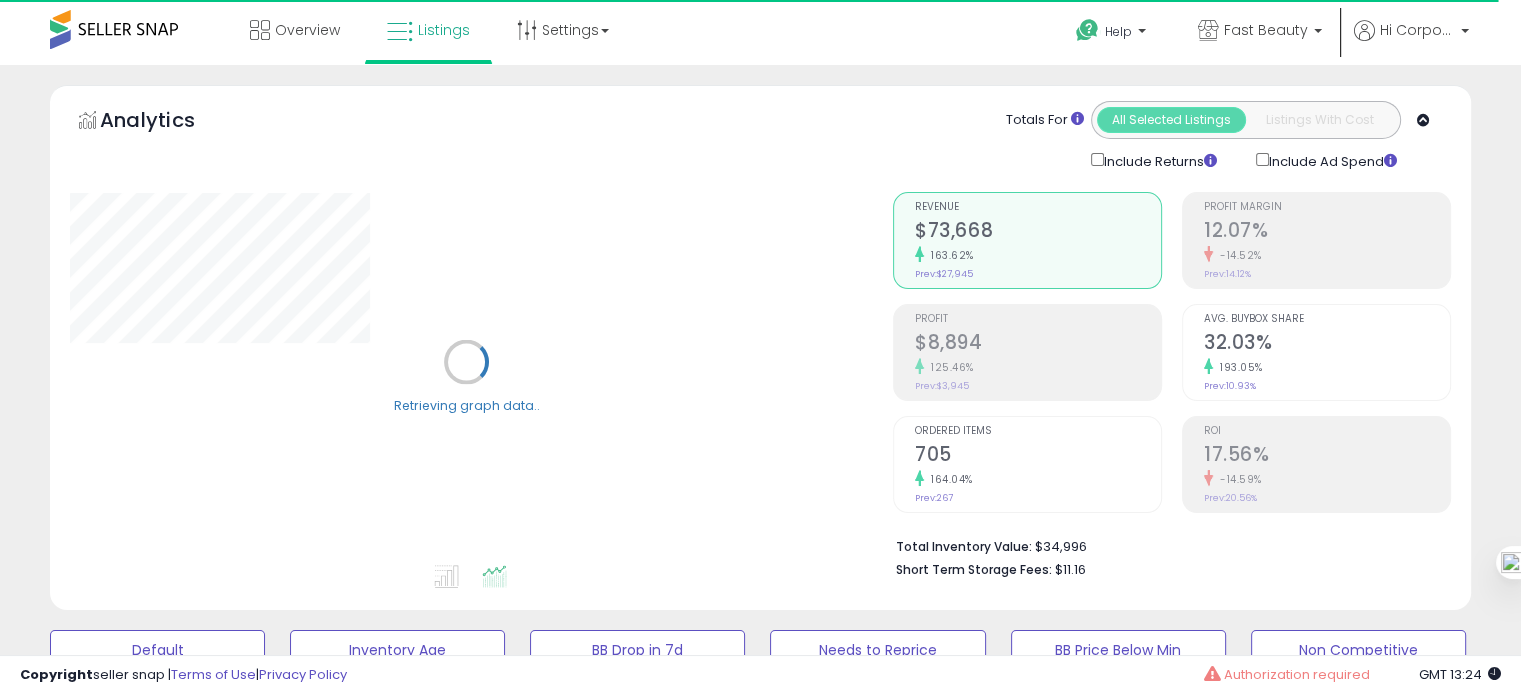 scroll, scrollTop: 850, scrollLeft: 0, axis: vertical 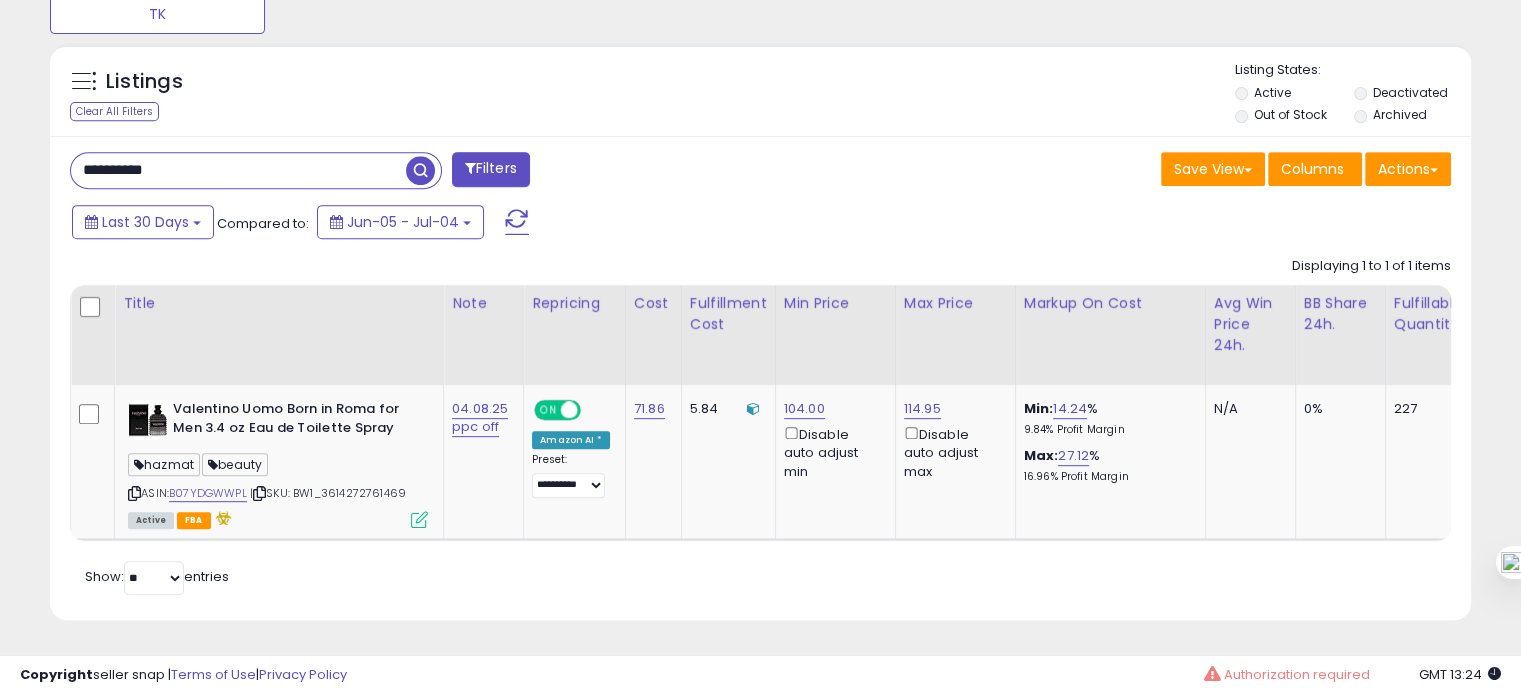 click on "**********" at bounding box center (238, 170) 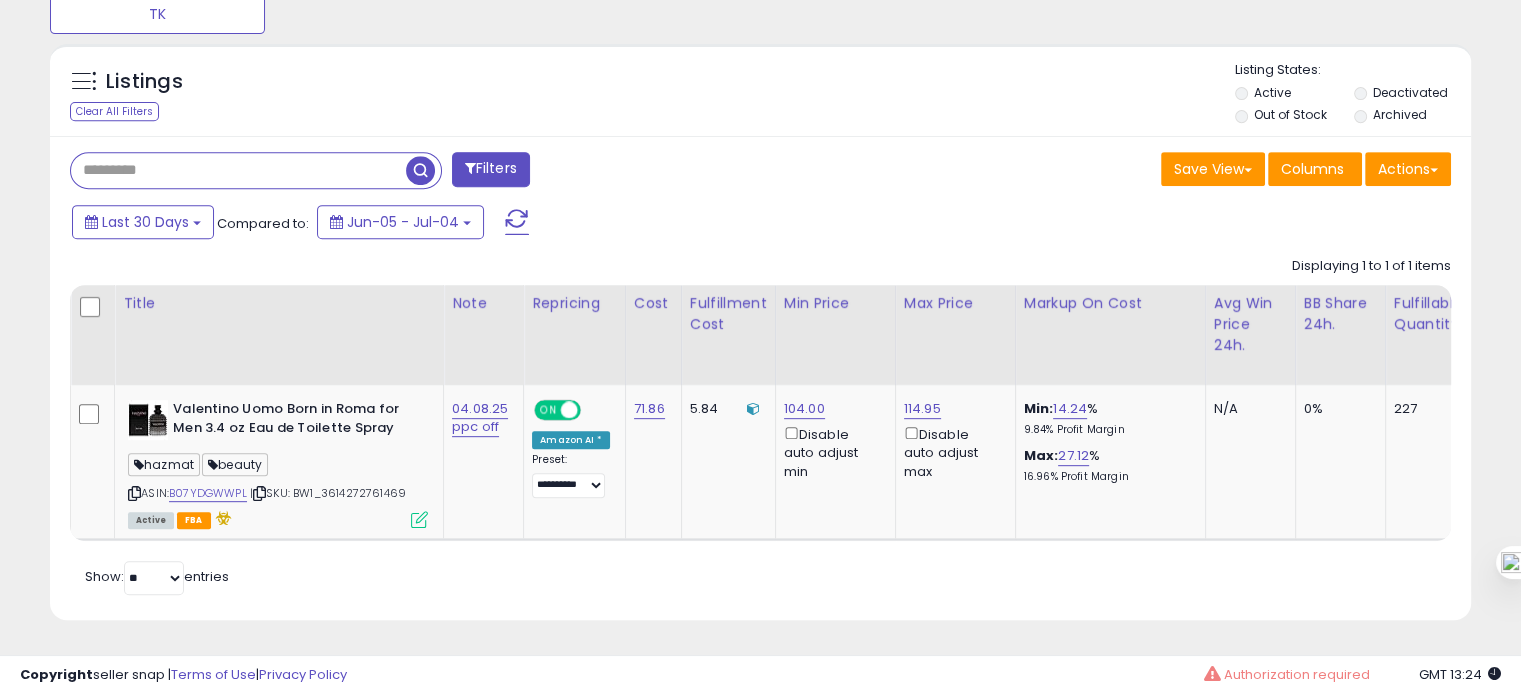 type 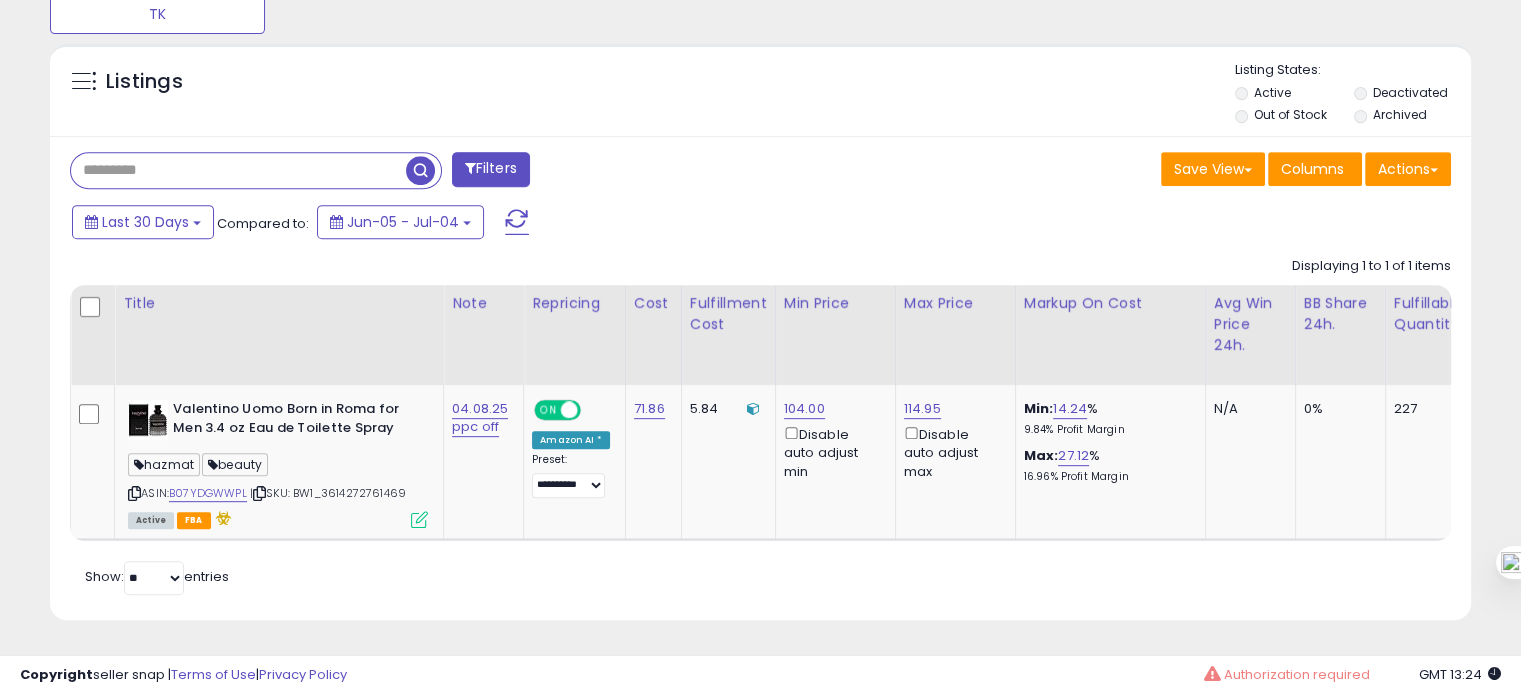 scroll, scrollTop: 999589, scrollLeft: 999168, axis: both 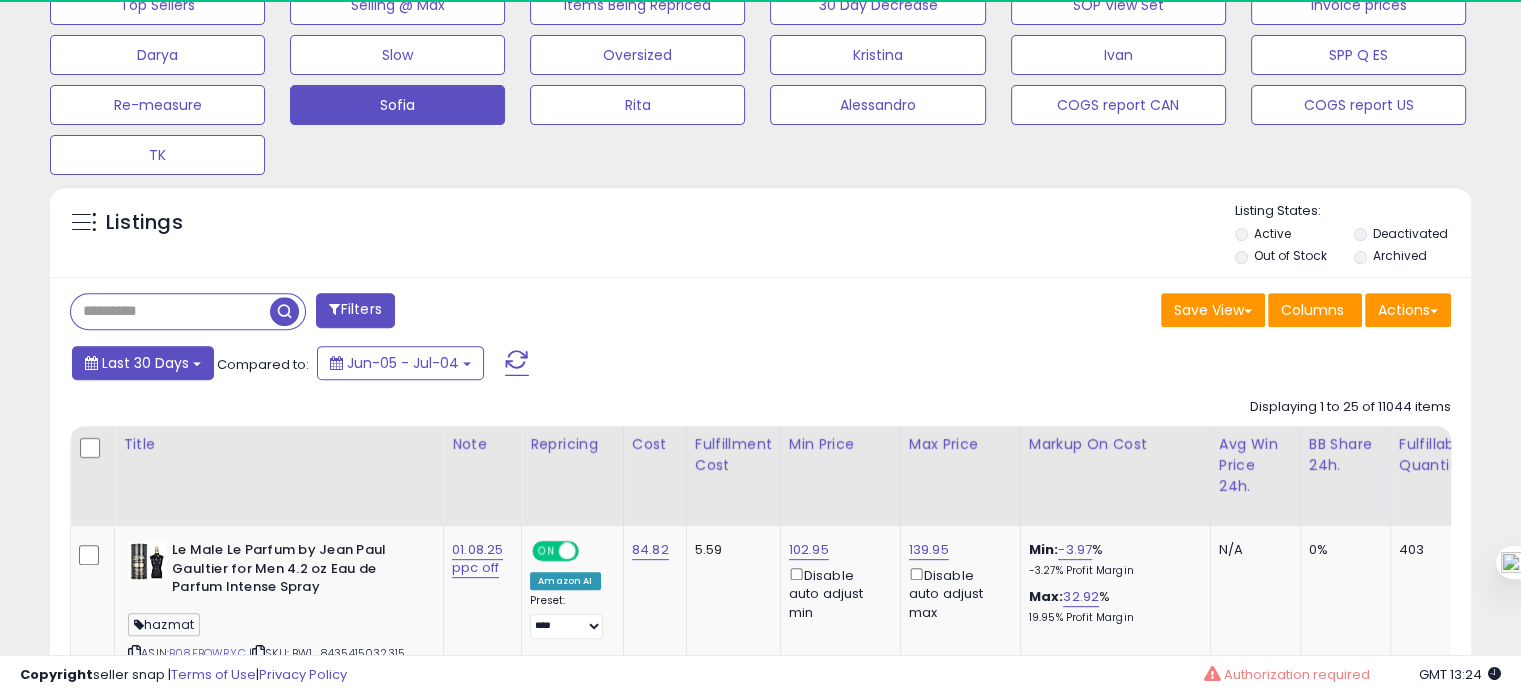 click on "Last 30 Days" at bounding box center (145, 363) 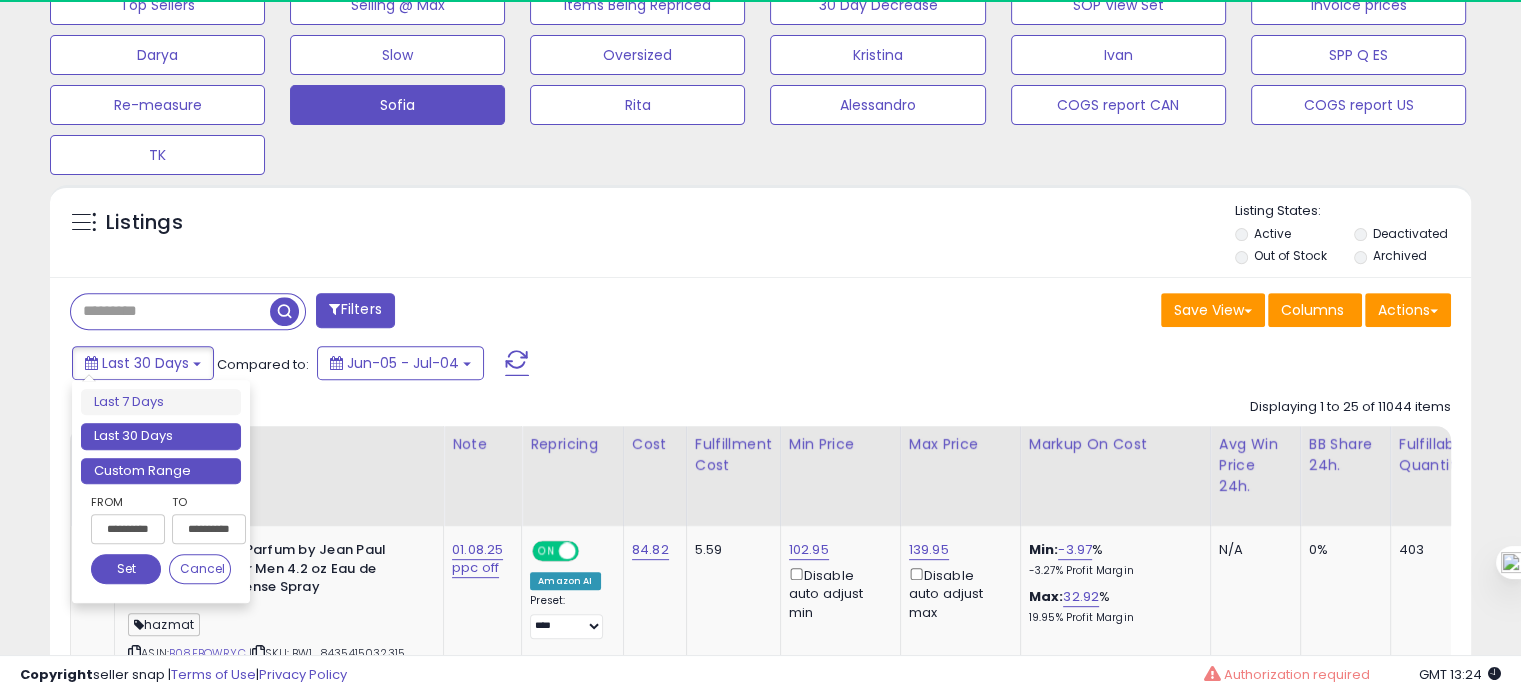 click on "Custom Range" at bounding box center (161, 471) 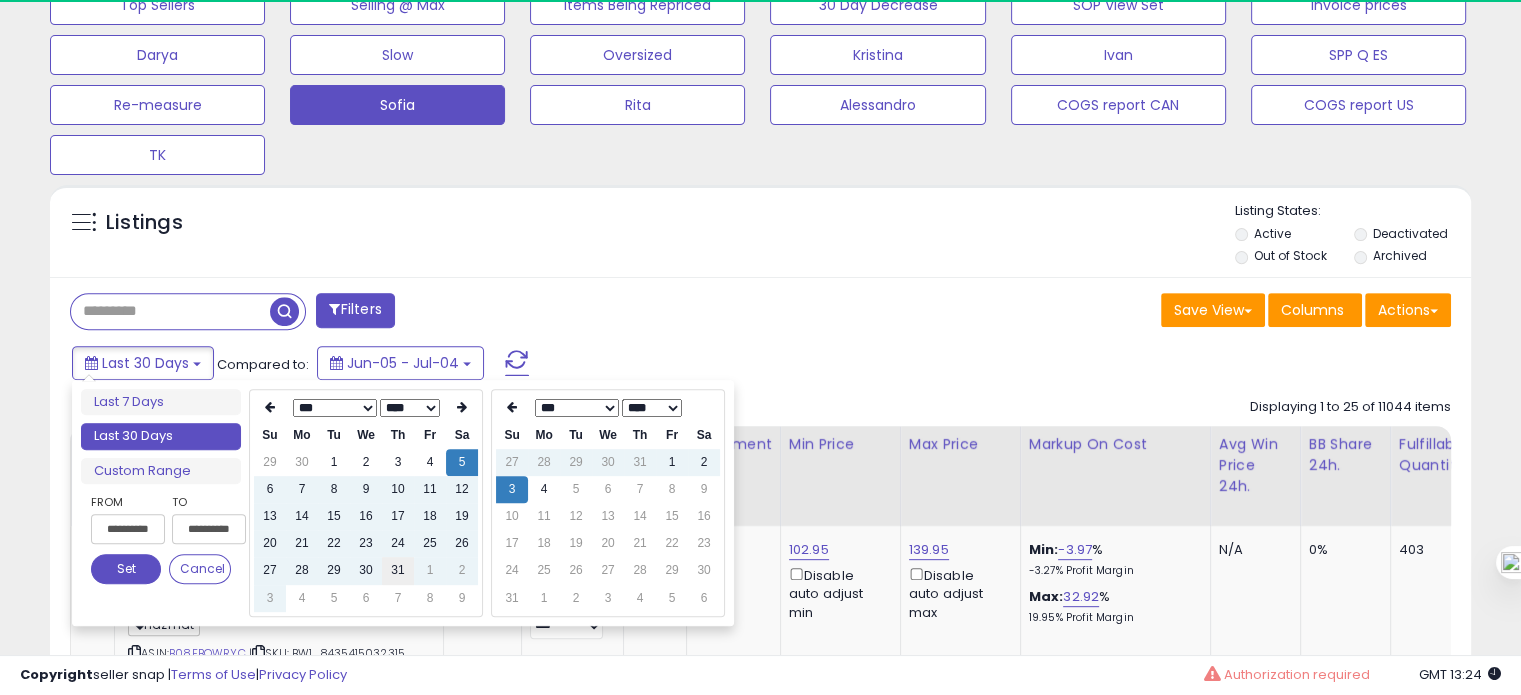 click on "31" at bounding box center [398, 570] 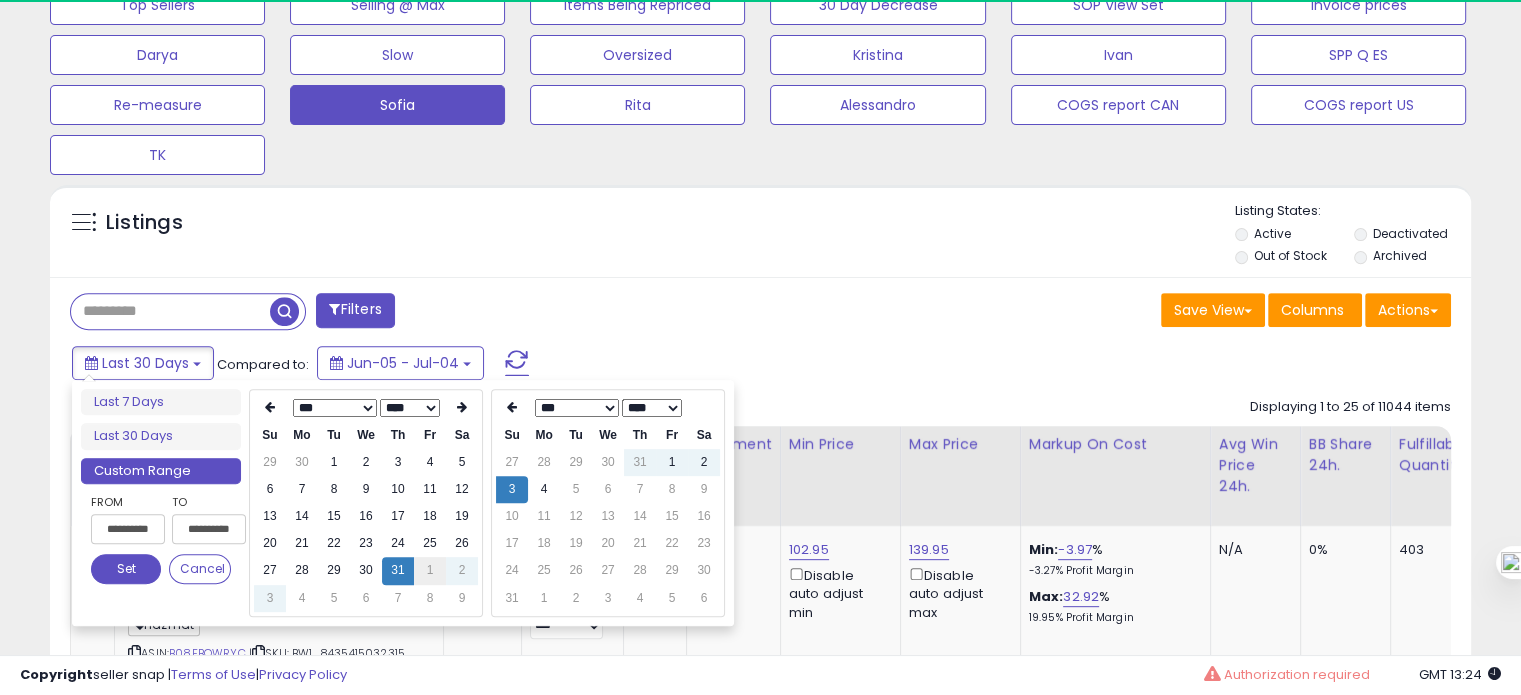 type on "**********" 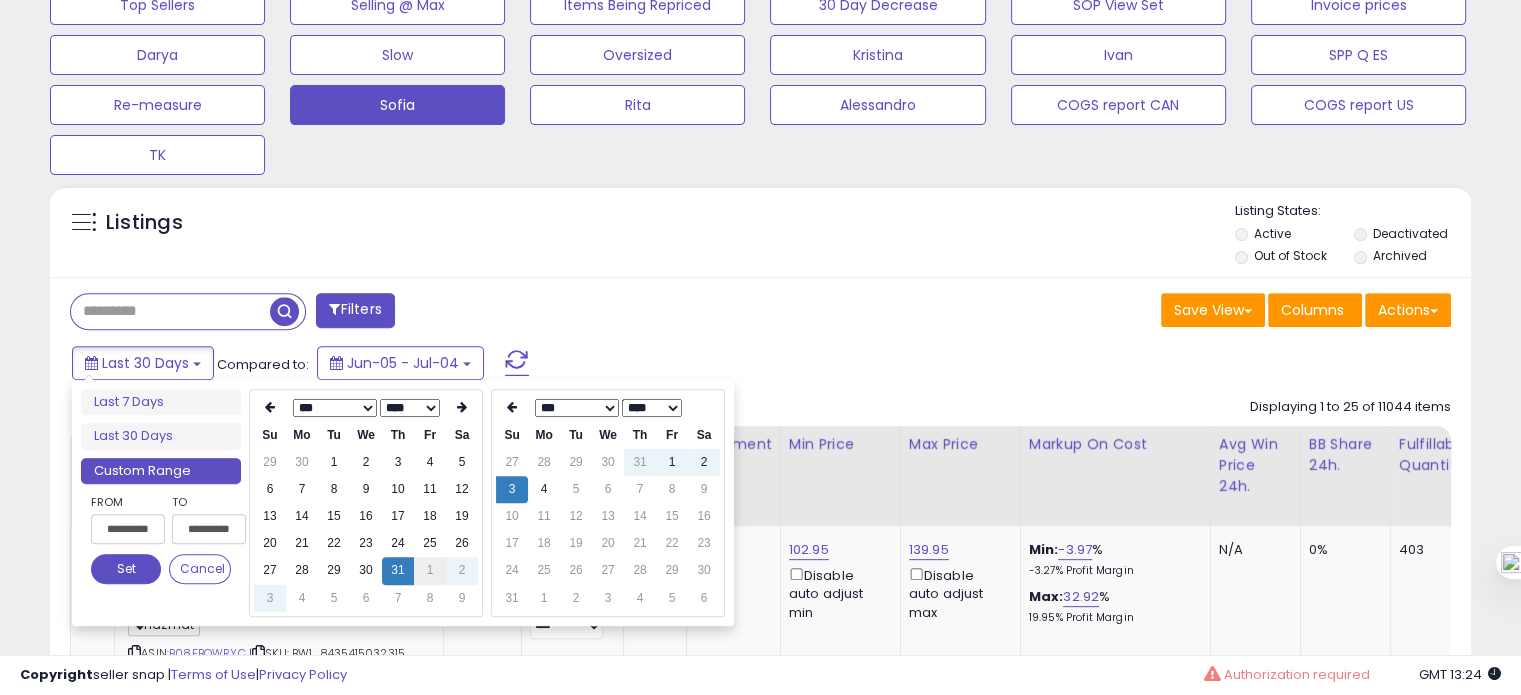 scroll, scrollTop: 999589, scrollLeft: 999176, axis: both 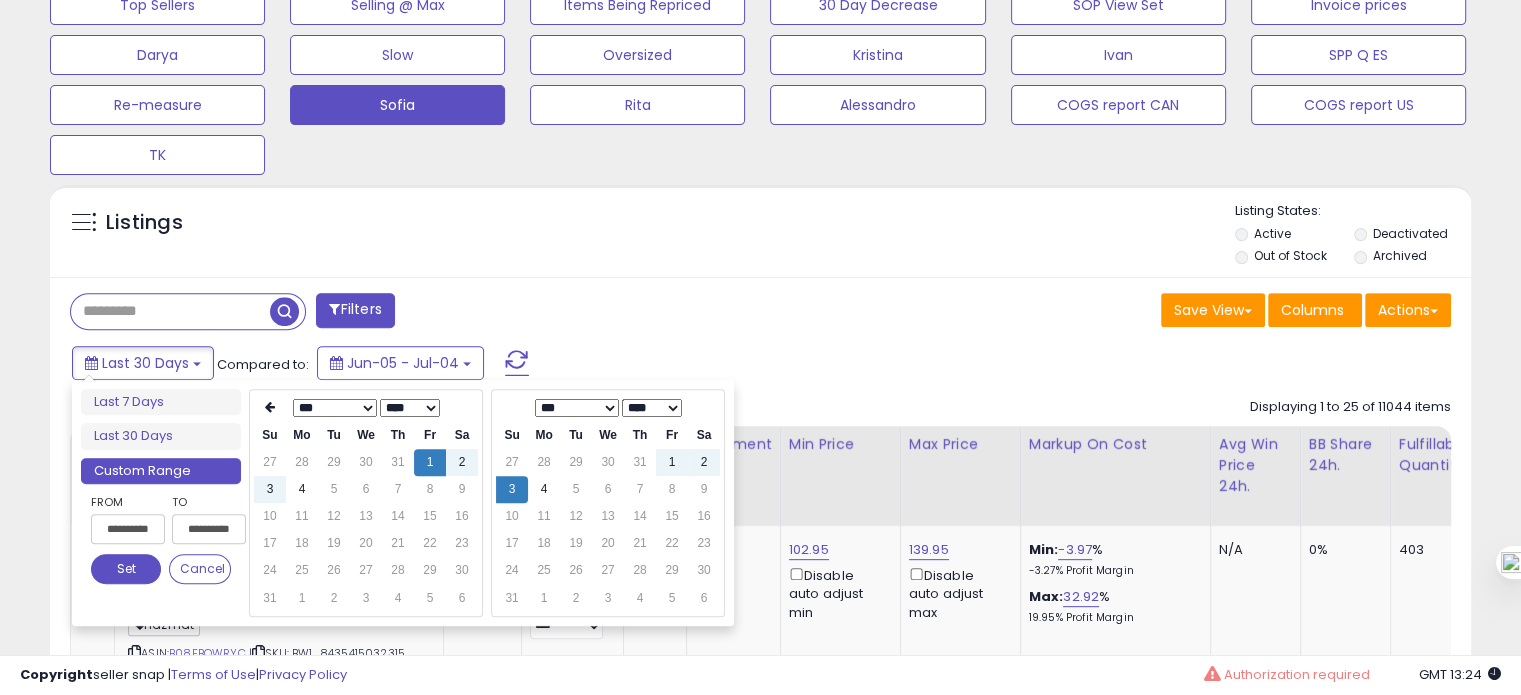 click on "Set" at bounding box center (126, 569) 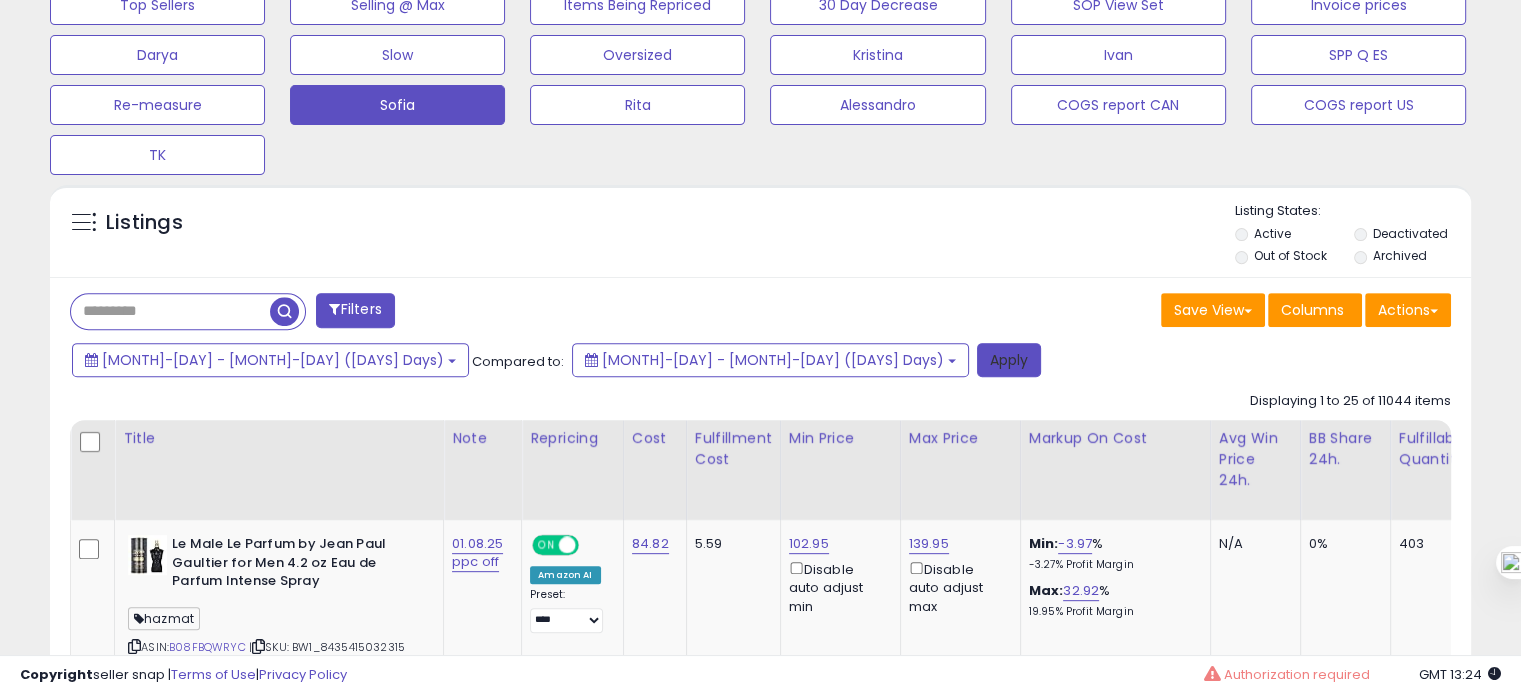 click on "Apply" at bounding box center [1009, 360] 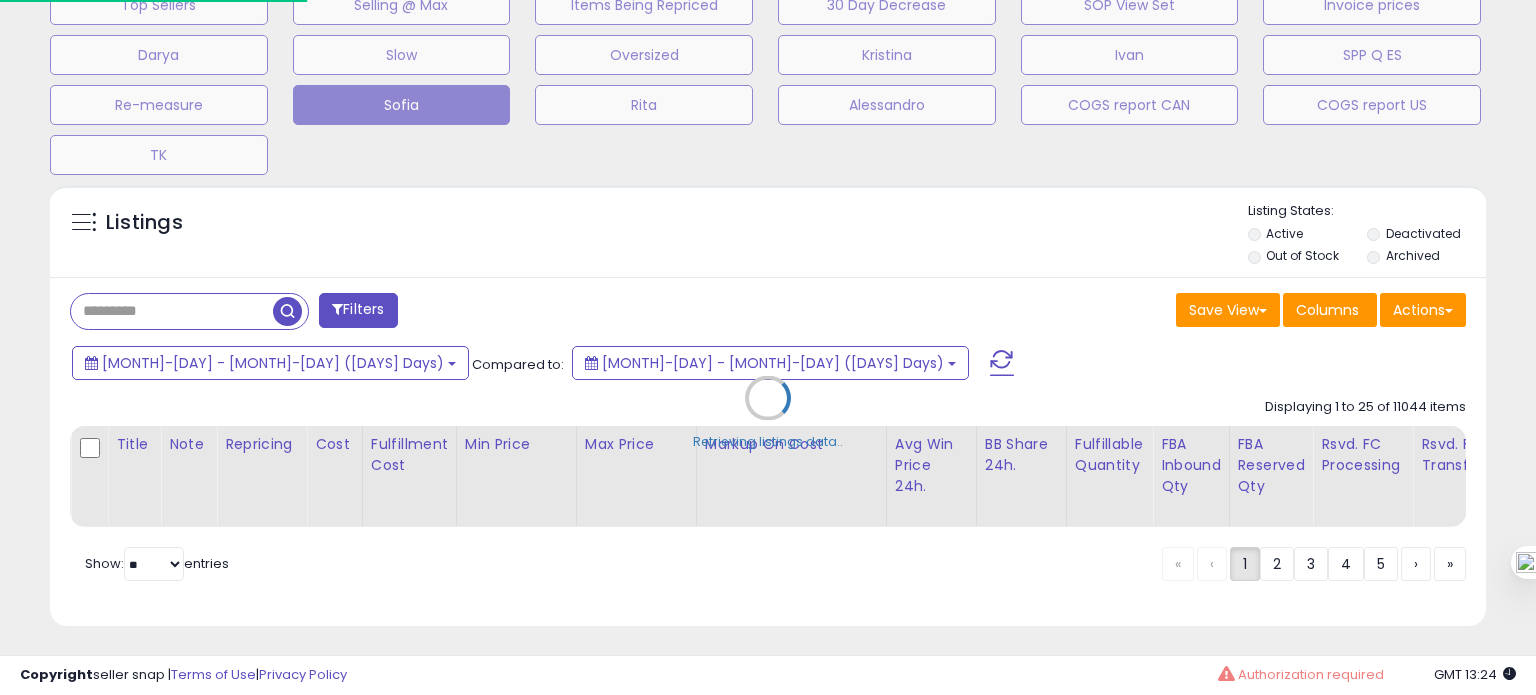 scroll, scrollTop: 999589, scrollLeft: 999168, axis: both 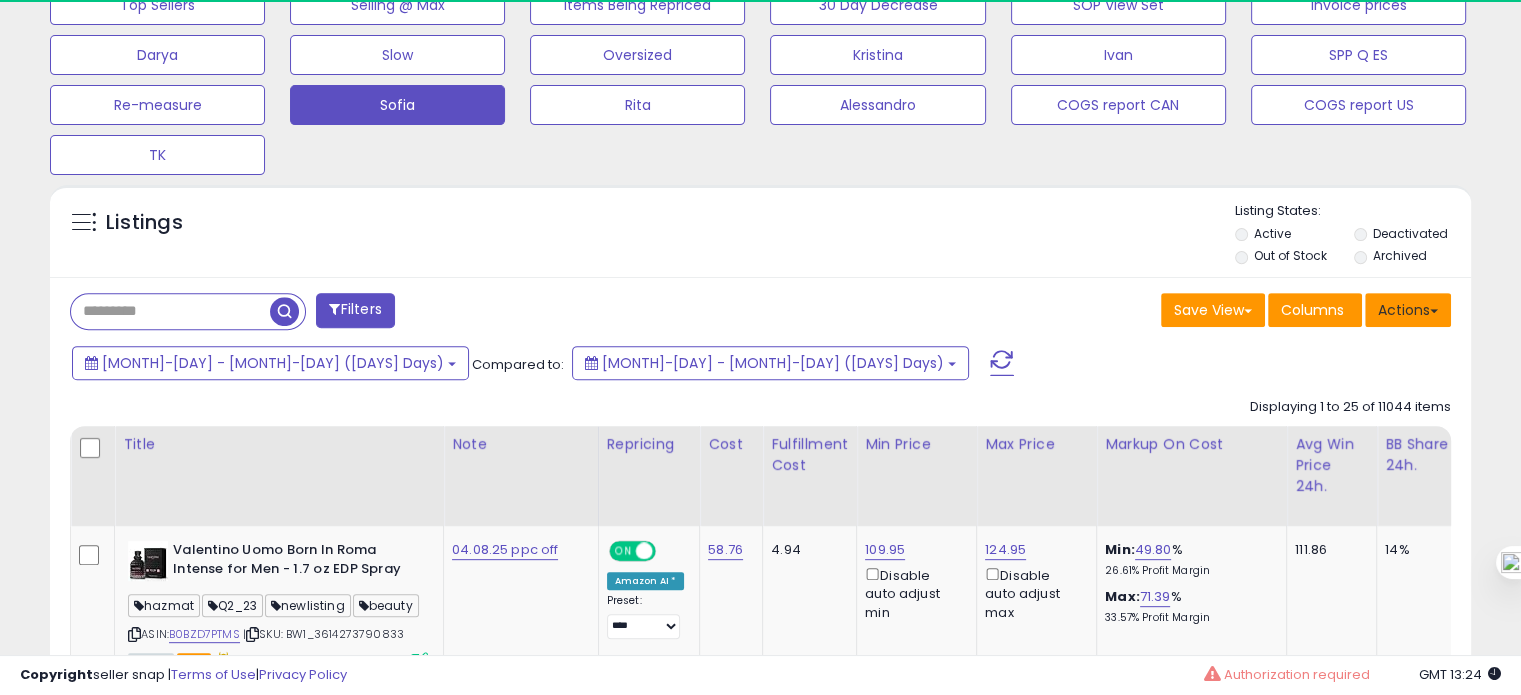 click on "Actions" at bounding box center [1408, 310] 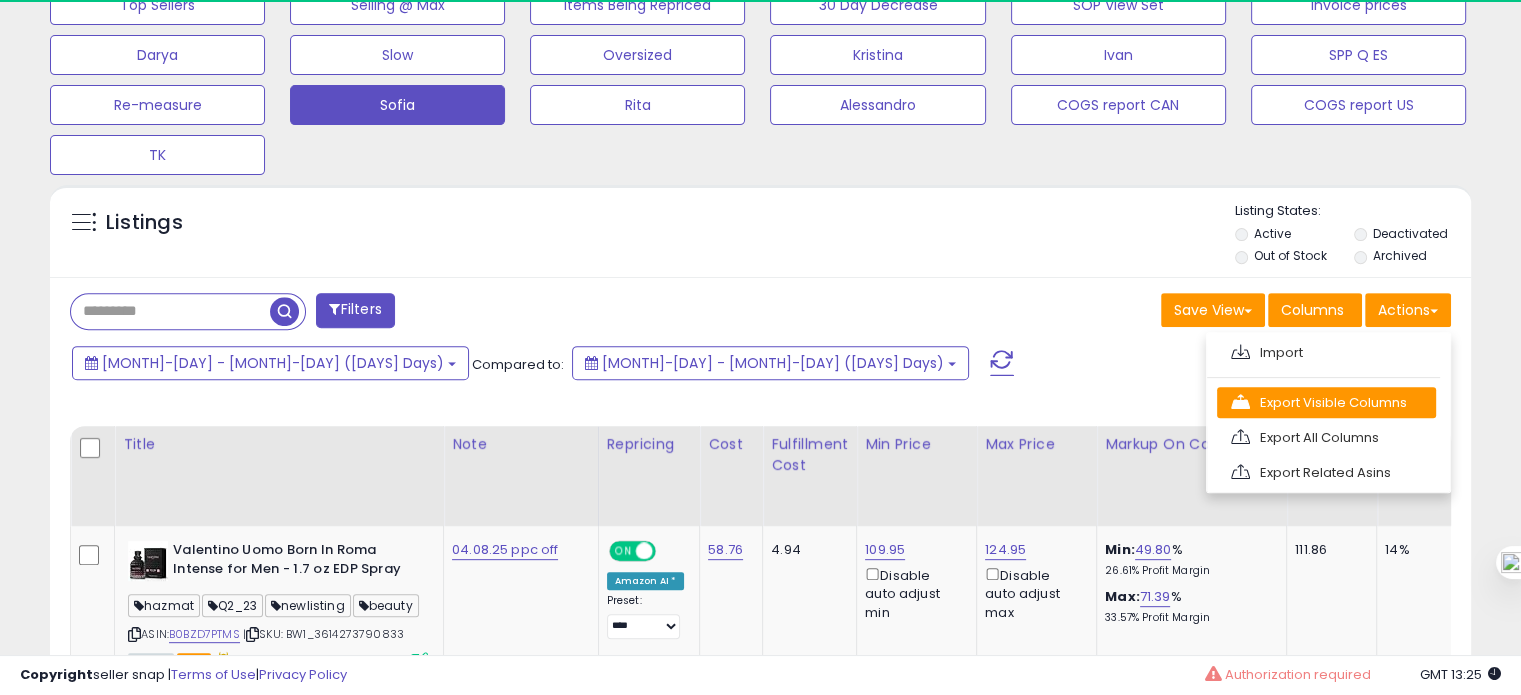 click on "Export Visible Columns" at bounding box center (1326, 402) 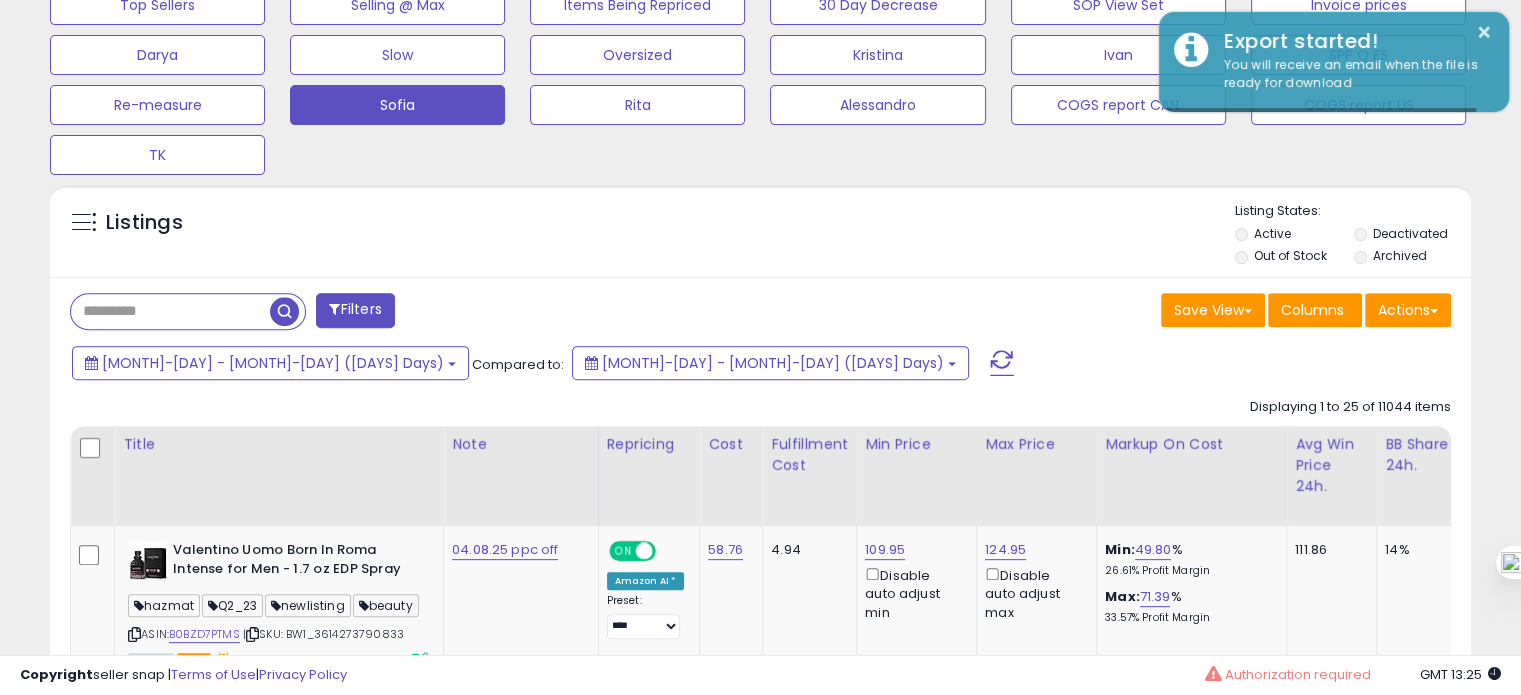 scroll, scrollTop: 999589, scrollLeft: 999176, axis: both 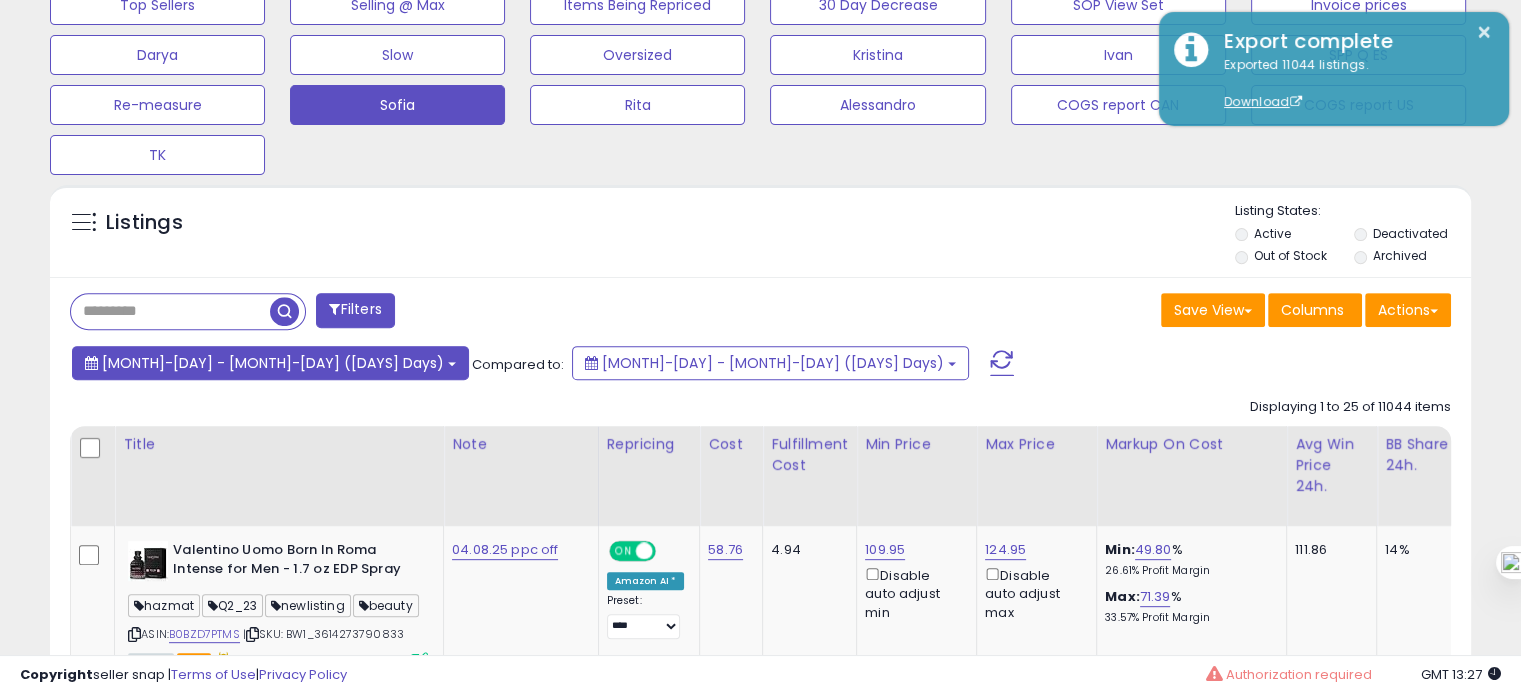 click on "[MONTH]-[DAY] - [MONTH]-[DAY] ([DAYS] Days)" at bounding box center [273, 363] 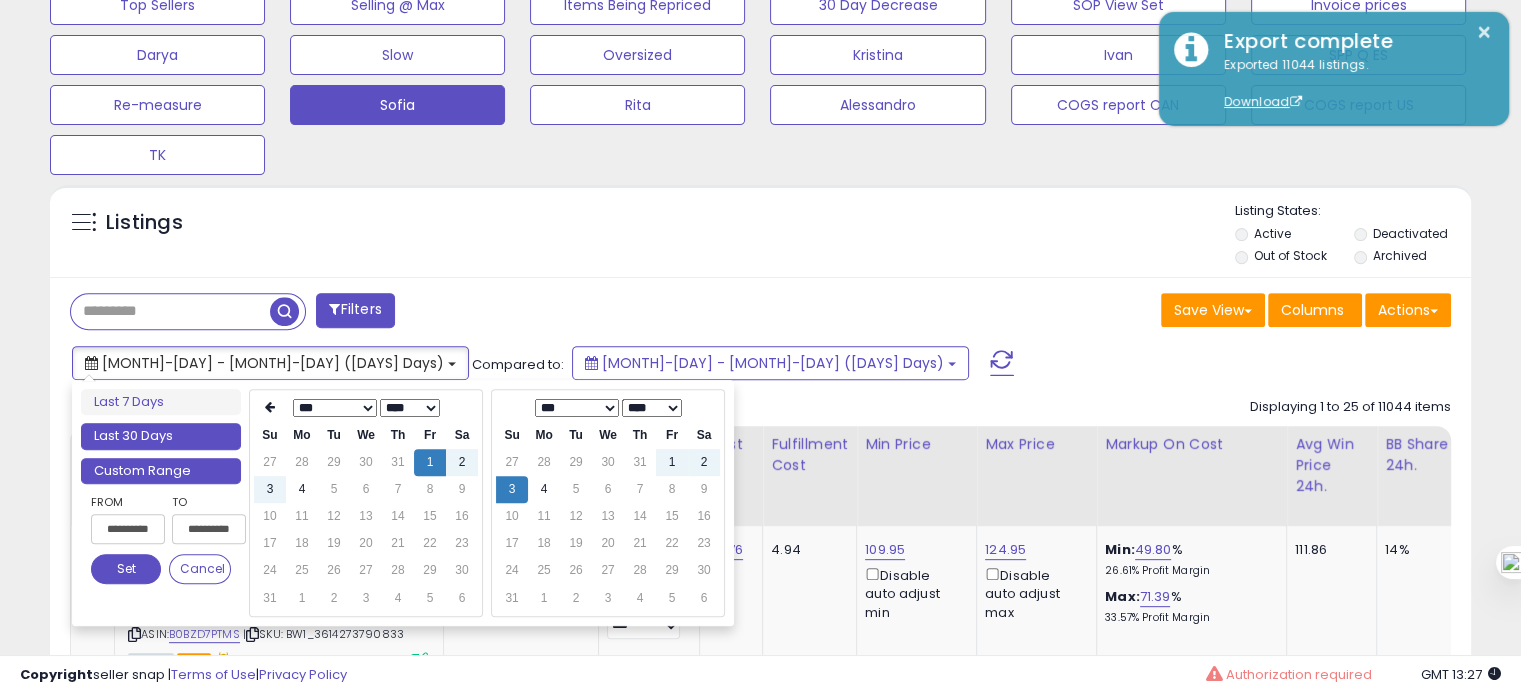 type on "**********" 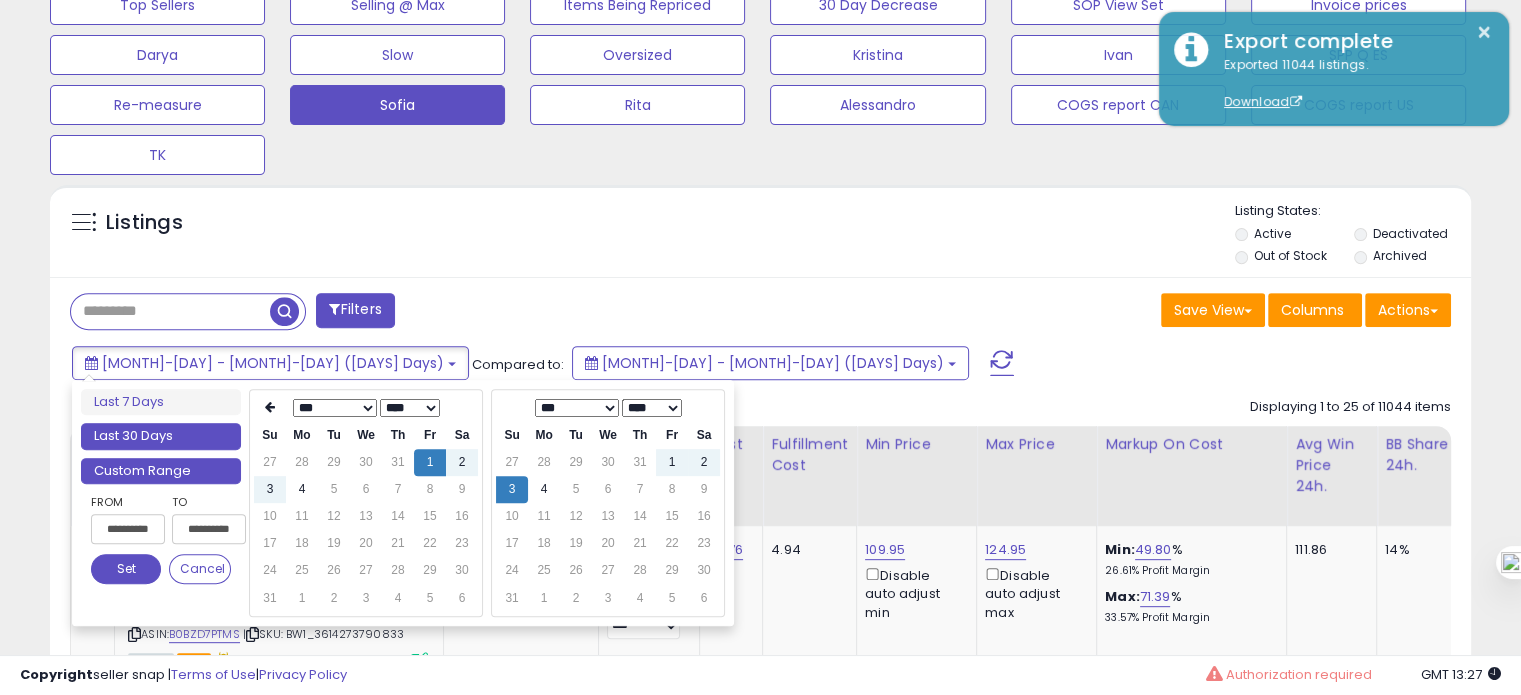 click on "Last 30 Days" at bounding box center [161, 436] 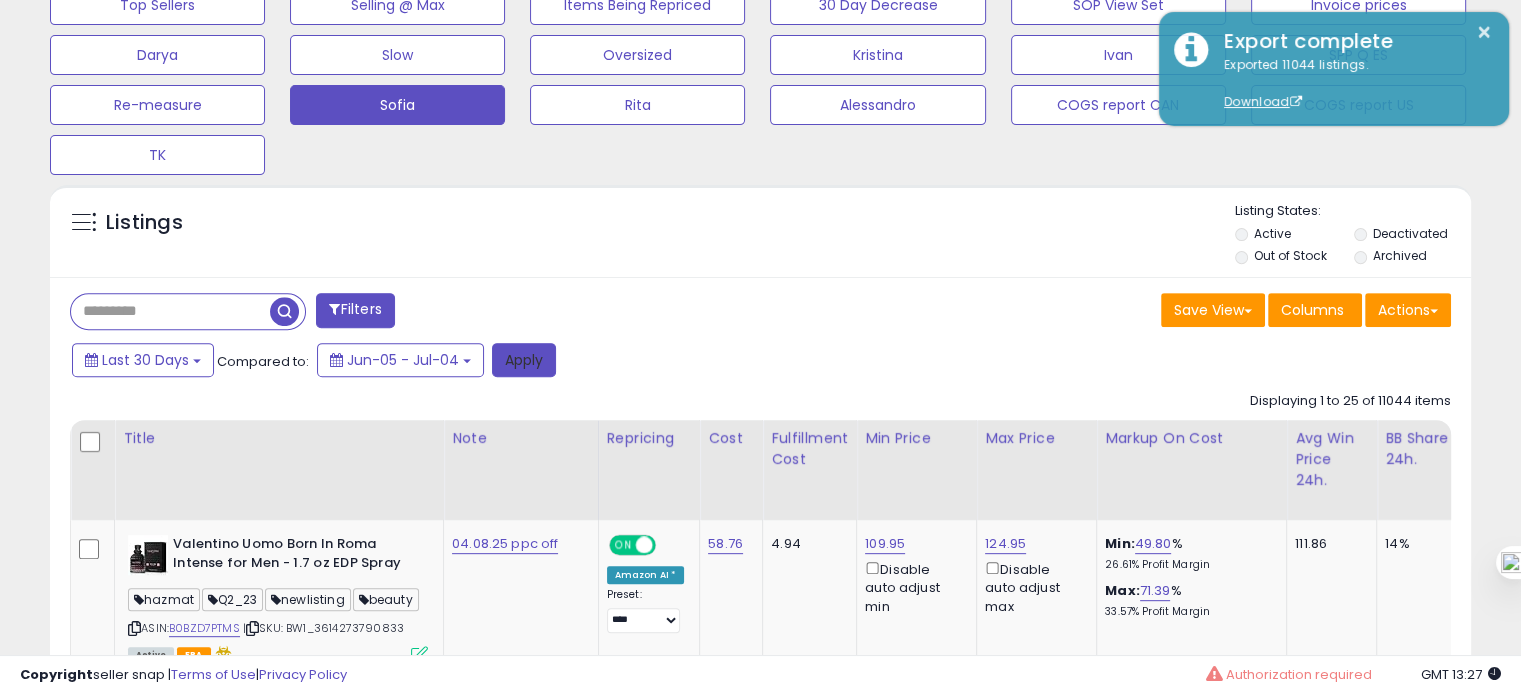 click on "Apply" at bounding box center (524, 360) 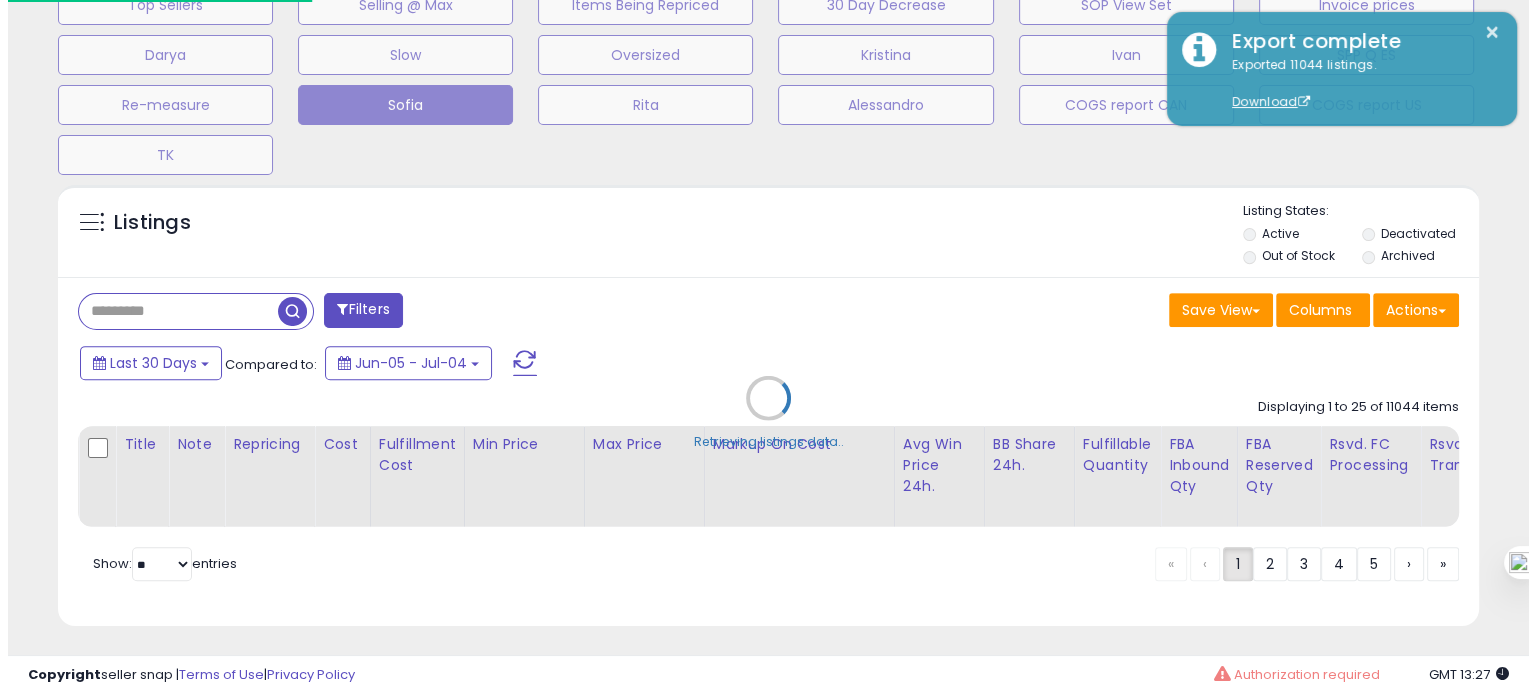 scroll, scrollTop: 999589, scrollLeft: 999168, axis: both 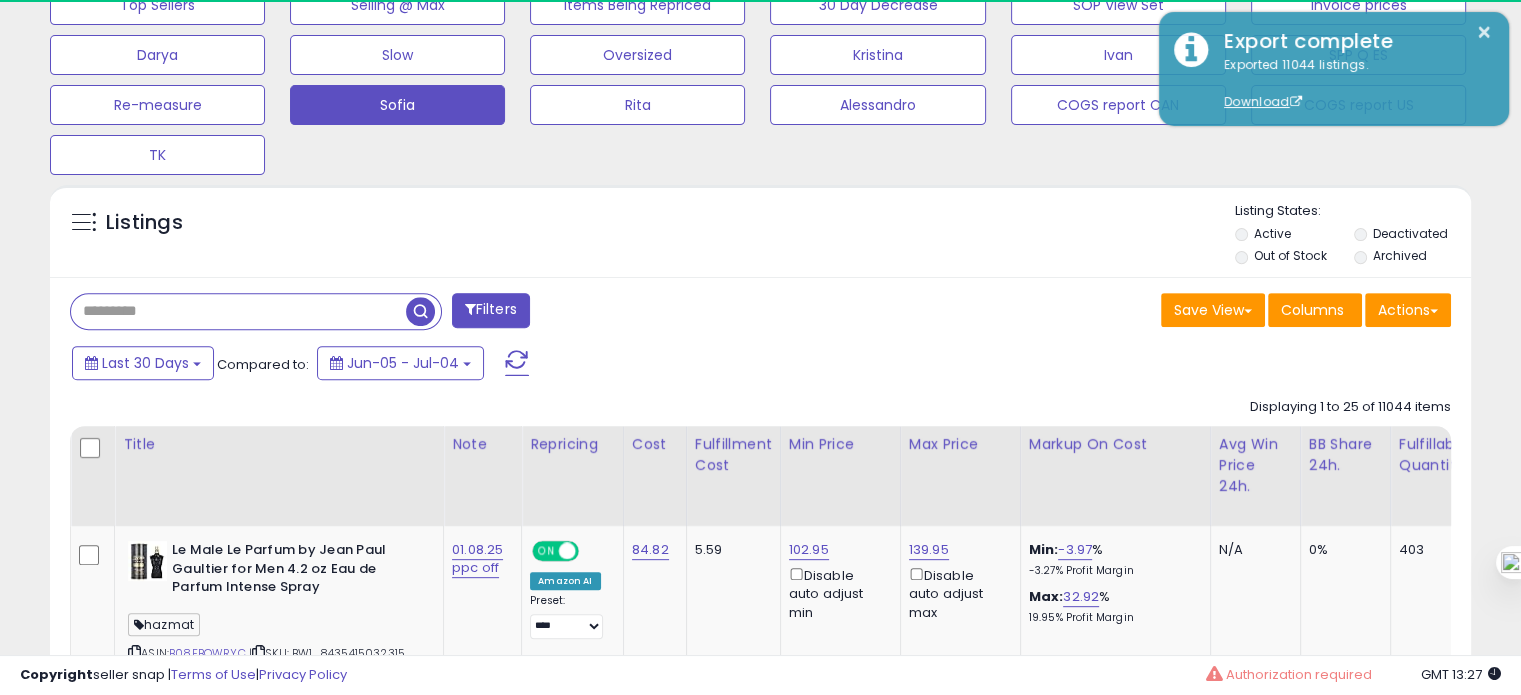 click at bounding box center (238, 311) 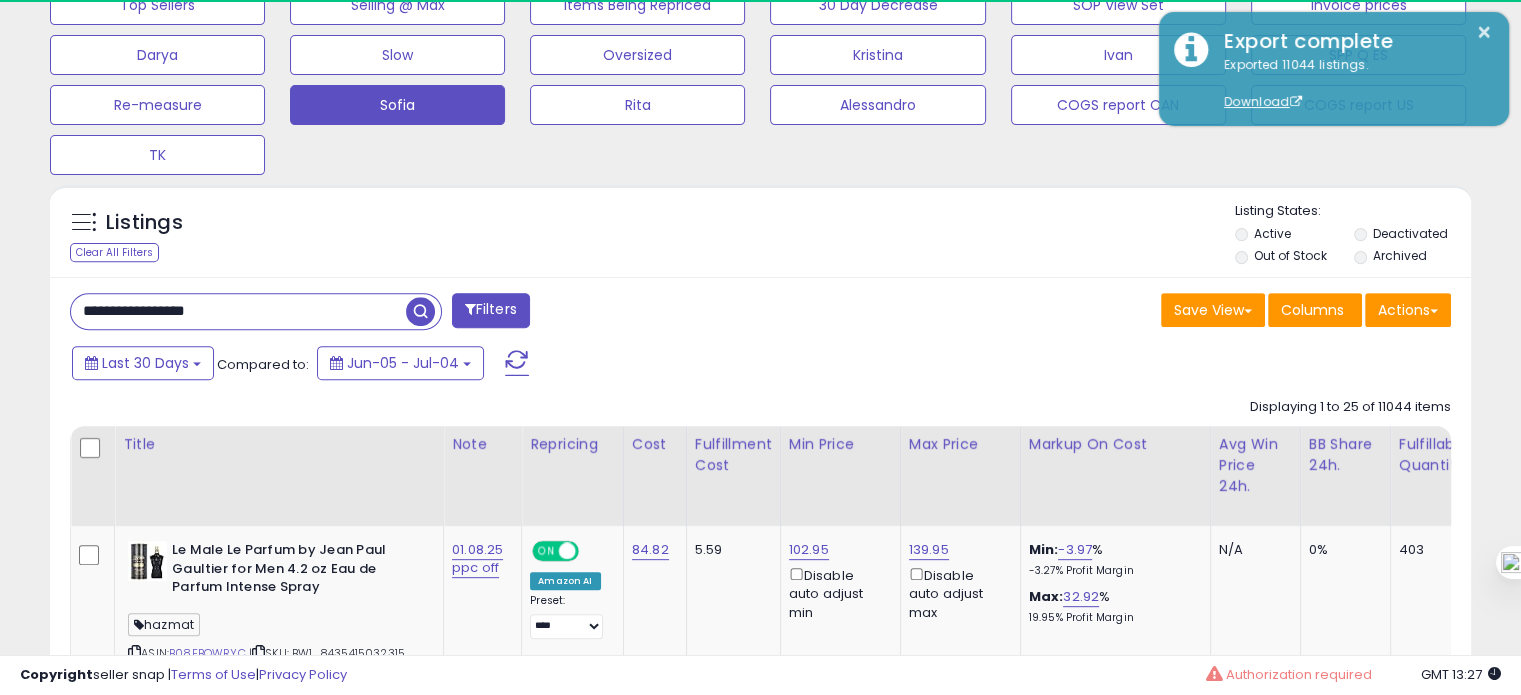 type on "**********" 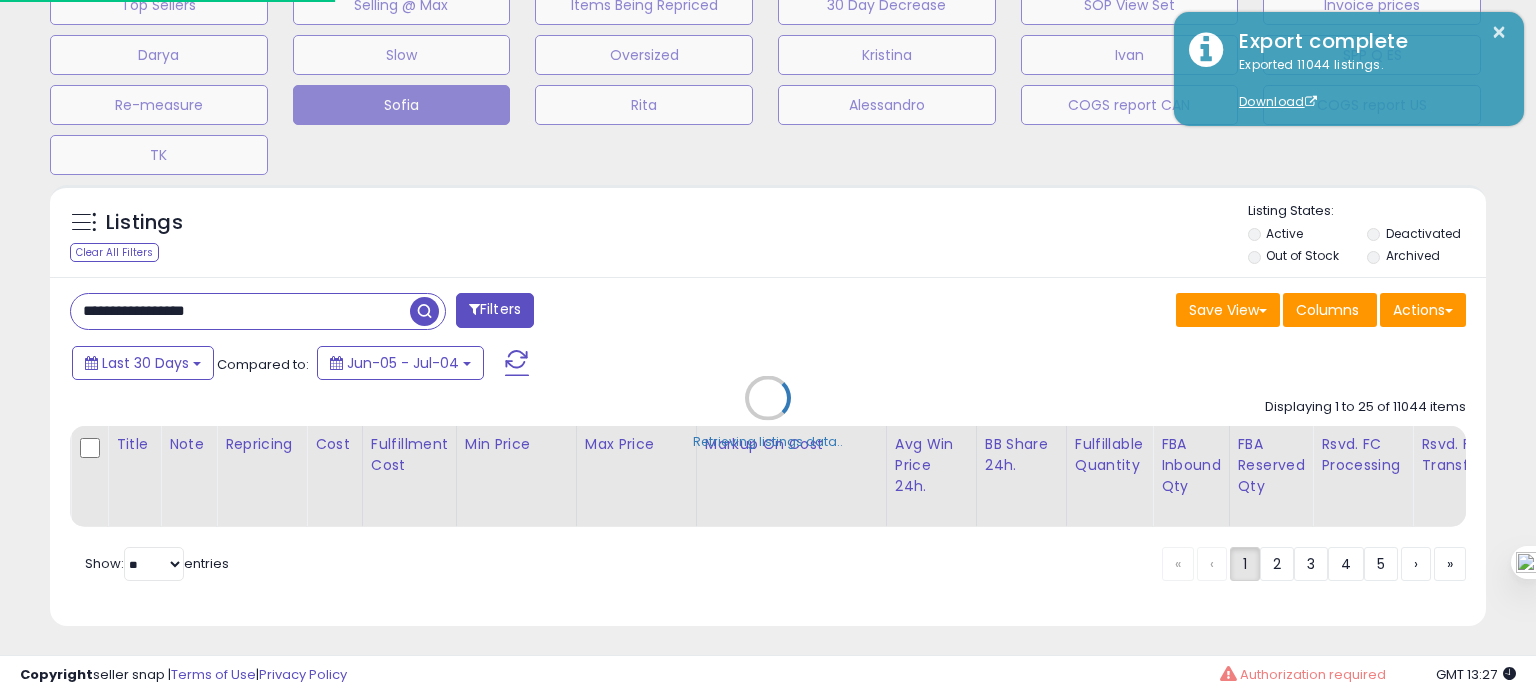 scroll, scrollTop: 999589, scrollLeft: 999168, axis: both 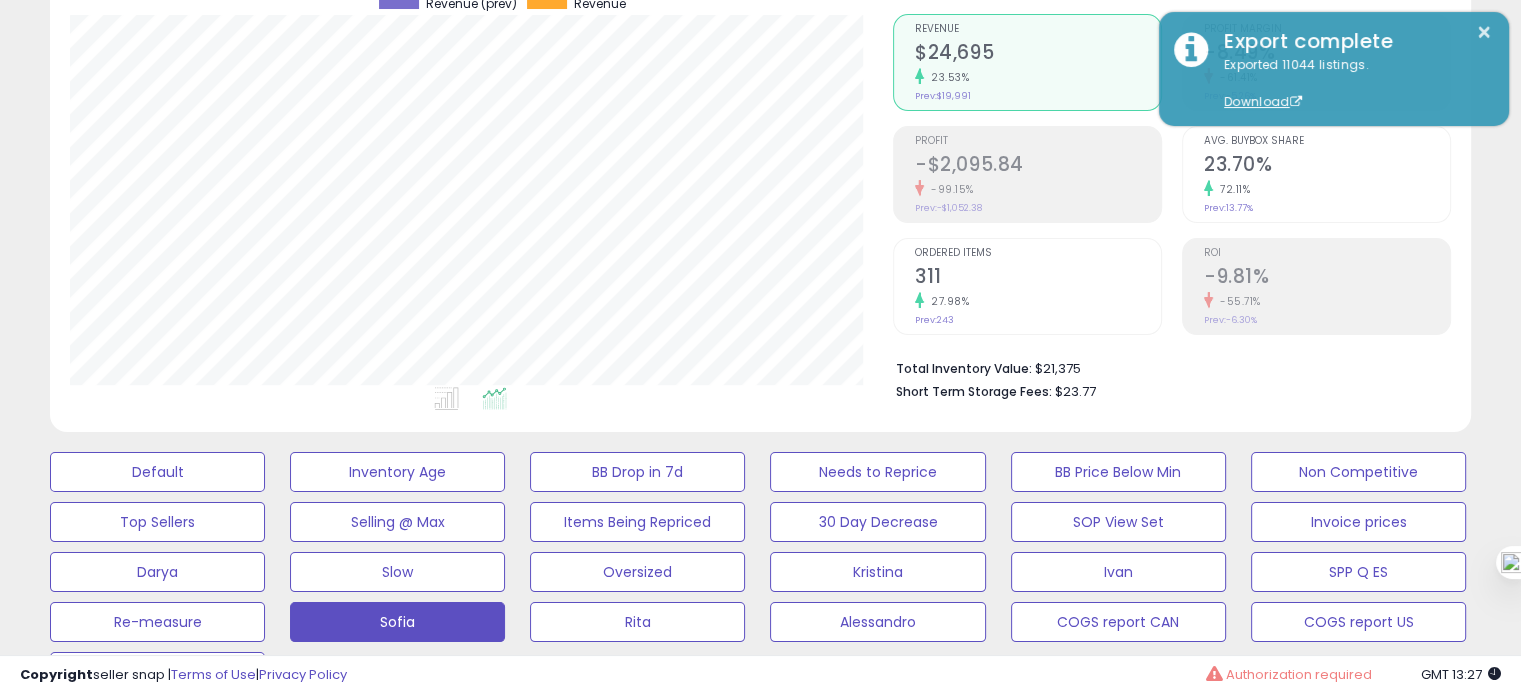 click on "27.98%" 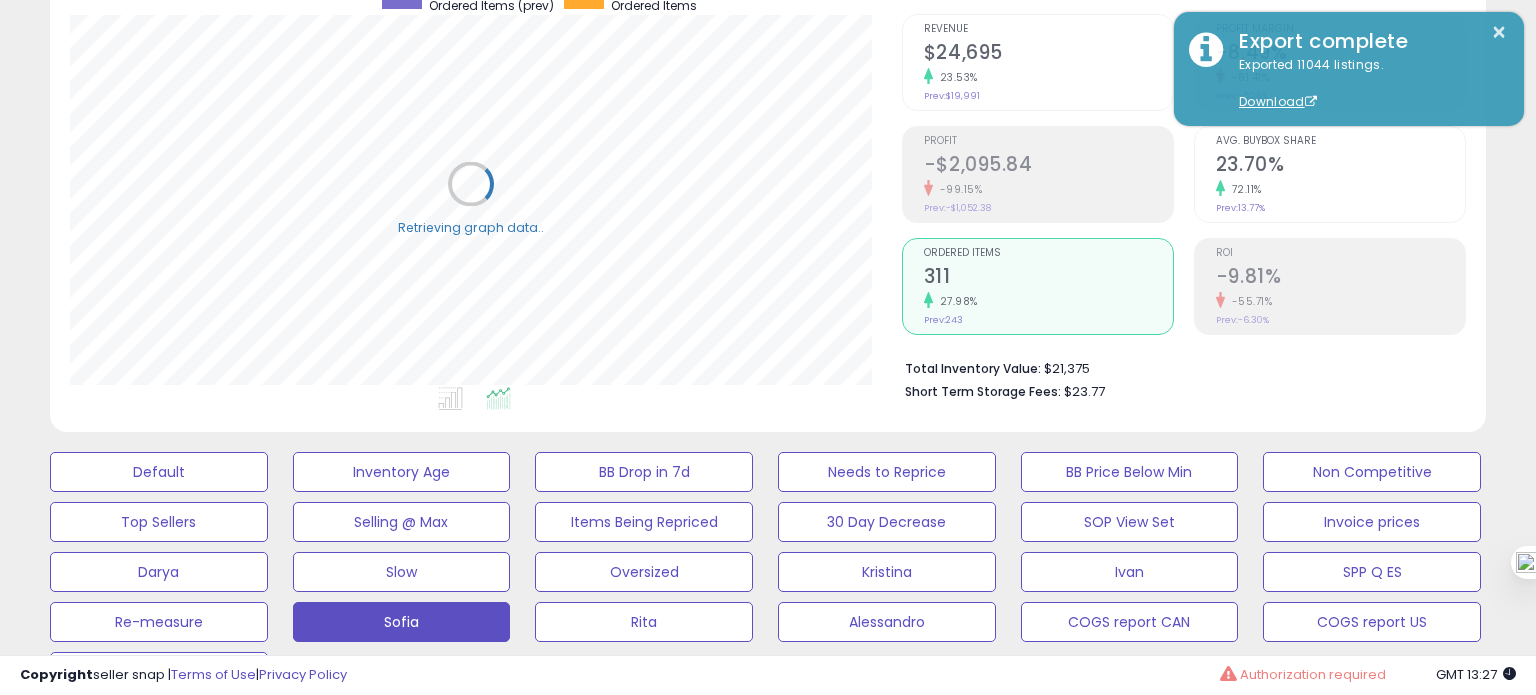 scroll, scrollTop: 999589, scrollLeft: 999168, axis: both 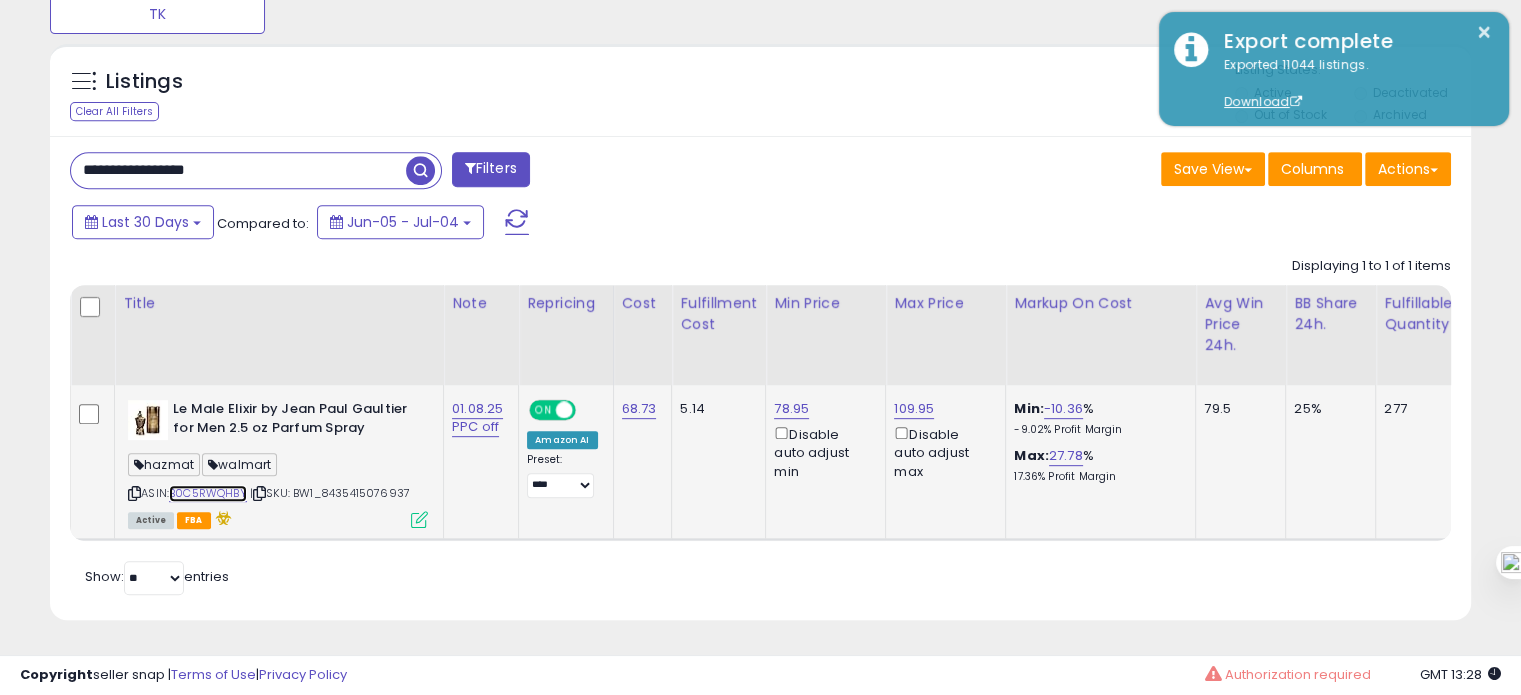 click on "B0C5RWQHBY" at bounding box center (208, 493) 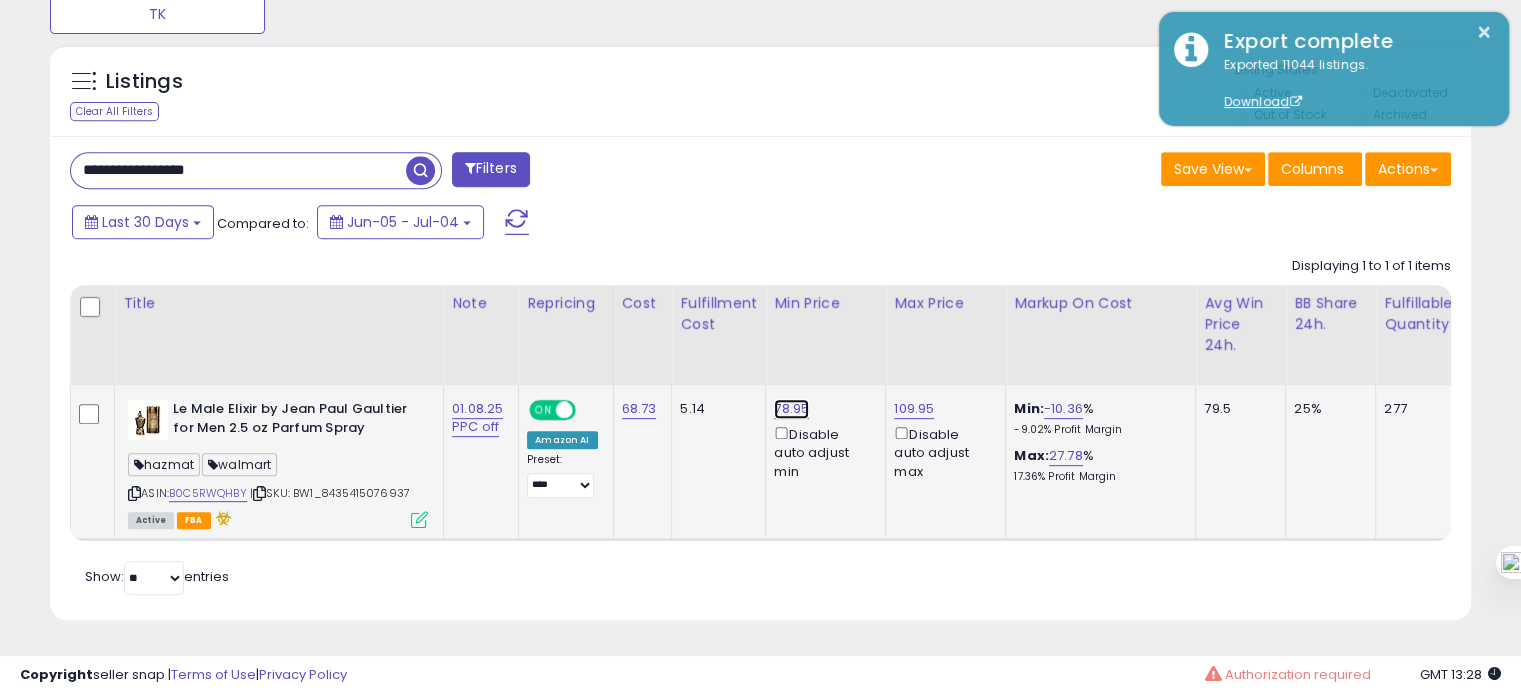 click on "78.95" at bounding box center [791, 409] 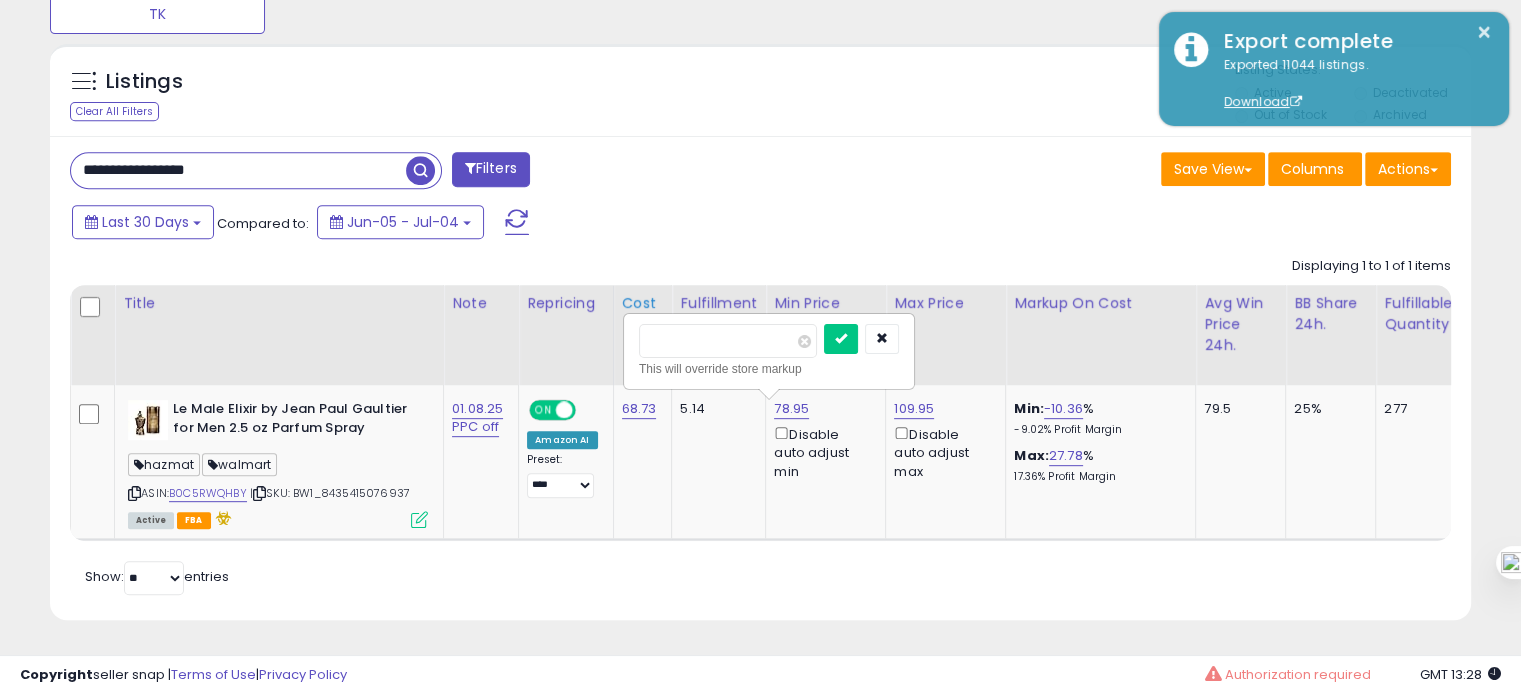 drag, startPoint x: 668, startPoint y: 326, endPoint x: 615, endPoint y: 332, distance: 53.338543 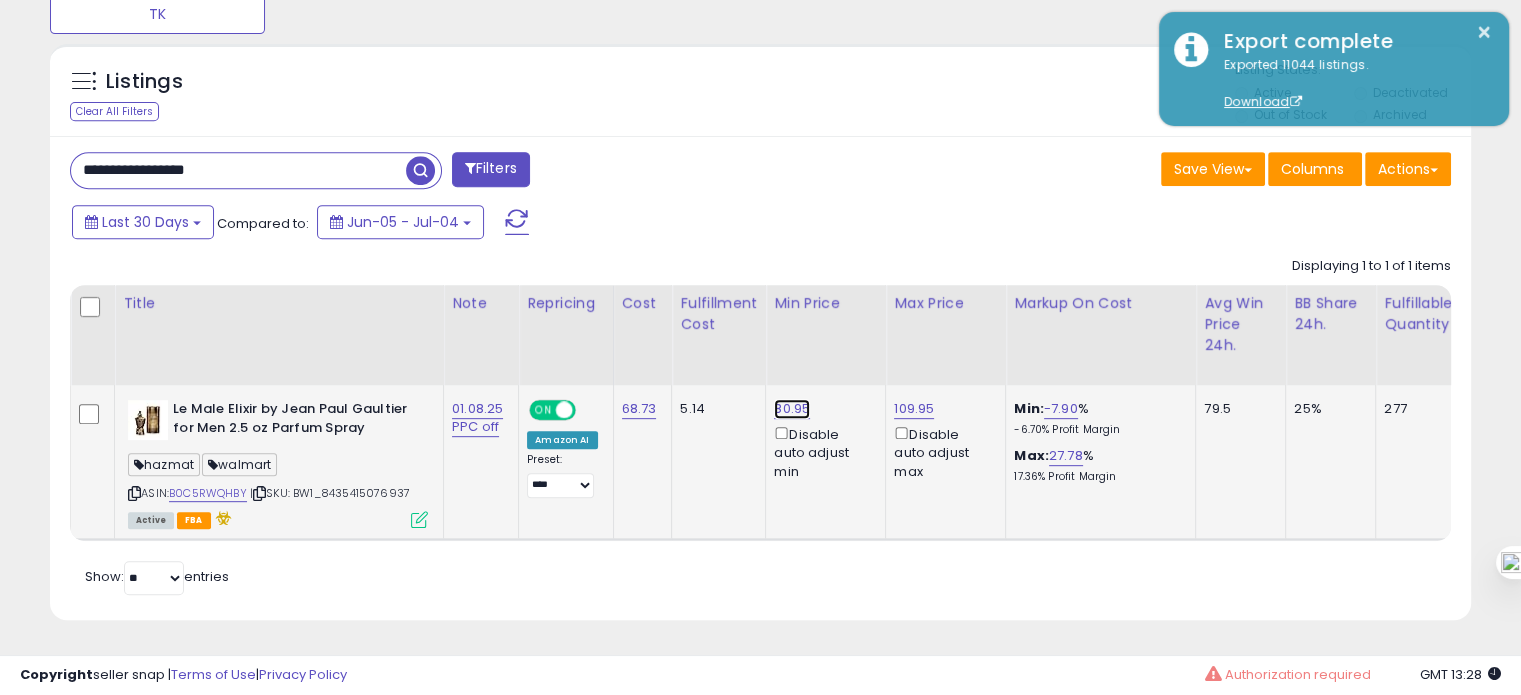 click on "80.95" at bounding box center [792, 409] 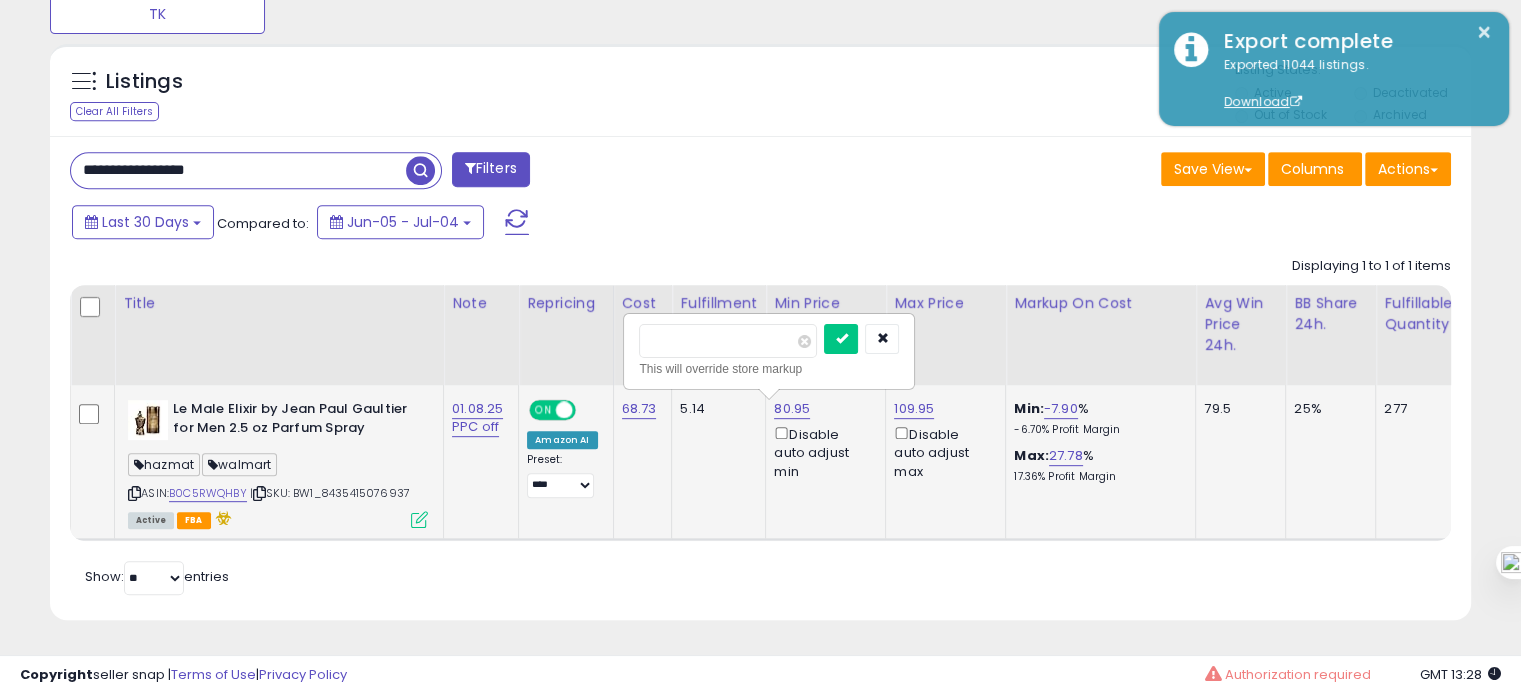click on "*****" at bounding box center [728, 341] 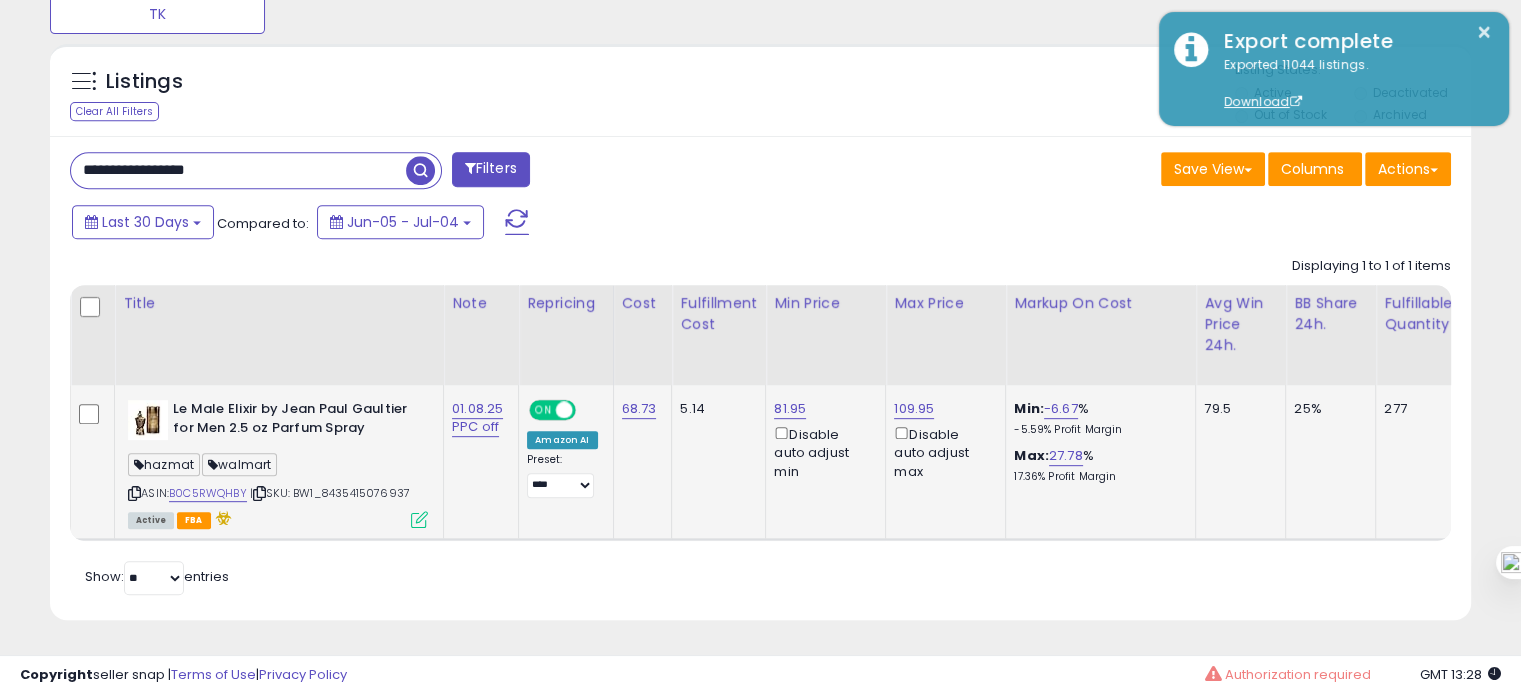 click on "01.08.25 PPC off" 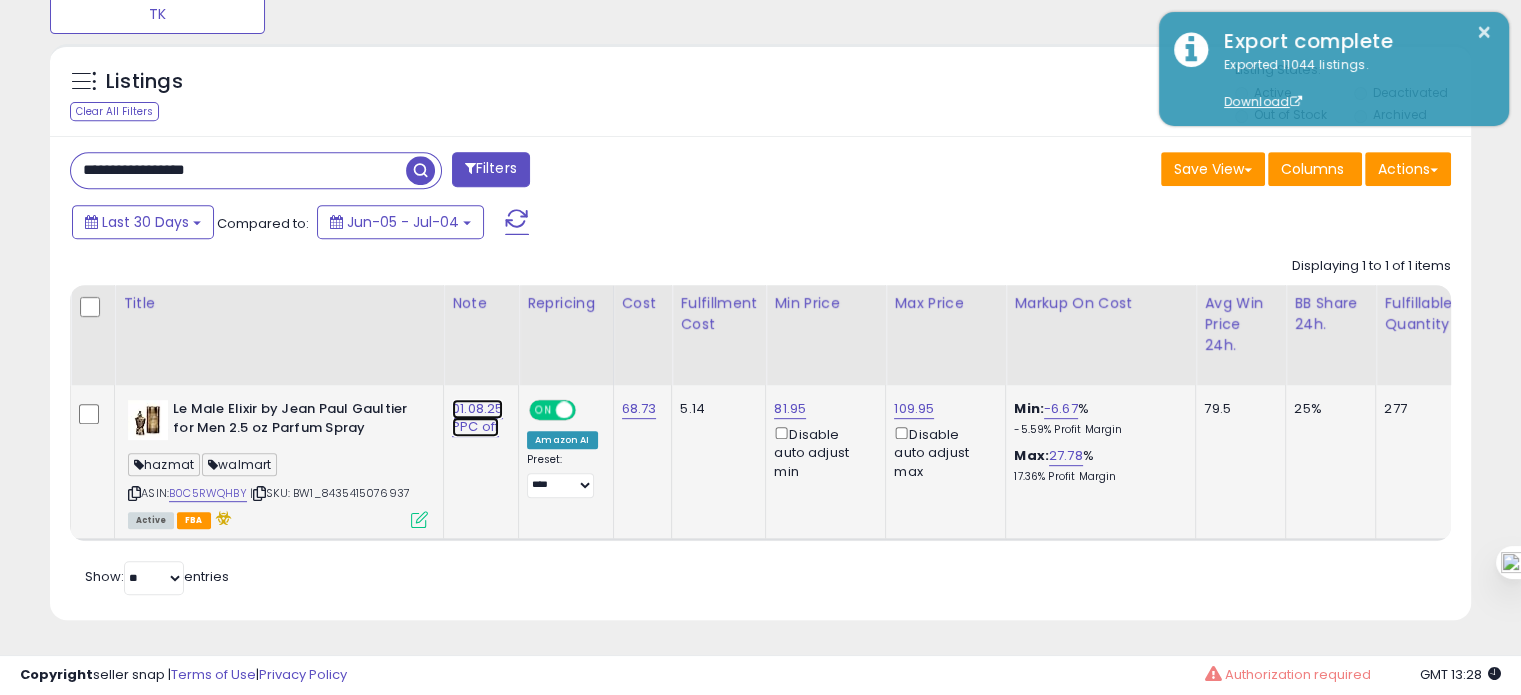 click on "01.08.25 PPC off" at bounding box center [477, 418] 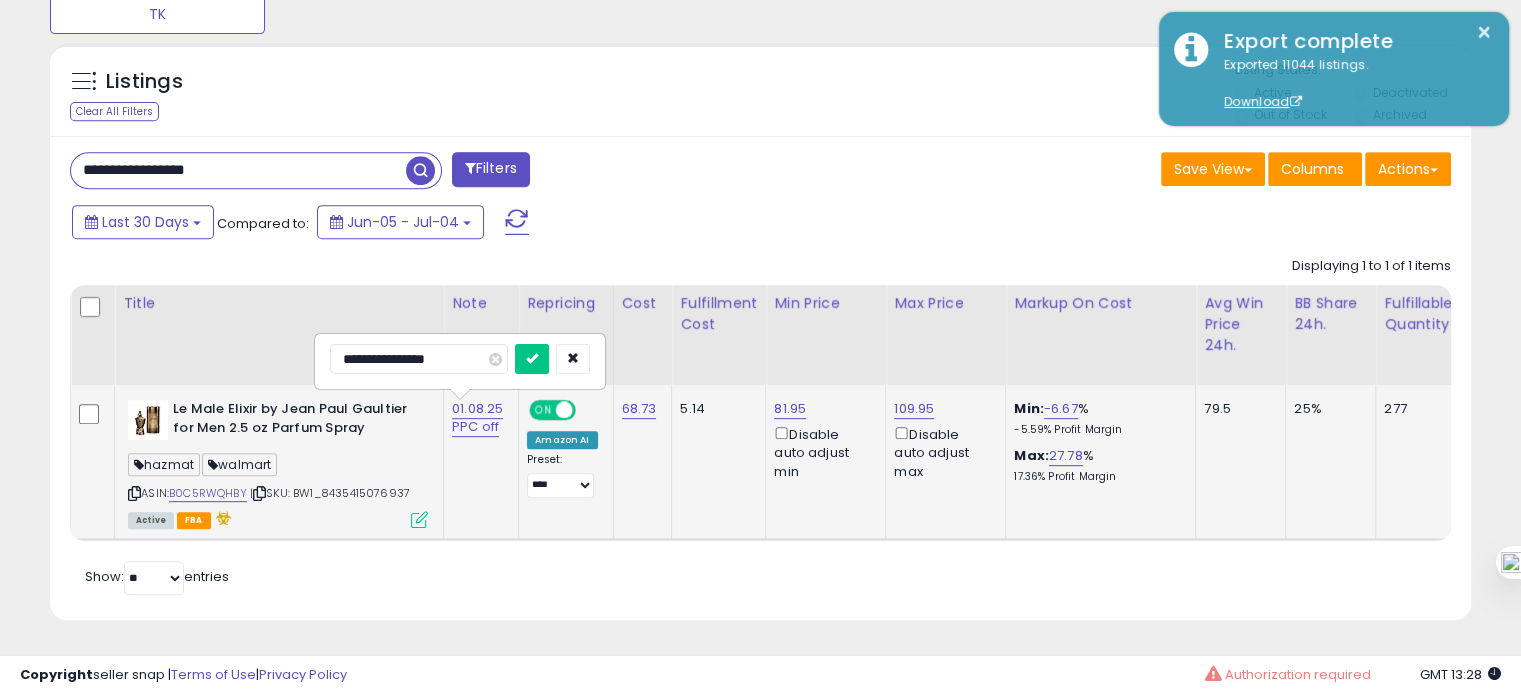 click on "**********" at bounding box center [419, 359] 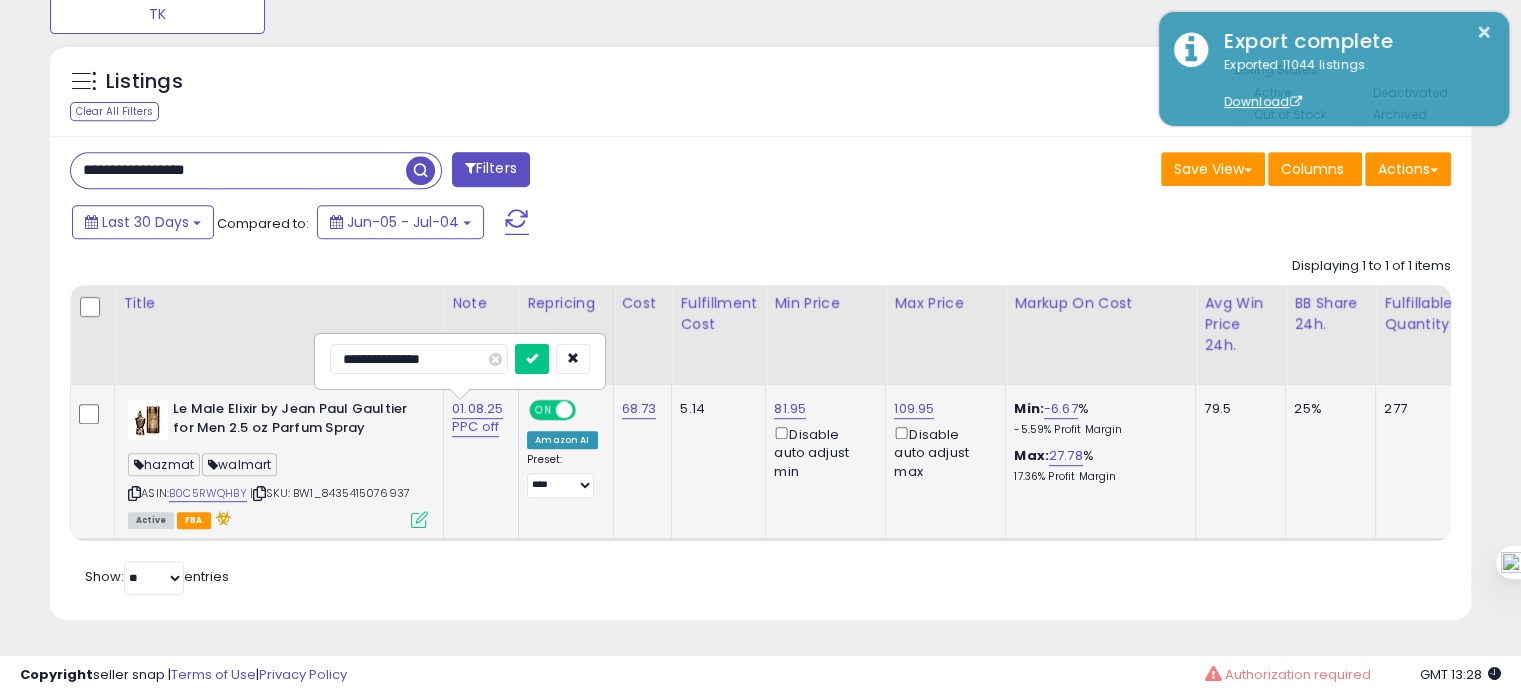 type on "**********" 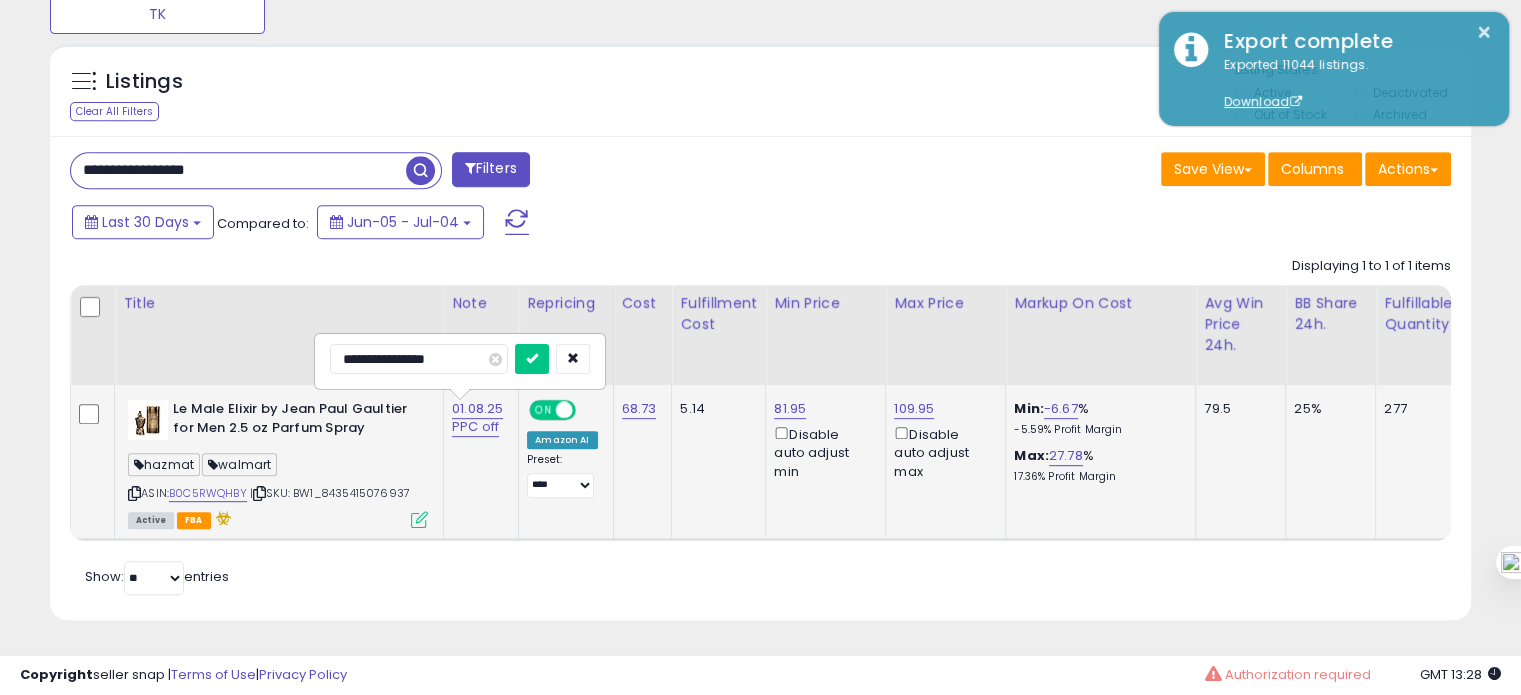 click at bounding box center (532, 359) 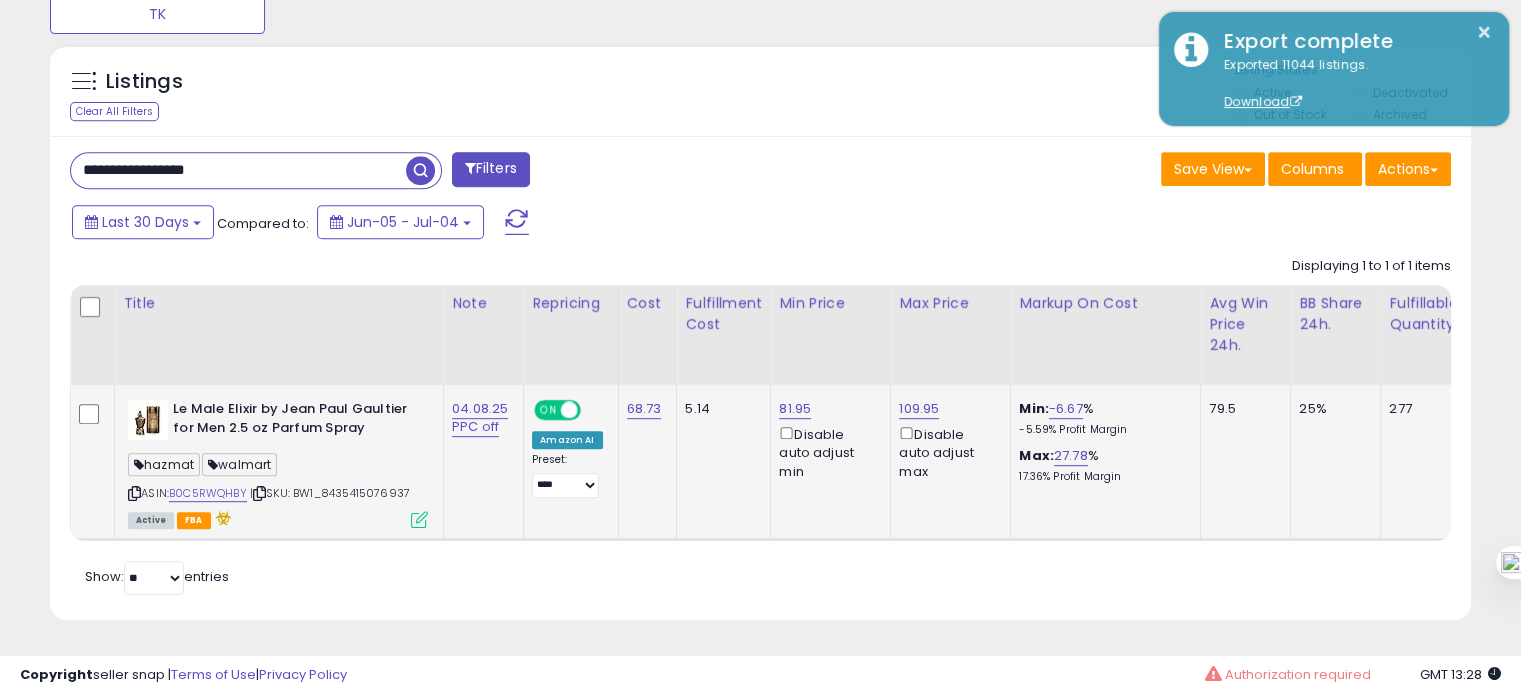 click on "**********" at bounding box center [238, 170] 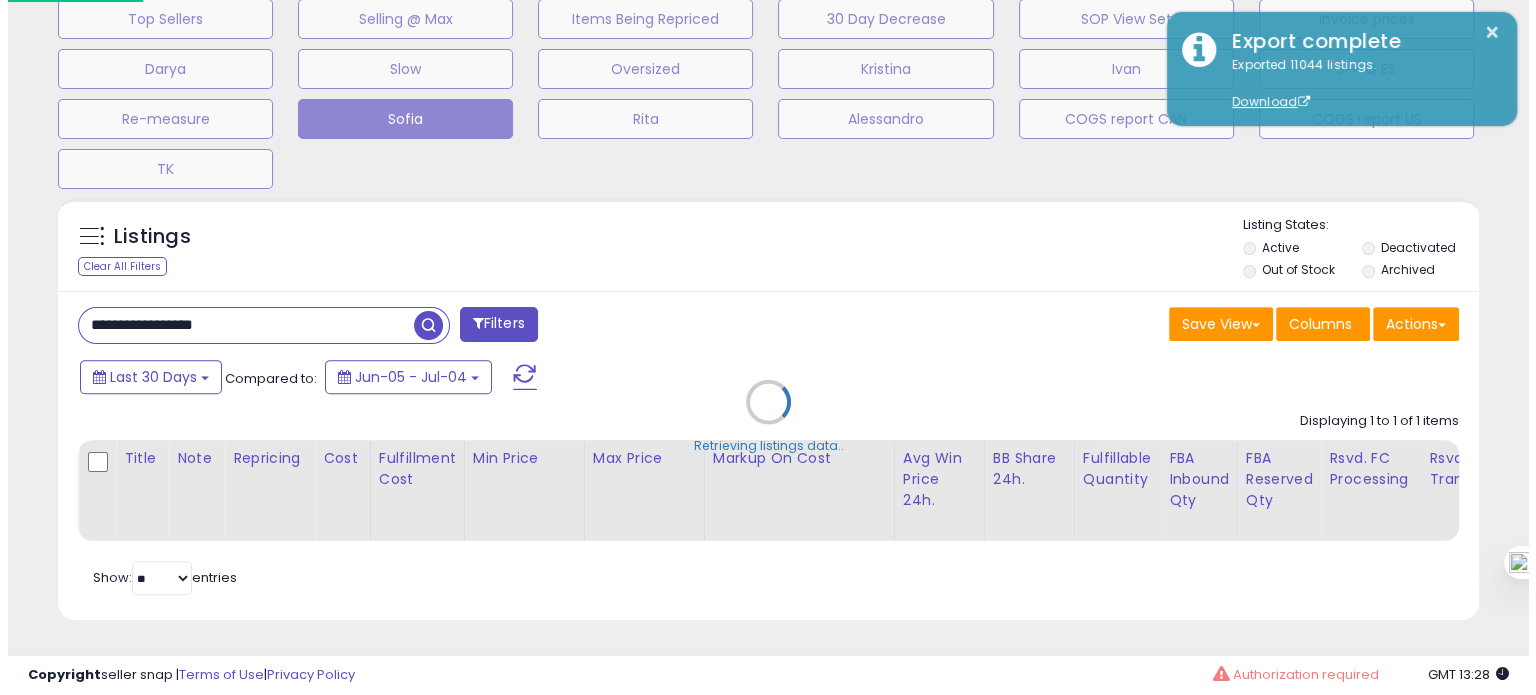scroll, scrollTop: 695, scrollLeft: 0, axis: vertical 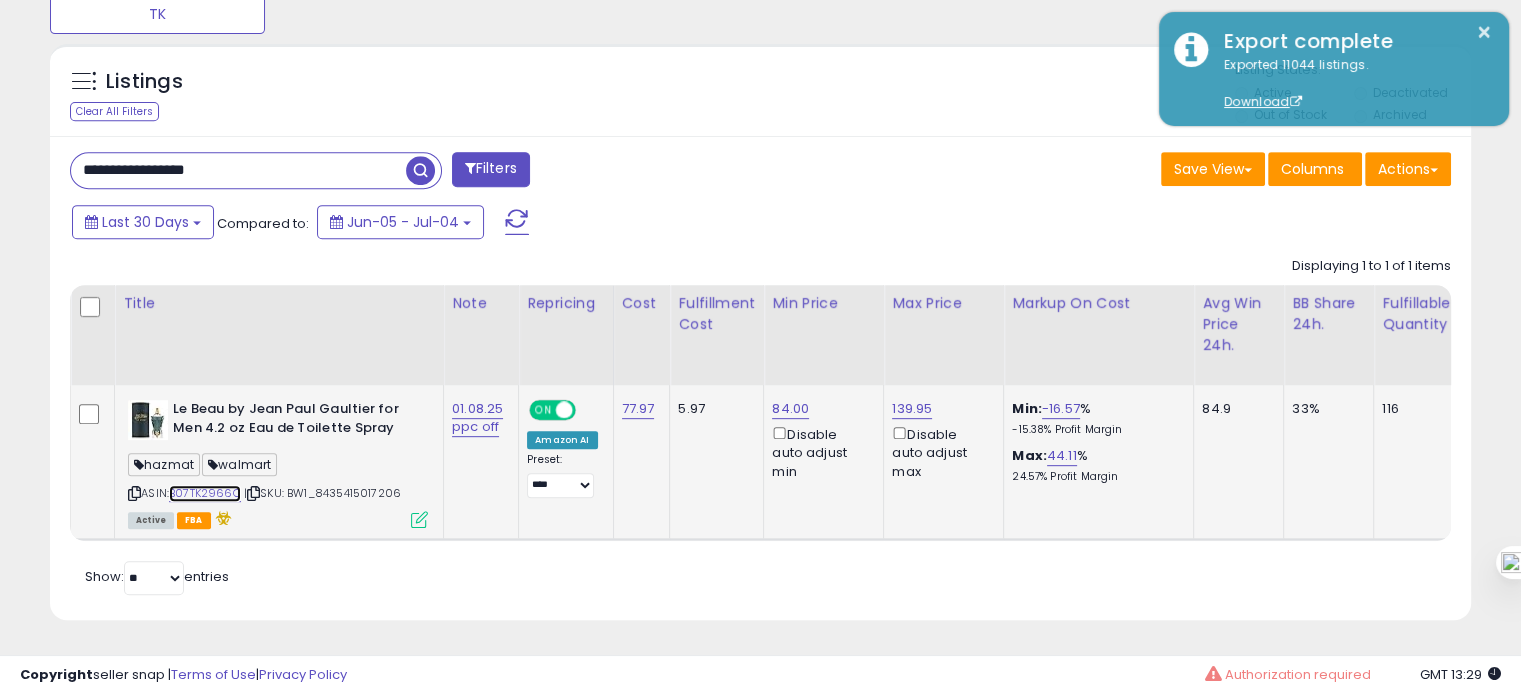 click on "B07TK2966Q" at bounding box center [205, 493] 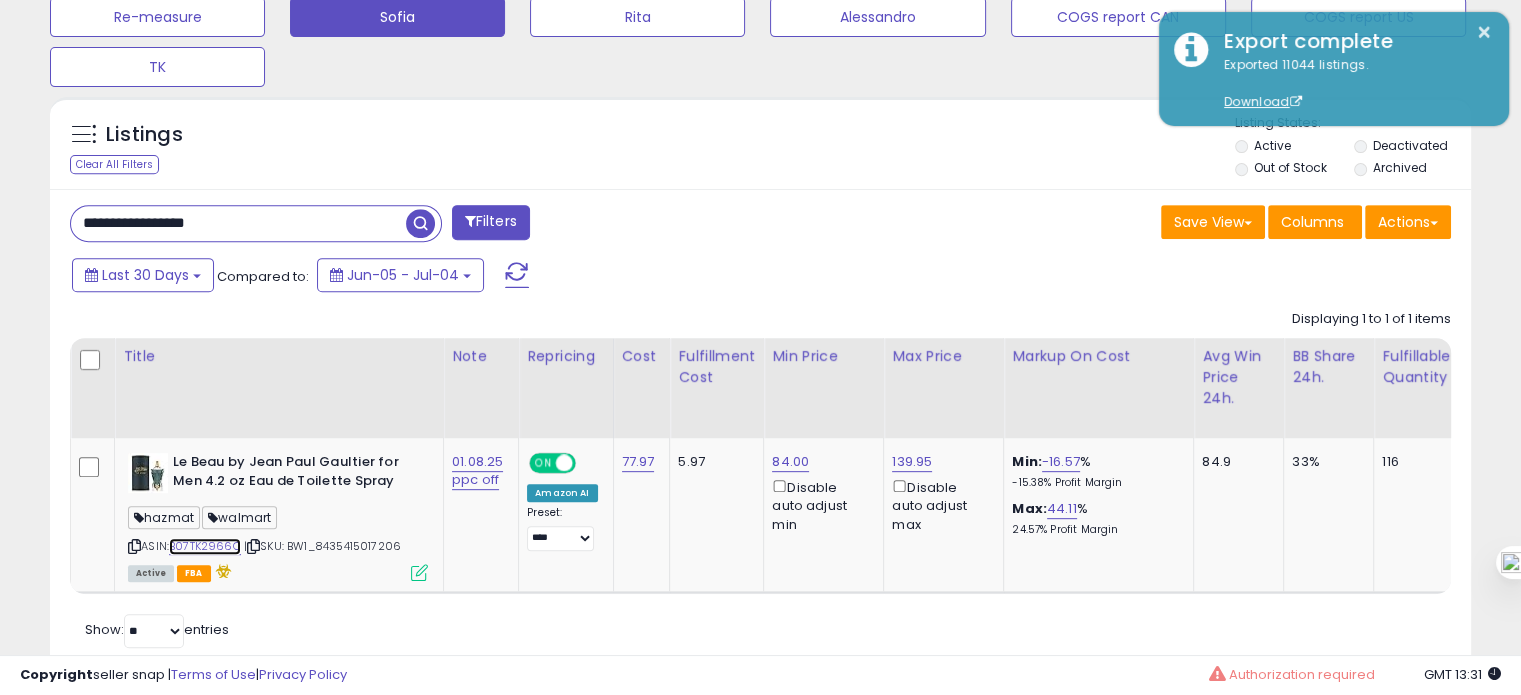 scroll, scrollTop: 850, scrollLeft: 0, axis: vertical 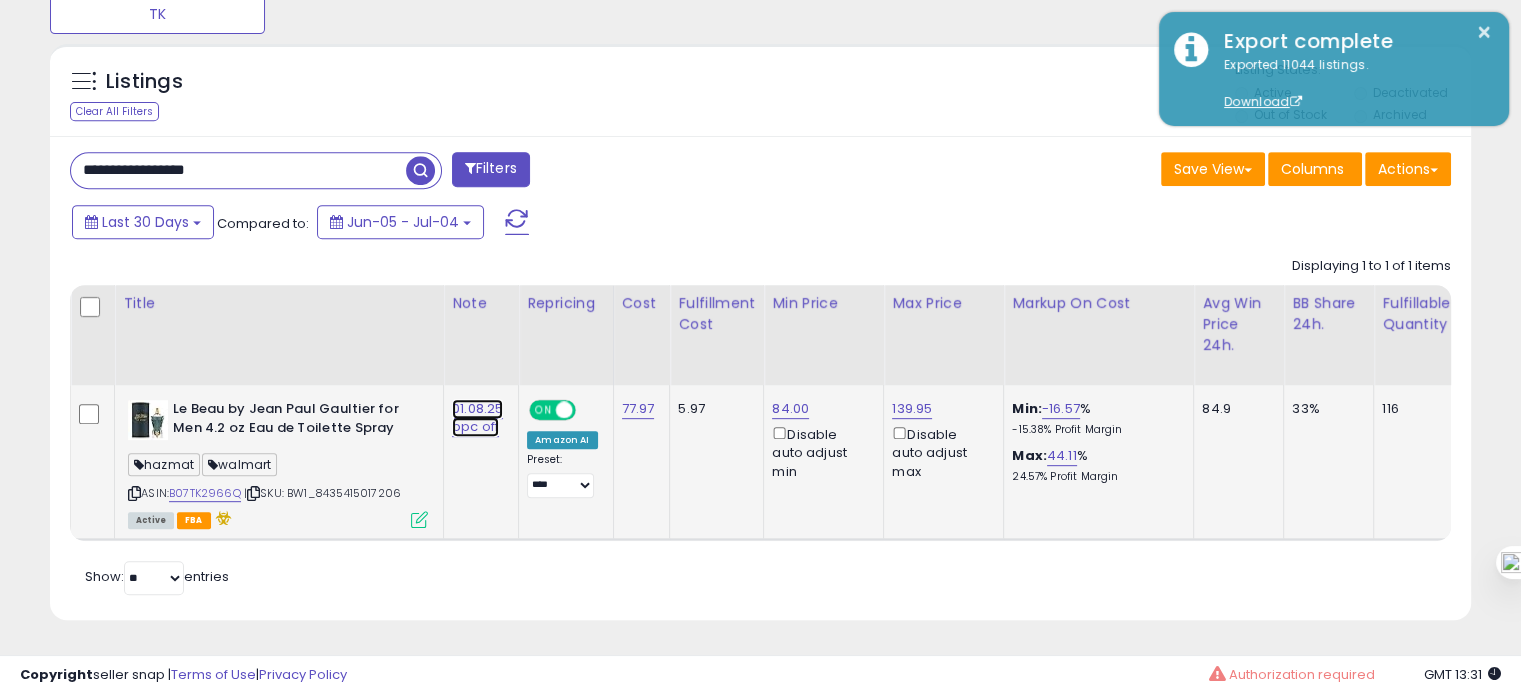 click on "01.08.25 ppc off" at bounding box center (477, 418) 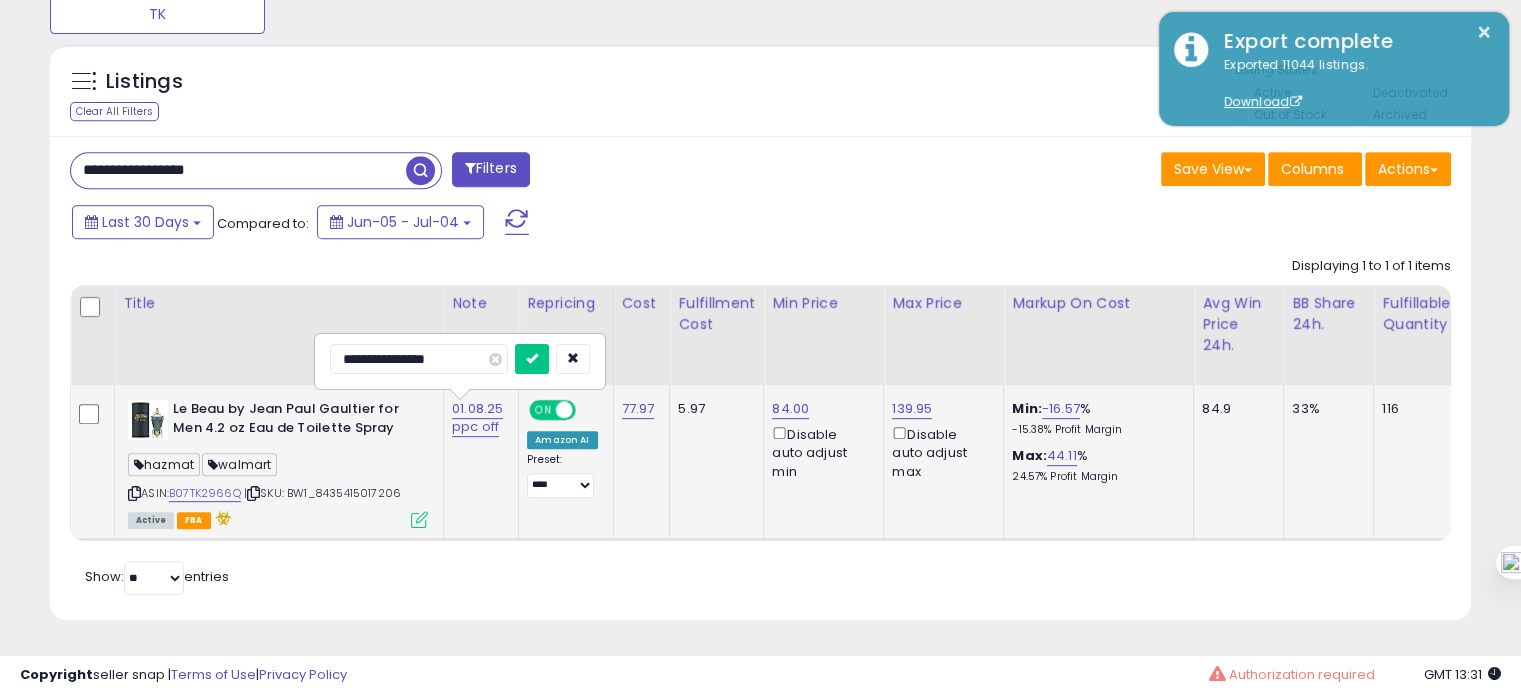 click on "**********" at bounding box center [419, 359] 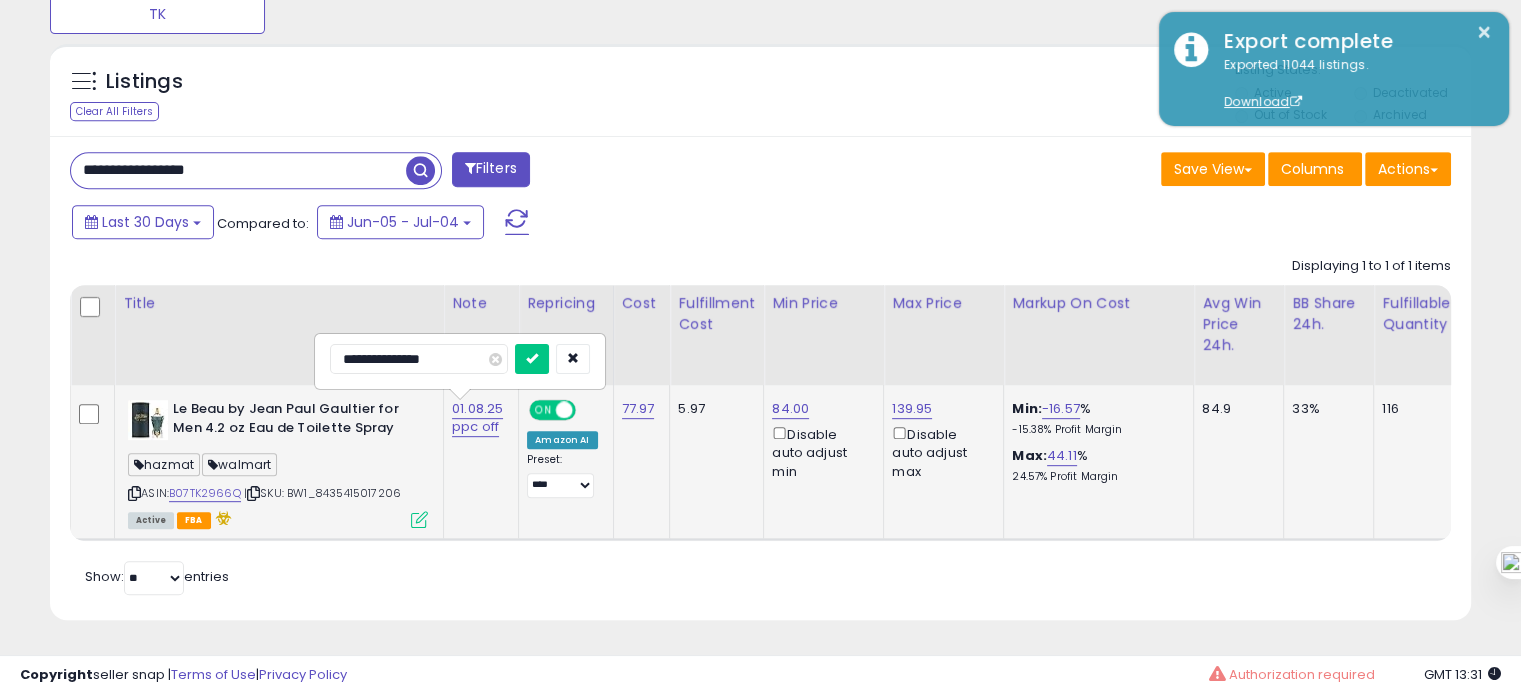 type on "**********" 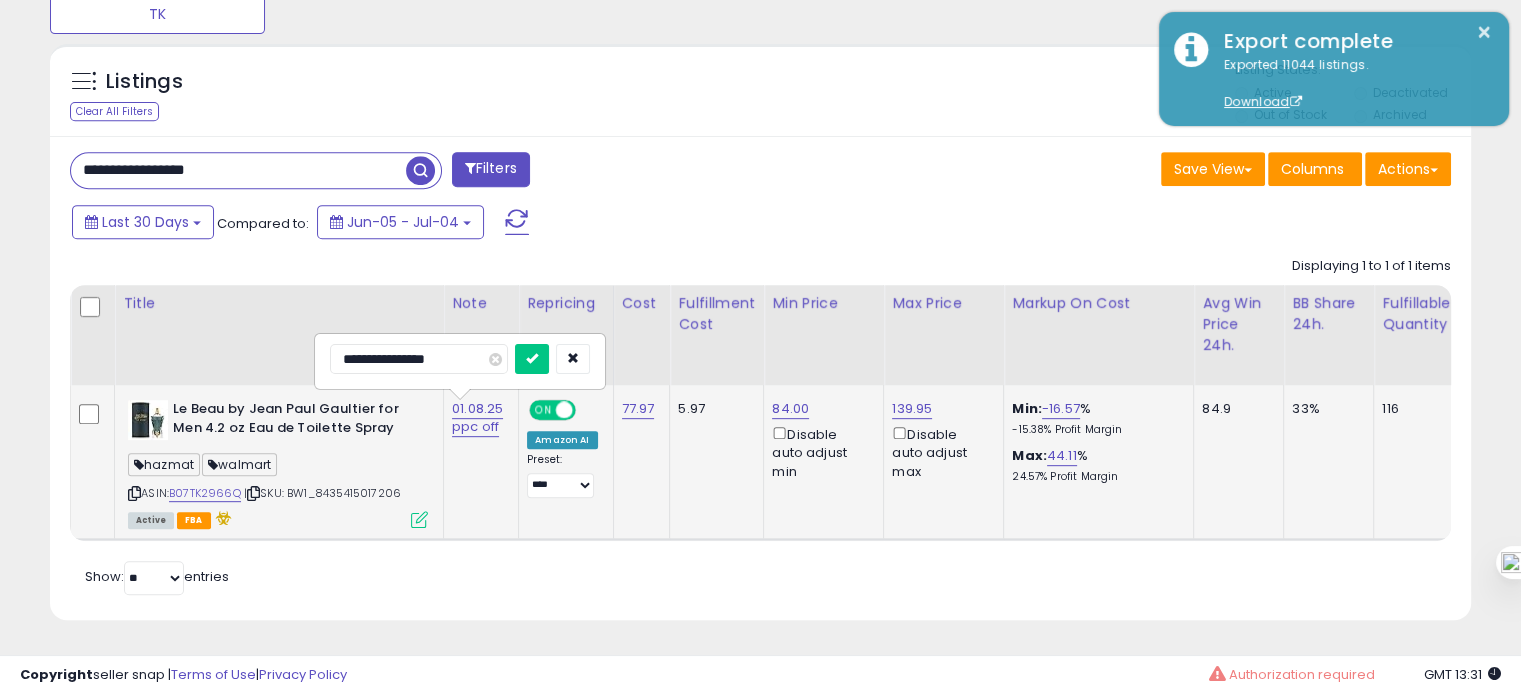 click at bounding box center (532, 359) 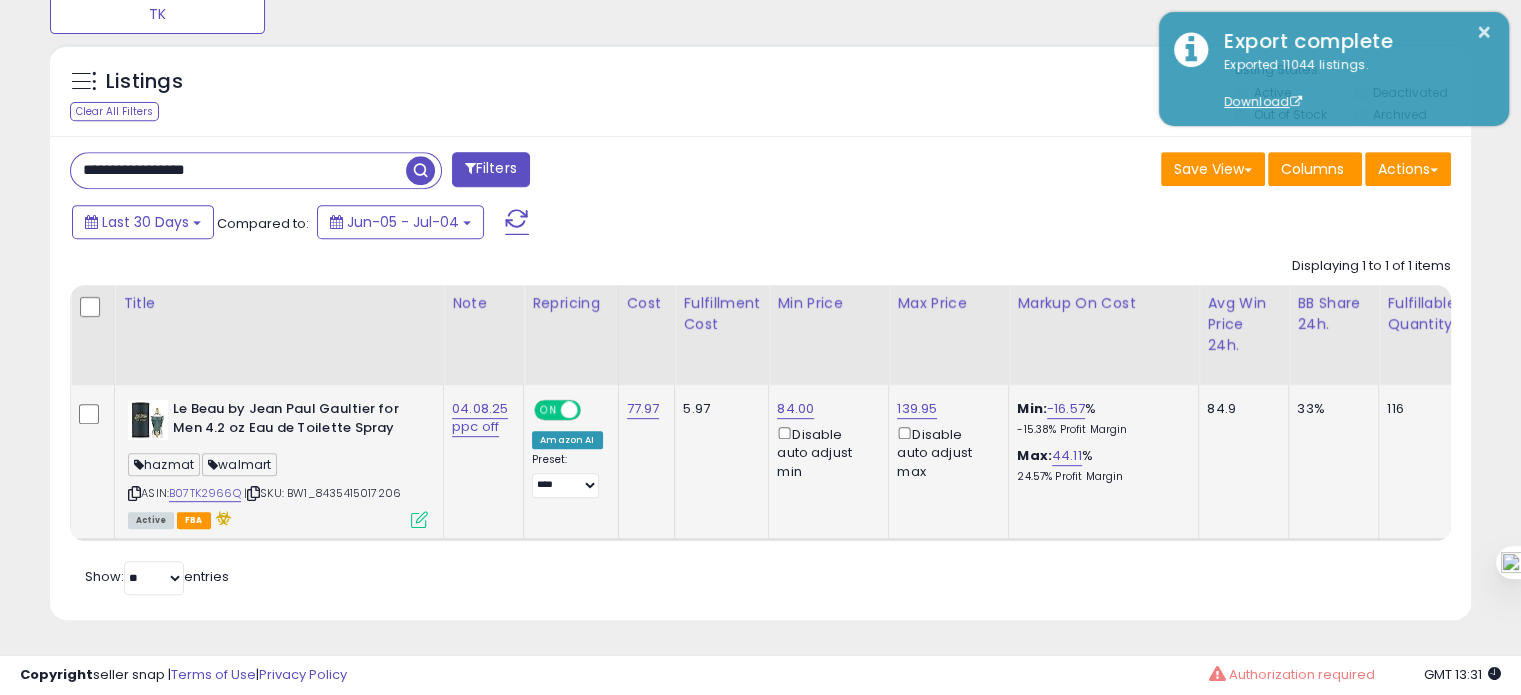 click on "**********" at bounding box center (238, 170) 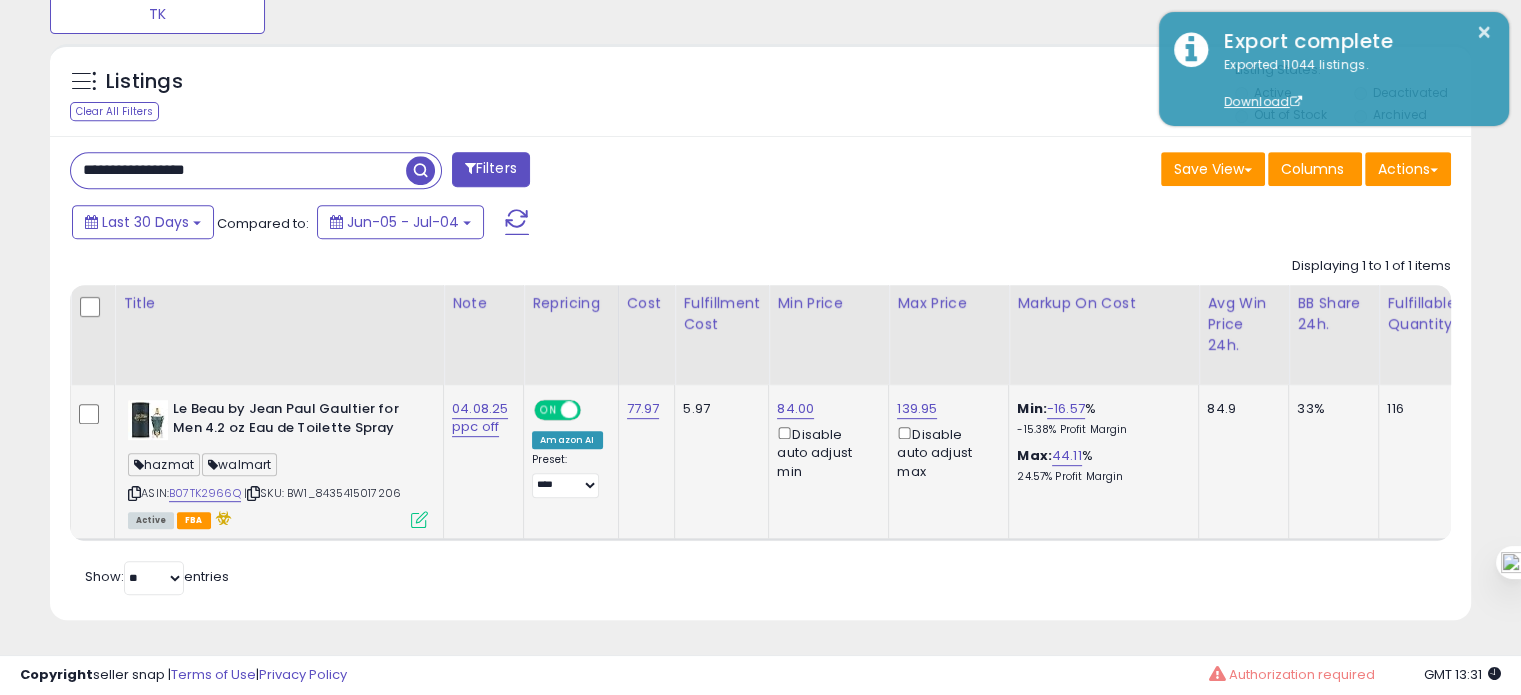 click on "**********" at bounding box center [238, 170] 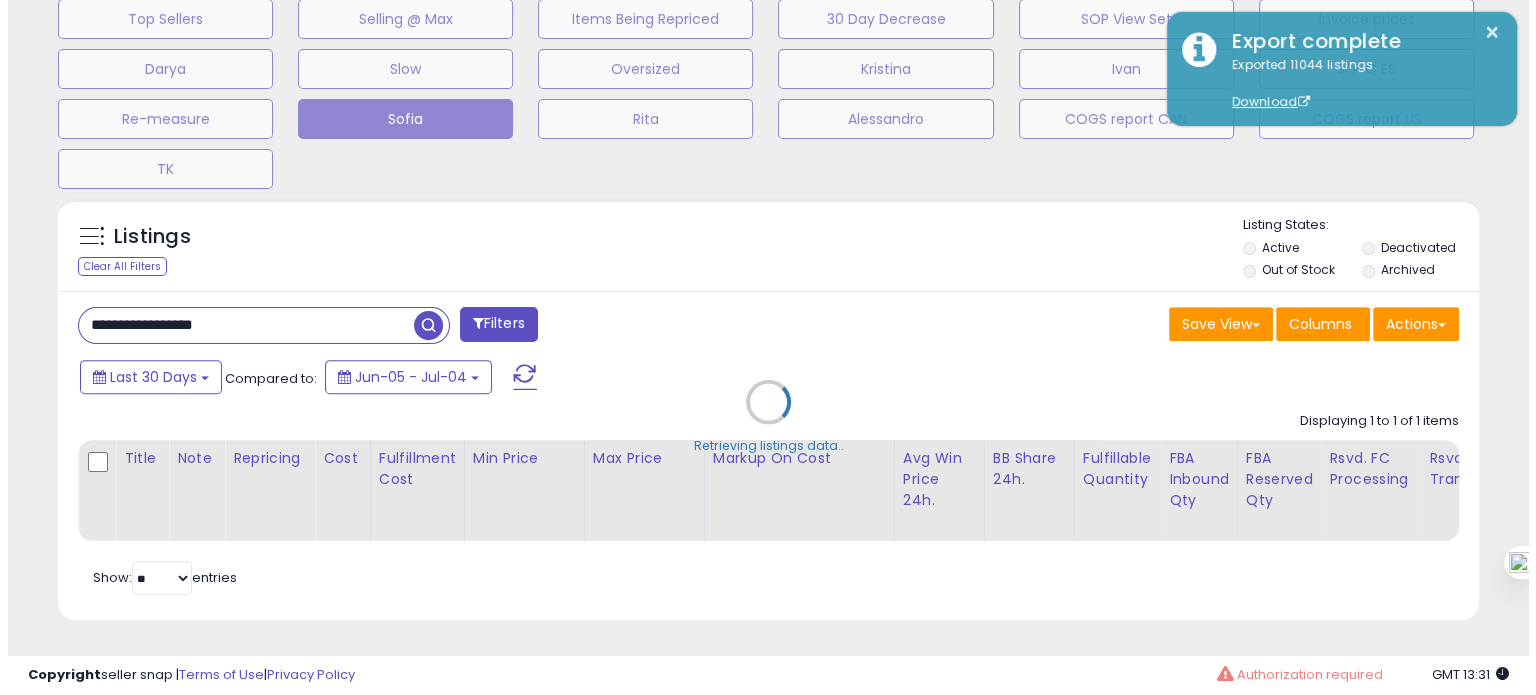 scroll, scrollTop: 695, scrollLeft: 0, axis: vertical 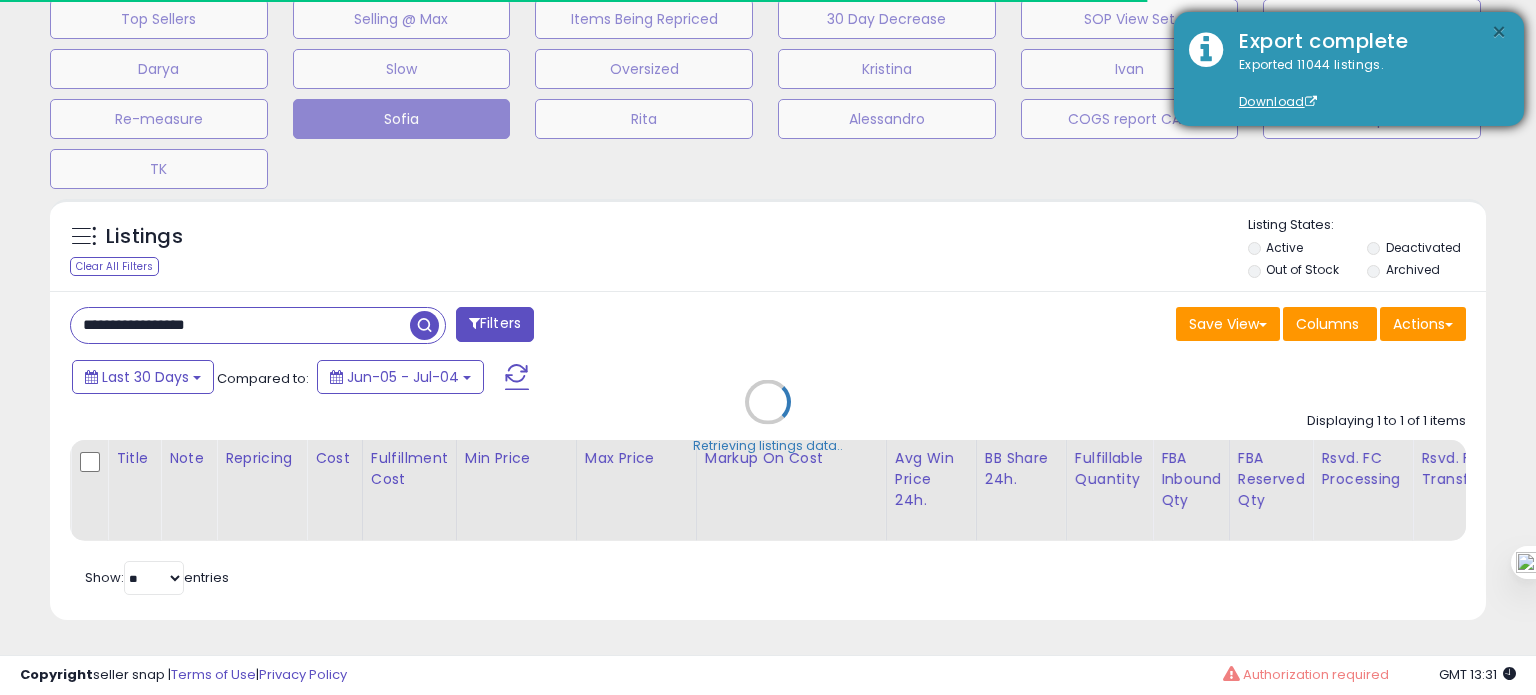 click on "×" at bounding box center [1499, 32] 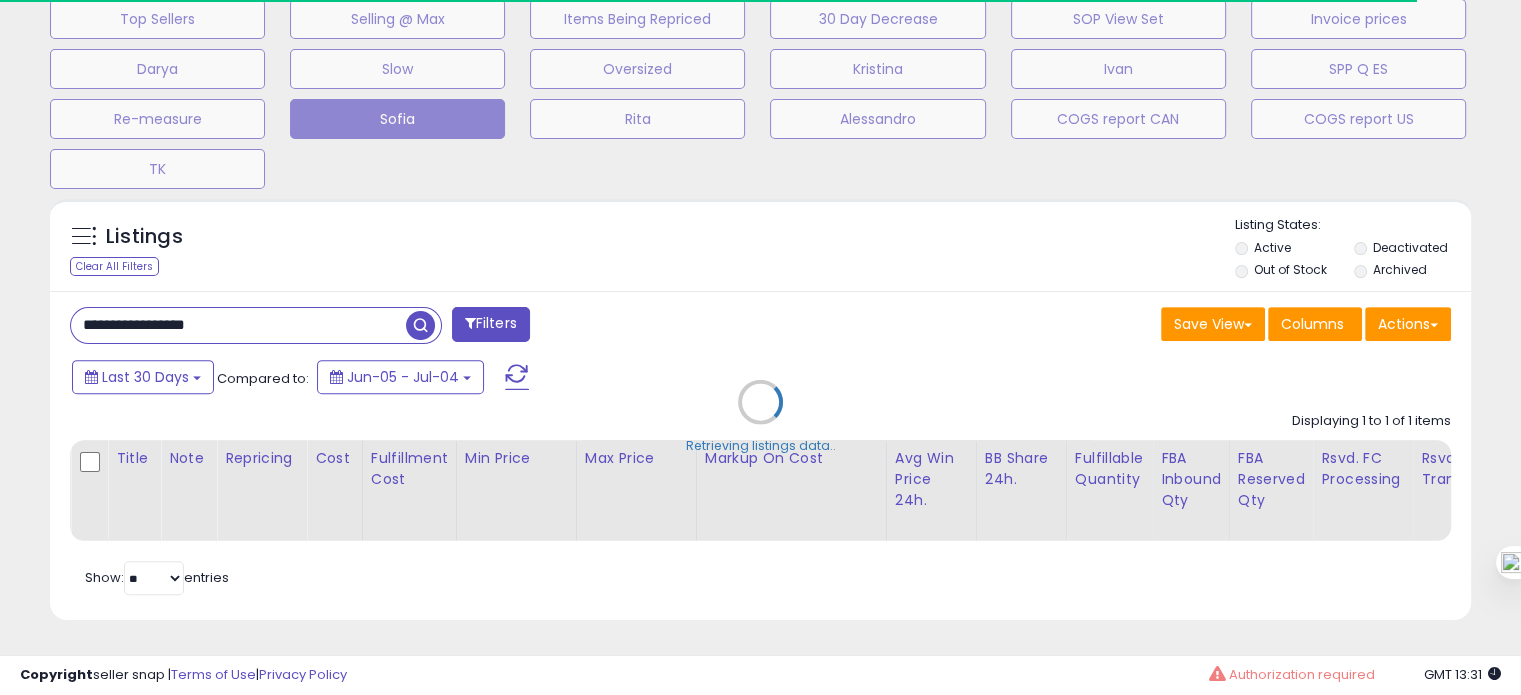 scroll, scrollTop: 409, scrollLeft: 822, axis: both 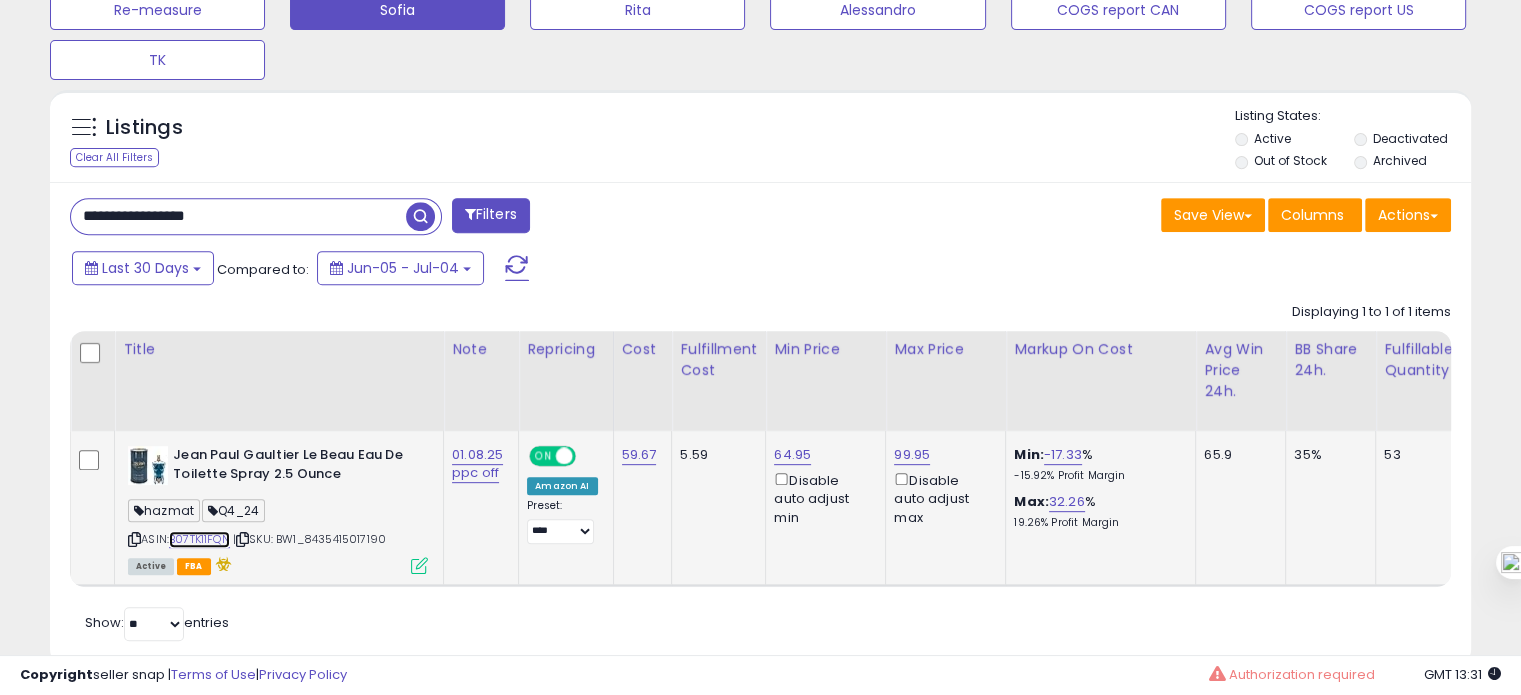 click on "B07TK11FQN" at bounding box center (199, 539) 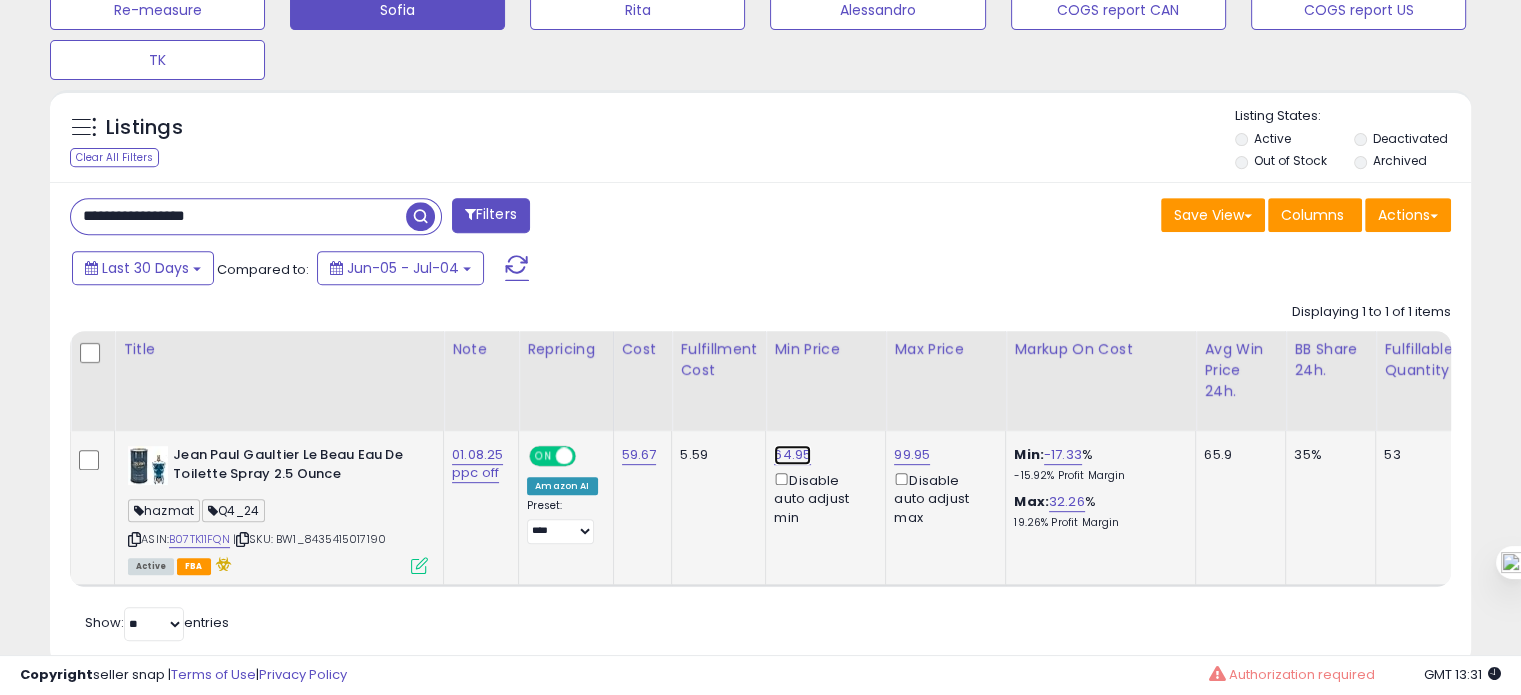 click on "64.95" at bounding box center (792, 455) 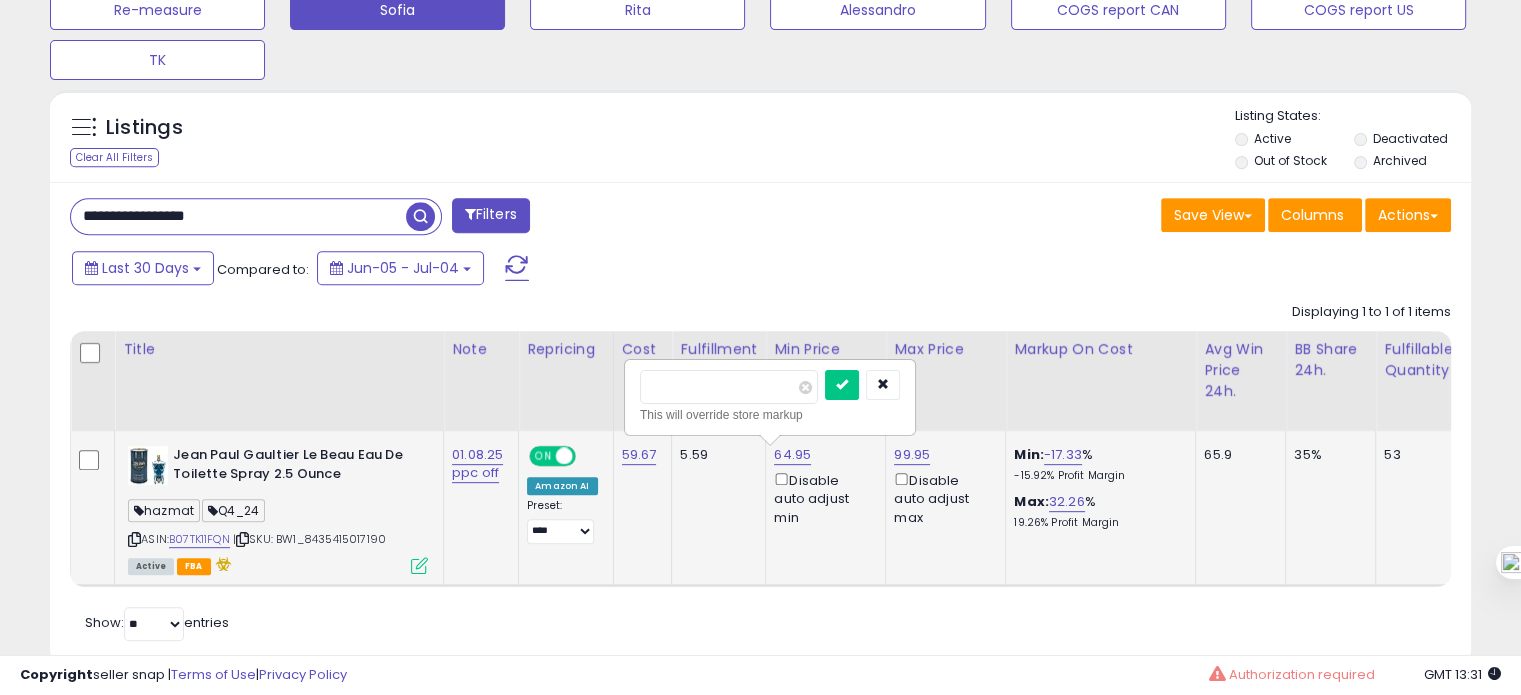 click on "*****" at bounding box center (729, 387) 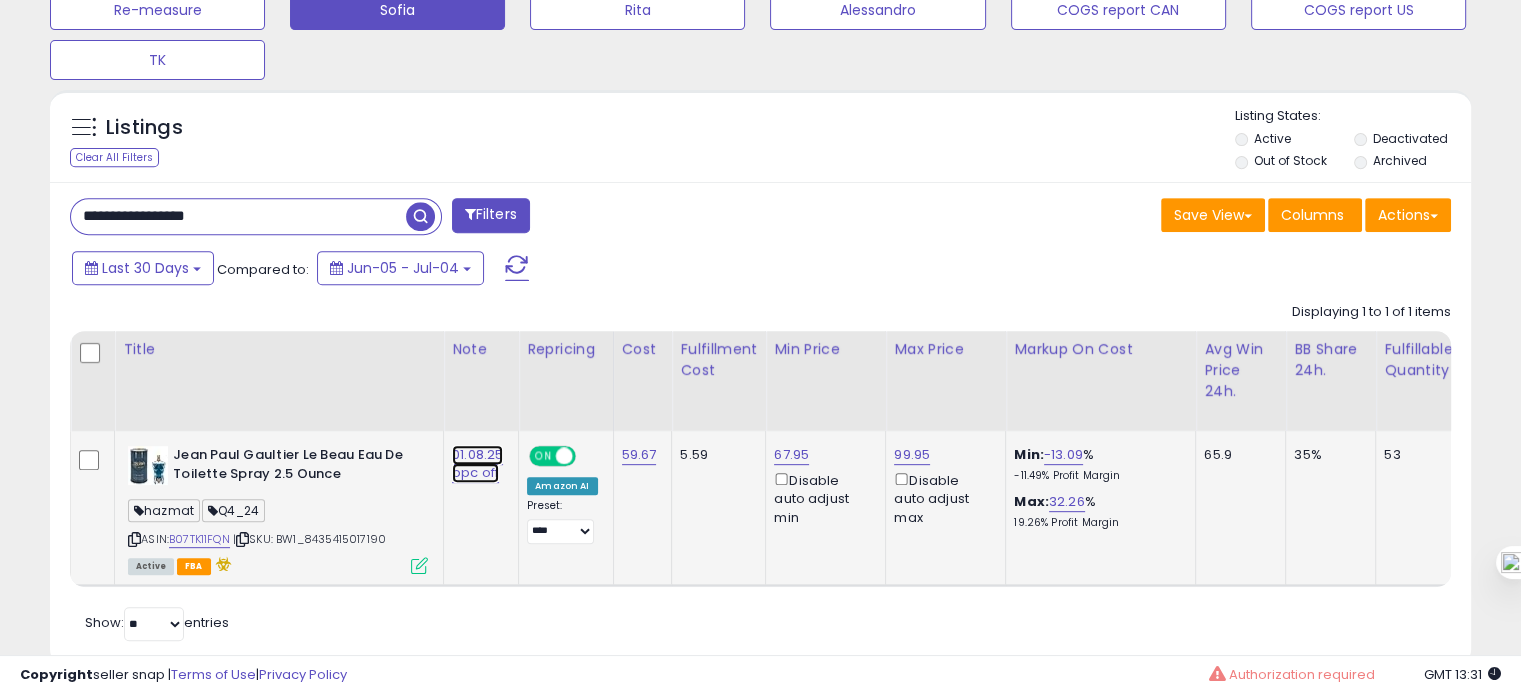click on "01.08.25 ppc off" at bounding box center [477, 464] 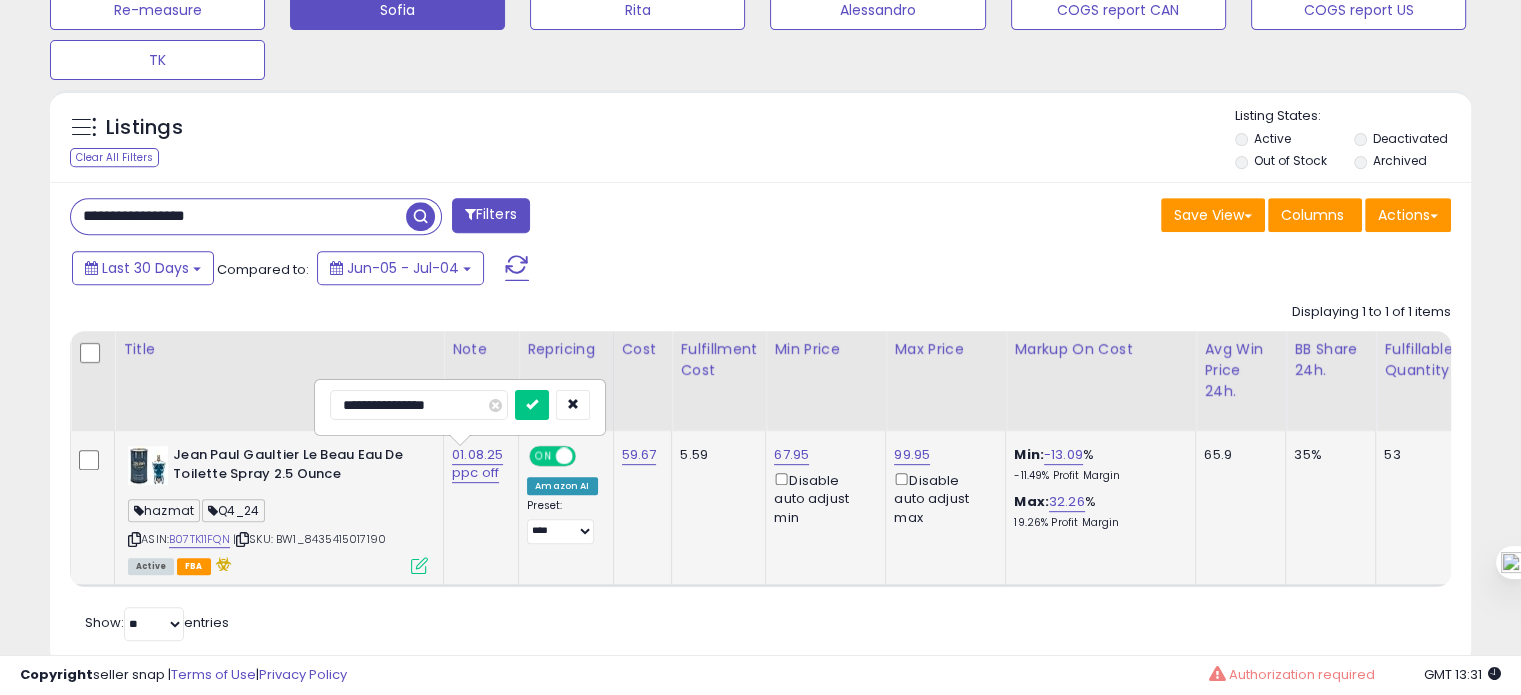 click on "**********" at bounding box center (419, 405) 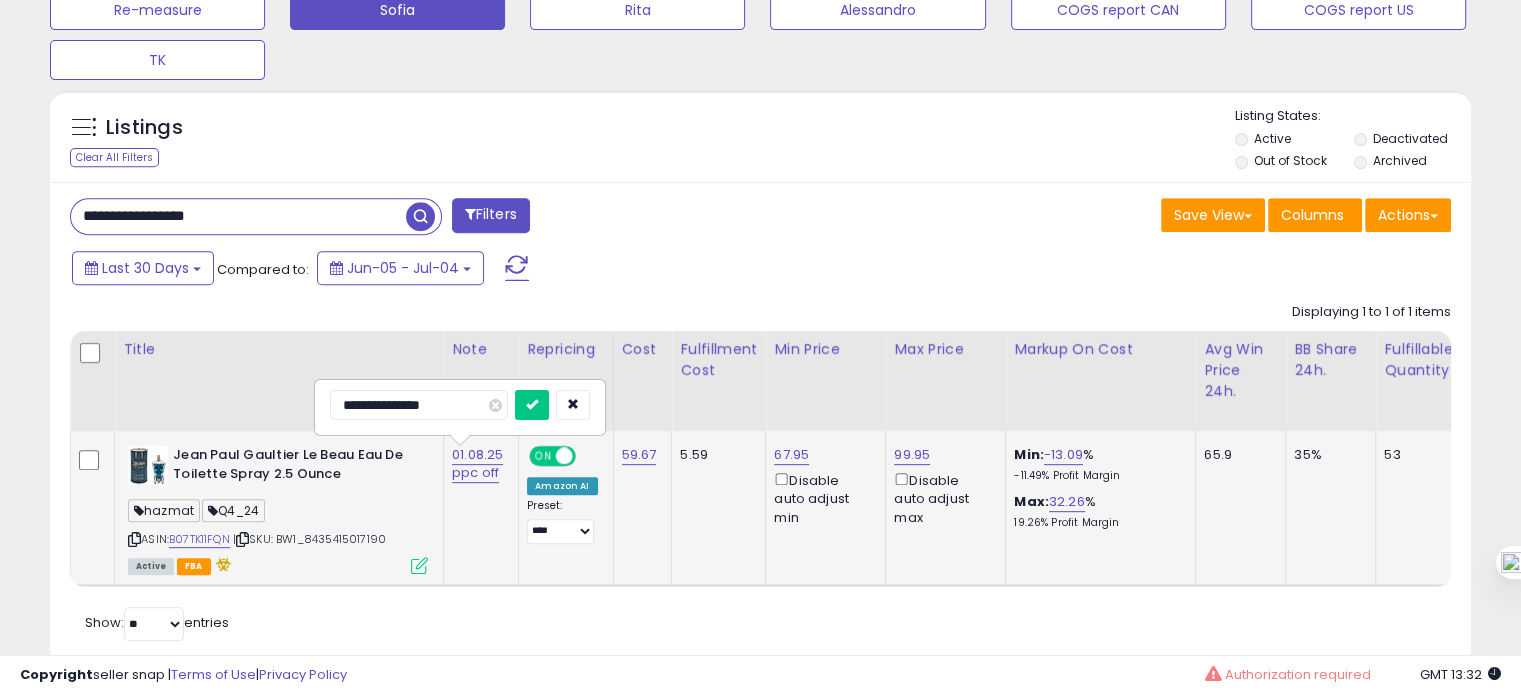 type on "**********" 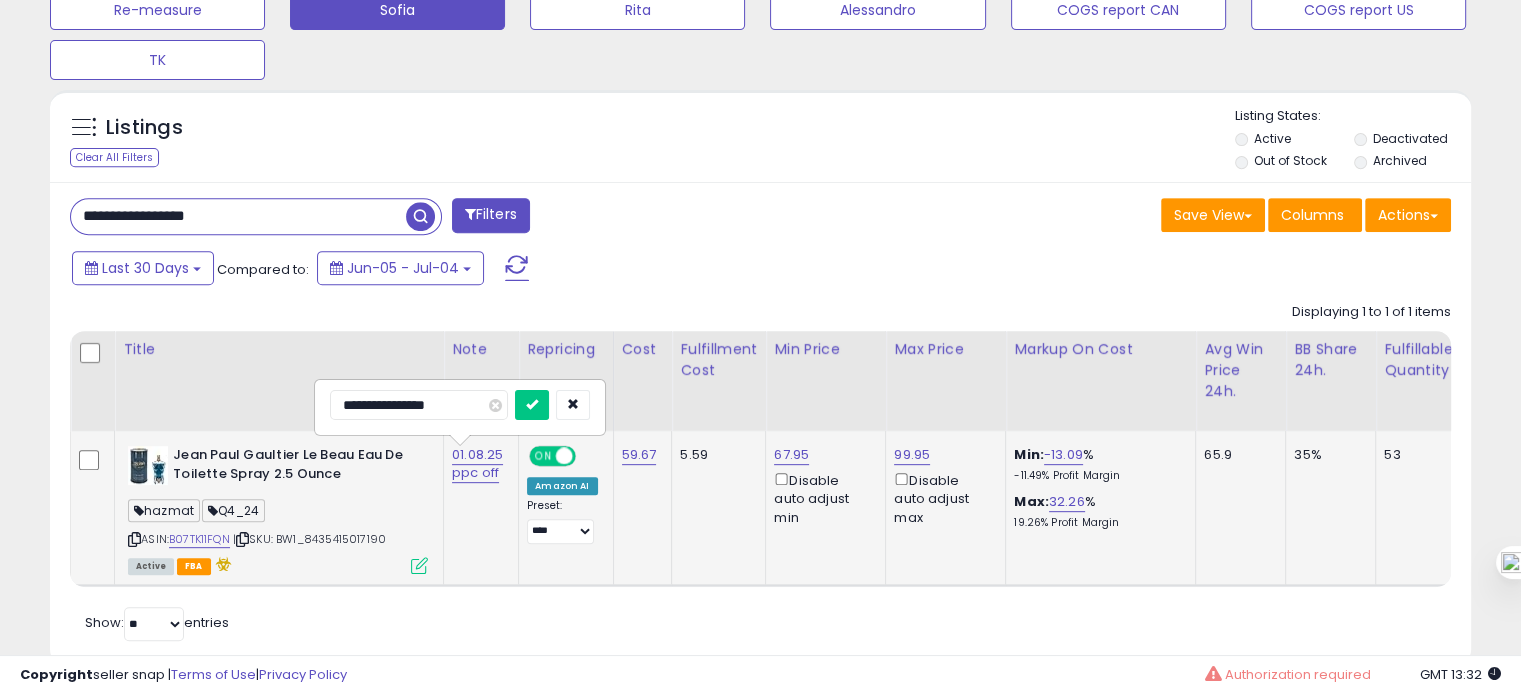 click at bounding box center [532, 405] 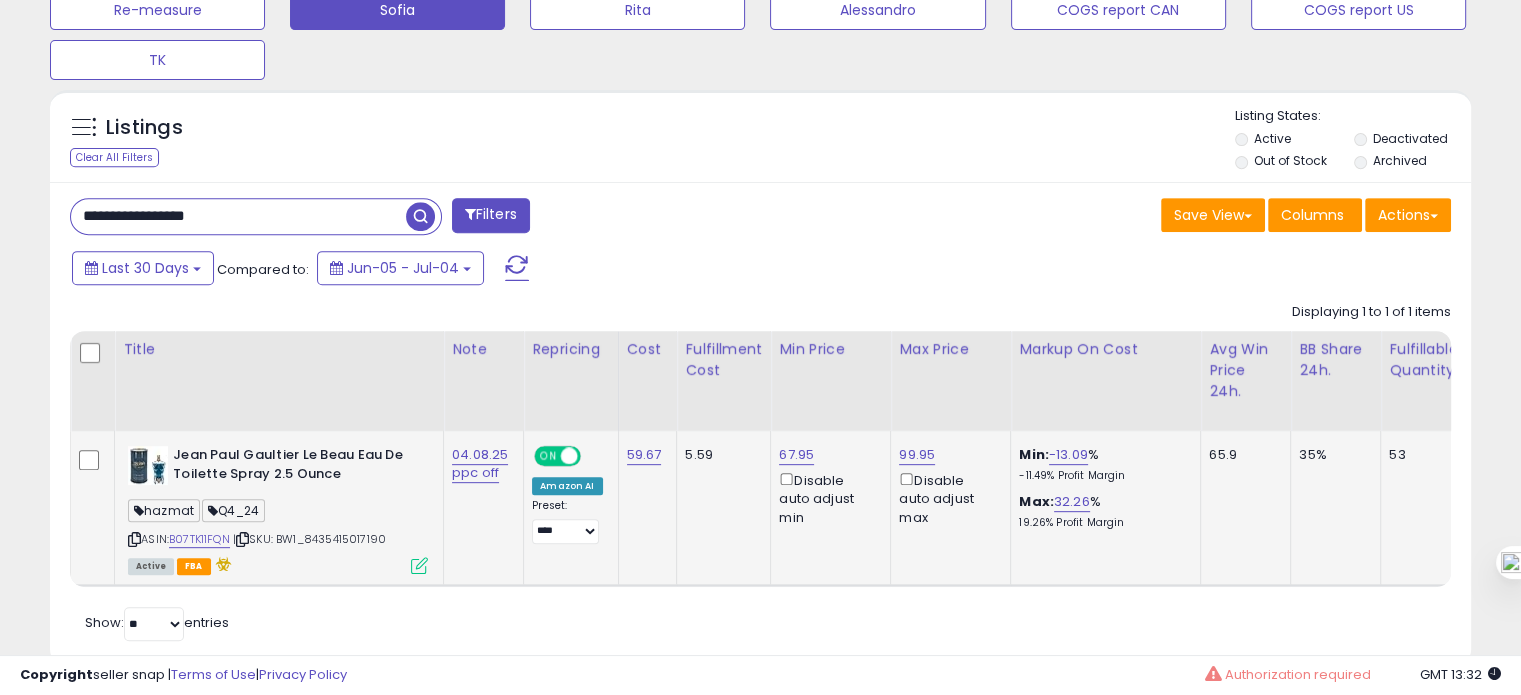 click on "**********" at bounding box center (238, 216) 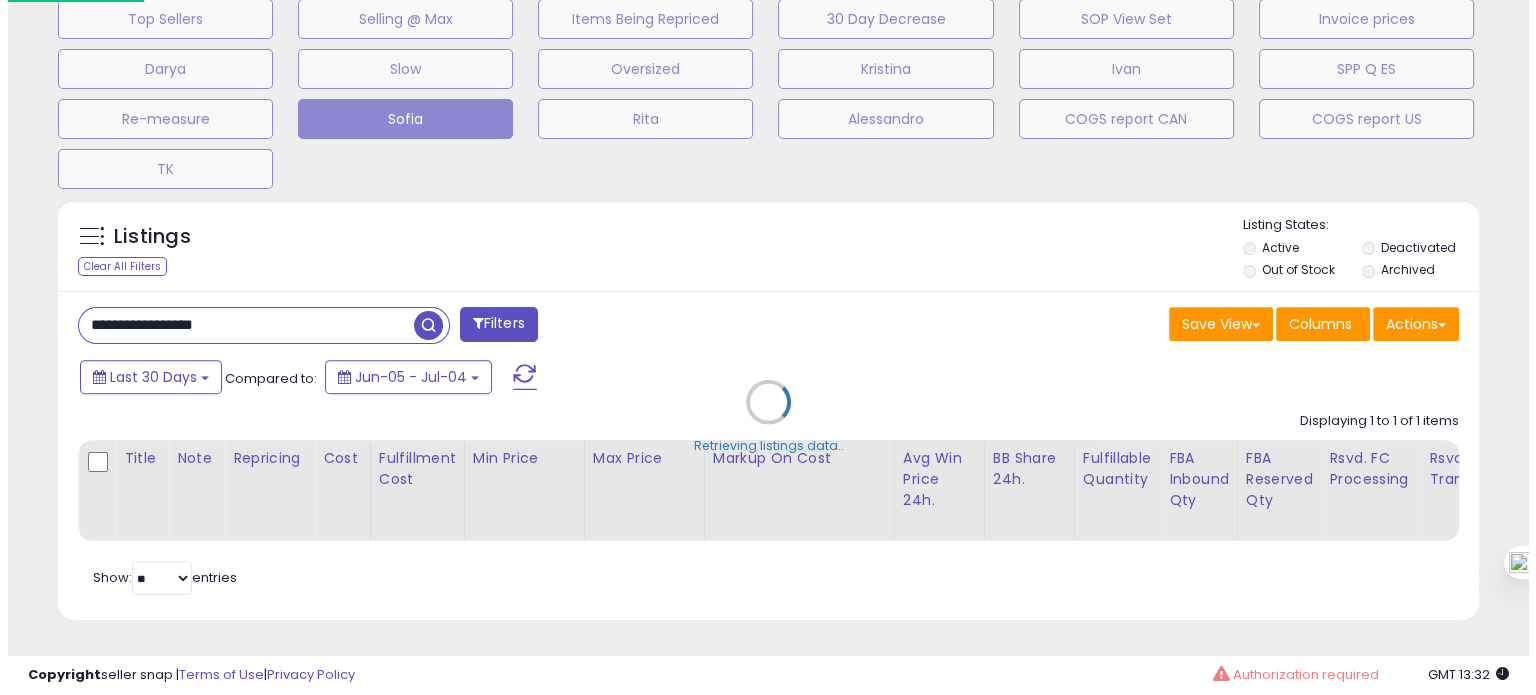 scroll, scrollTop: 695, scrollLeft: 0, axis: vertical 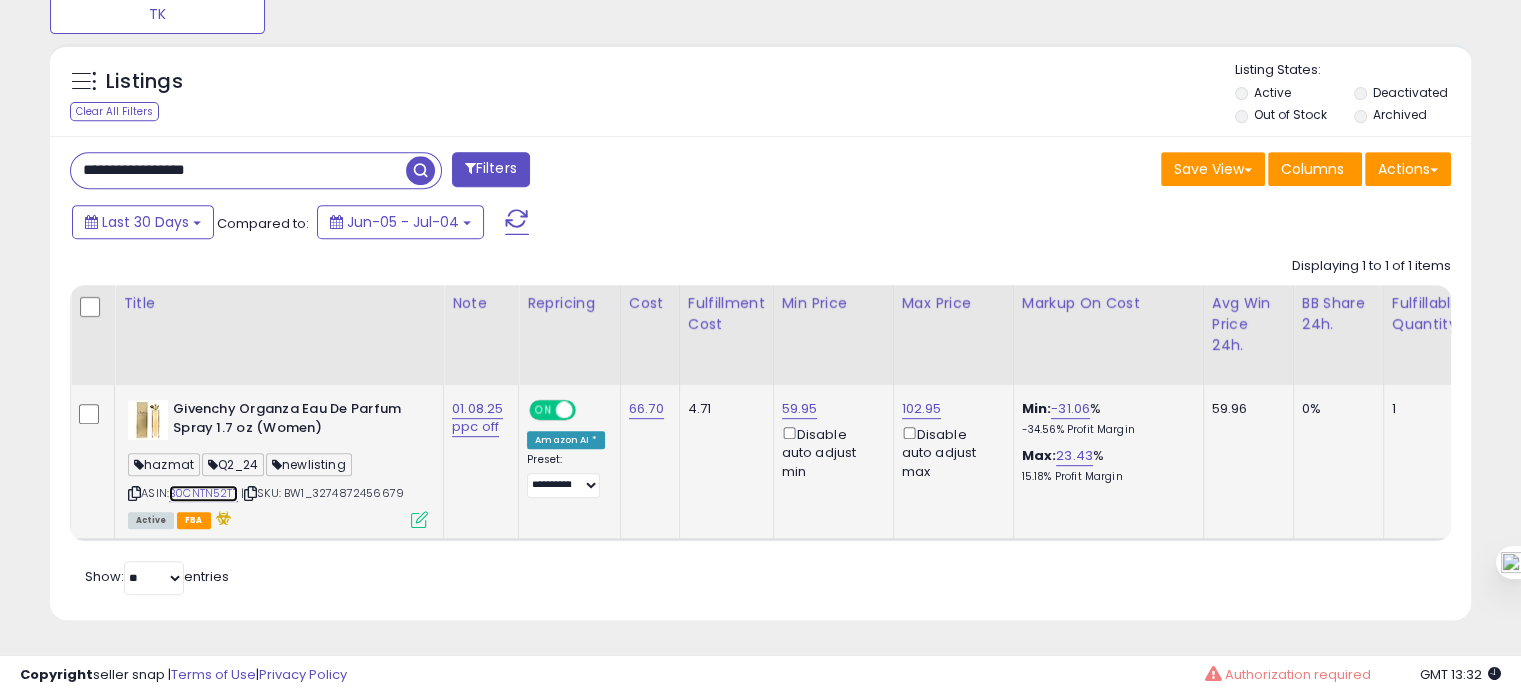 click on "B0CNTN52TT" at bounding box center [203, 493] 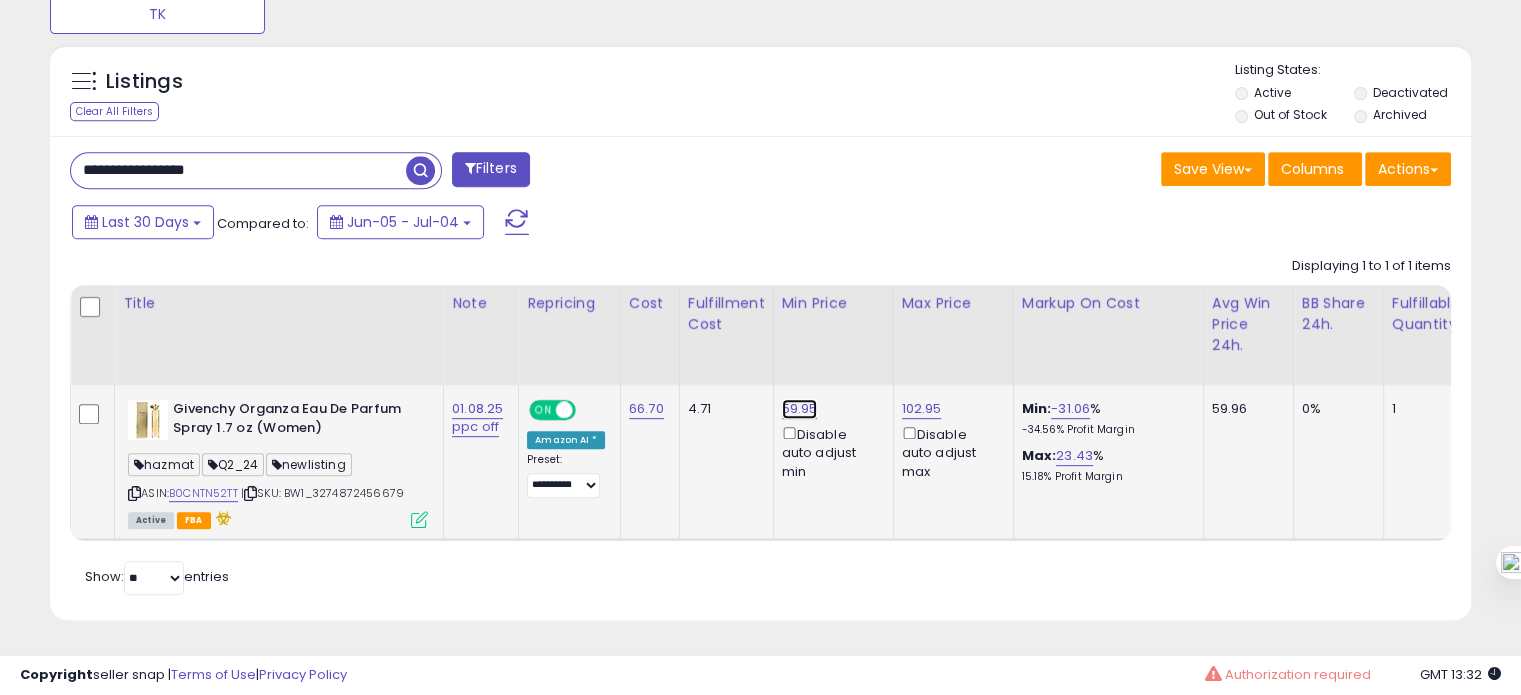 click on "59.95" at bounding box center (800, 409) 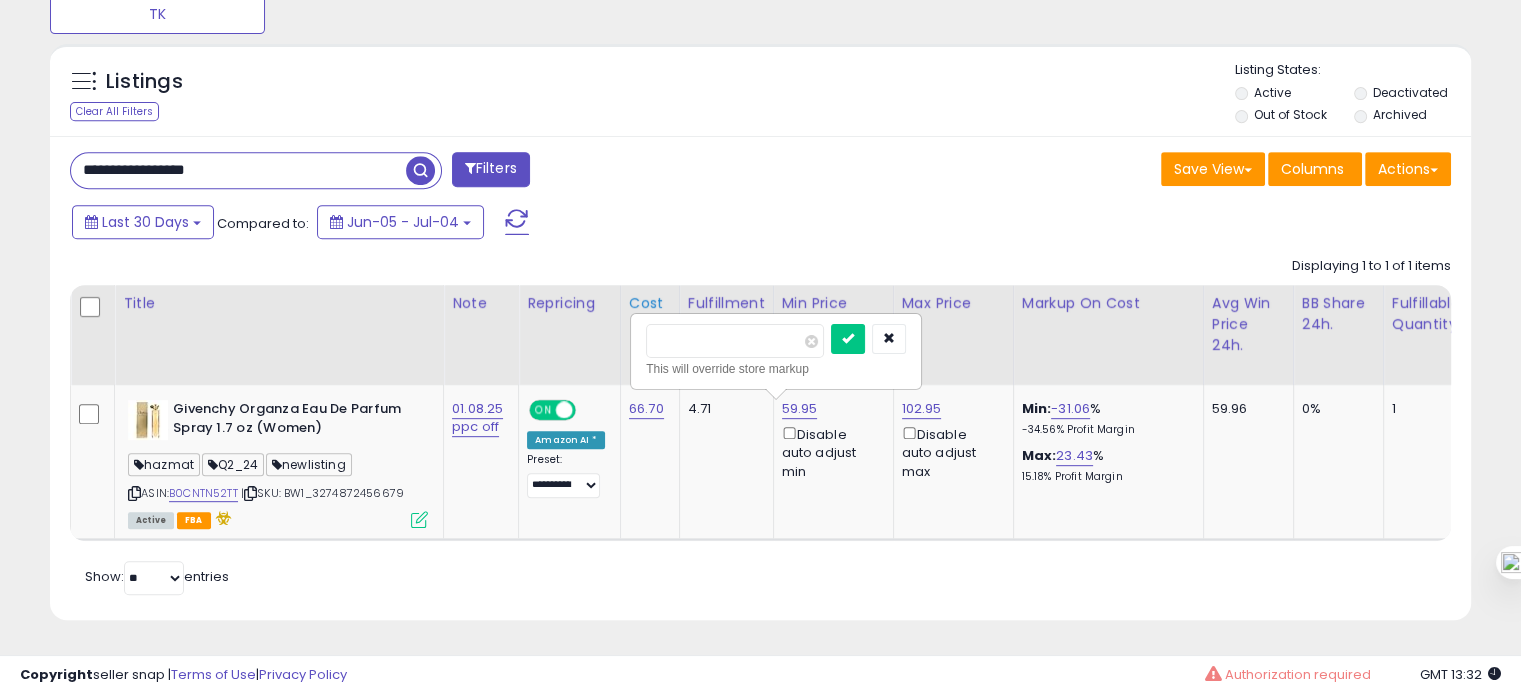 drag, startPoint x: 671, startPoint y: 326, endPoint x: 619, endPoint y: 311, distance: 54.120235 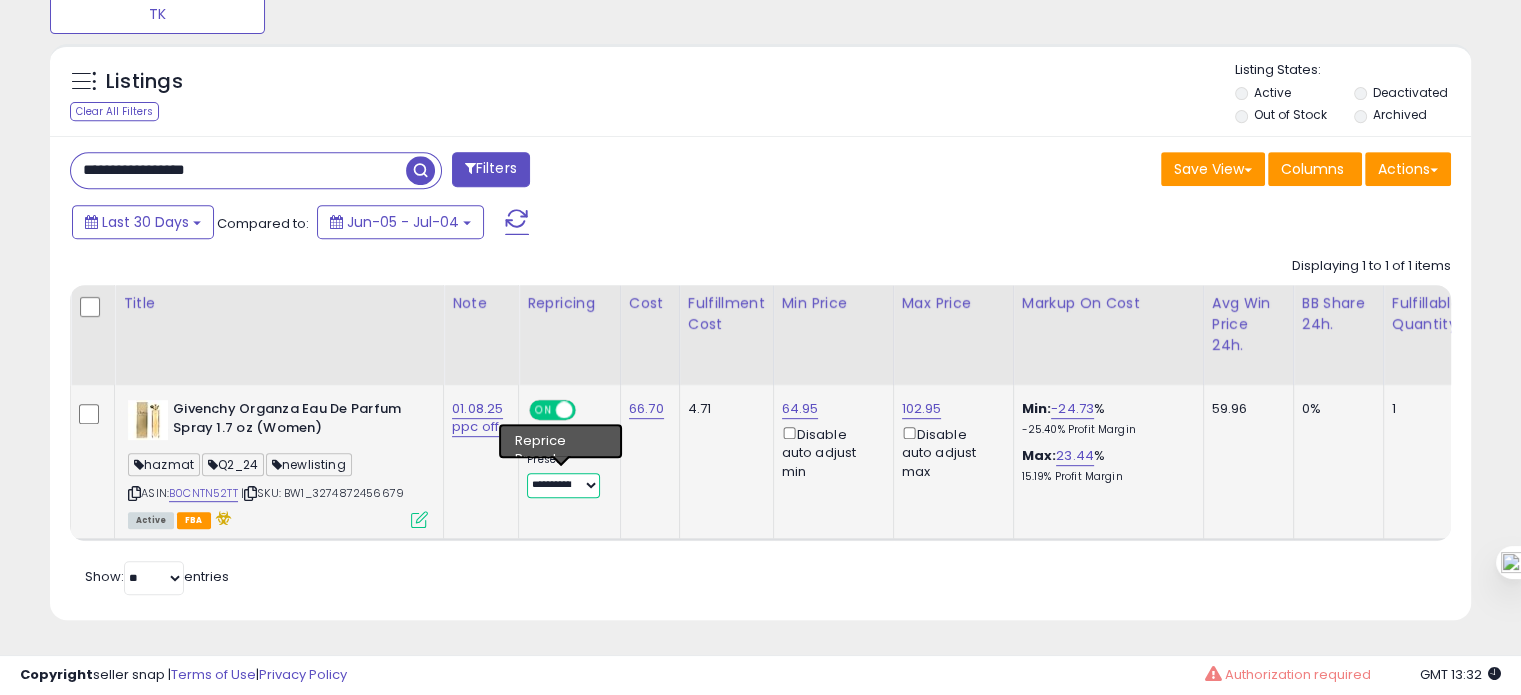 click on "**********" at bounding box center [563, 485] 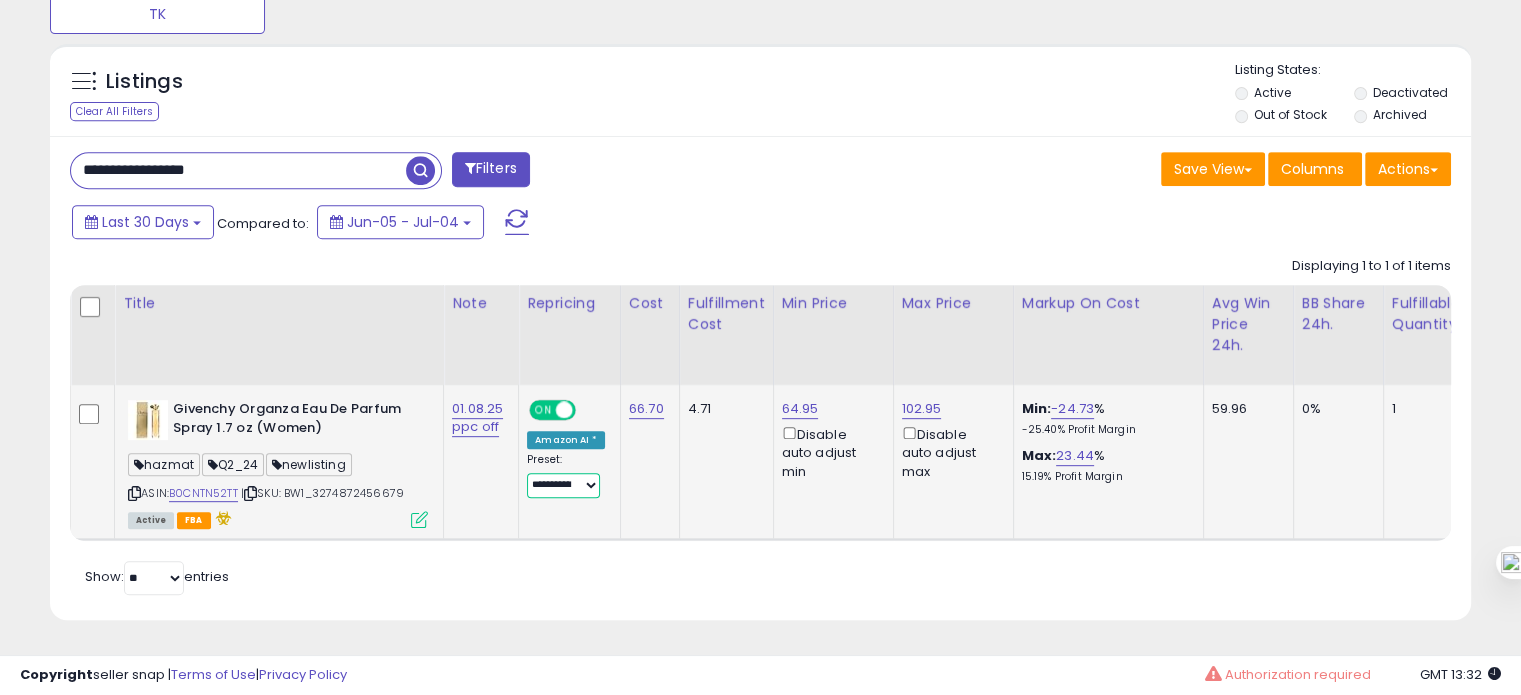 click on "**********" at bounding box center (563, 485) 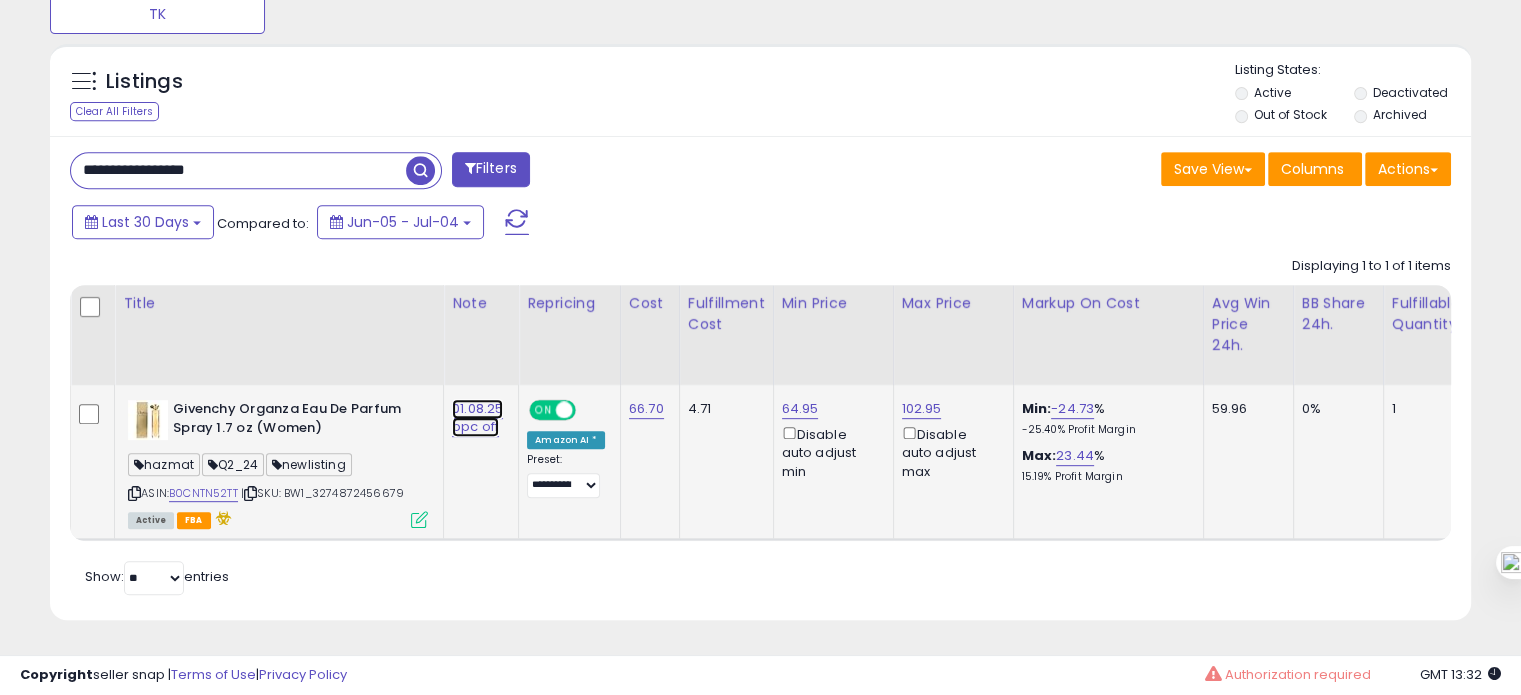 click on "01.08.25 ppc off" at bounding box center [477, 418] 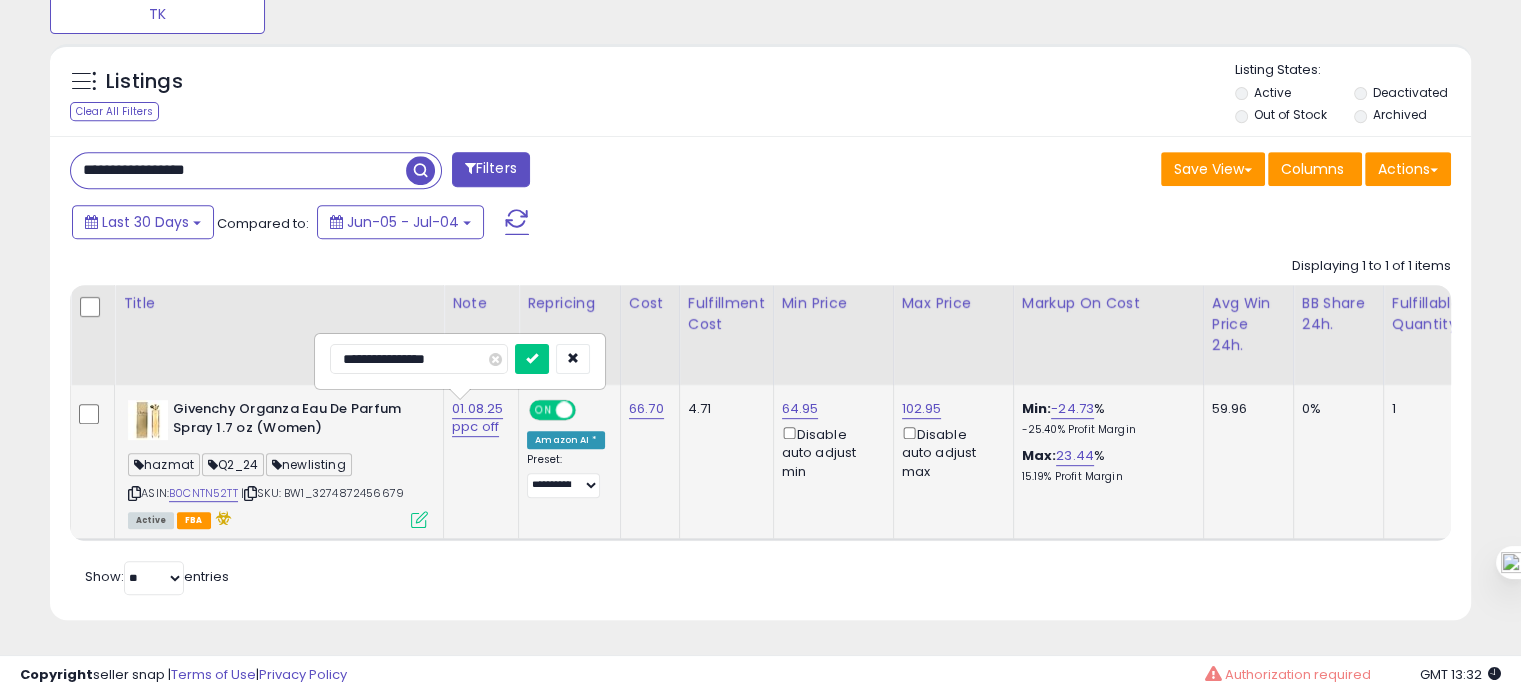 click on "**********" at bounding box center (419, 359) 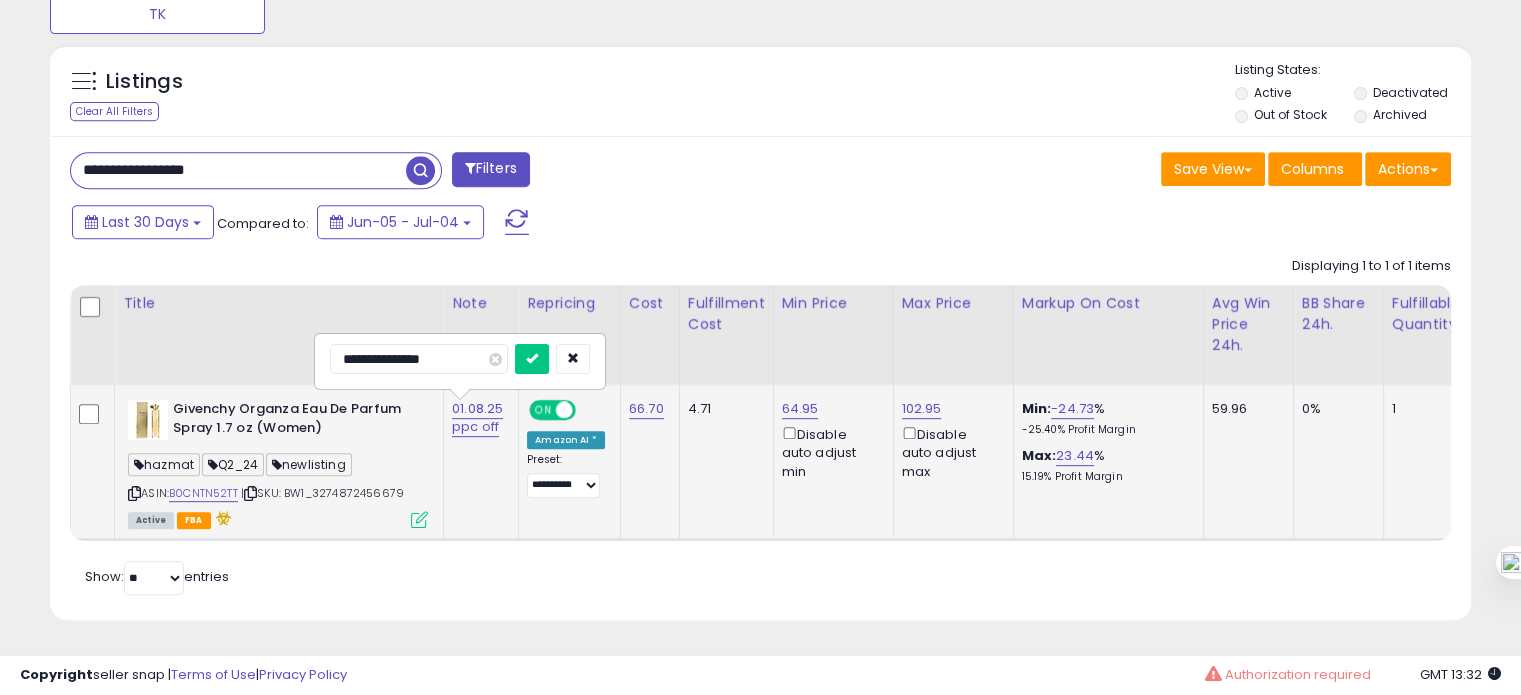 type on "**********" 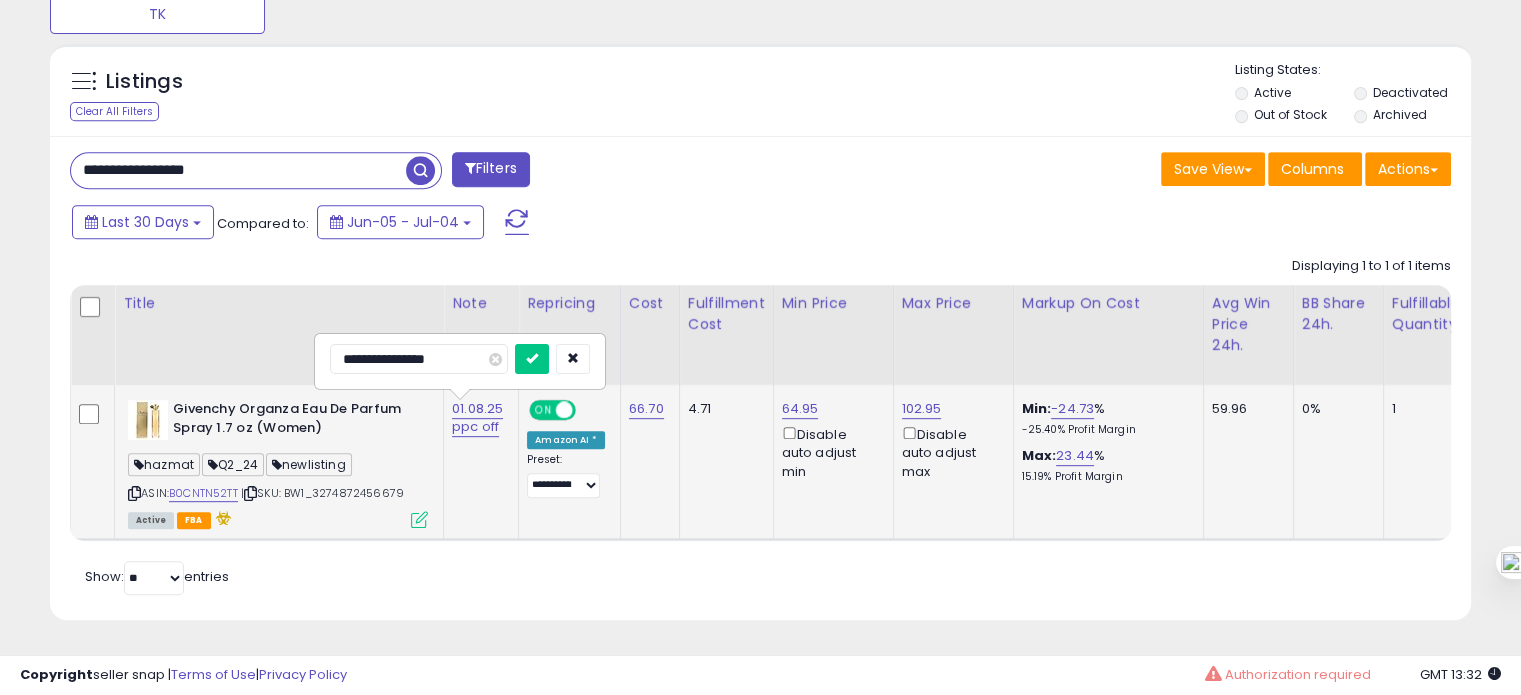click at bounding box center [532, 359] 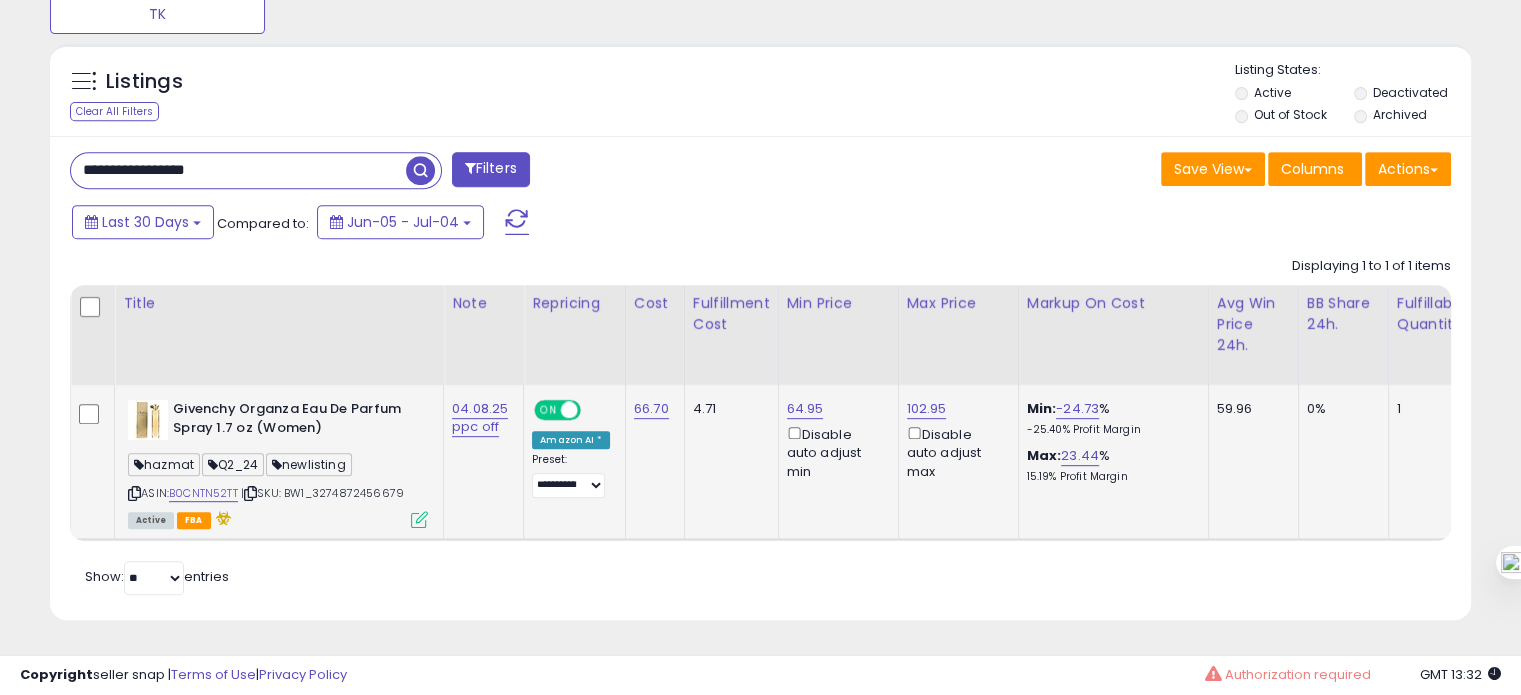 click on "**********" at bounding box center (238, 170) 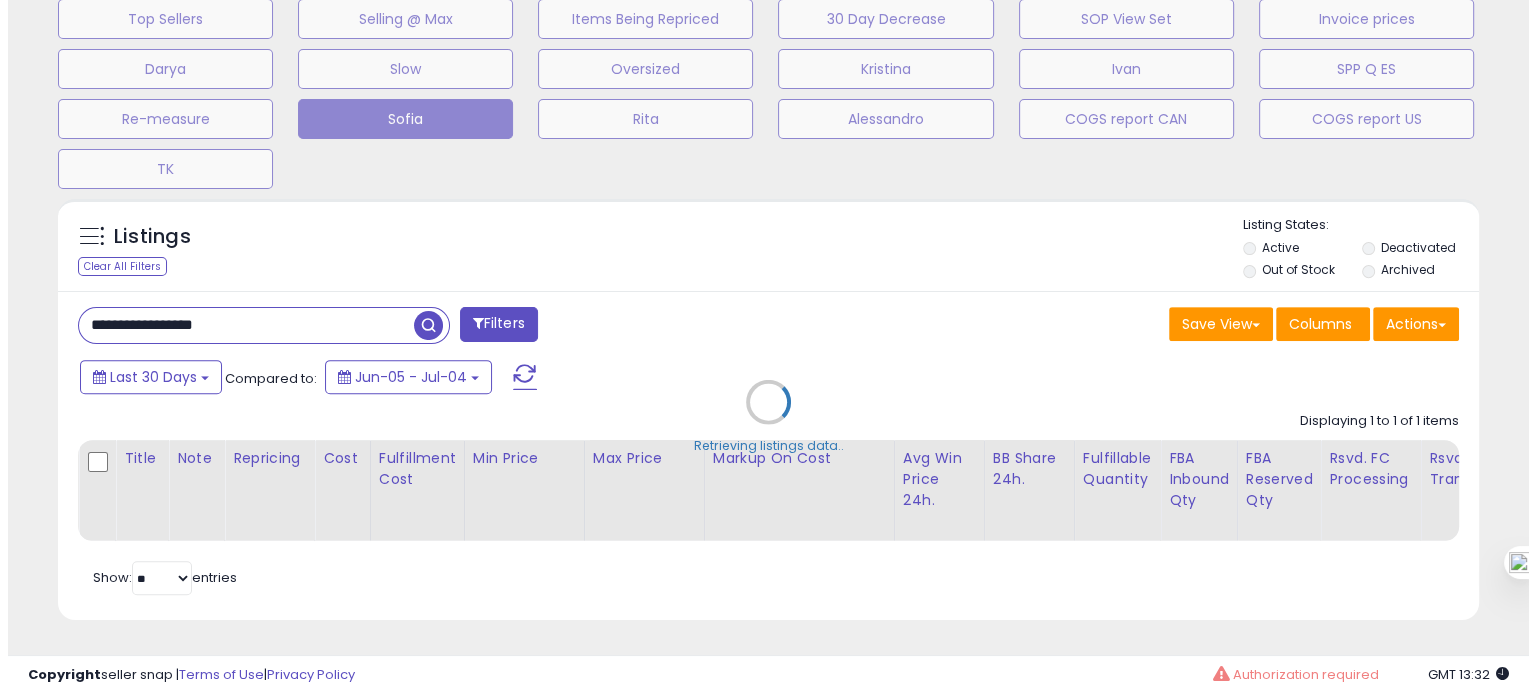 scroll, scrollTop: 695, scrollLeft: 0, axis: vertical 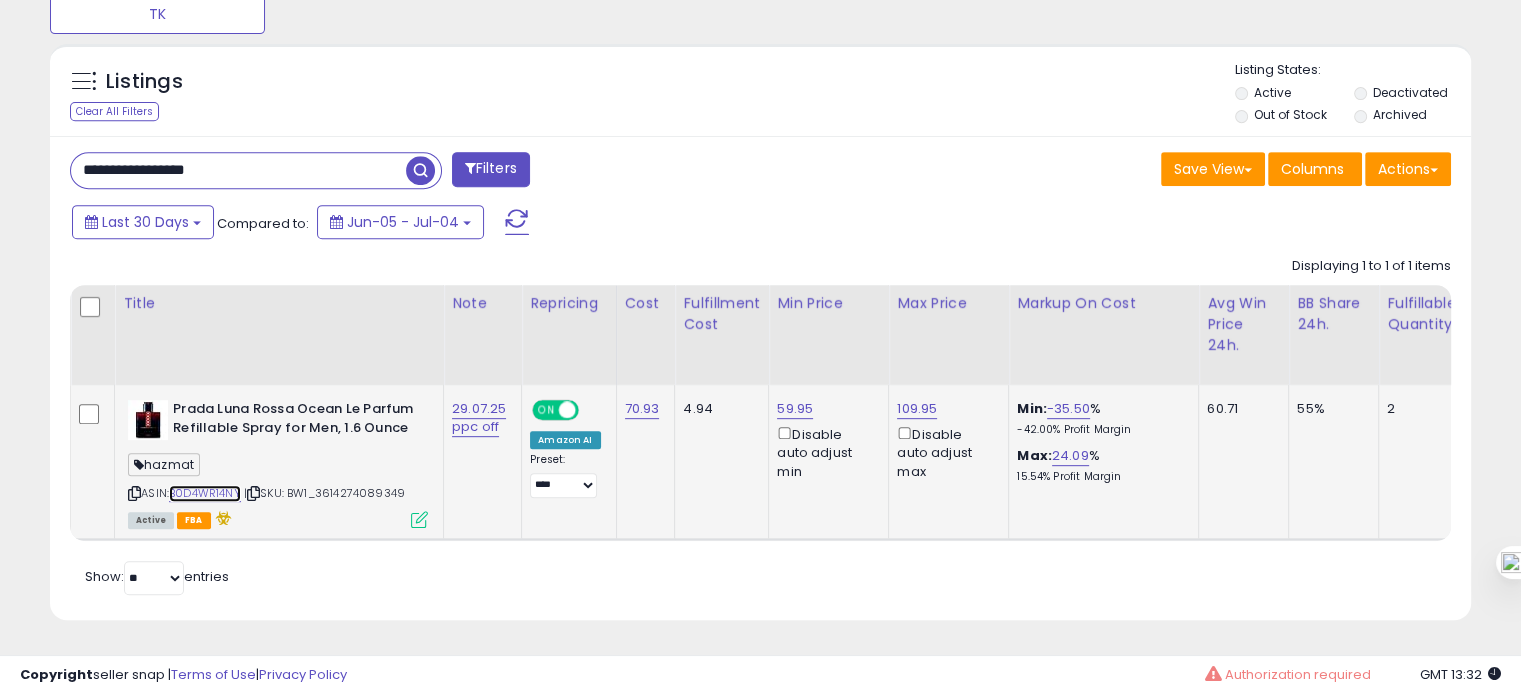 click on "B0D4WR14NY" at bounding box center (205, 493) 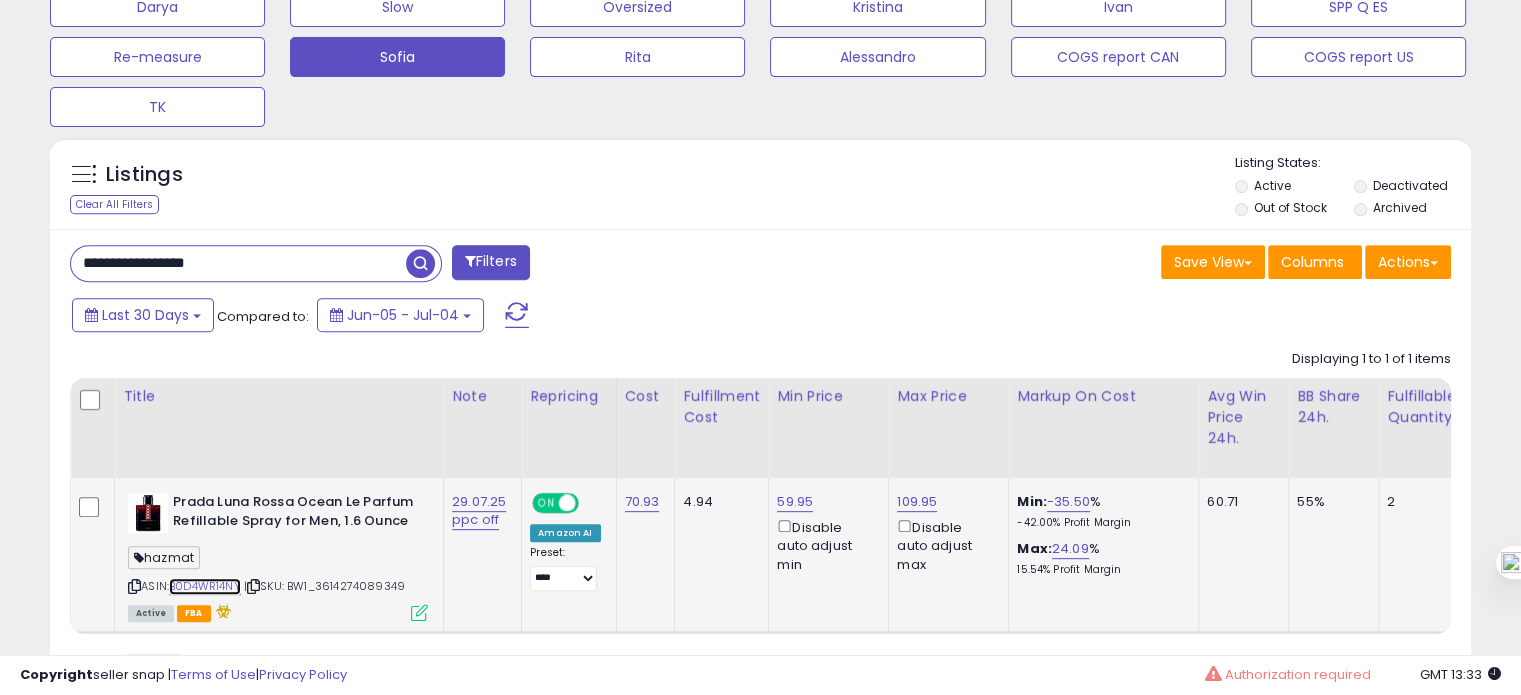 scroll, scrollTop: 850, scrollLeft: 0, axis: vertical 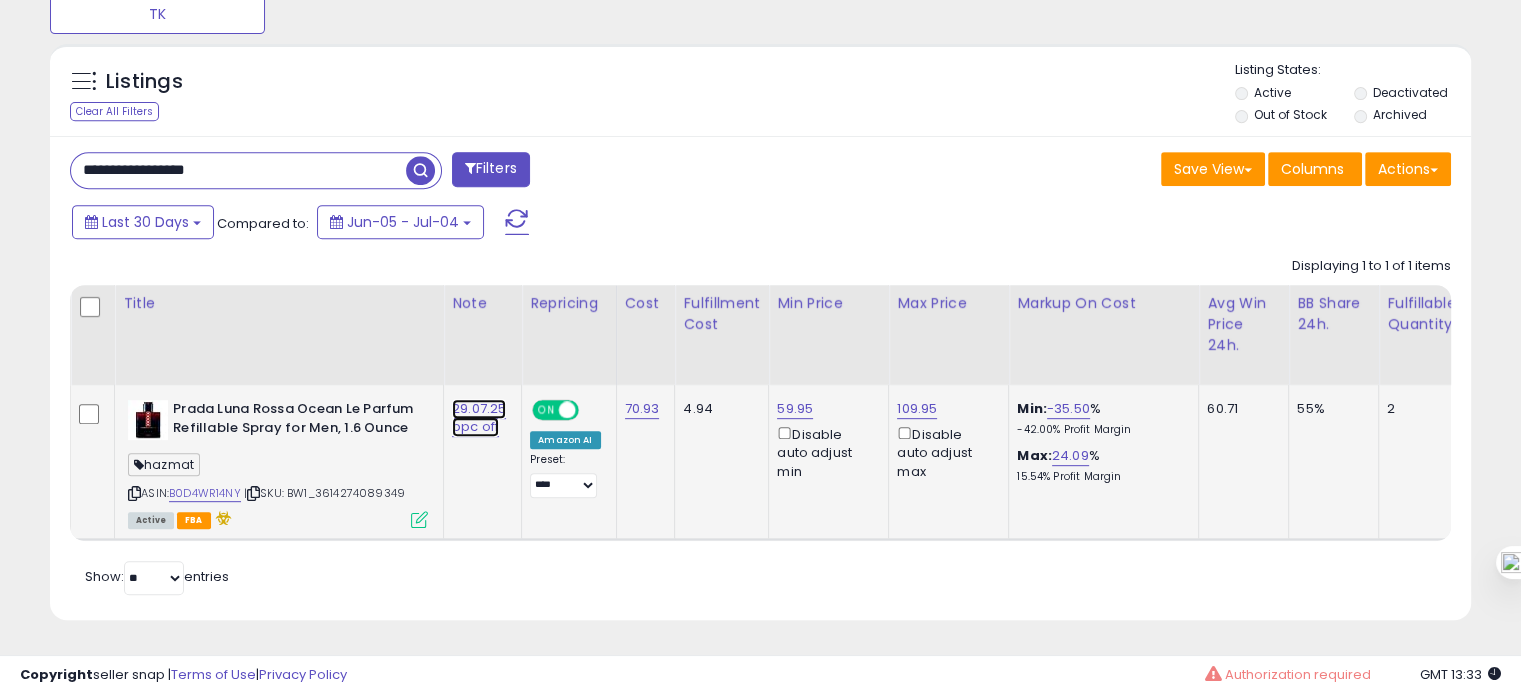click on "29.07.25 ppc off" at bounding box center [479, 418] 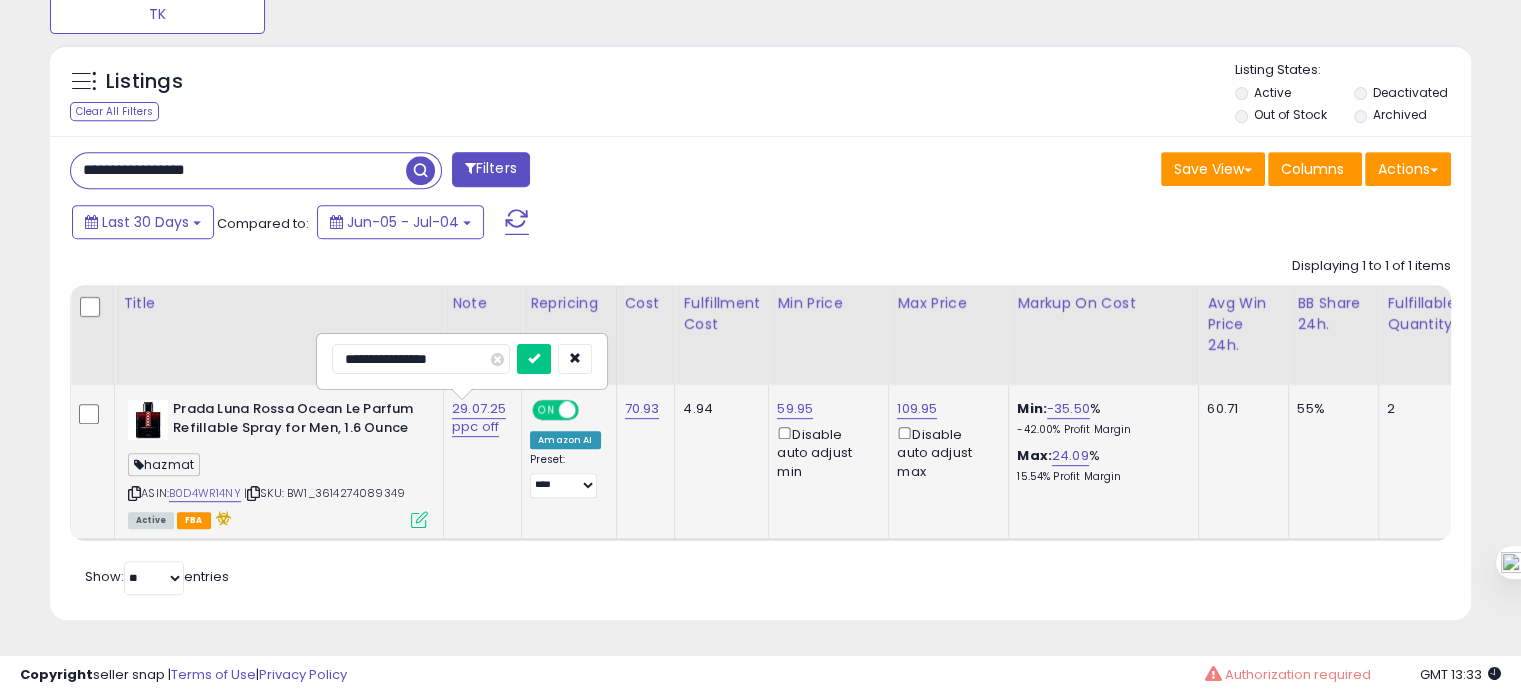 drag, startPoint x: 380, startPoint y: 345, endPoint x: 328, endPoint y: 343, distance: 52.03845 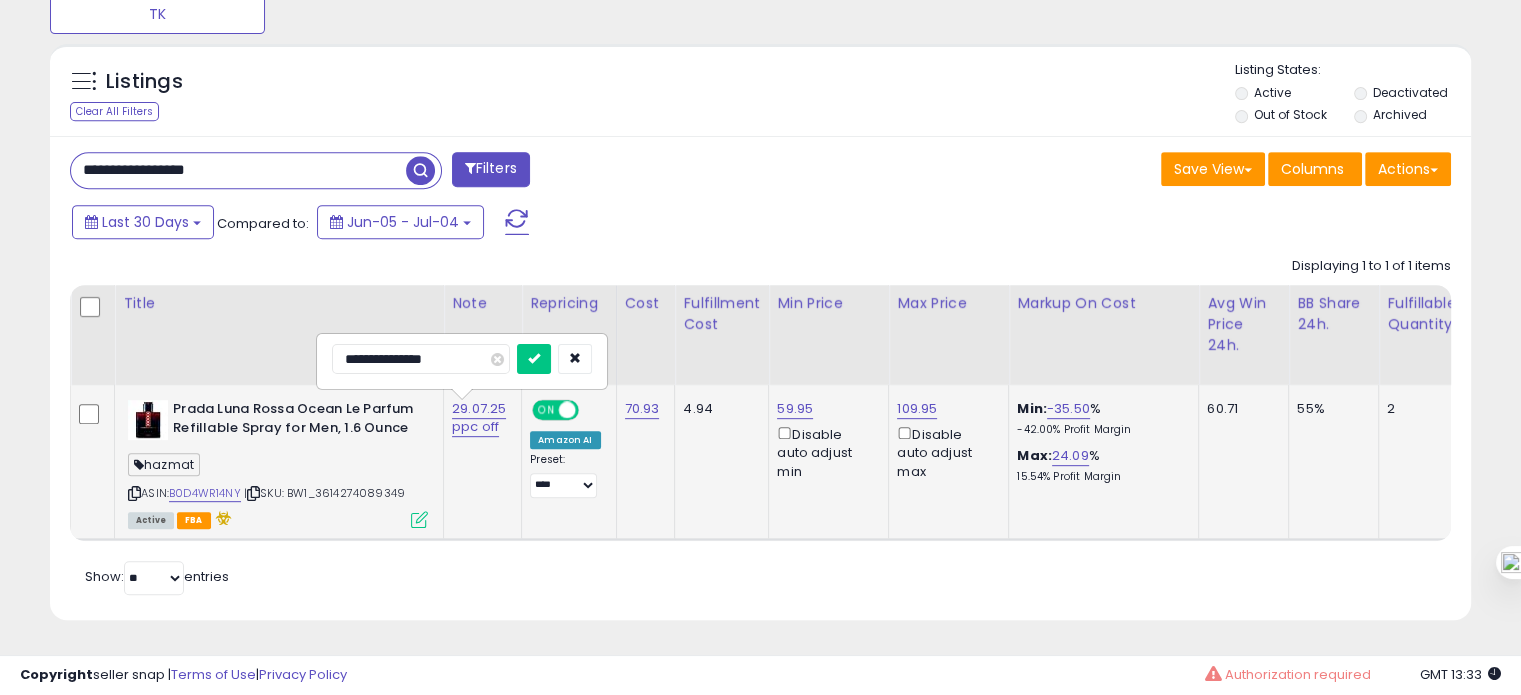 type on "**********" 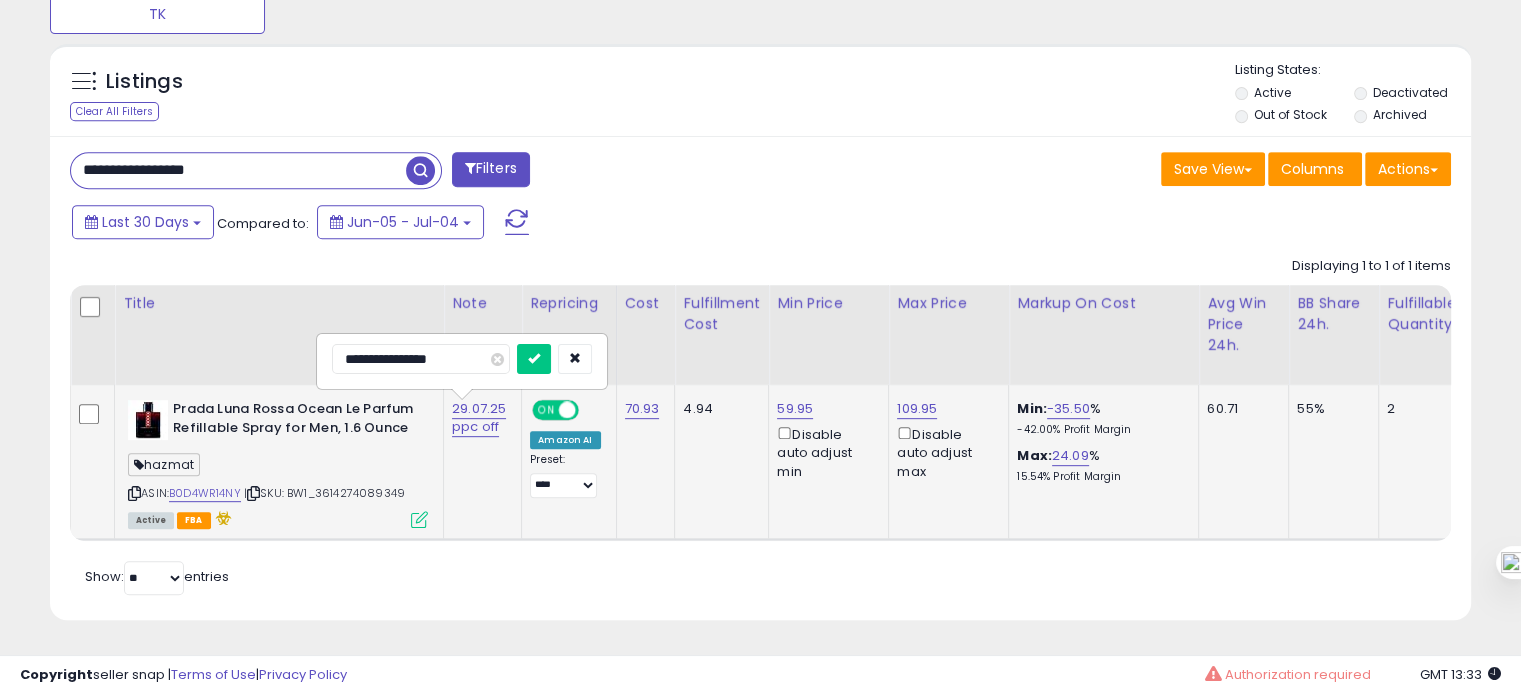 click at bounding box center (534, 359) 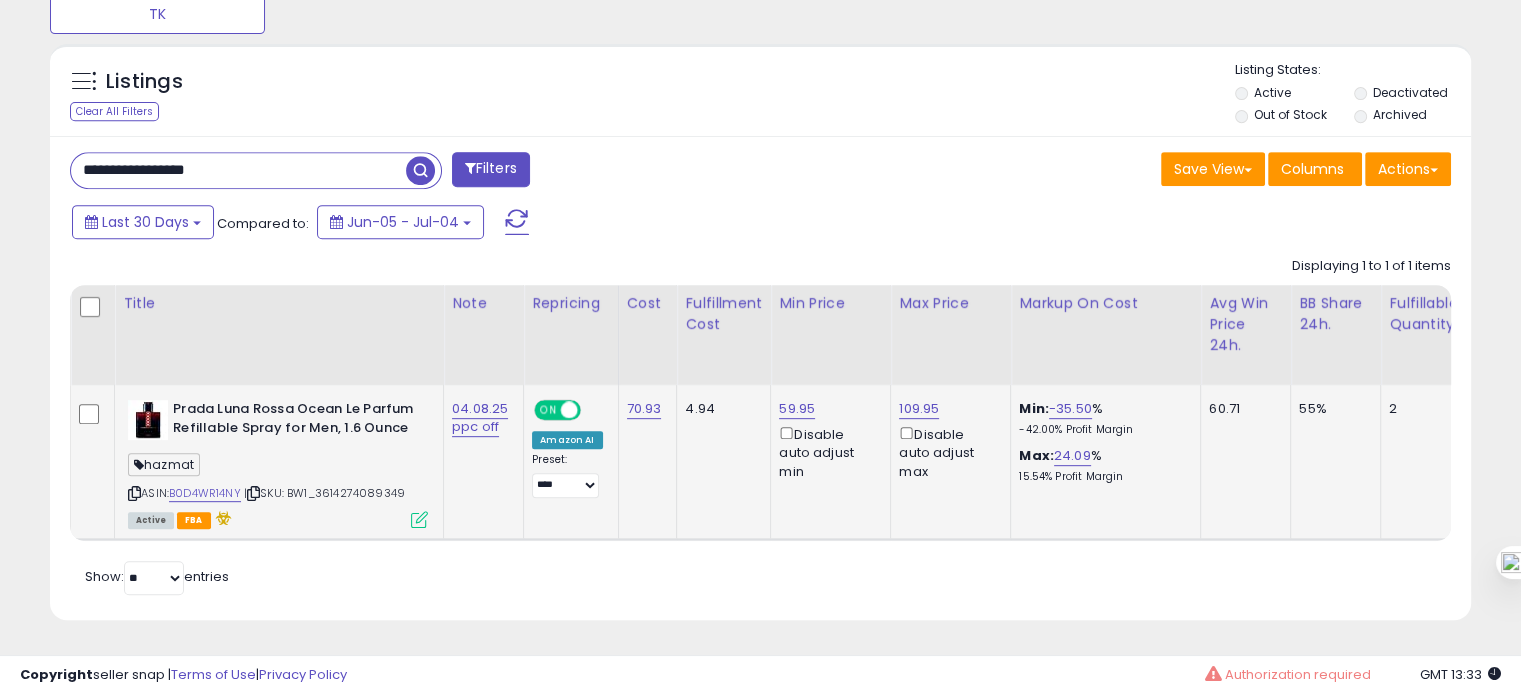 click on "**********" at bounding box center [238, 170] 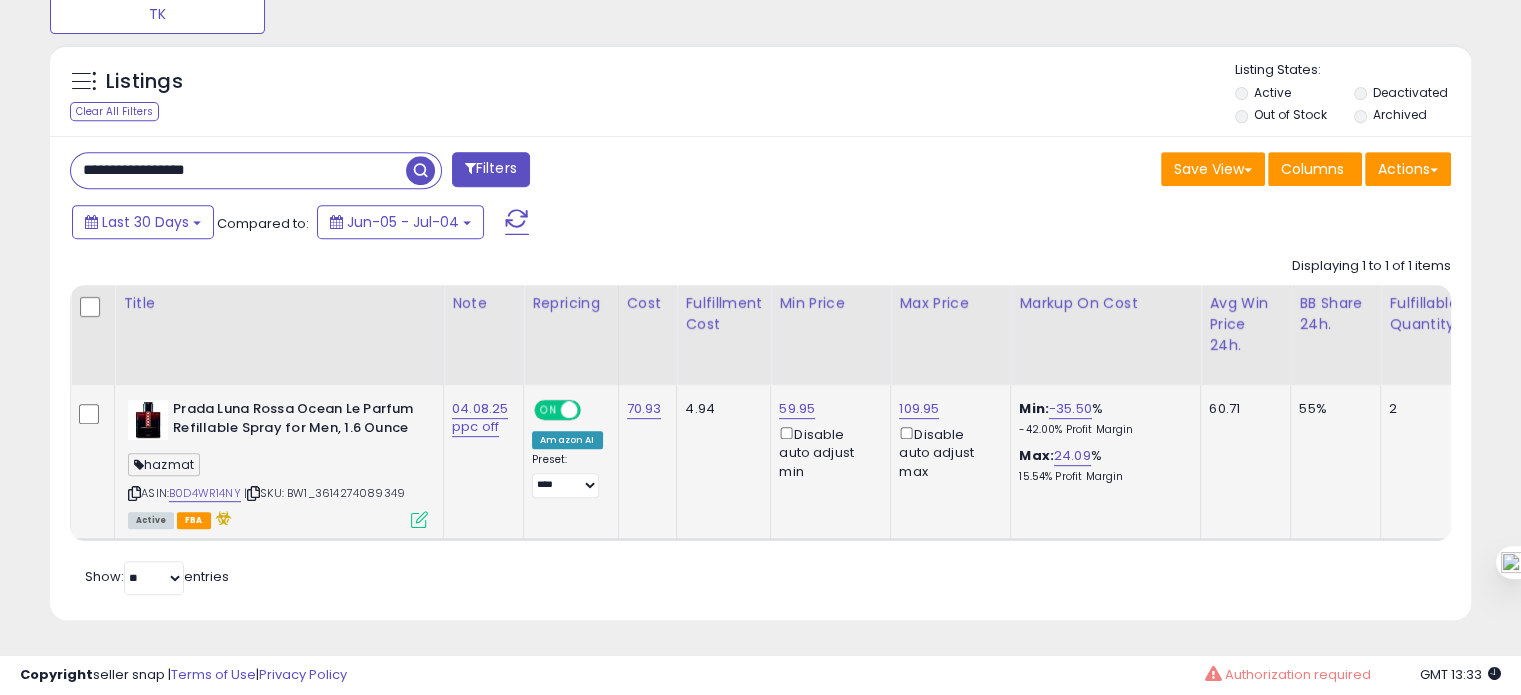 paste 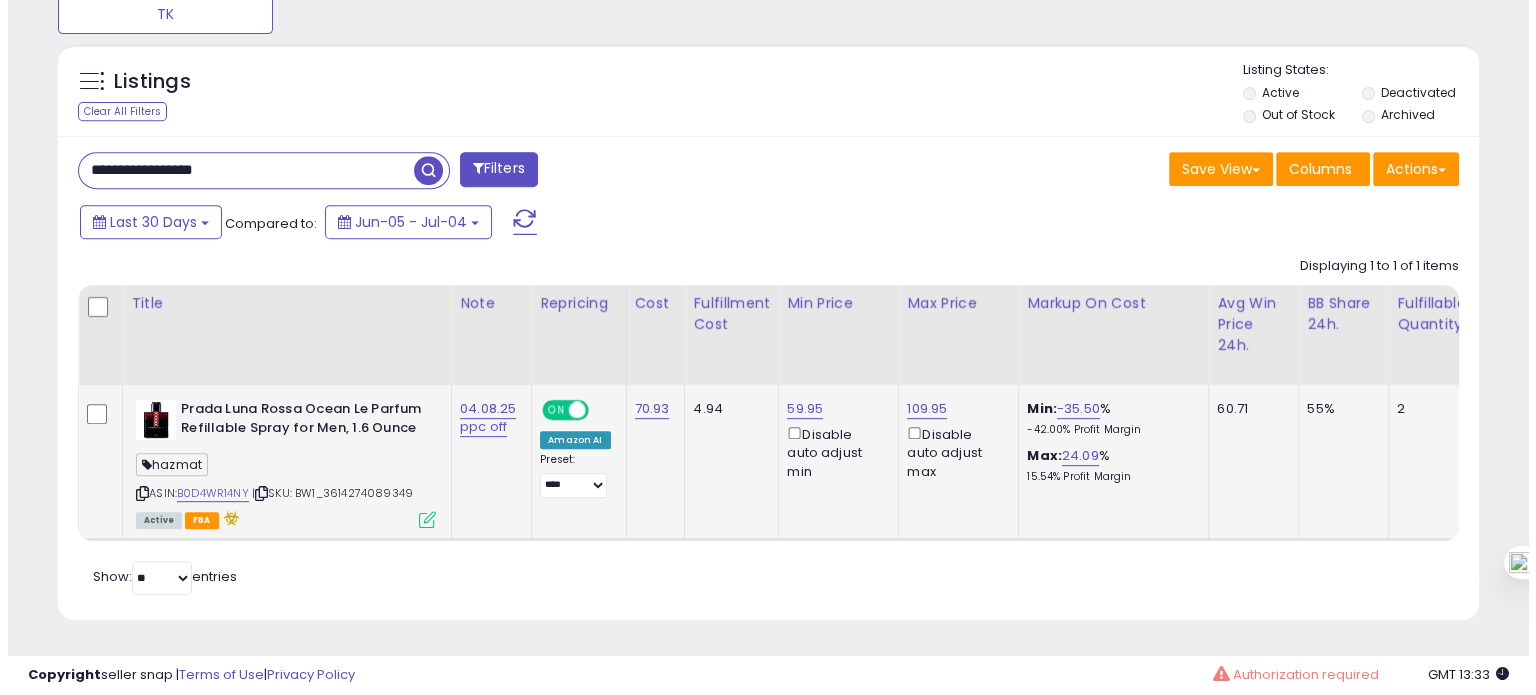 scroll, scrollTop: 695, scrollLeft: 0, axis: vertical 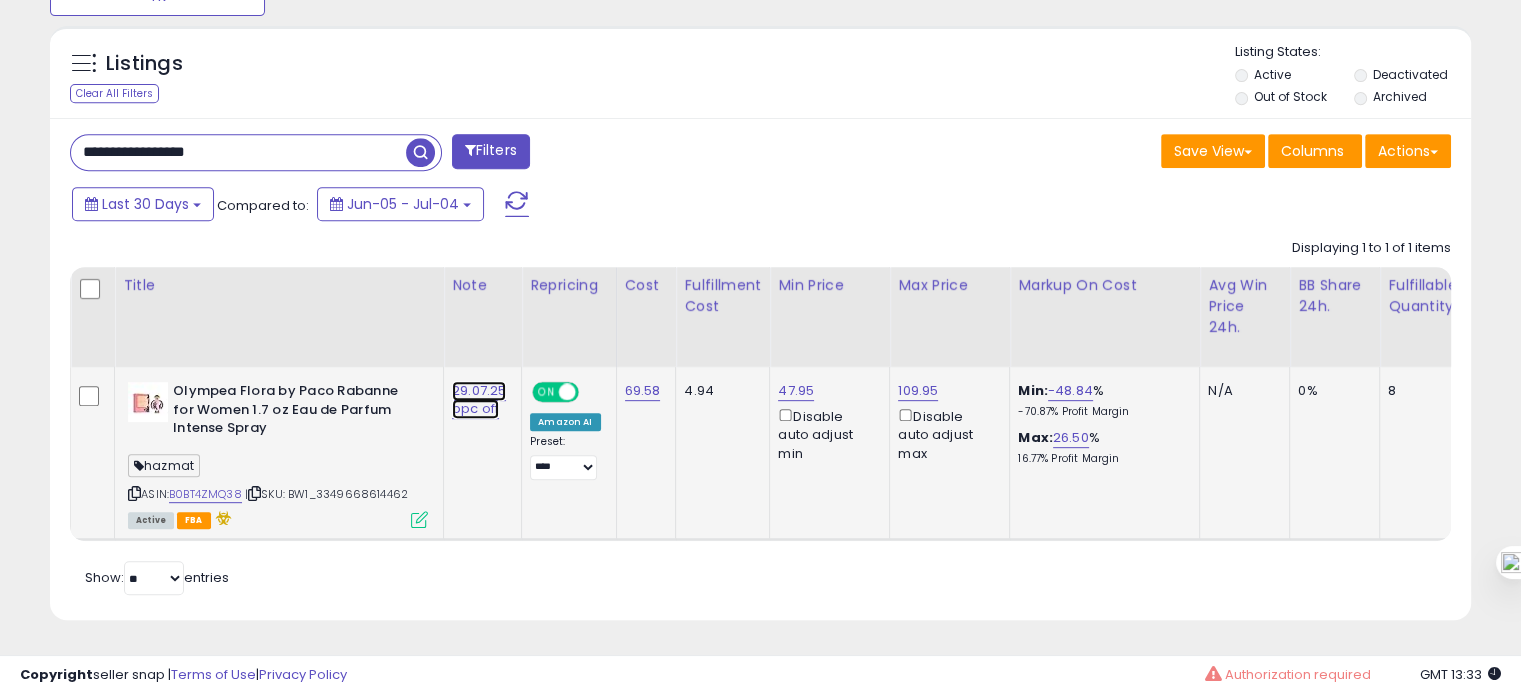 click on "29.07.25 ppc off" at bounding box center (479, 400) 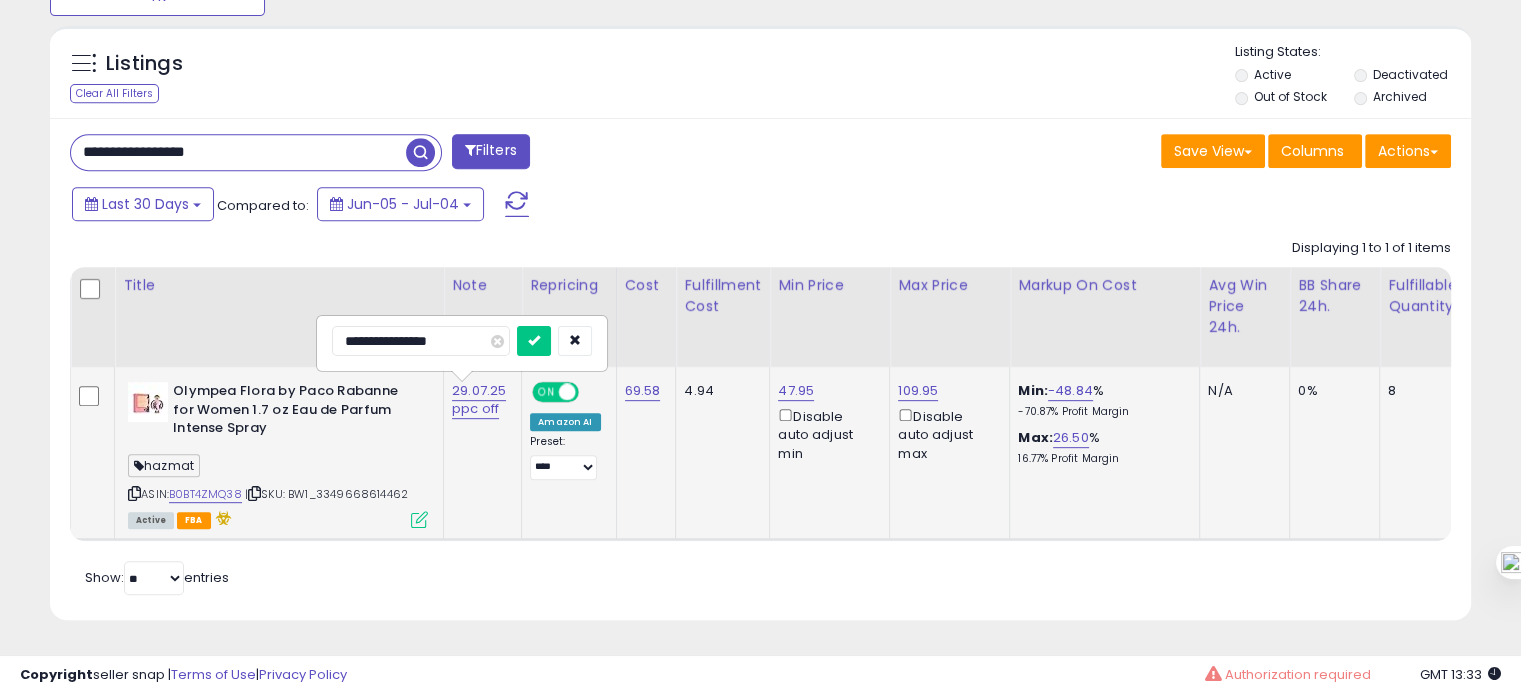 drag, startPoint x: 375, startPoint y: 328, endPoint x: 323, endPoint y: 326, distance: 52.03845 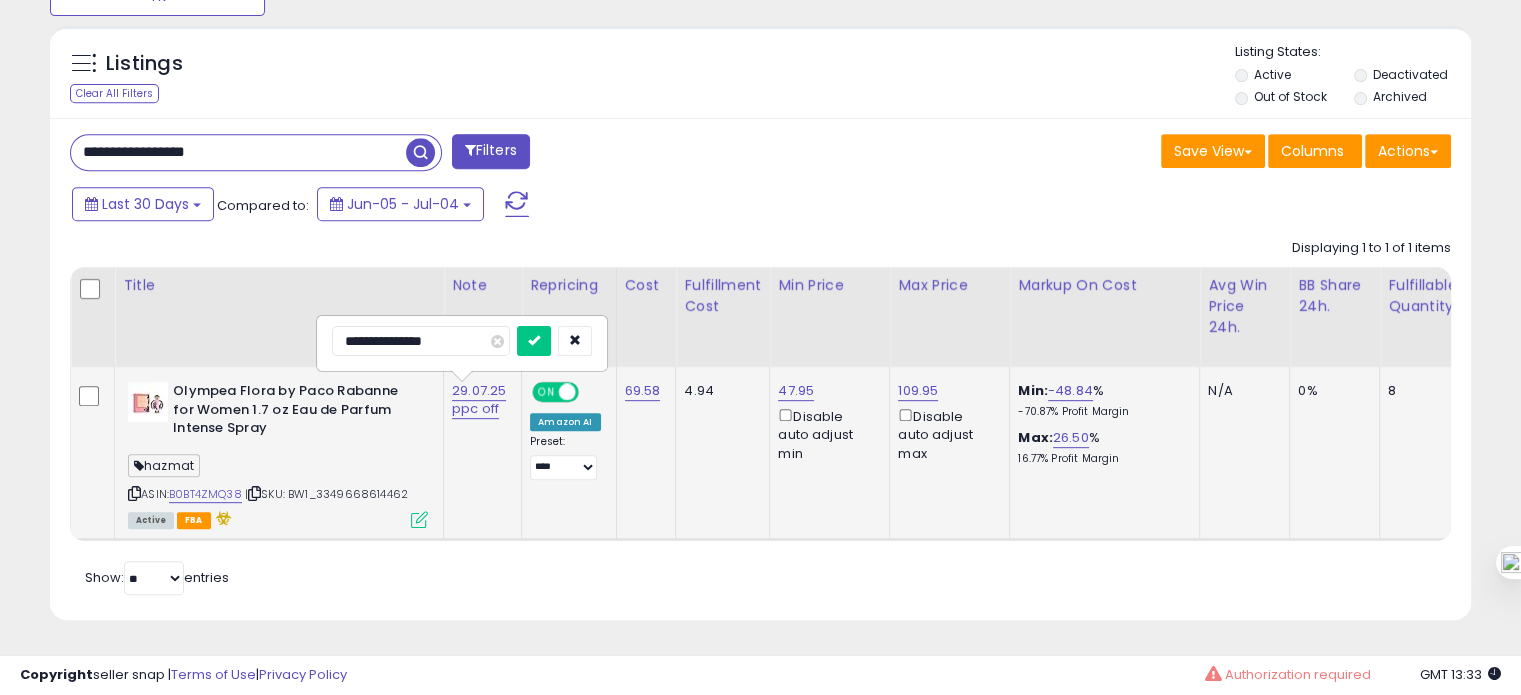 type on "**********" 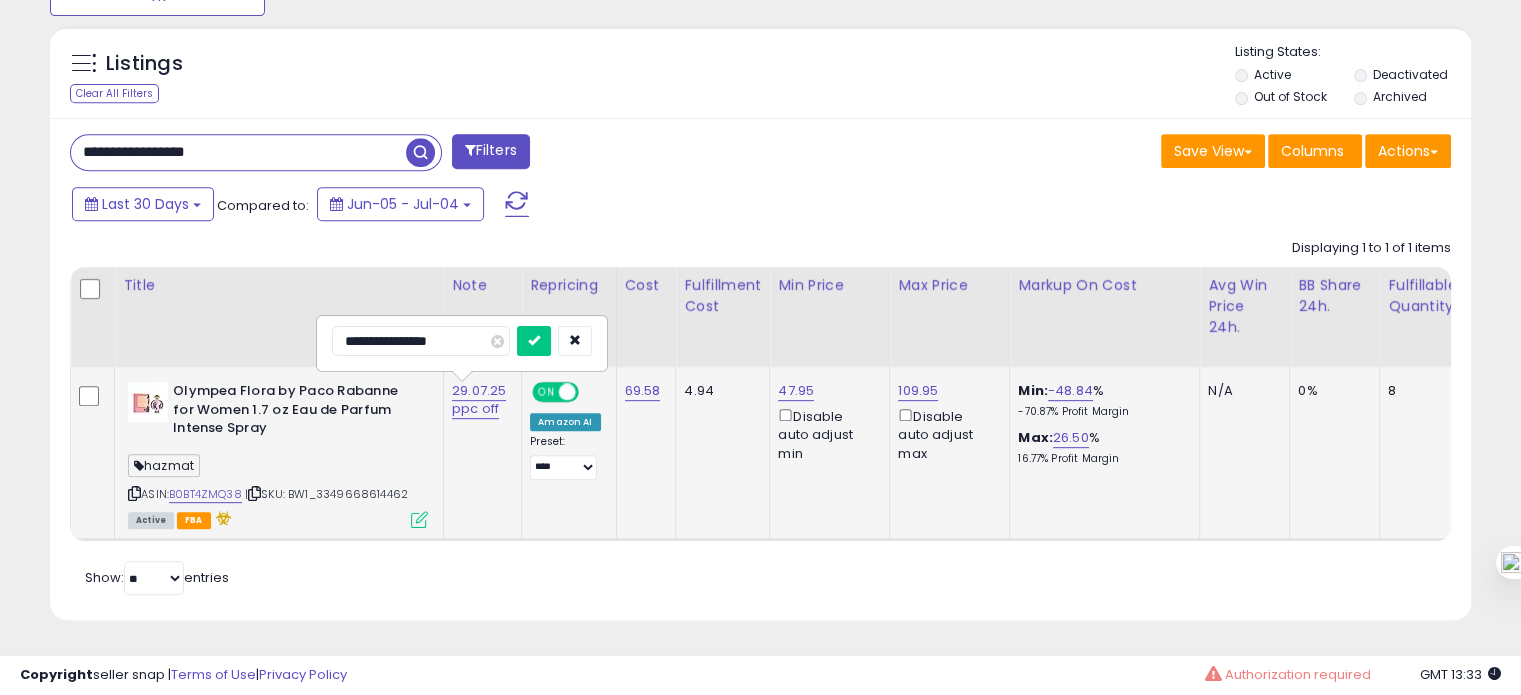 click at bounding box center (534, 341) 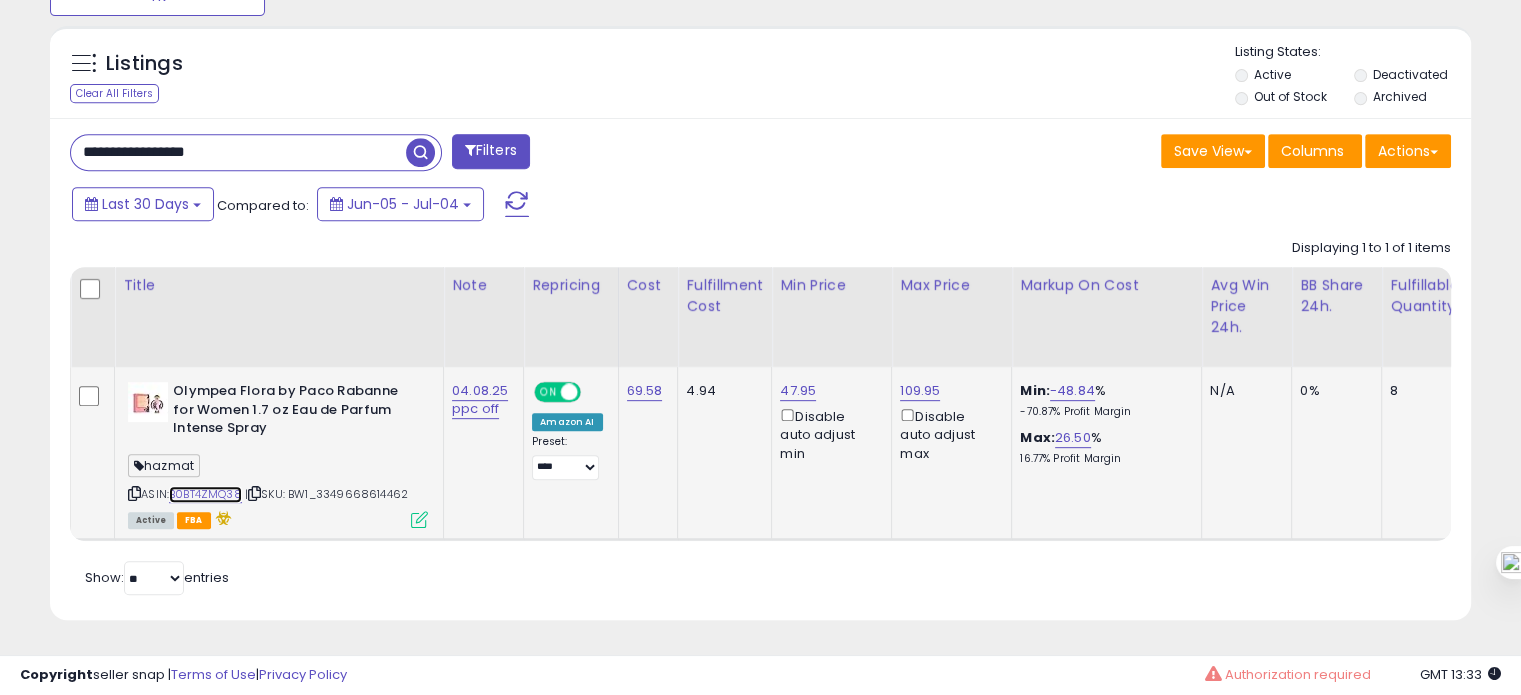click on "B0BT4ZMQ38" at bounding box center (205, 494) 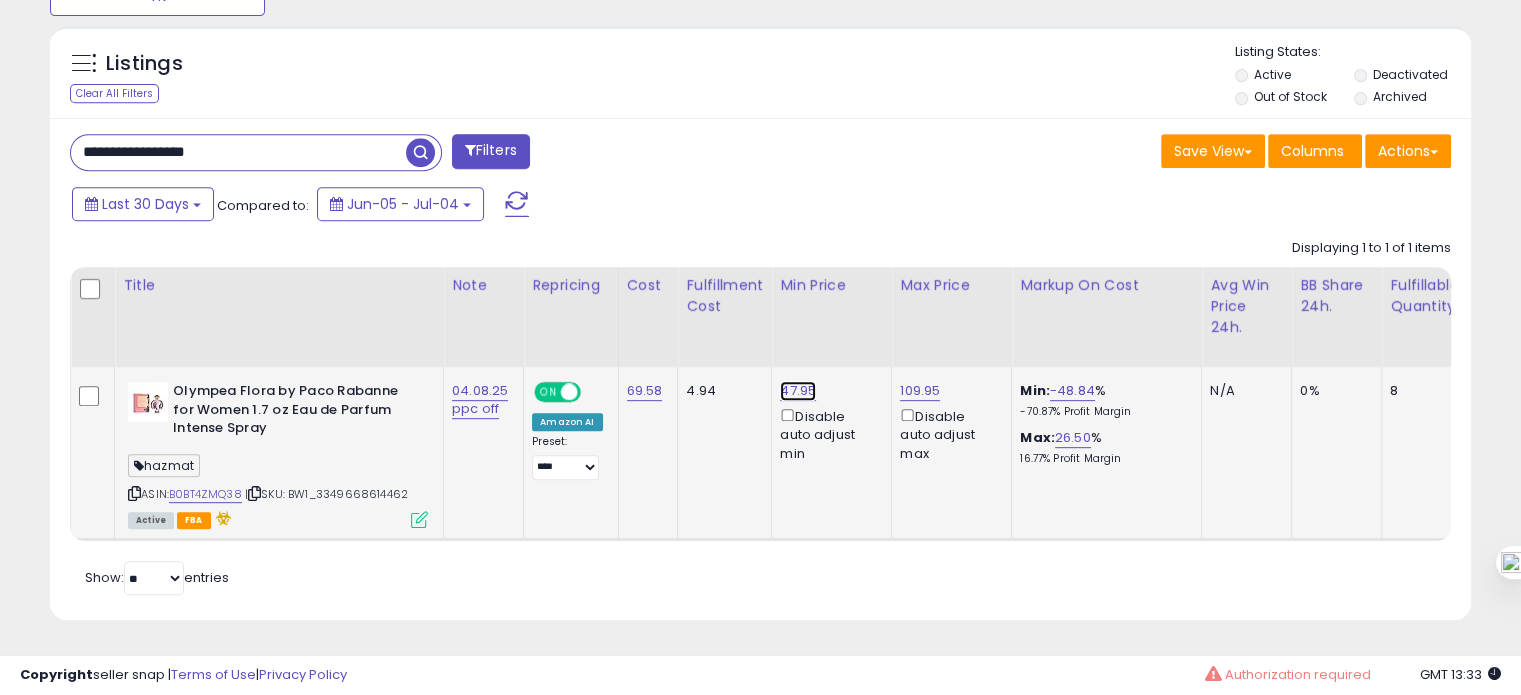click on "47.95" at bounding box center [798, 391] 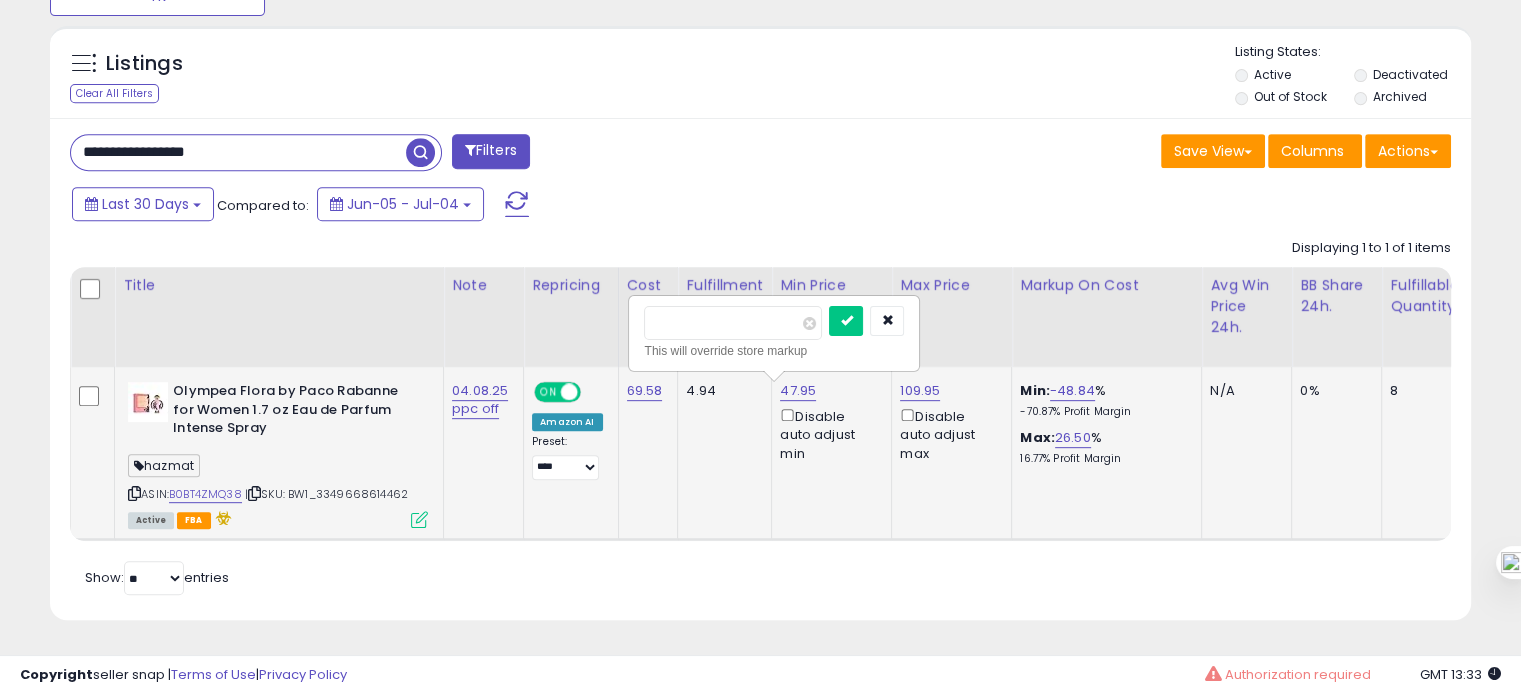 click on "*****" at bounding box center (733, 323) 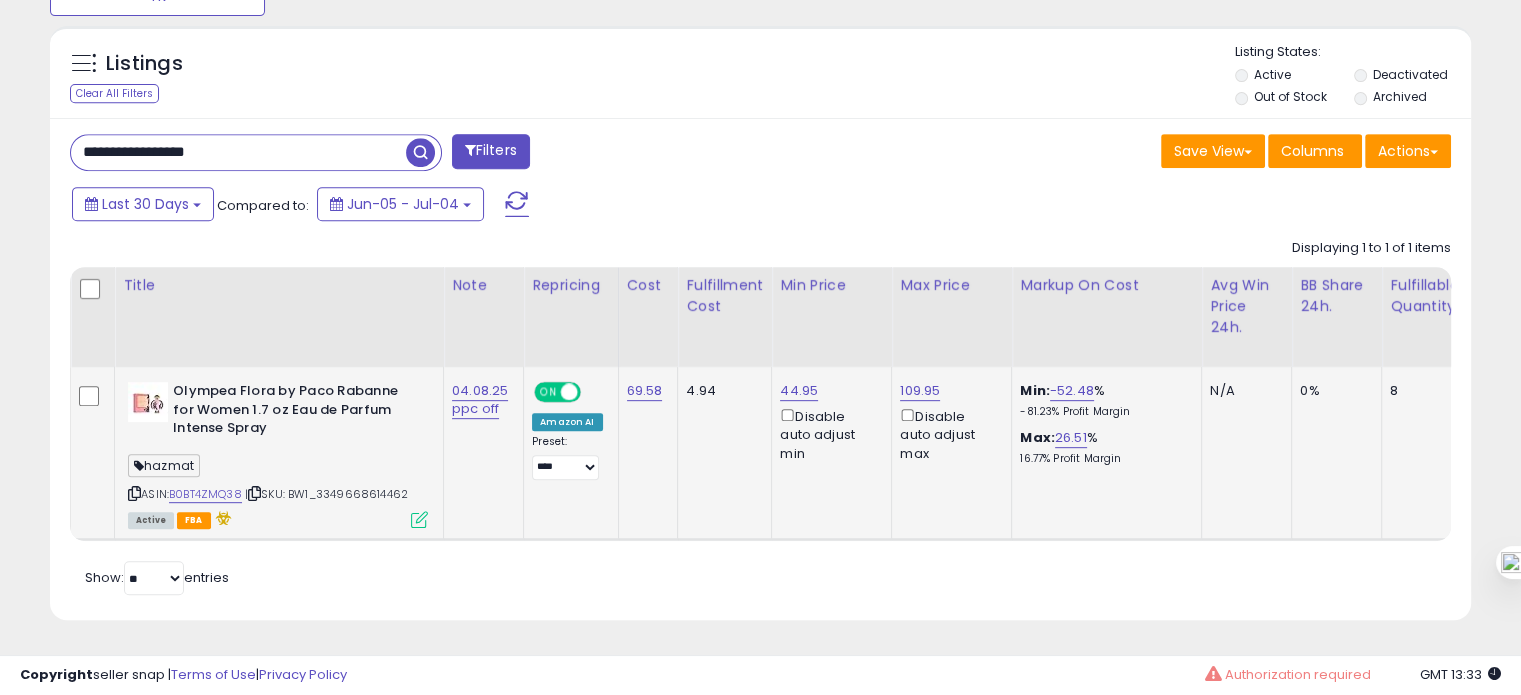 click on "**********" at bounding box center (238, 152) 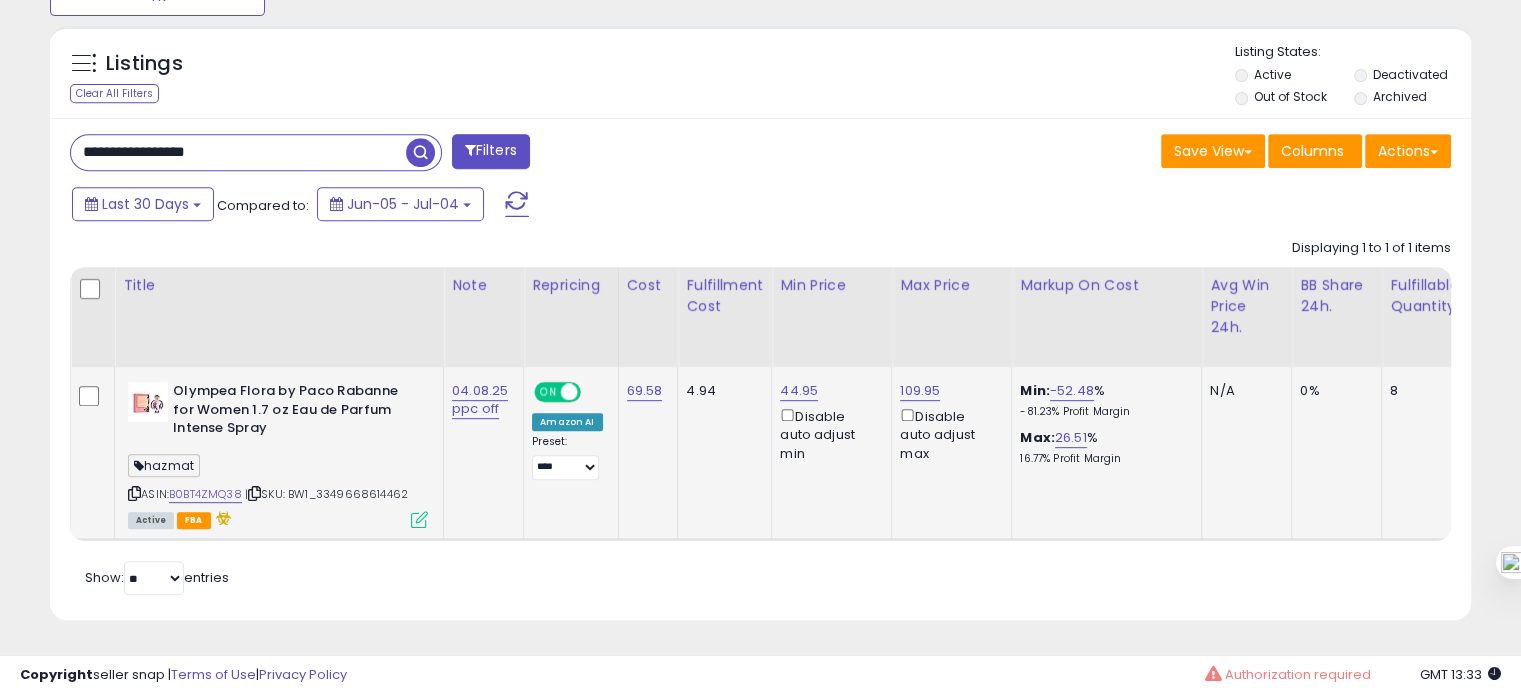 paste 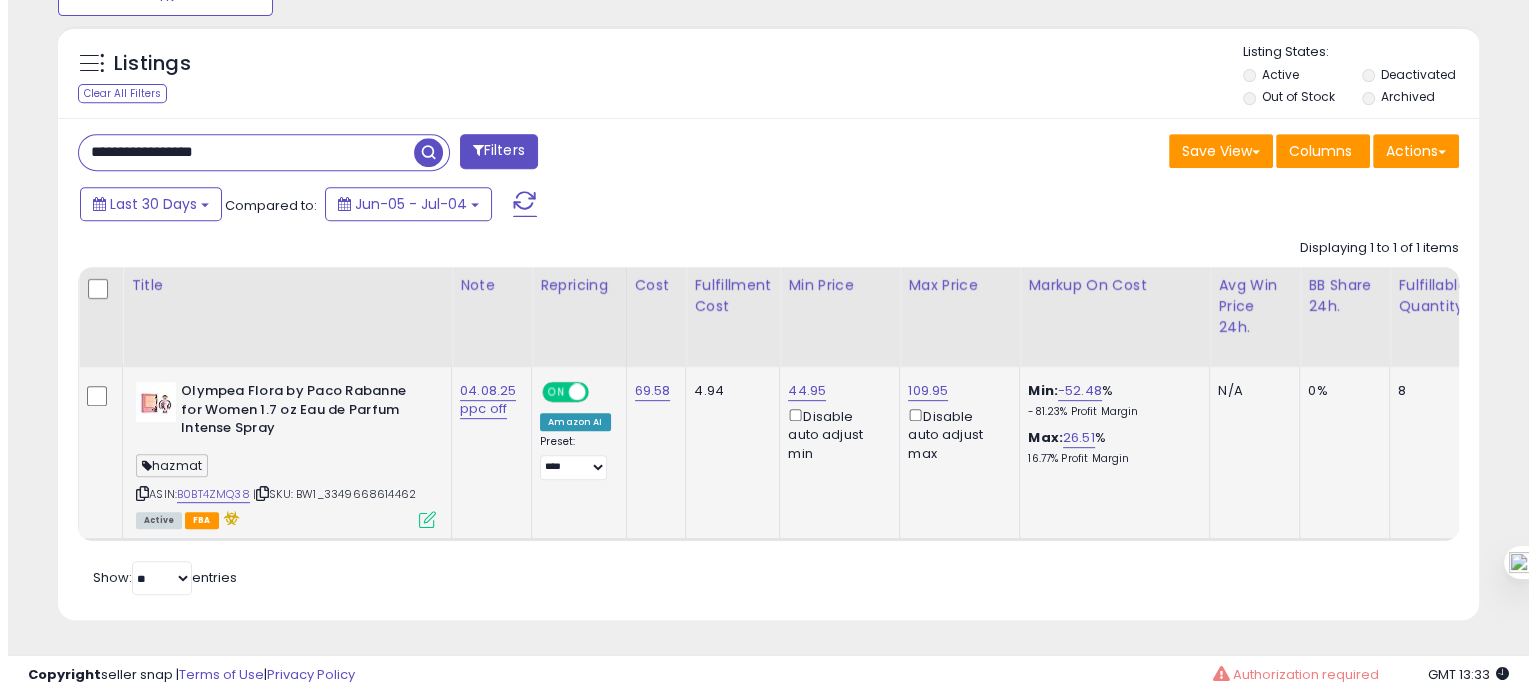 scroll, scrollTop: 695, scrollLeft: 0, axis: vertical 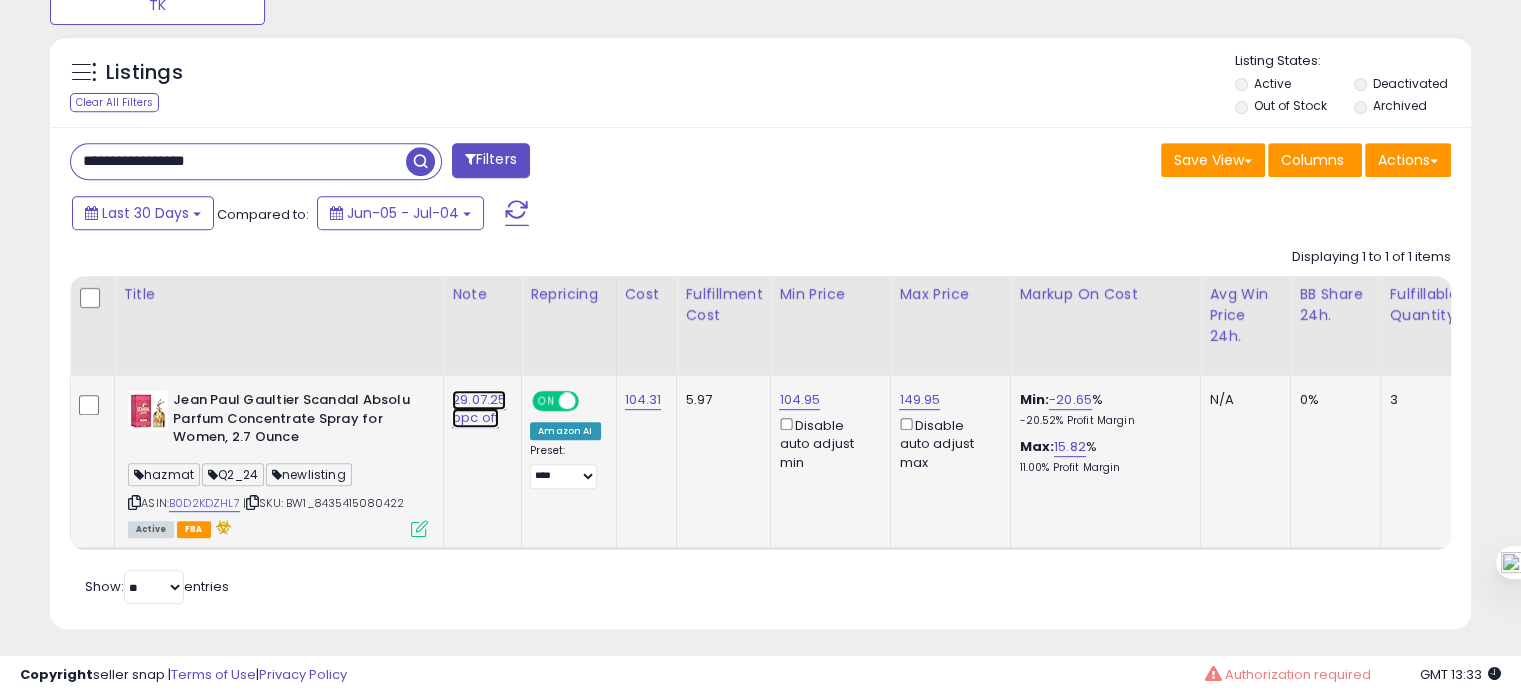 click on "29.07.25 ppc off" at bounding box center [479, 409] 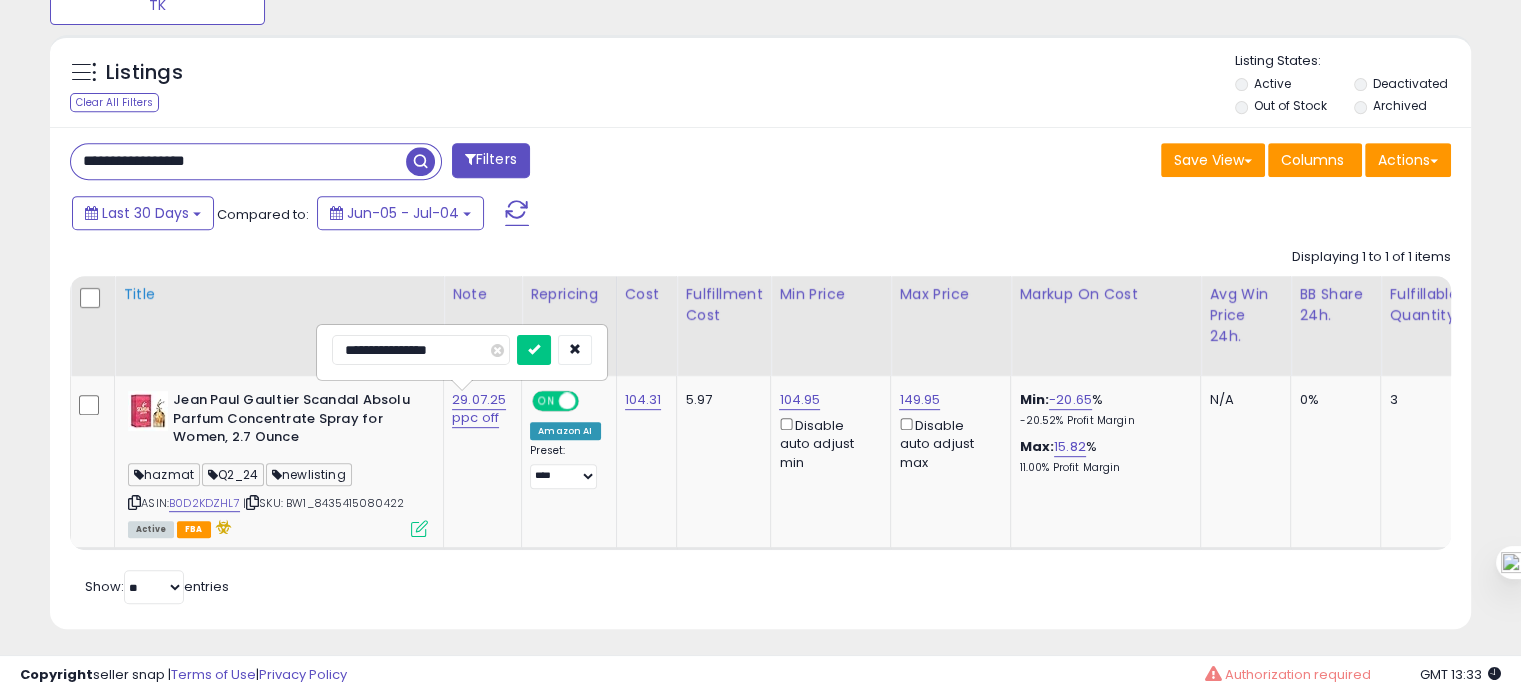 drag, startPoint x: 376, startPoint y: 347, endPoint x: 314, endPoint y: 349, distance: 62.03225 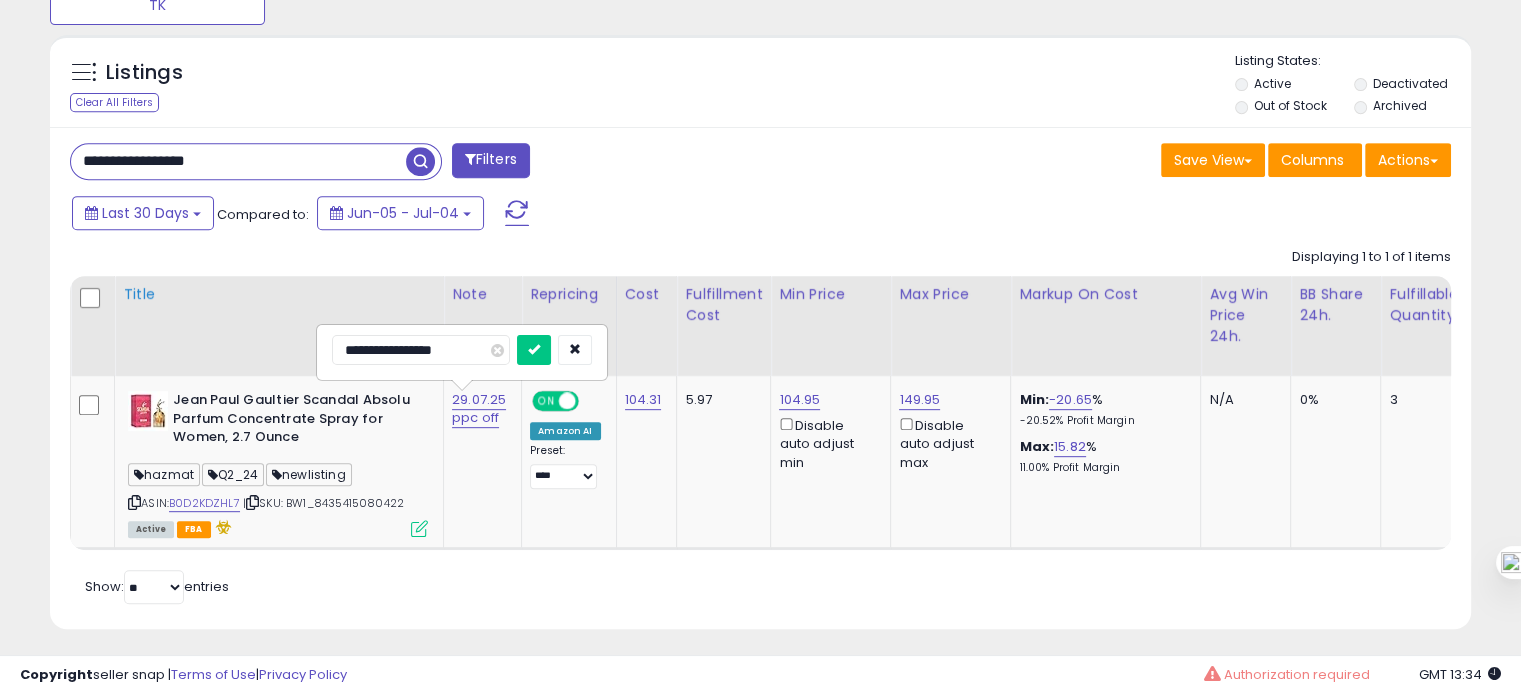 type on "**********" 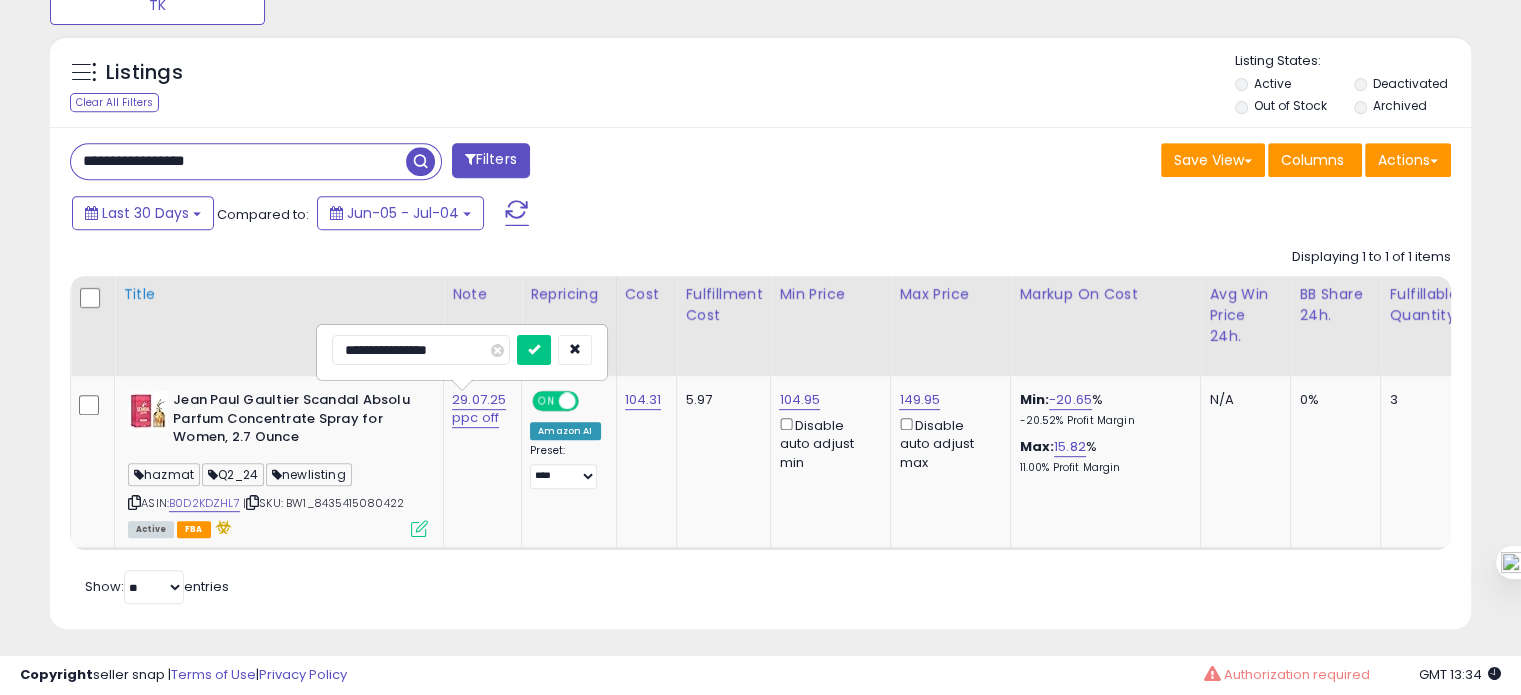 click at bounding box center [534, 350] 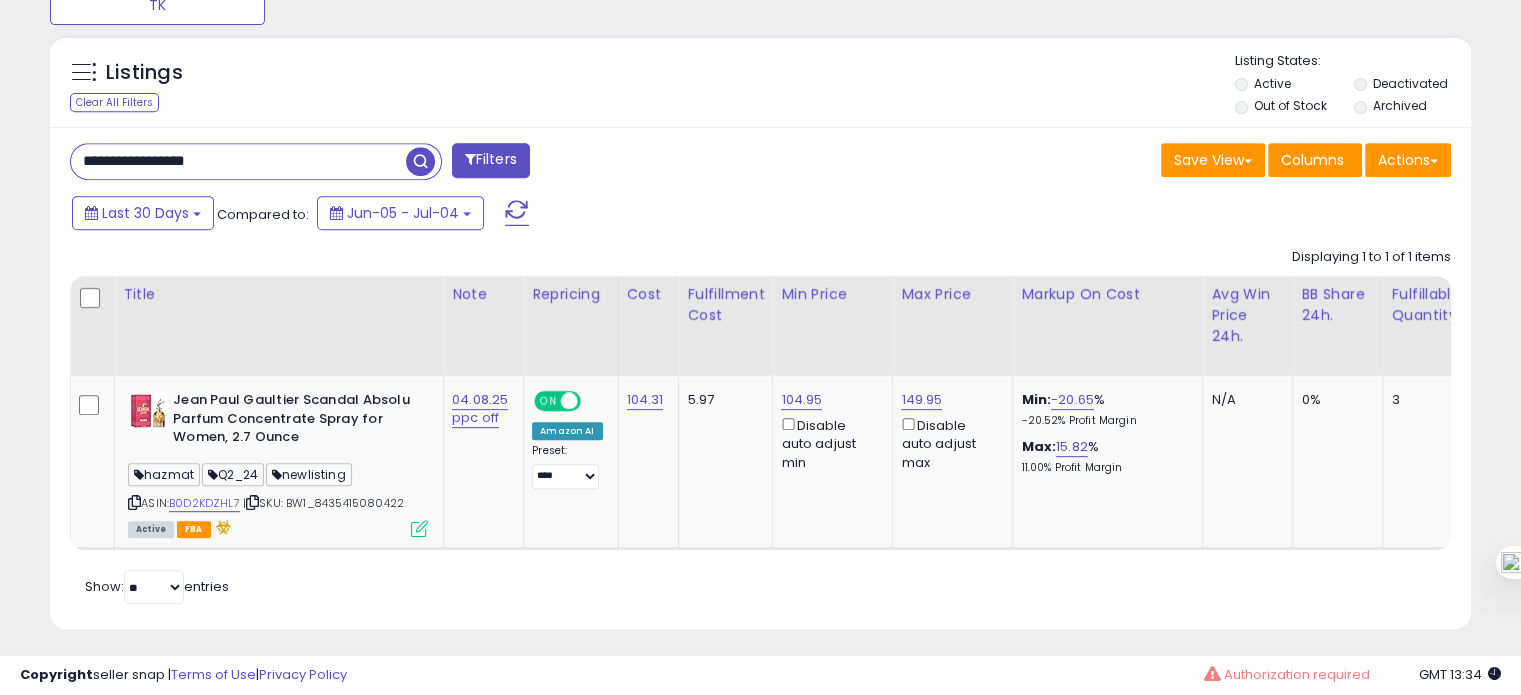 click on "**********" at bounding box center [238, 161] 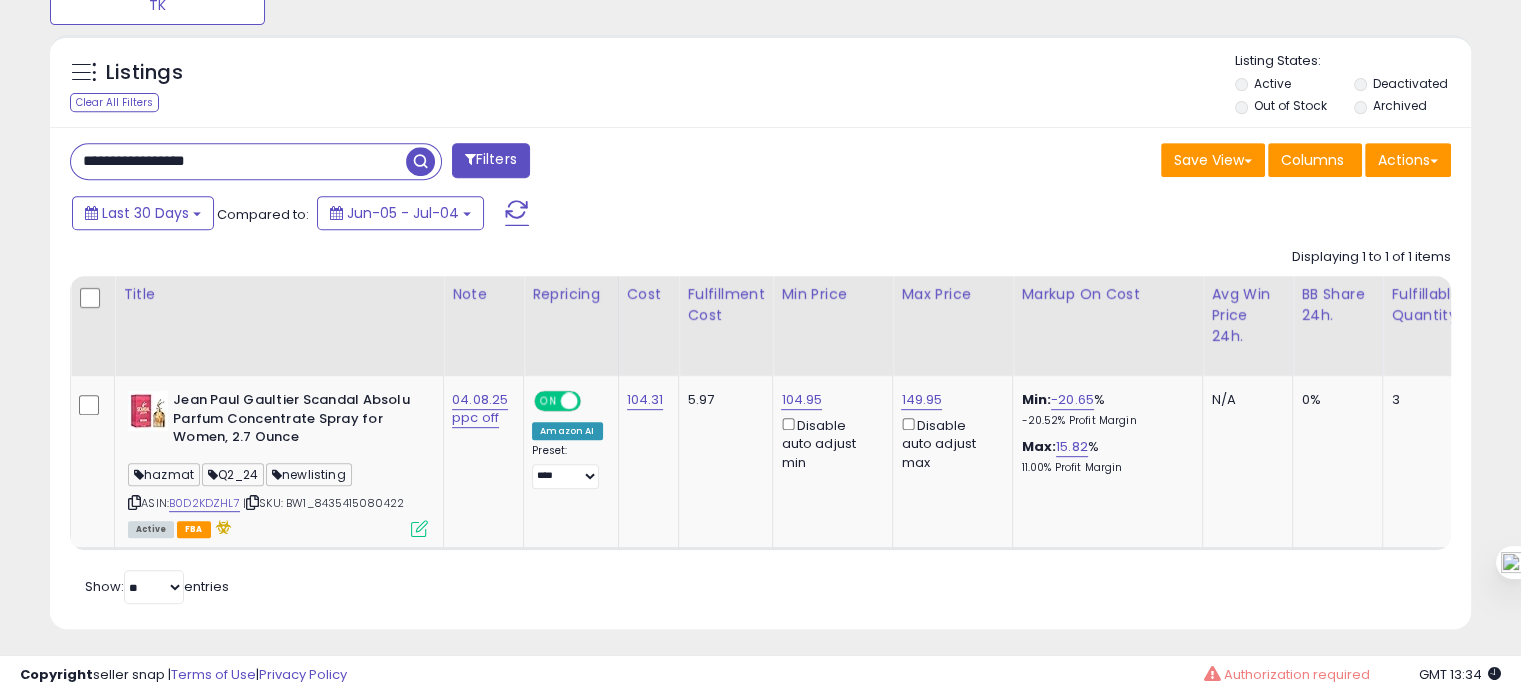 paste 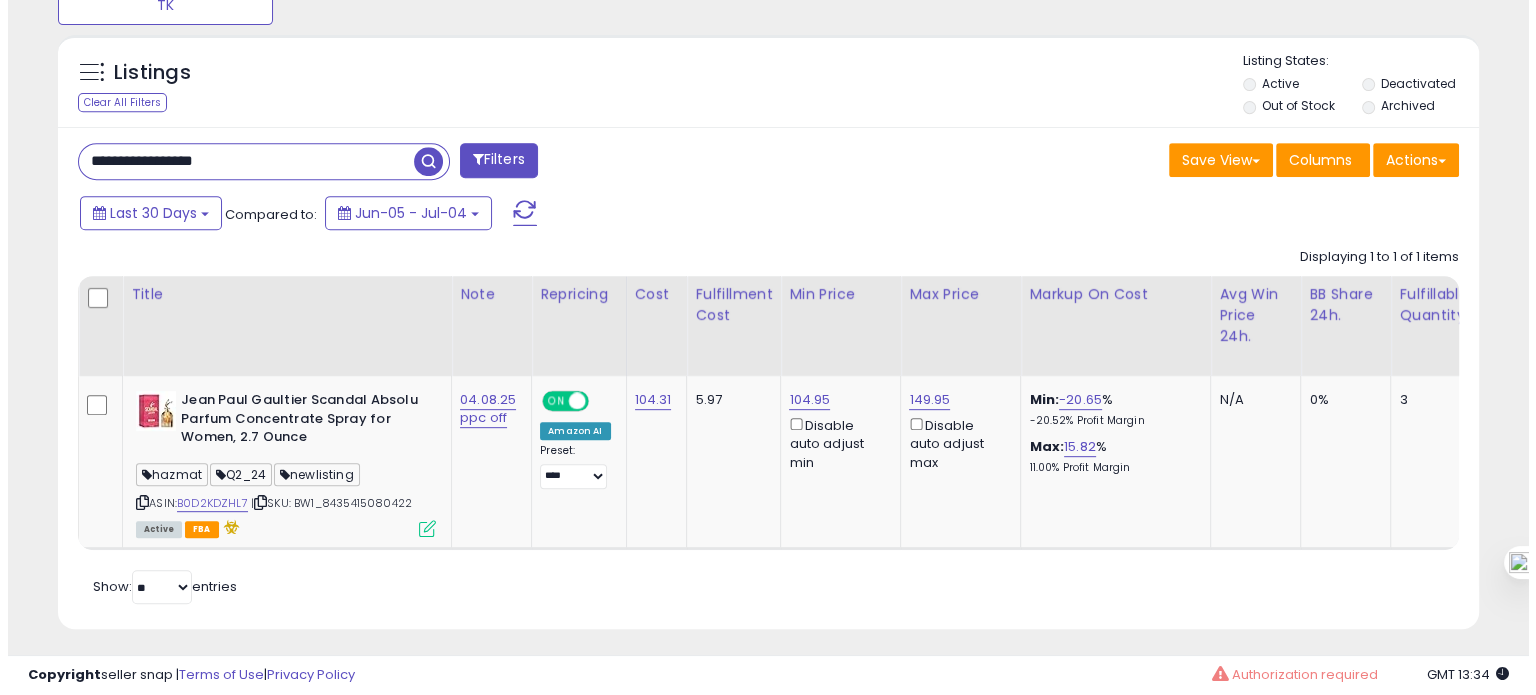 scroll, scrollTop: 695, scrollLeft: 0, axis: vertical 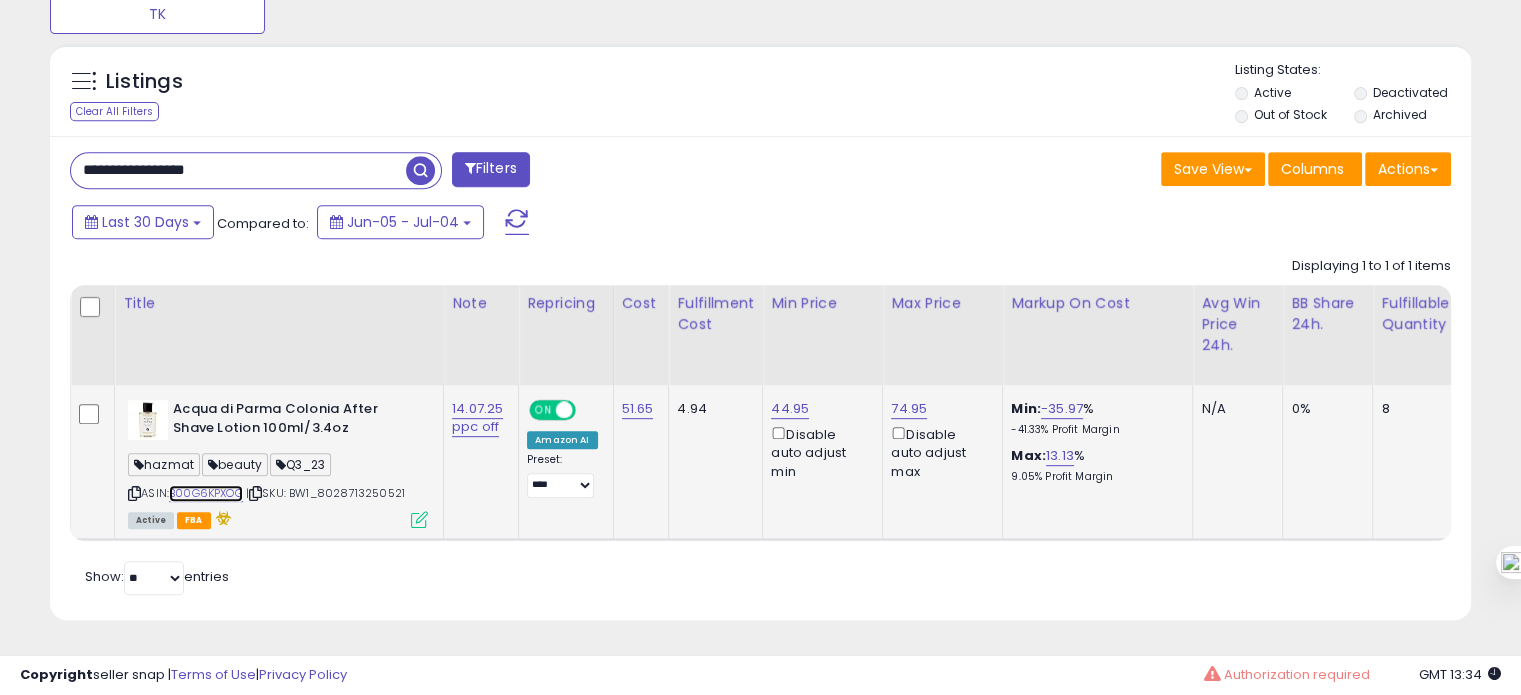 click on "B00G6KPXOG" at bounding box center (206, 493) 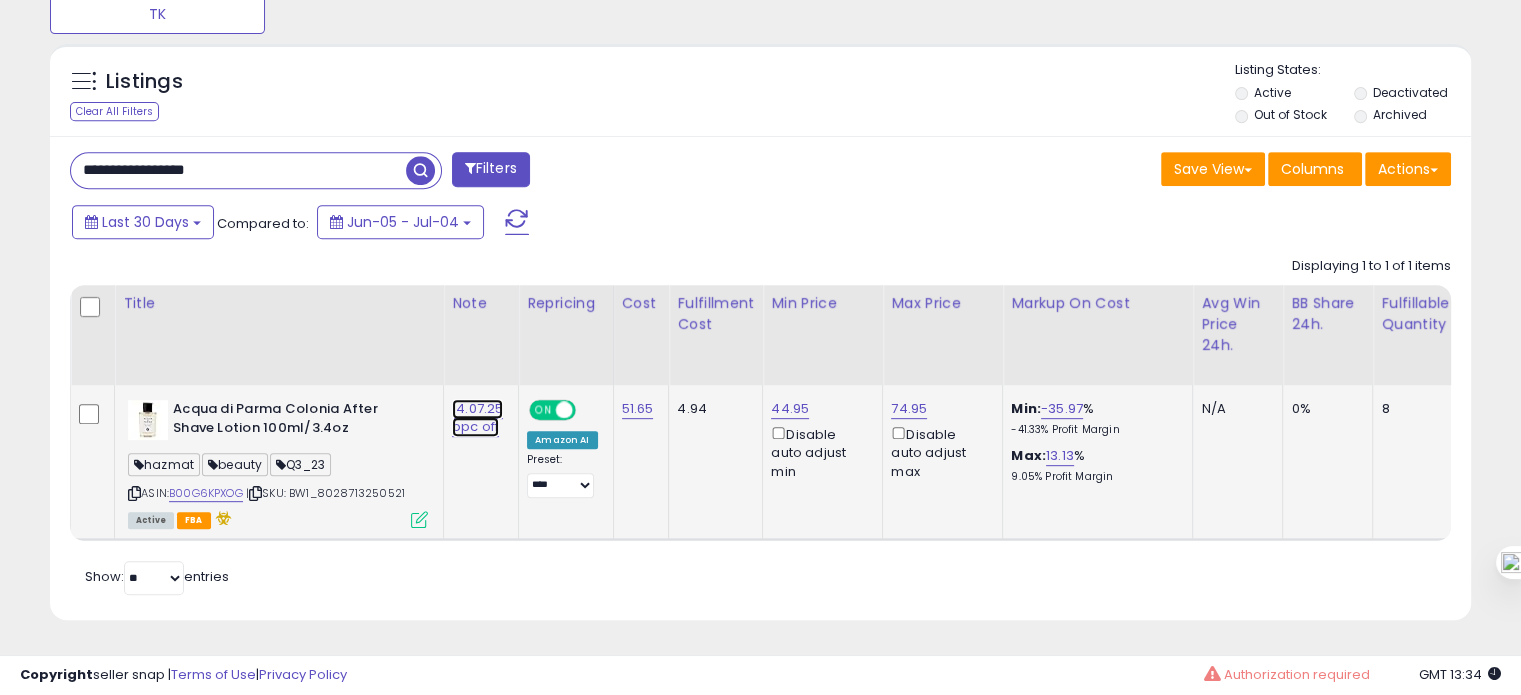 click on "14.07.25 ppc off" at bounding box center (477, 418) 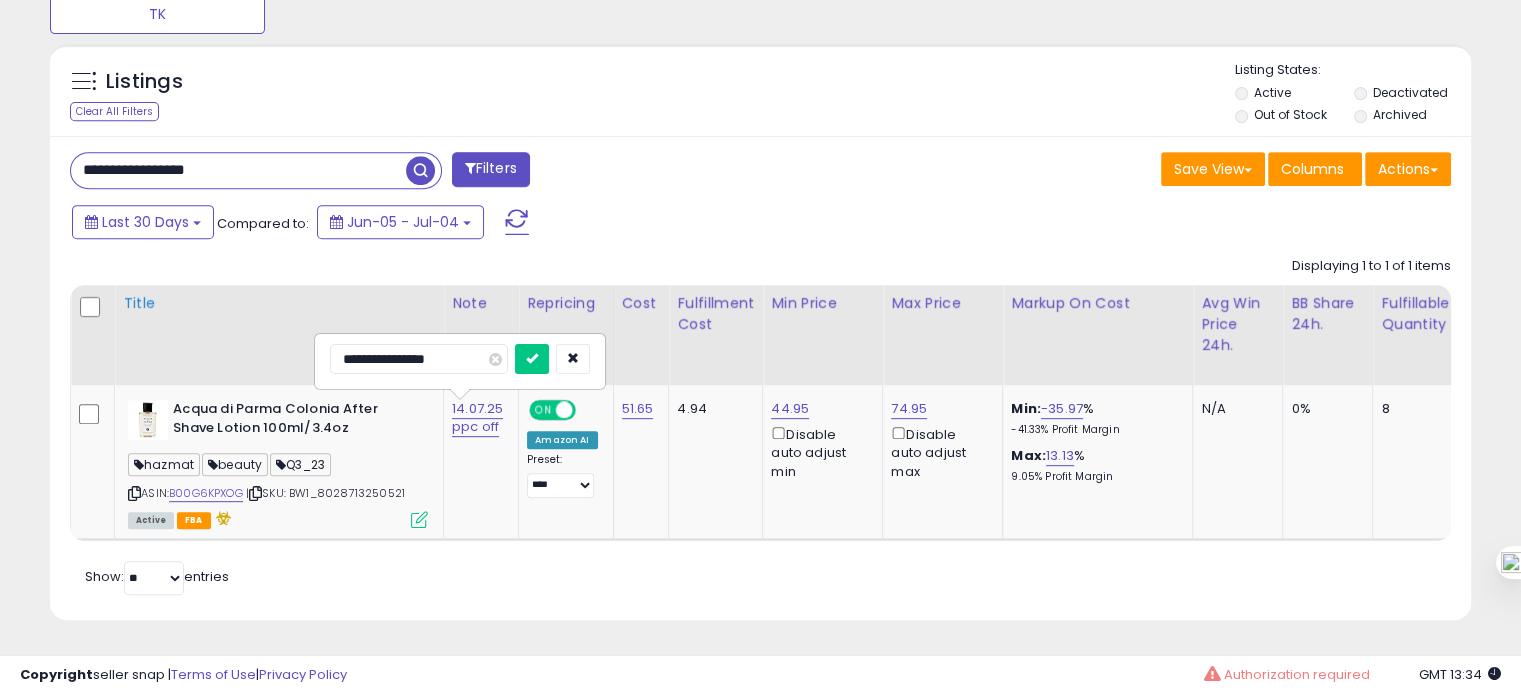 drag, startPoint x: 378, startPoint y: 347, endPoint x: 288, endPoint y: 343, distance: 90.088844 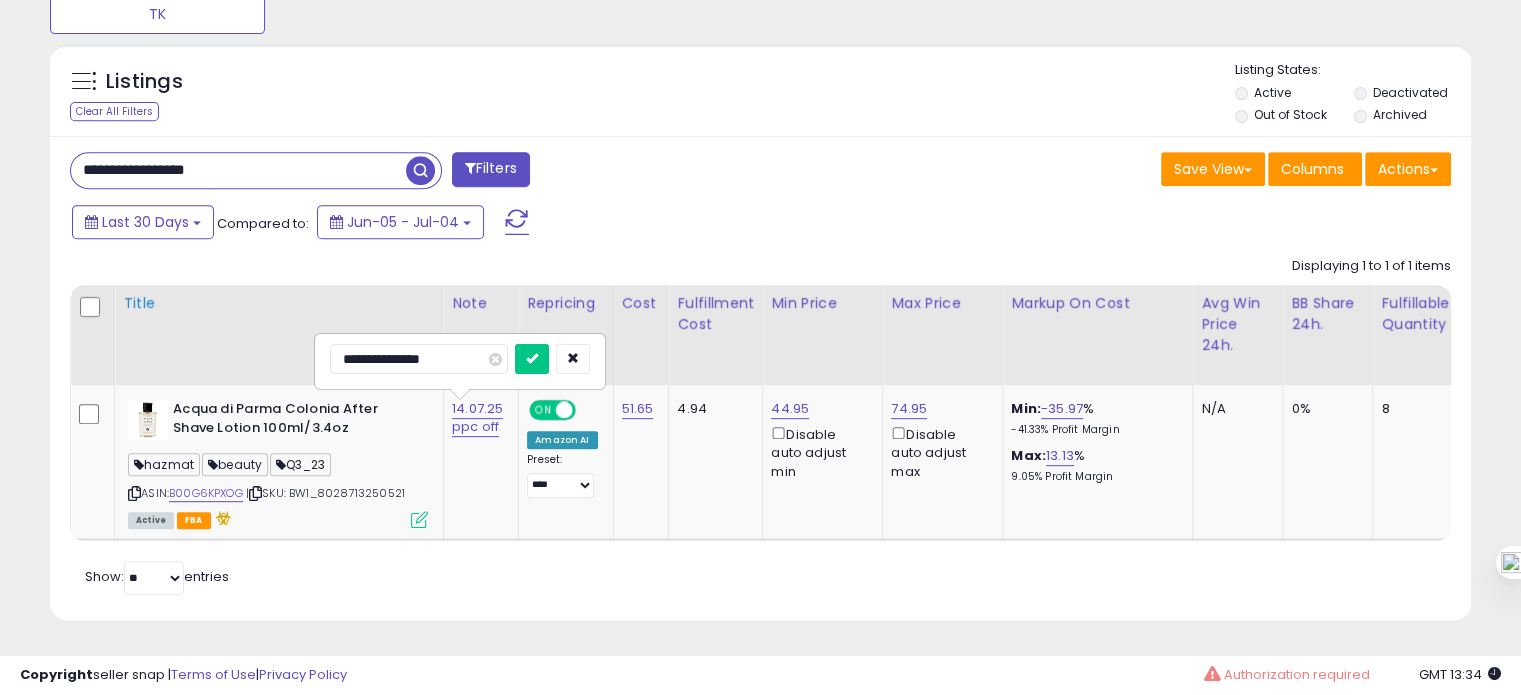 type on "**********" 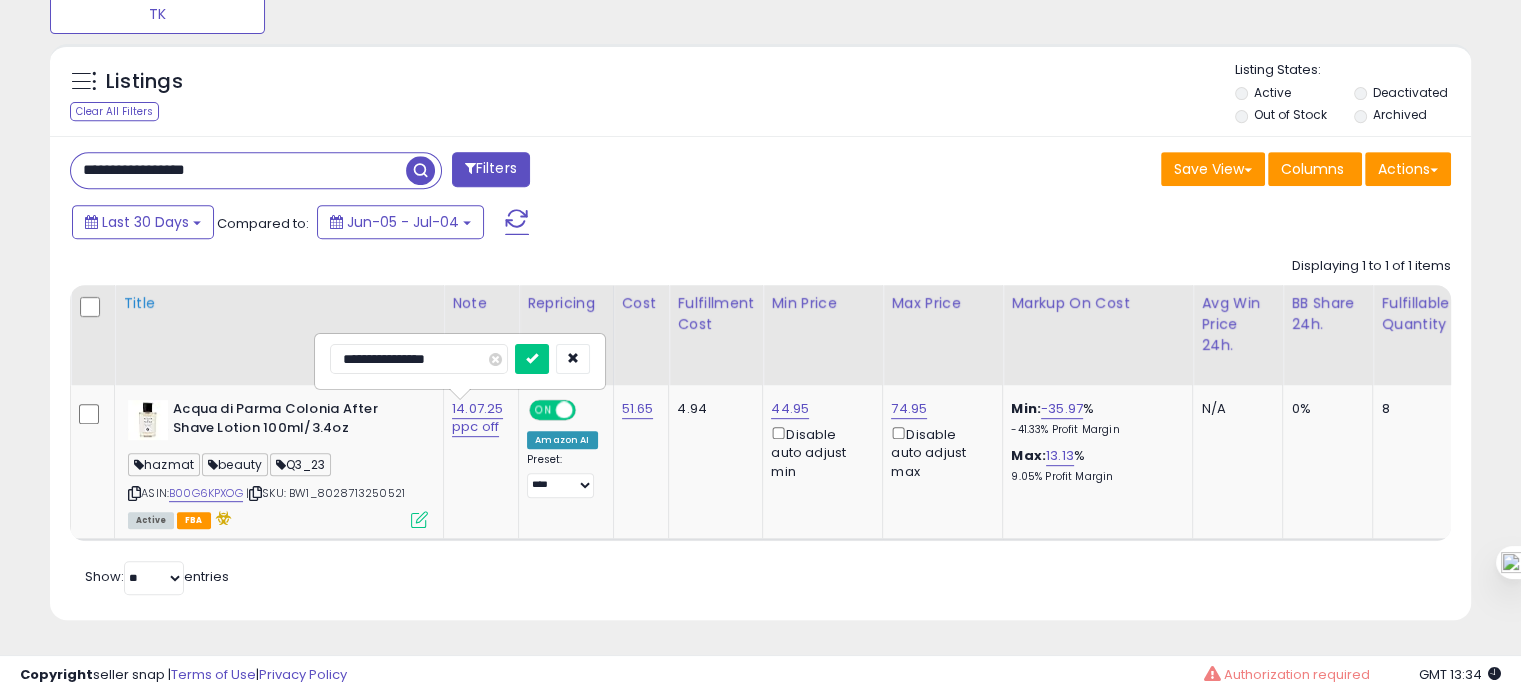 click at bounding box center (532, 359) 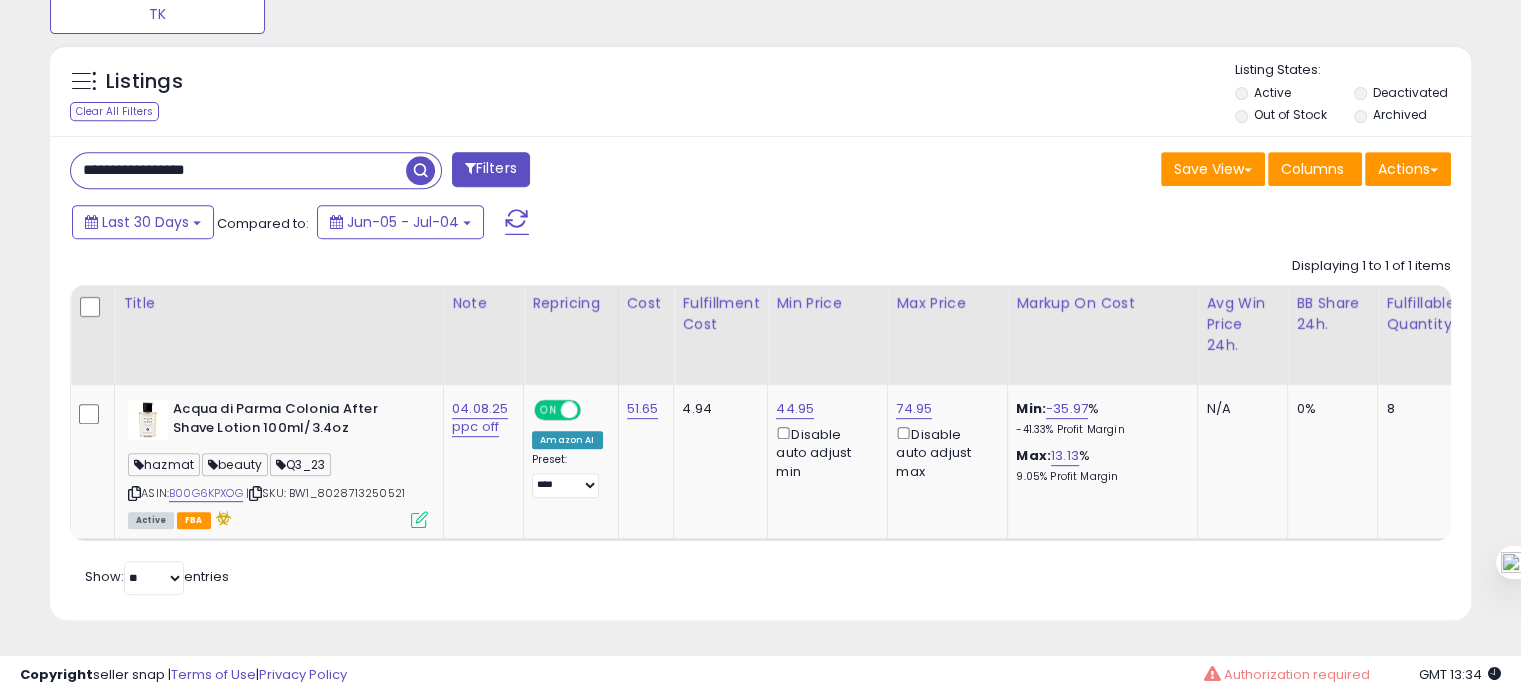 click on "**********" at bounding box center (238, 170) 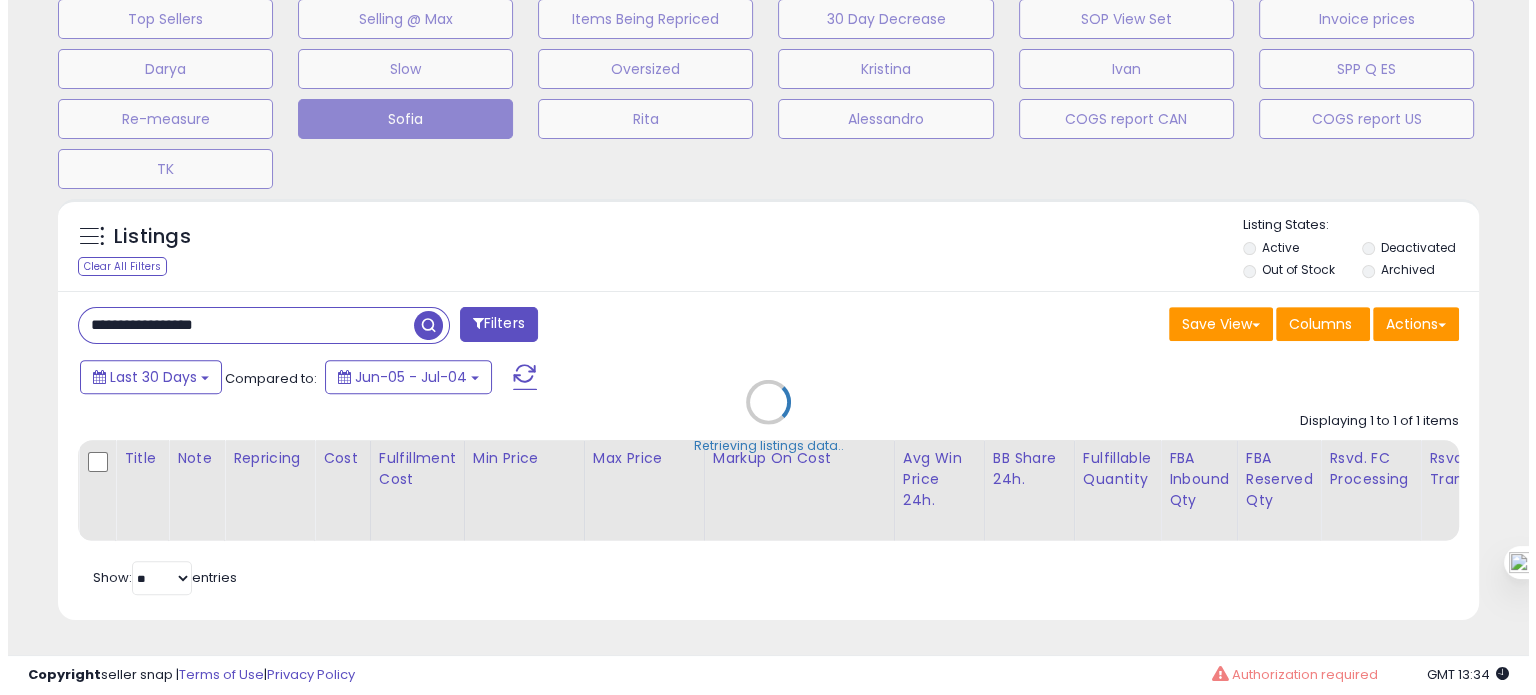 scroll, scrollTop: 695, scrollLeft: 0, axis: vertical 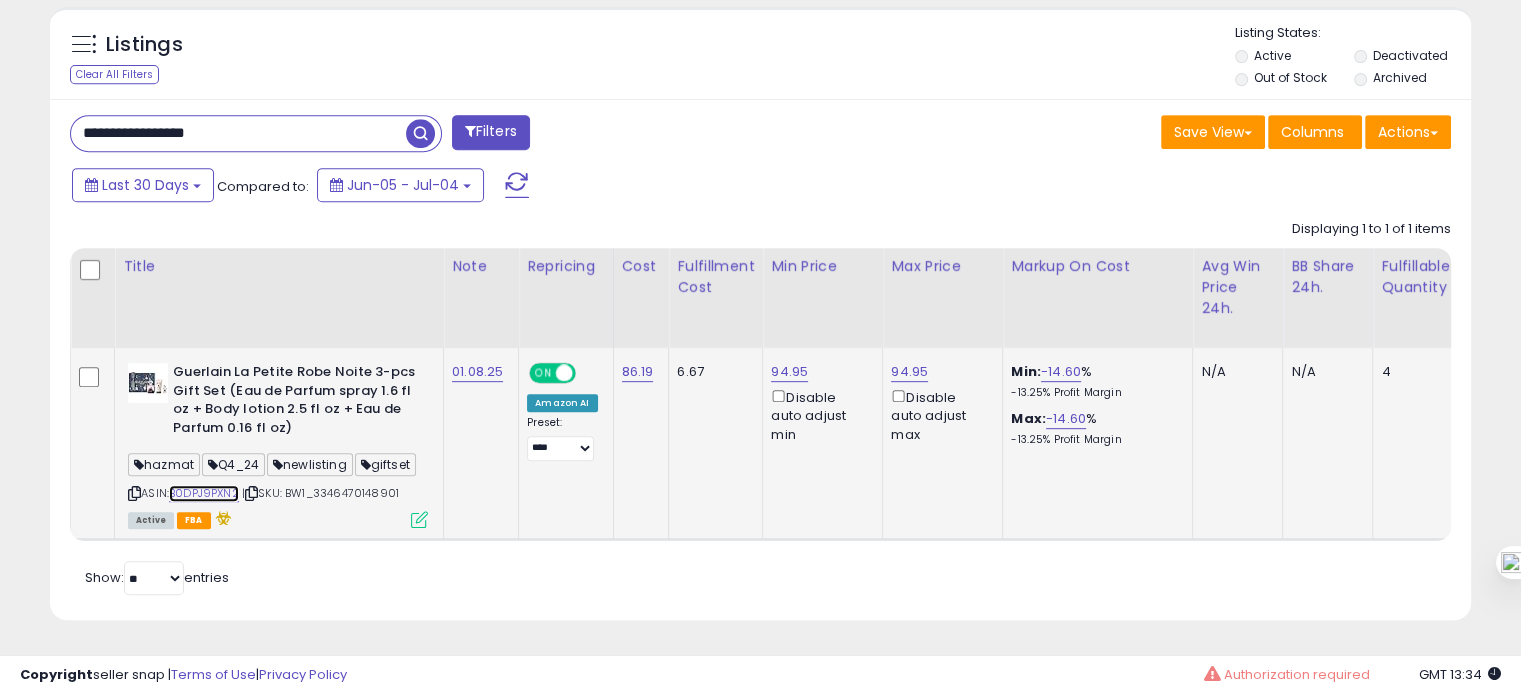 click on "B0DPJ9PXN2" at bounding box center [204, 493] 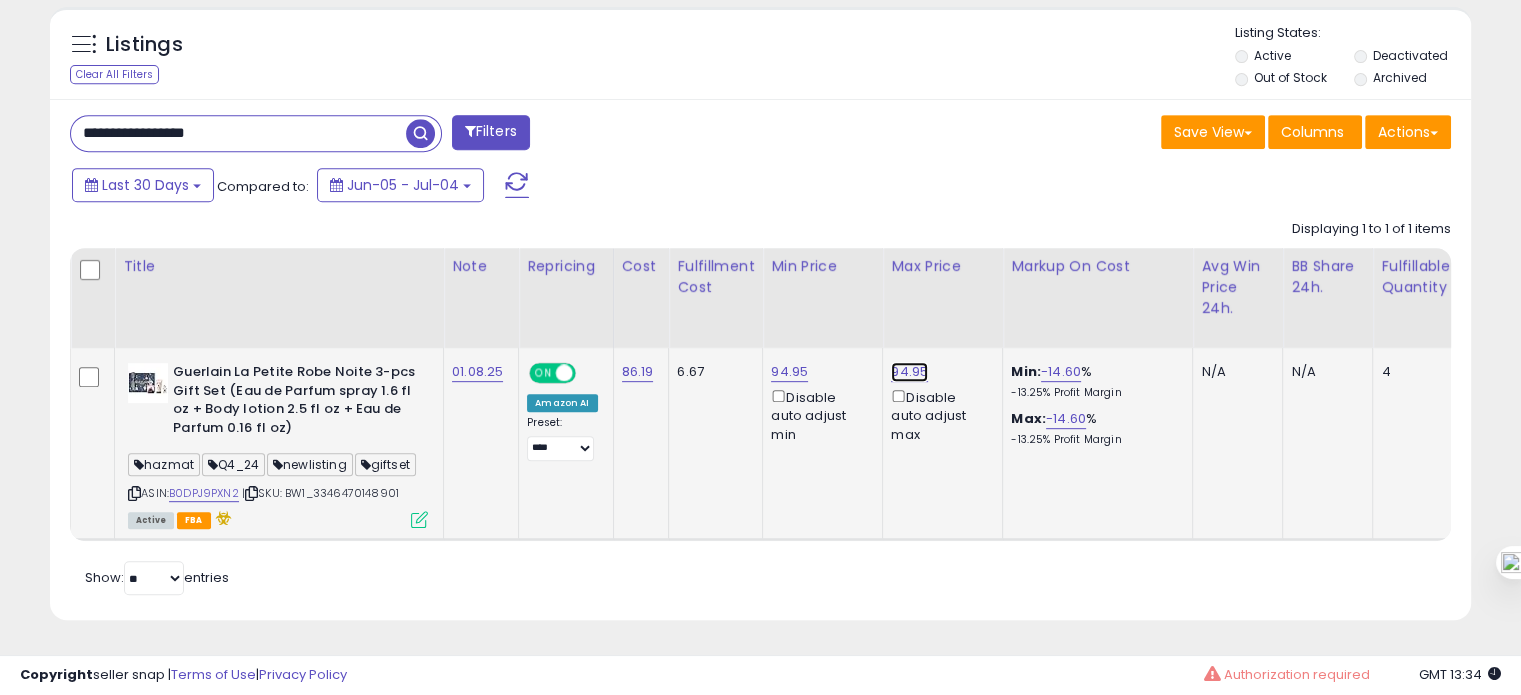 click on "94.95" at bounding box center (909, 372) 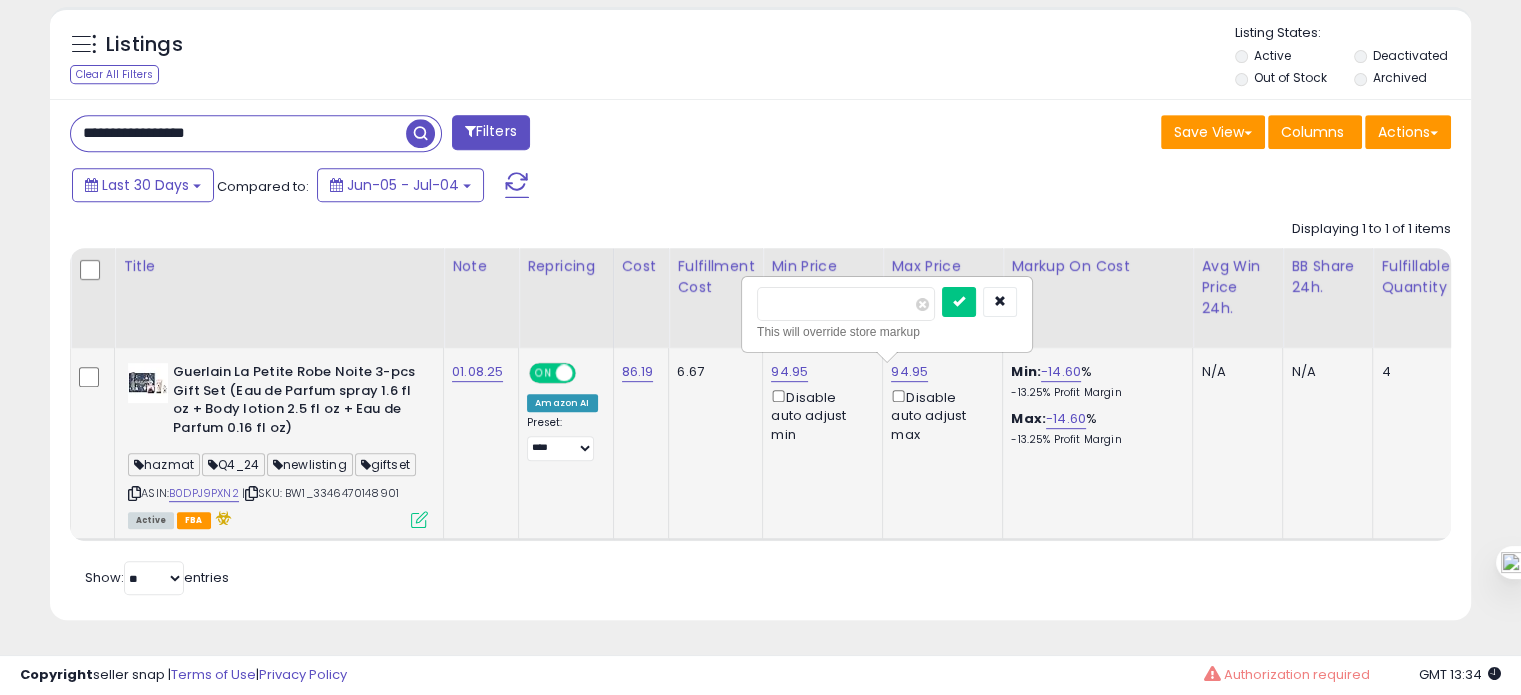 click on "*****" at bounding box center [846, 304] 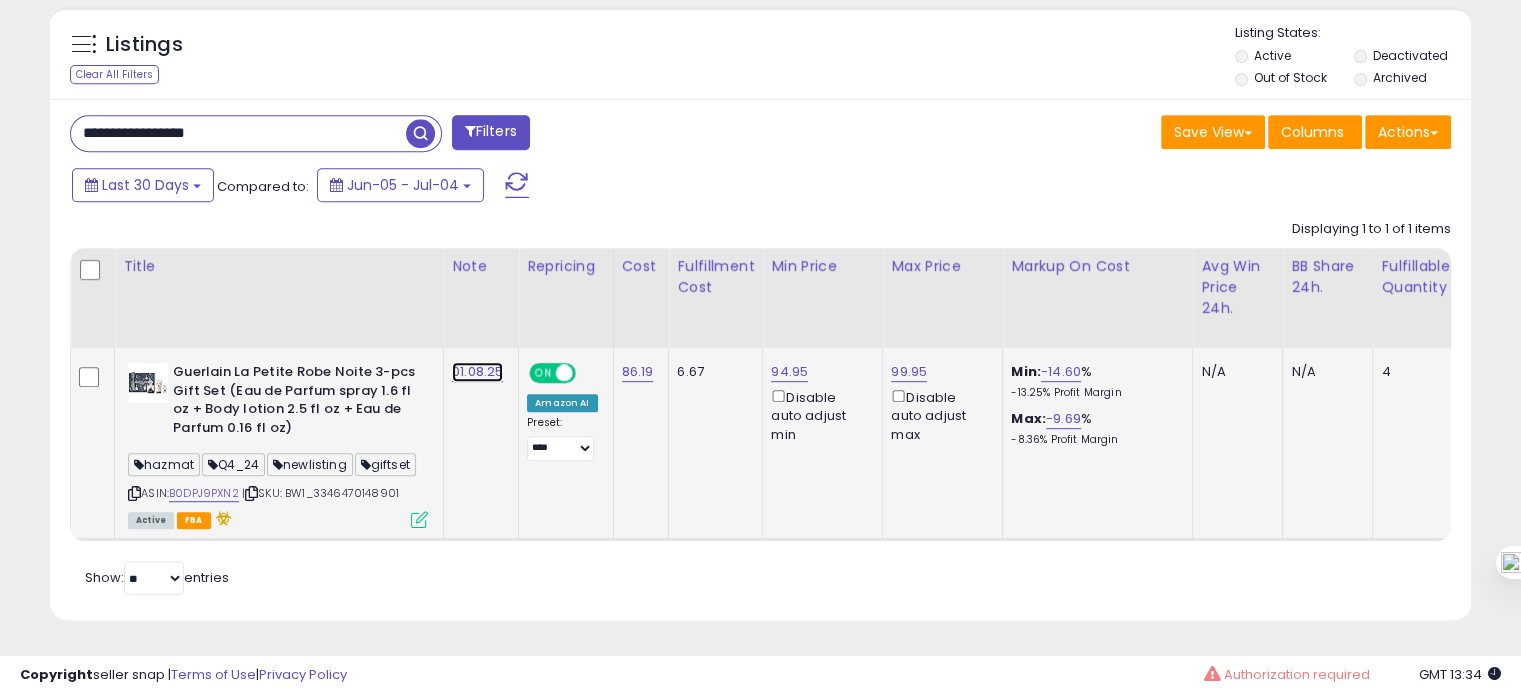 click on "01.08.25" at bounding box center (477, 372) 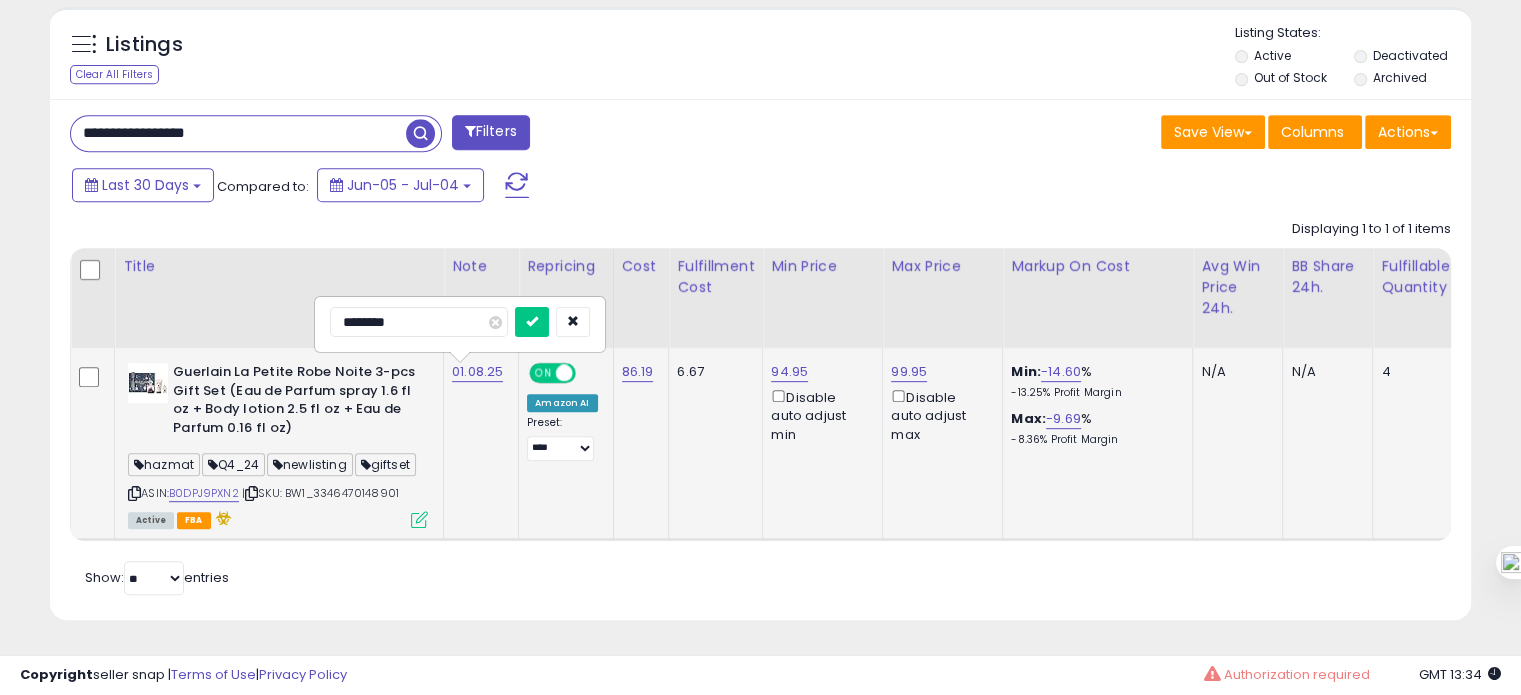 click on "********" at bounding box center [419, 322] 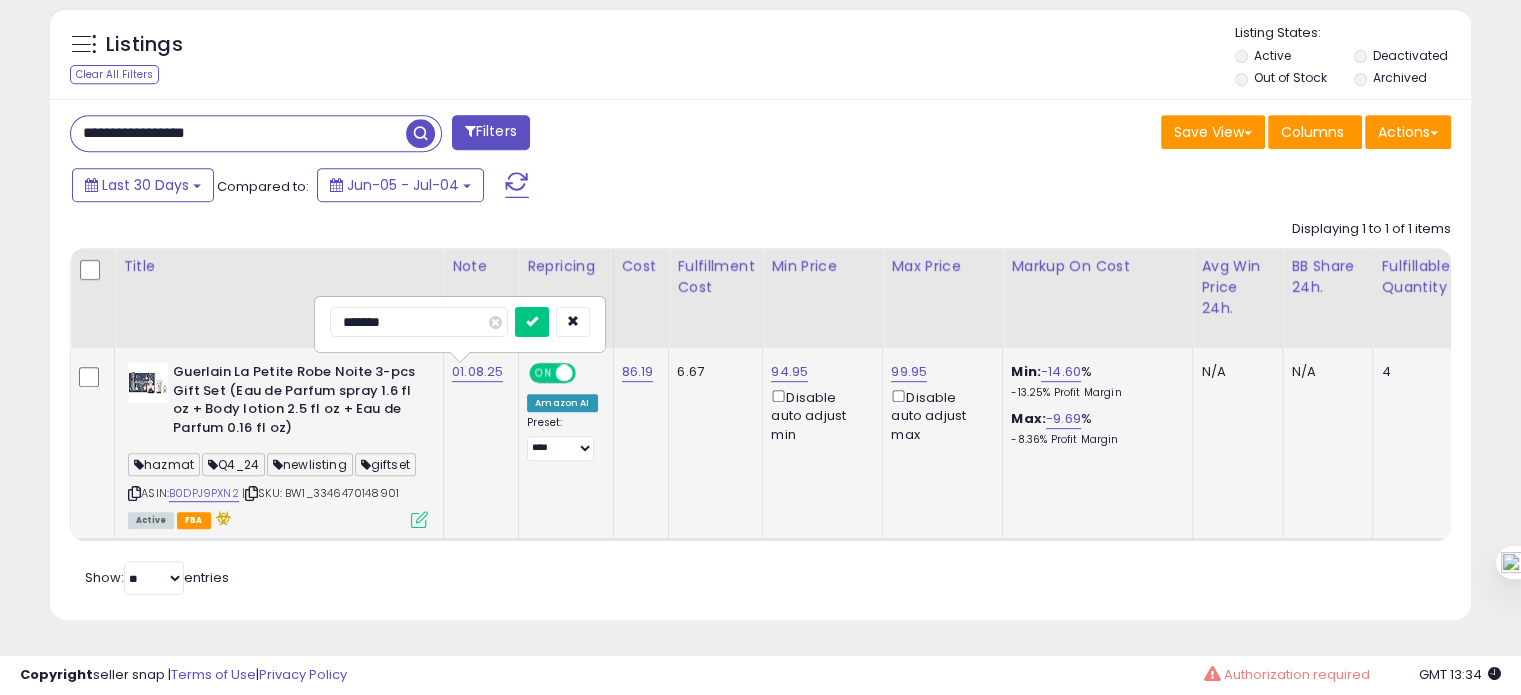 type on "********" 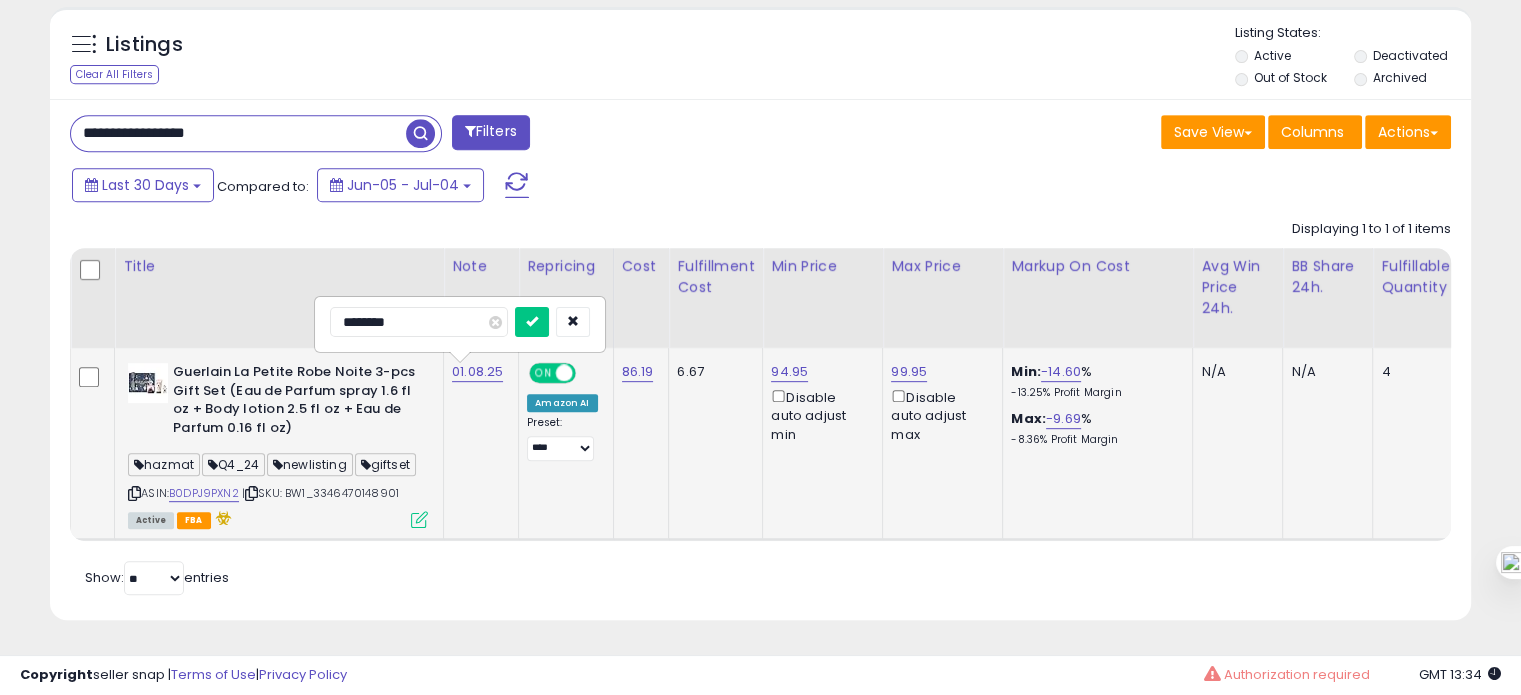 click at bounding box center (532, 322) 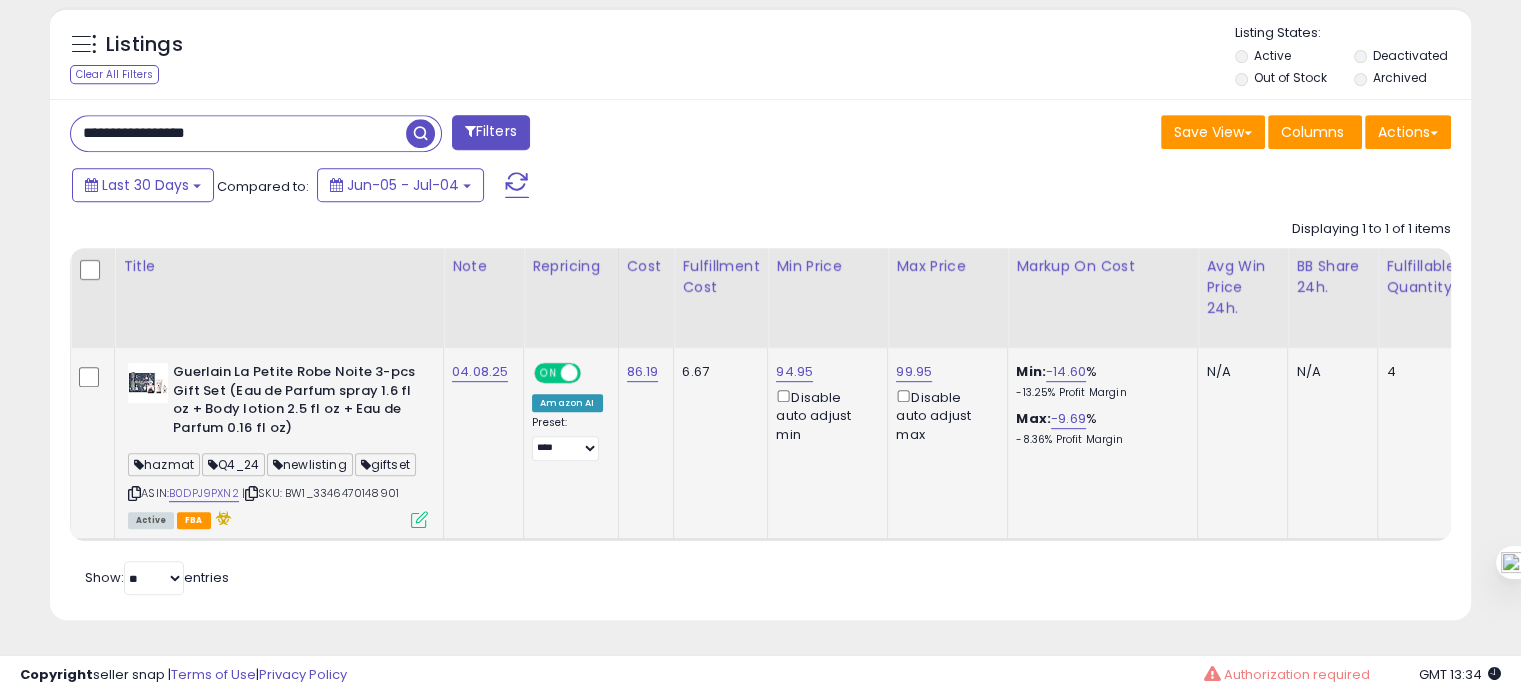 click on "**********" at bounding box center [238, 133] 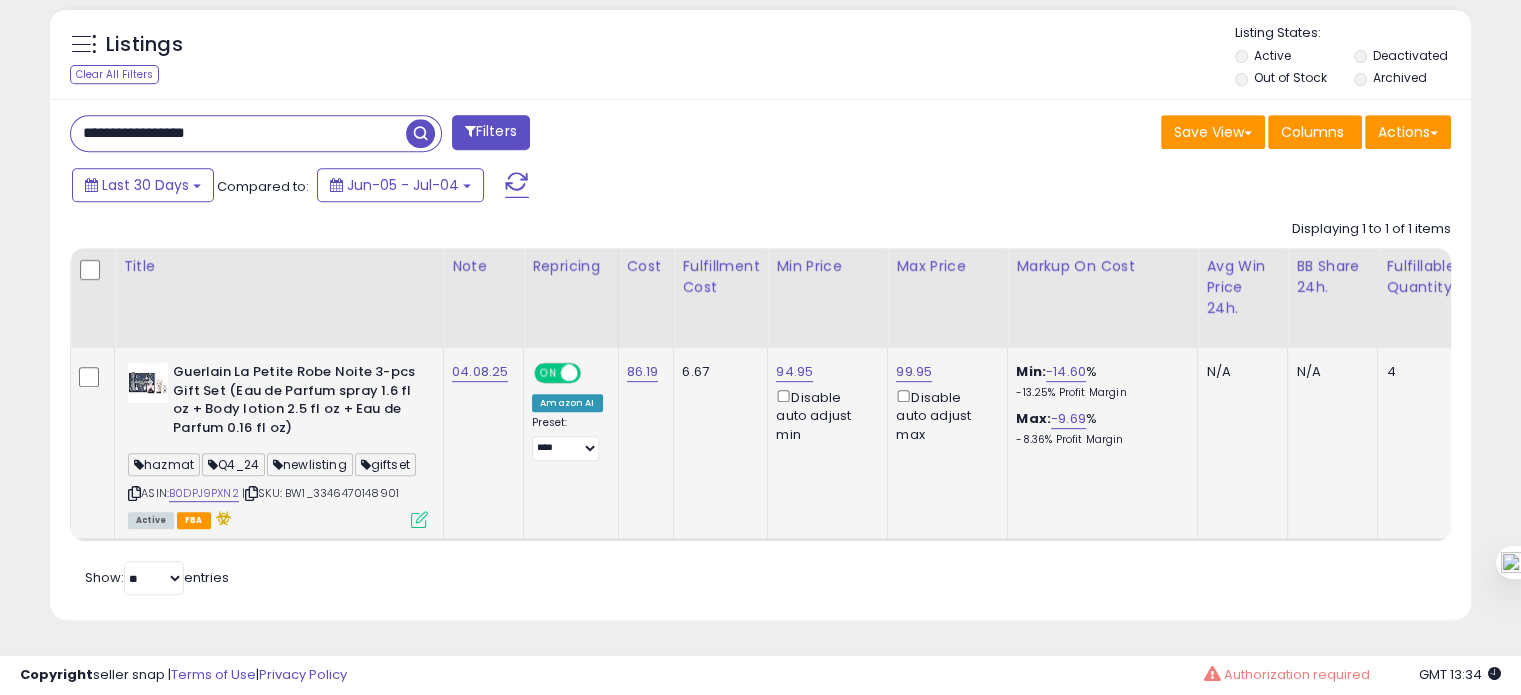 paste 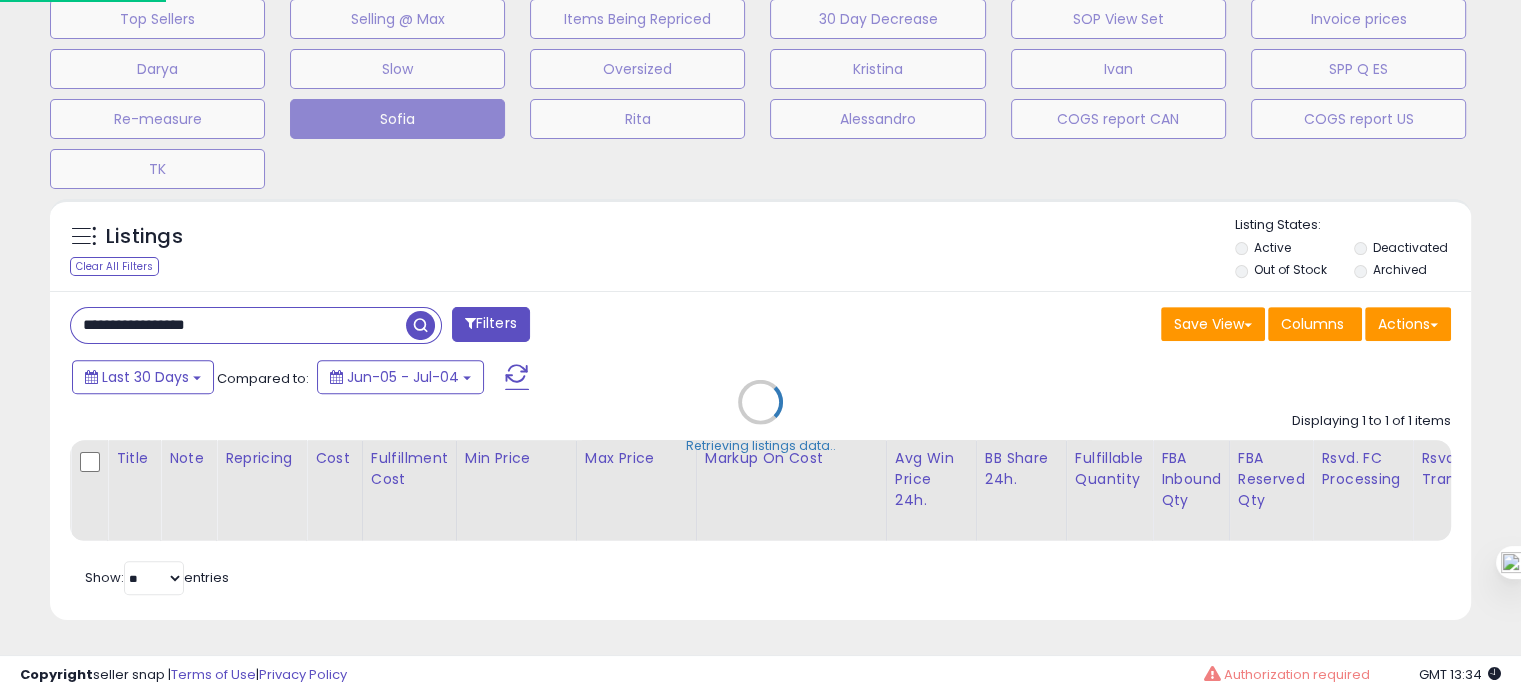 scroll, scrollTop: 999589, scrollLeft: 999168, axis: both 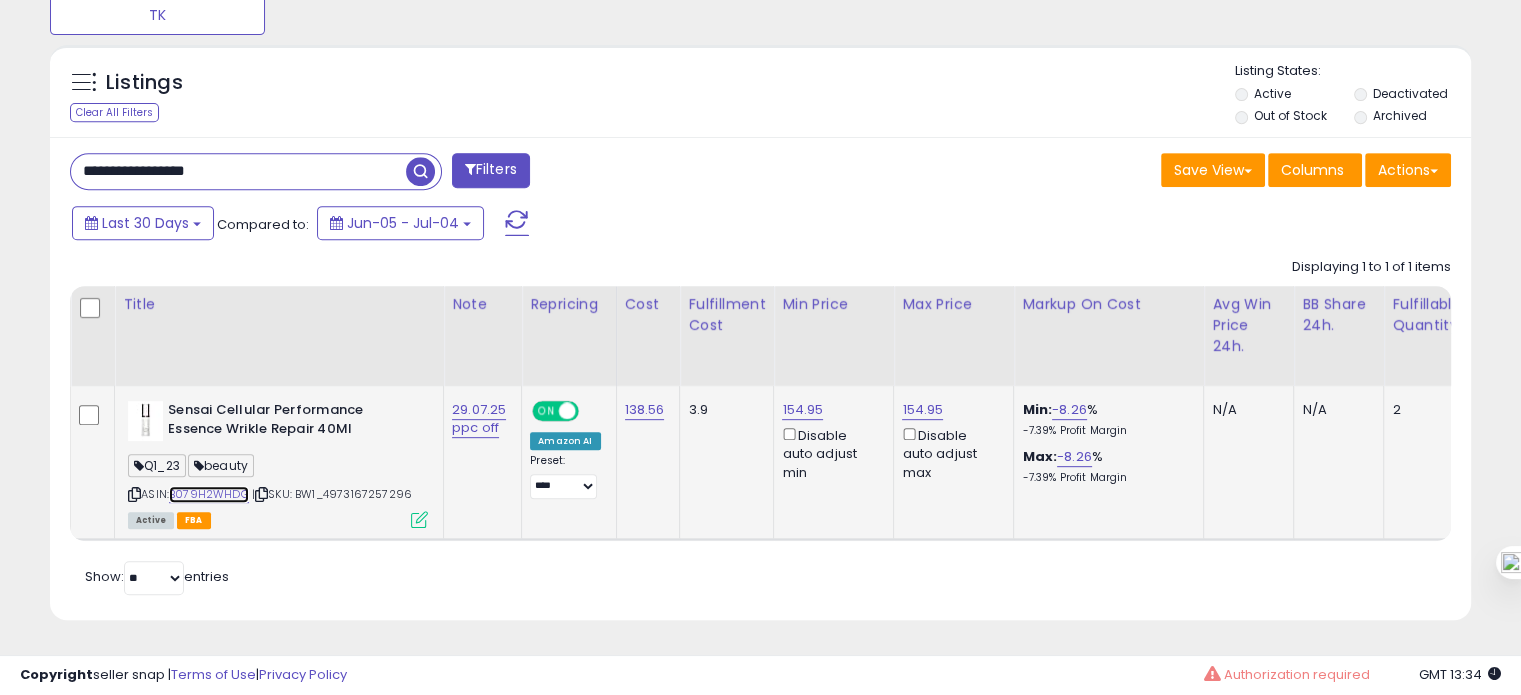 click on "B079H2WHDG" at bounding box center [209, 494] 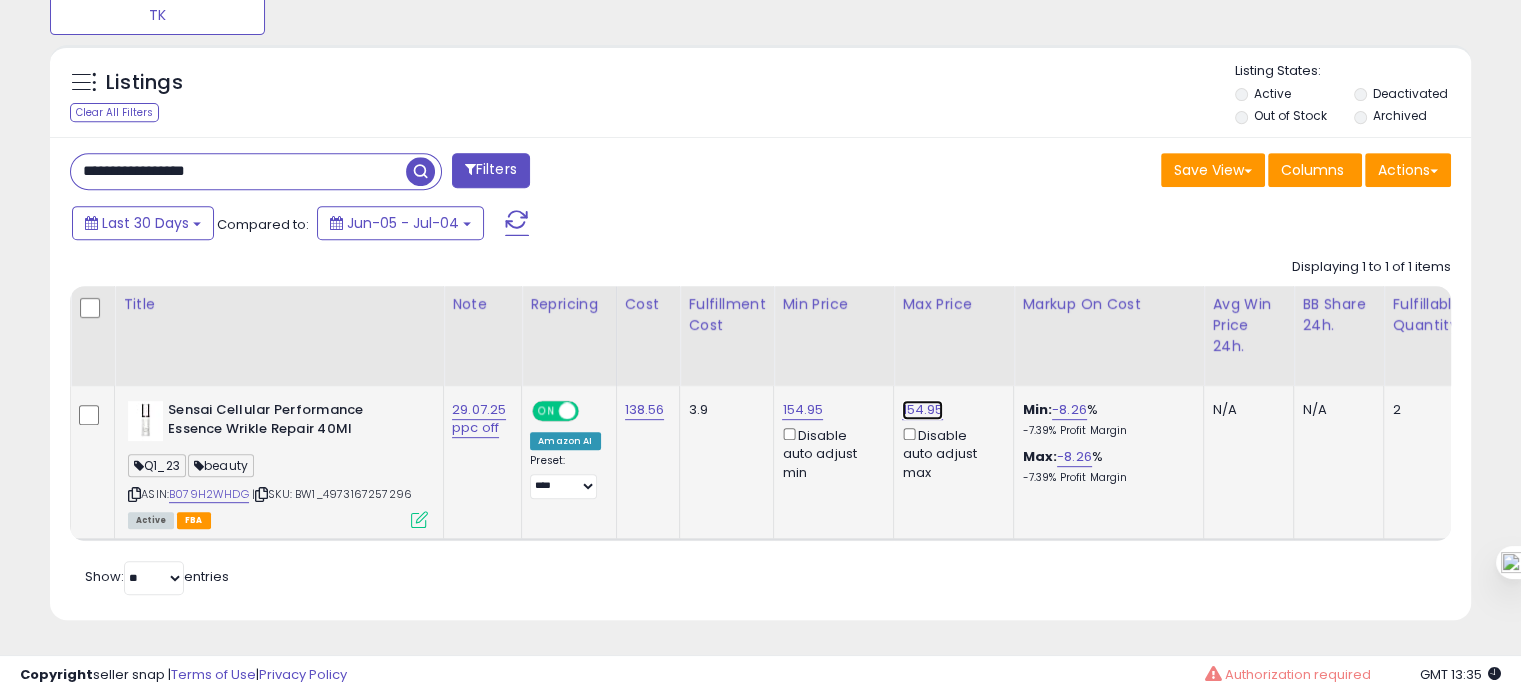 click on "154.95" at bounding box center [922, 410] 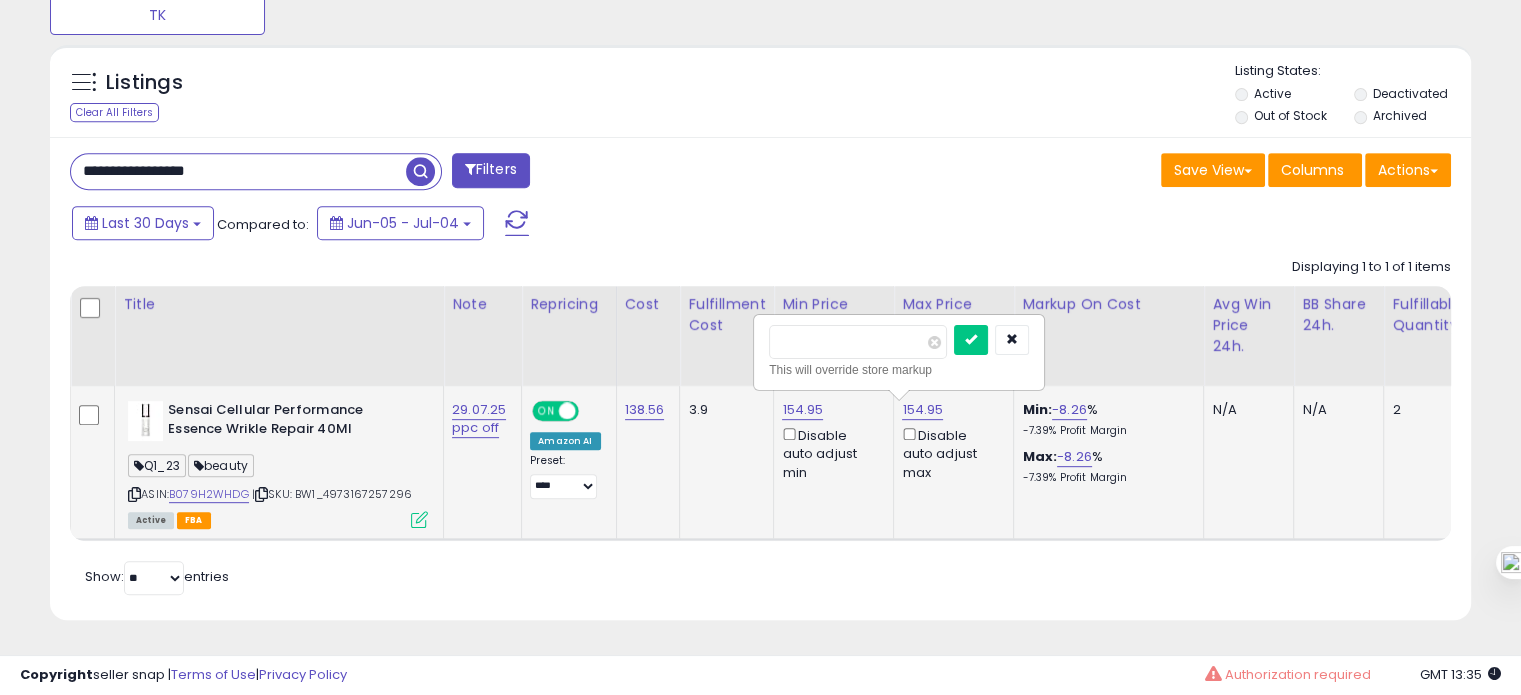 click on "******" at bounding box center [858, 342] 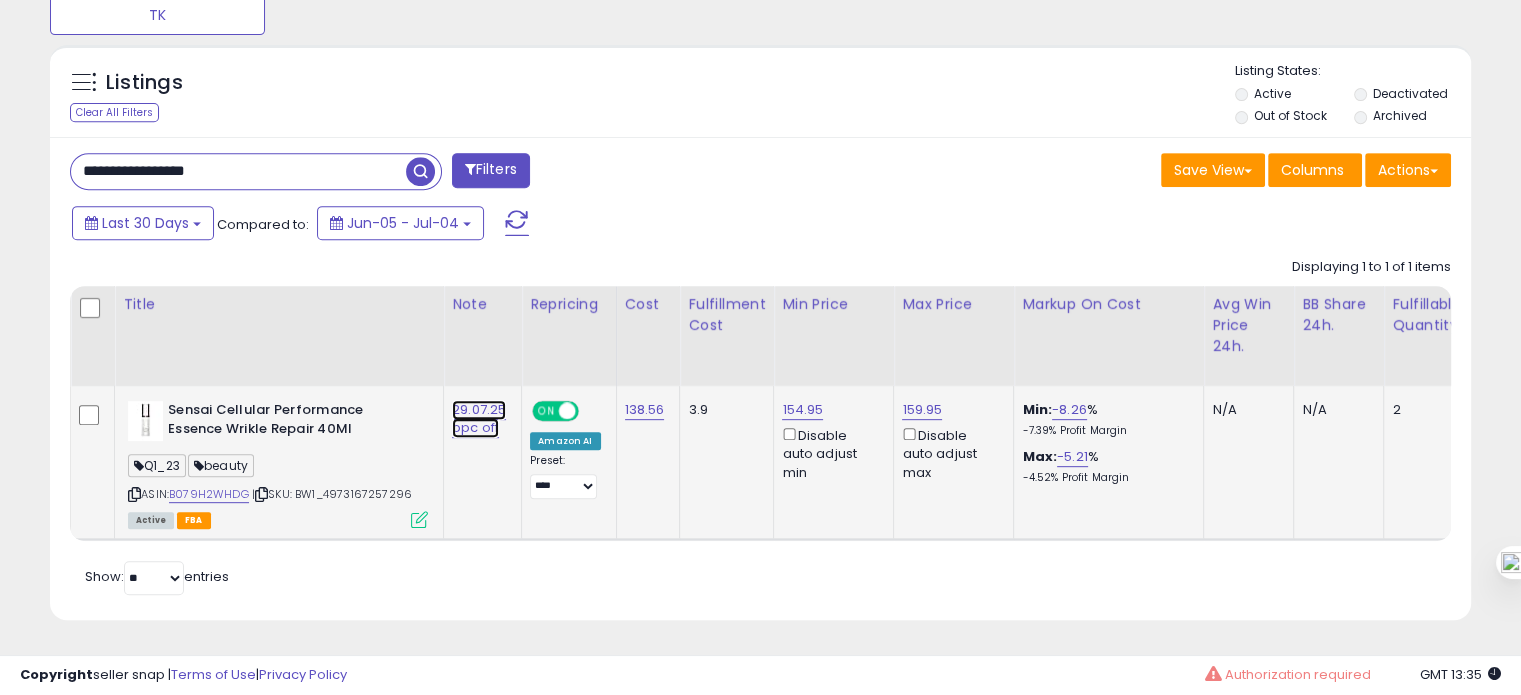 click on "29.07.25 ppc off" at bounding box center (479, 419) 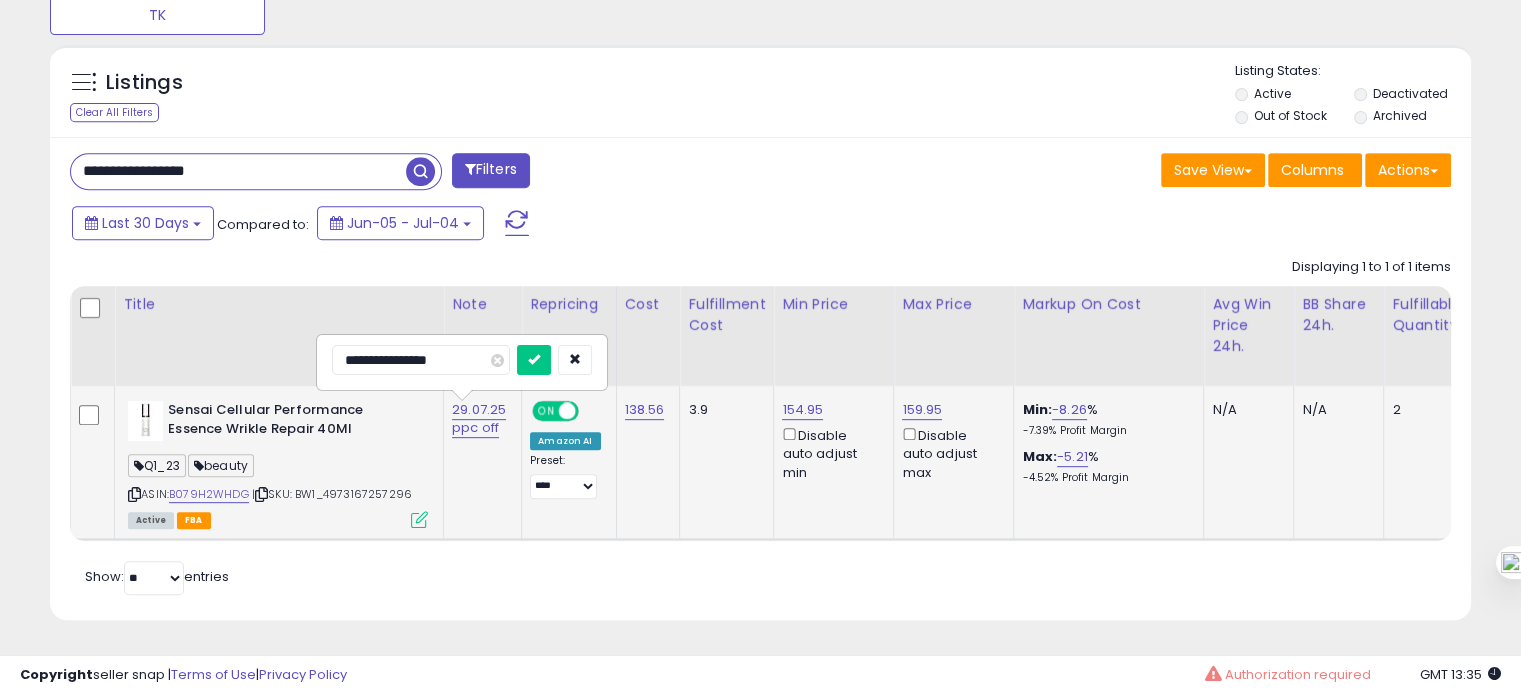 drag, startPoint x: 377, startPoint y: 335, endPoint x: 354, endPoint y: 332, distance: 23.194826 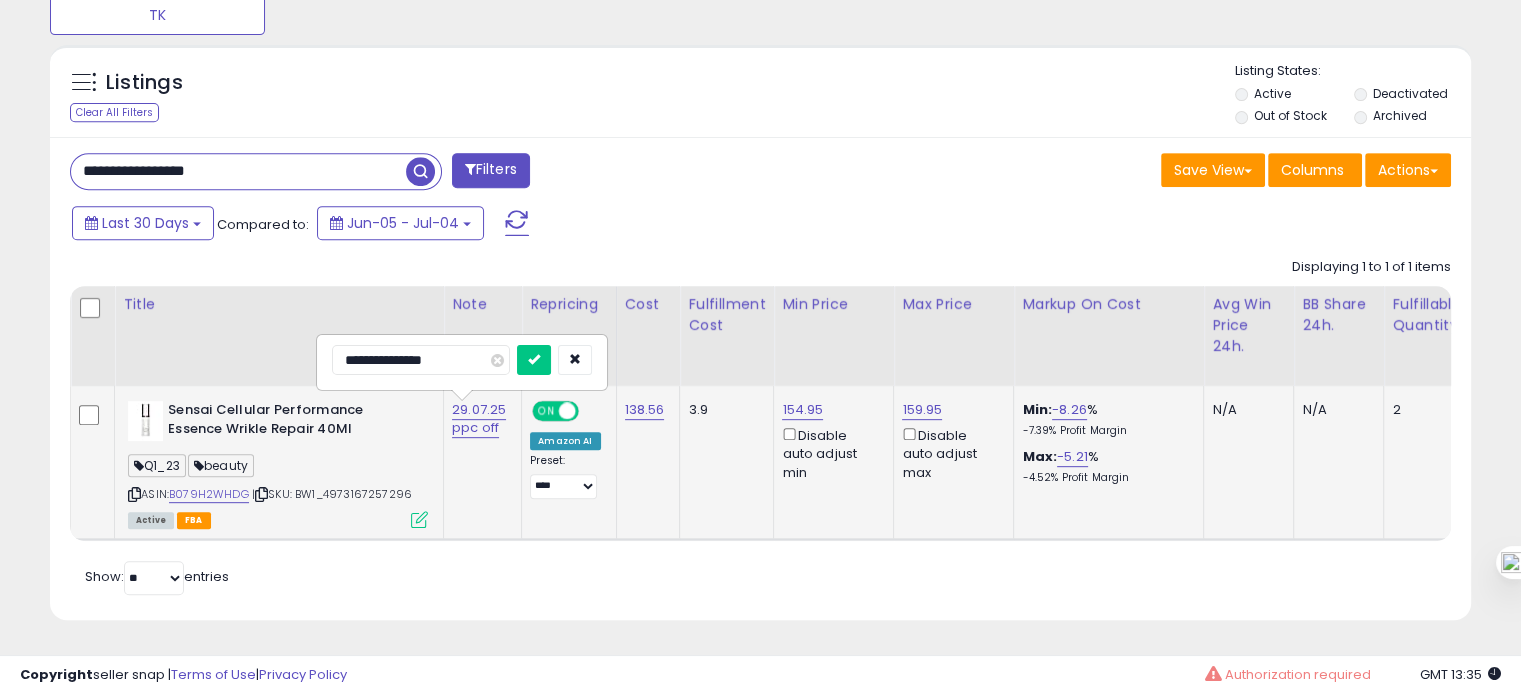 type on "**********" 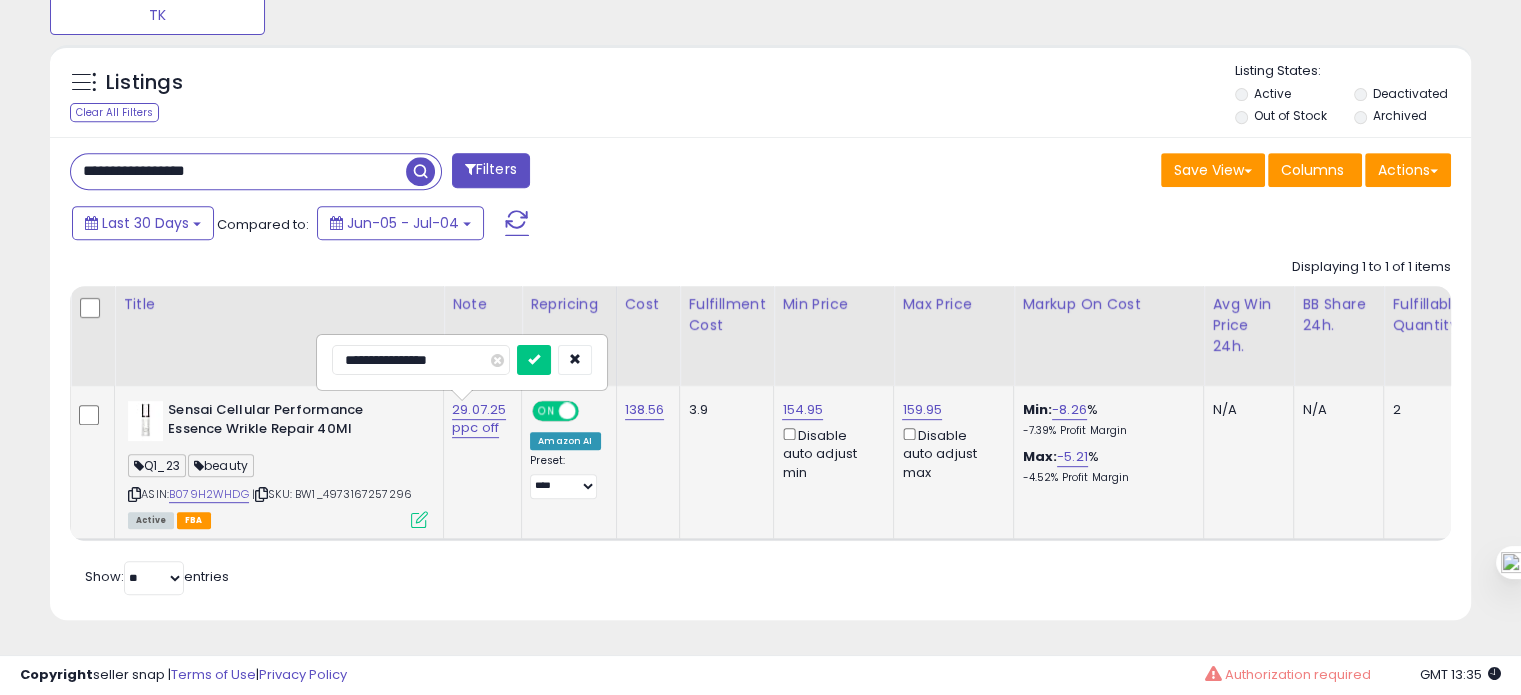 click at bounding box center (534, 360) 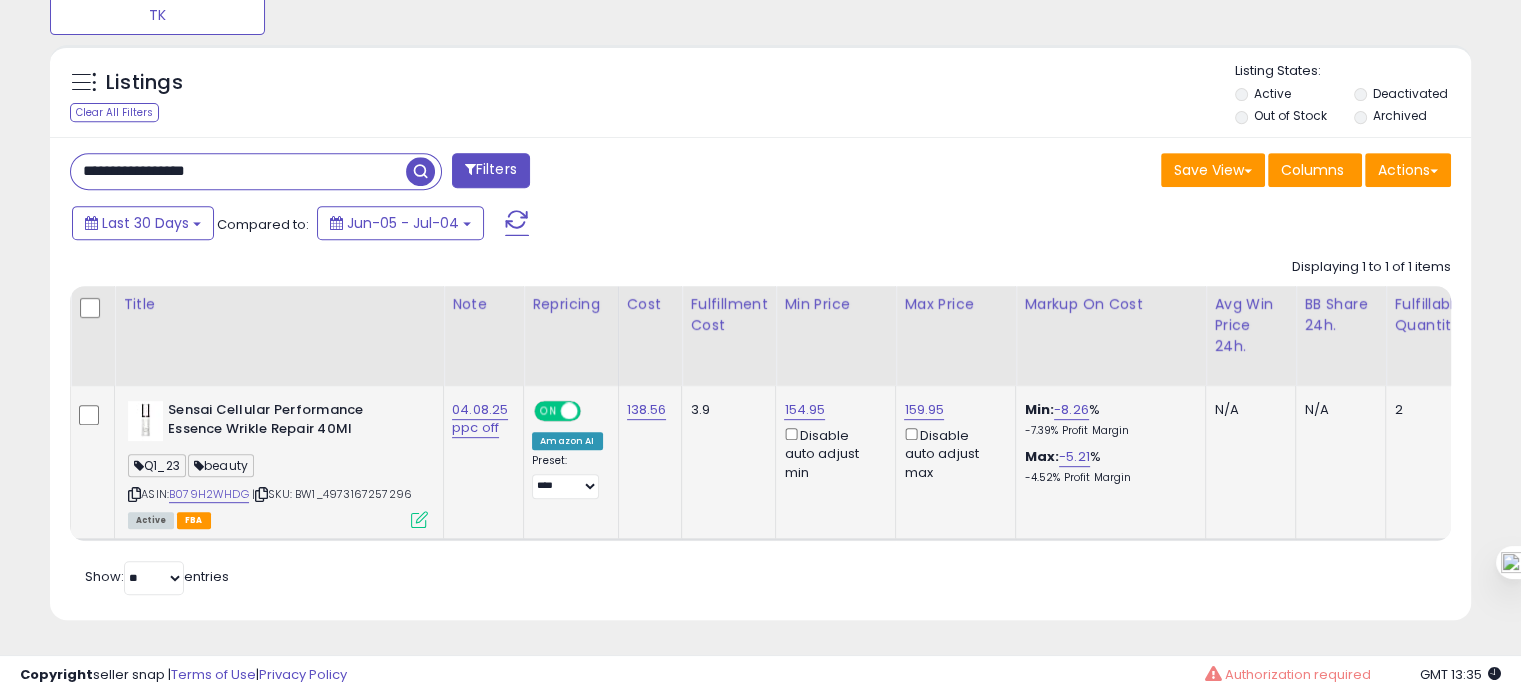 click on "**********" at bounding box center (238, 171) 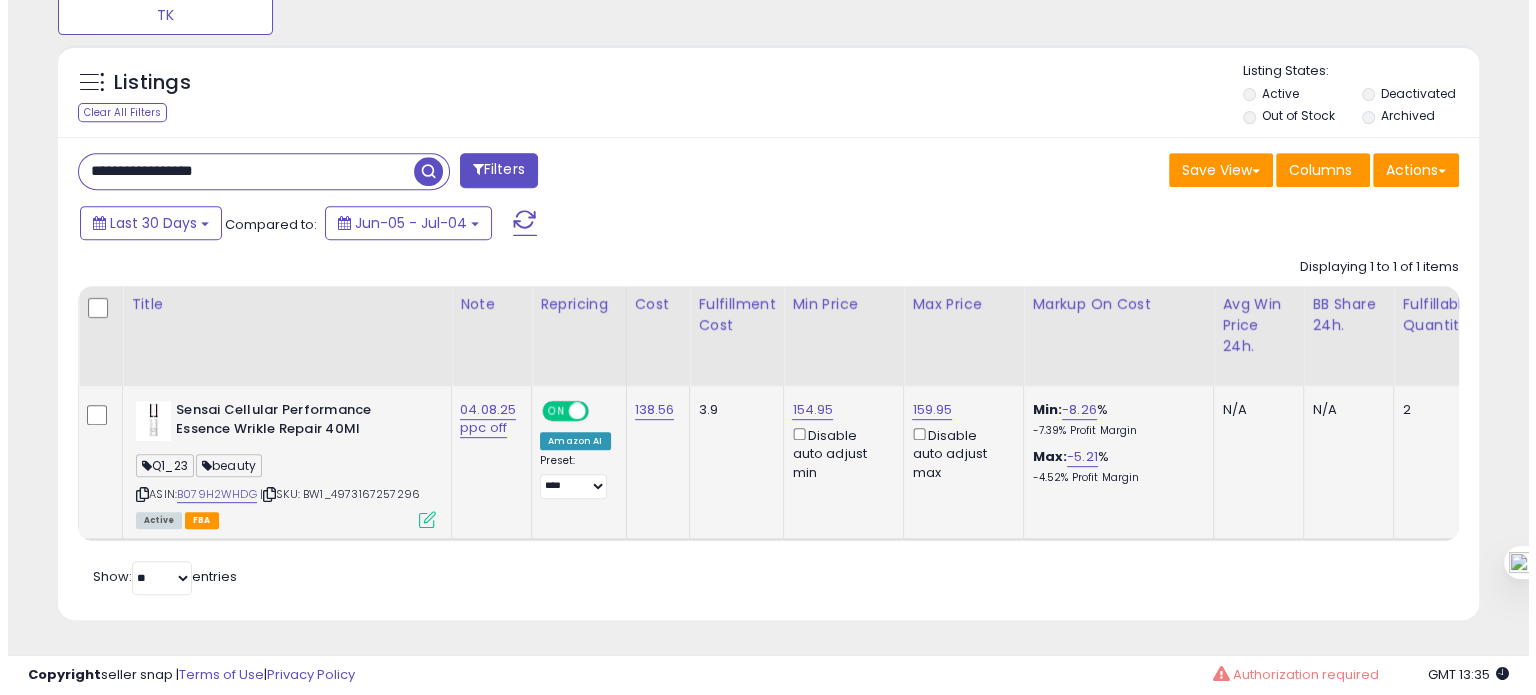 scroll, scrollTop: 695, scrollLeft: 0, axis: vertical 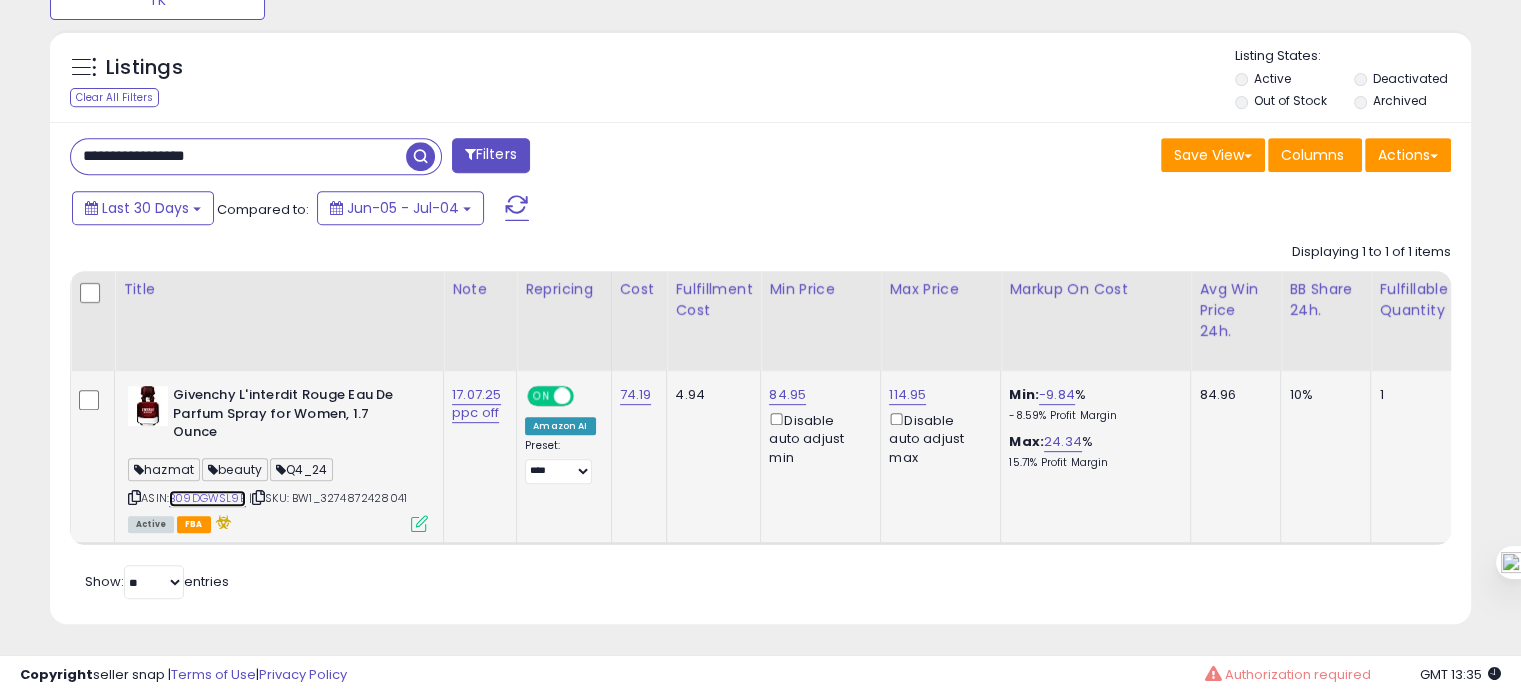 click on "B09DGWSL9B" at bounding box center (207, 498) 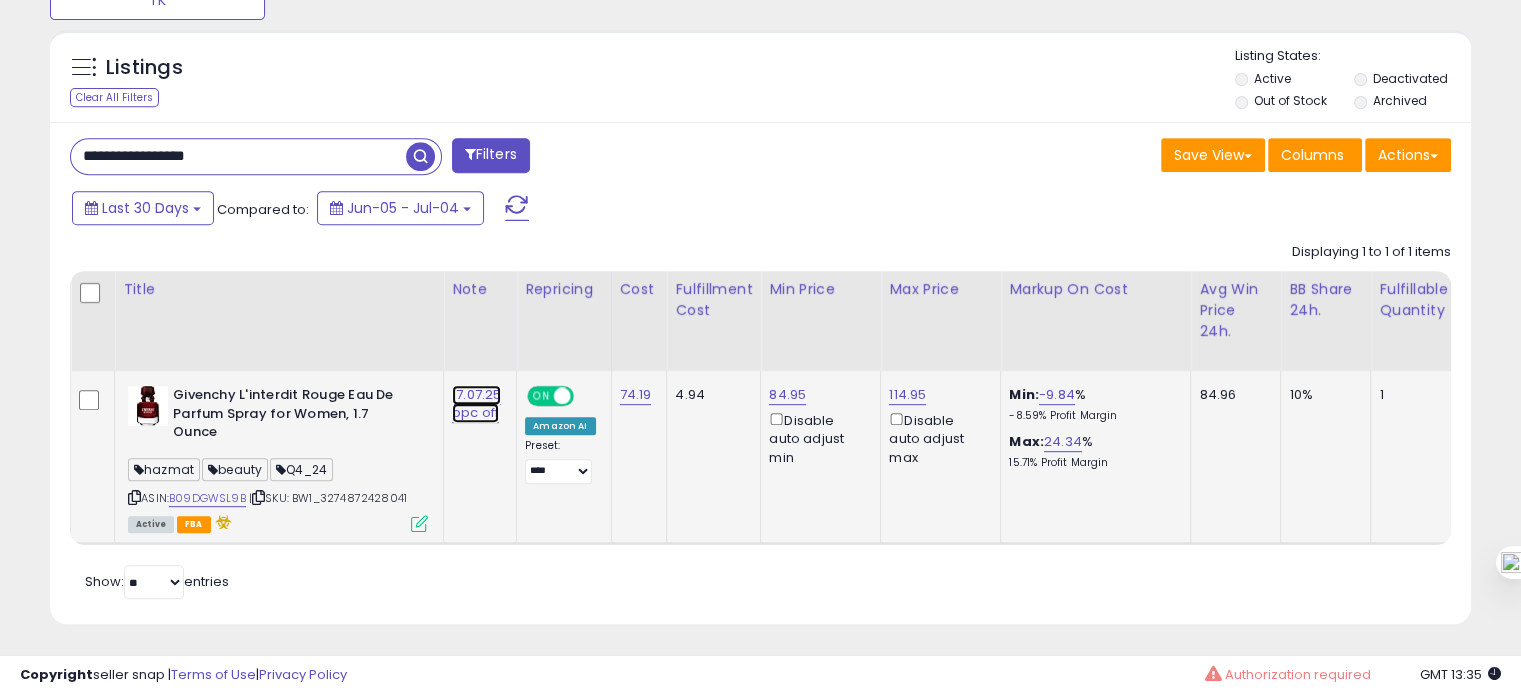 click on "17.07.25 ppc off" at bounding box center (476, 404) 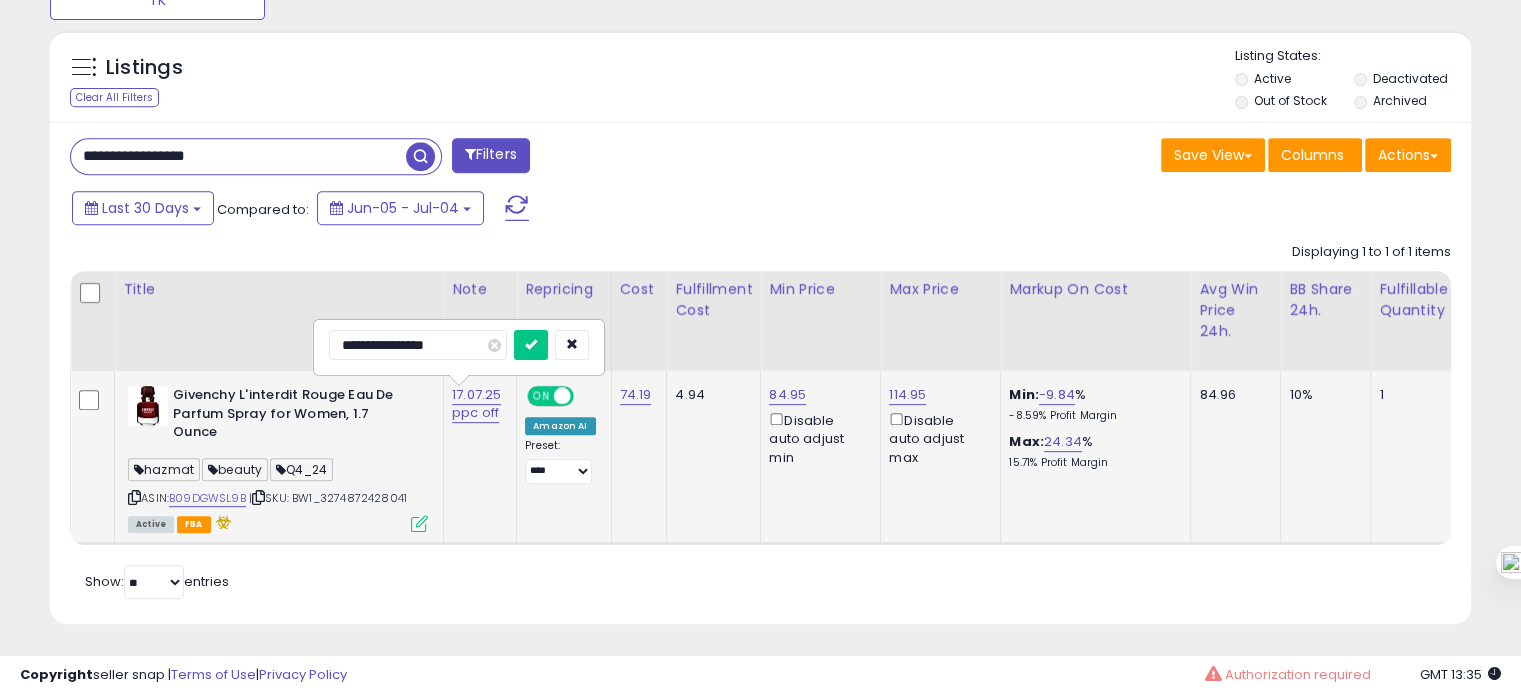 drag, startPoint x: 374, startPoint y: 337, endPoint x: 332, endPoint y: 335, distance: 42.047592 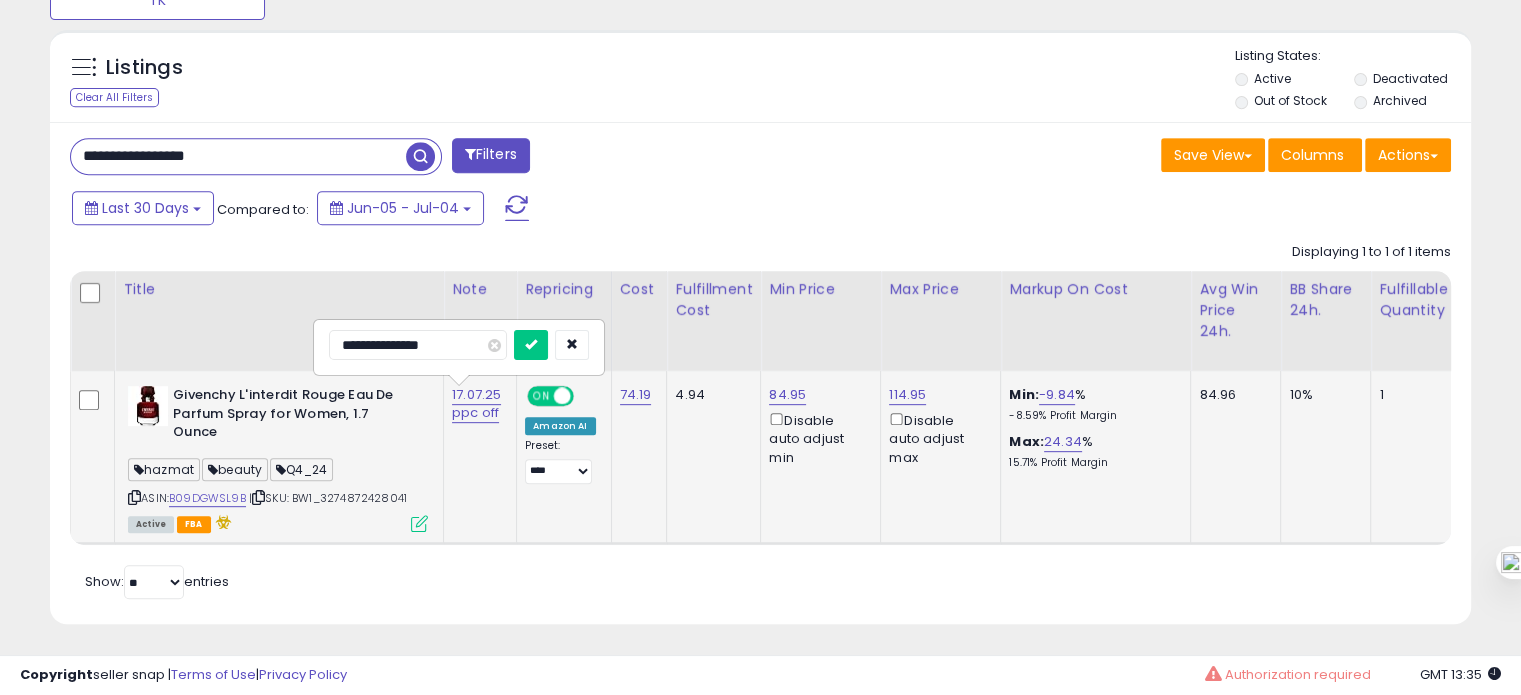 type on "**********" 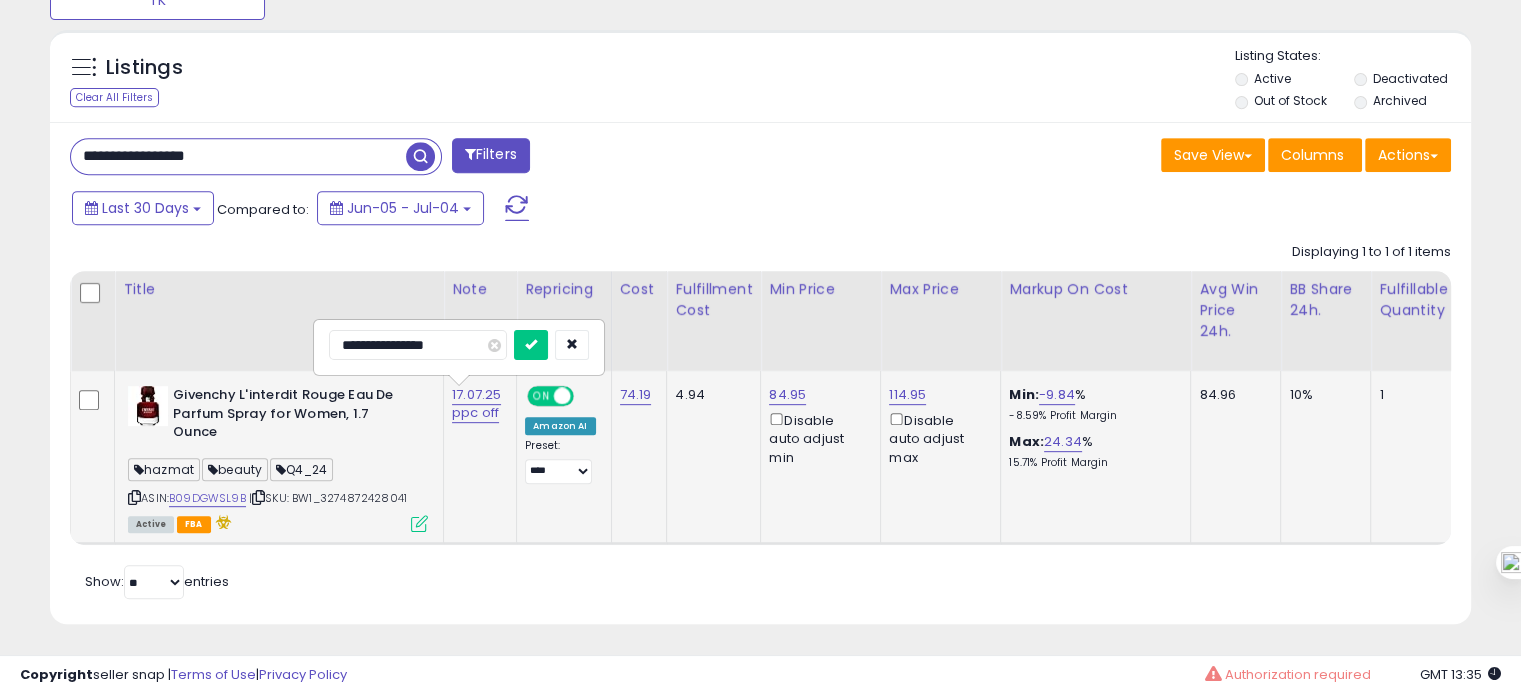 click at bounding box center (531, 345) 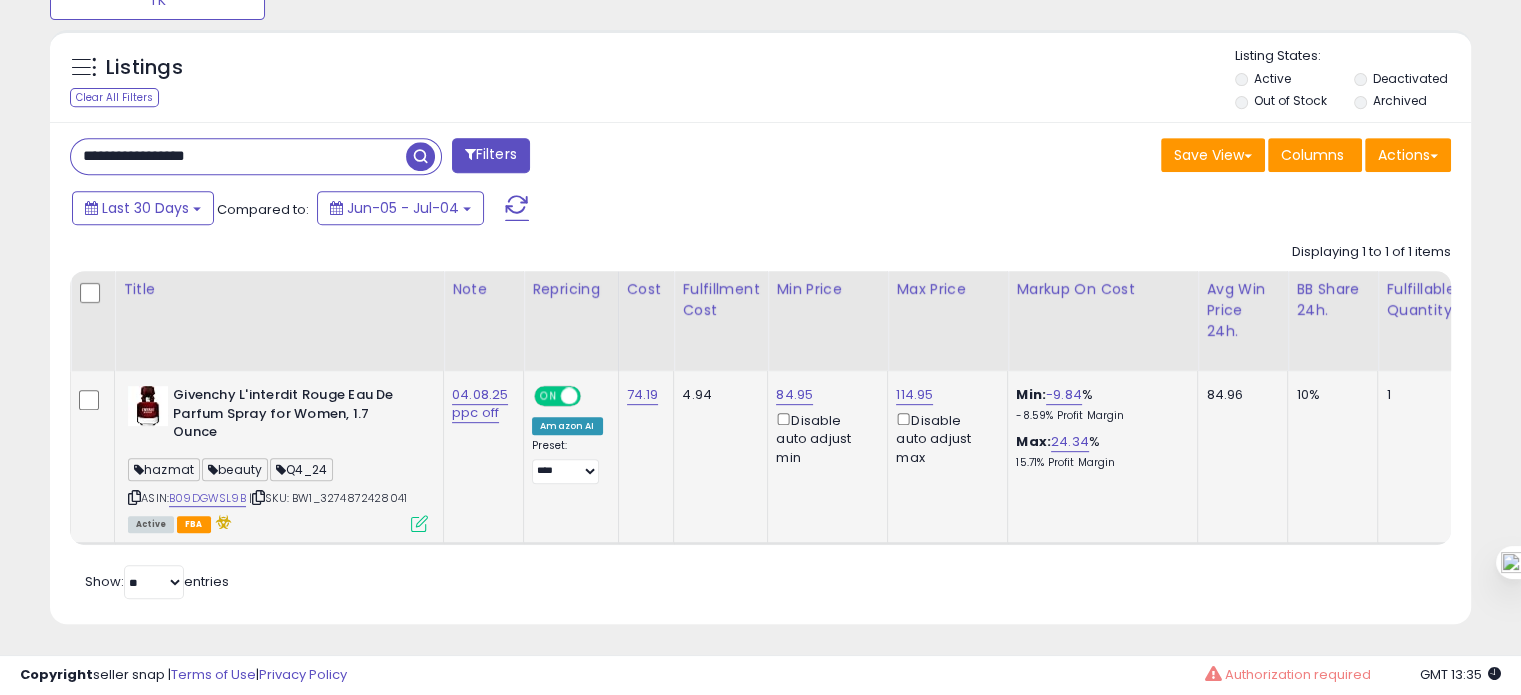 click on "**********" at bounding box center (238, 156) 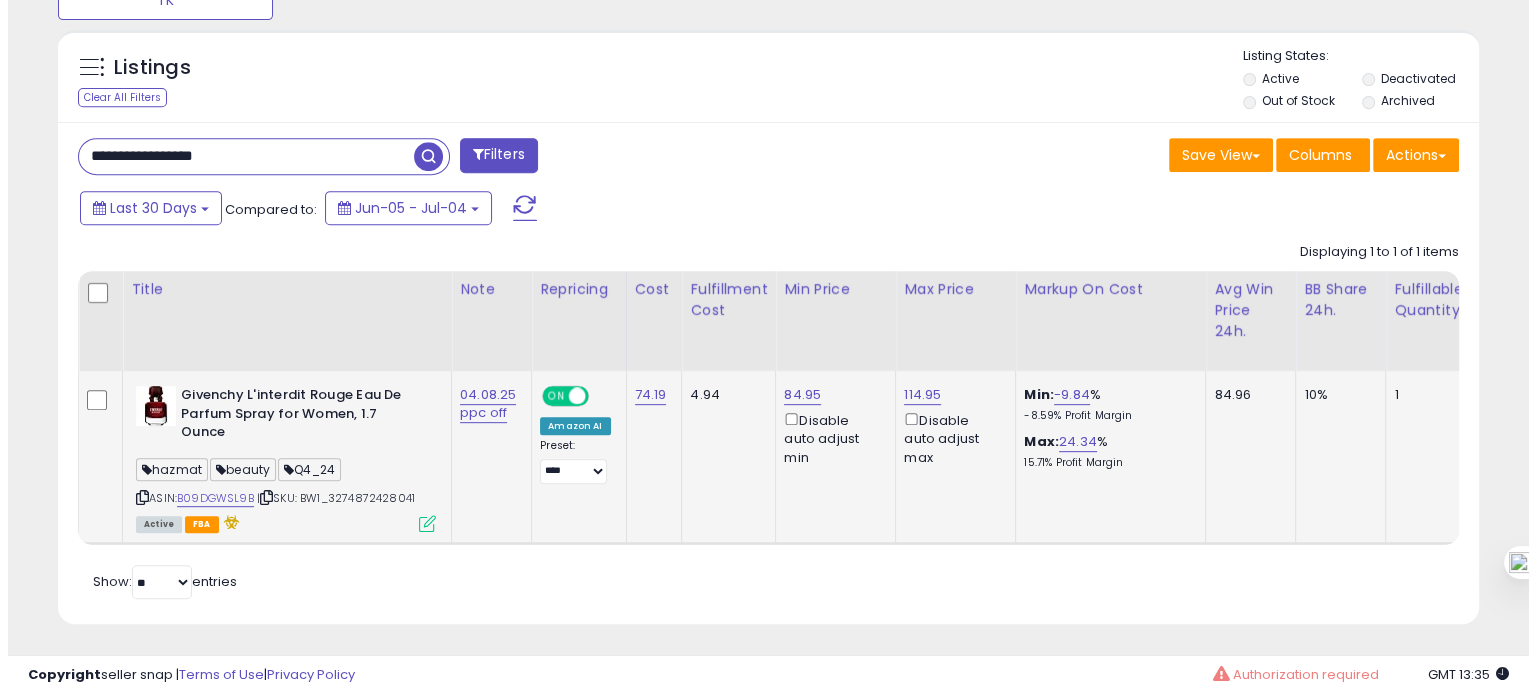 scroll, scrollTop: 695, scrollLeft: 0, axis: vertical 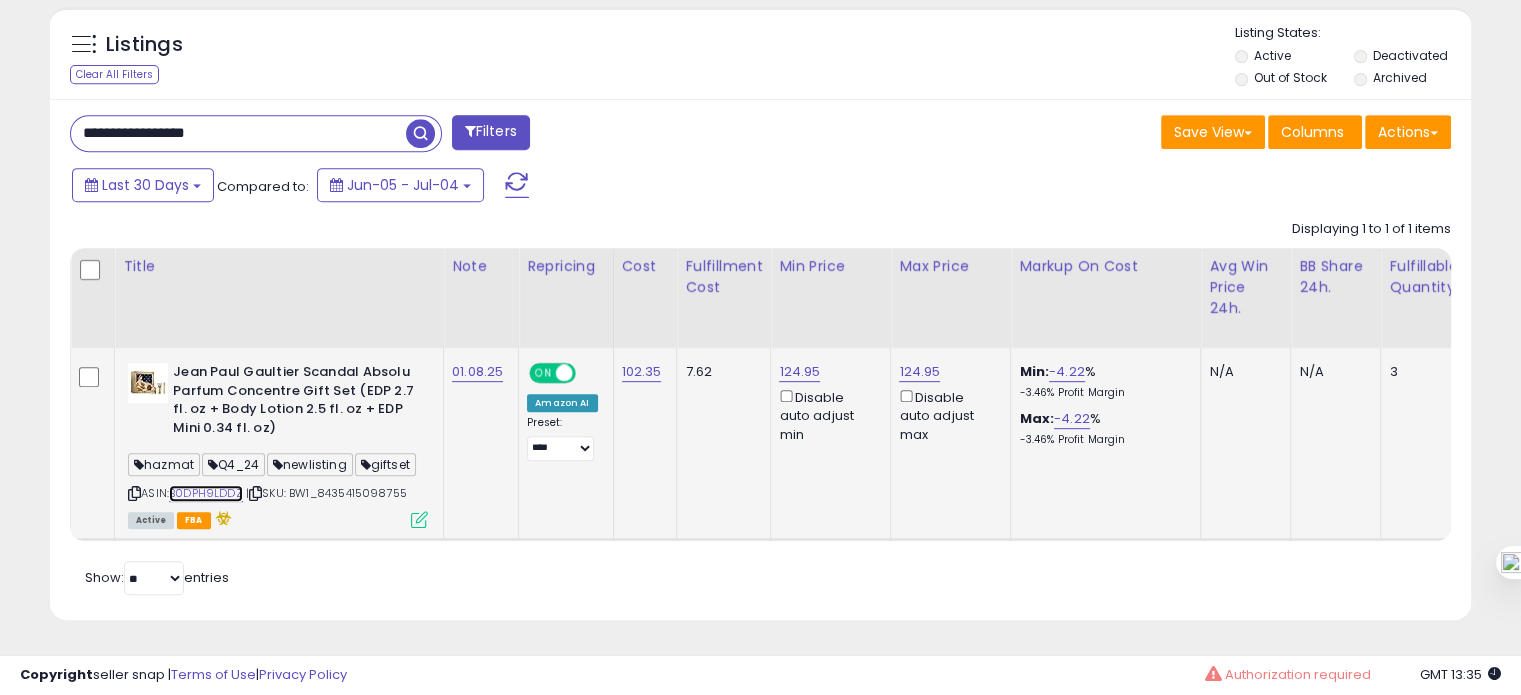 click on "B0DPH9LDDZ" at bounding box center (206, 493) 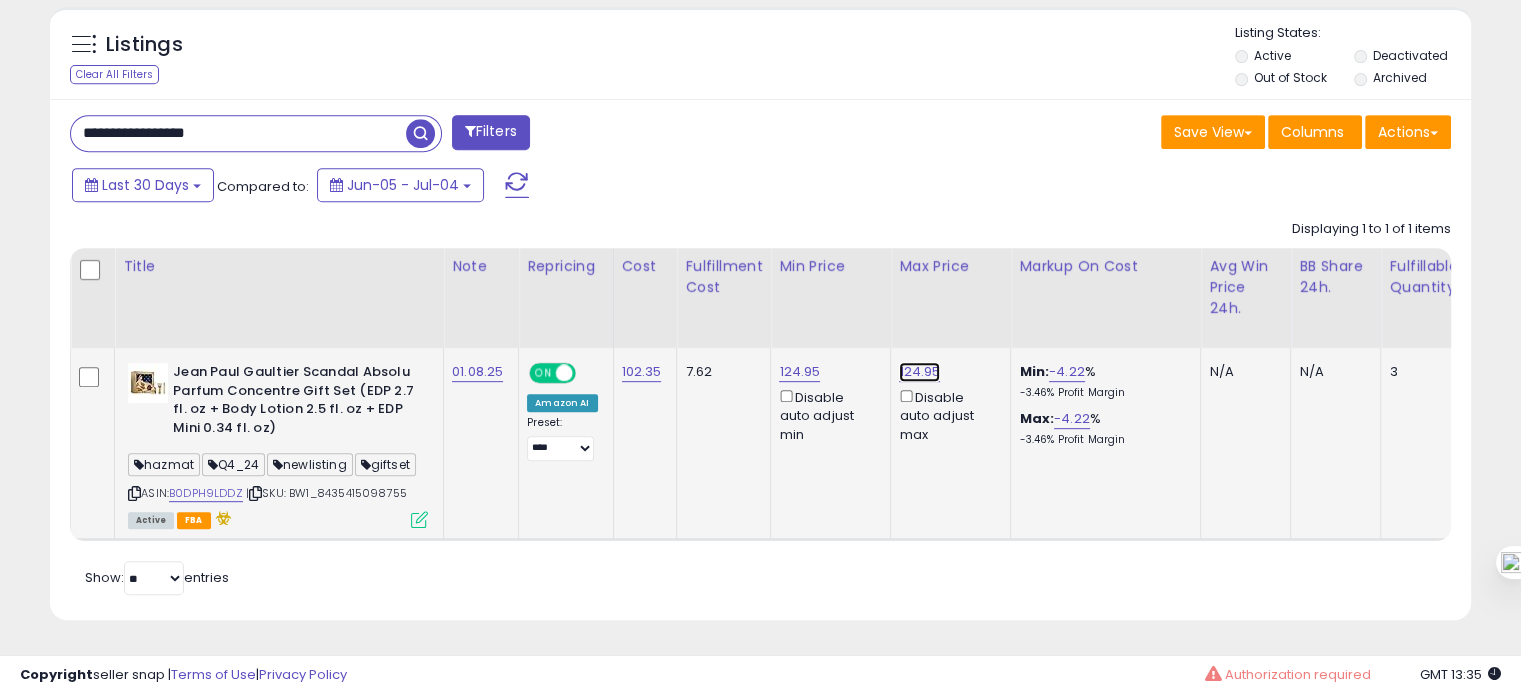 click on "124.95" at bounding box center (919, 372) 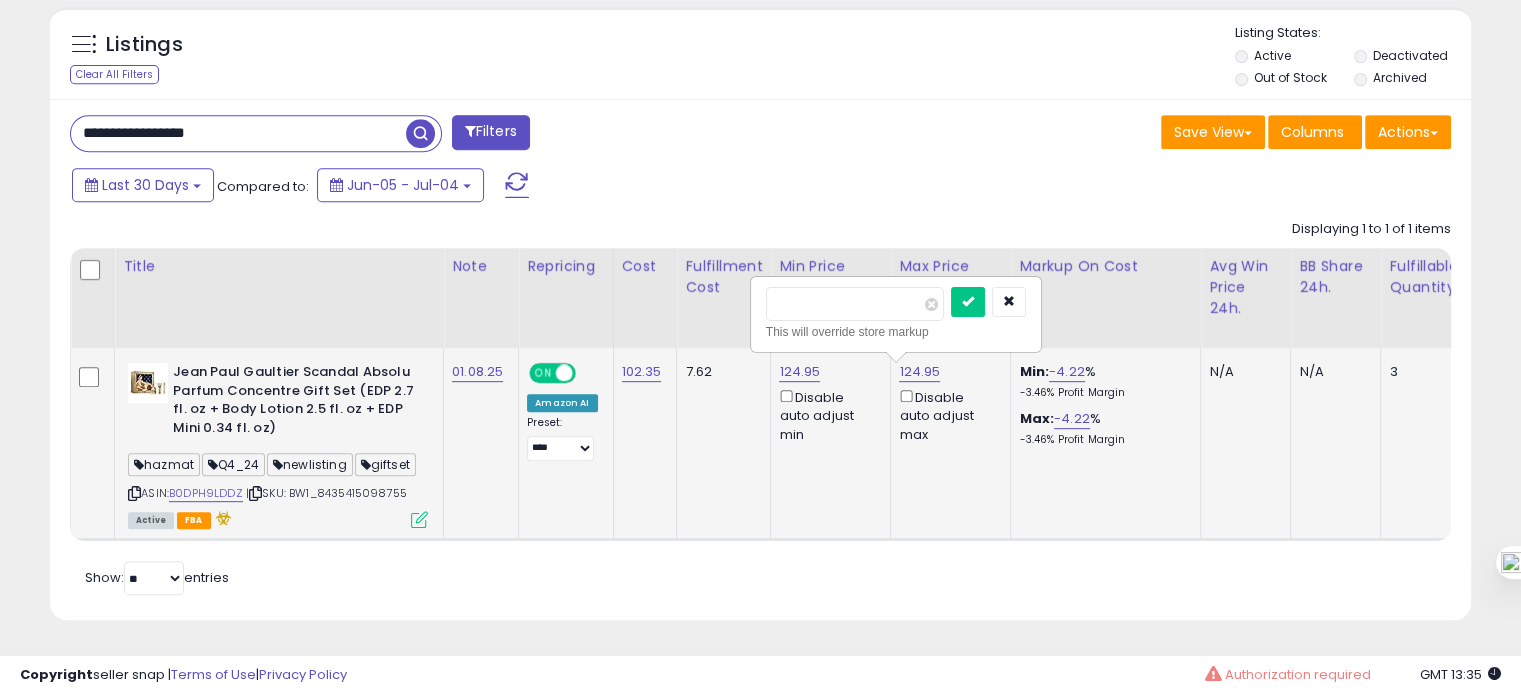 click on "******" at bounding box center [855, 304] 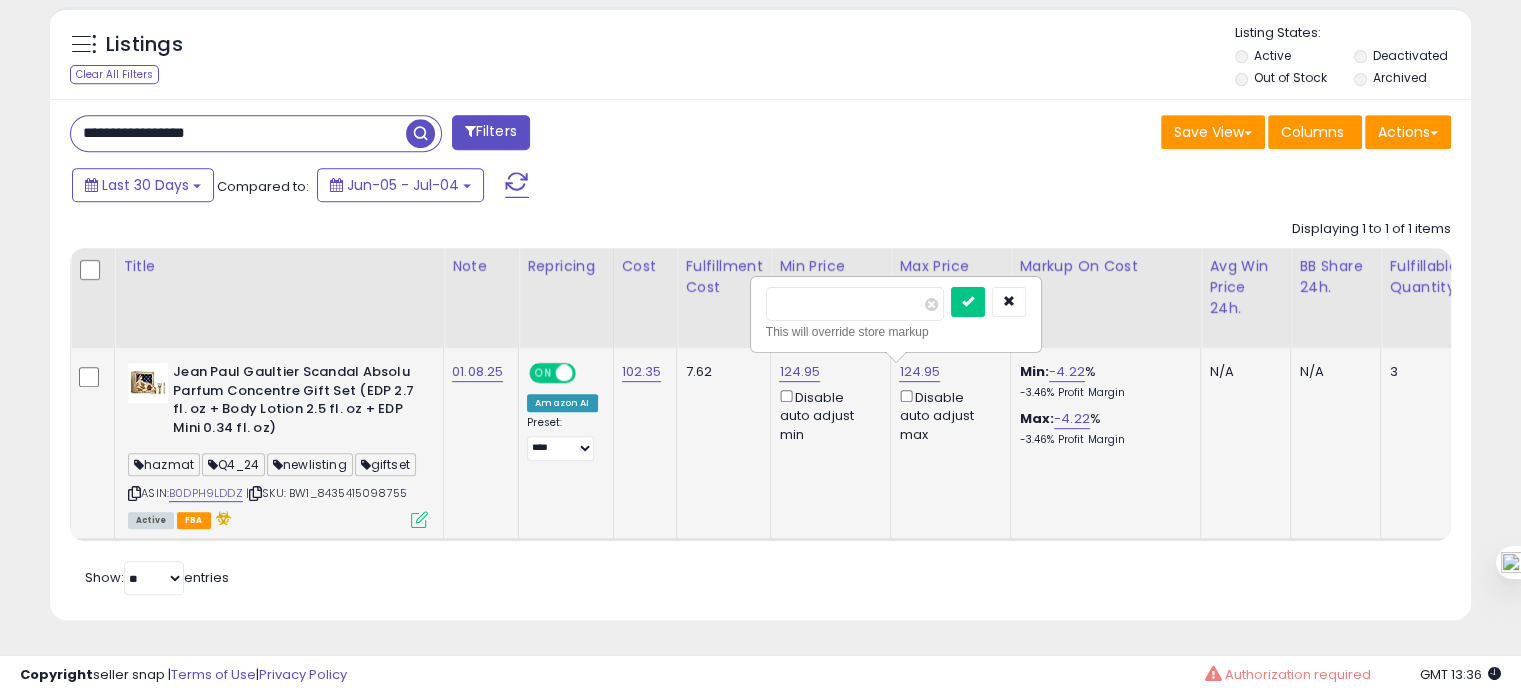 type on "******" 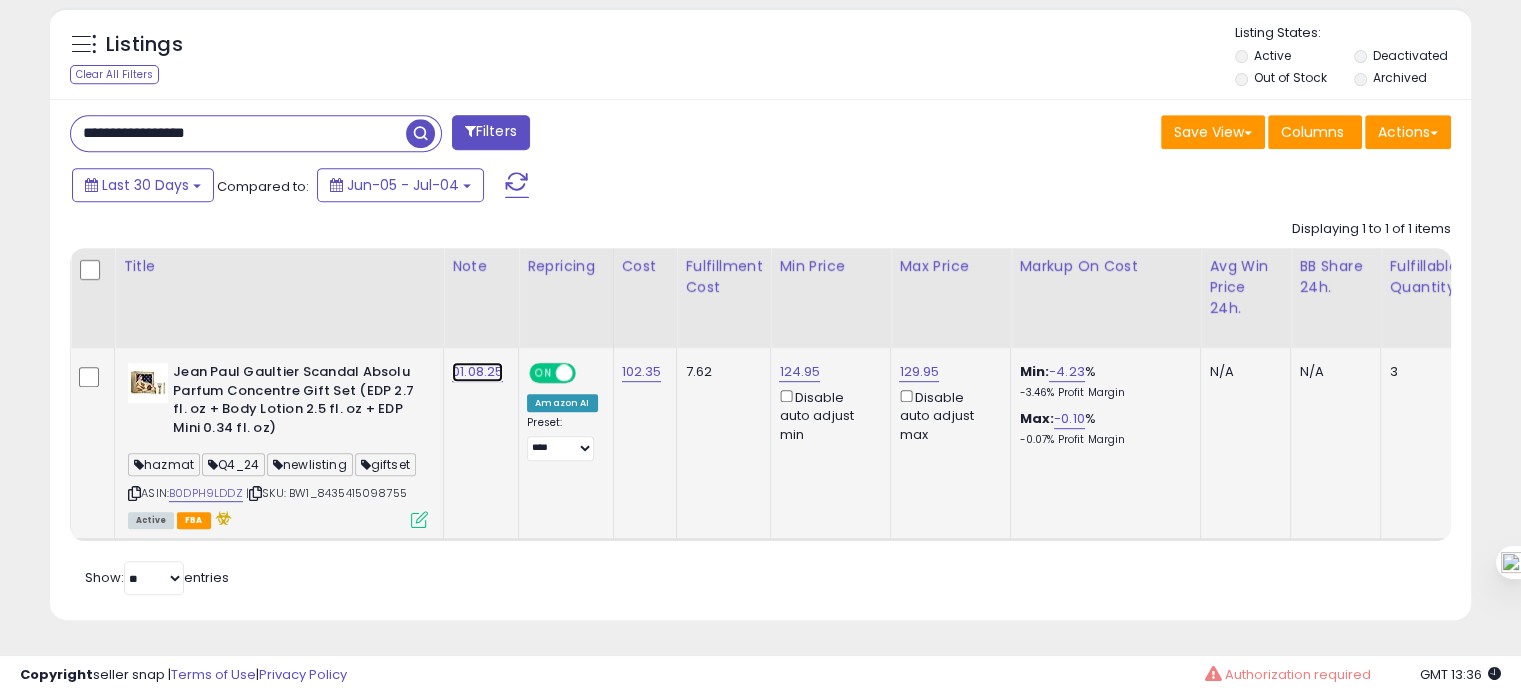 click on "01.08.25" at bounding box center [477, 372] 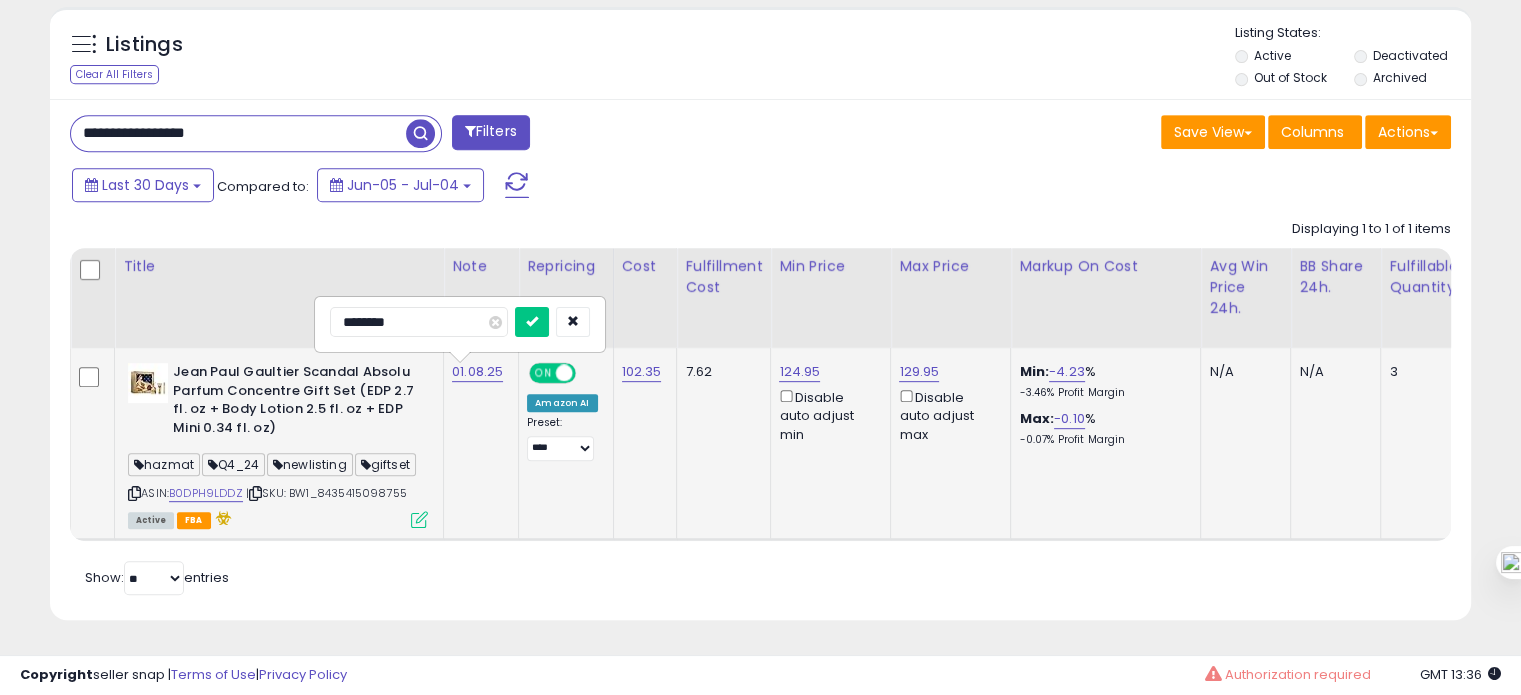 click on "********" at bounding box center [419, 322] 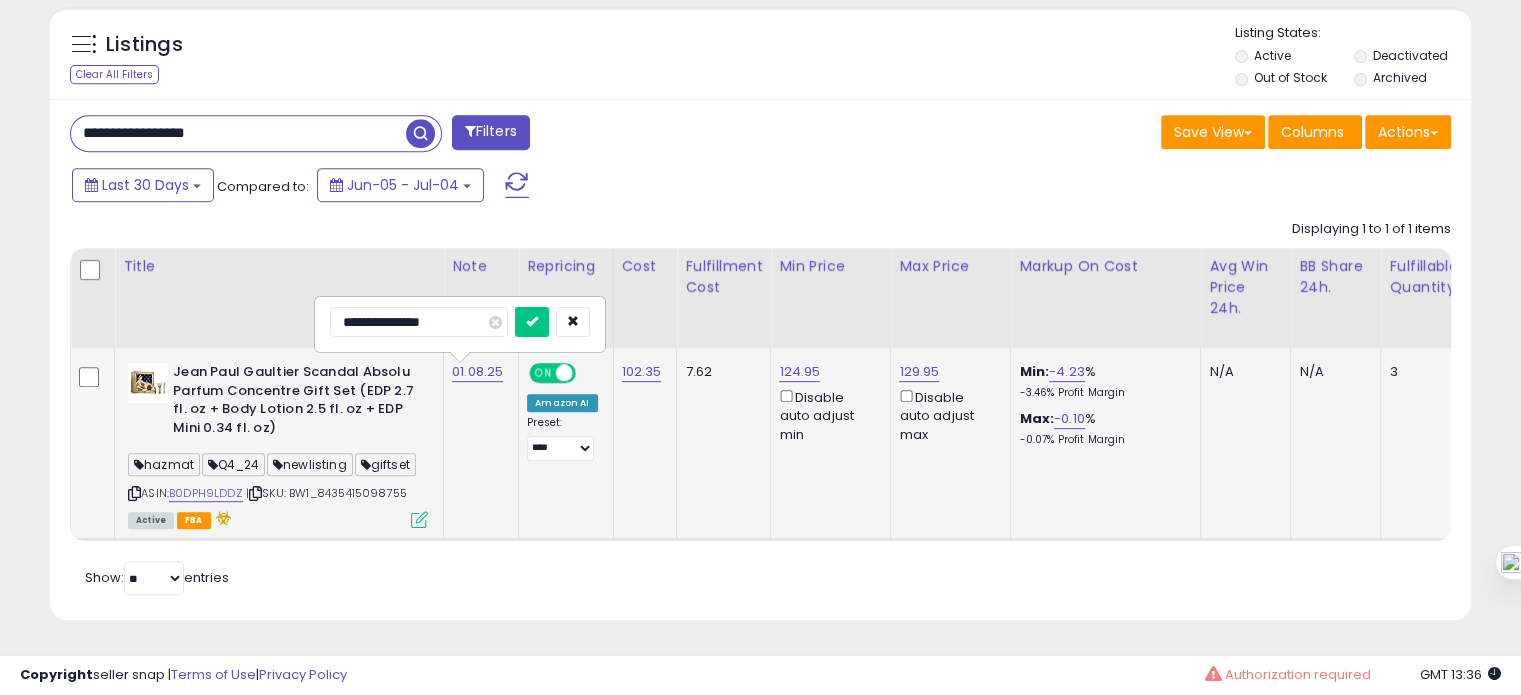 type on "**********" 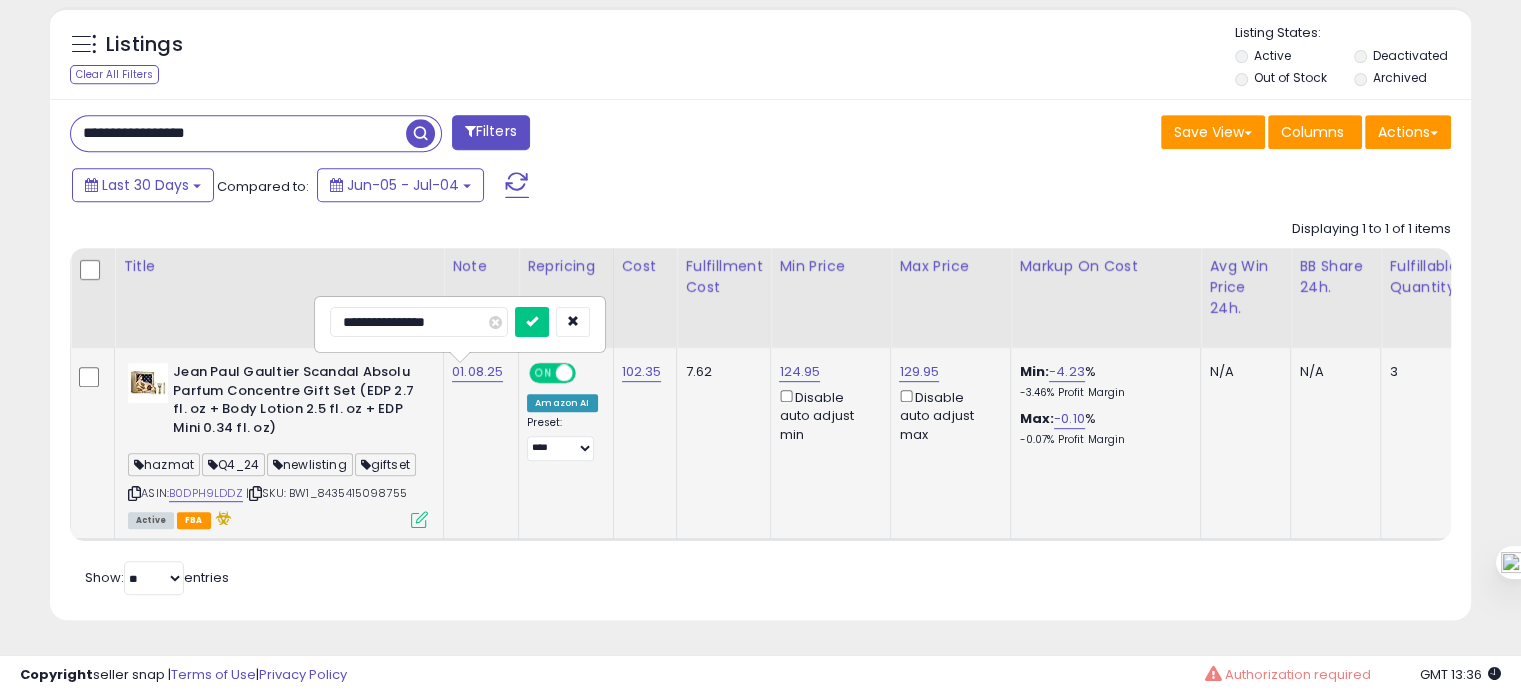 click at bounding box center [532, 322] 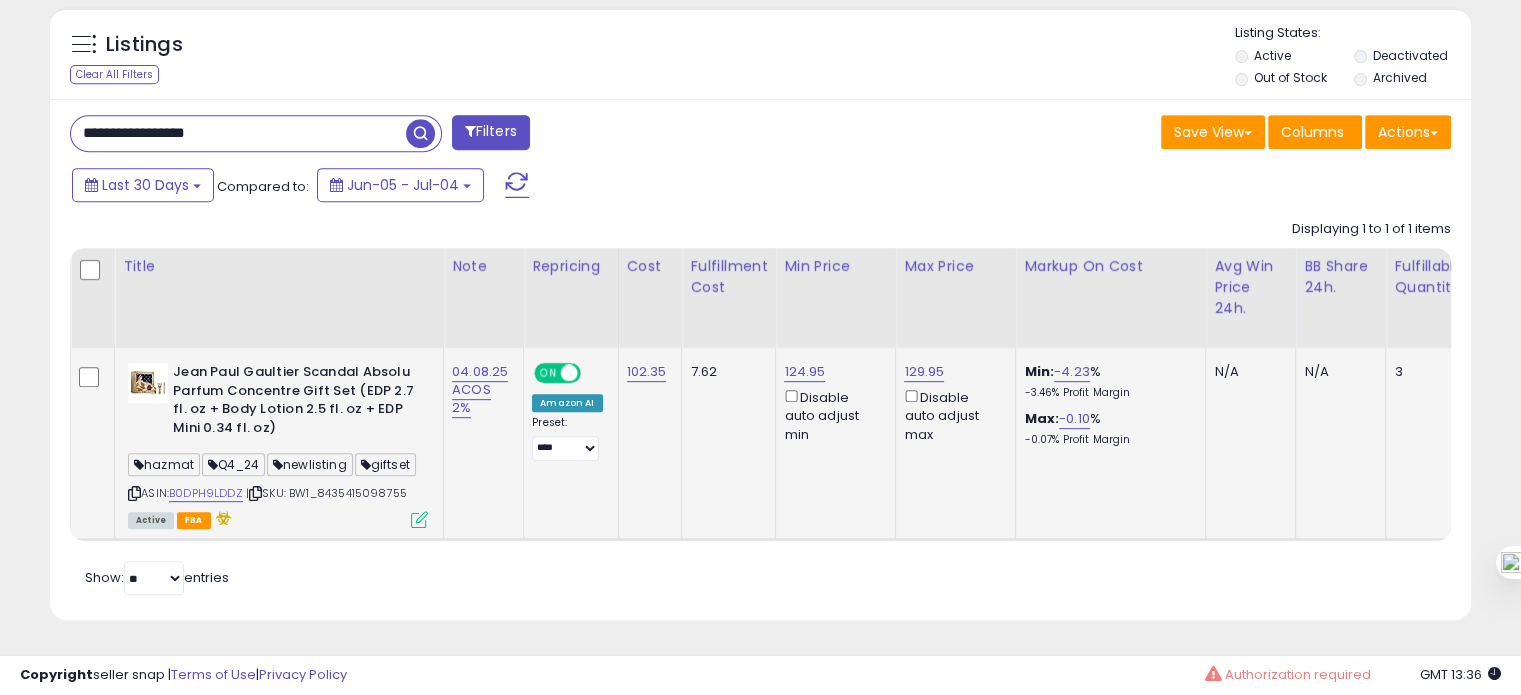 drag, startPoint x: 216, startPoint y: 135, endPoint x: 208, endPoint y: 105, distance: 31.04835 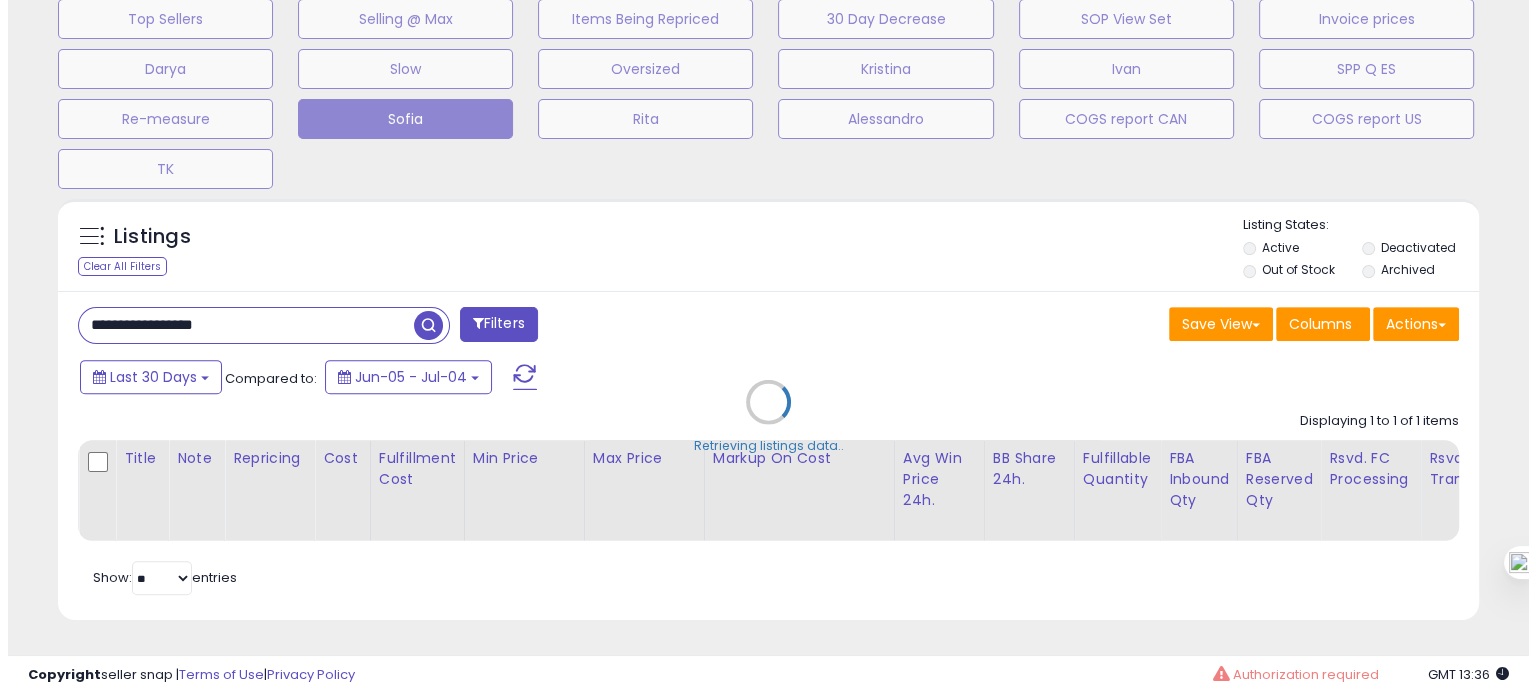 scroll, scrollTop: 695, scrollLeft: 0, axis: vertical 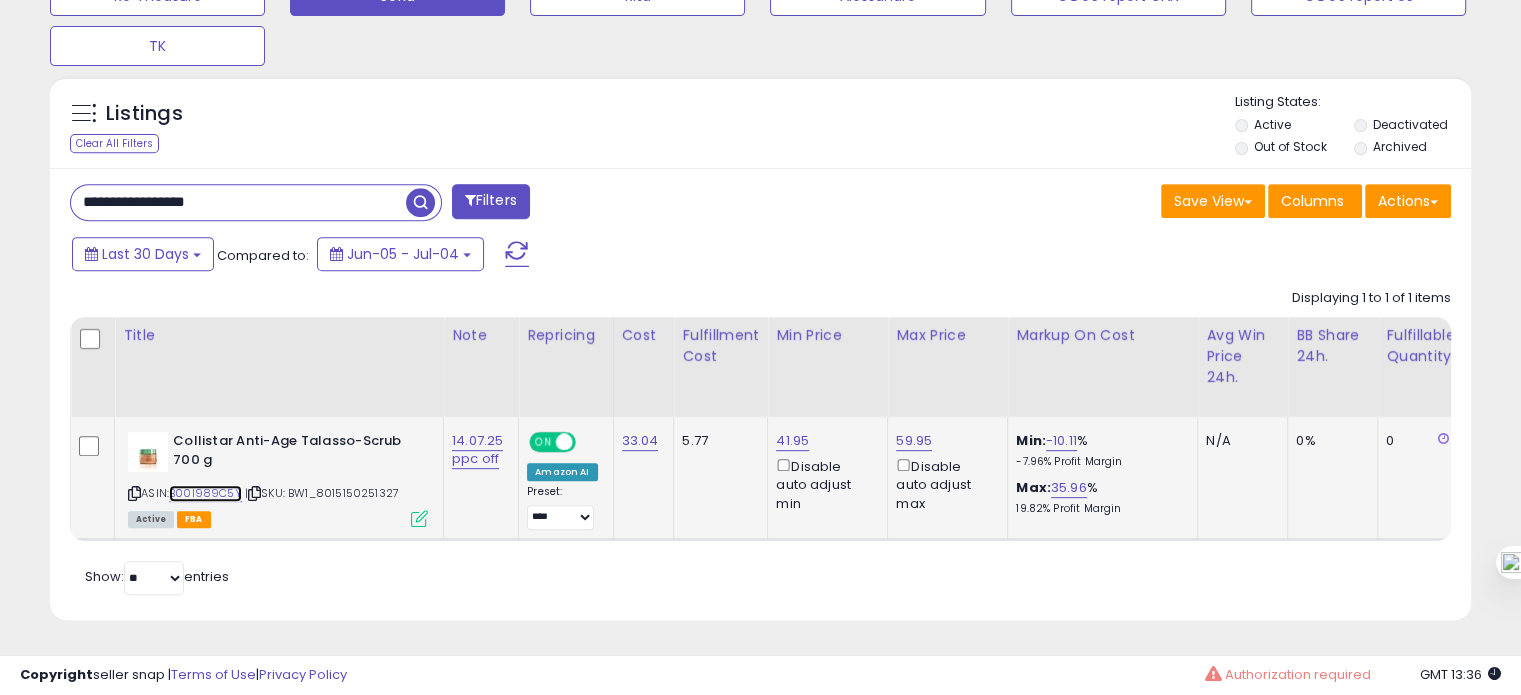 click on "B00I989C5Y" at bounding box center [205, 493] 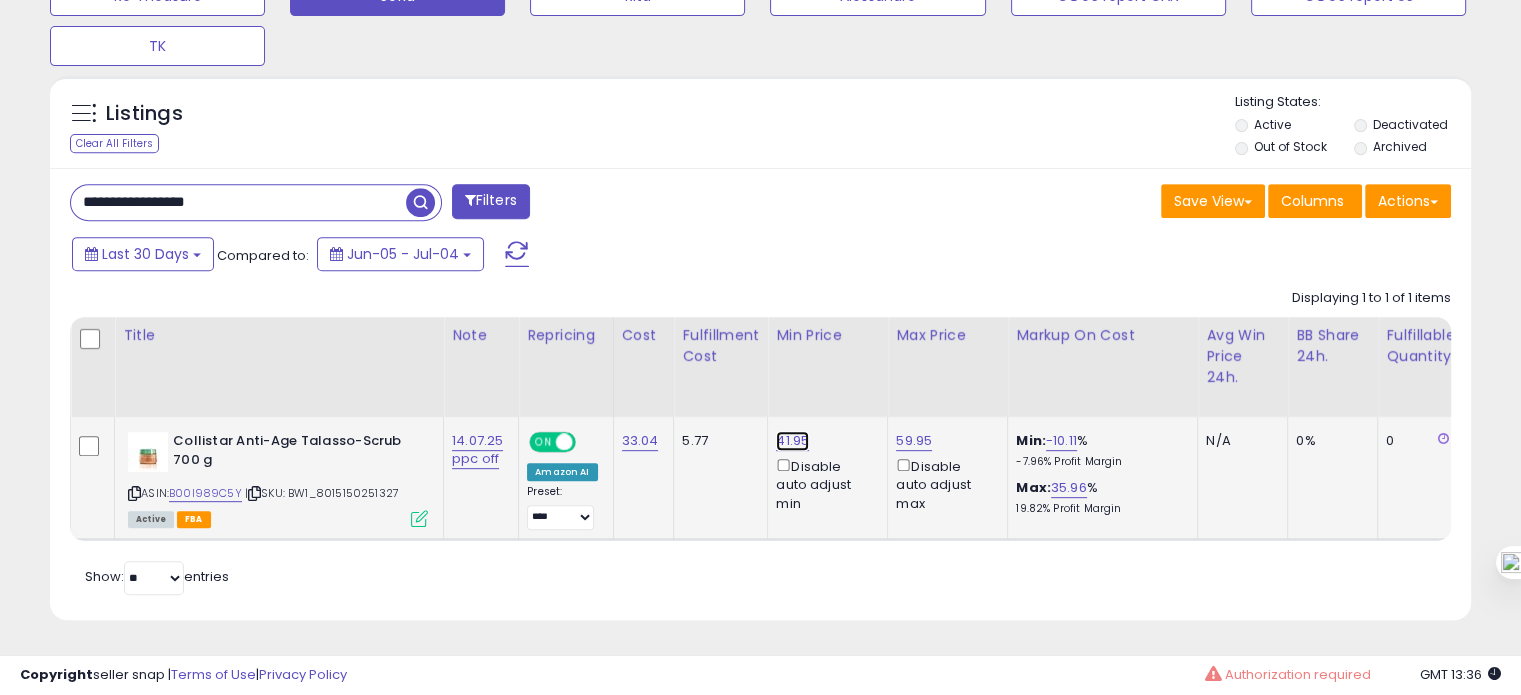 click on "41.95" at bounding box center [792, 441] 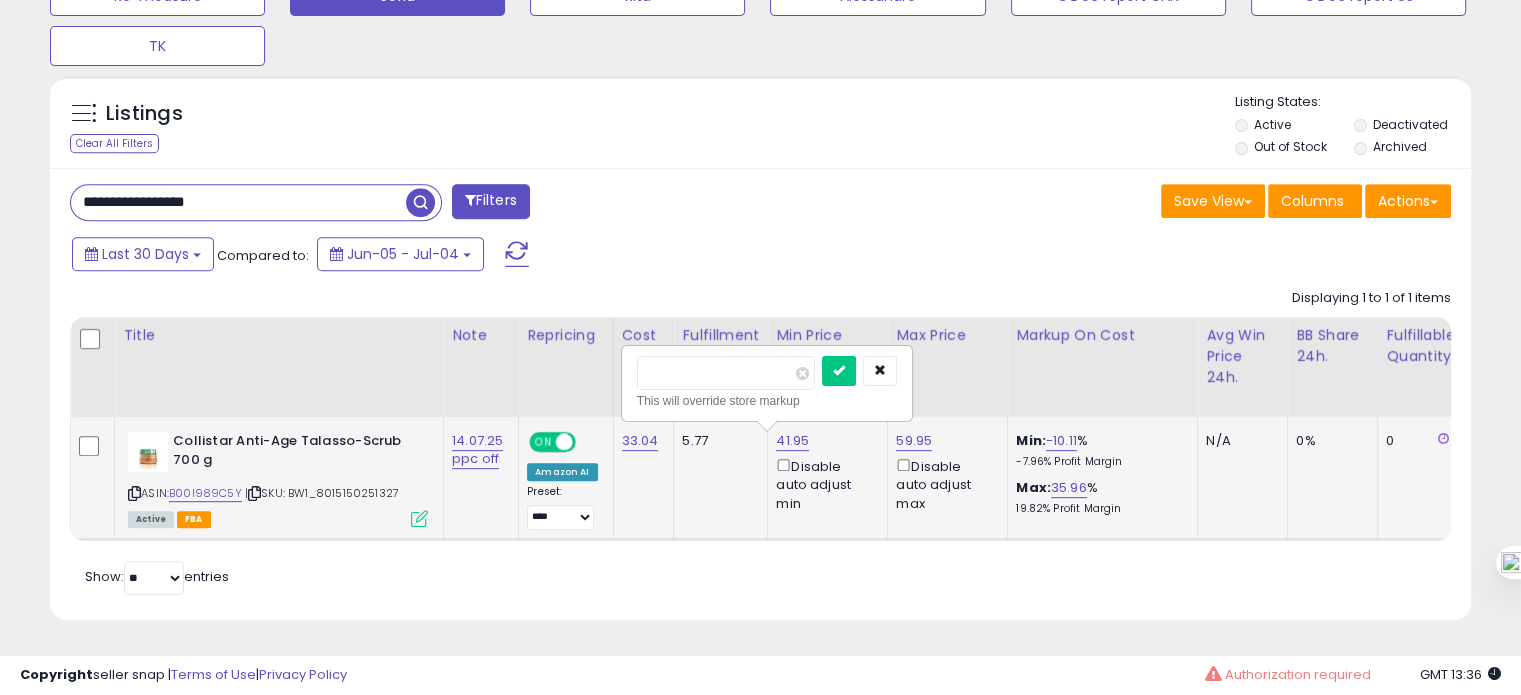 click on "*****" at bounding box center [726, 373] 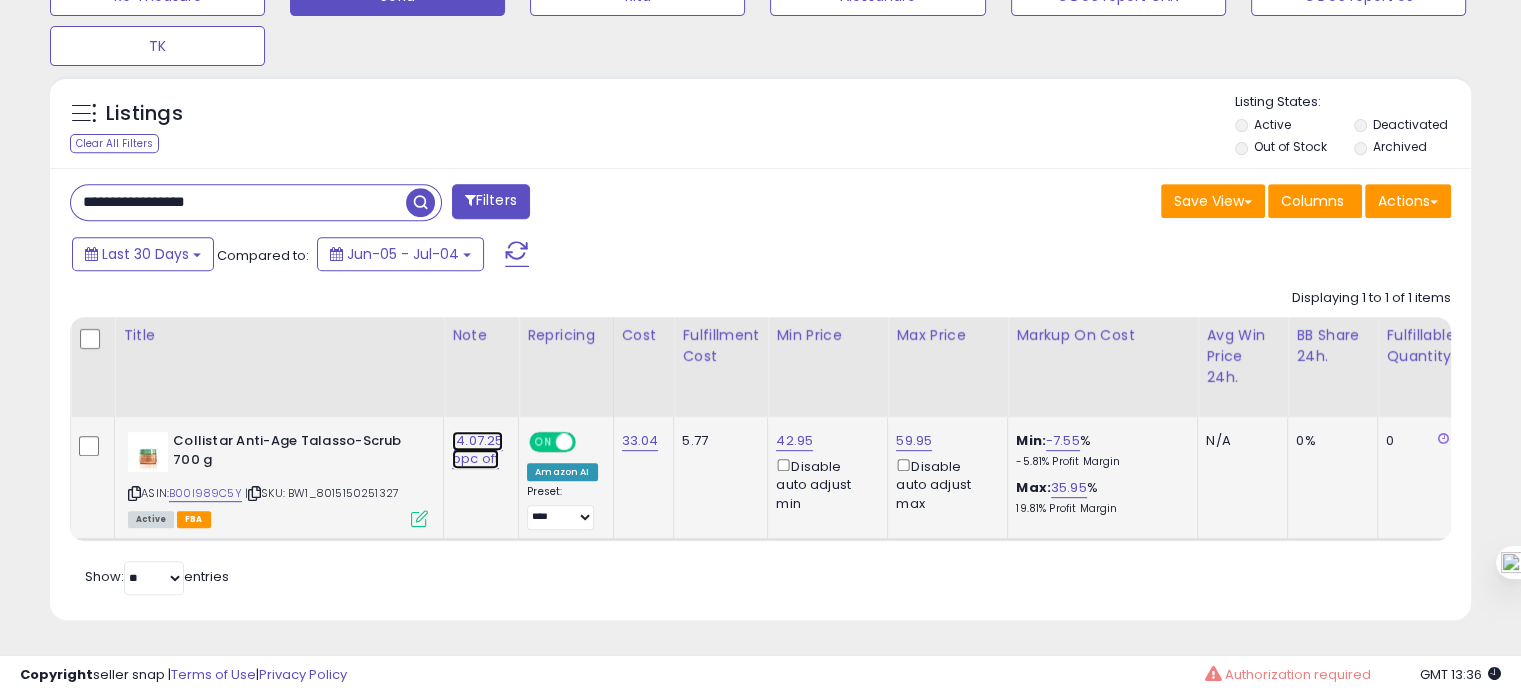 click on "14.07.25 ppc off" at bounding box center (477, 450) 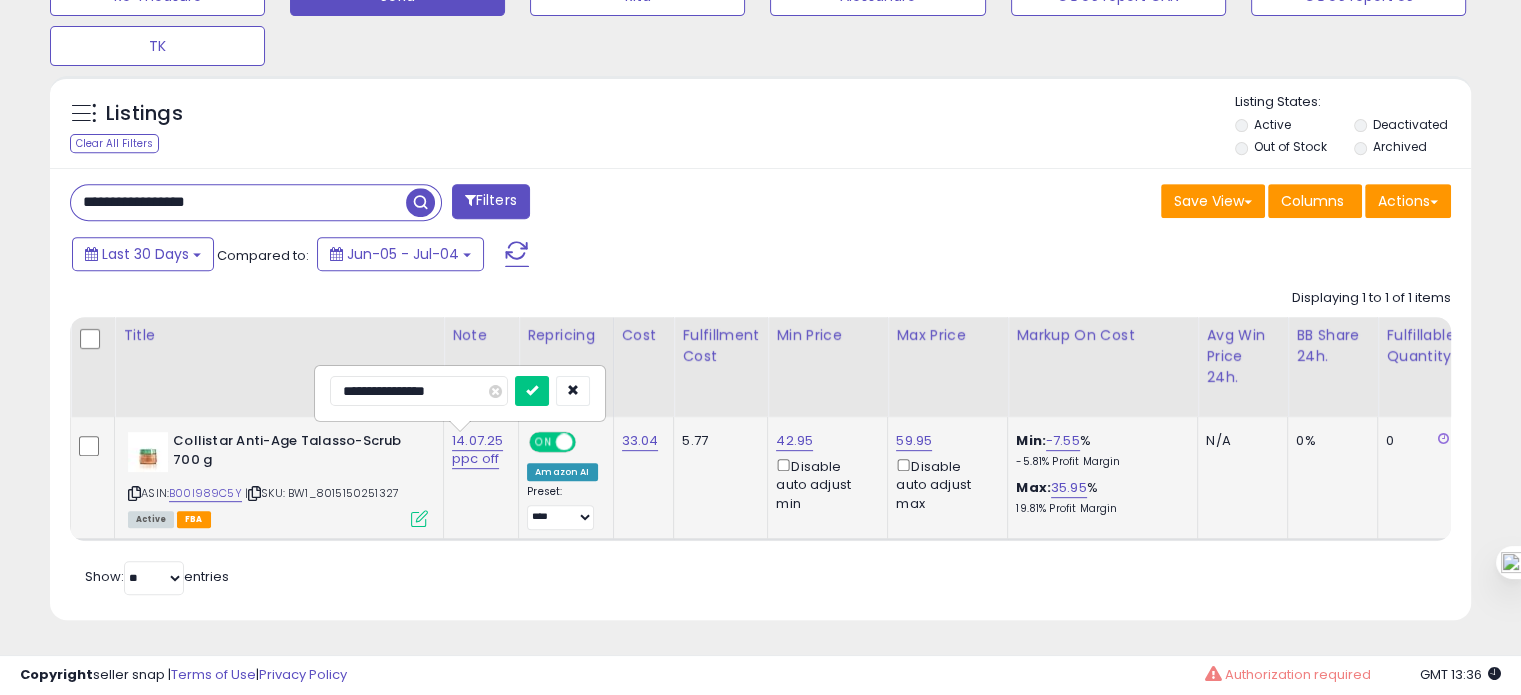 drag, startPoint x: 378, startPoint y: 376, endPoint x: 327, endPoint y: 375, distance: 51.009804 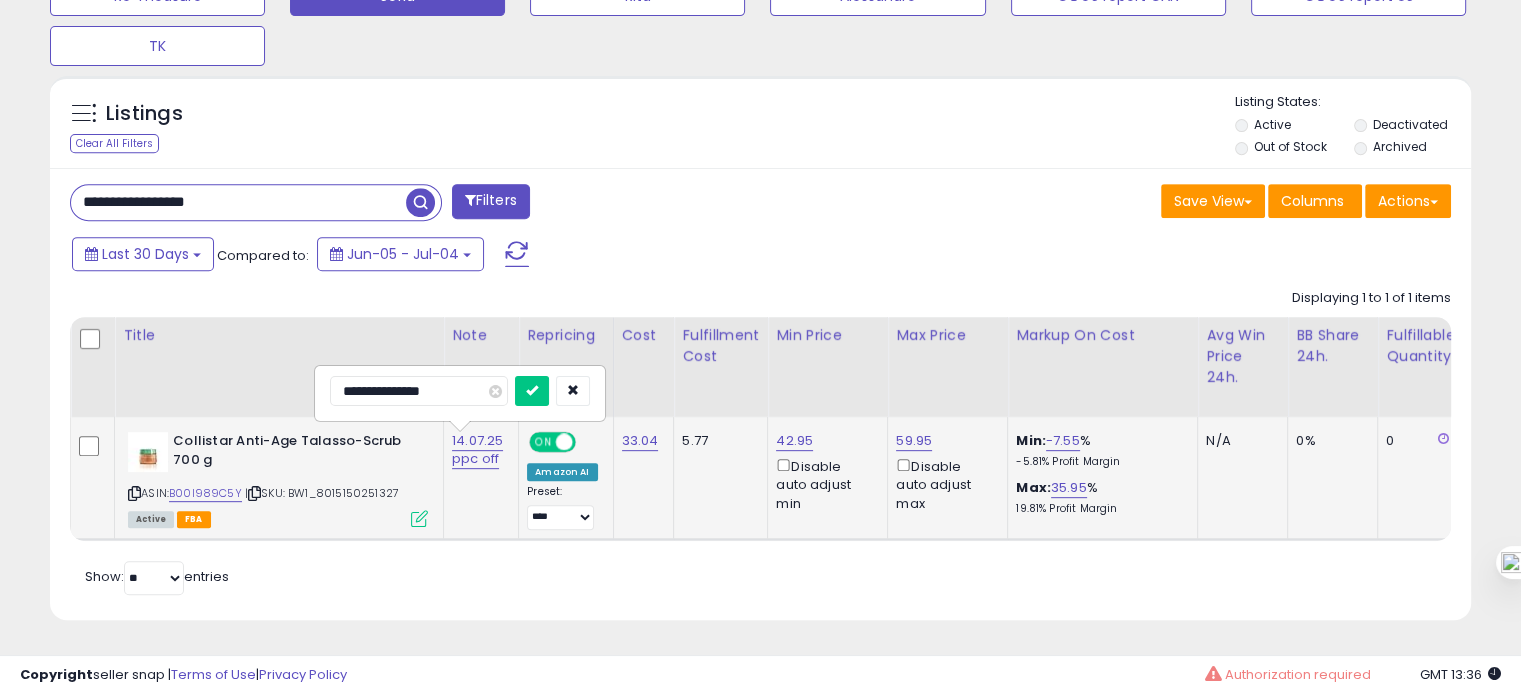 type on "**********" 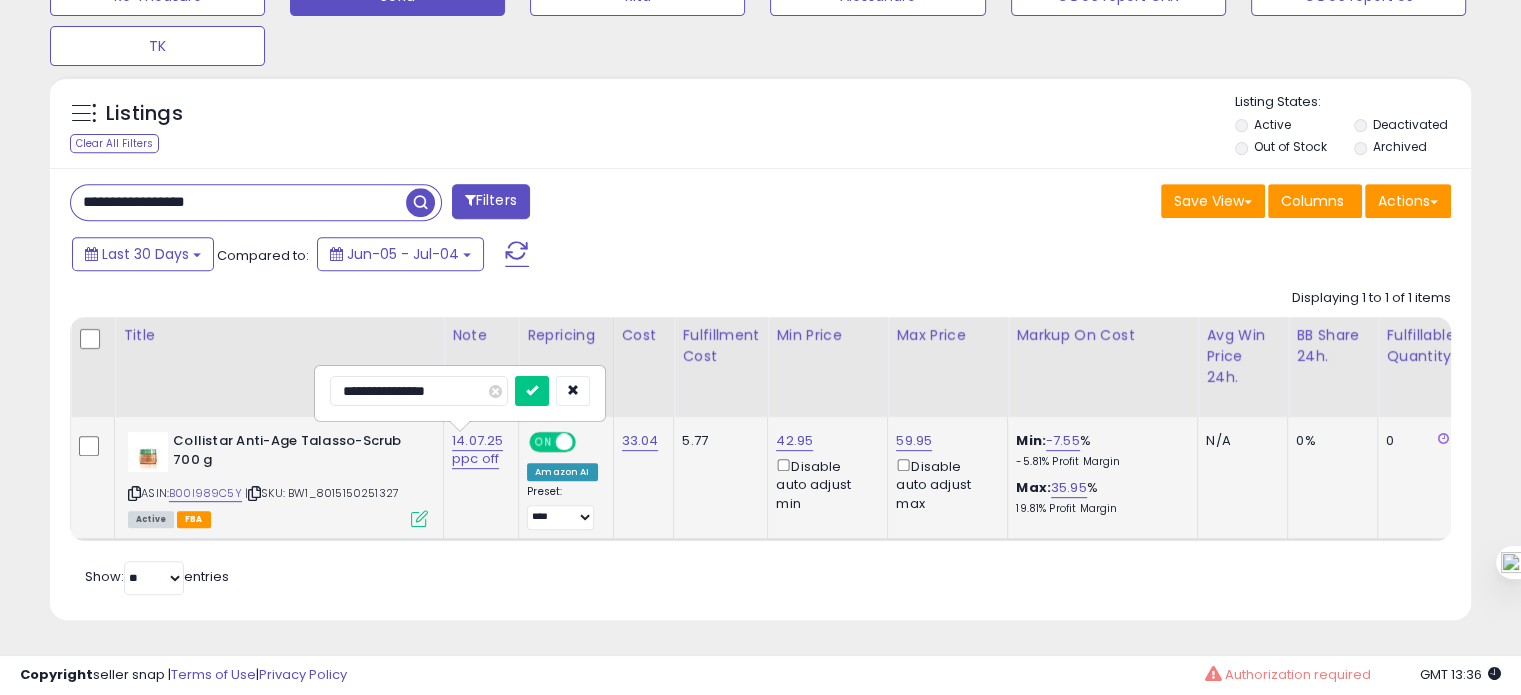 click at bounding box center (532, 391) 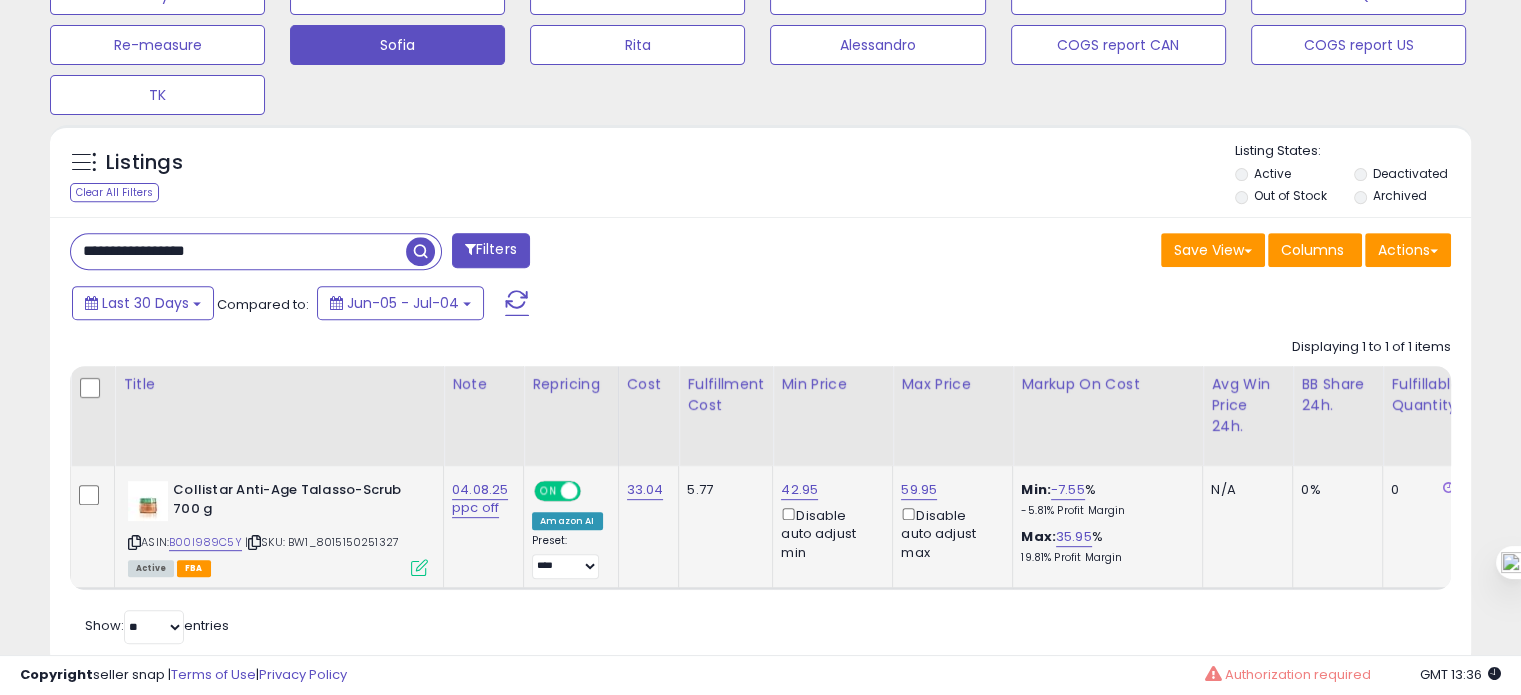 scroll, scrollTop: 816, scrollLeft: 0, axis: vertical 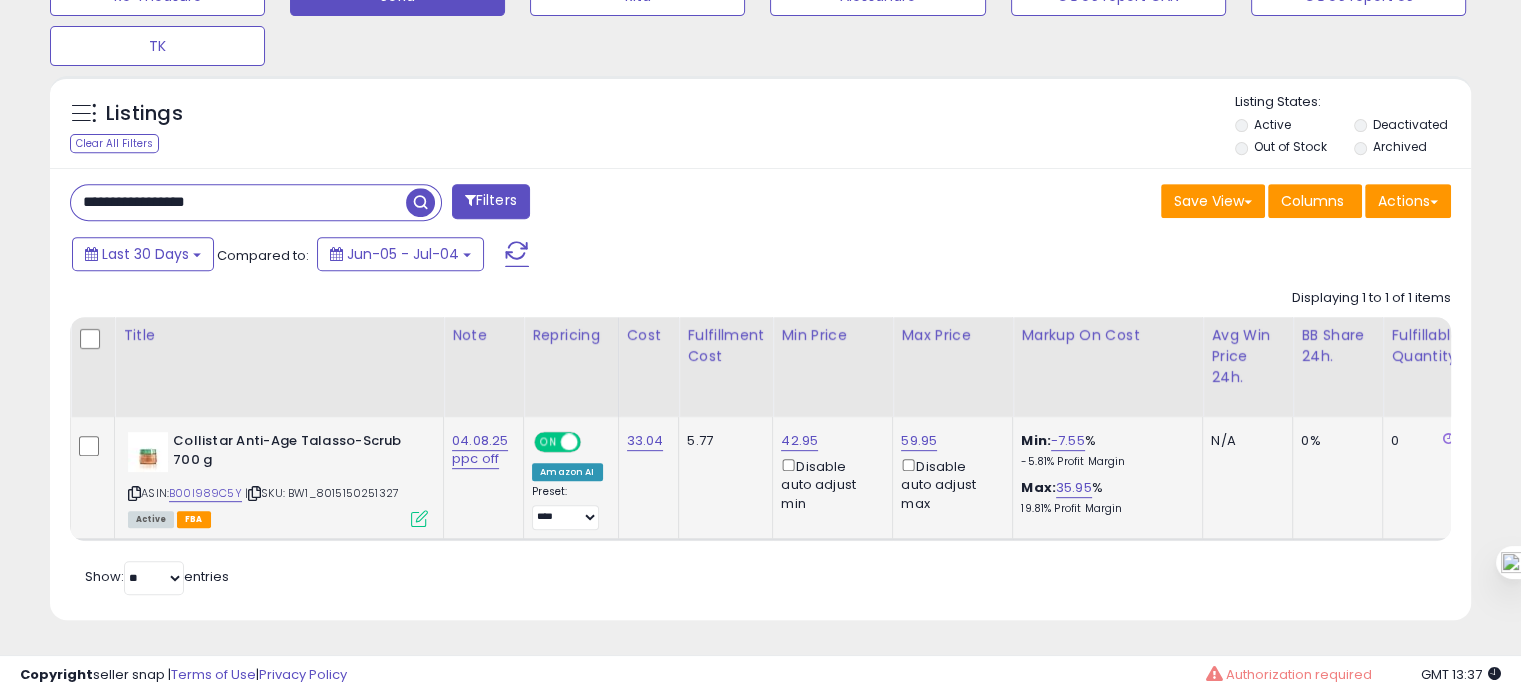 click on "**********" at bounding box center [238, 202] 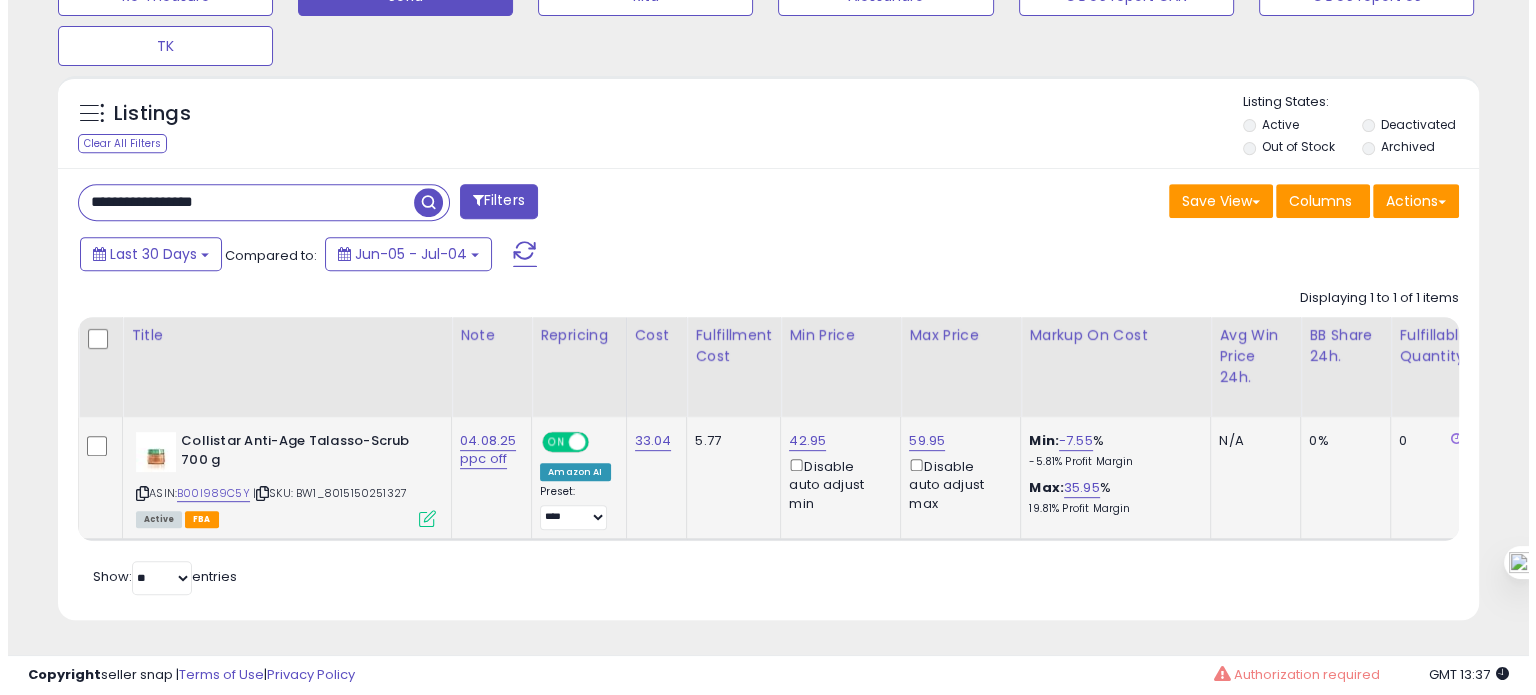scroll, scrollTop: 695, scrollLeft: 0, axis: vertical 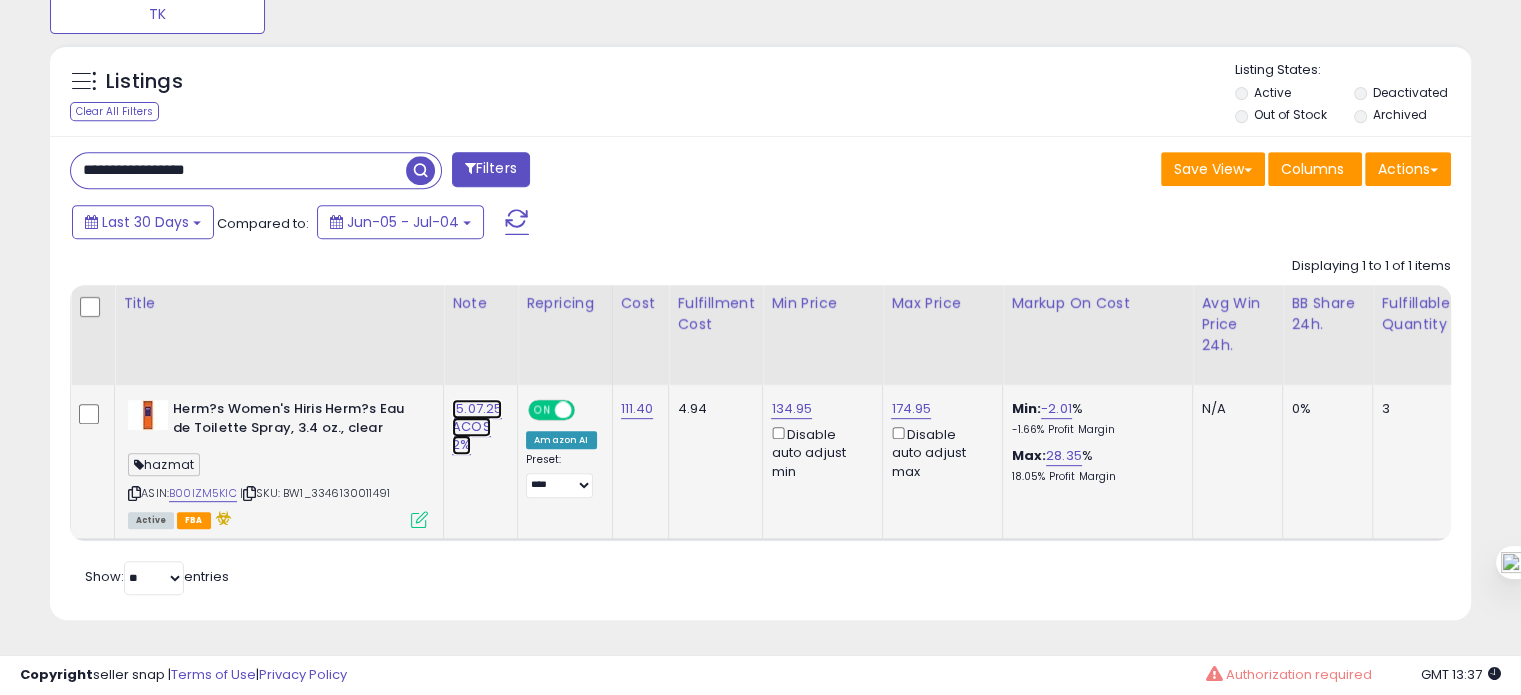 click on "15.07.25 ACOS 2%" at bounding box center [477, 427] 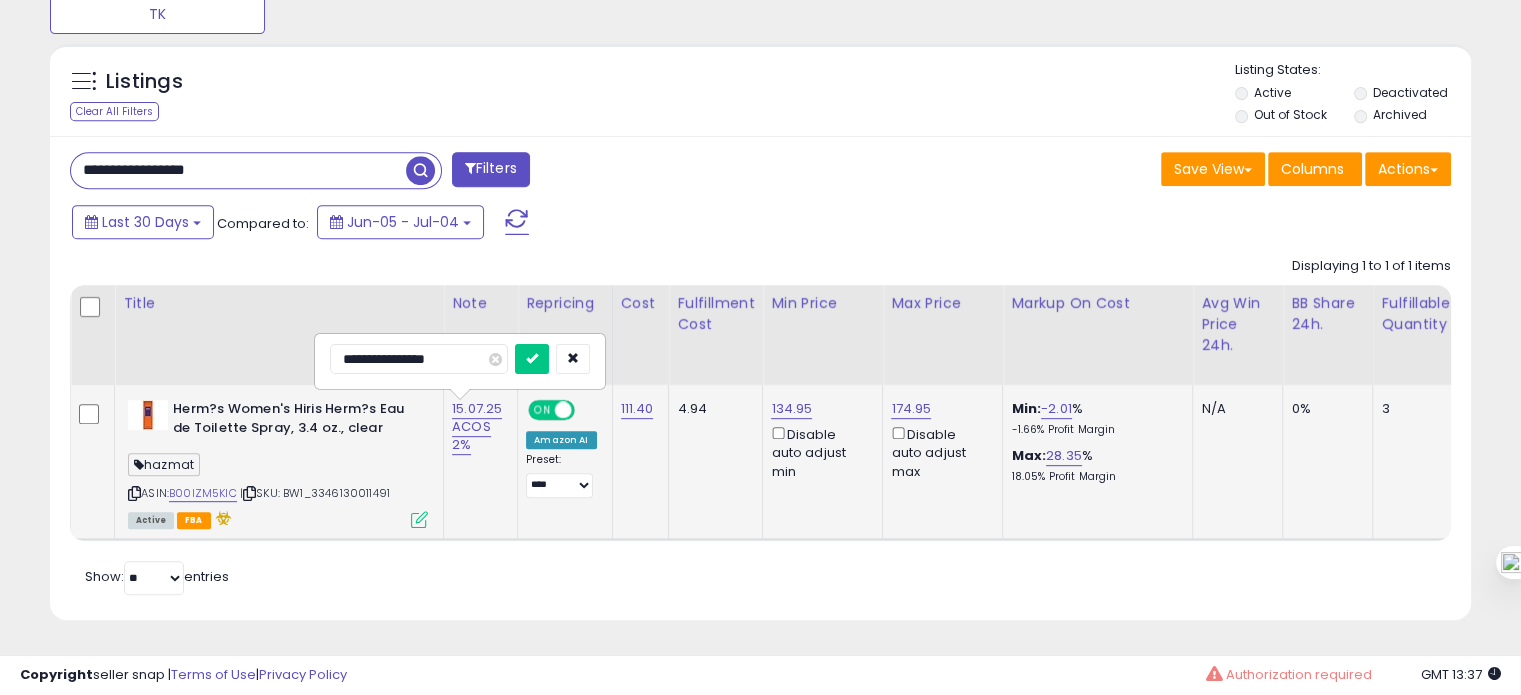 drag, startPoint x: 376, startPoint y: 346, endPoint x: 338, endPoint y: 344, distance: 38.052597 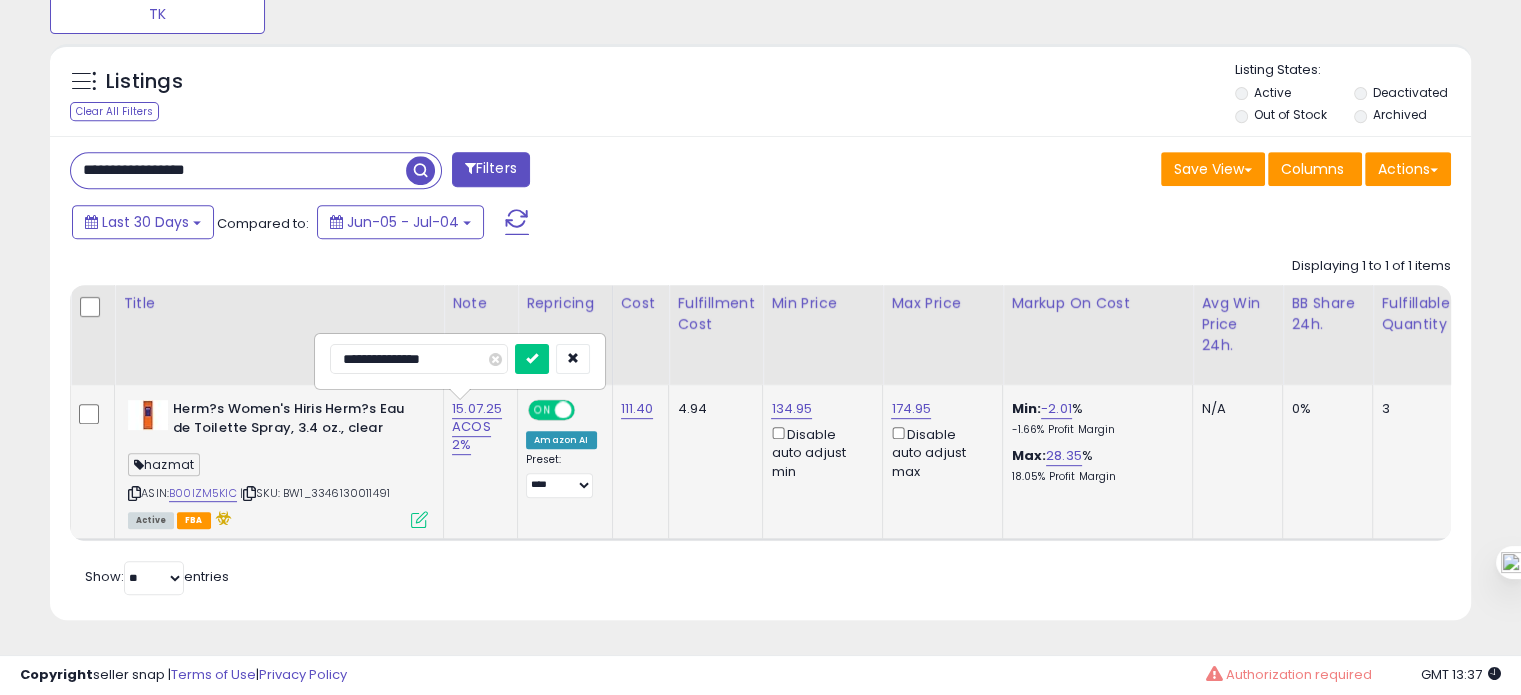 type on "**********" 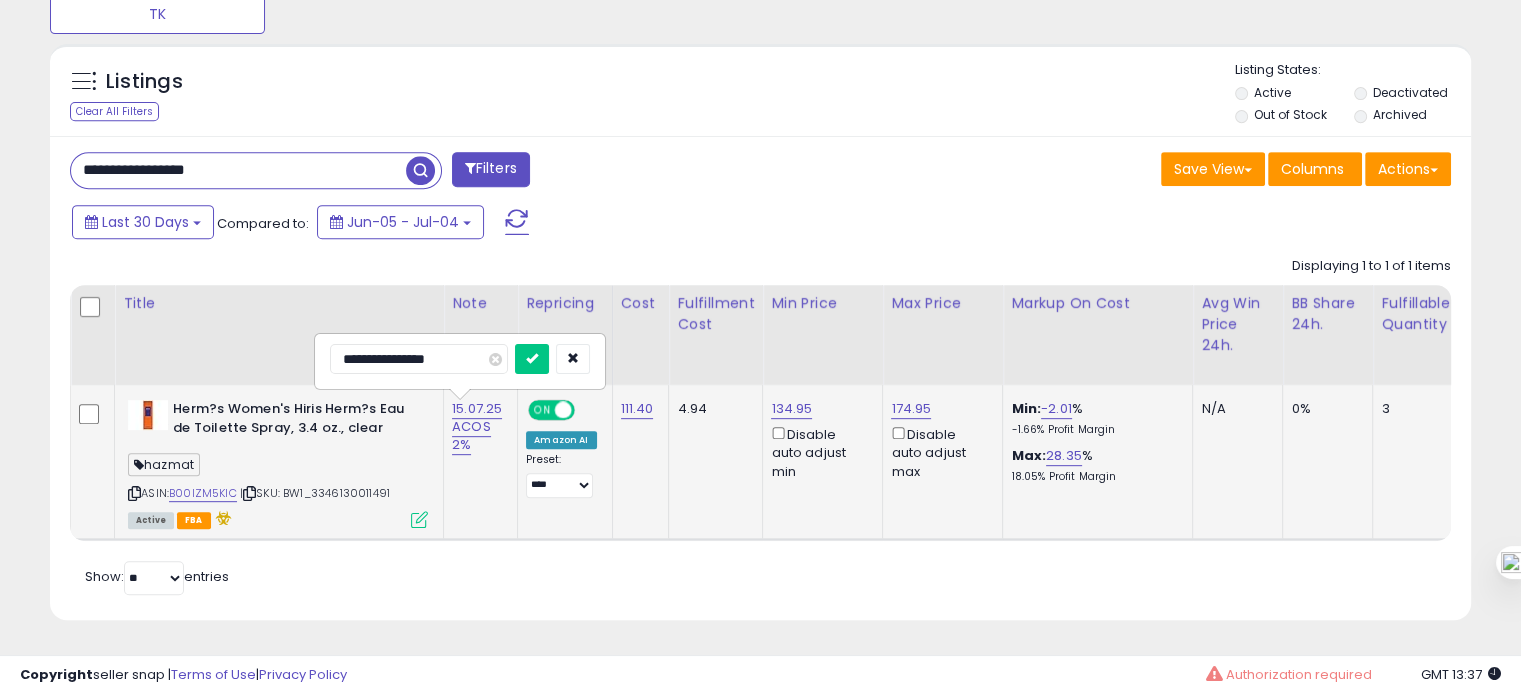 click at bounding box center (532, 359) 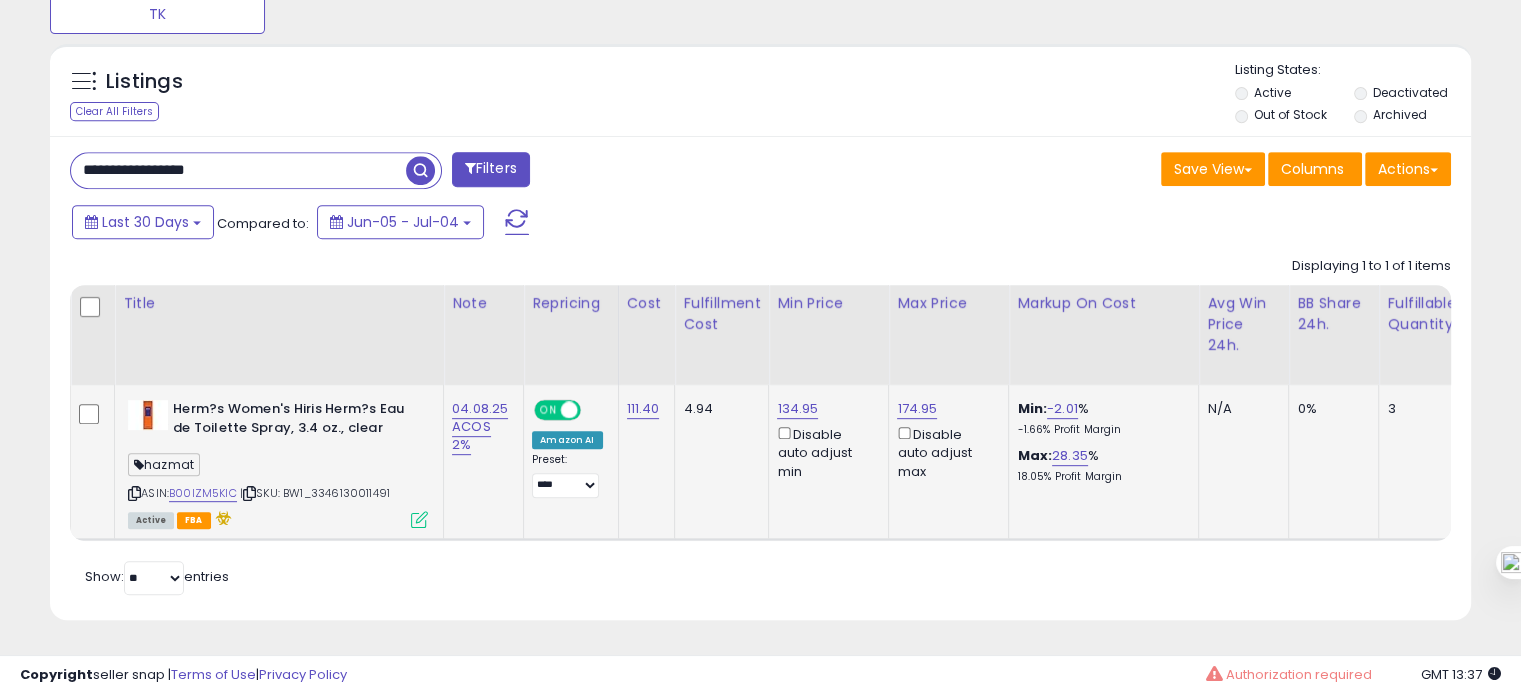 click on "**********" at bounding box center [238, 170] 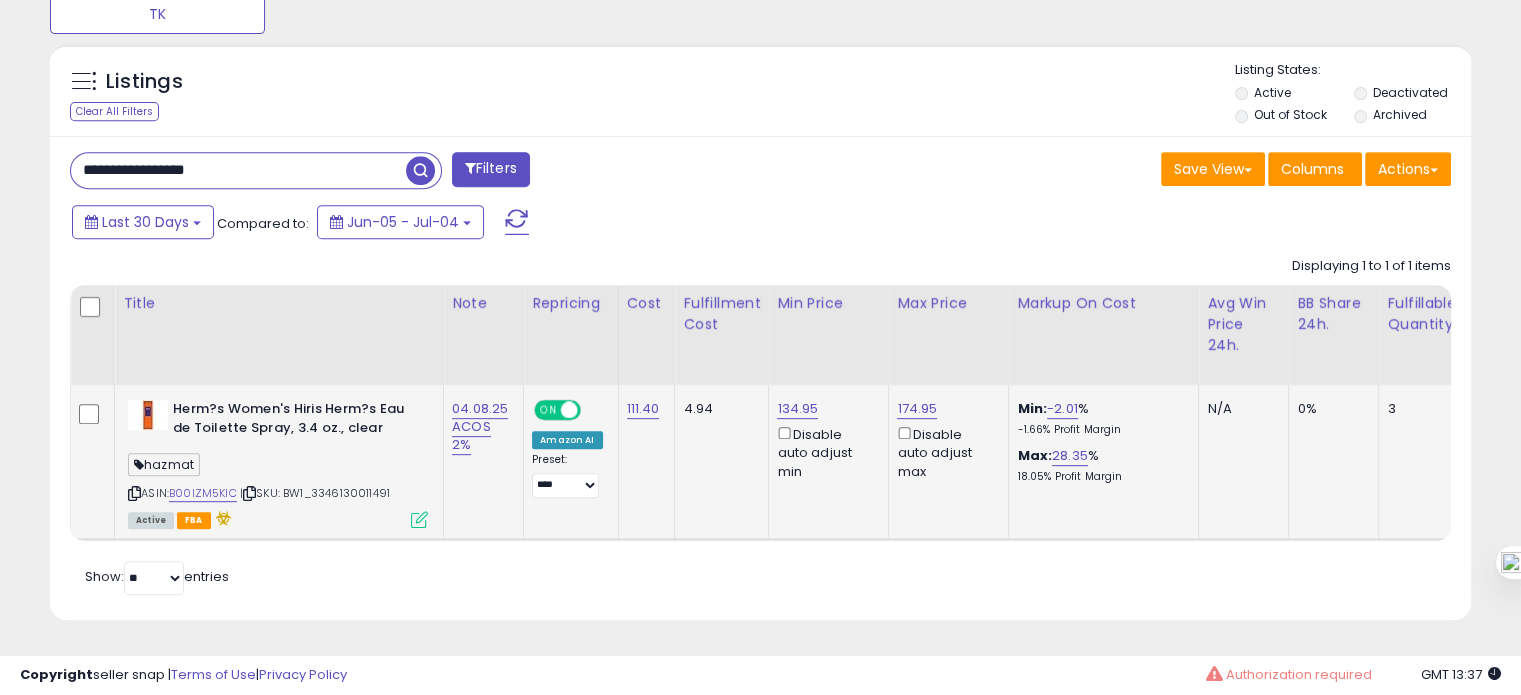 click on "**********" at bounding box center [238, 170] 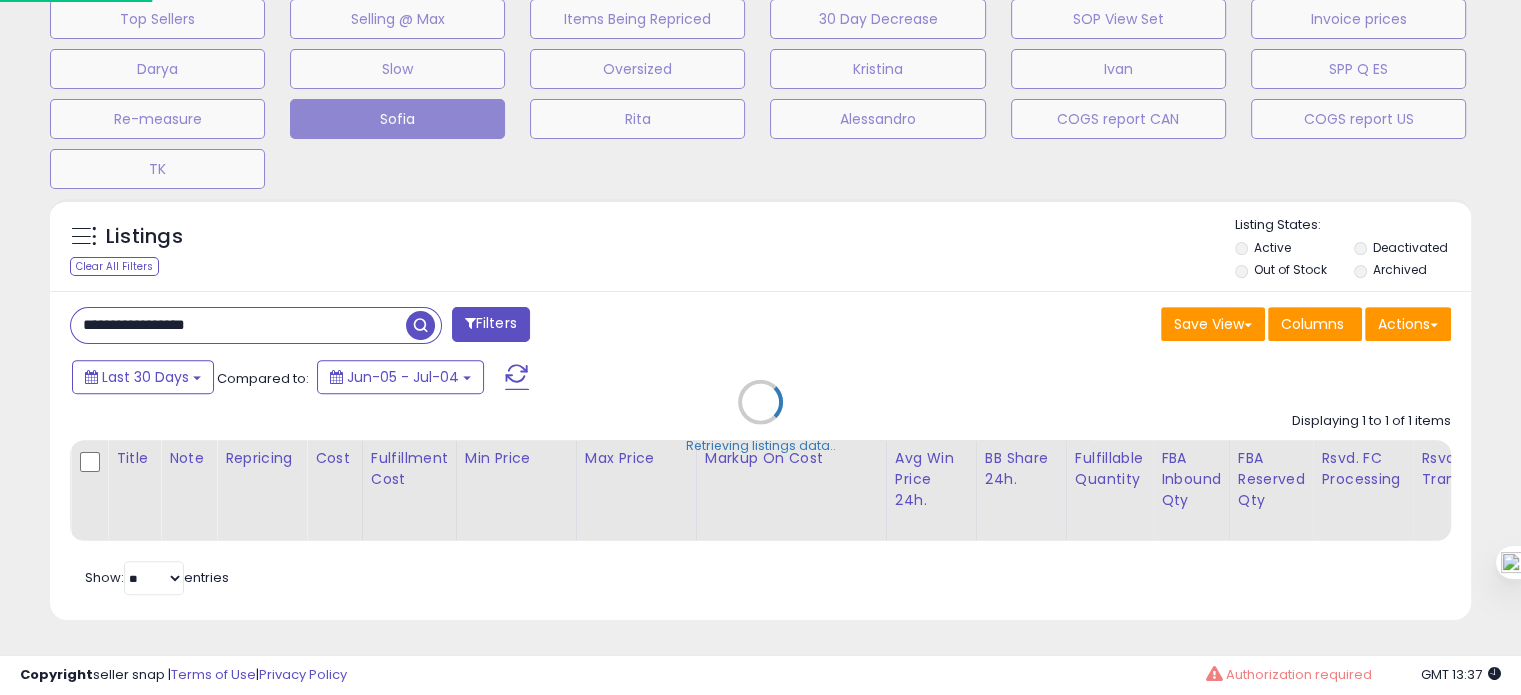 scroll, scrollTop: 999589, scrollLeft: 999168, axis: both 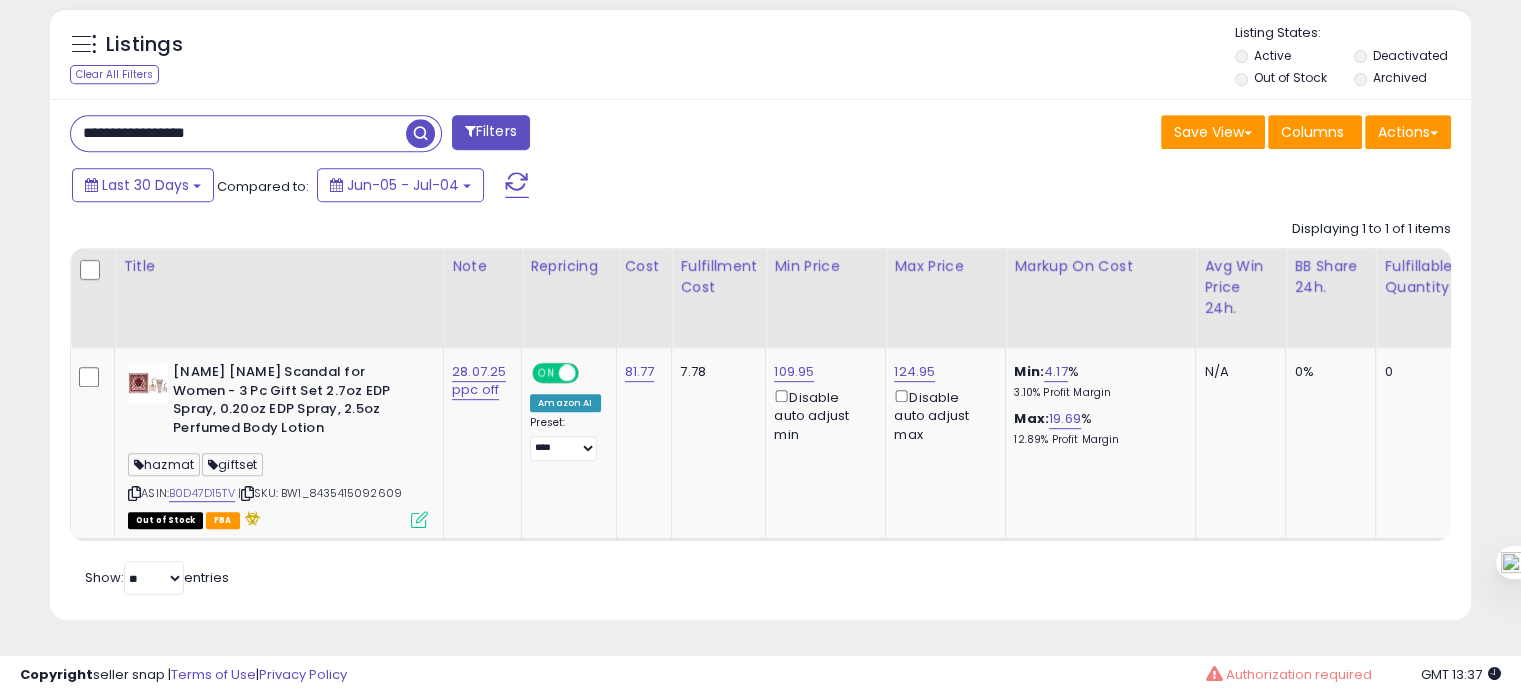 click on "**********" at bounding box center (238, 133) 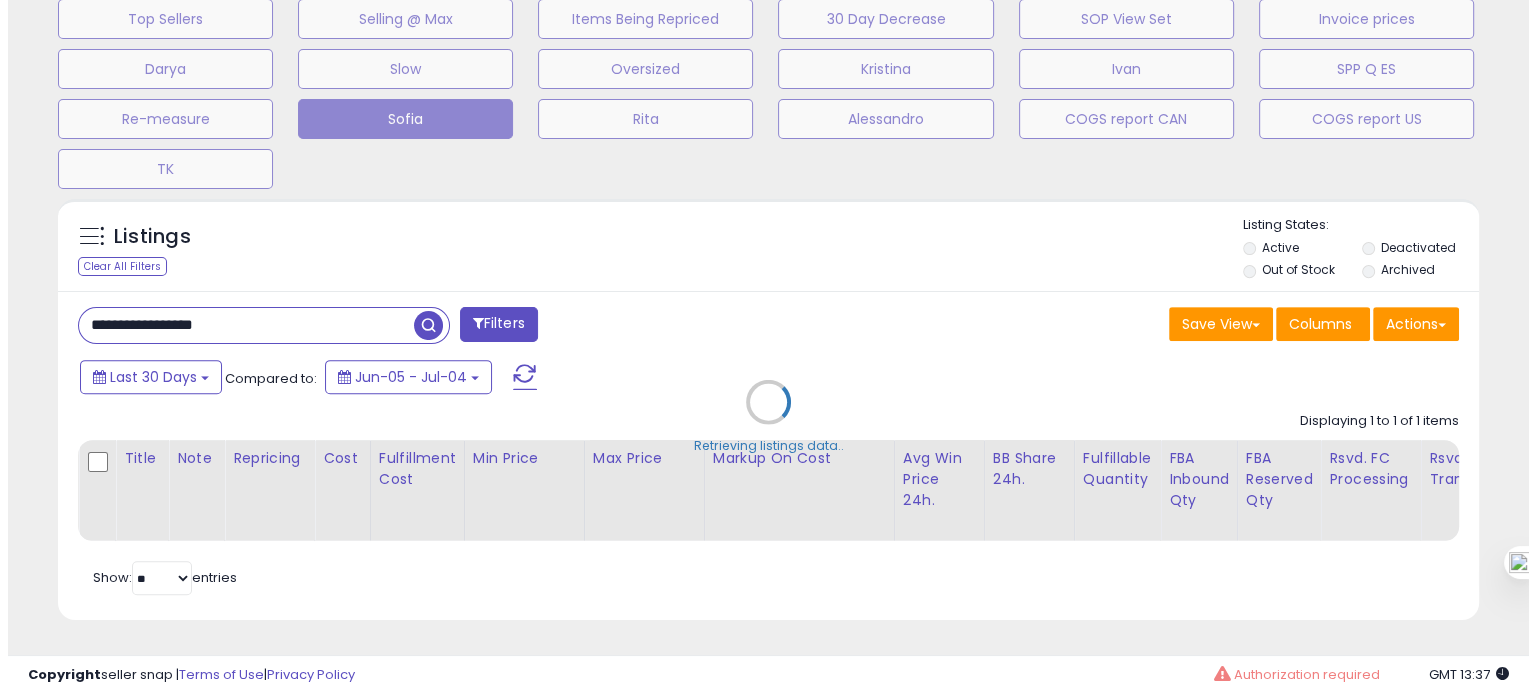scroll, scrollTop: 695, scrollLeft: 0, axis: vertical 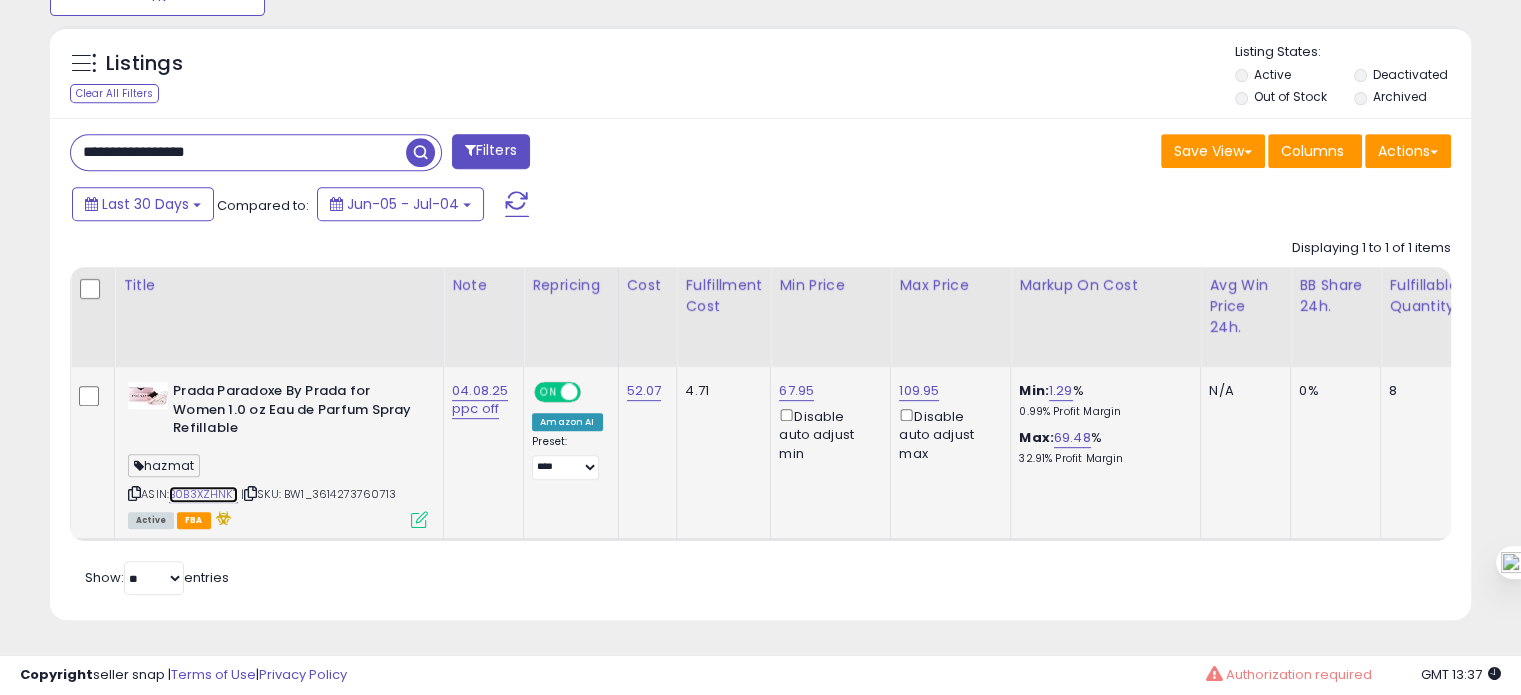 click on "B0B3XZHNKT" at bounding box center [203, 494] 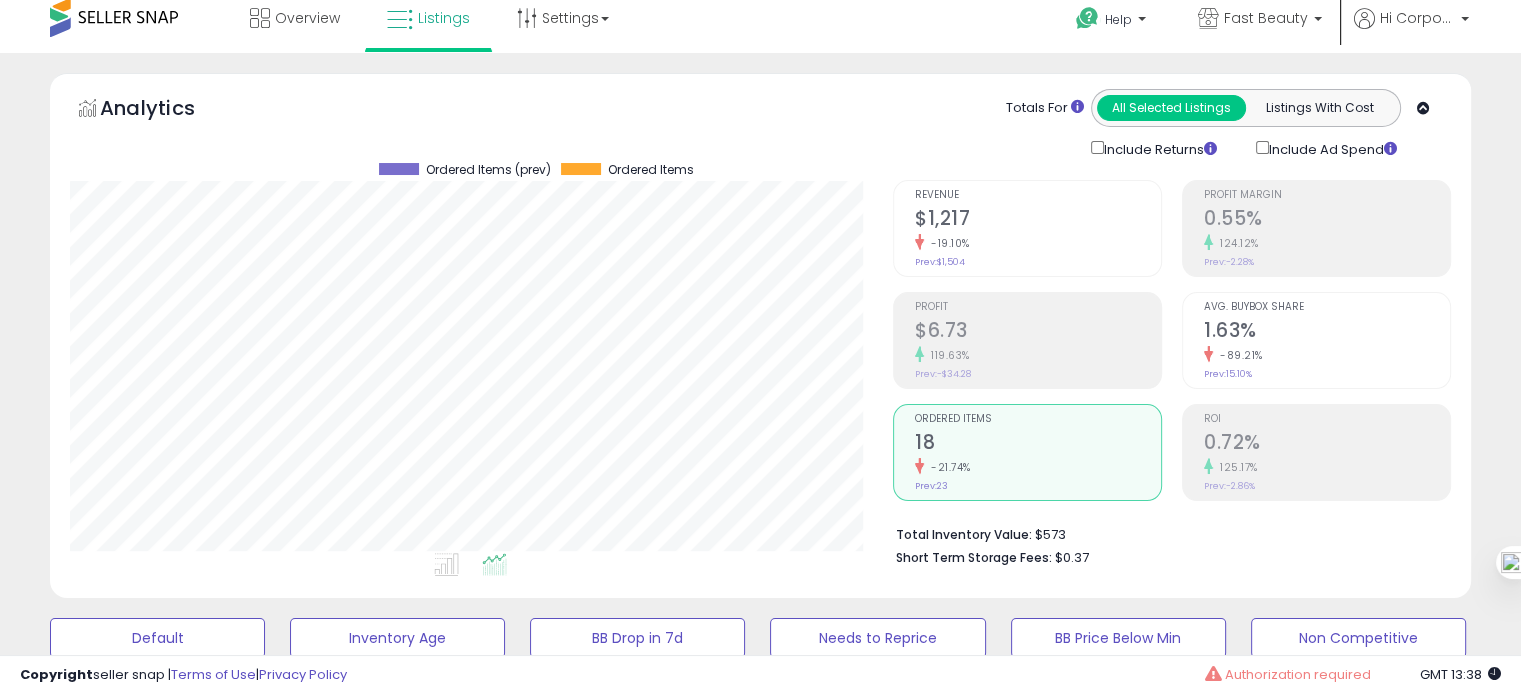 click on "Revenue
$1,217
-19.10%
Prev:  $1,504" at bounding box center (1027, 228) 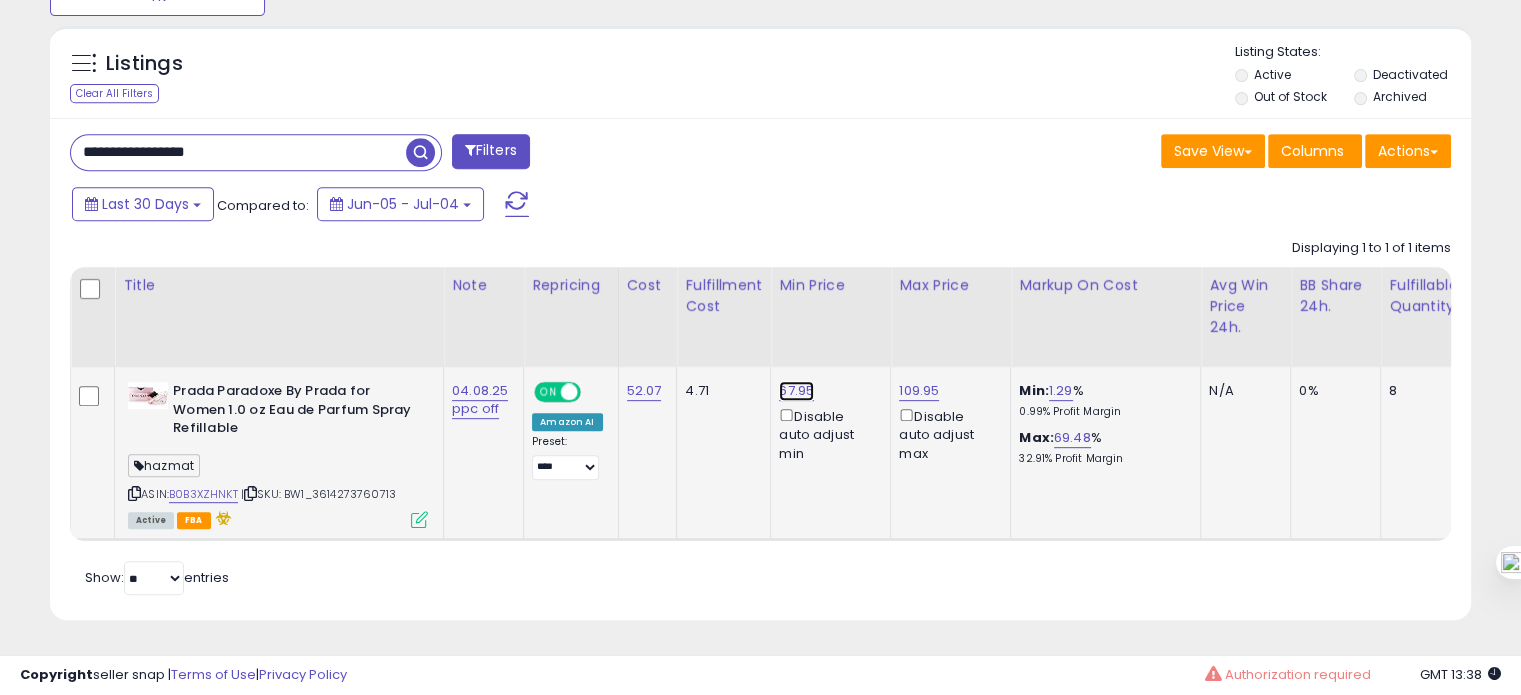 click on "67.95" at bounding box center [796, 391] 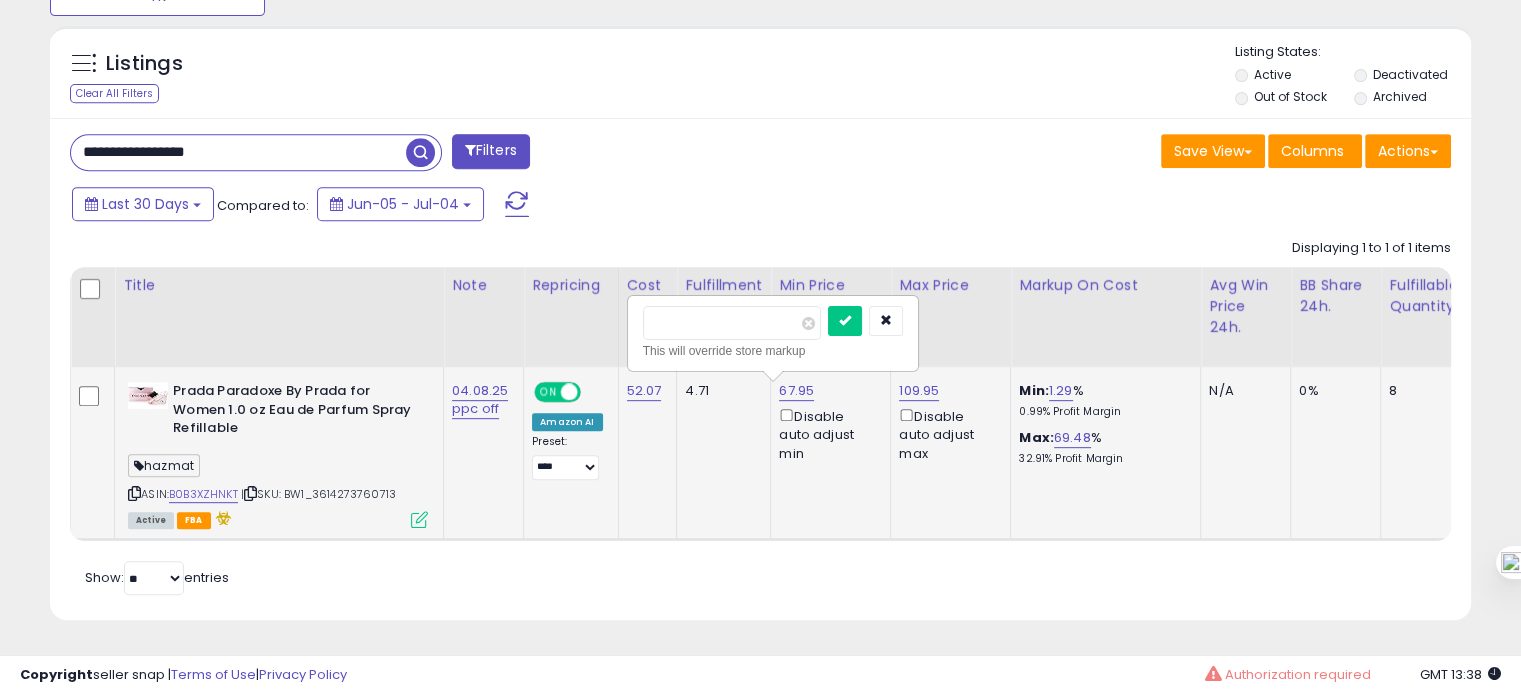 click on "*****" at bounding box center (732, 323) 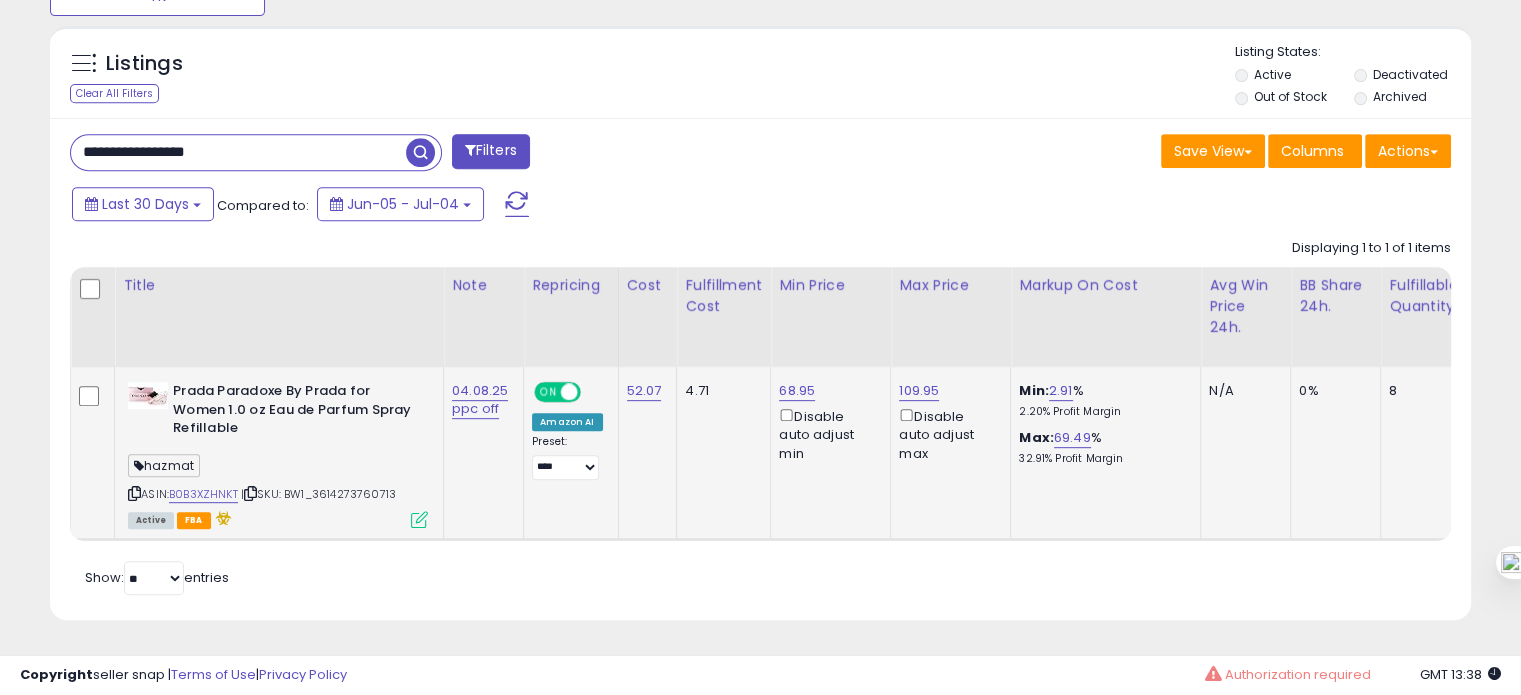 click on "**********" at bounding box center (238, 152) 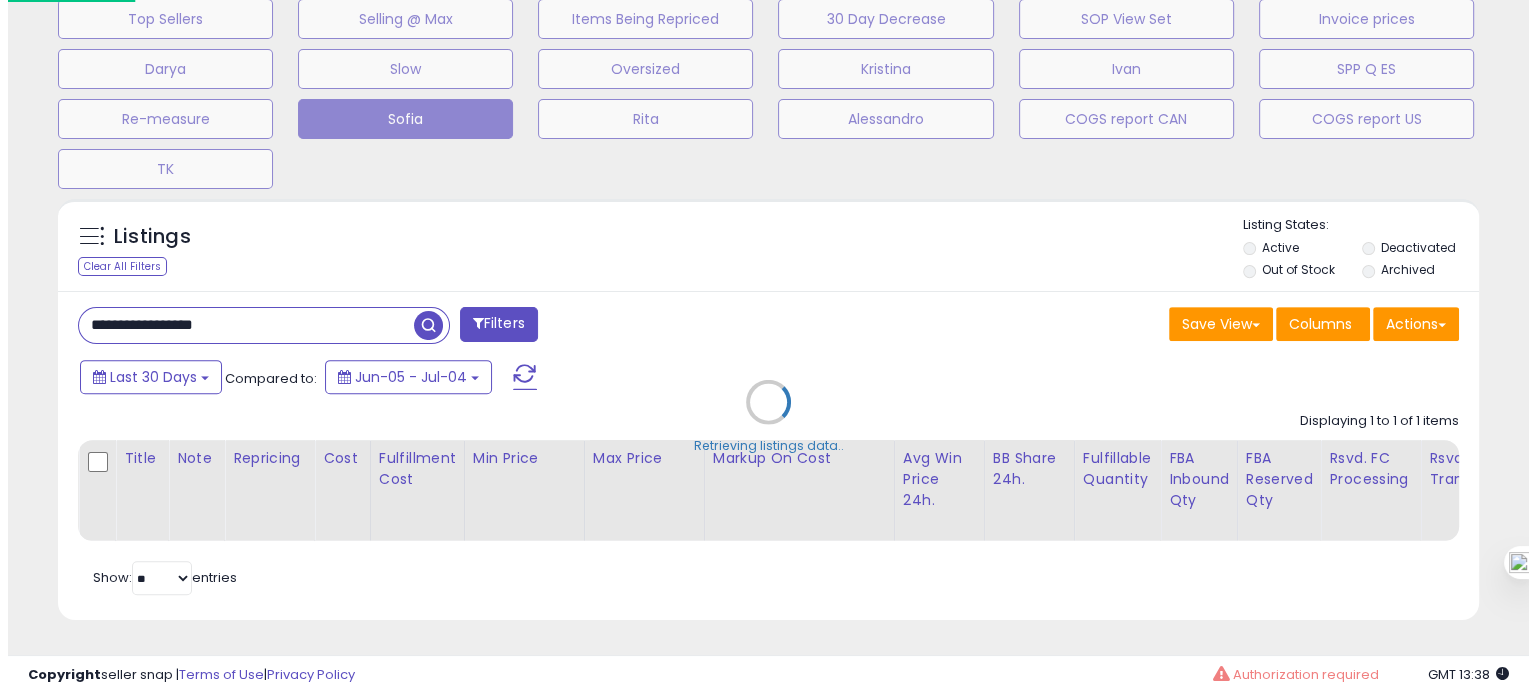 scroll, scrollTop: 695, scrollLeft: 0, axis: vertical 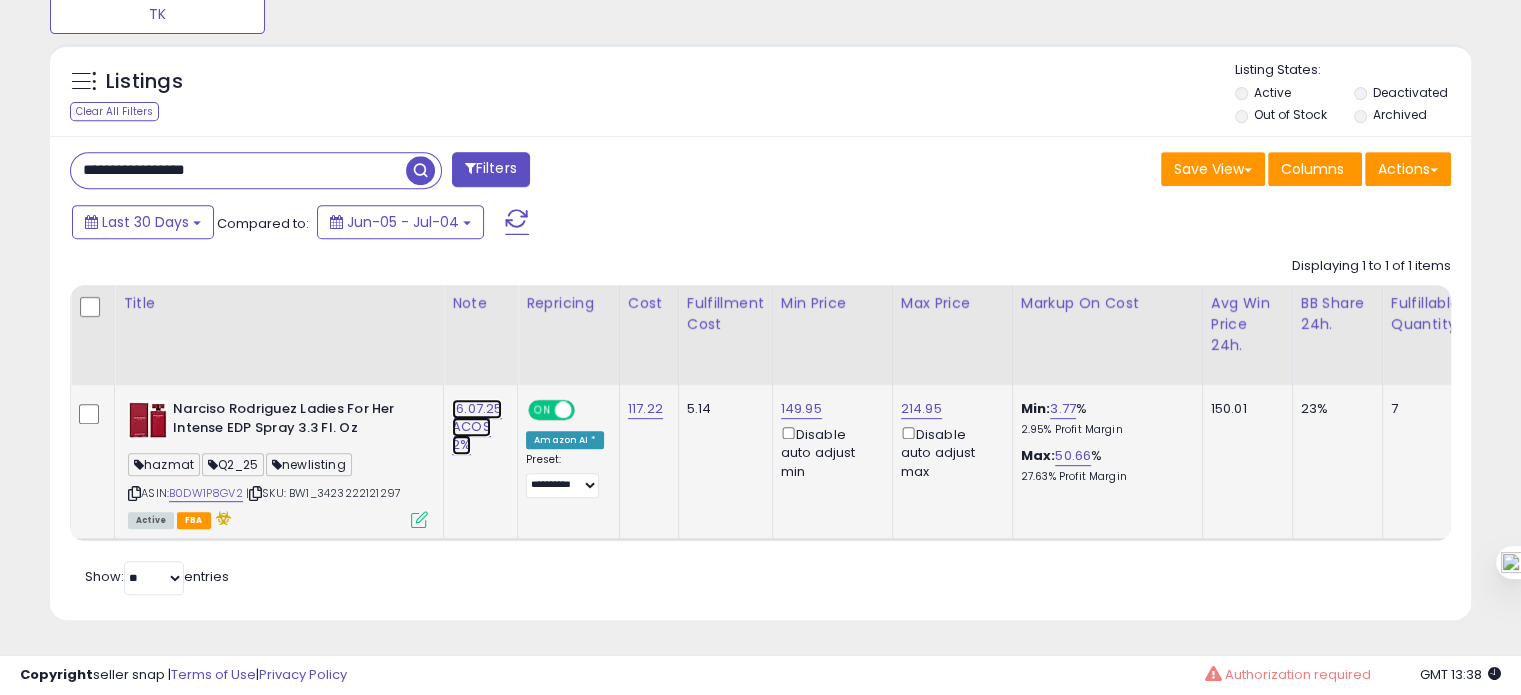 click on "16.07.25 ACOS 2%" at bounding box center [477, 427] 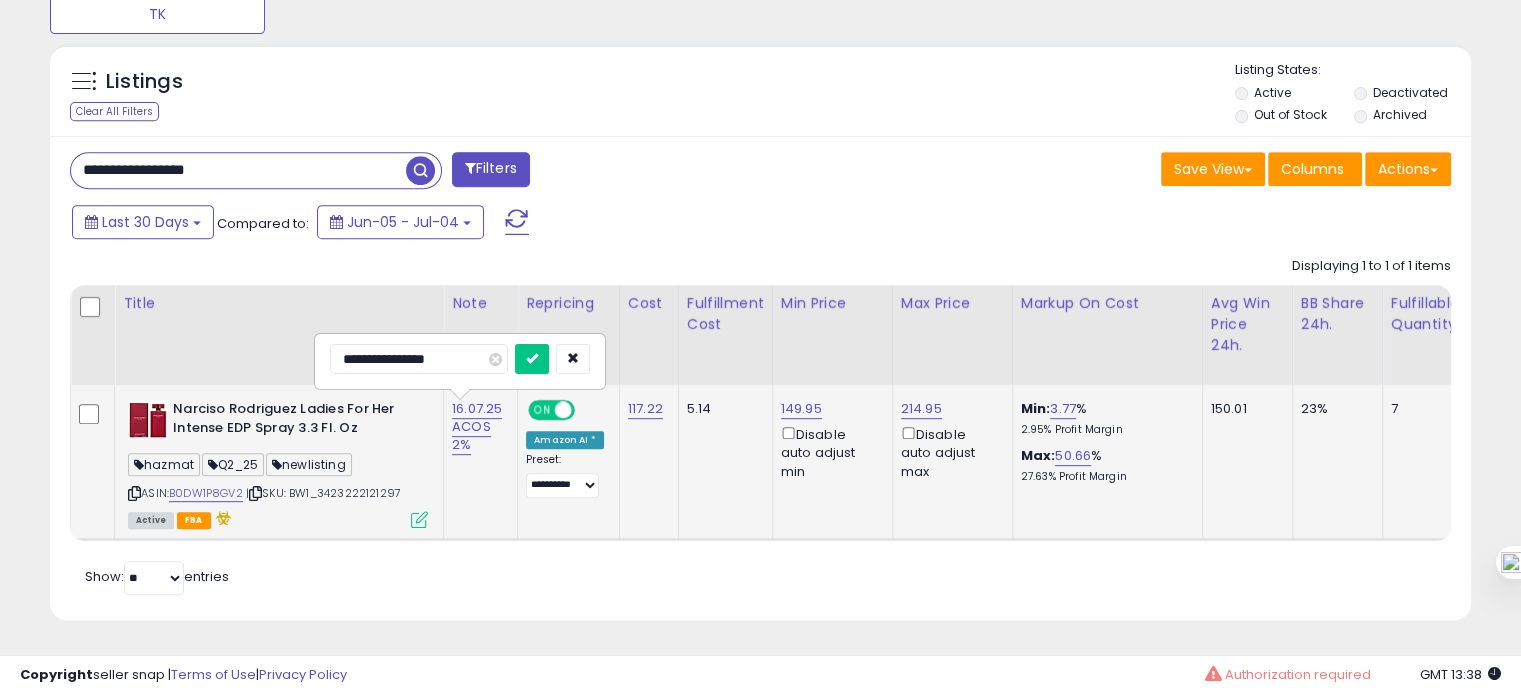 drag, startPoint x: 376, startPoint y: 351, endPoint x: 343, endPoint y: 351, distance: 33 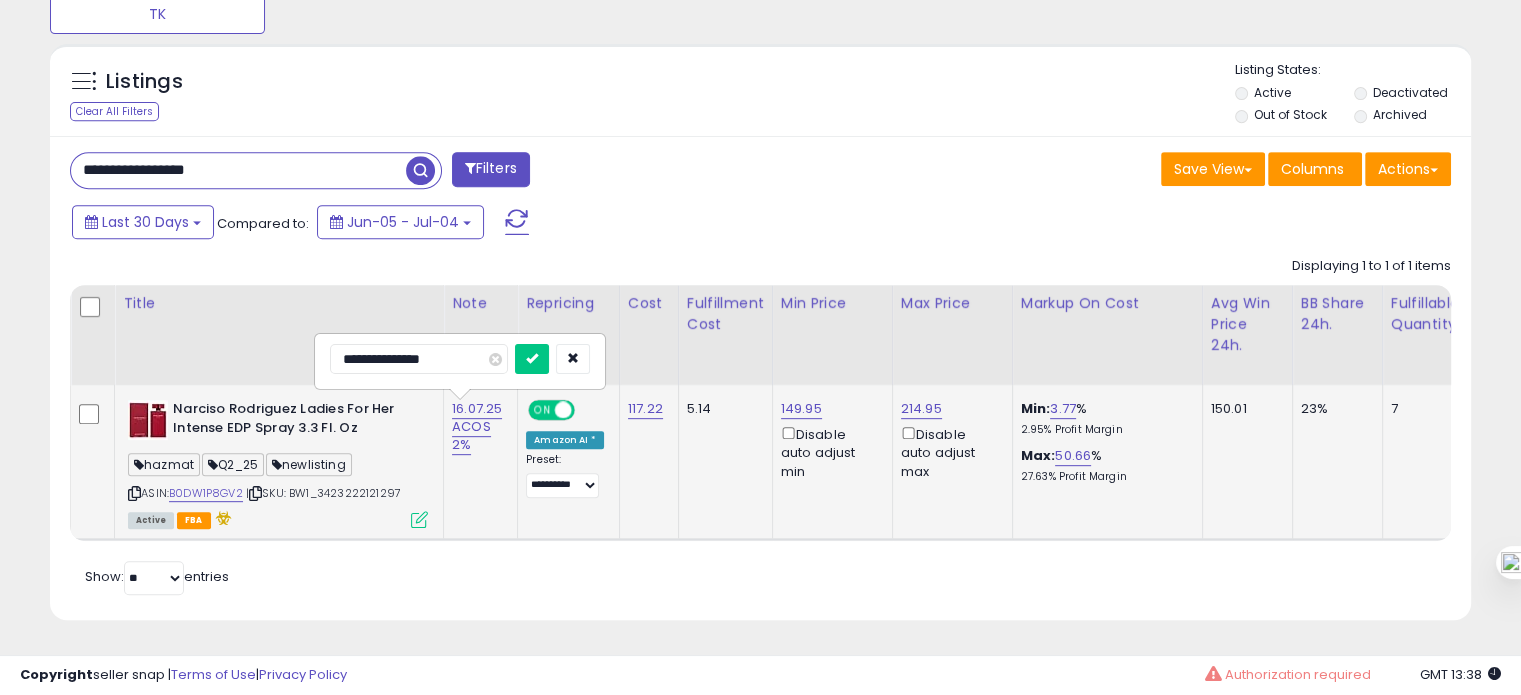 type on "**********" 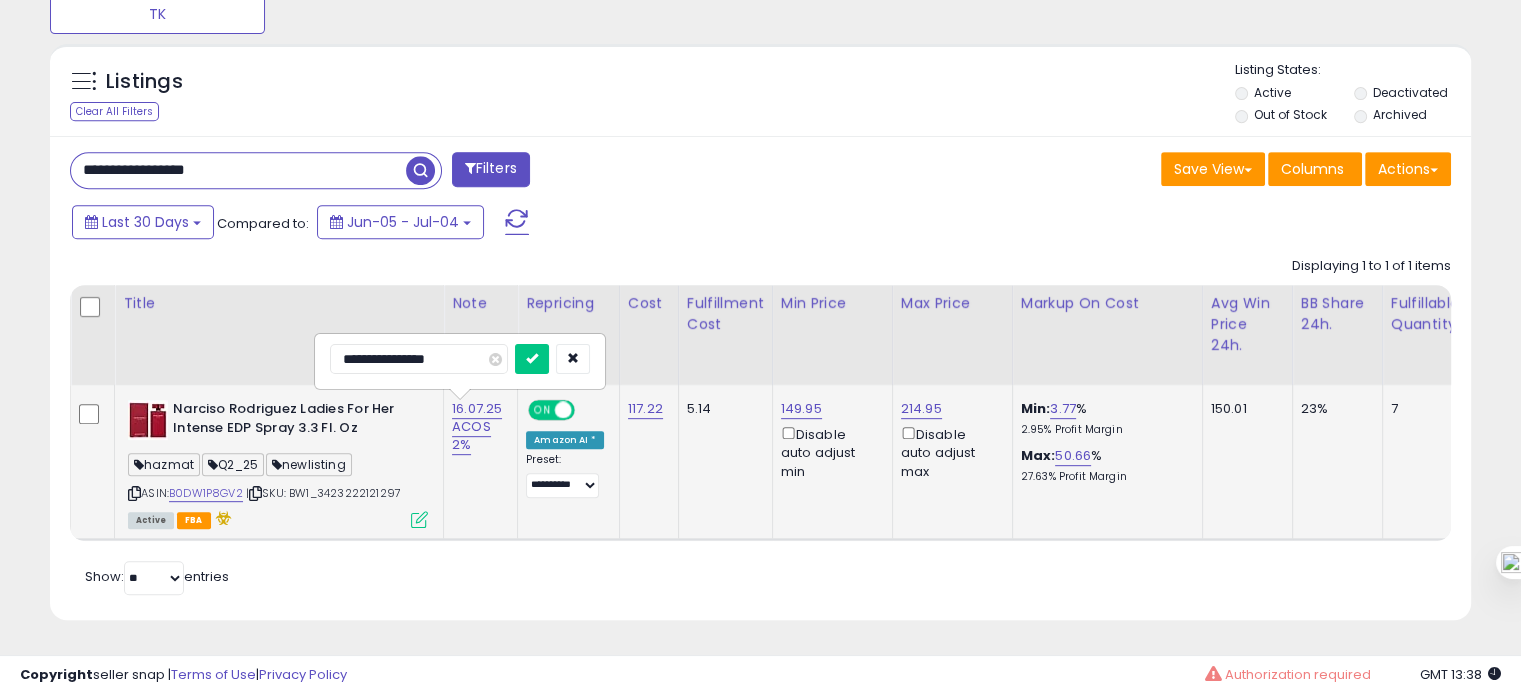 click at bounding box center (532, 359) 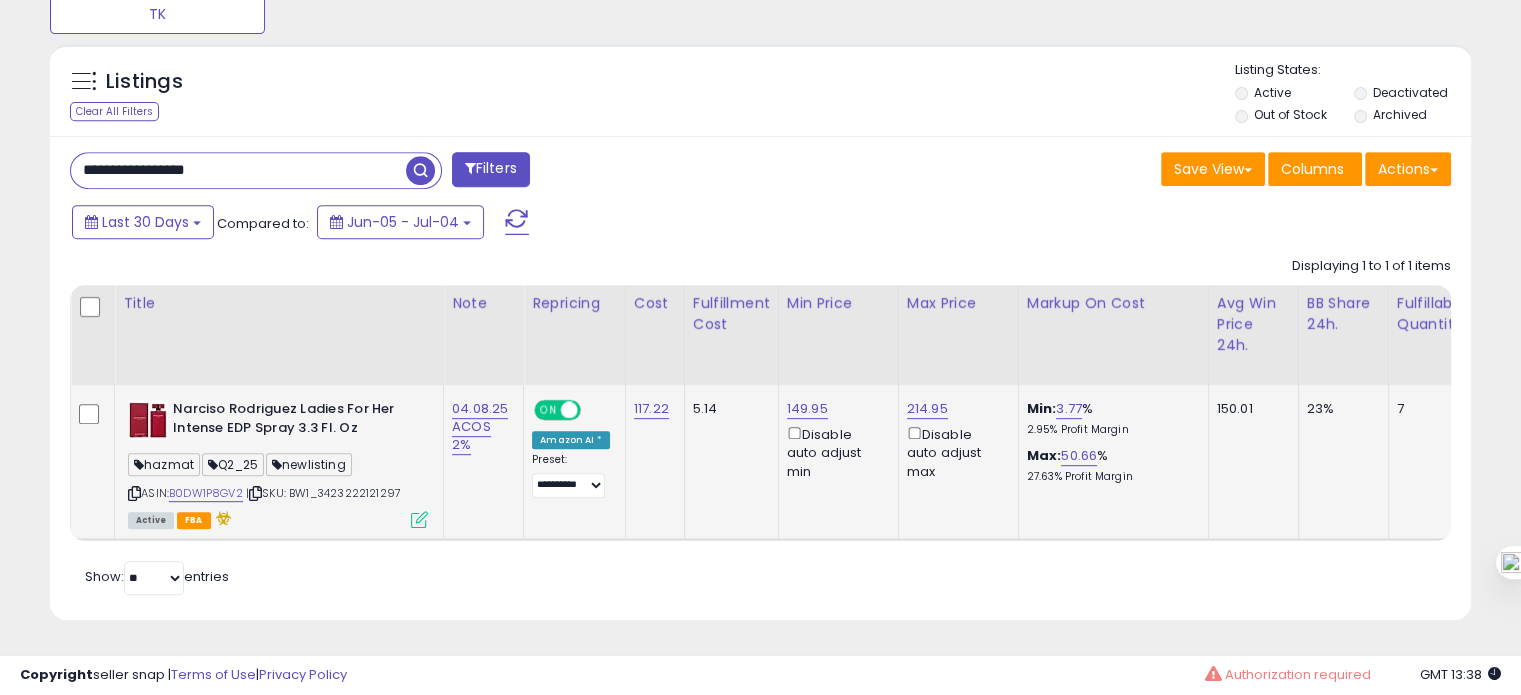 click on "**********" at bounding box center (238, 170) 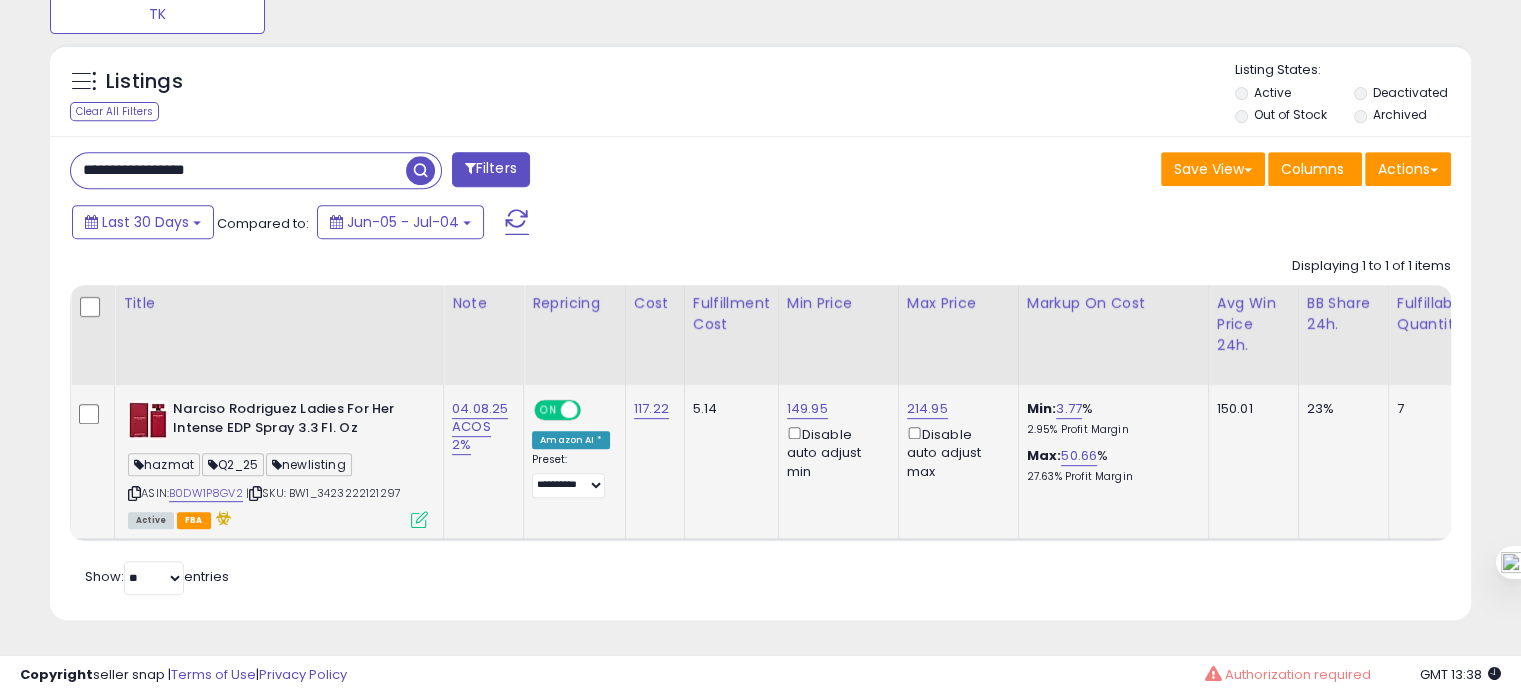 paste 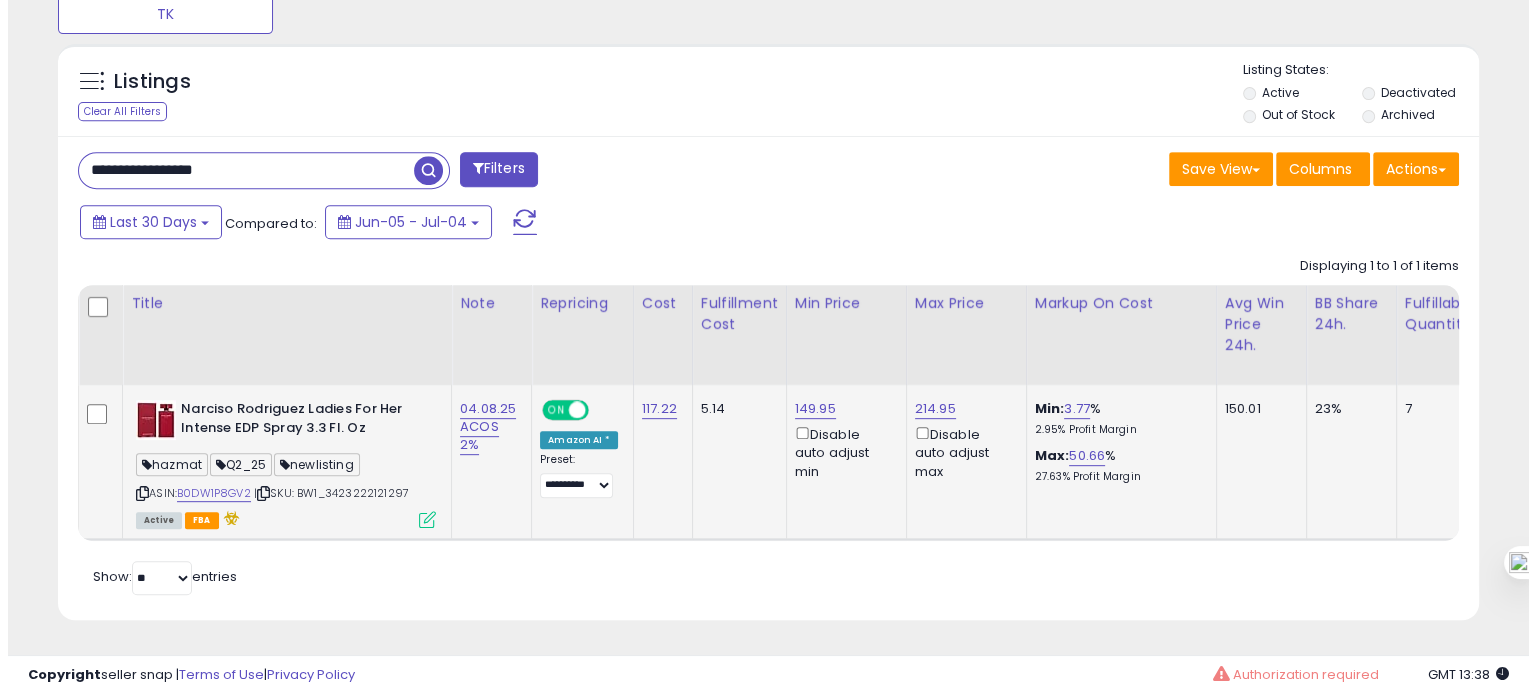 scroll, scrollTop: 695, scrollLeft: 0, axis: vertical 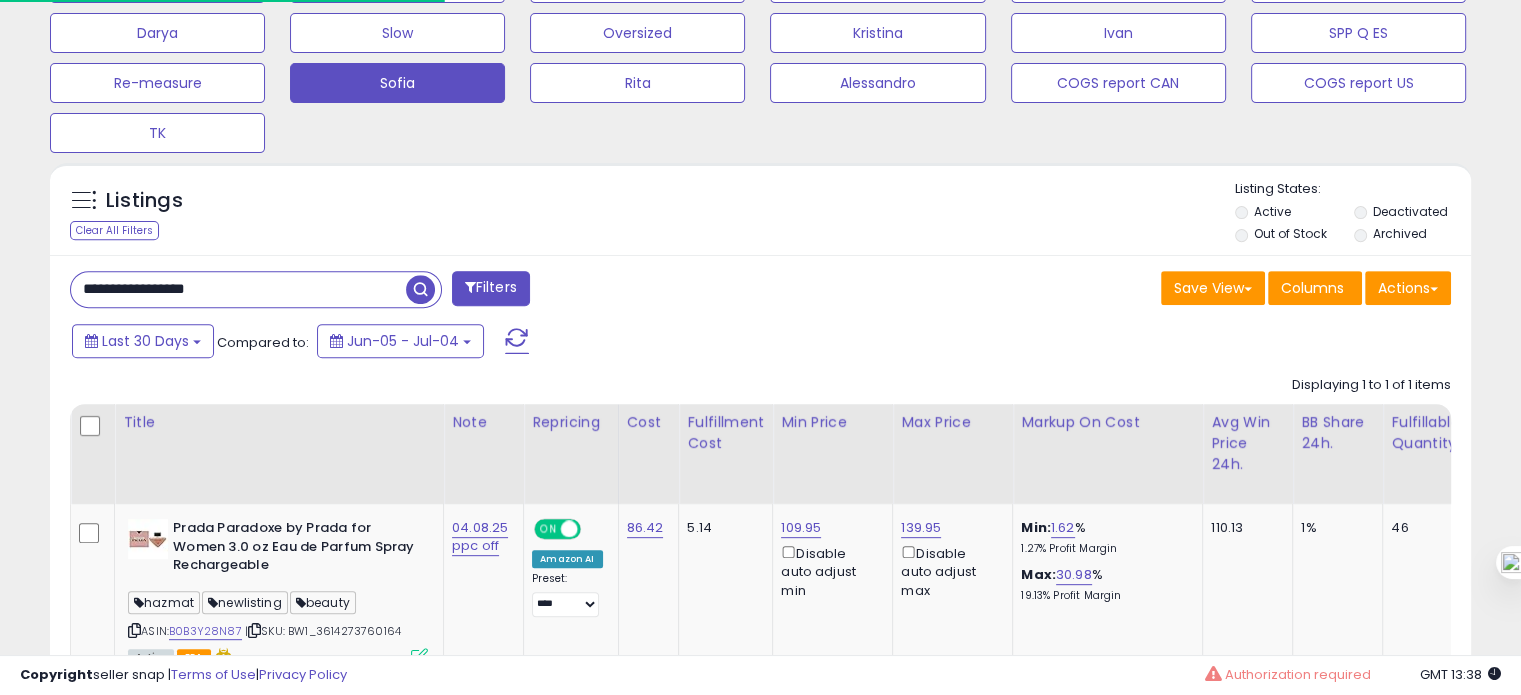 click on "**********" at bounding box center (238, 289) 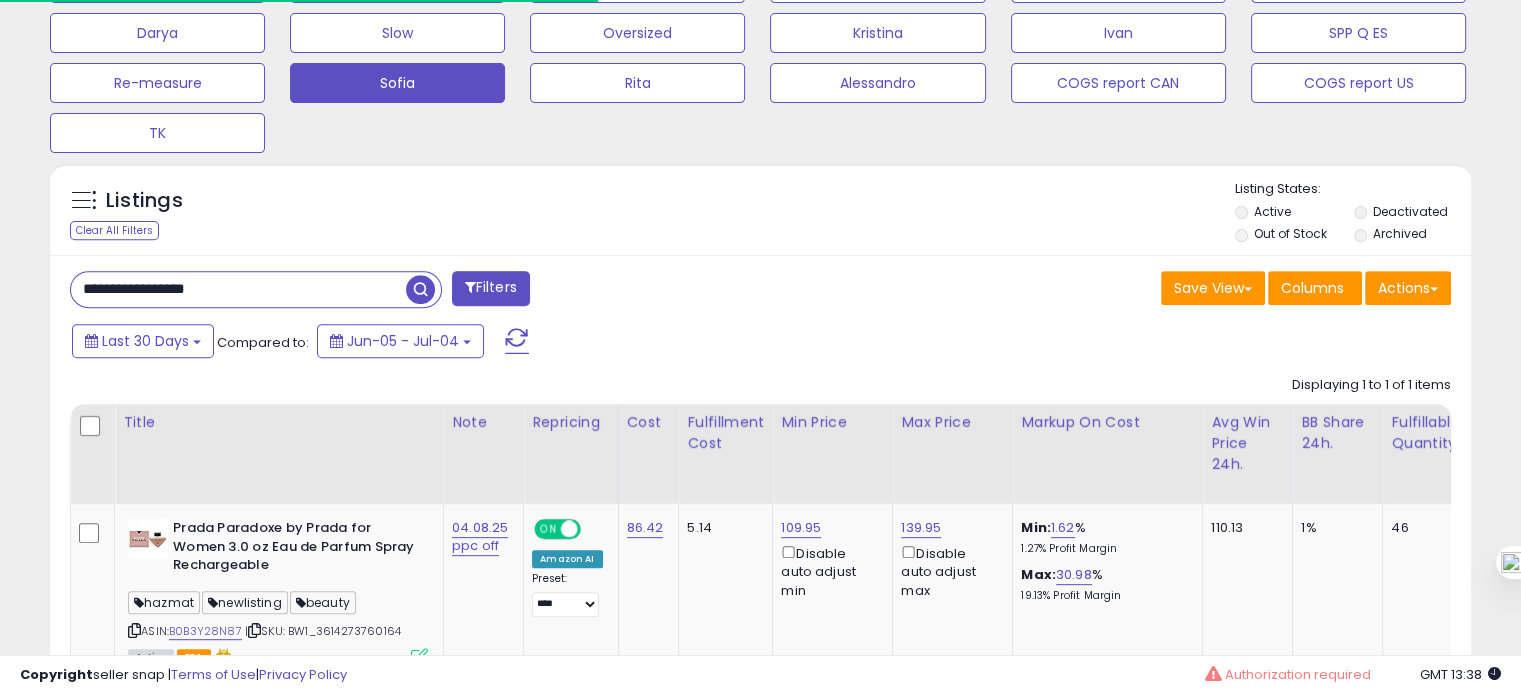paste 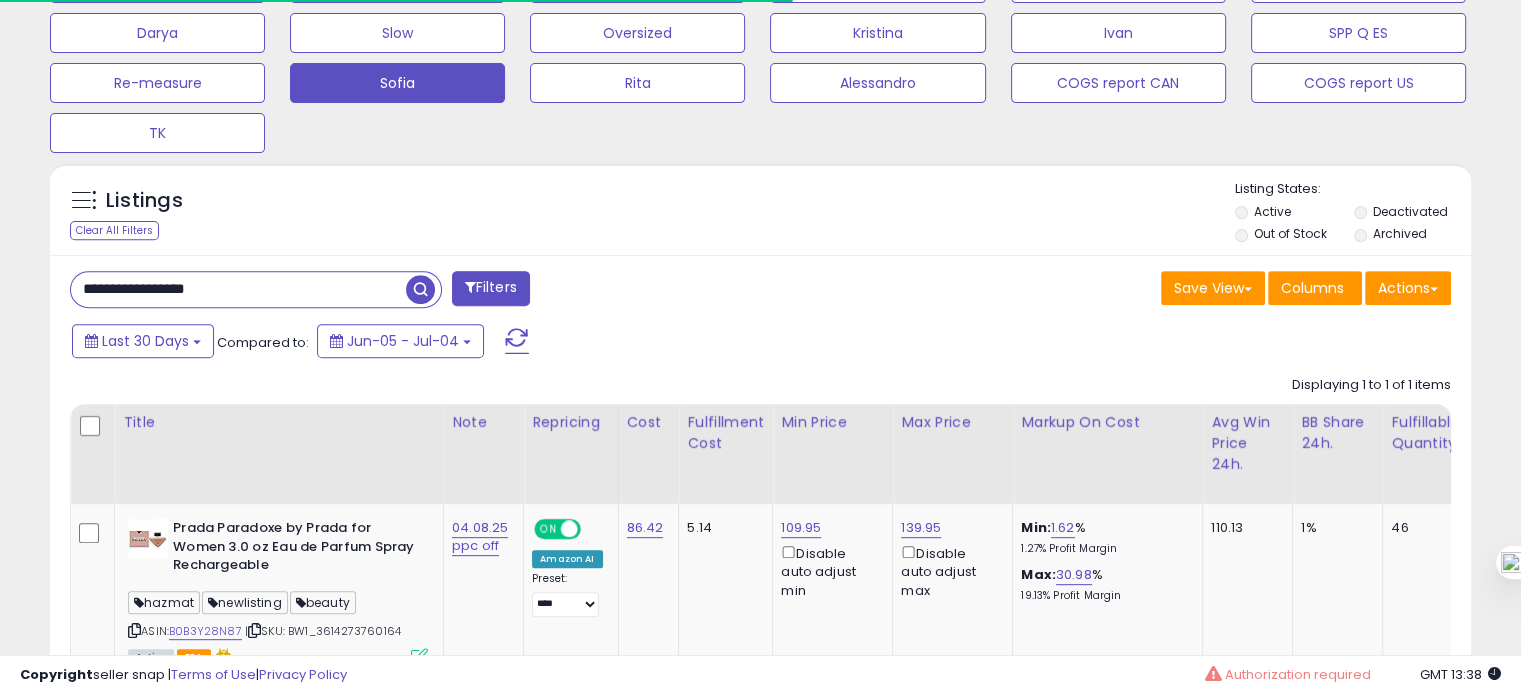 type on "**********" 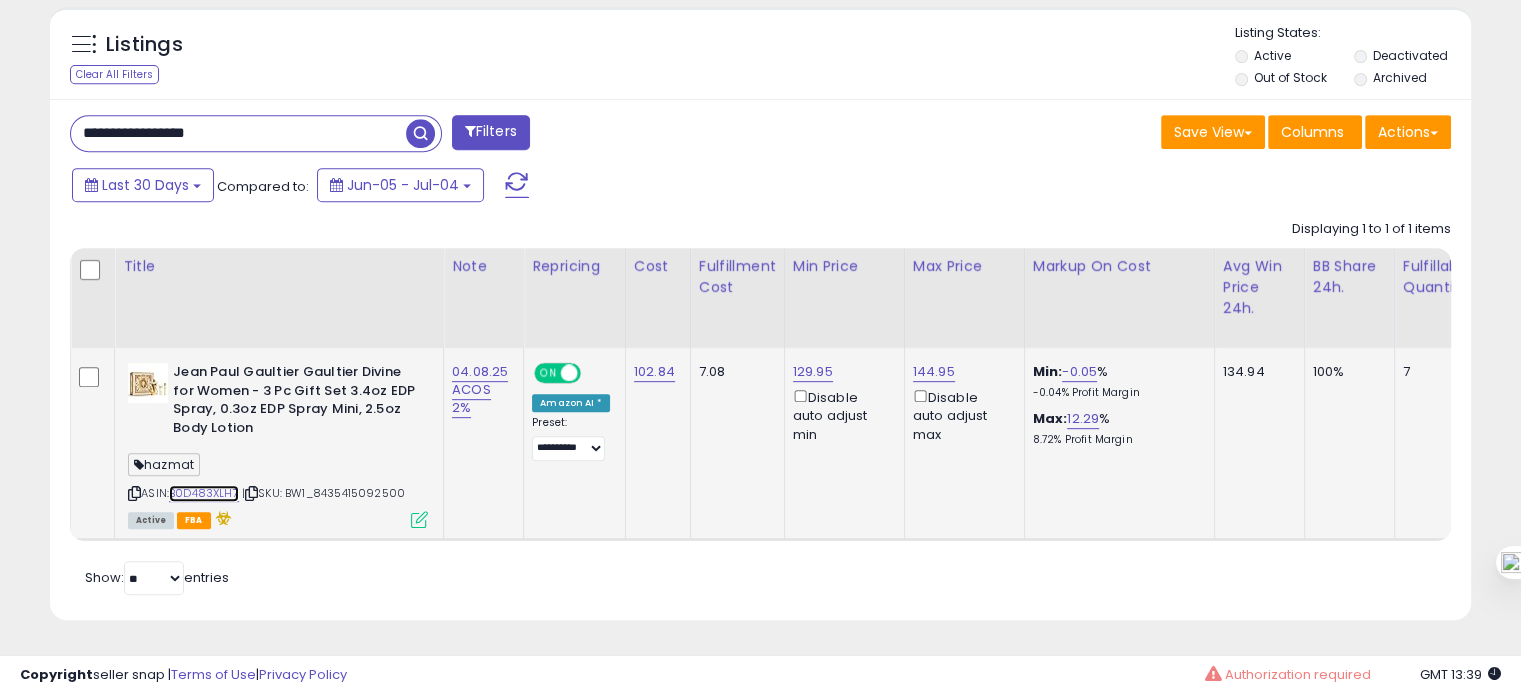 click on "B0D483XLH7" at bounding box center [204, 493] 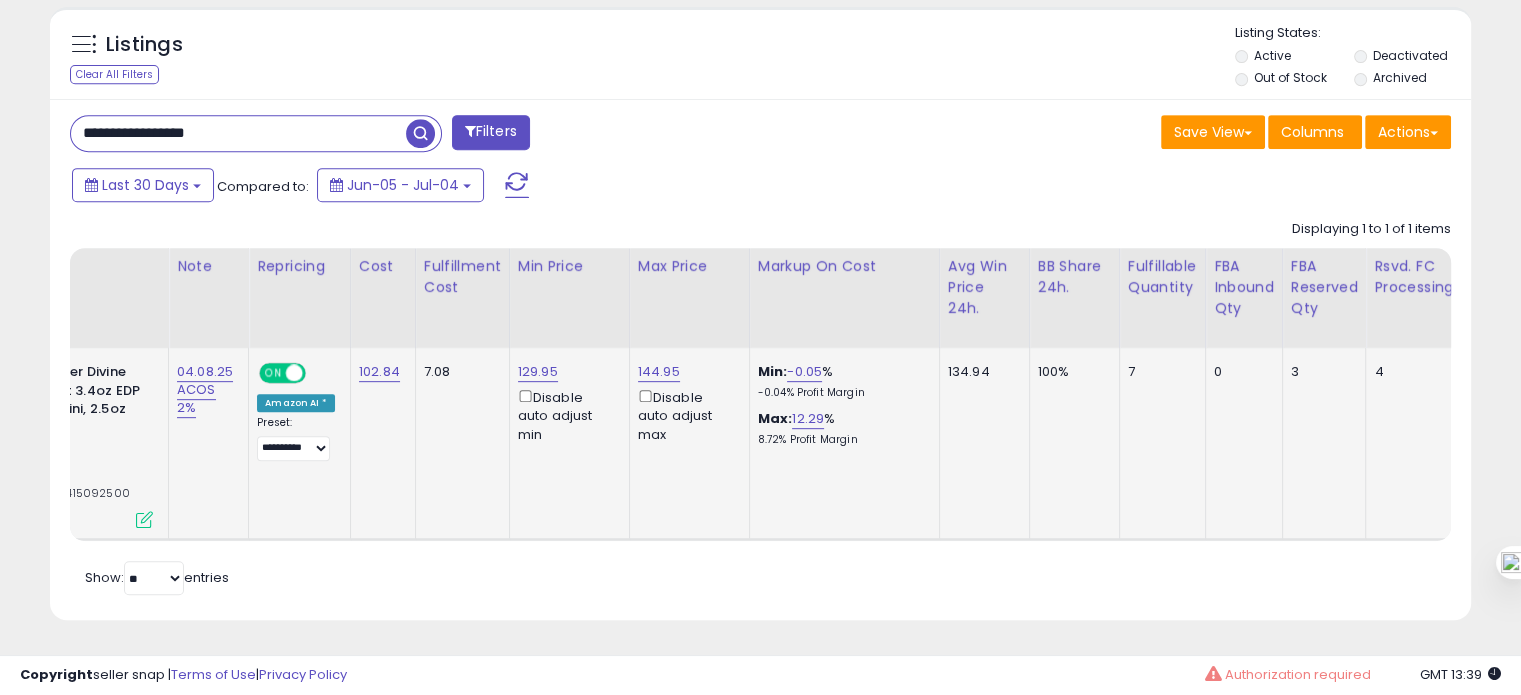 scroll, scrollTop: 0, scrollLeft: 346, axis: horizontal 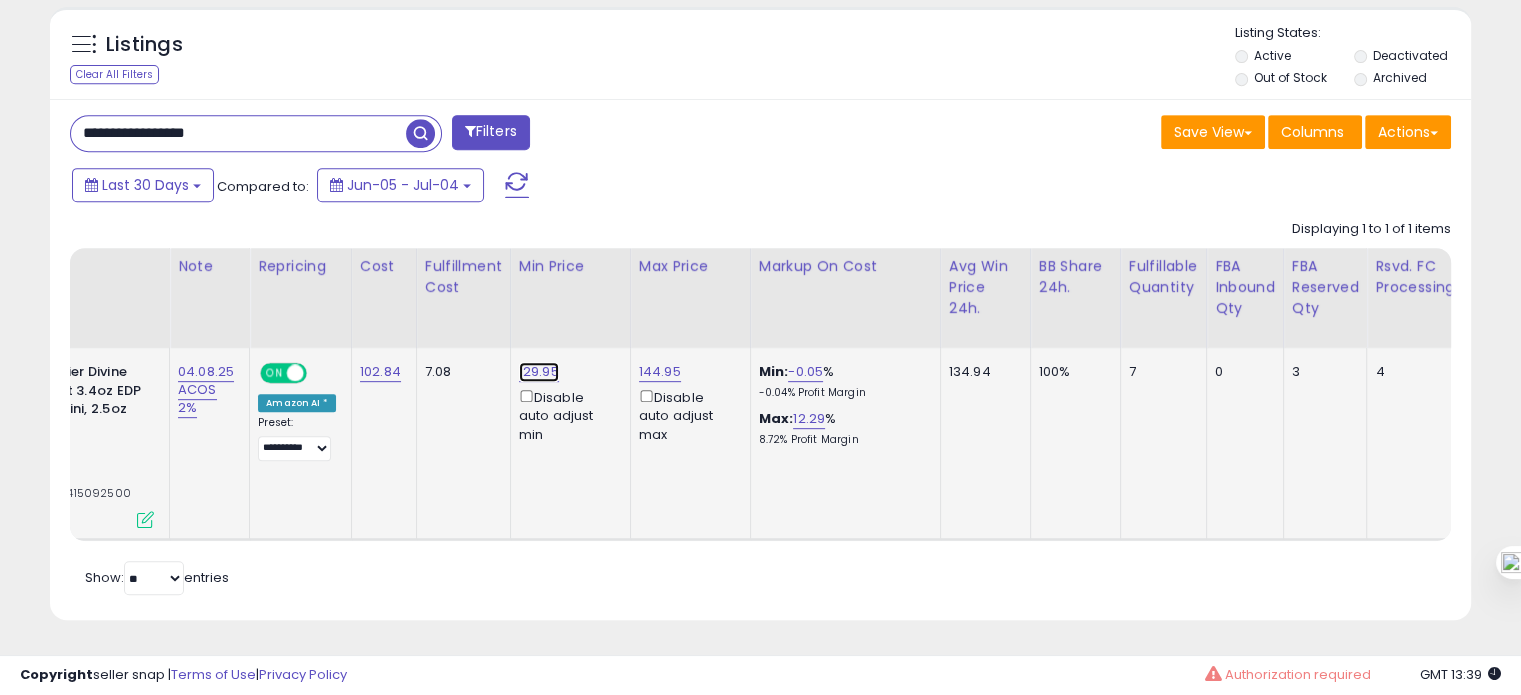click on "129.95" at bounding box center [539, 372] 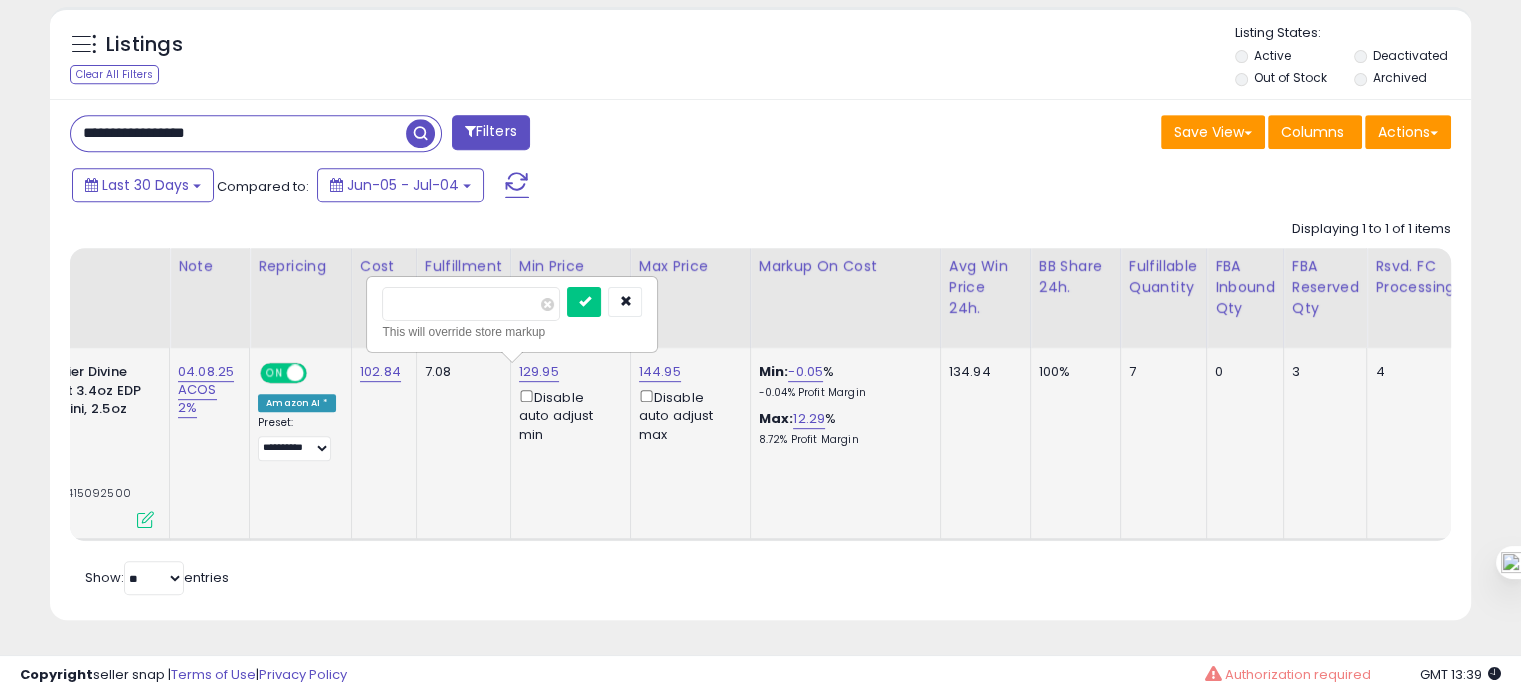 click on "******" at bounding box center [471, 304] 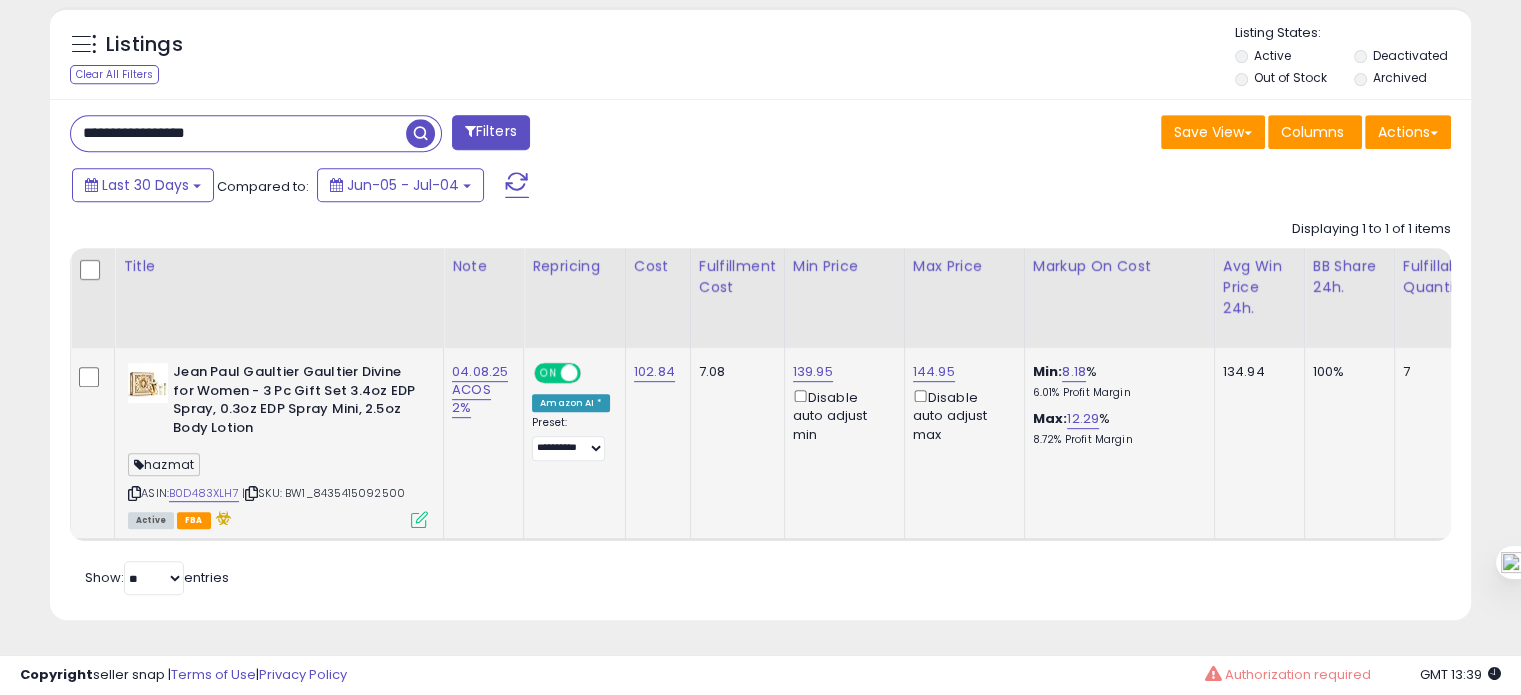 click on "**********" at bounding box center (238, 133) 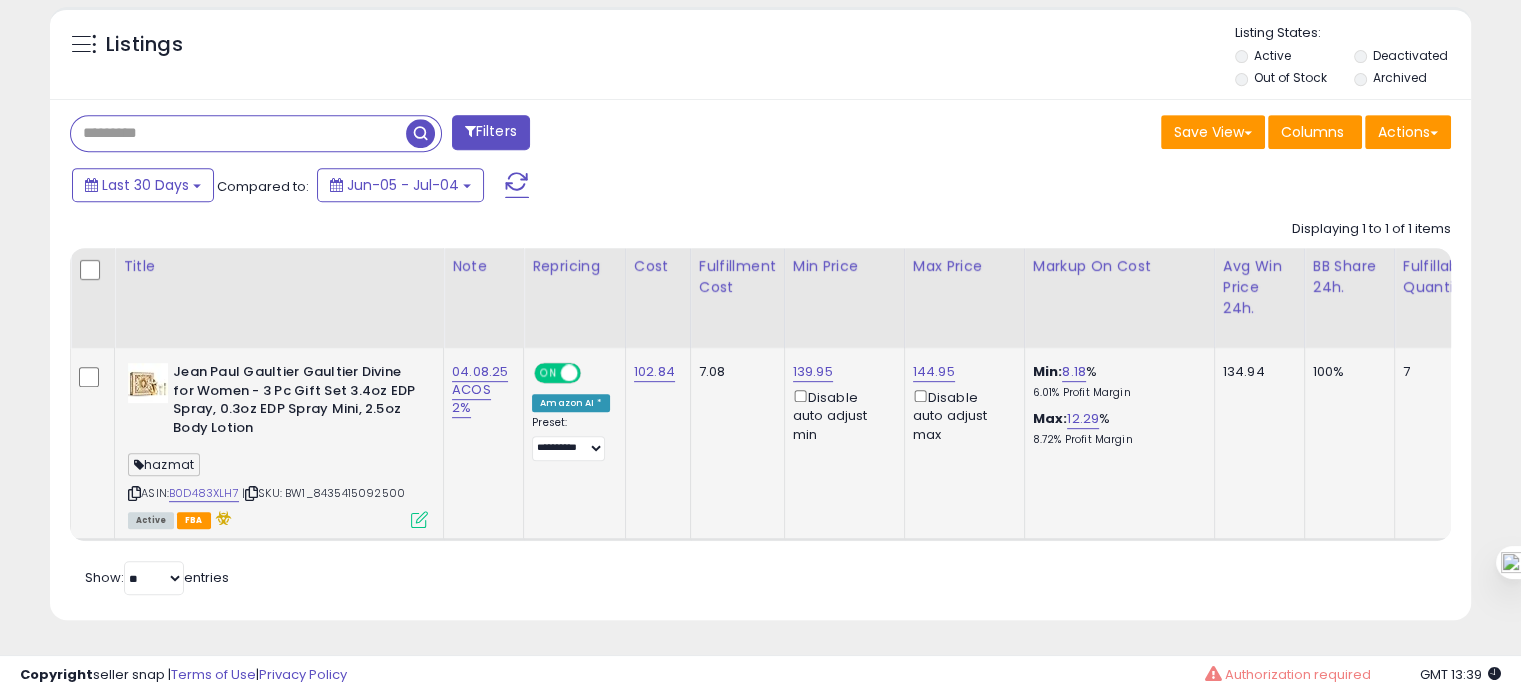 type 